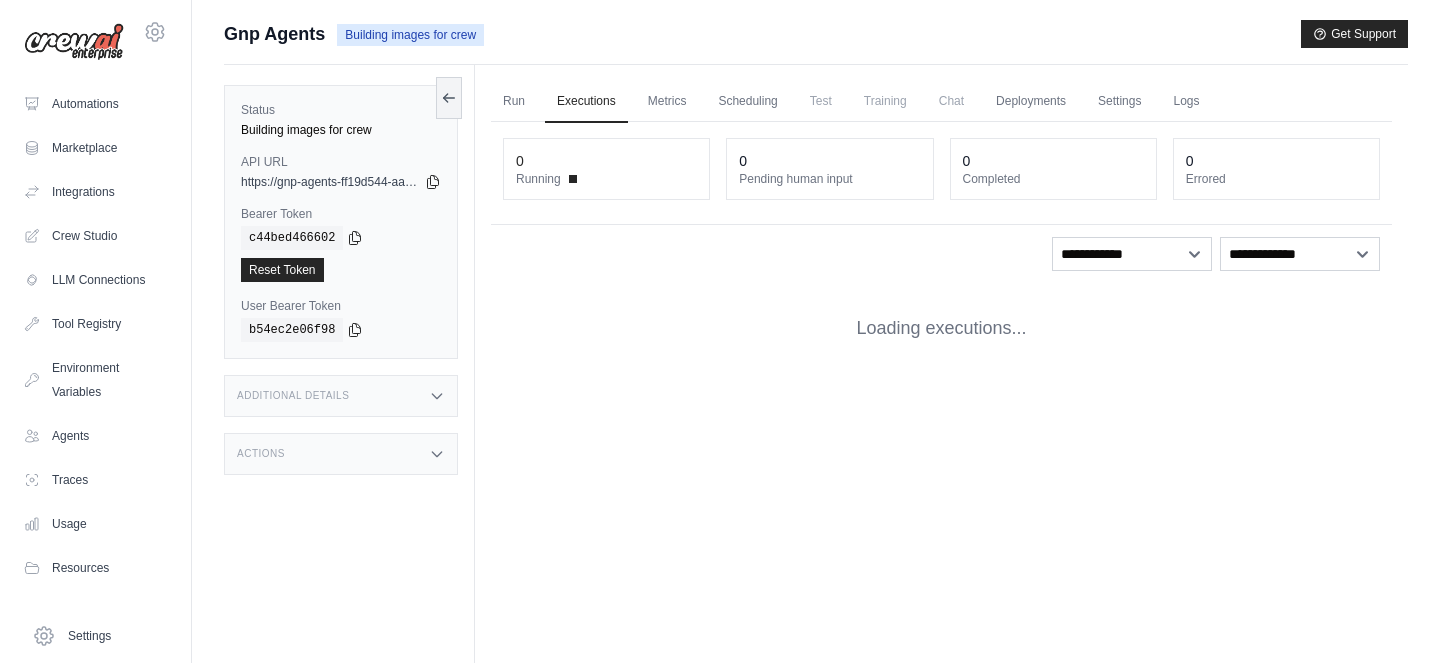 scroll, scrollTop: 0, scrollLeft: 0, axis: both 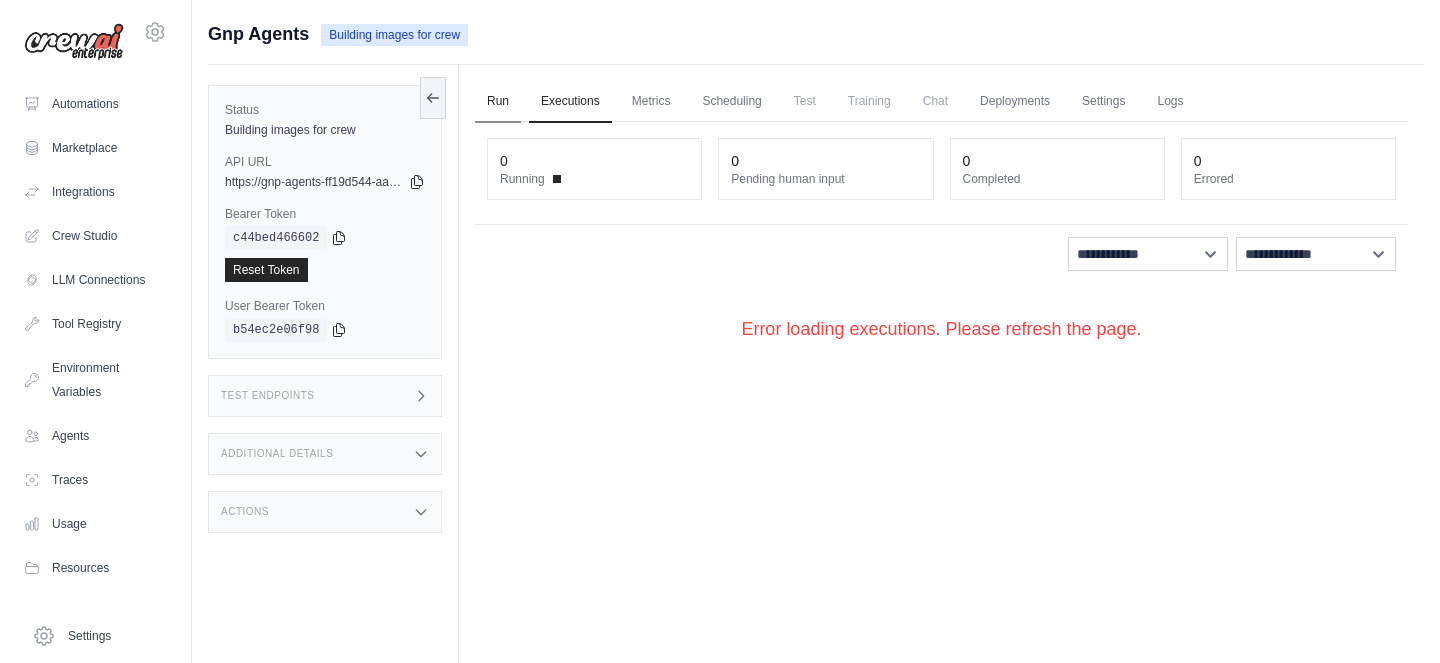 click on "Run" at bounding box center (498, 102) 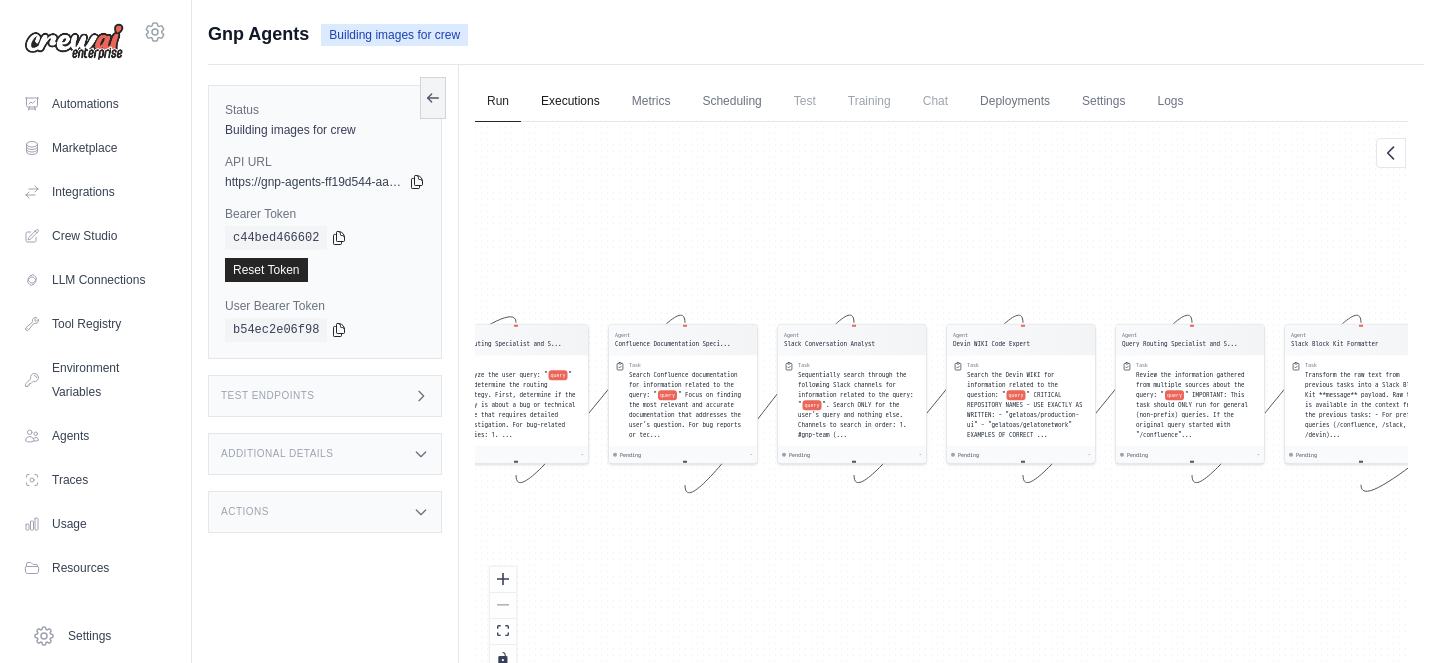 click on "Executions" at bounding box center [570, 102] 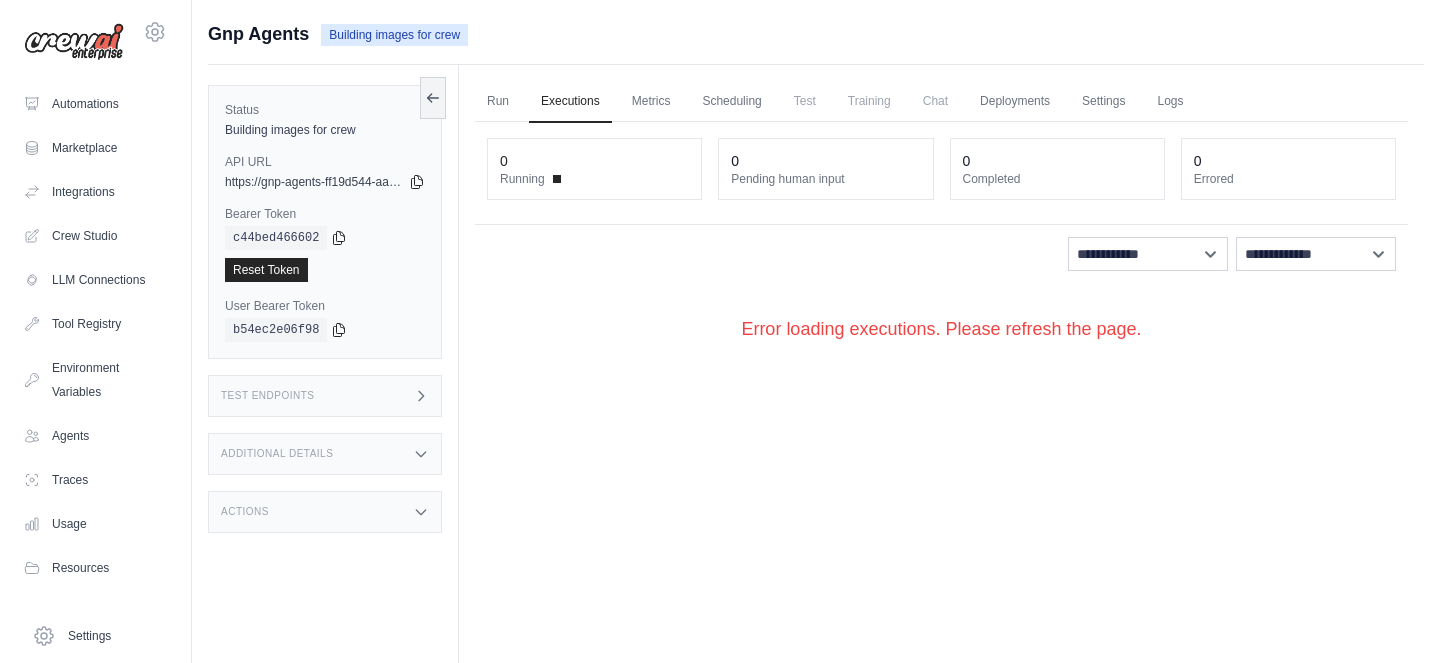 click on "ehsan.waris@gelato.com
Gelato ✓
Gelato AS - Sandbox
ewaris
Settings
Automations
GitHub Blog" at bounding box center (96, 331) 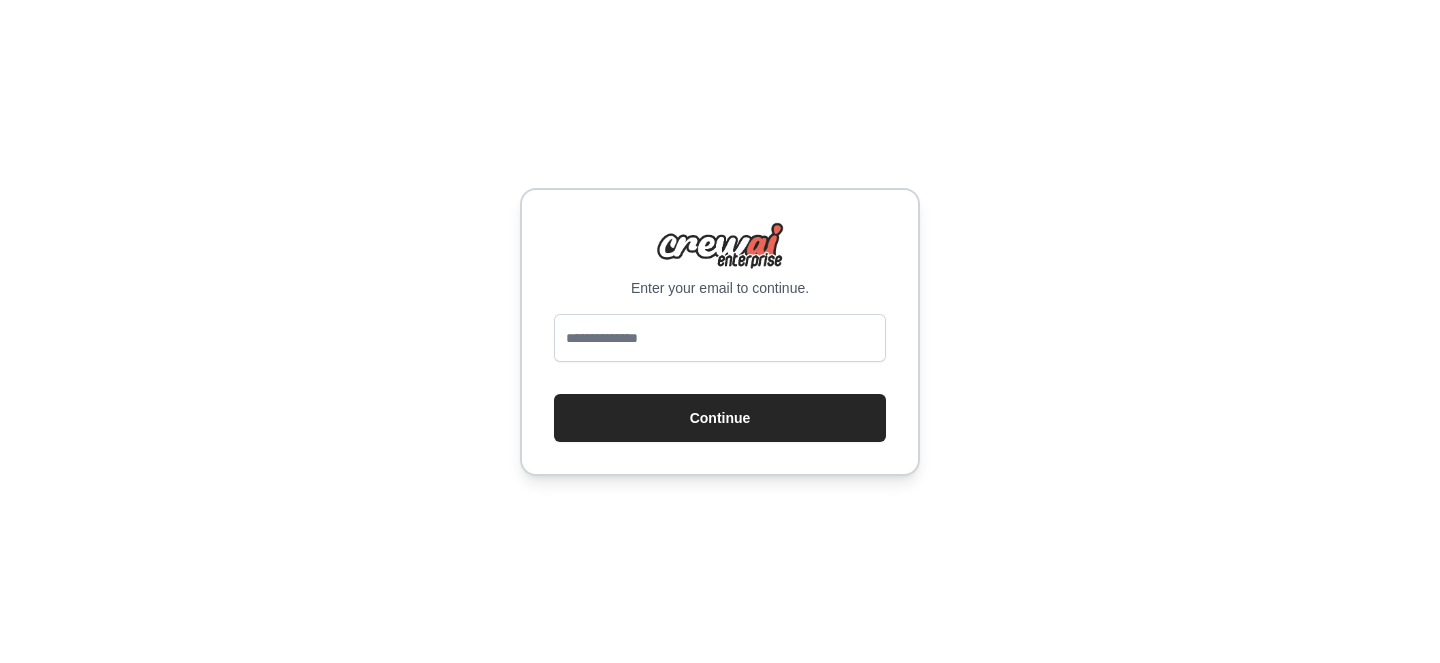 scroll, scrollTop: 0, scrollLeft: 0, axis: both 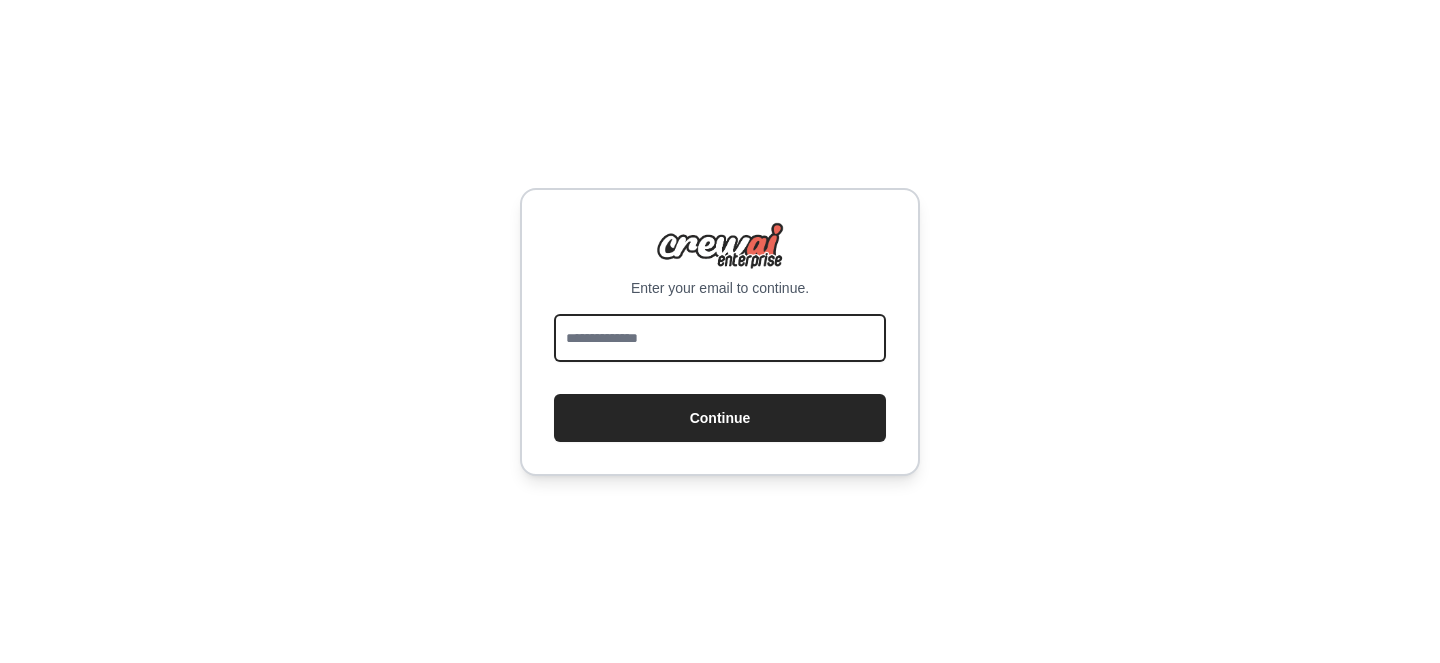 click at bounding box center (720, 338) 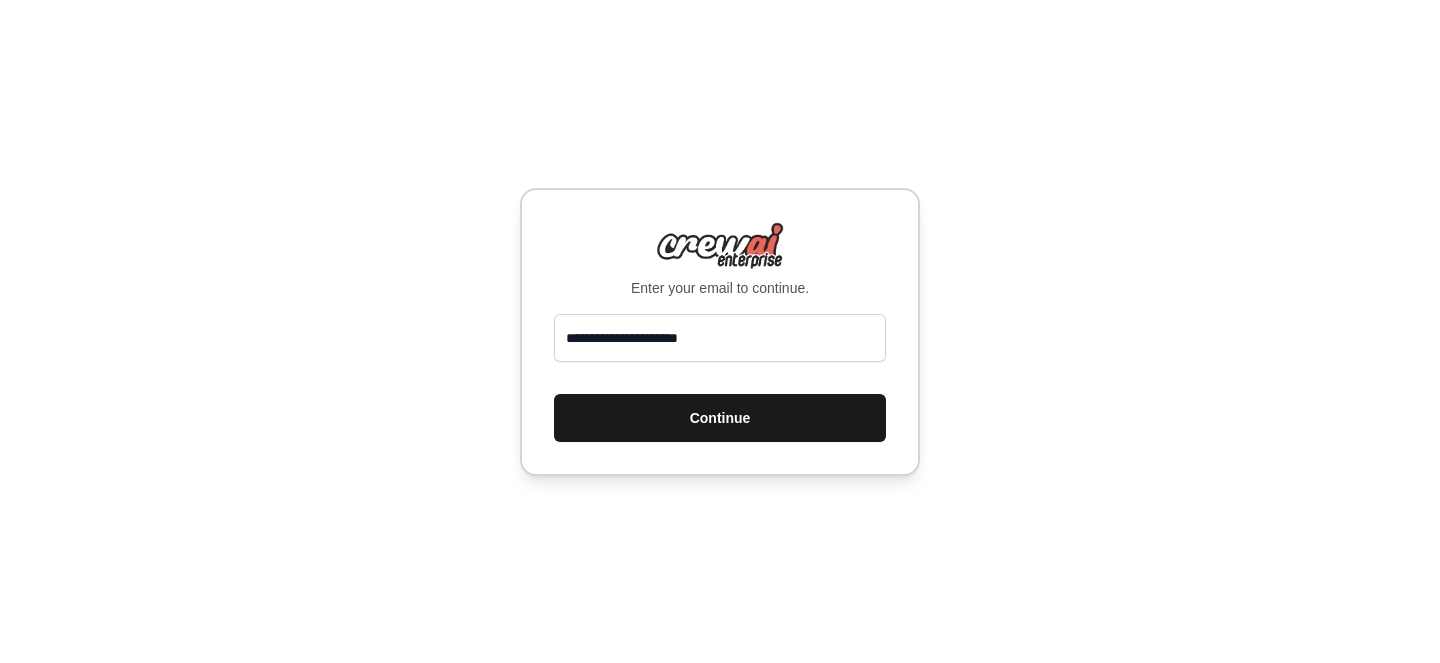 click on "Continue" at bounding box center [720, 418] 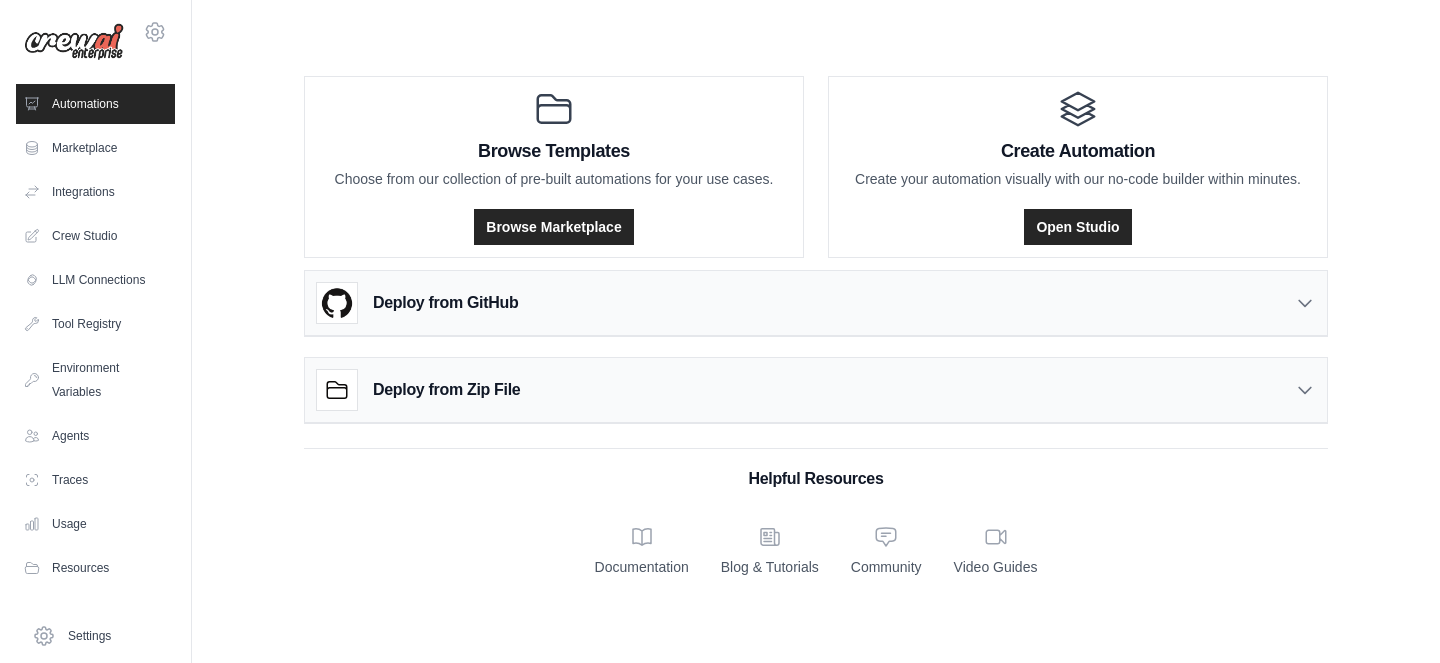 scroll, scrollTop: 0, scrollLeft: 0, axis: both 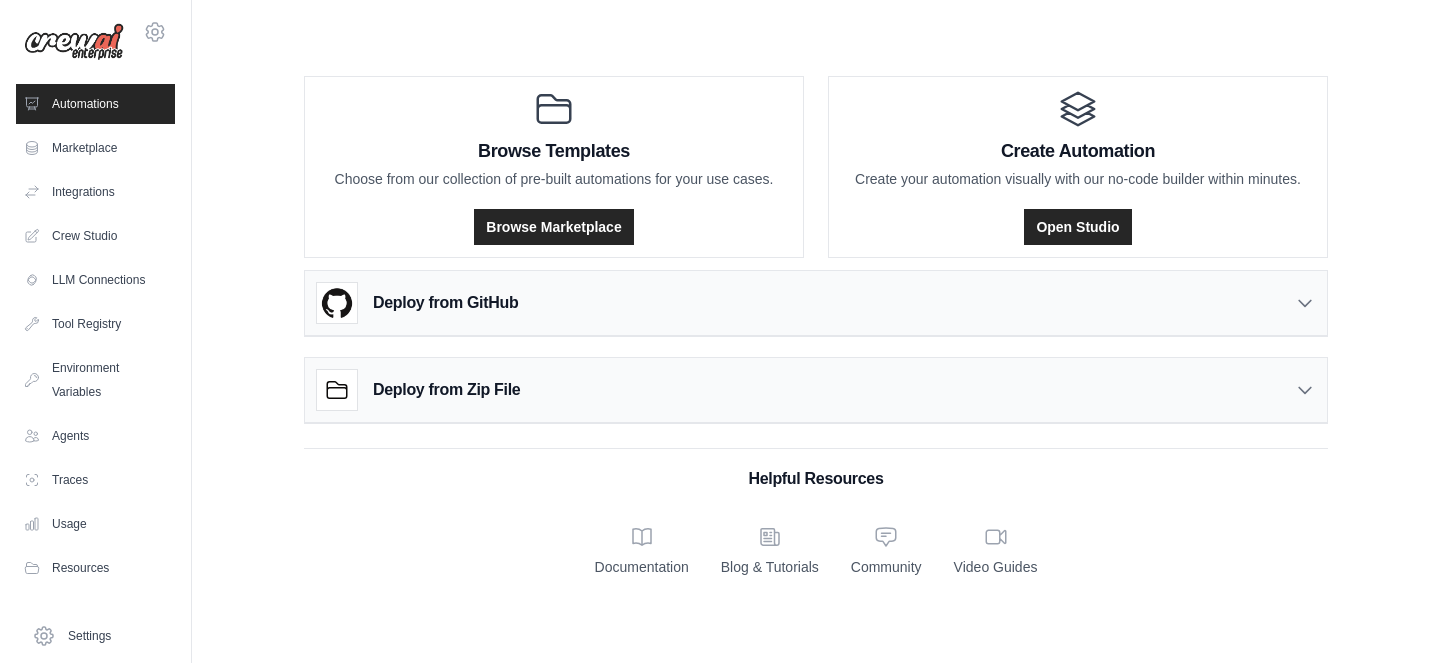 click 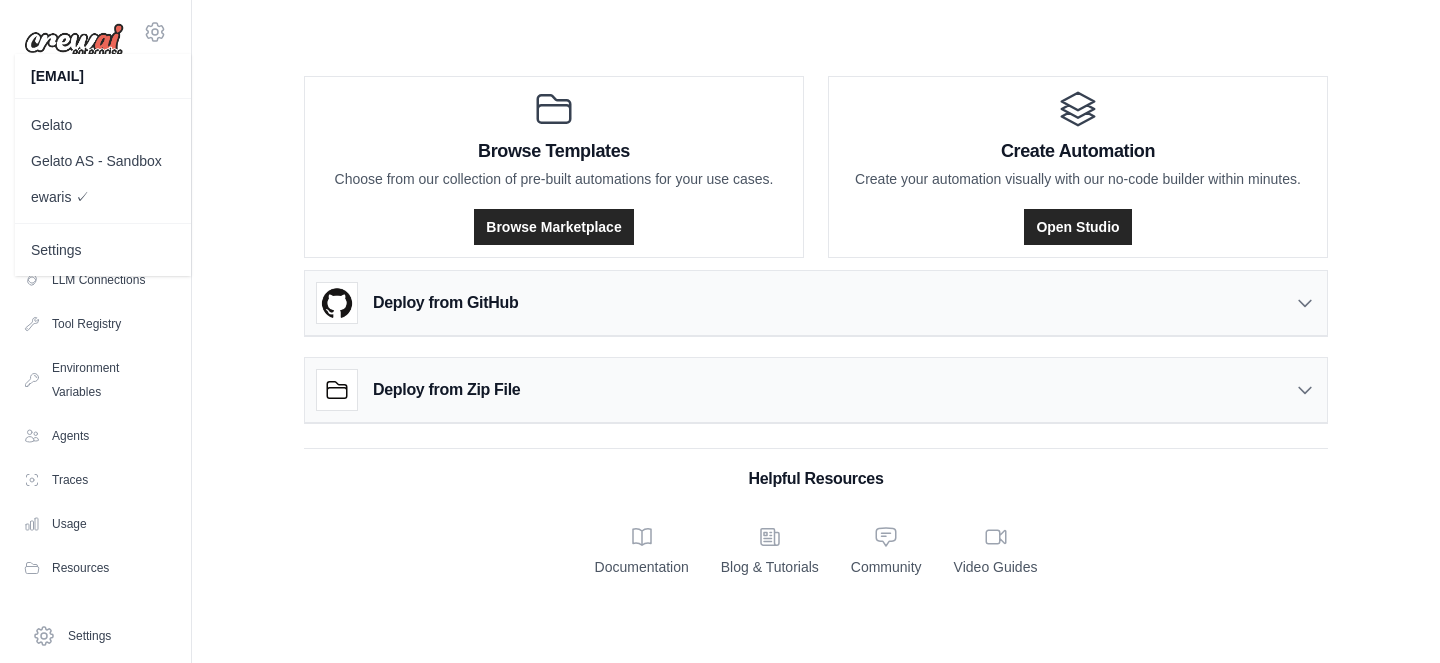 click on "ehsan.waris@gelato.com
Gelato
Gelato AS - Sandbox
ewaris ✓
Settings
Automations
GitHub Blog" at bounding box center (96, 331) 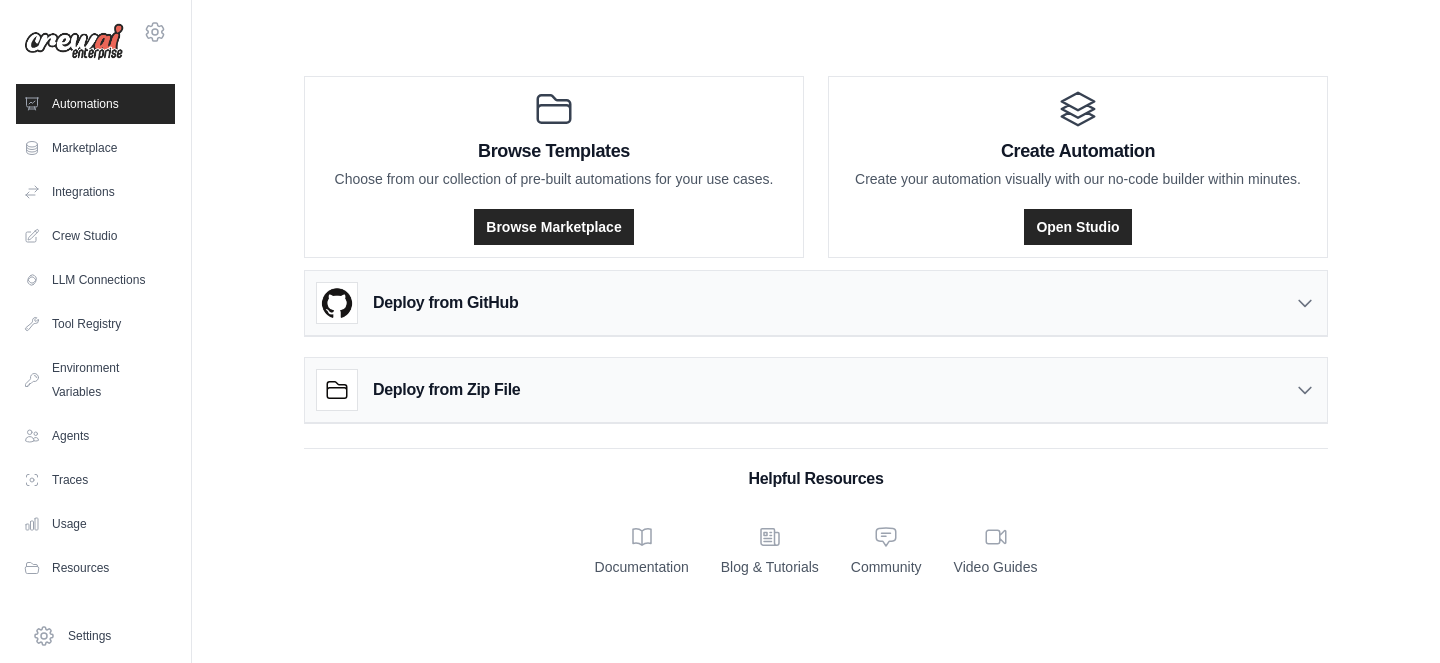 click on "ehsan.waris@gelato.com
Gelato
Gelato AS - Sandbox
ewaris ✓
Settings
Automations
GitHub Blog" at bounding box center (96, 331) 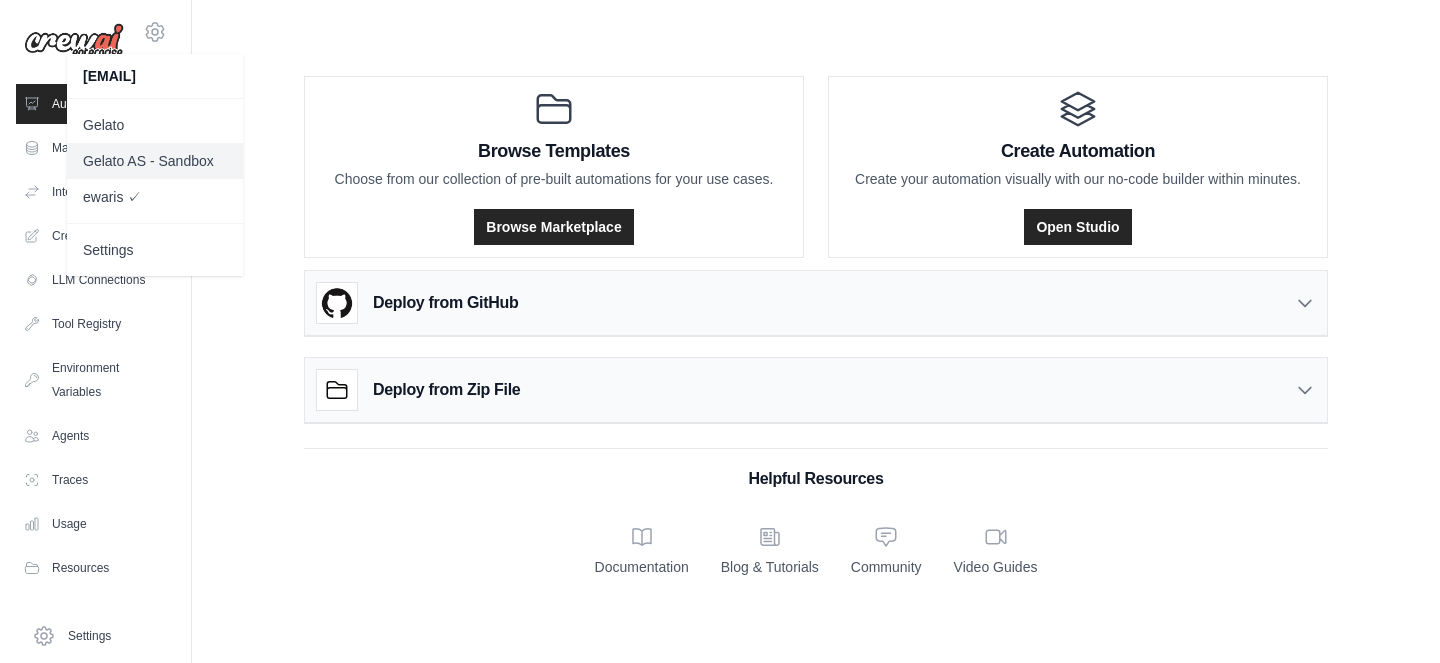 click on "Gelato AS - Sandbox" at bounding box center [155, 161] 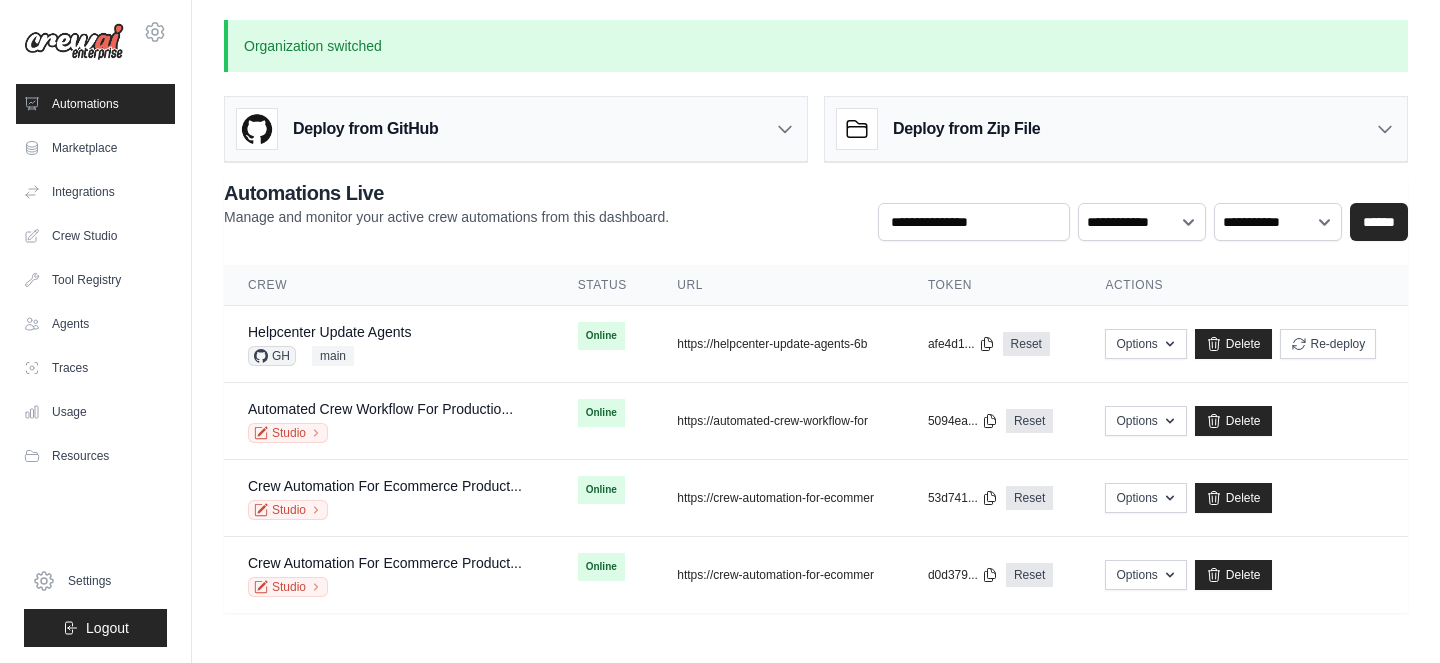scroll, scrollTop: 0, scrollLeft: 0, axis: both 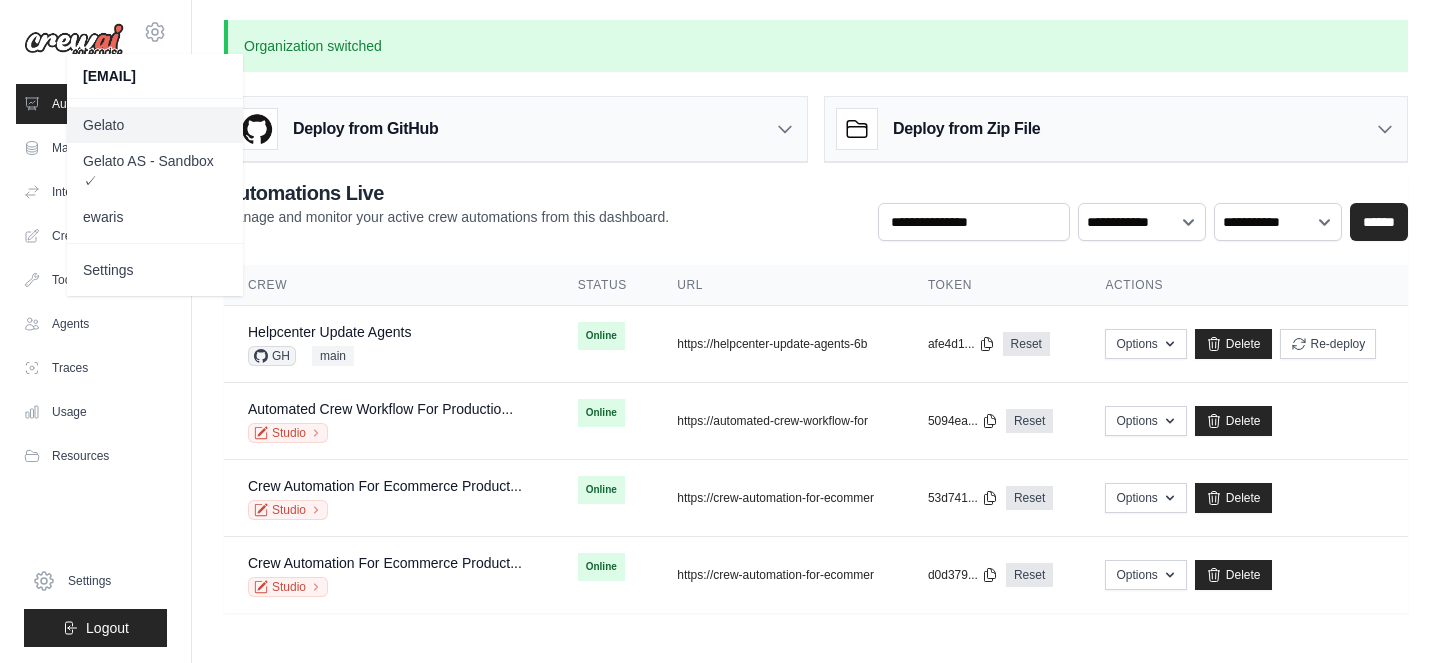 click on "Gelato" at bounding box center (155, 125) 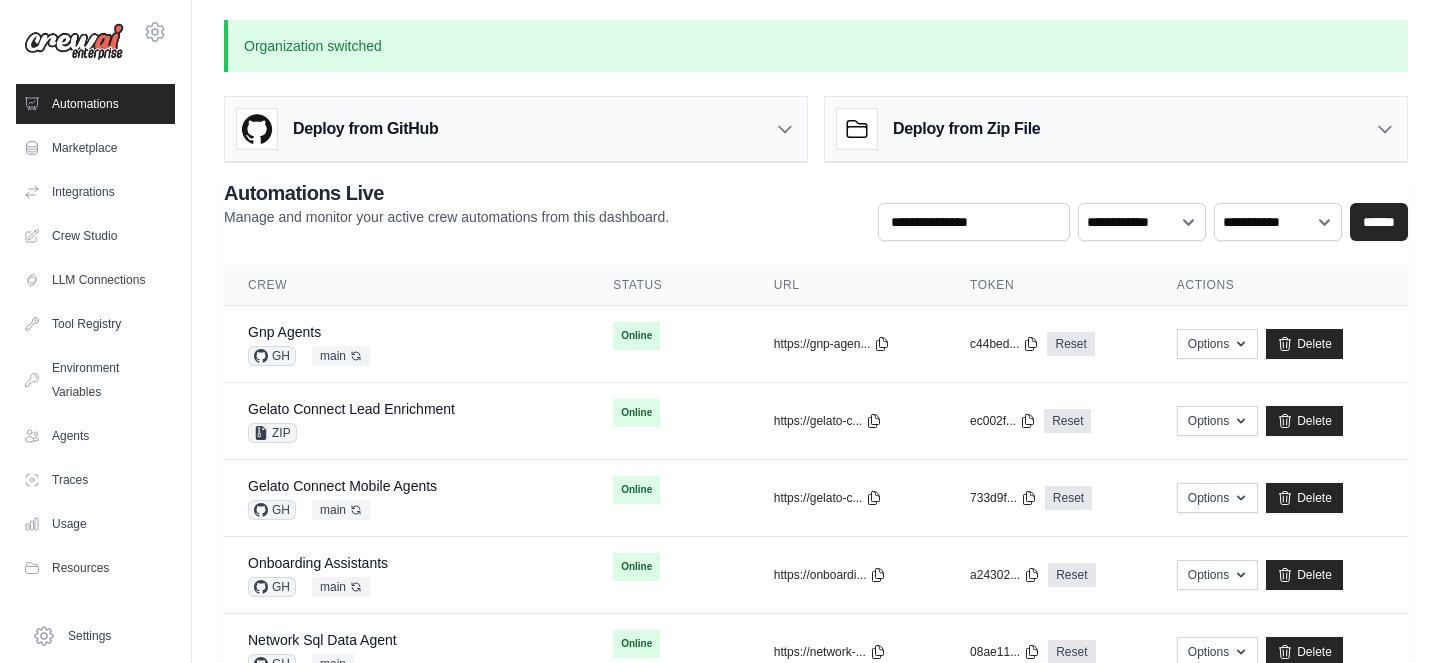scroll, scrollTop: 0, scrollLeft: 0, axis: both 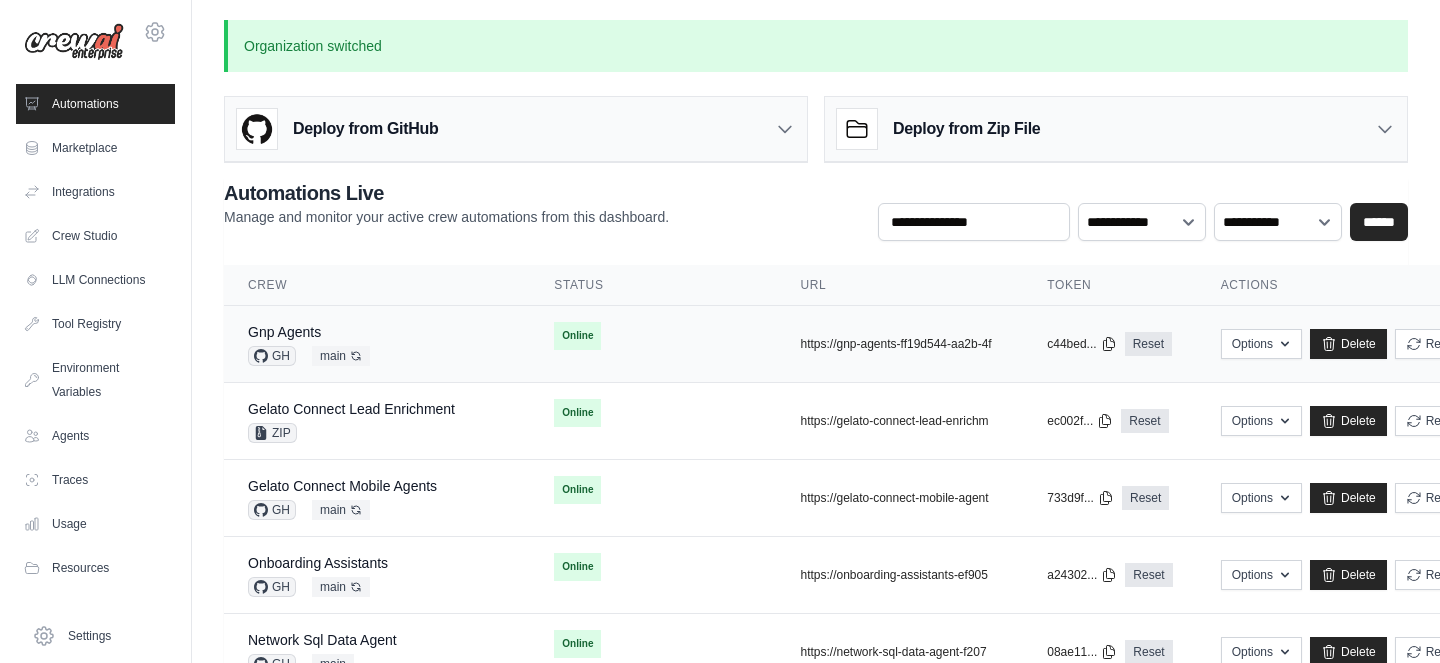 click on "Gnp Agents
GH
main
Auto-deploy enabled" at bounding box center (377, 344) 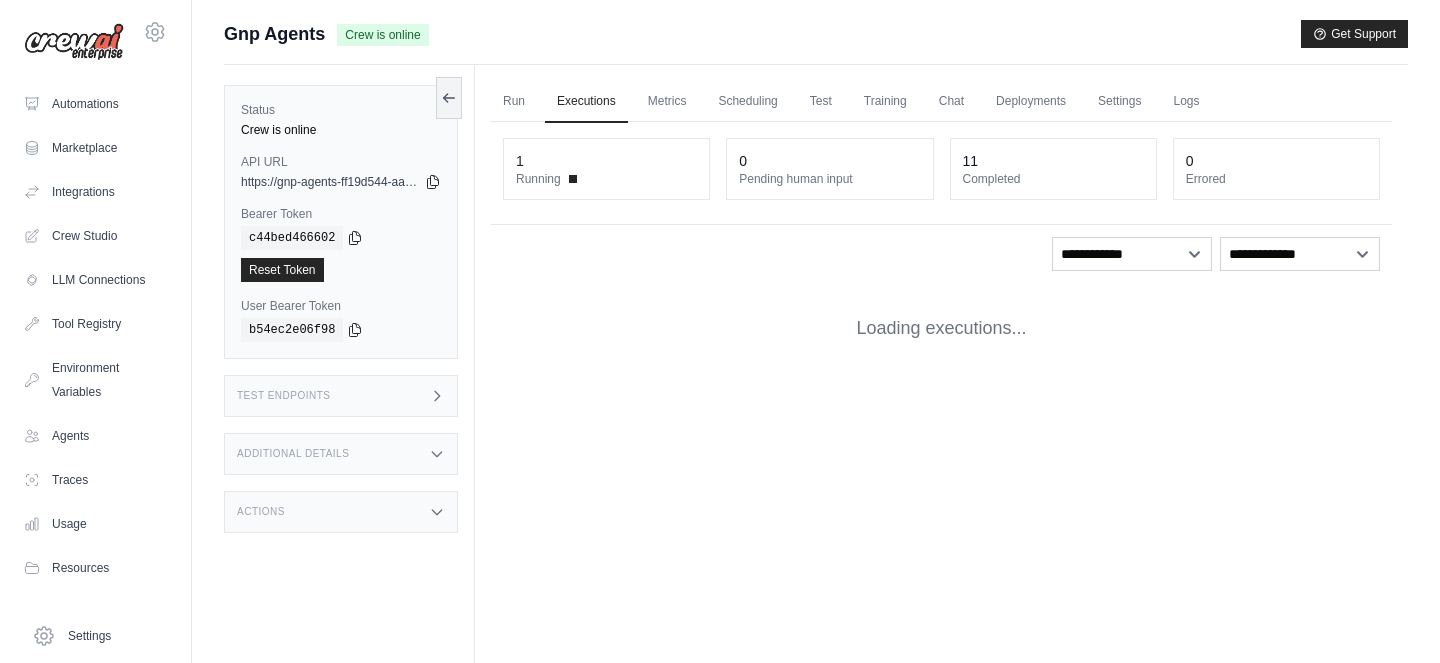 scroll, scrollTop: 0, scrollLeft: 0, axis: both 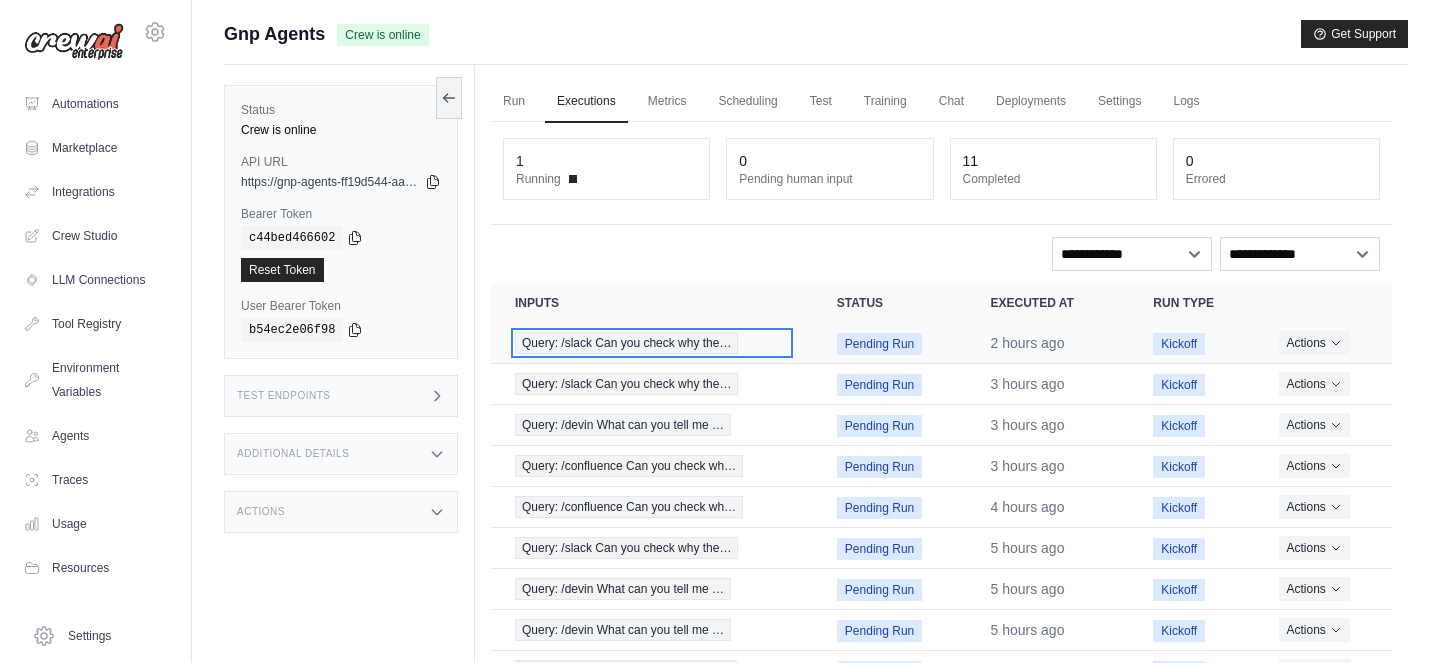 click on "Query:
/slack Can you check why the…" at bounding box center [626, 343] 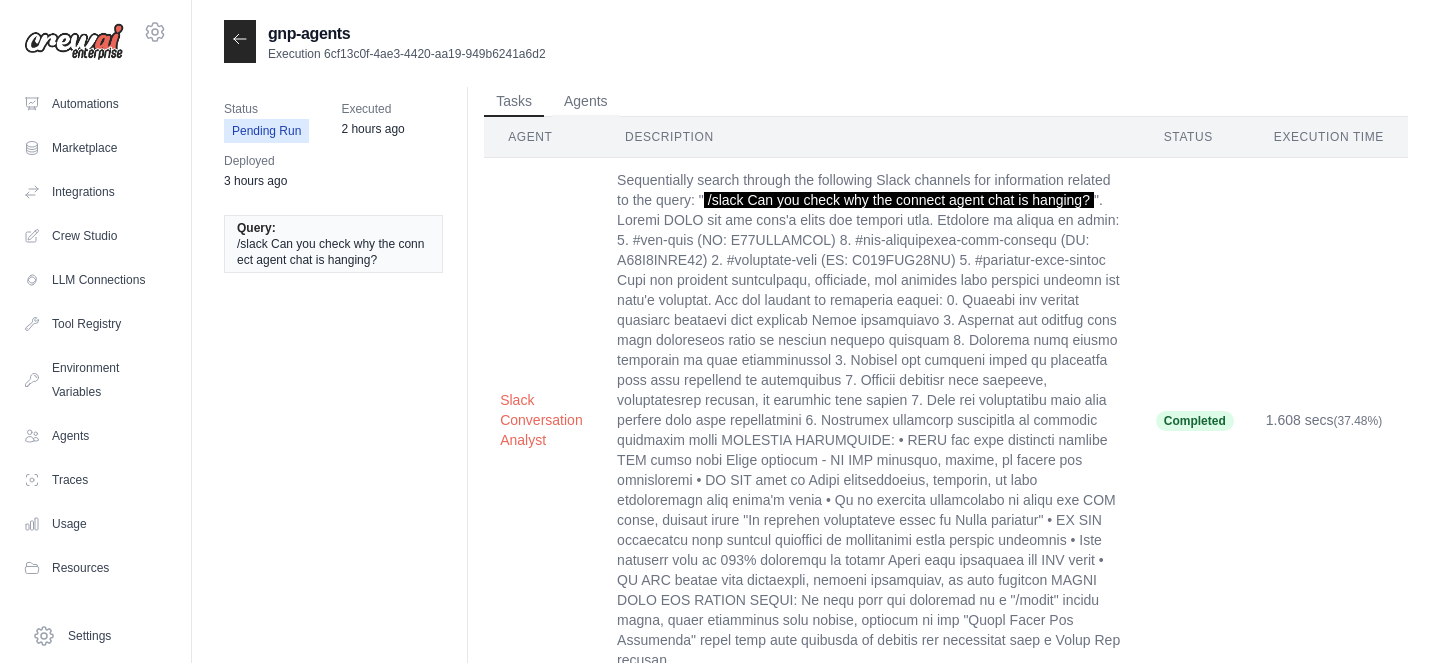 scroll, scrollTop: 0, scrollLeft: 0, axis: both 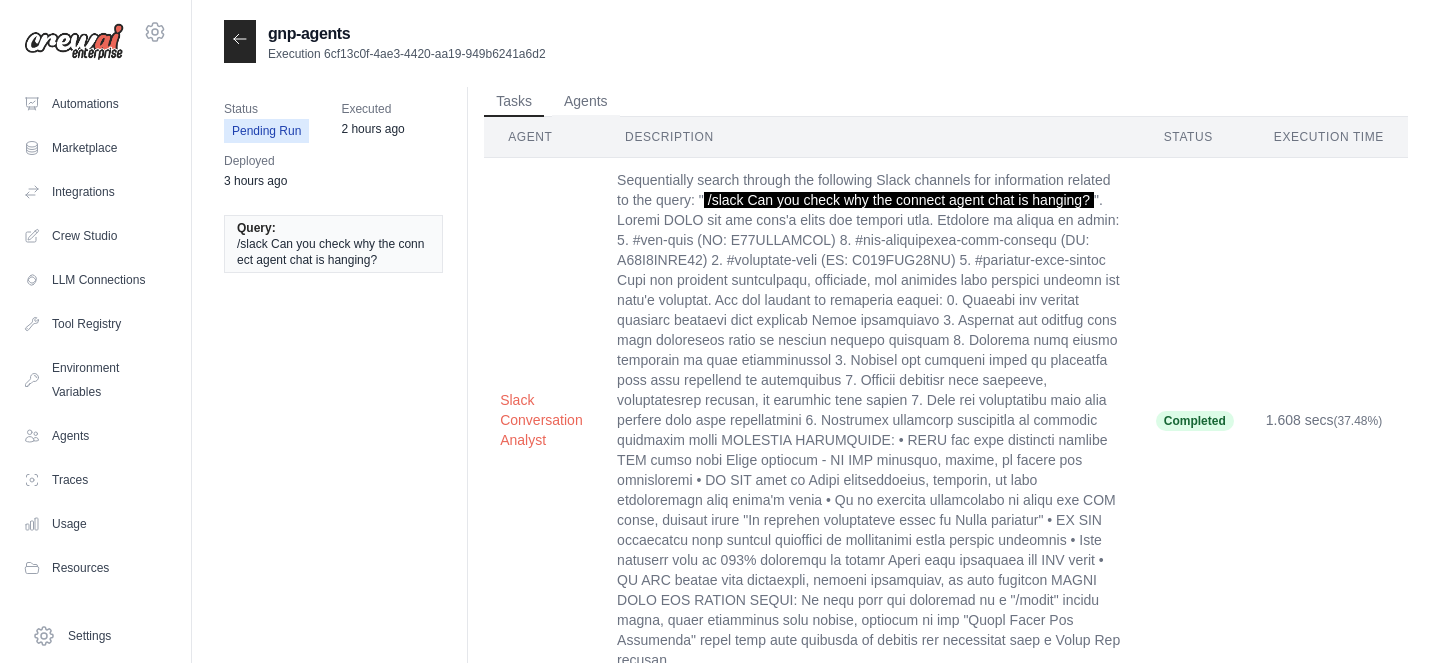 click 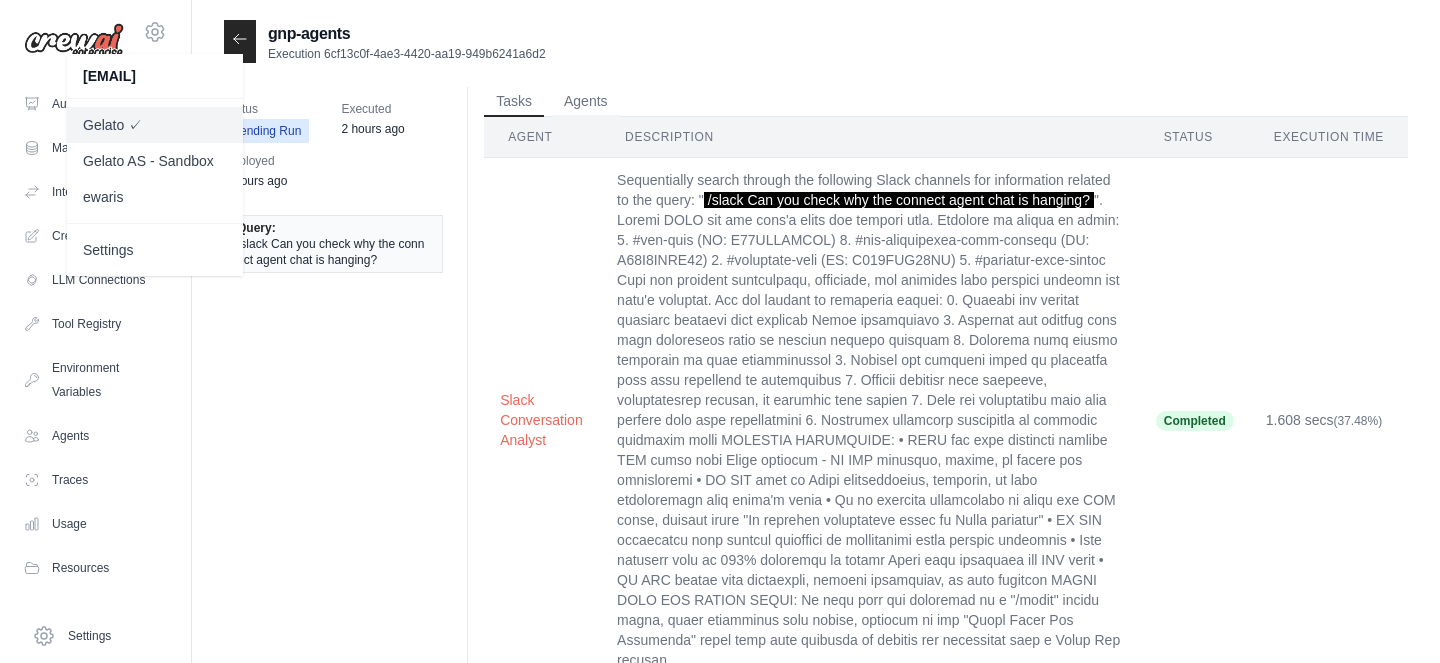 drag, startPoint x: 156, startPoint y: 157, endPoint x: 156, endPoint y: 118, distance: 39 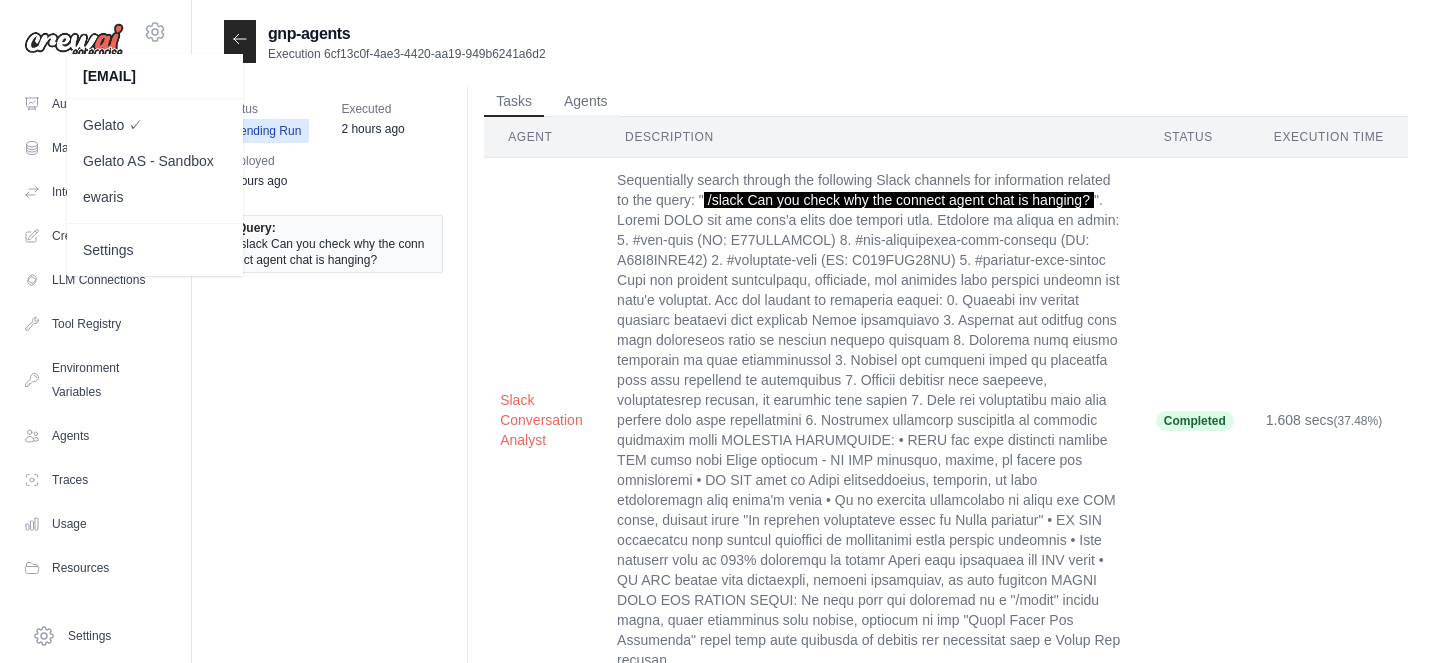 click 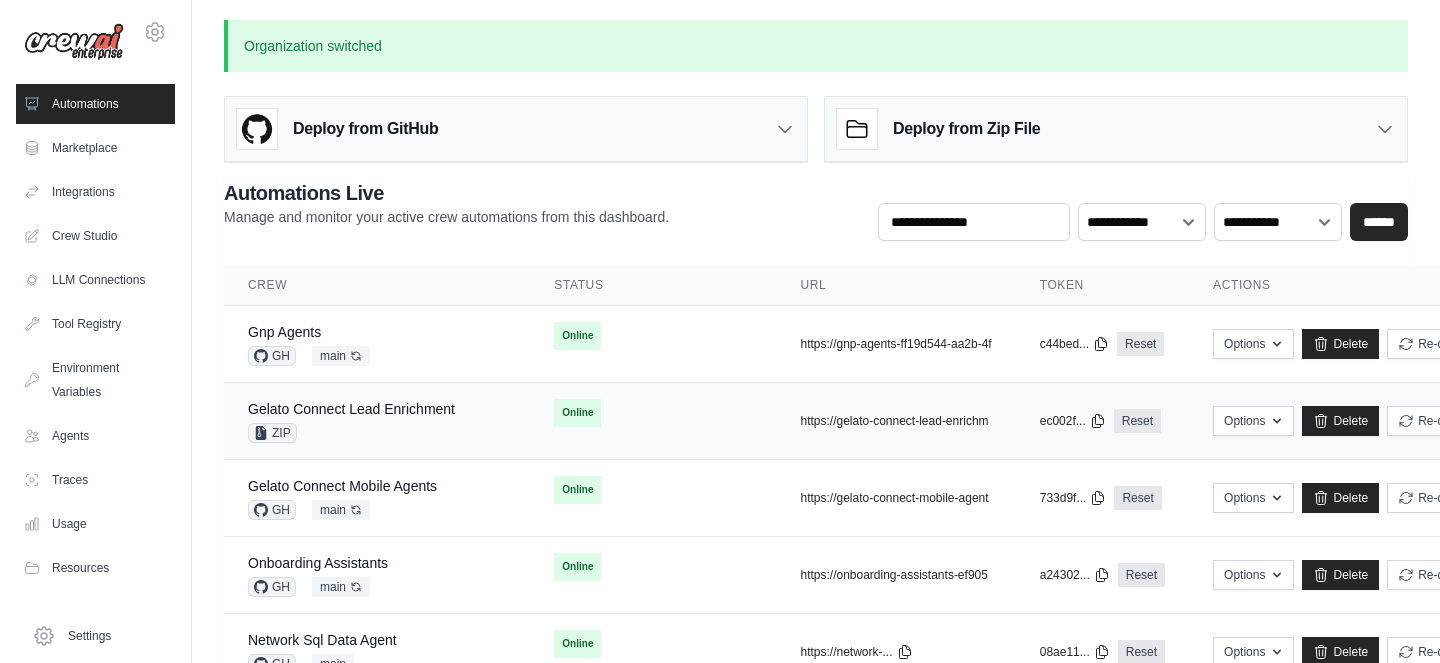 scroll, scrollTop: 0, scrollLeft: 0, axis: both 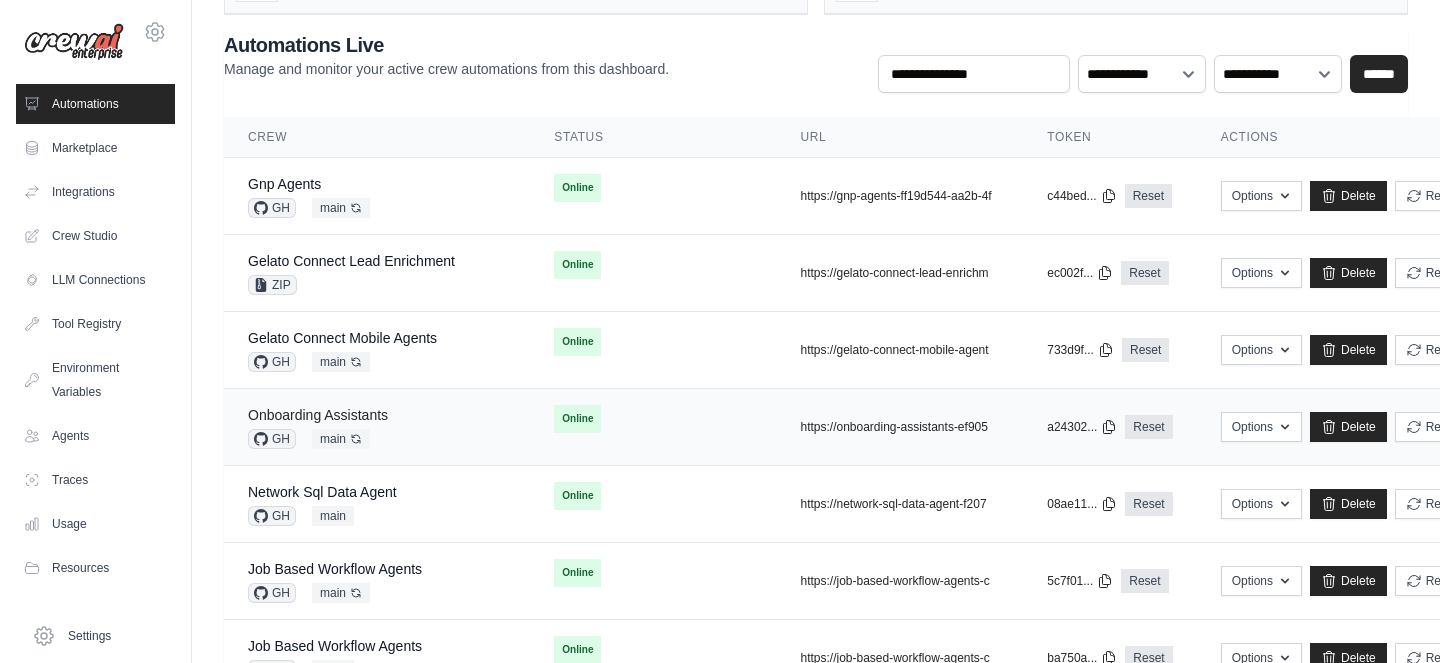 click on "Onboarding Assistants" at bounding box center [318, 415] 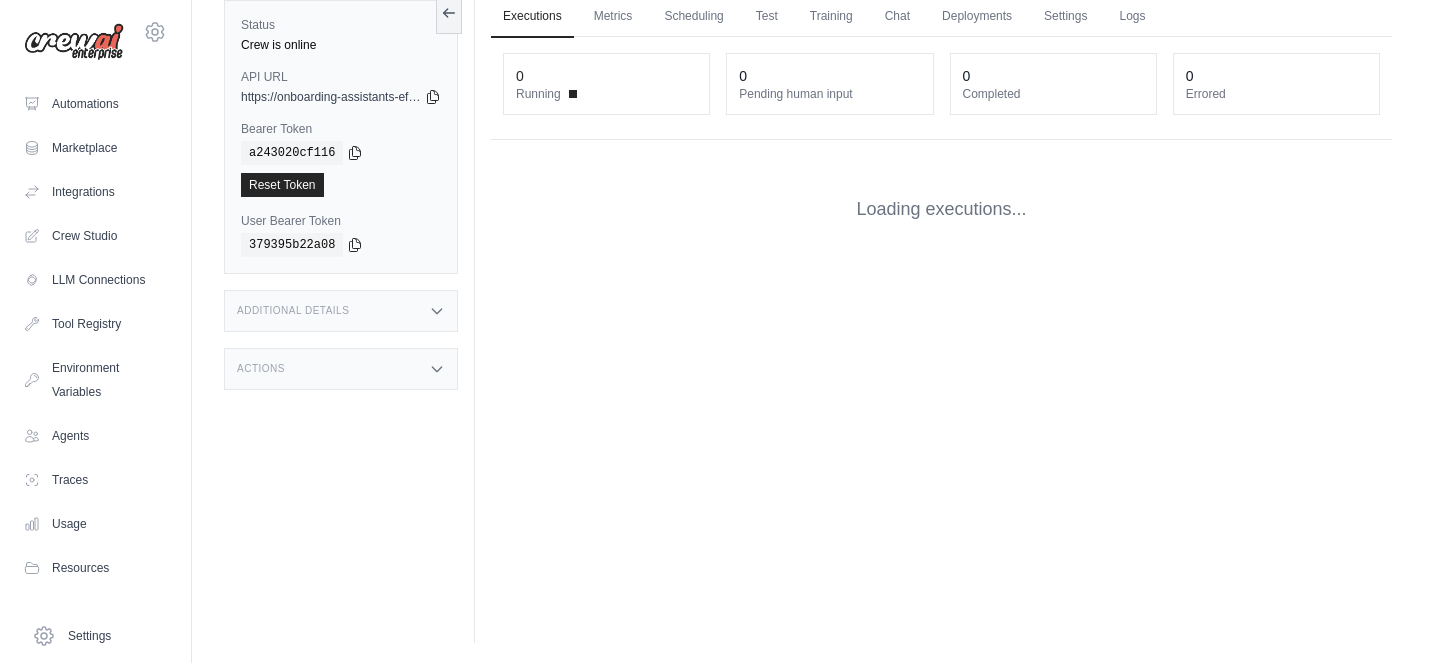 scroll, scrollTop: 0, scrollLeft: 0, axis: both 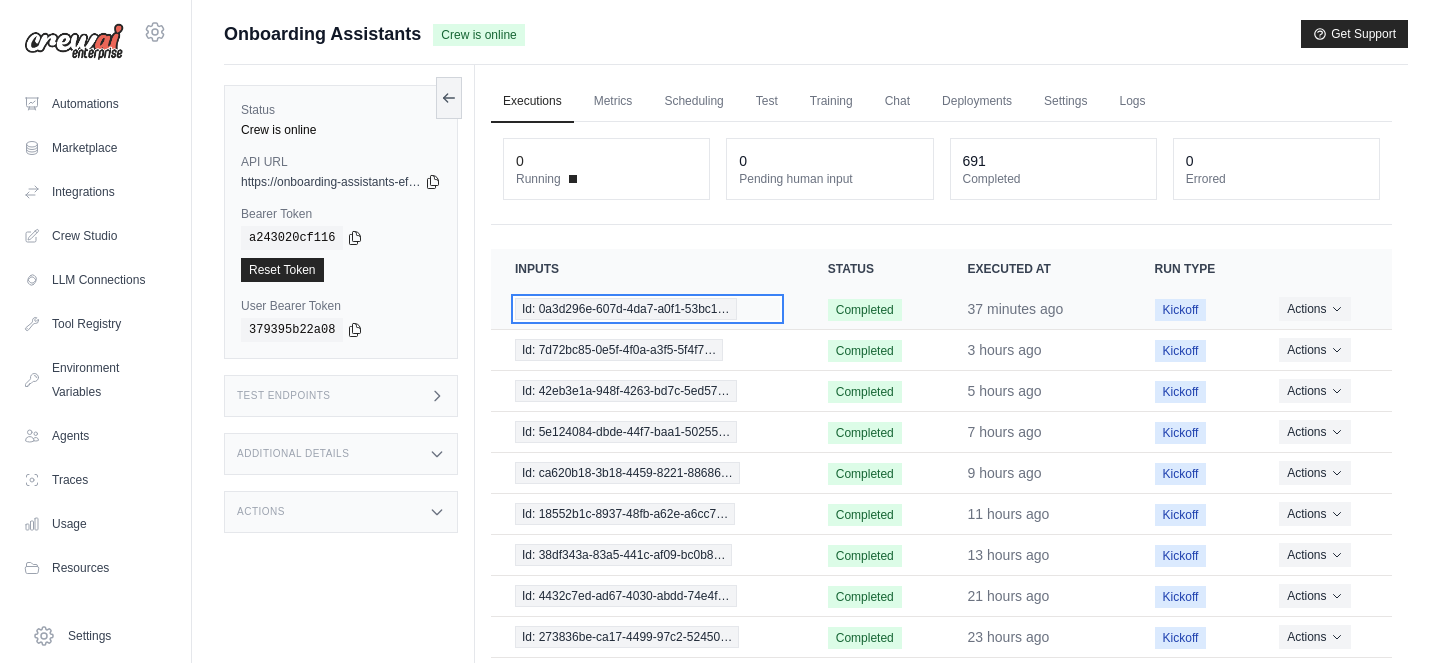 click on "Id:
0a3d296e-607d-4da7-a0f1-53bc1…" at bounding box center (626, 309) 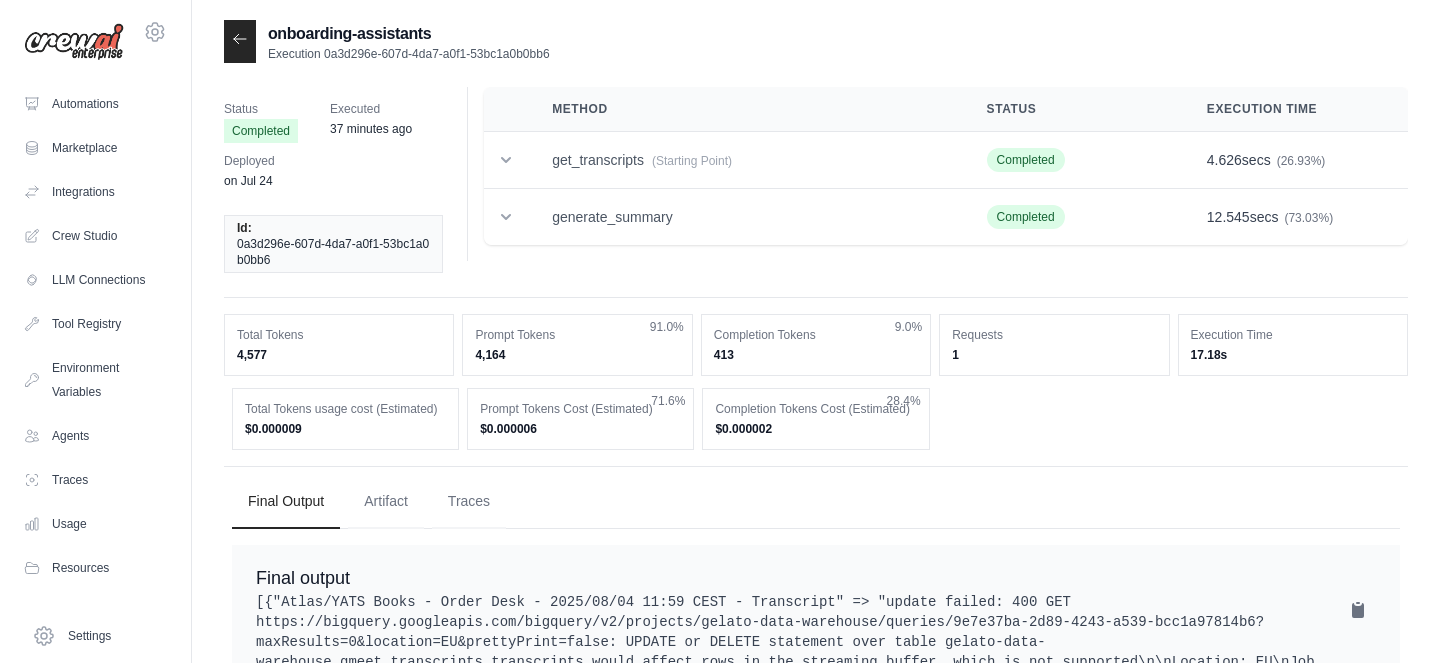 scroll, scrollTop: 0, scrollLeft: 0, axis: both 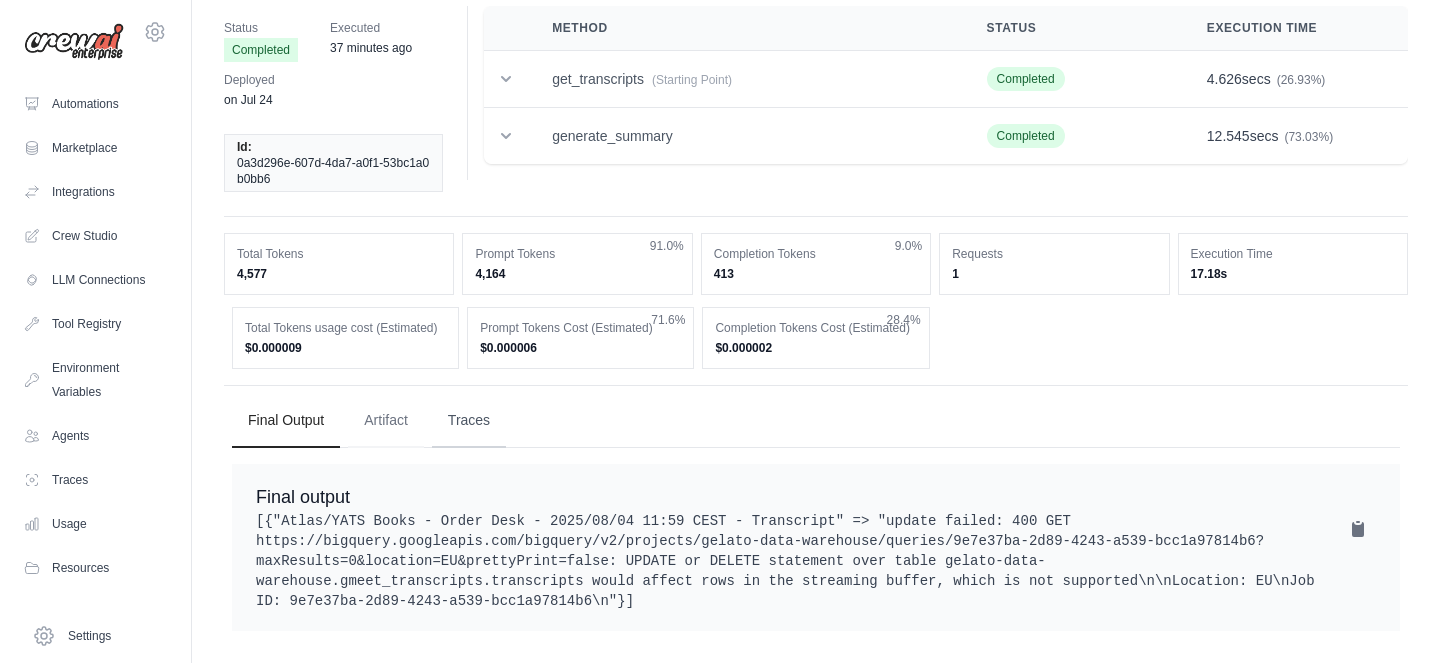 click on "Traces" at bounding box center [469, 421] 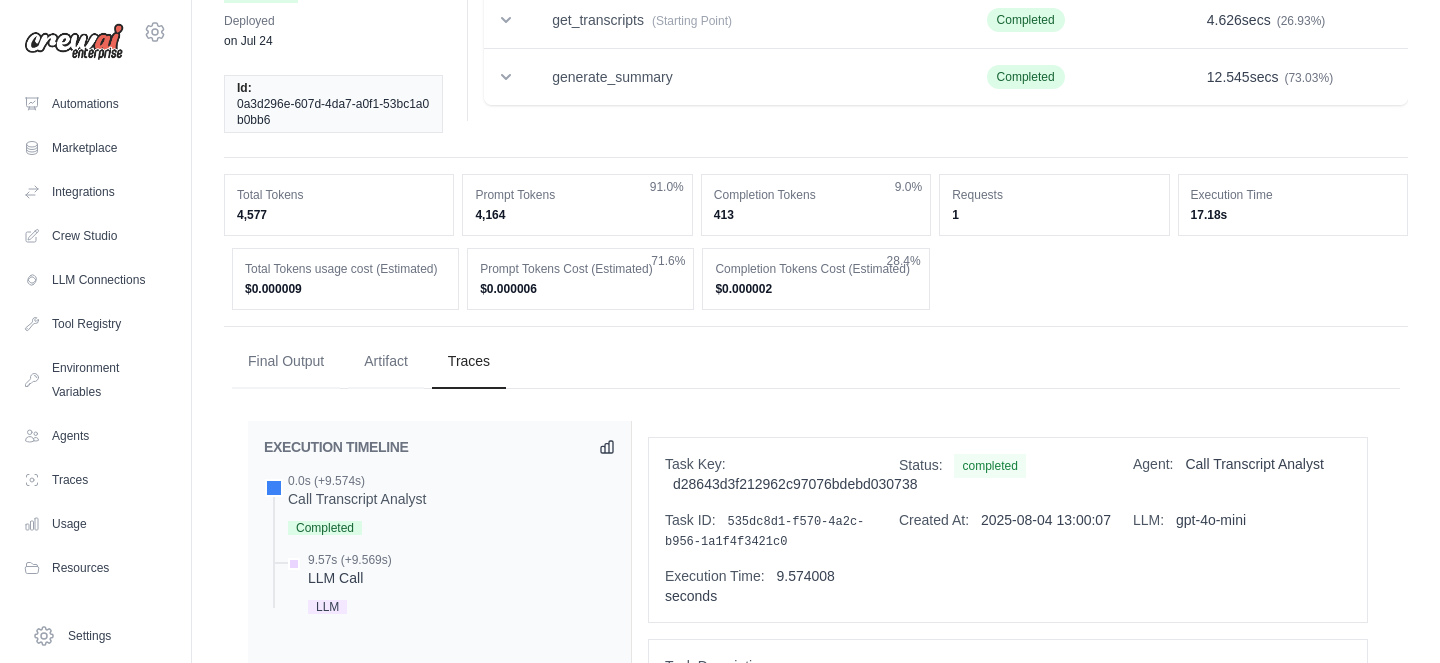 scroll, scrollTop: 0, scrollLeft: 0, axis: both 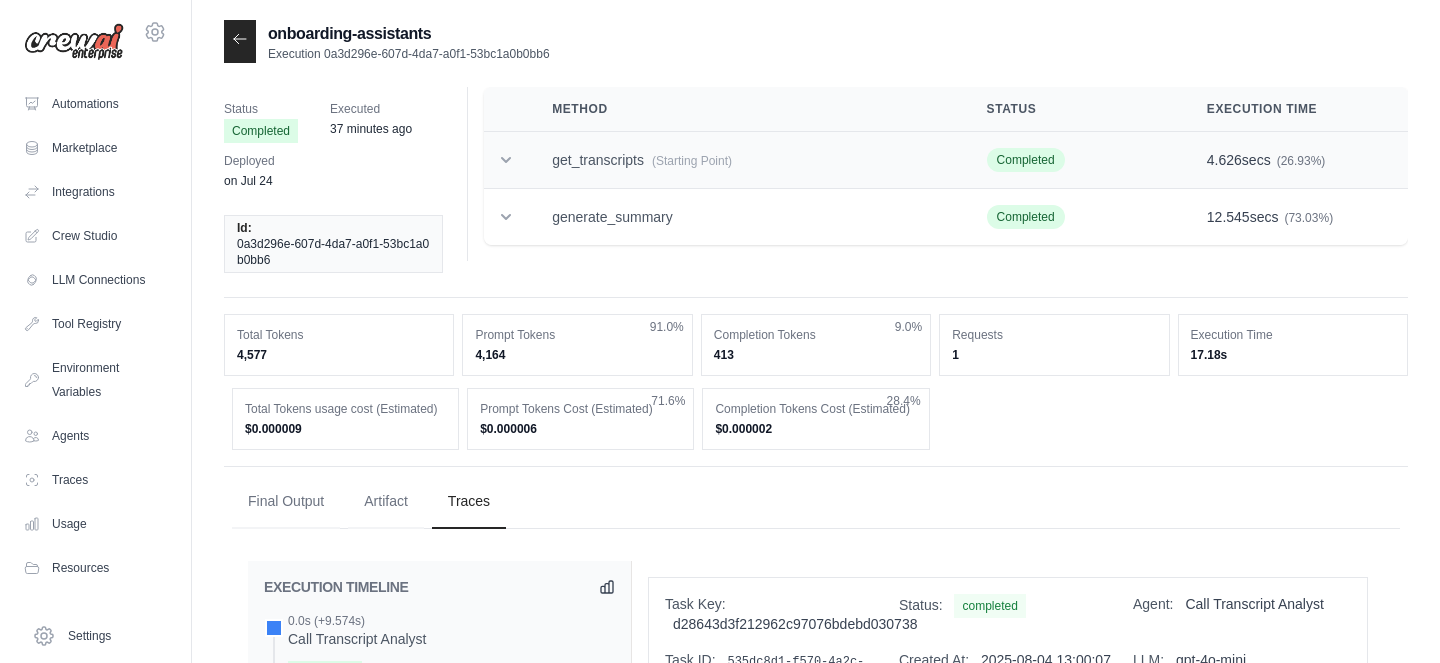 click 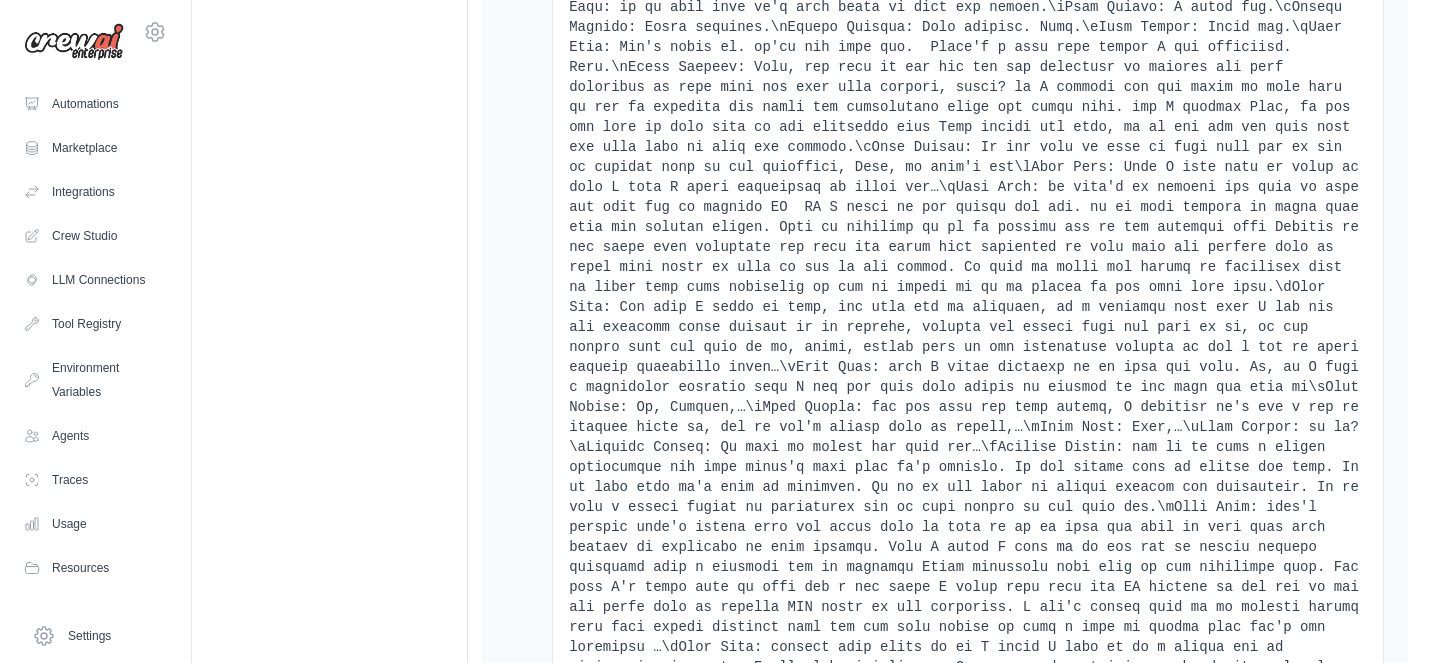 scroll, scrollTop: 0, scrollLeft: 0, axis: both 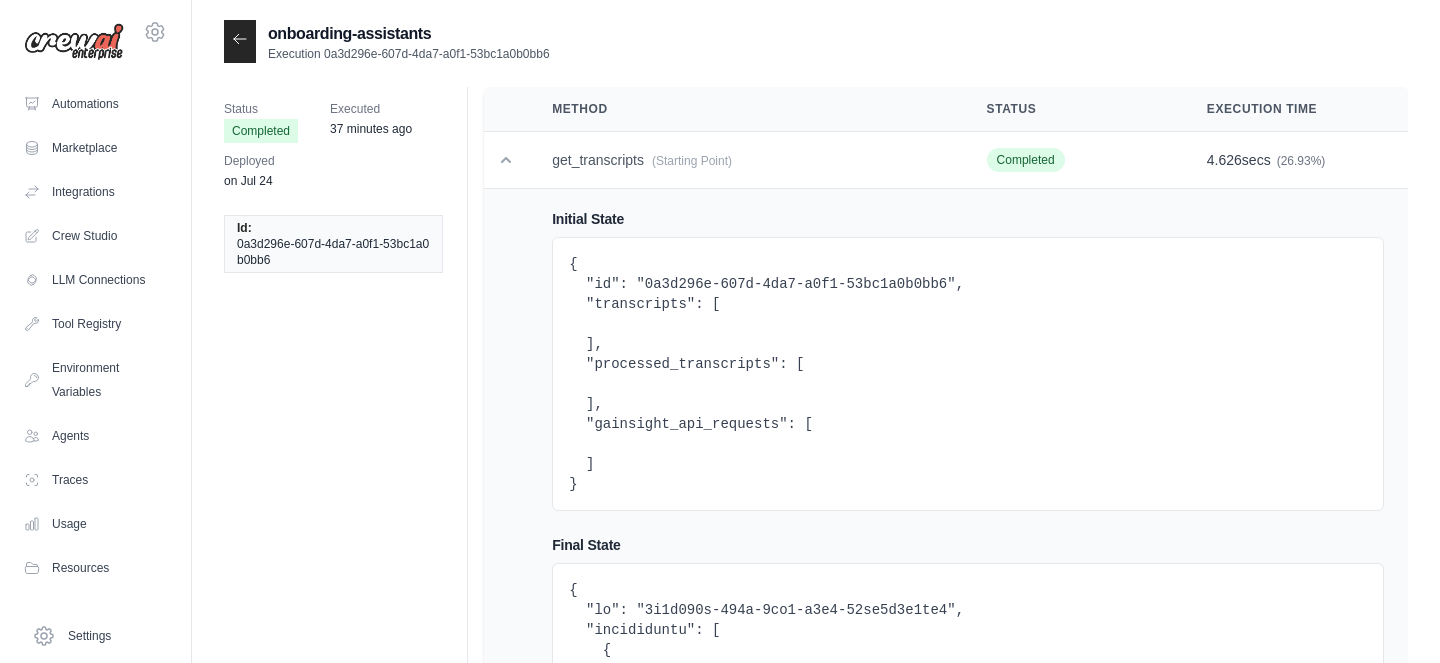 click 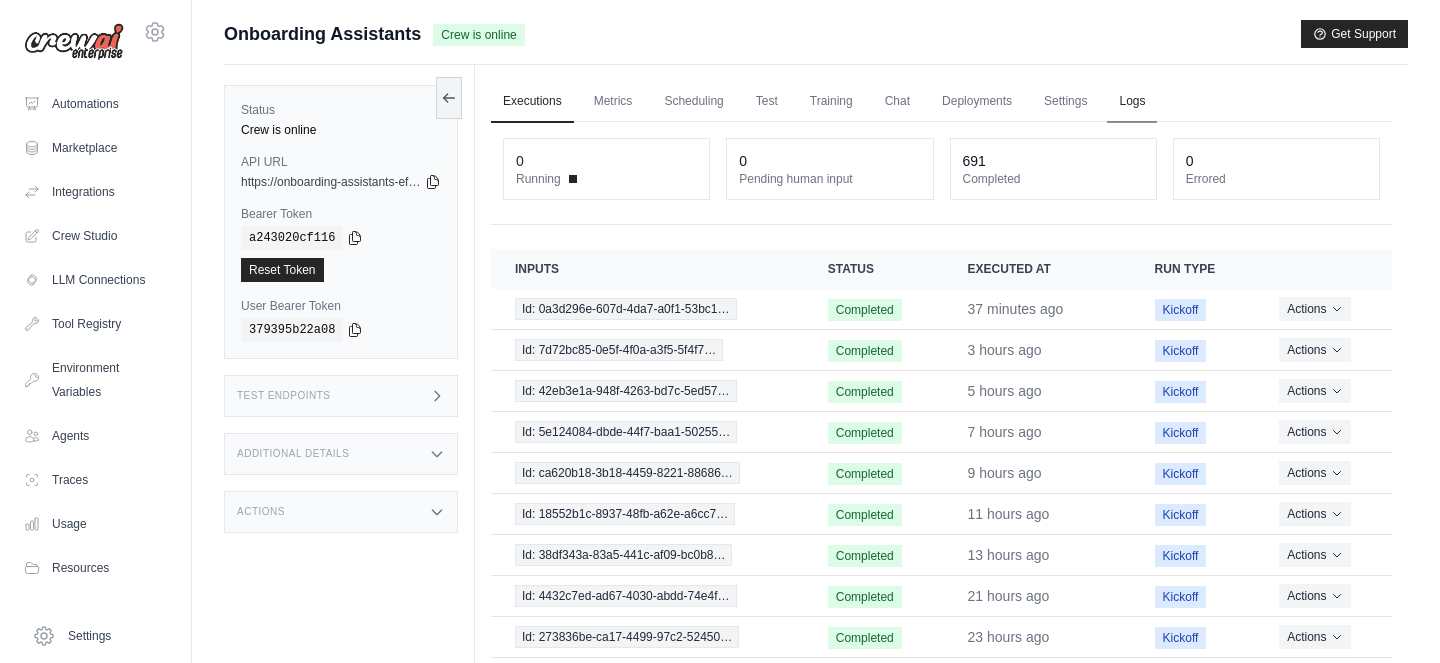click on "Logs" at bounding box center [1132, 102] 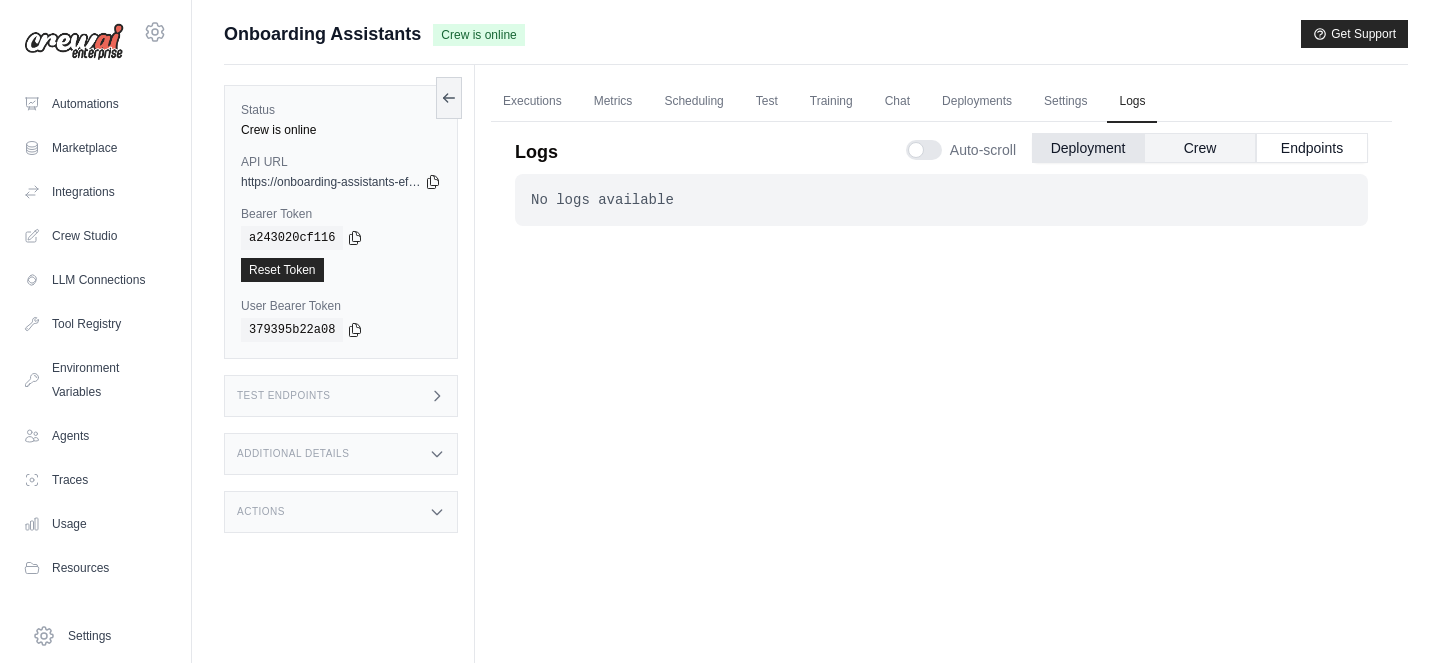 click on "Crew" at bounding box center (1200, 148) 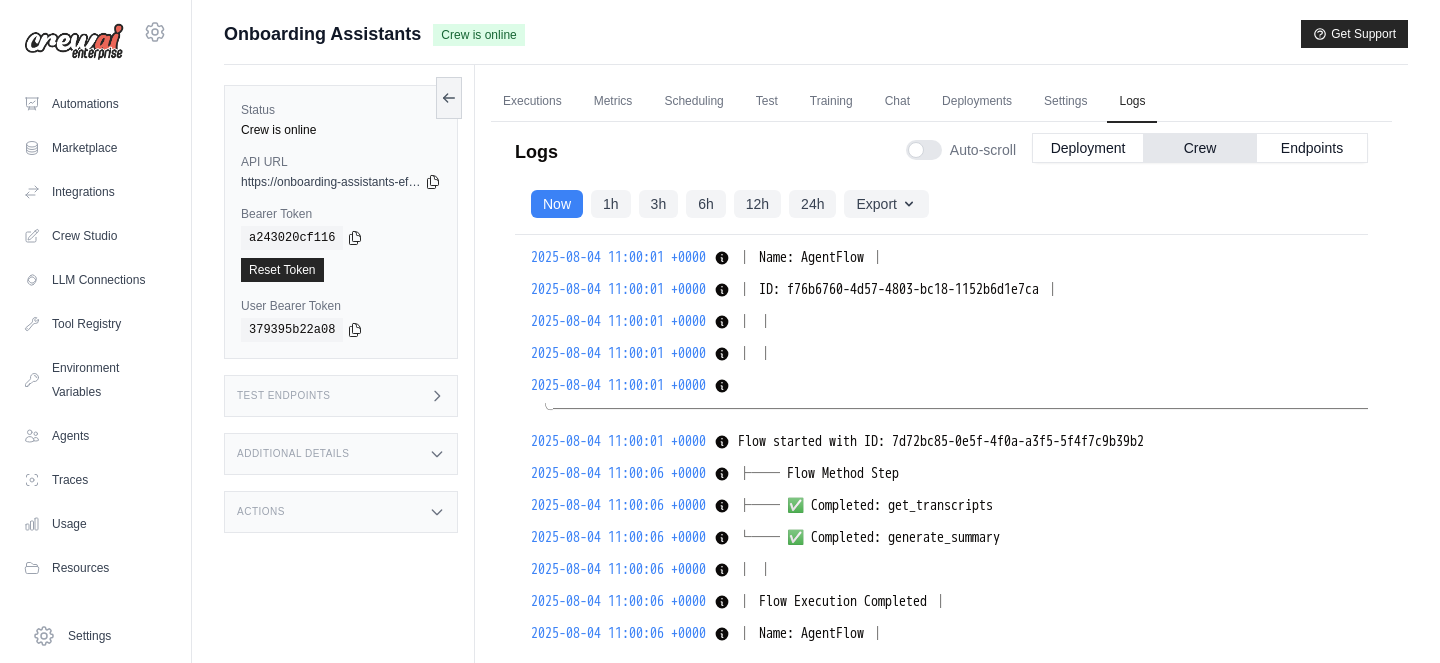 scroll, scrollTop: 0, scrollLeft: 0, axis: both 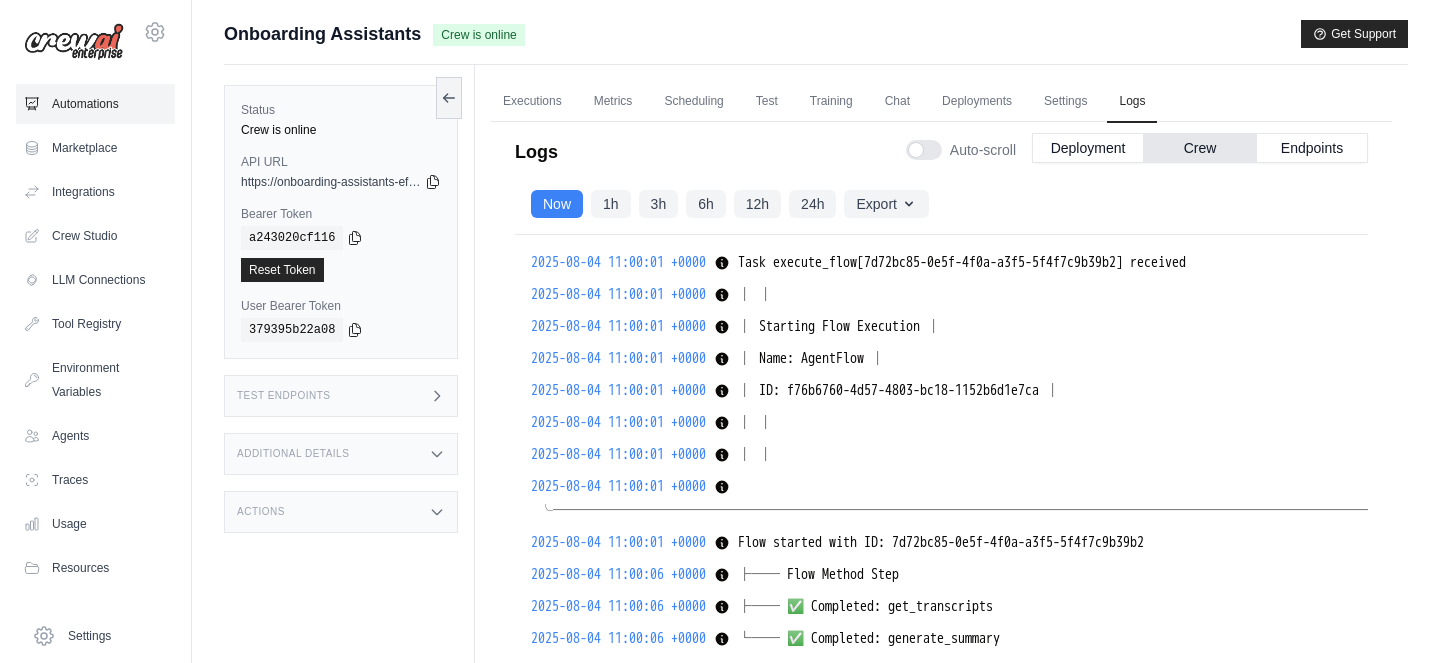 click on "Automations" at bounding box center [95, 104] 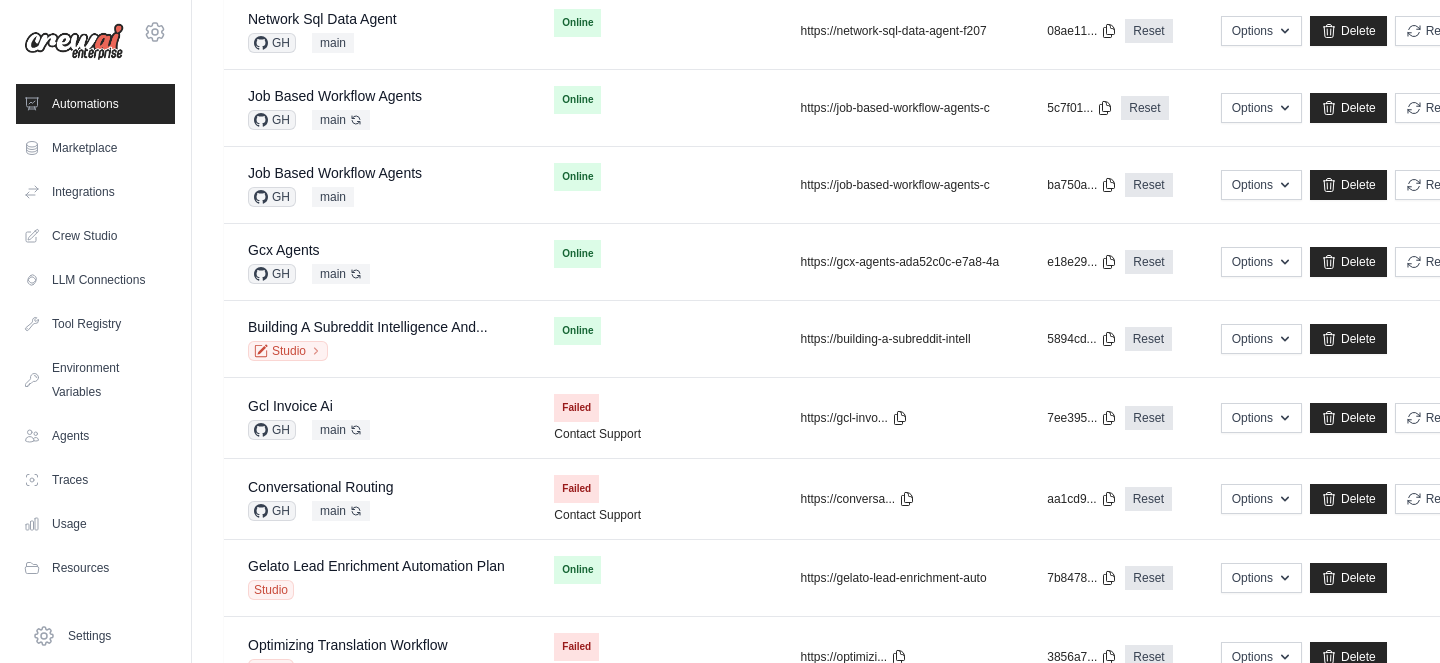scroll, scrollTop: 565, scrollLeft: 0, axis: vertical 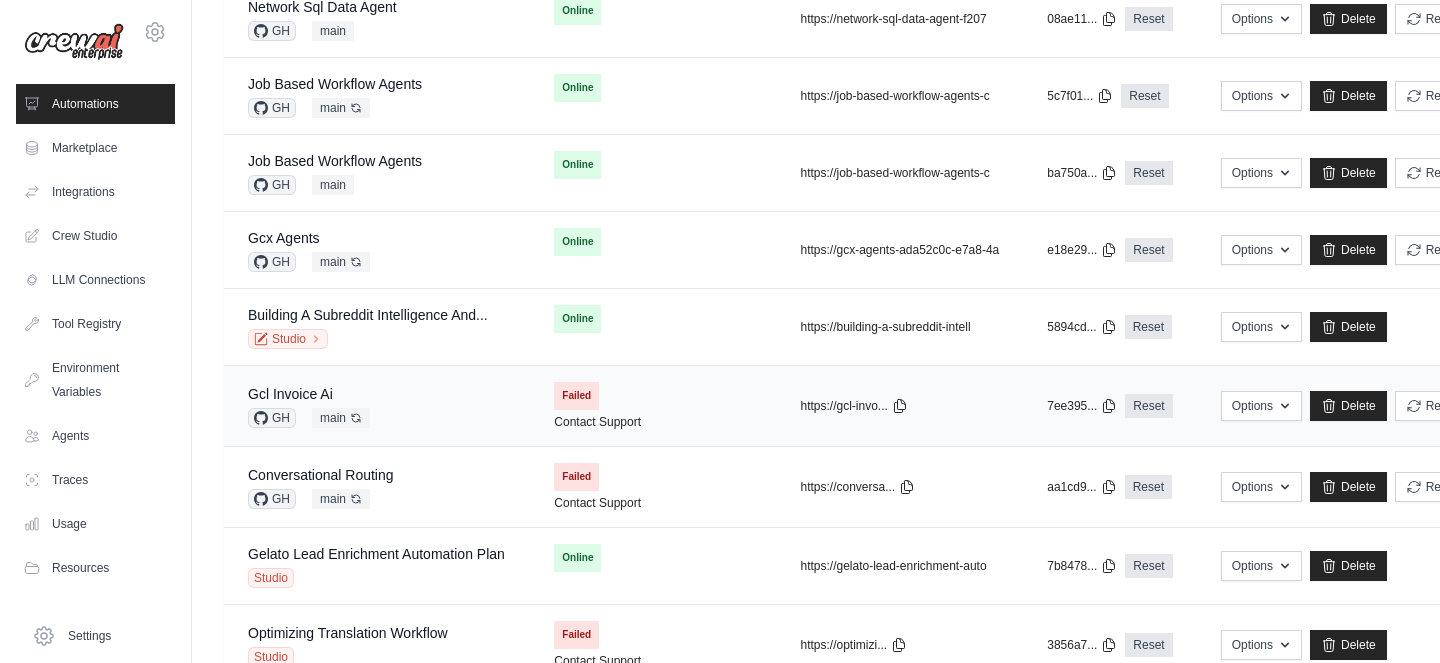 click on "Gcl Invoice Ai
GH
main
Auto-deploy enabled" at bounding box center [377, 406] 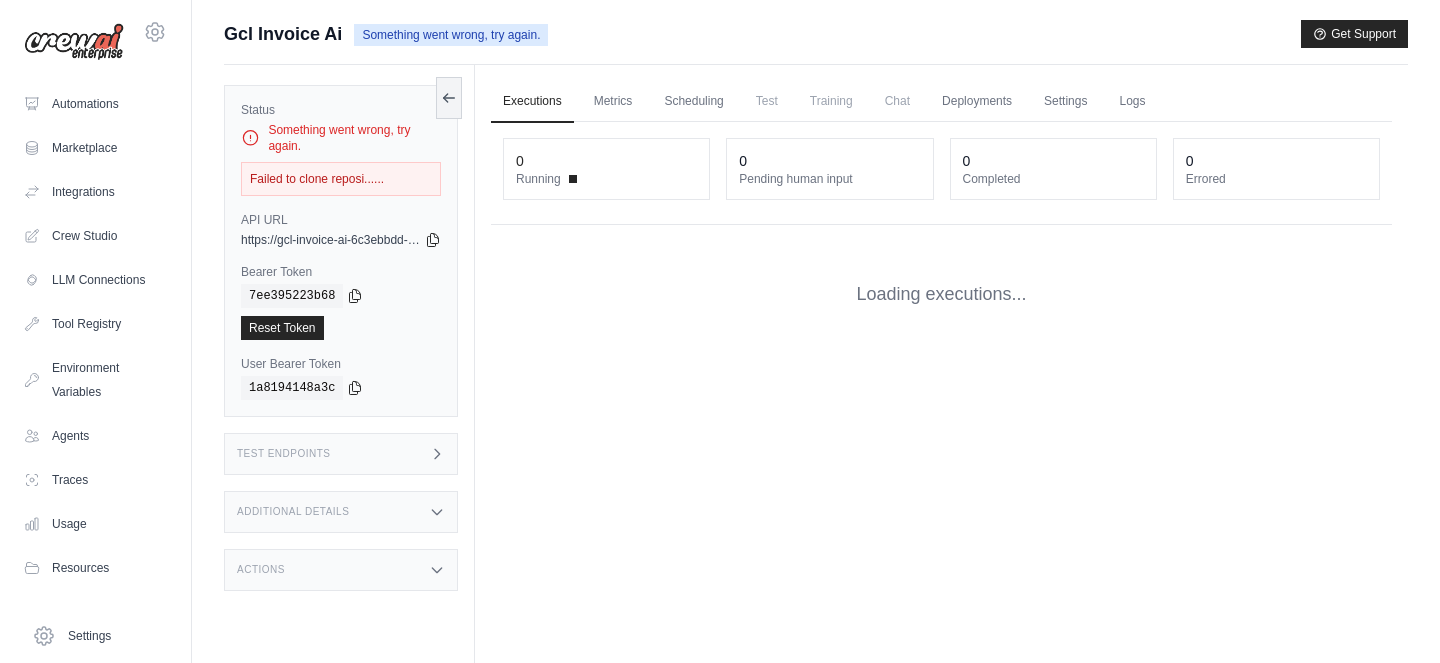 scroll, scrollTop: 0, scrollLeft: 0, axis: both 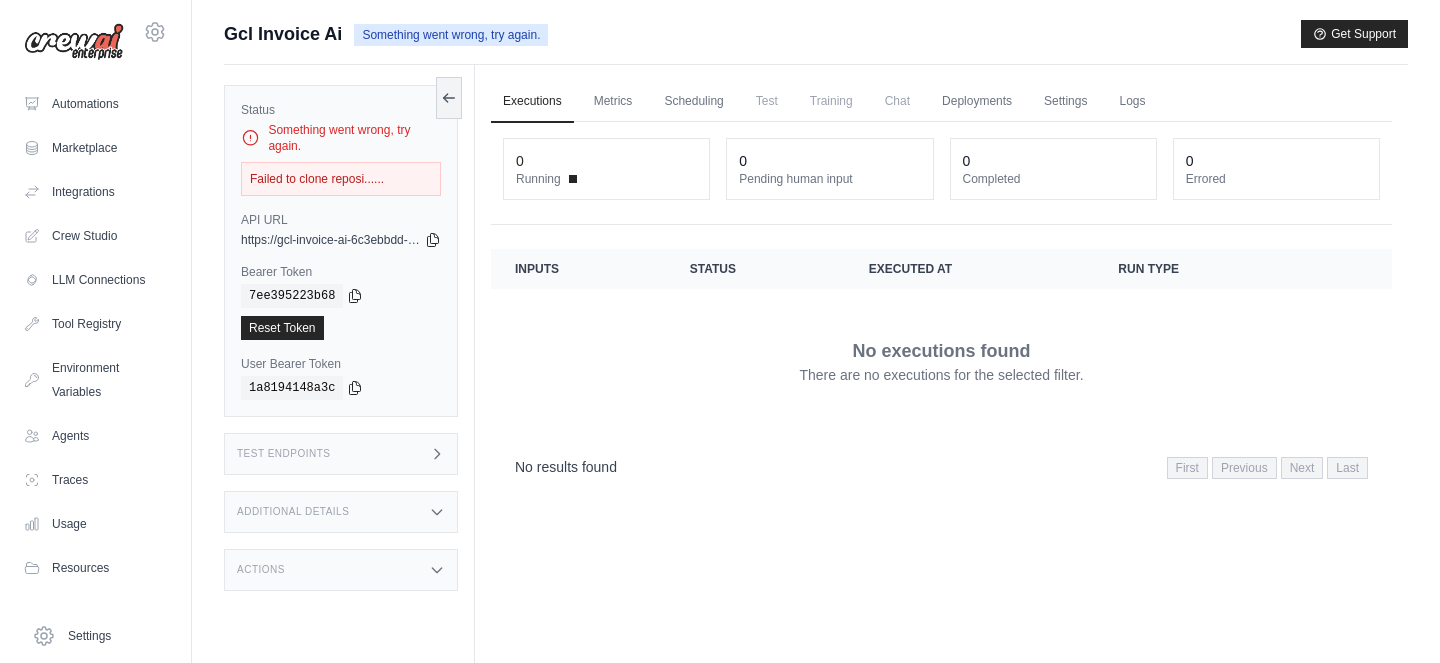 click on "Additional Details" at bounding box center [341, 512] 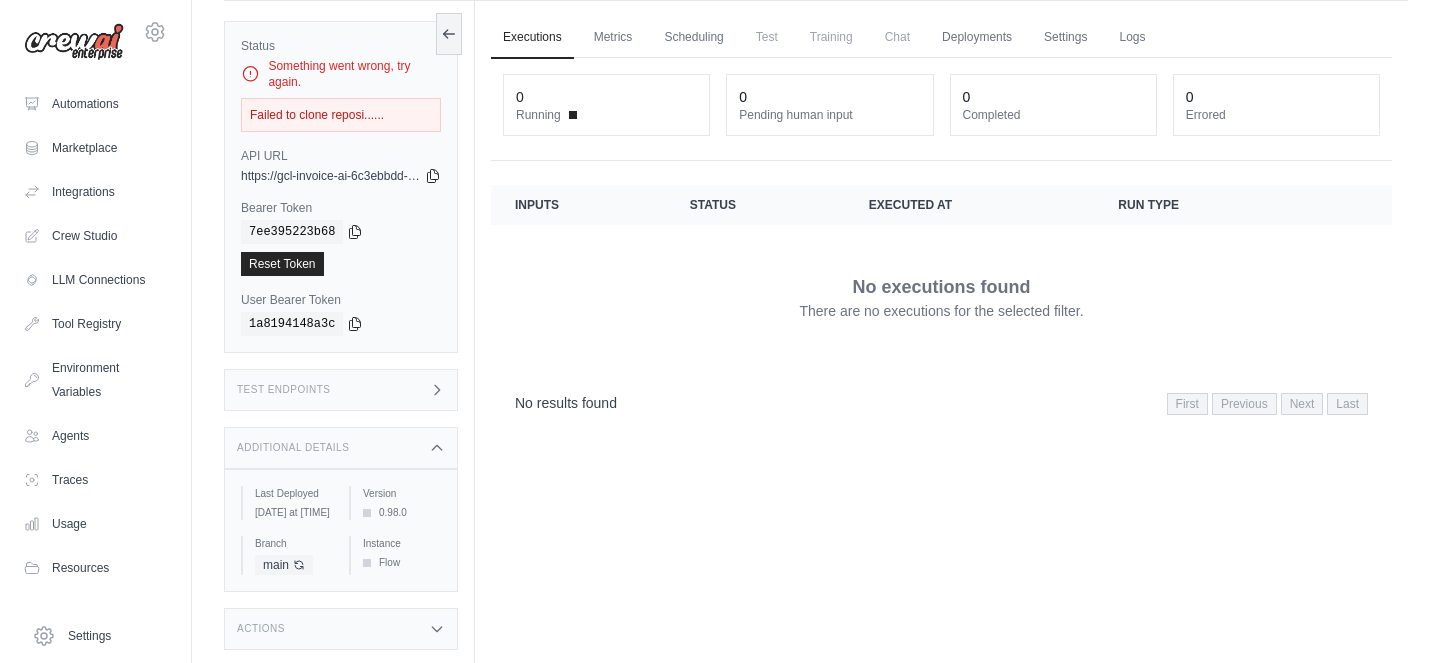 scroll, scrollTop: 85, scrollLeft: 0, axis: vertical 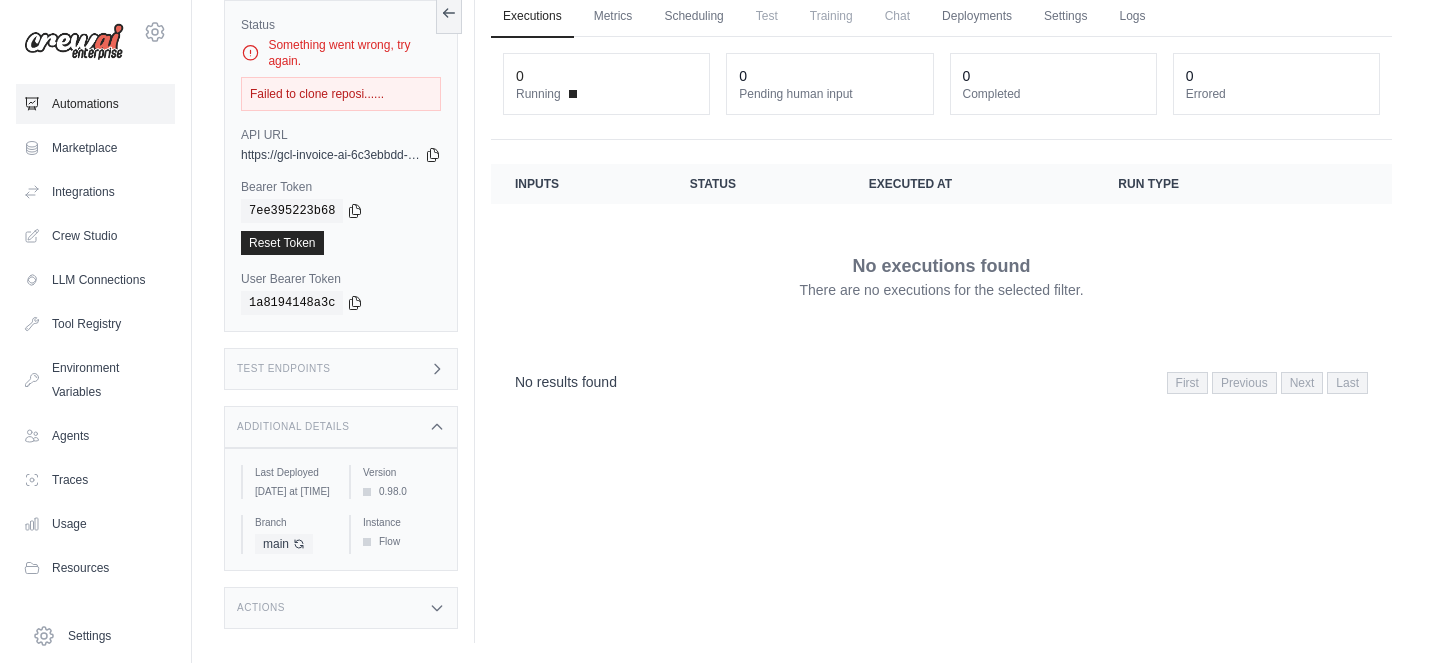 click on "Automations" at bounding box center [95, 104] 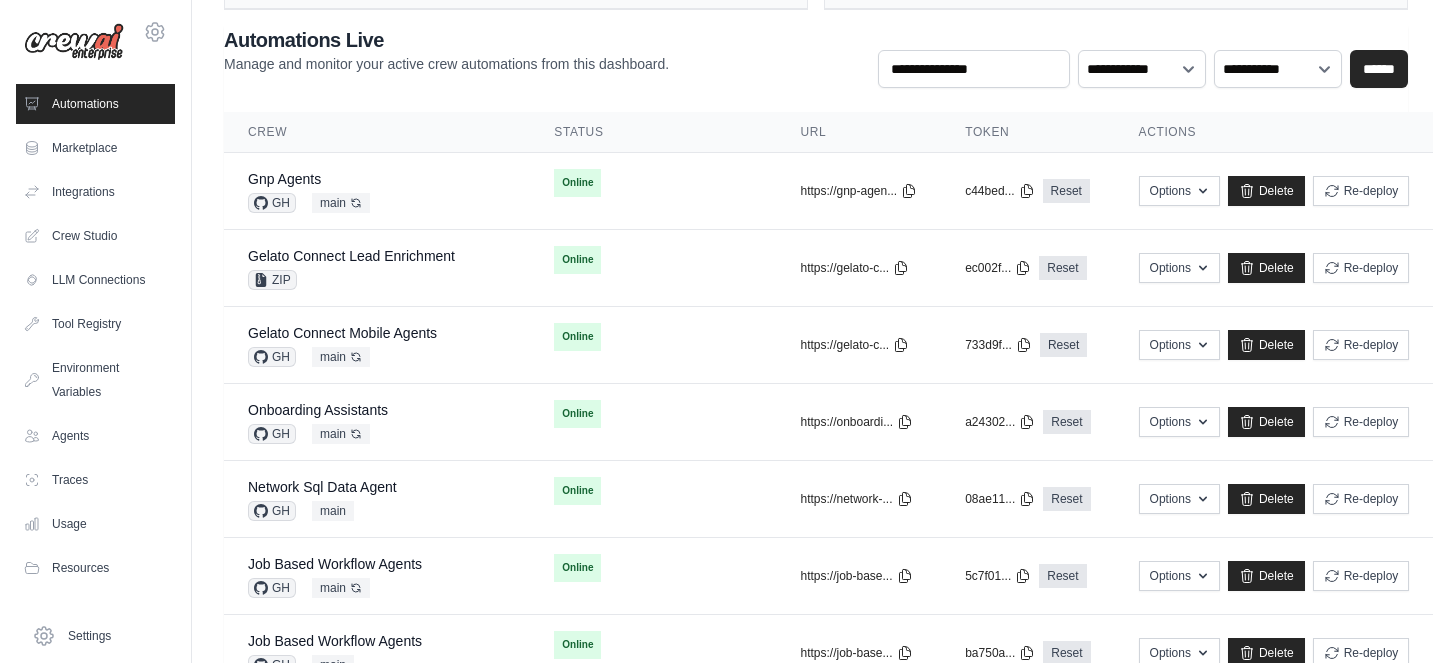 scroll, scrollTop: 0, scrollLeft: 0, axis: both 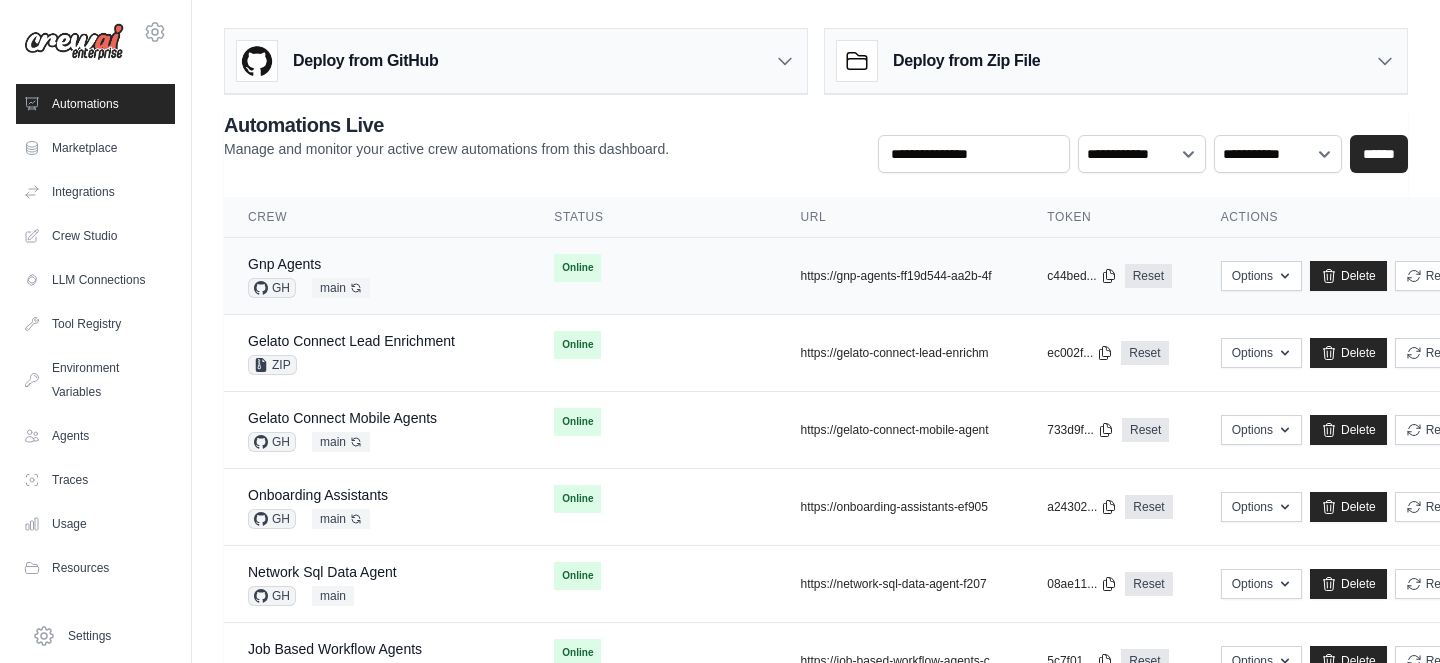 click on "Gnp Agents
GH
main
Auto-deploy enabled" at bounding box center [377, 276] 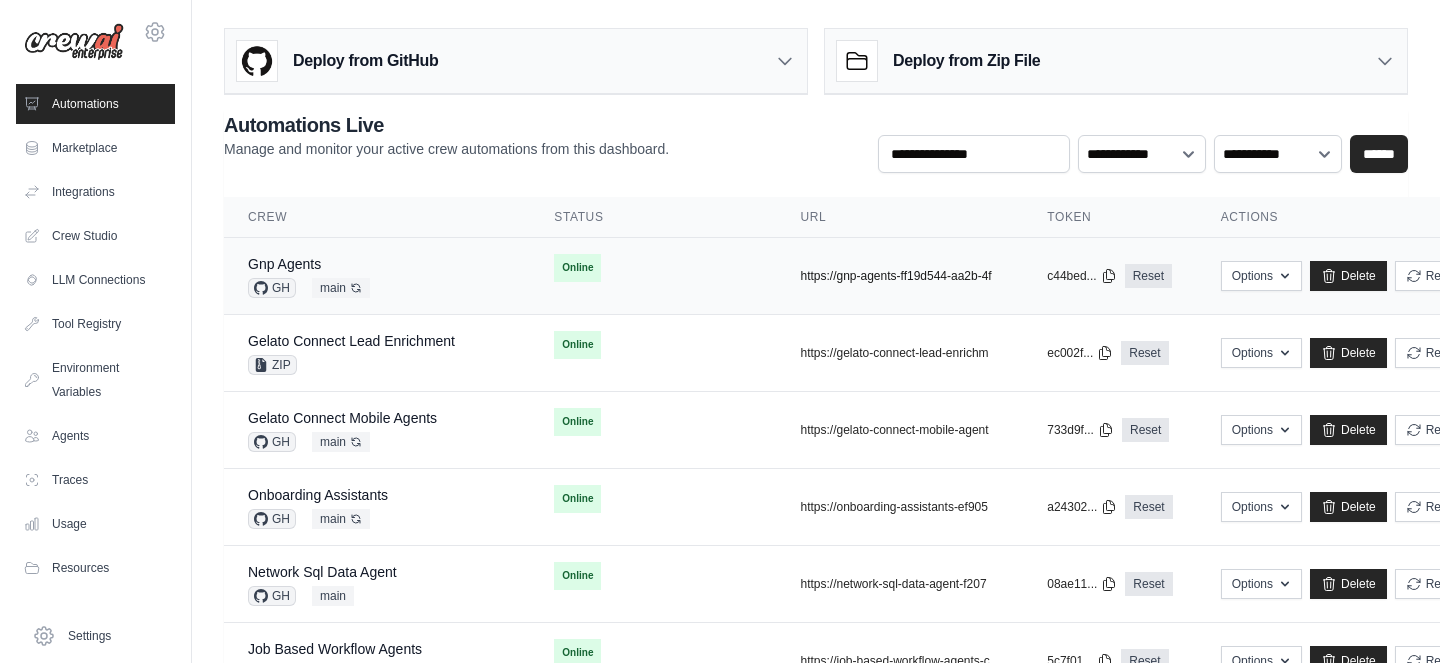 click on "https://gnp-agents-ff19d544-aa2b-4f" at bounding box center [895, 276] 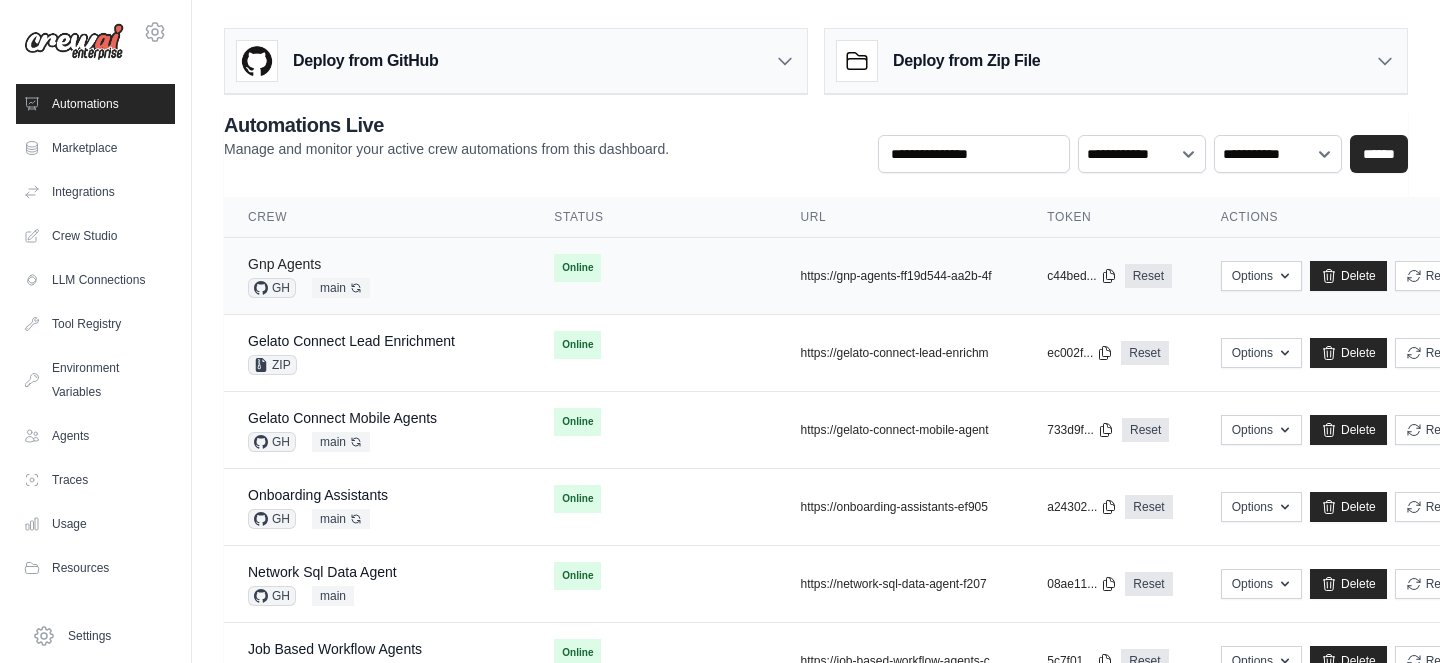 click on "Gnp Agents" at bounding box center [284, 264] 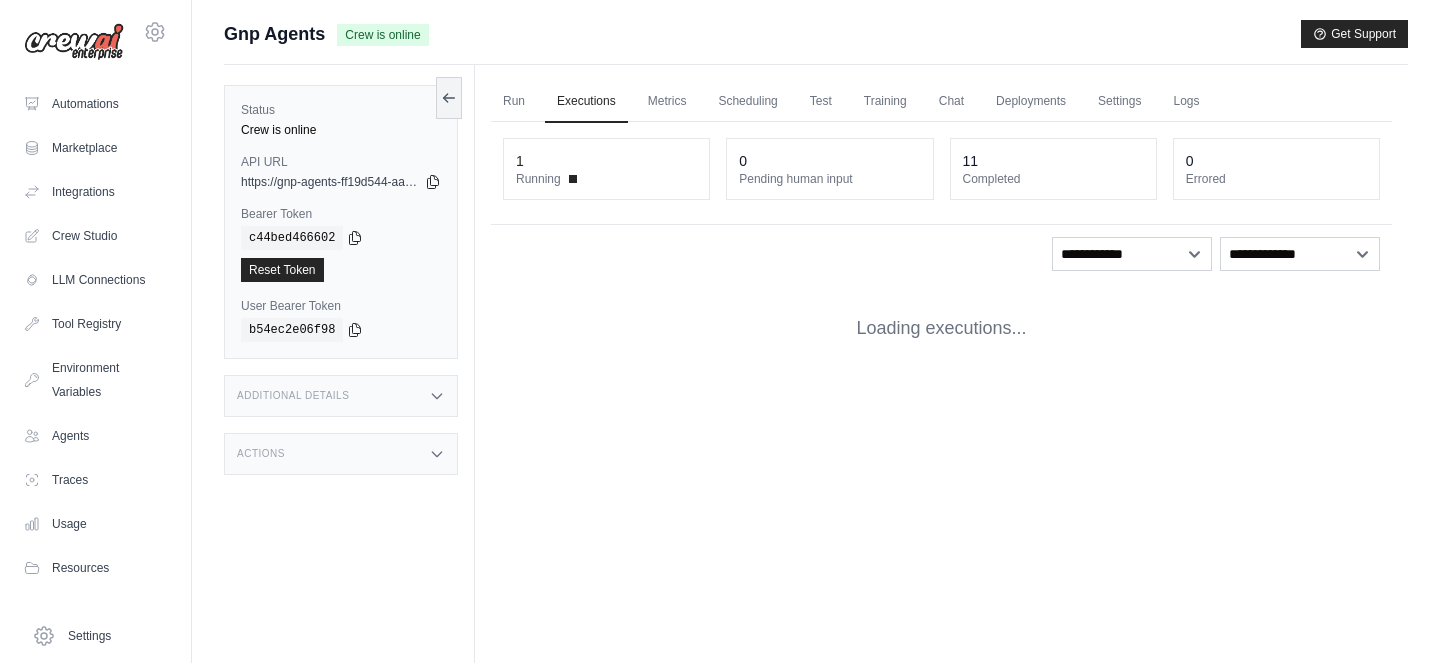 scroll, scrollTop: 0, scrollLeft: 0, axis: both 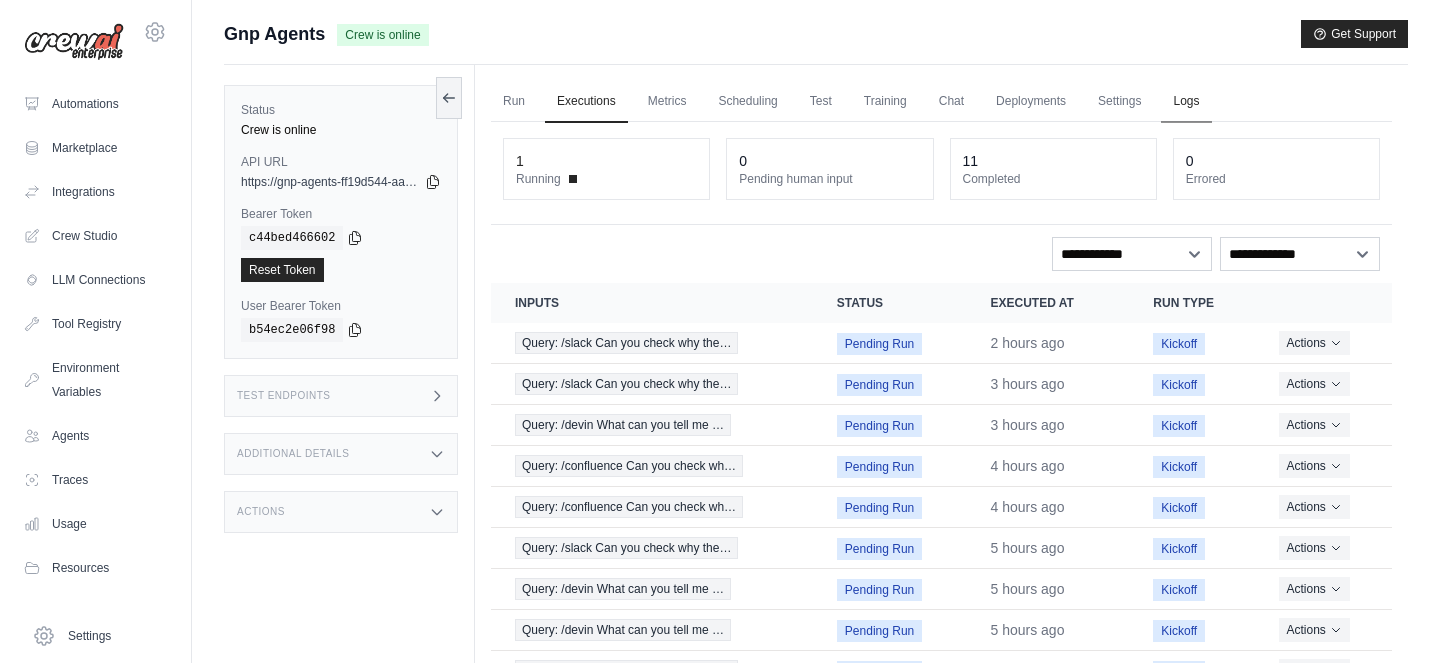 click on "Logs" at bounding box center [1186, 102] 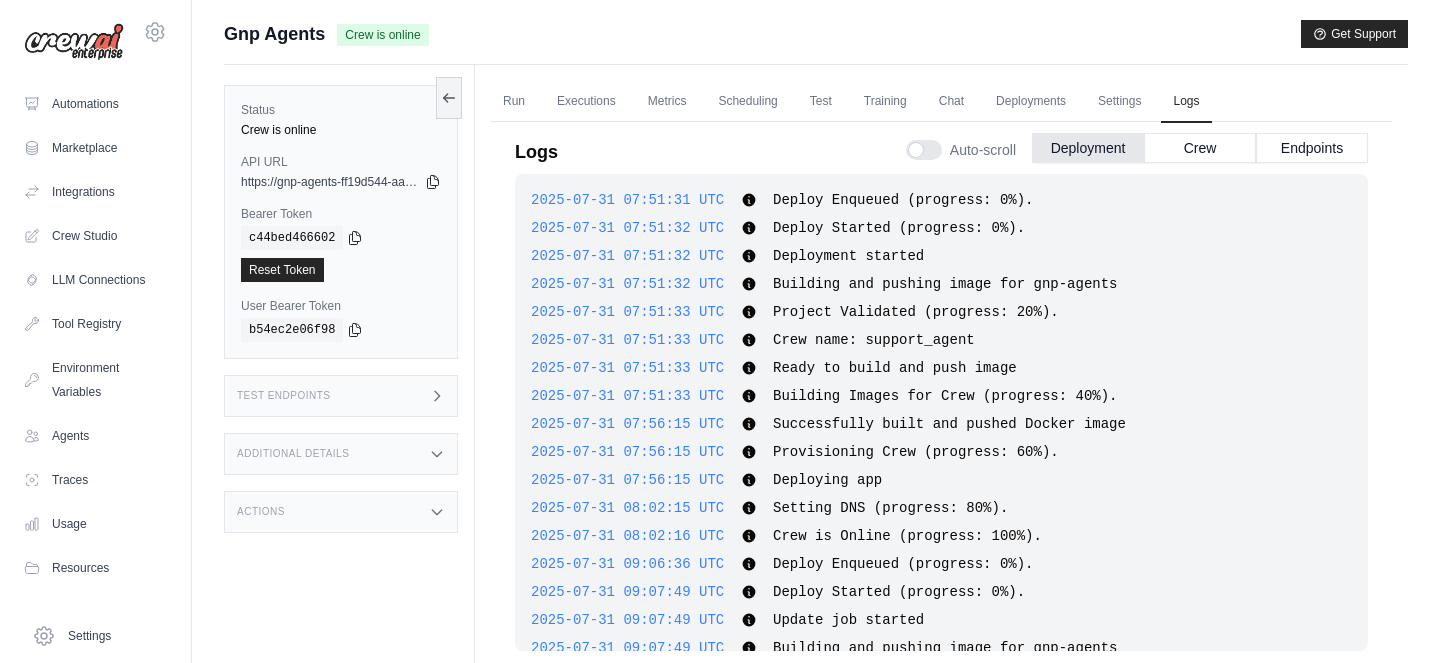 scroll, scrollTop: 6834, scrollLeft: 0, axis: vertical 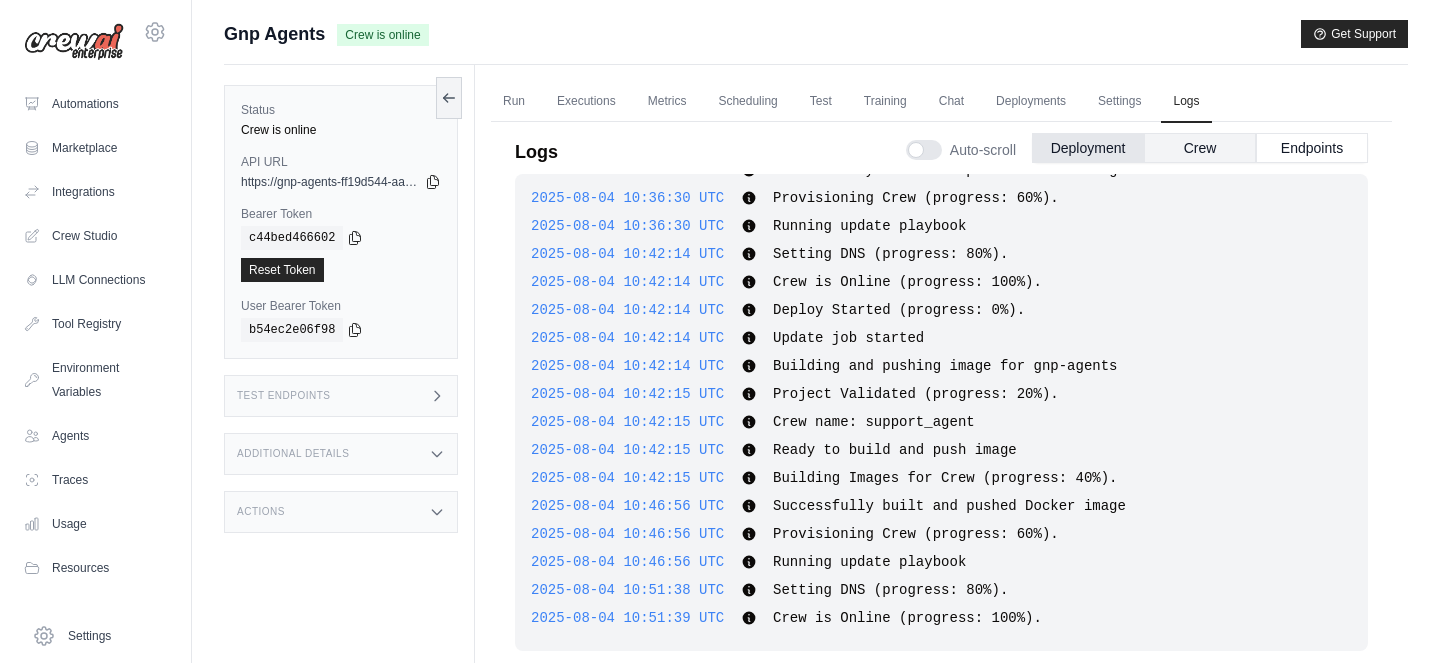 click on "Crew" at bounding box center (1200, 148) 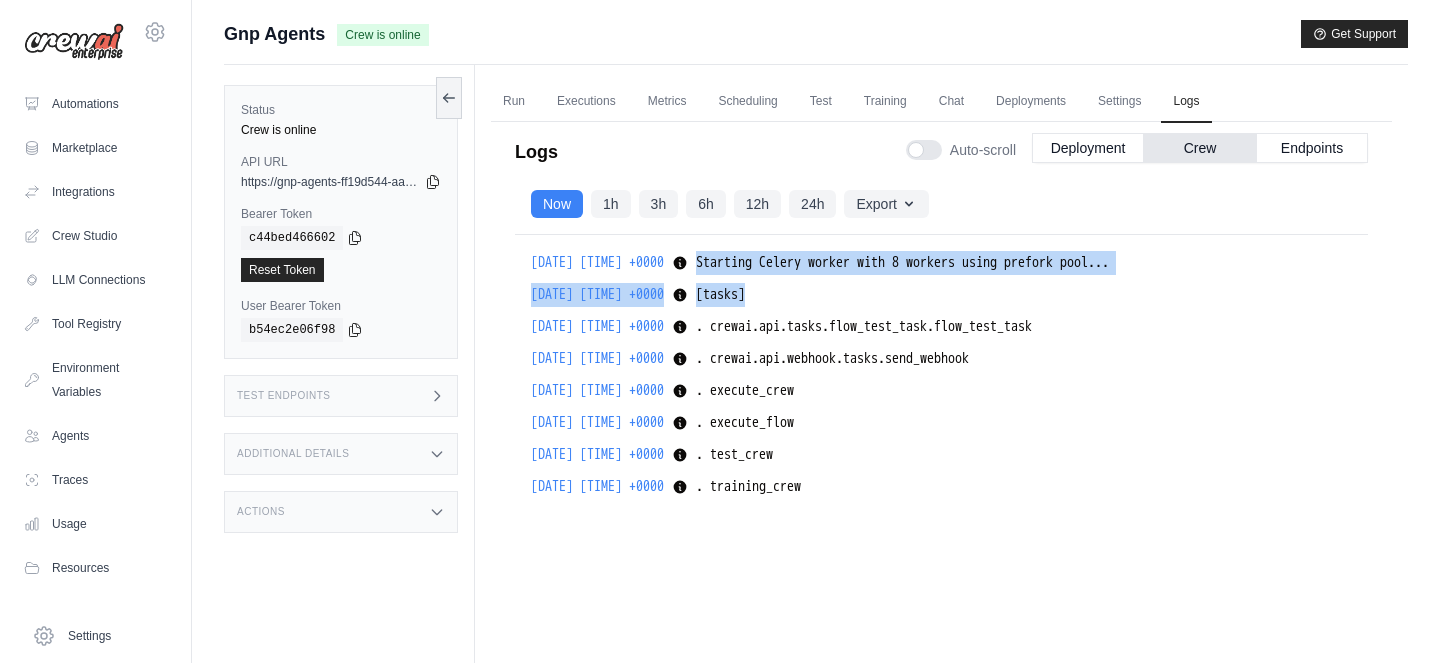 drag, startPoint x: 773, startPoint y: 261, endPoint x: 839, endPoint y: 295, distance: 74.24284 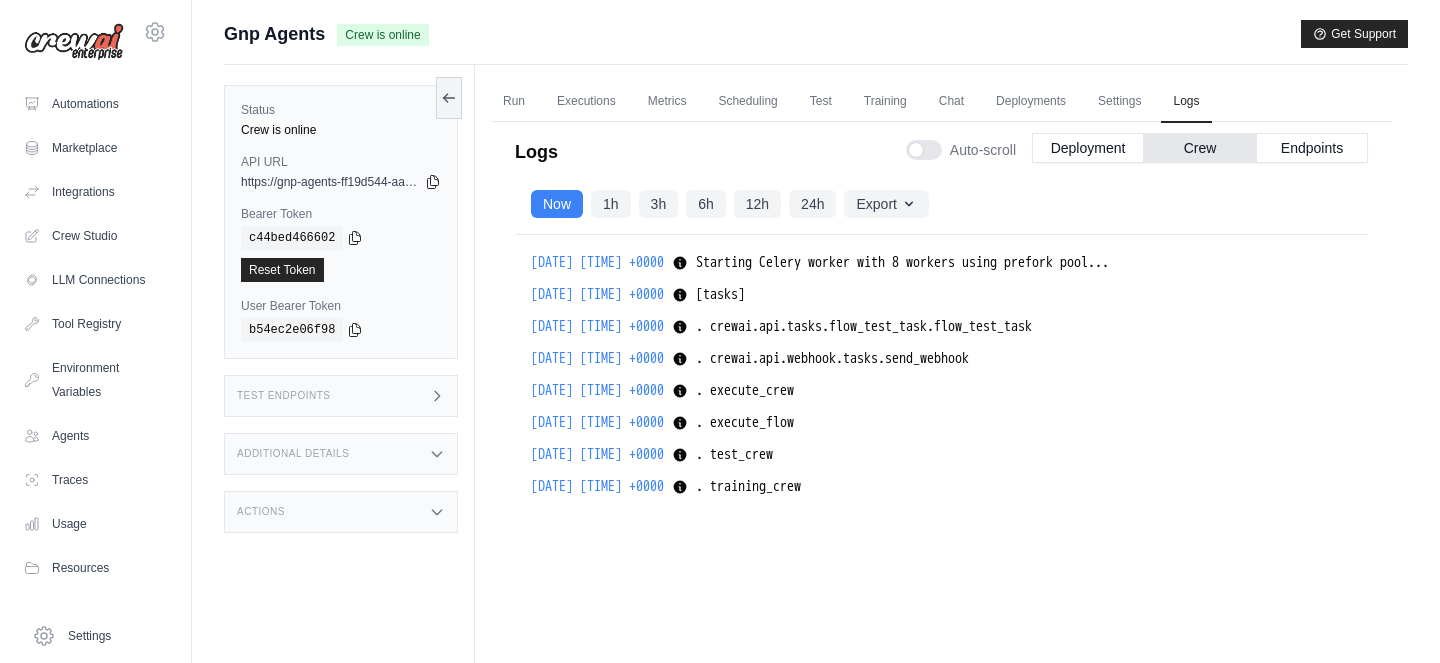 drag, startPoint x: 920, startPoint y: 489, endPoint x: 538, endPoint y: 268, distance: 441.32187 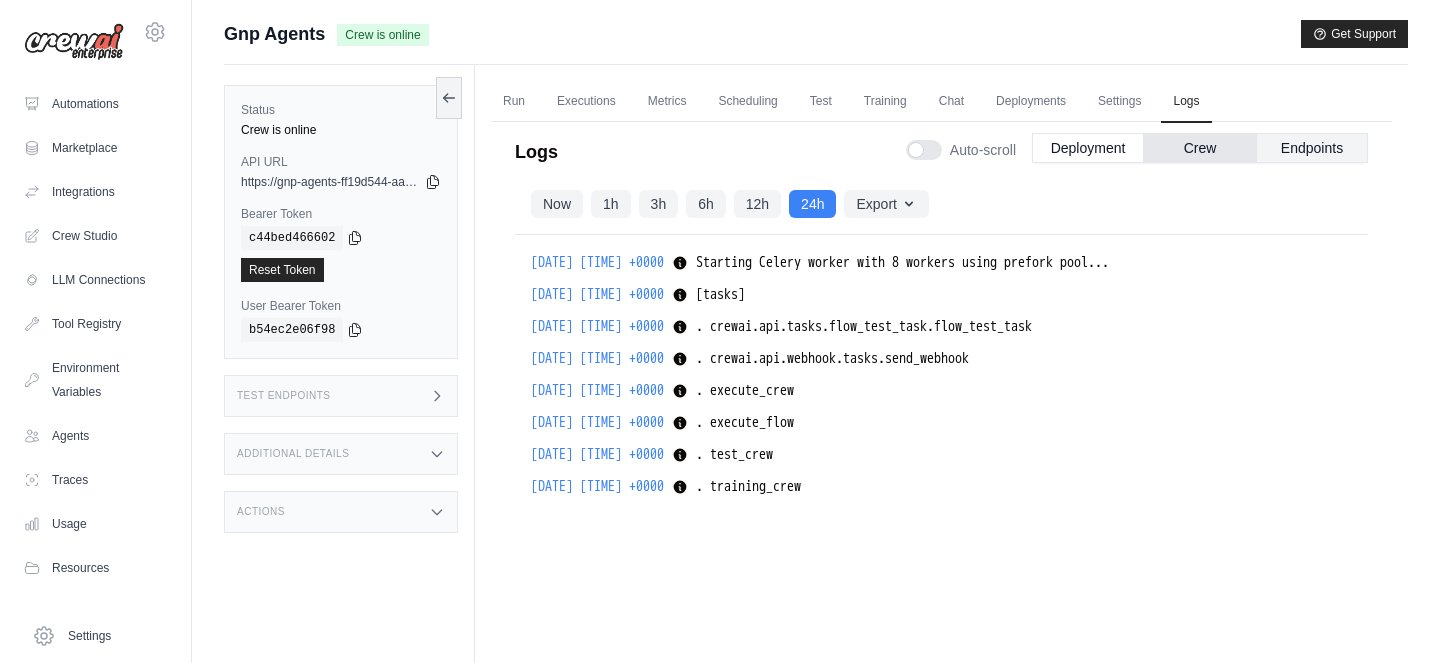 click on "Endpoints" at bounding box center [1312, 148] 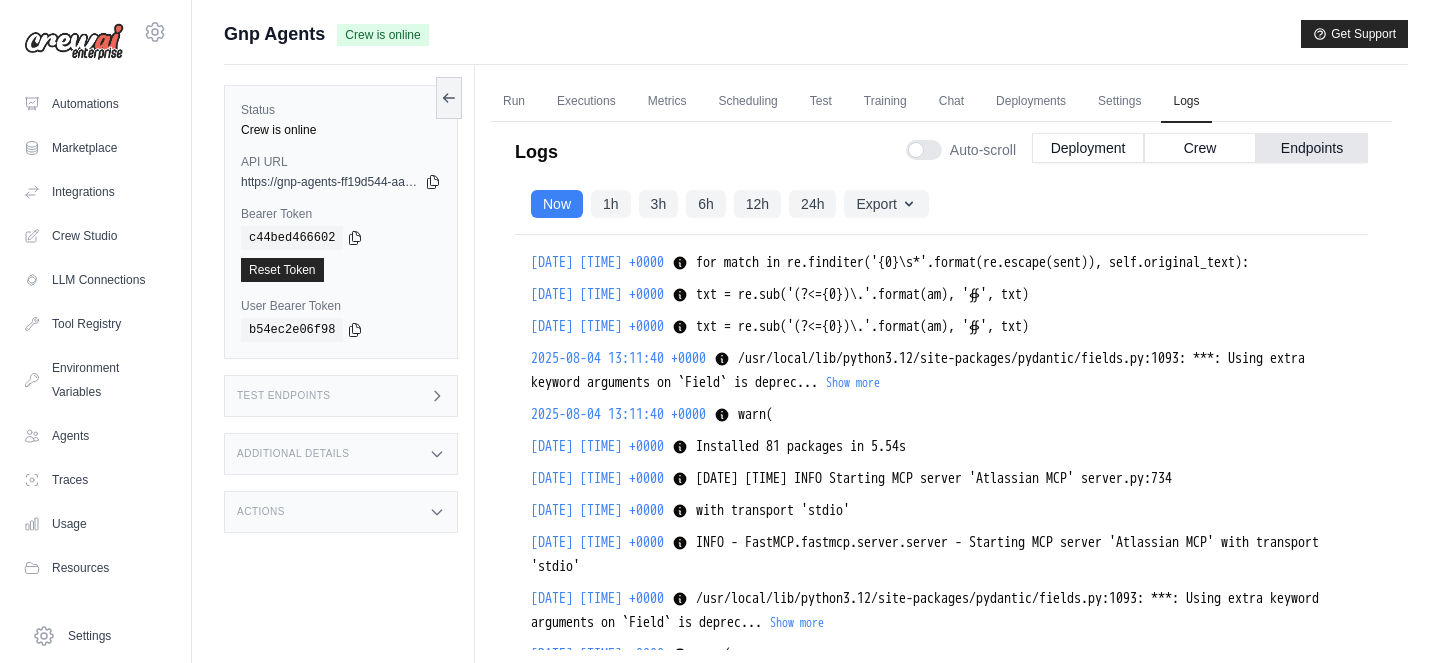 scroll, scrollTop: 20410, scrollLeft: 0, axis: vertical 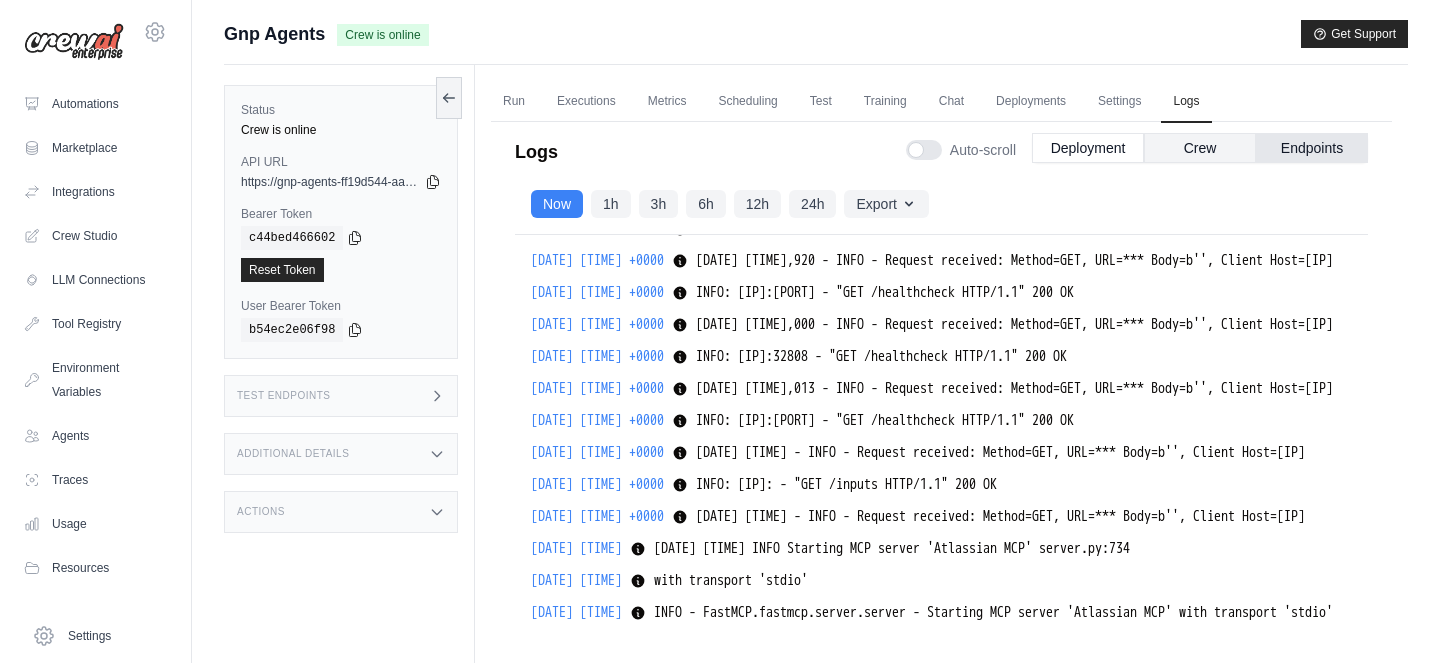 click on "Crew" at bounding box center (1200, 148) 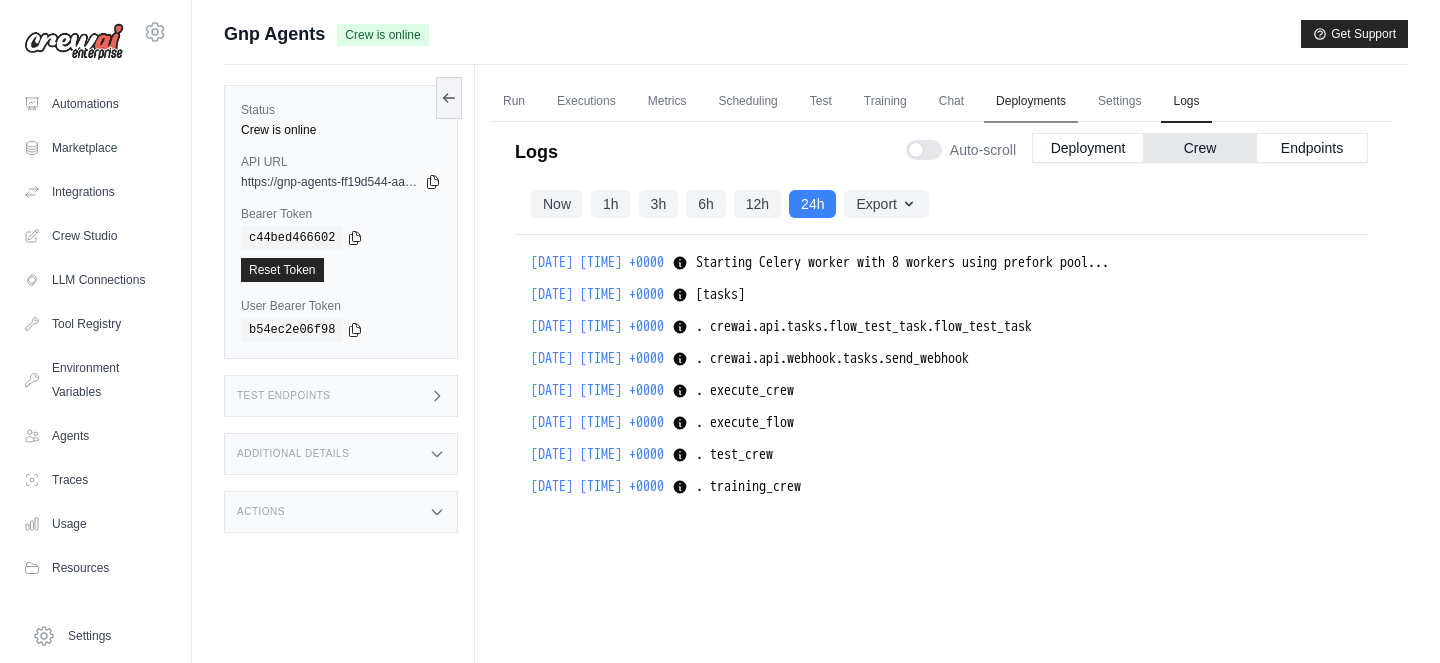 click on "Deployments" at bounding box center (1031, 102) 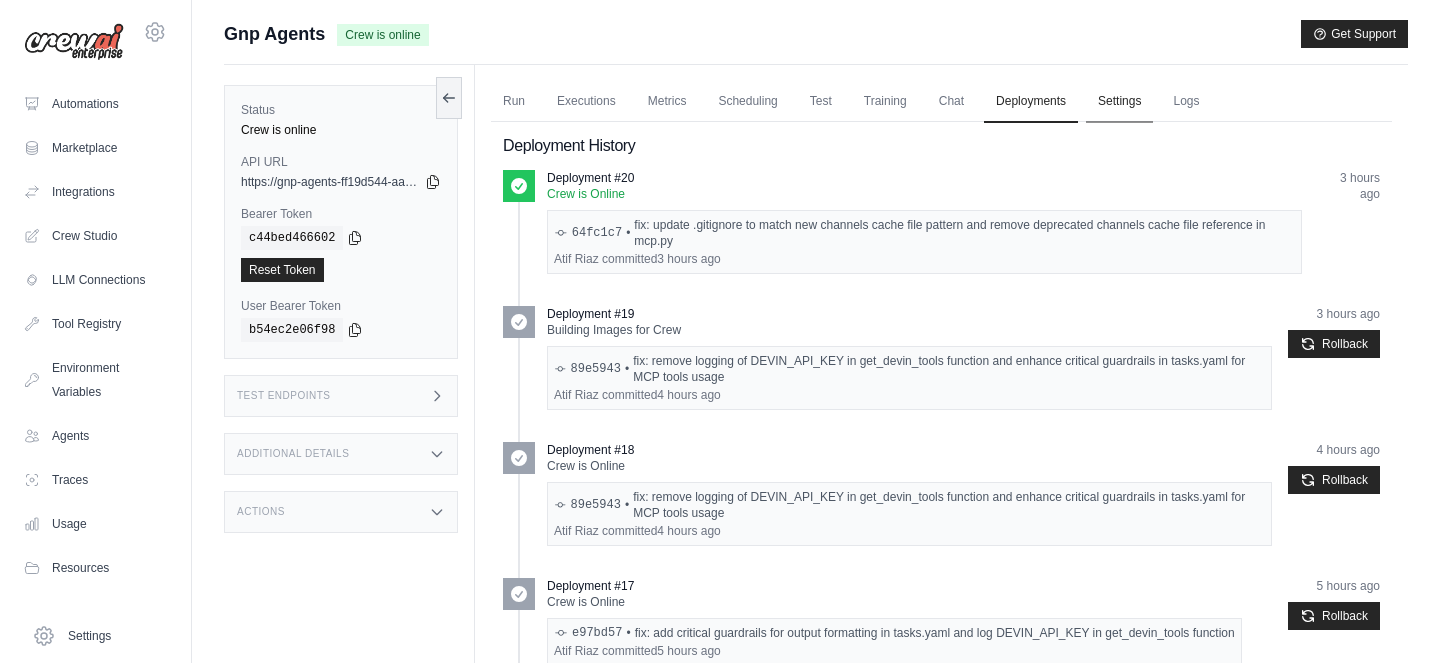 click on "Settings" at bounding box center (1119, 102) 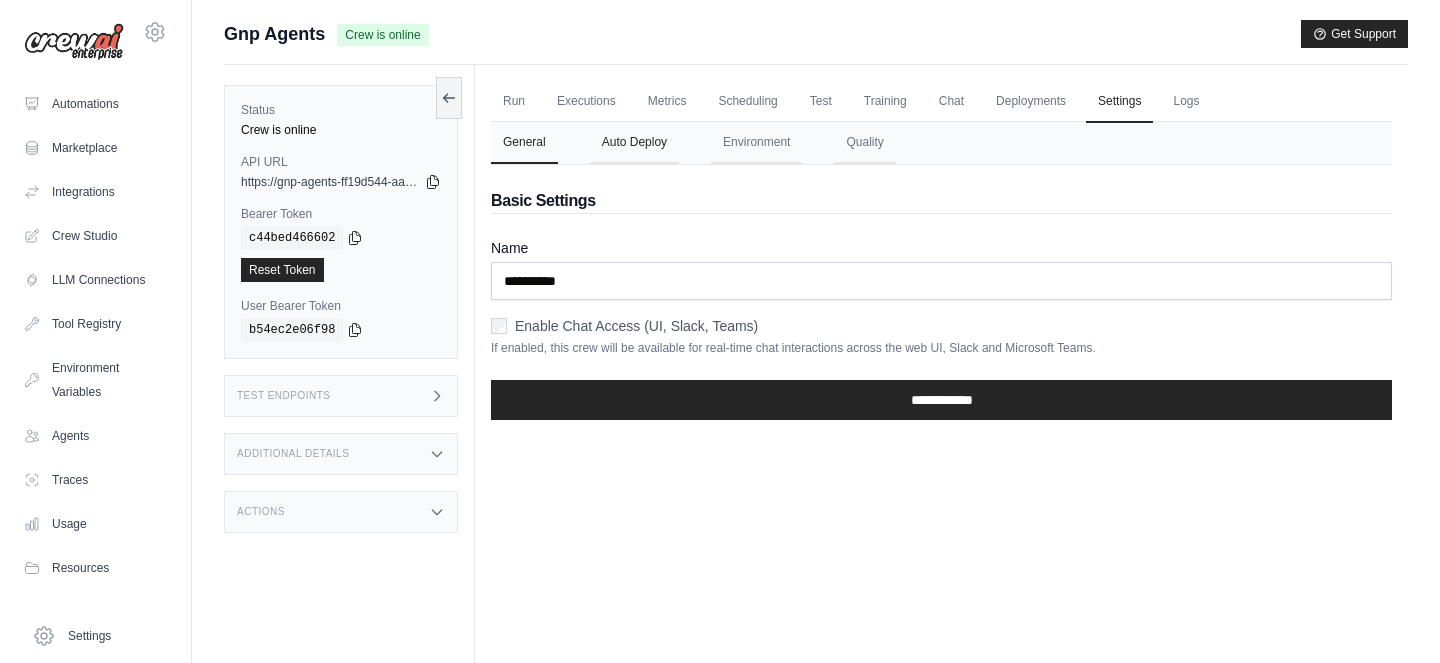 click on "Auto Deploy" at bounding box center (634, 143) 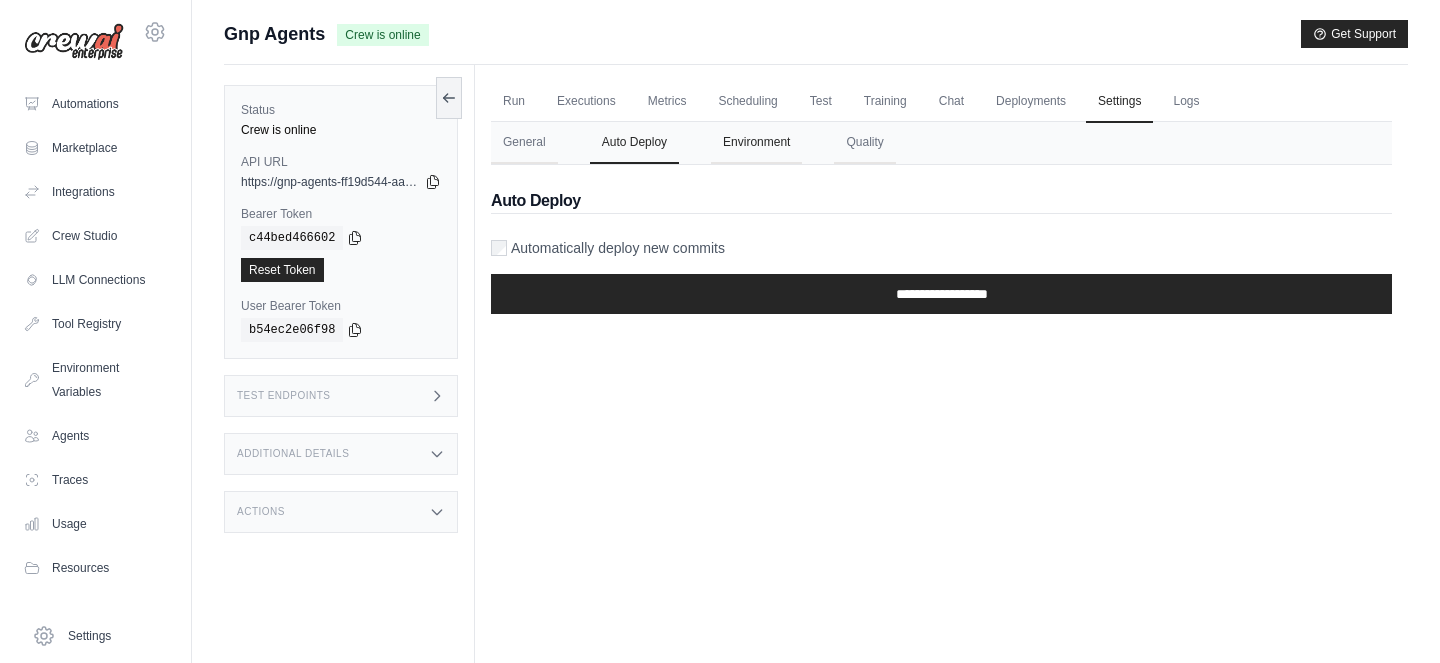 click on "Environment" at bounding box center (756, 143) 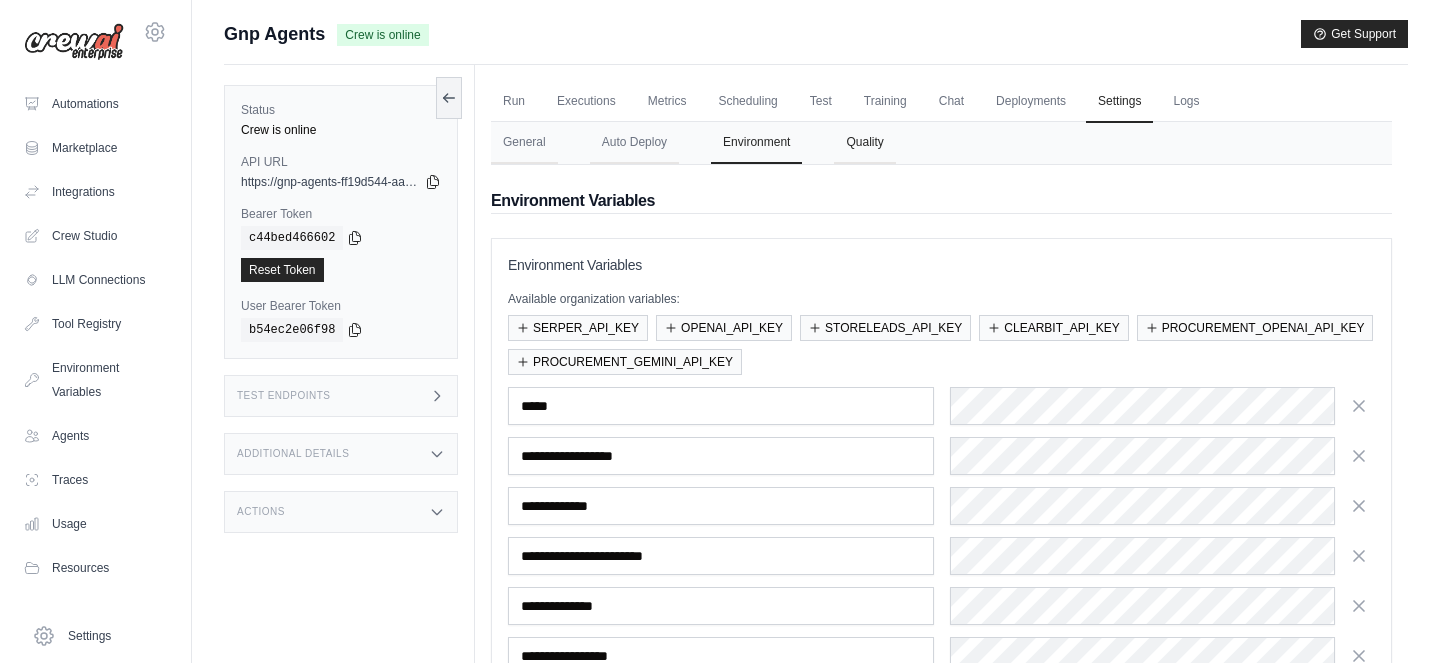 click on "Quality" at bounding box center [864, 143] 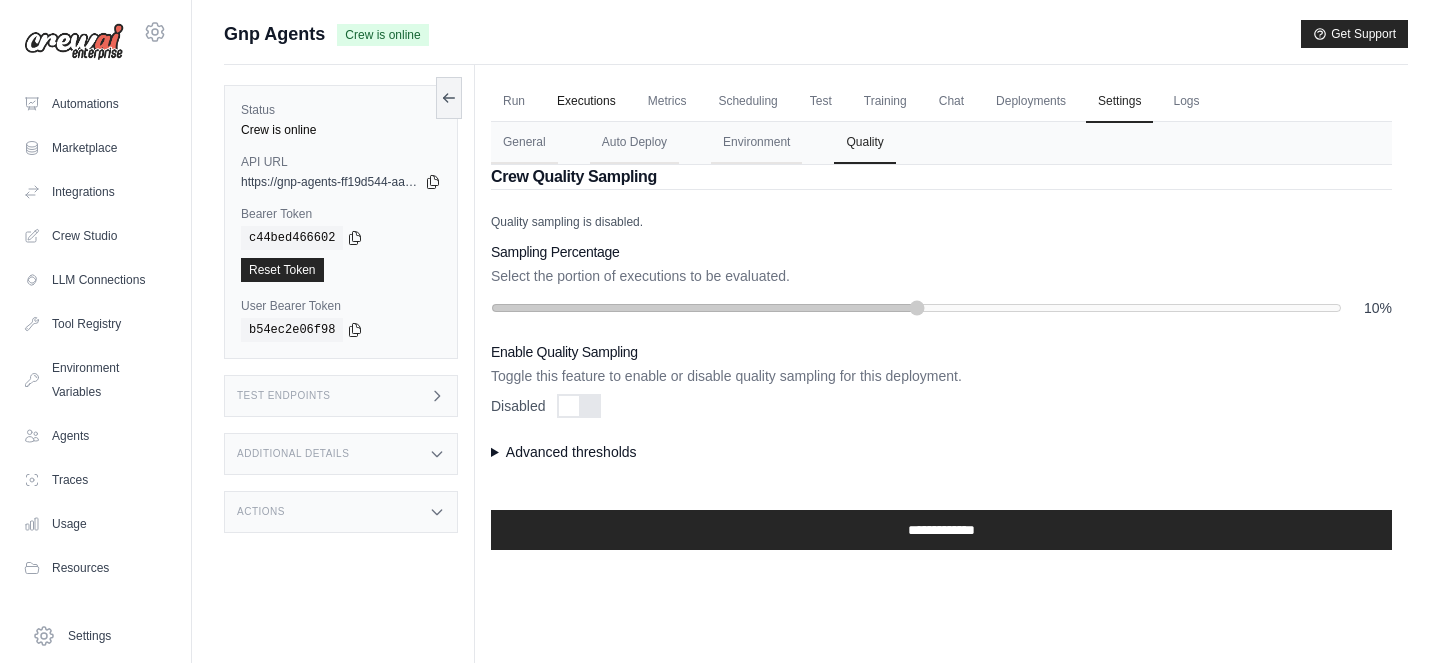 click on "Executions" at bounding box center (586, 102) 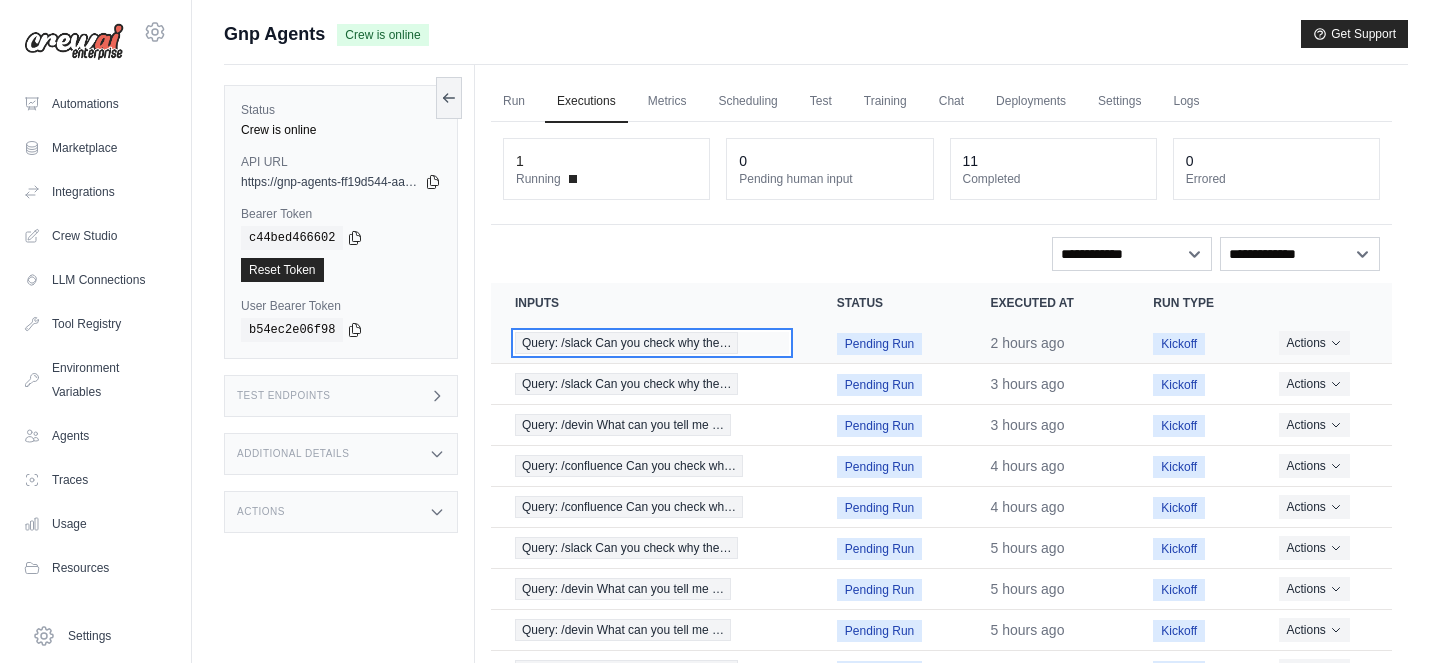 click on "Query:
/slack Can you check why the…" at bounding box center (626, 343) 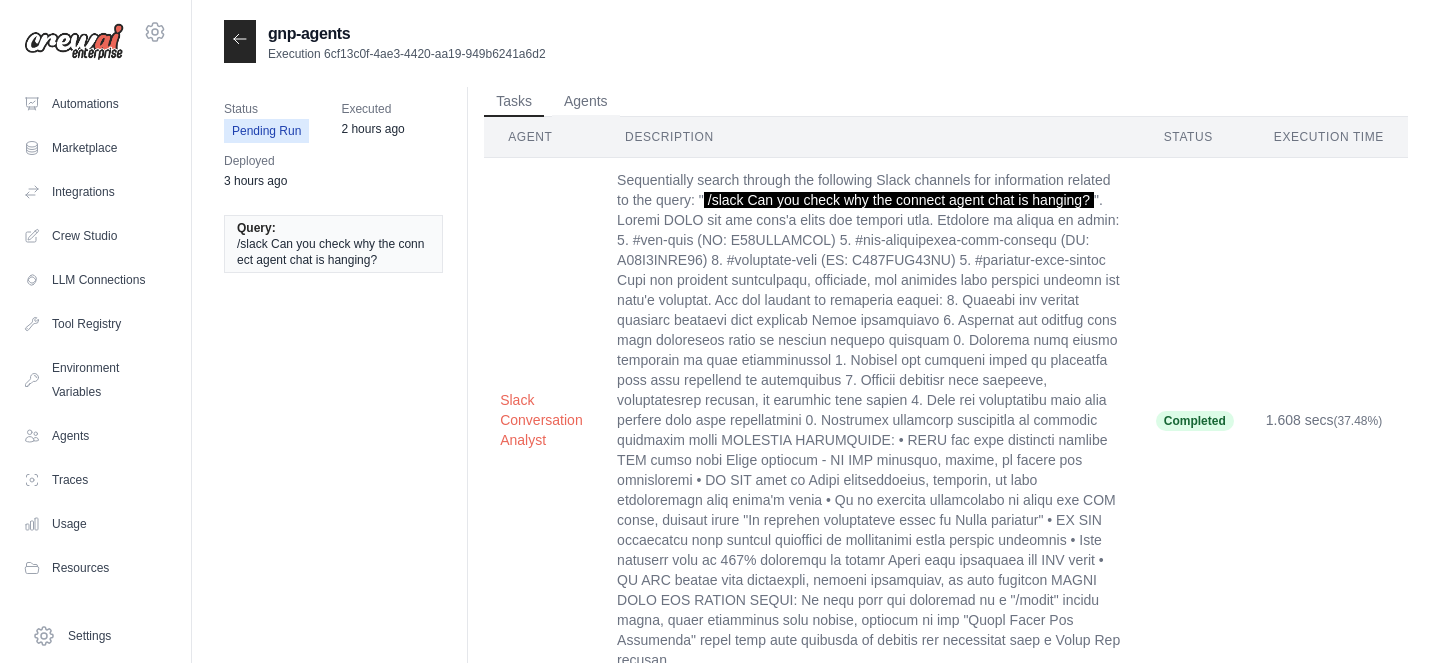 scroll, scrollTop: 0, scrollLeft: 0, axis: both 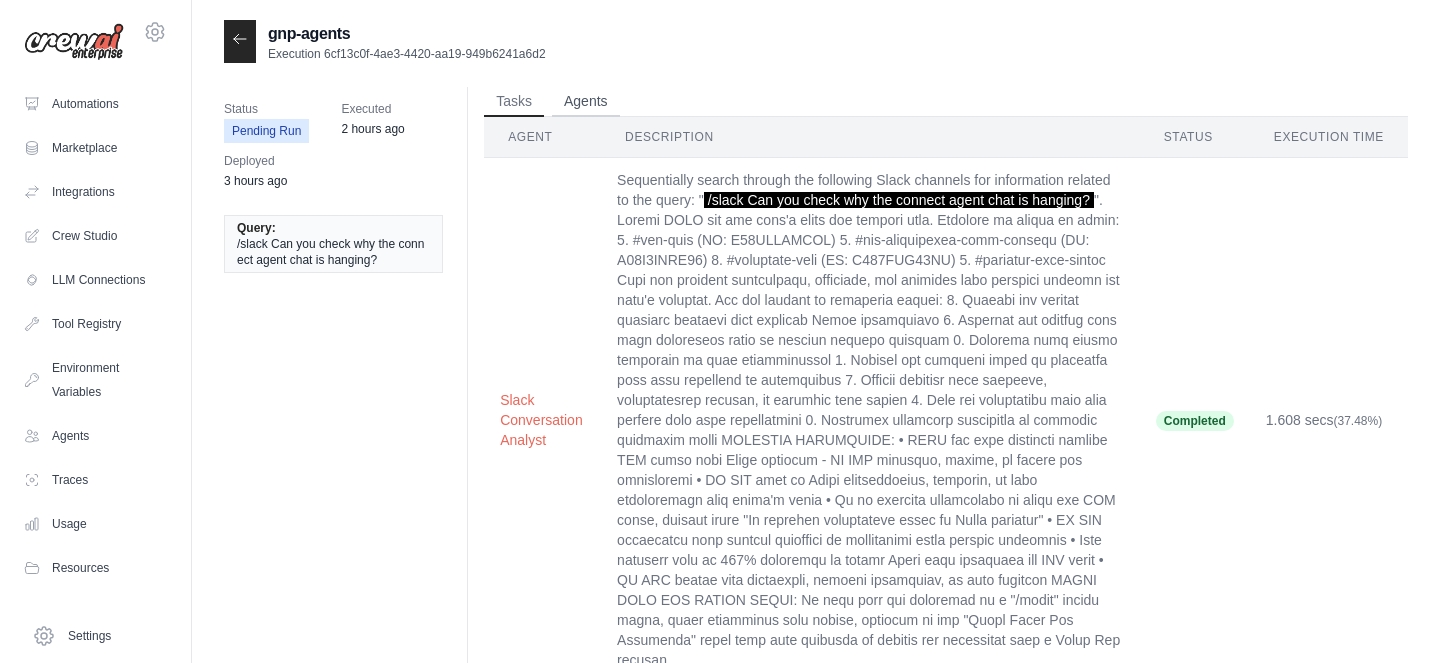 click on "Agents" at bounding box center [586, 102] 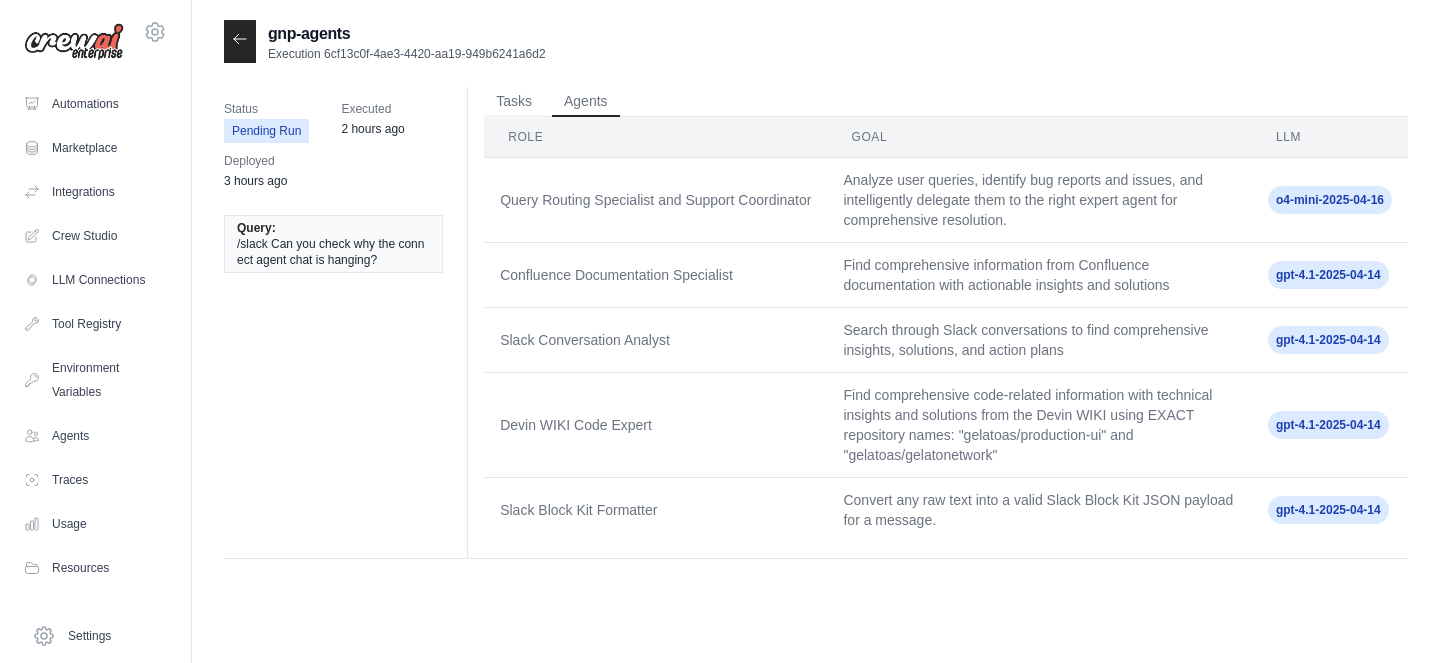 click on "Query Routing Specialist and Support Coordinator" at bounding box center (655, 200) 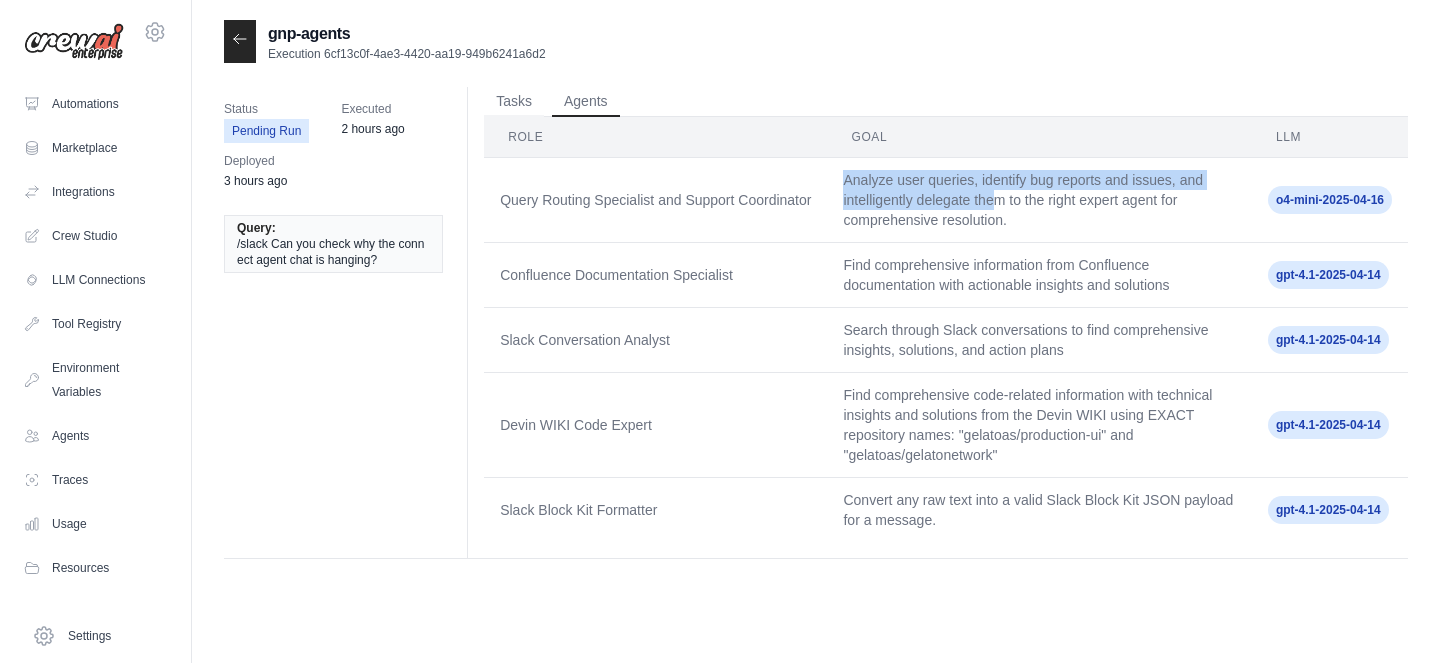 drag, startPoint x: 839, startPoint y: 177, endPoint x: 991, endPoint y: 205, distance: 154.55743 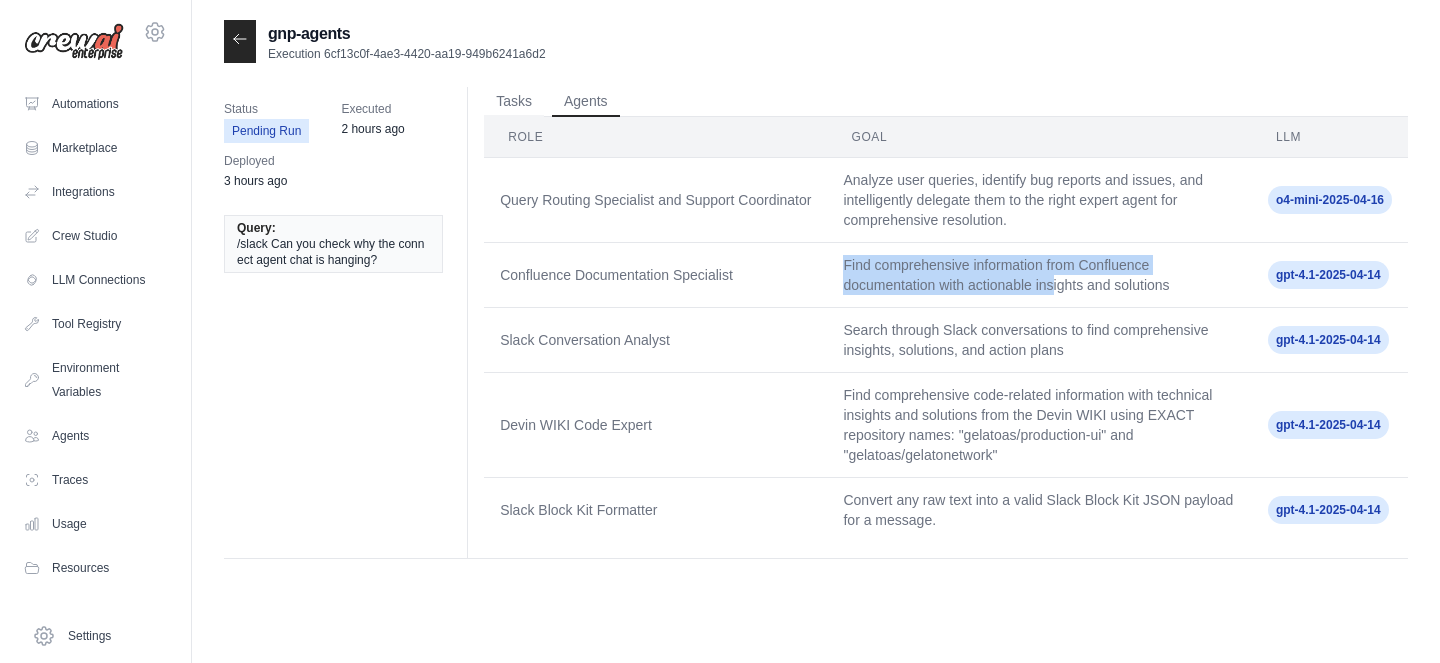 drag, startPoint x: 842, startPoint y: 260, endPoint x: 1054, endPoint y: 280, distance: 212.9413 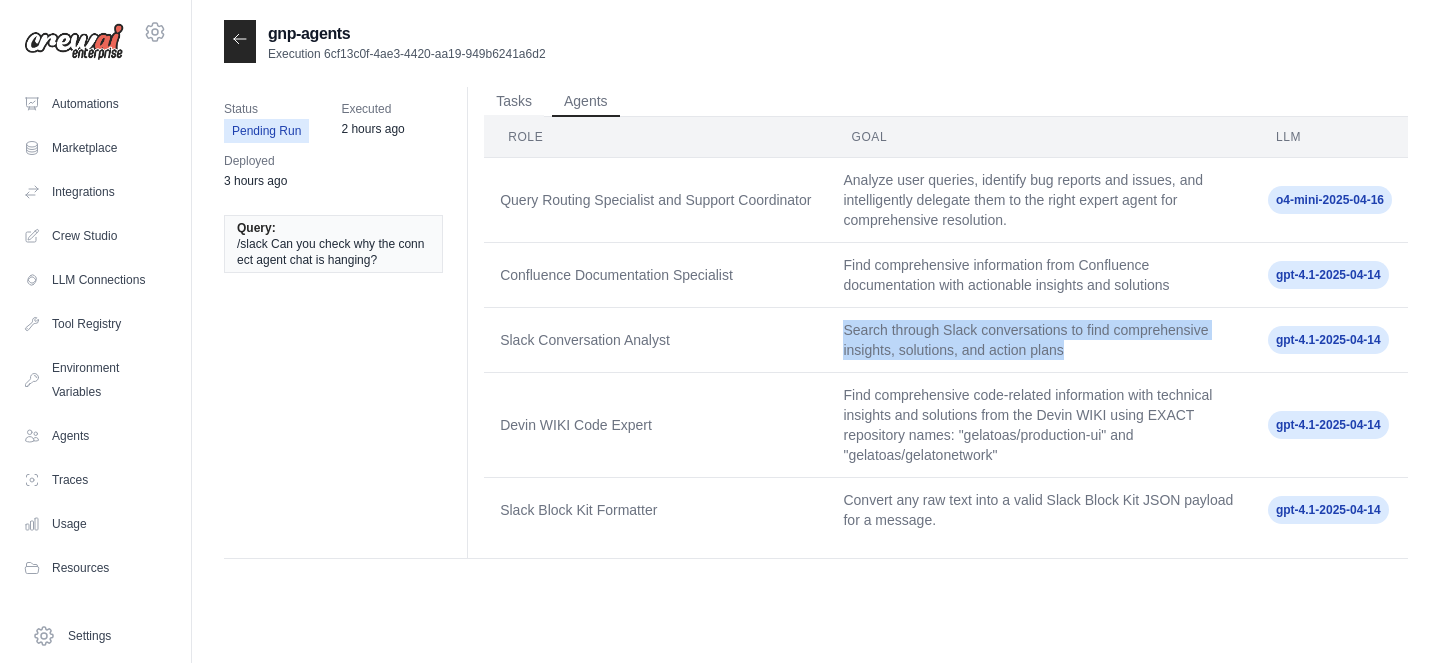 drag, startPoint x: 844, startPoint y: 332, endPoint x: 1078, endPoint y: 370, distance: 237.0654 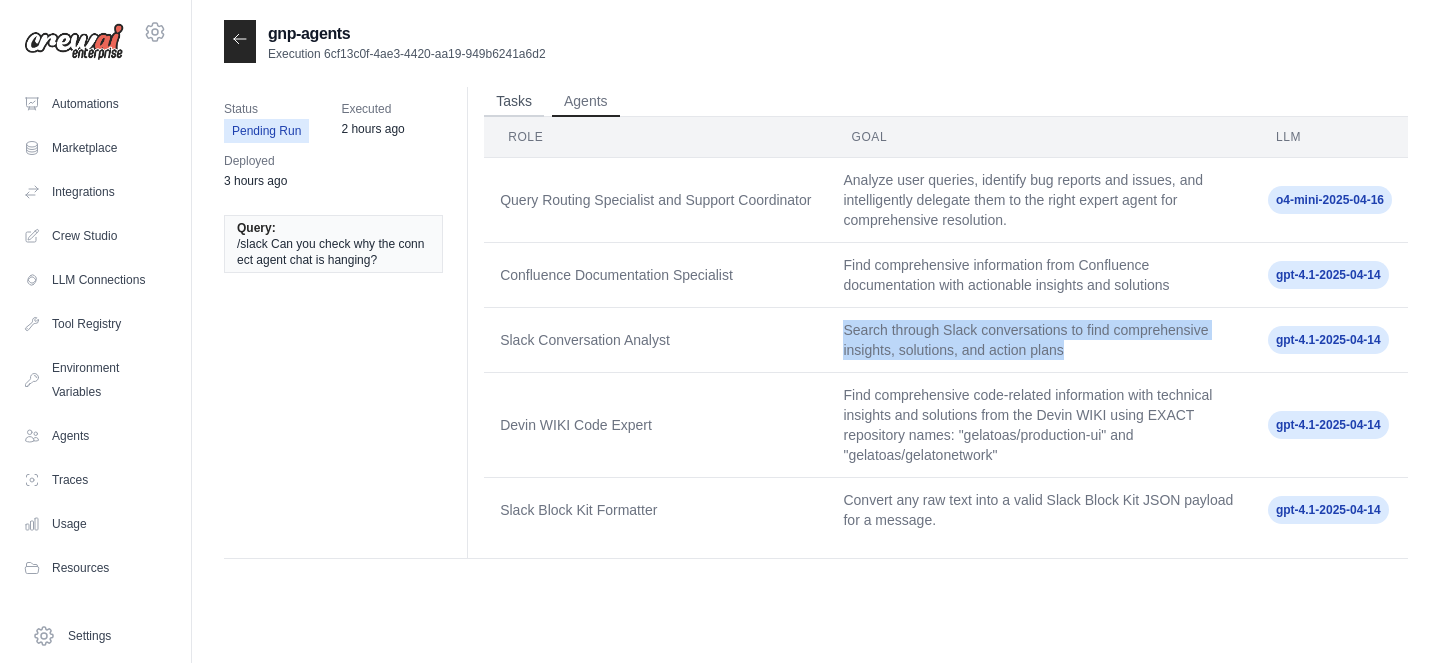 click on "Tasks" at bounding box center [514, 102] 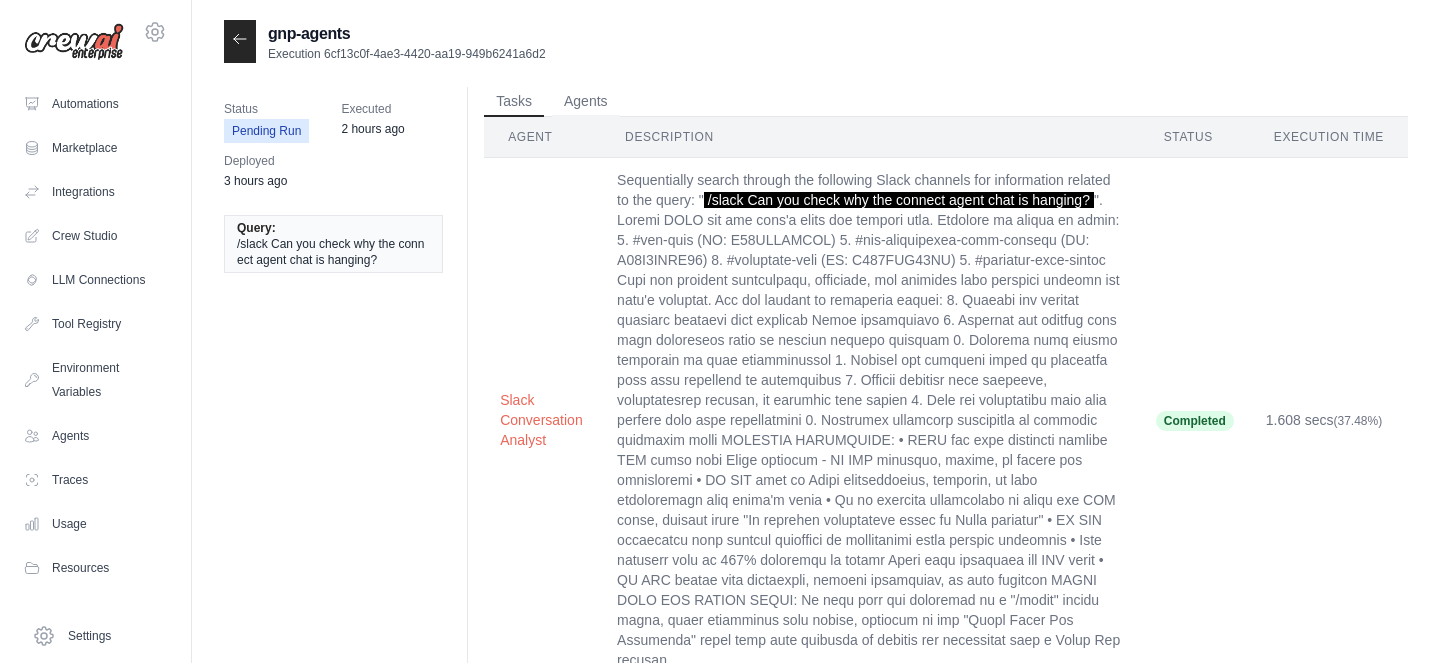 drag, startPoint x: 323, startPoint y: 51, endPoint x: 553, endPoint y: 49, distance: 230.0087 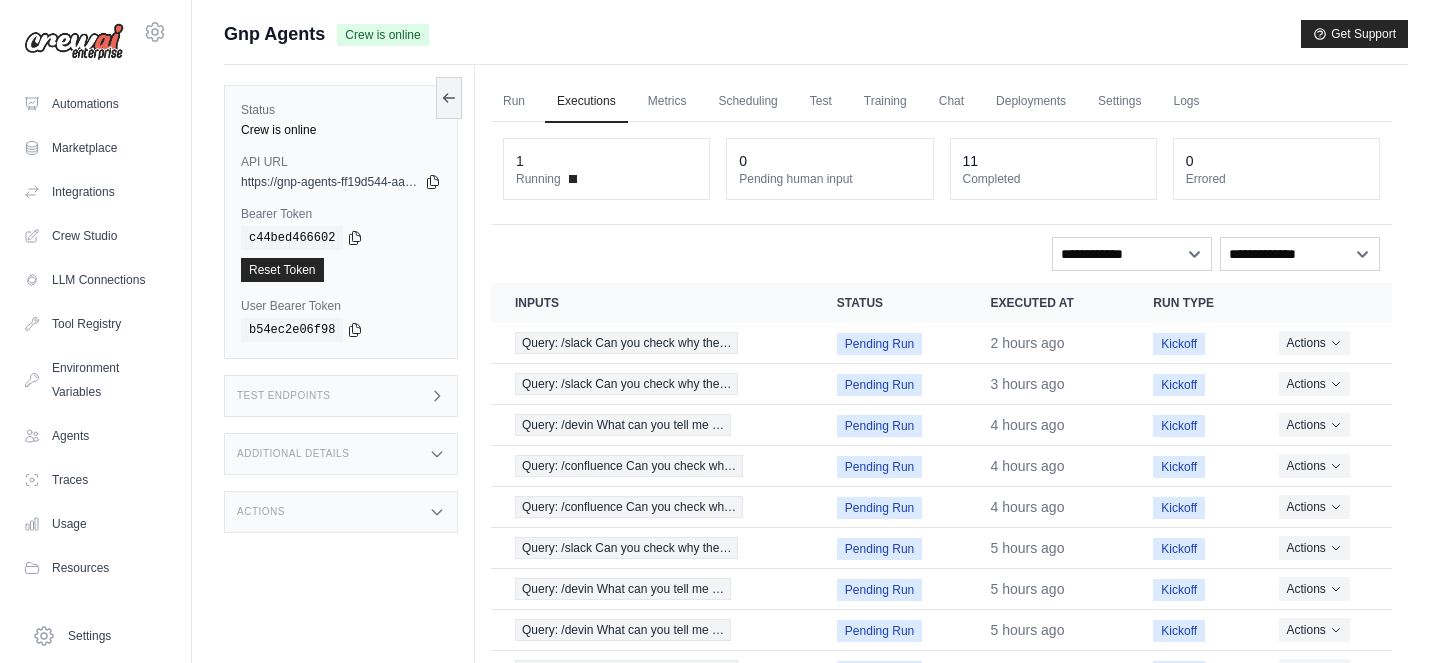 click on "Test Endpoints" at bounding box center [341, 396] 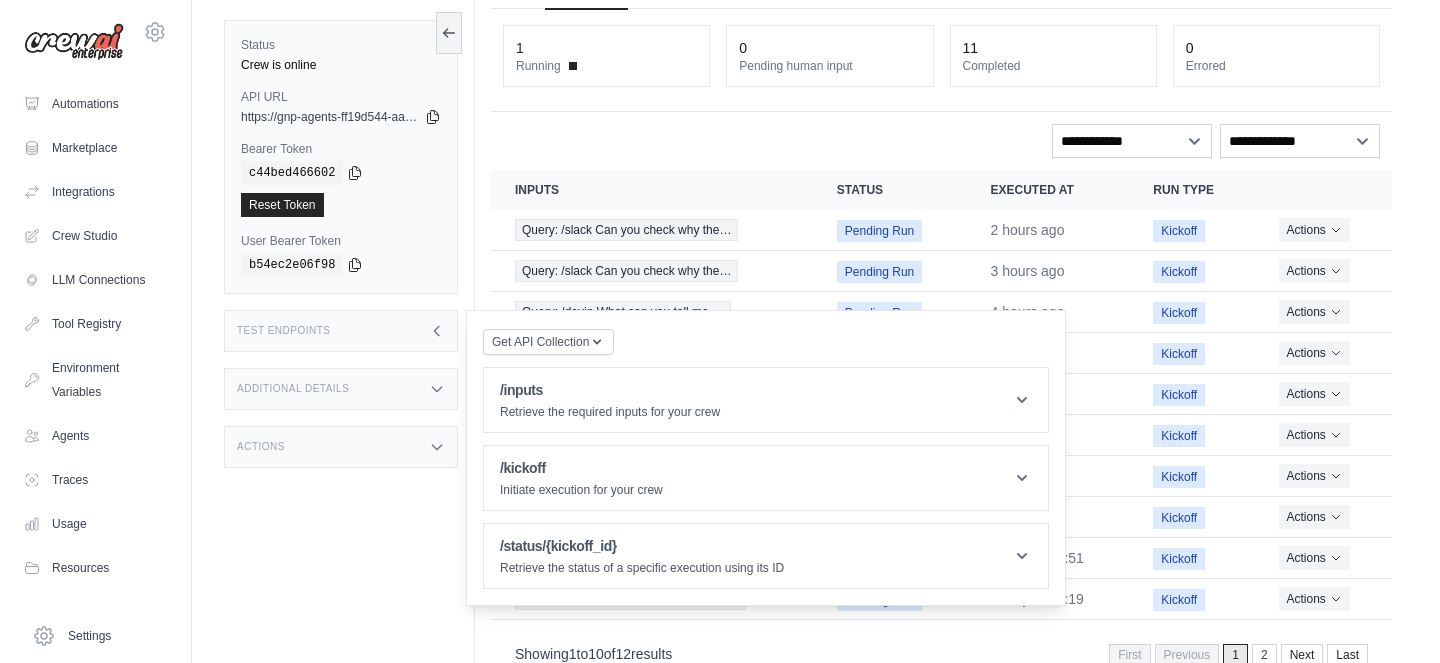 scroll, scrollTop: 165, scrollLeft: 0, axis: vertical 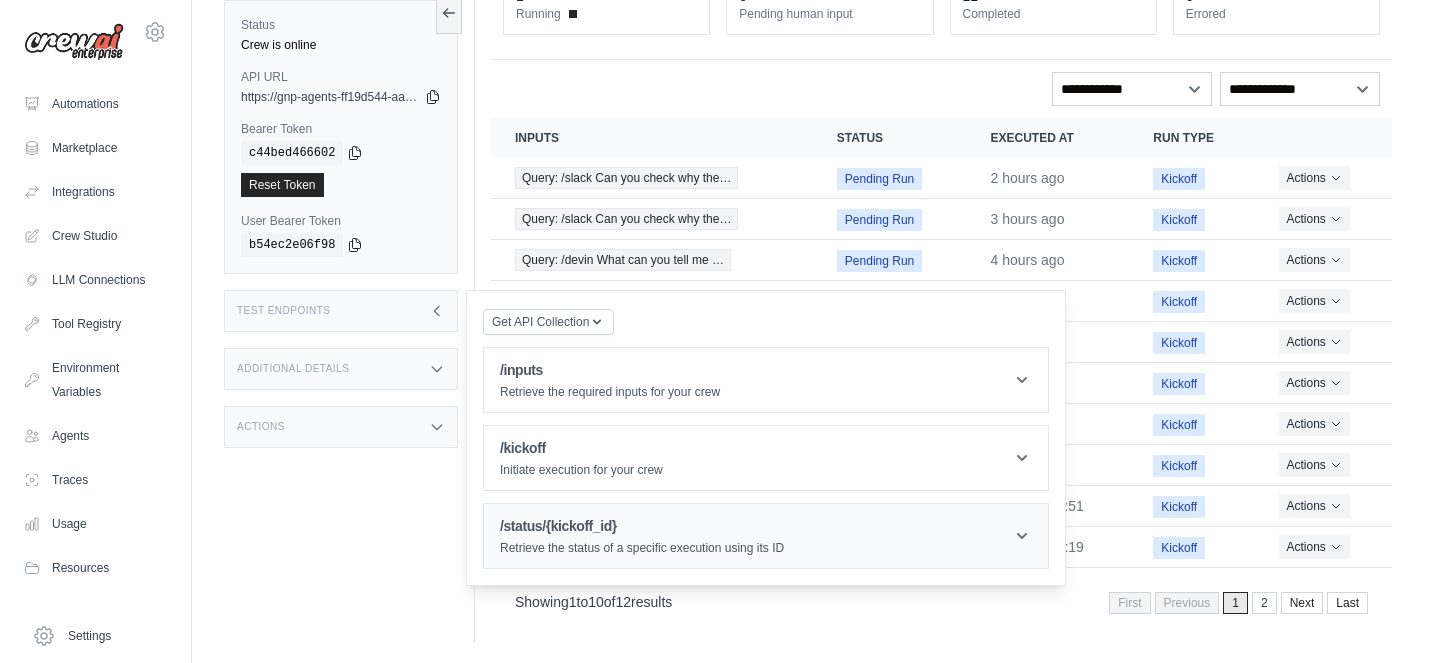click on "/status/{kickoff_id}" at bounding box center (642, 526) 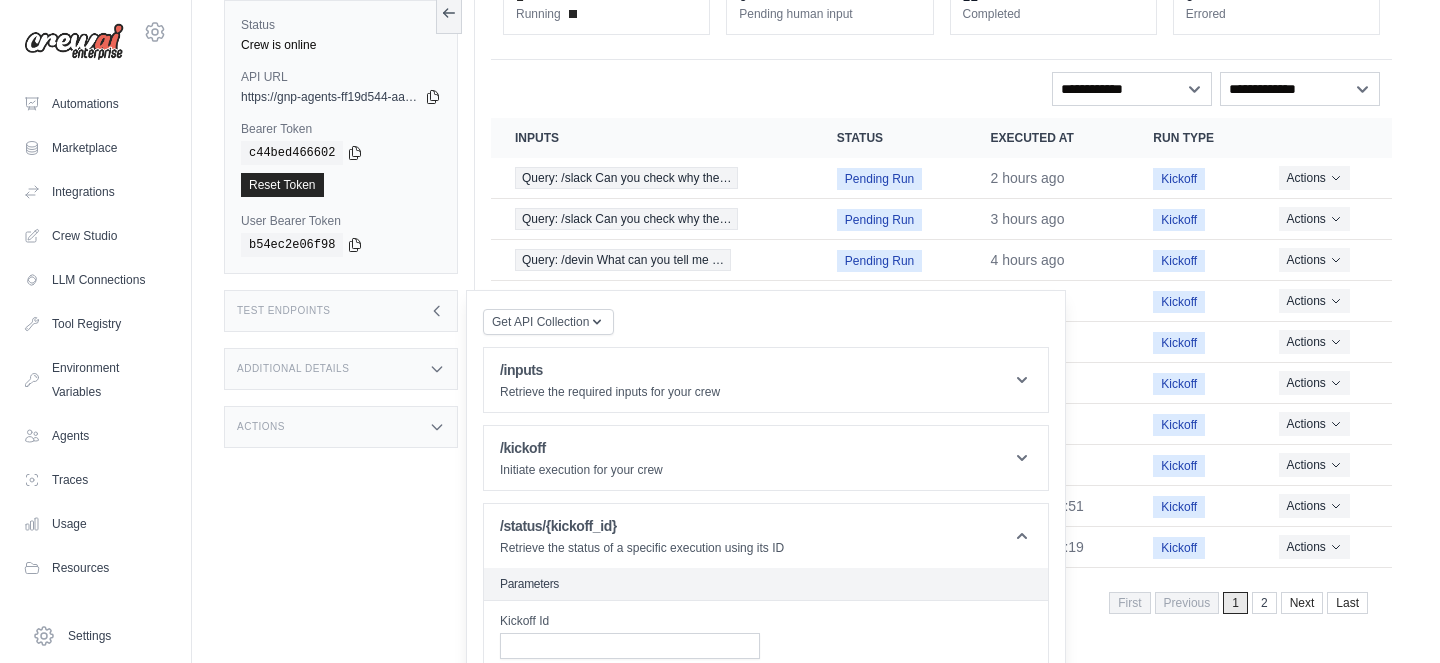 scroll, scrollTop: 218, scrollLeft: 0, axis: vertical 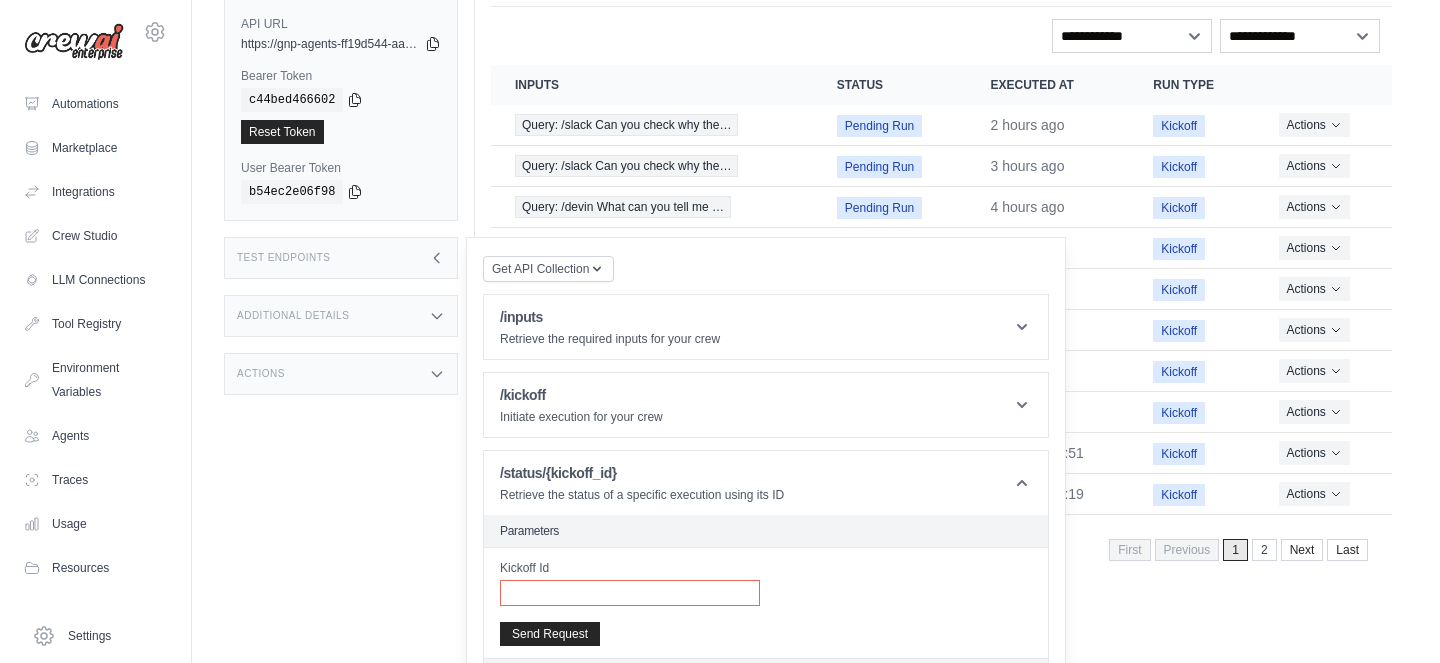 click on "Kickoff Id" at bounding box center (630, 593) 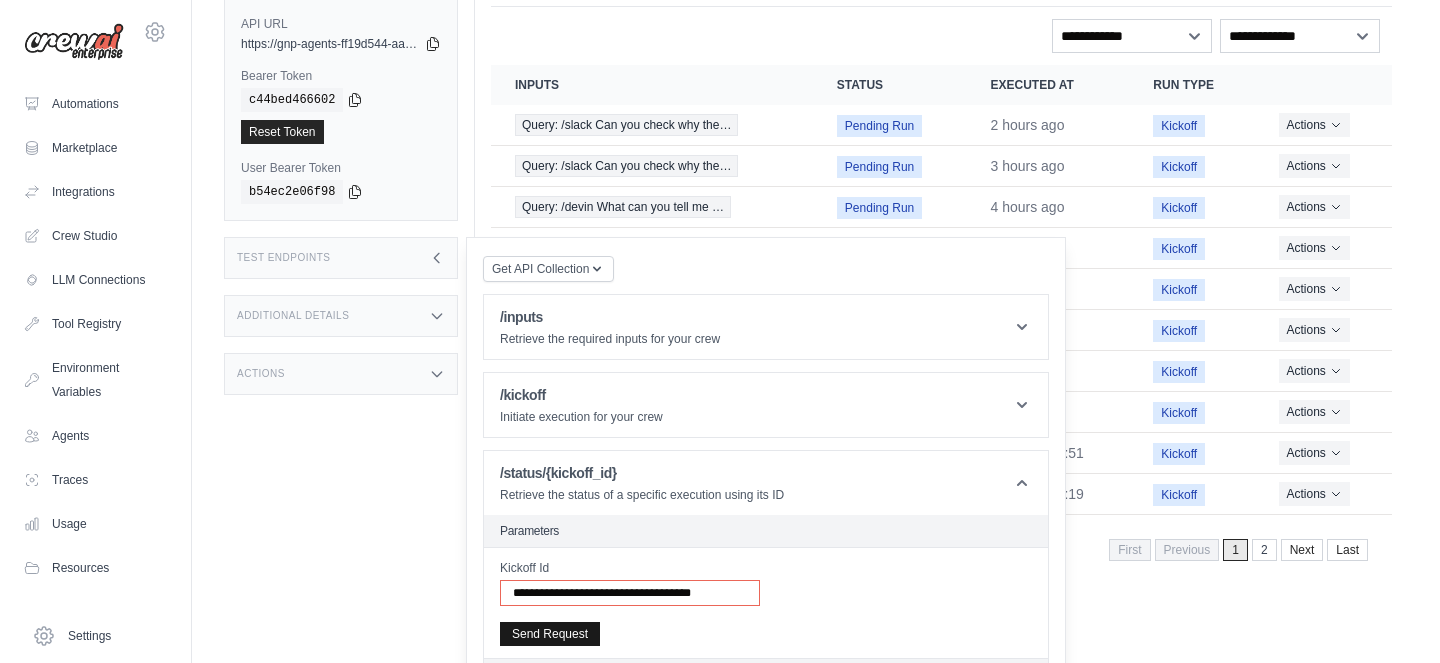 type on "**********" 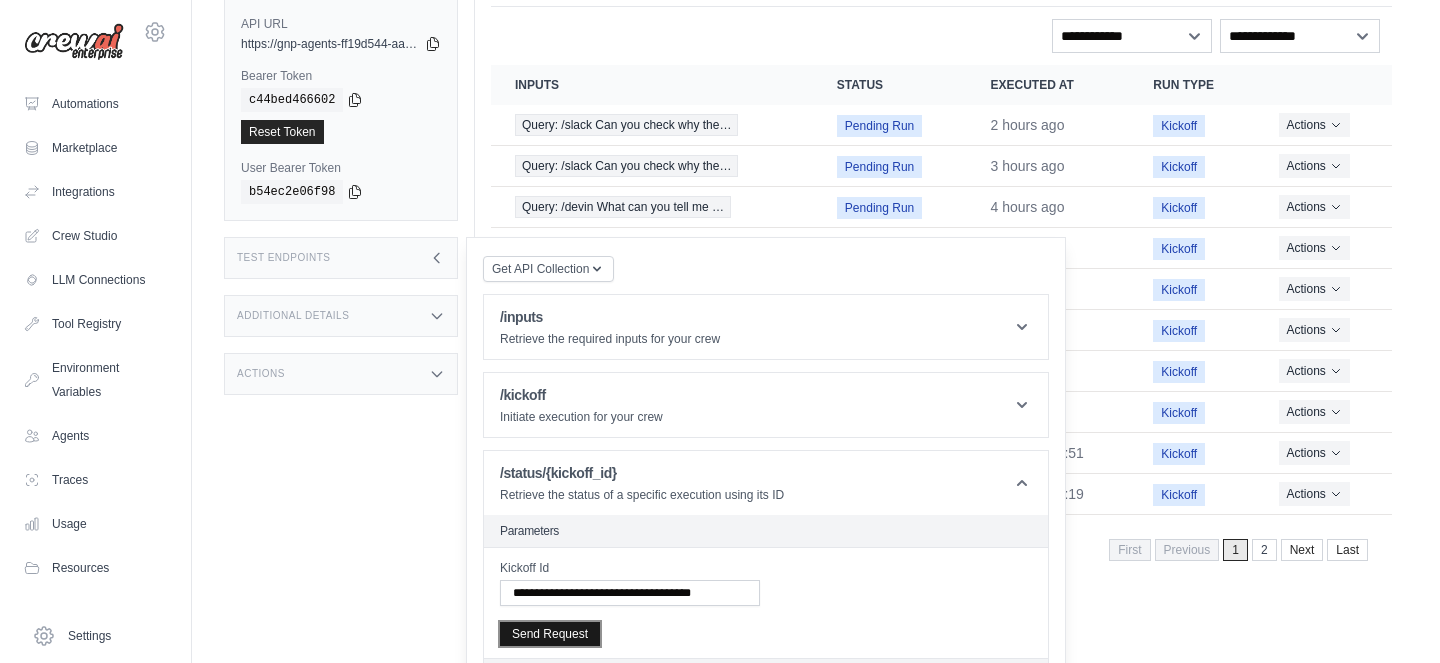 click on "Send Request" at bounding box center [550, 634] 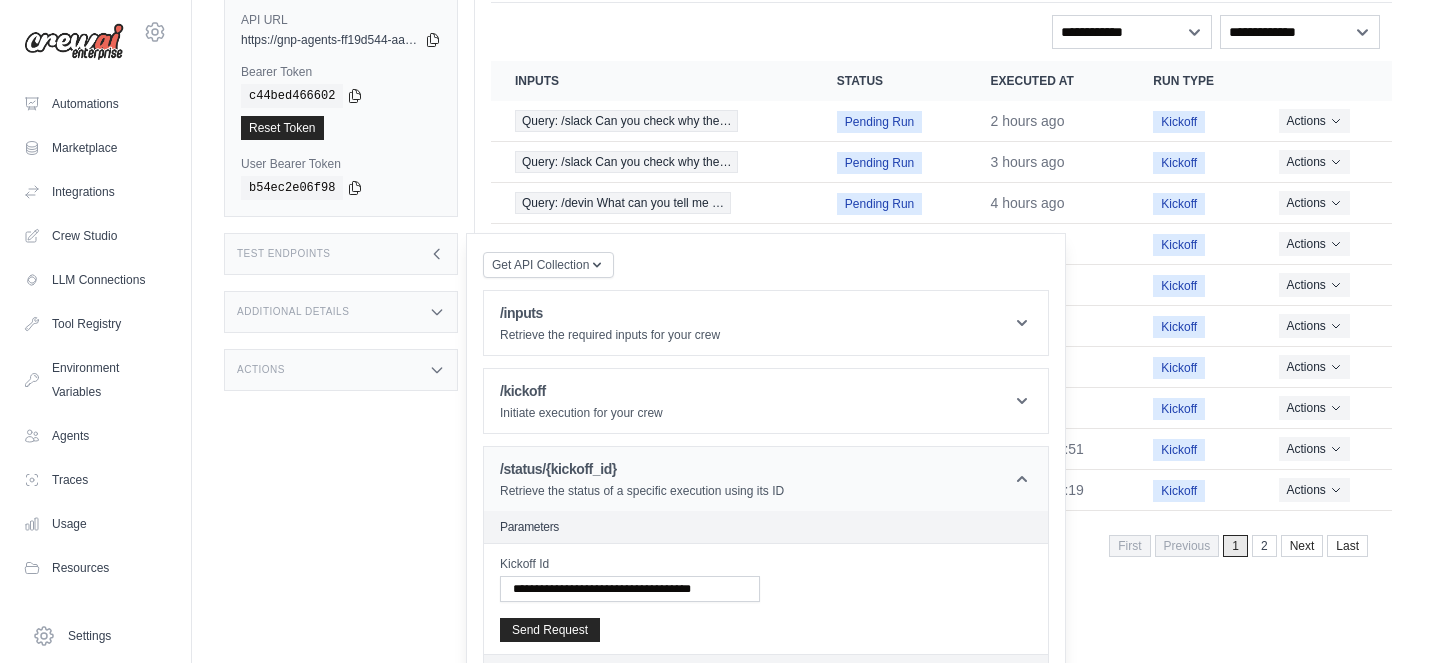 scroll, scrollTop: 400, scrollLeft: 0, axis: vertical 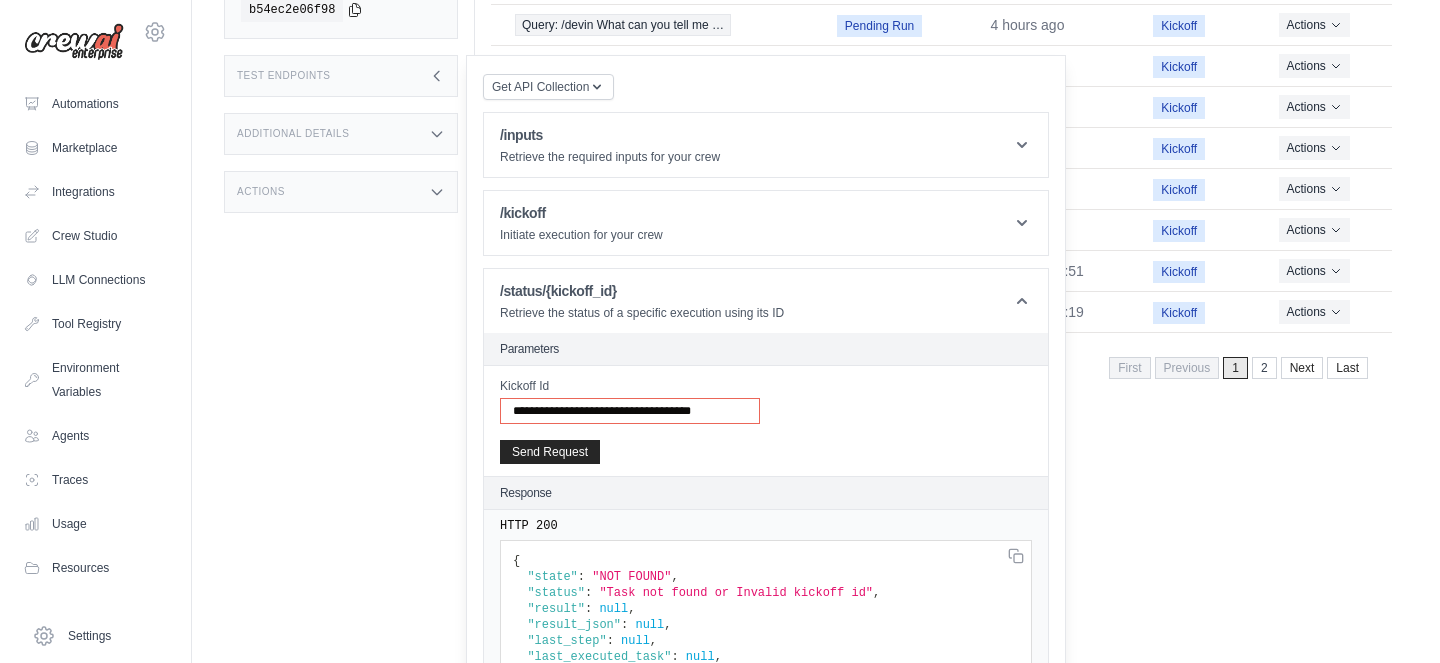 click on "**********" at bounding box center [630, 411] 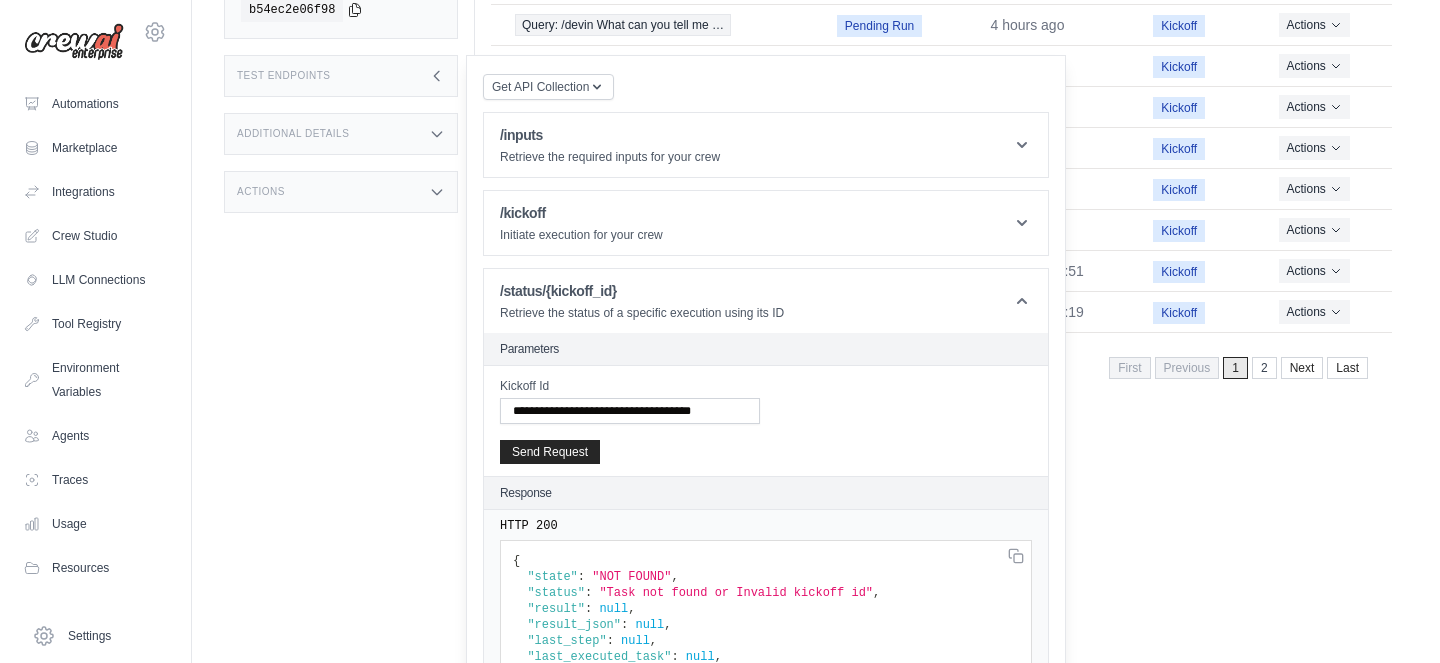 click on "Submit a support request
Describe your issue or question  *
Please be specific about what you're trying to achieve and any error messages you're seeing. Our expert team is ready to help and will respond as quickly as possible.
Cancel
Submit Request
Gnp Agents
Crew is online" at bounding box center (816, 14) 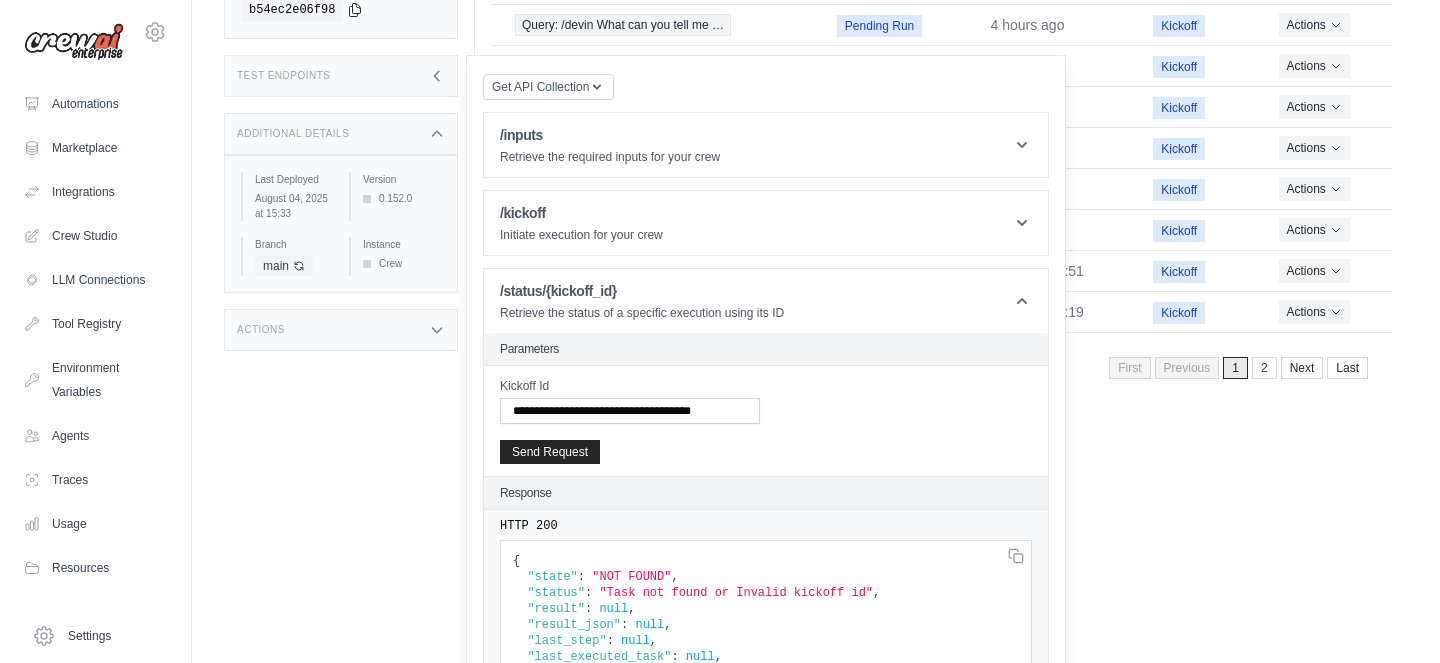 click 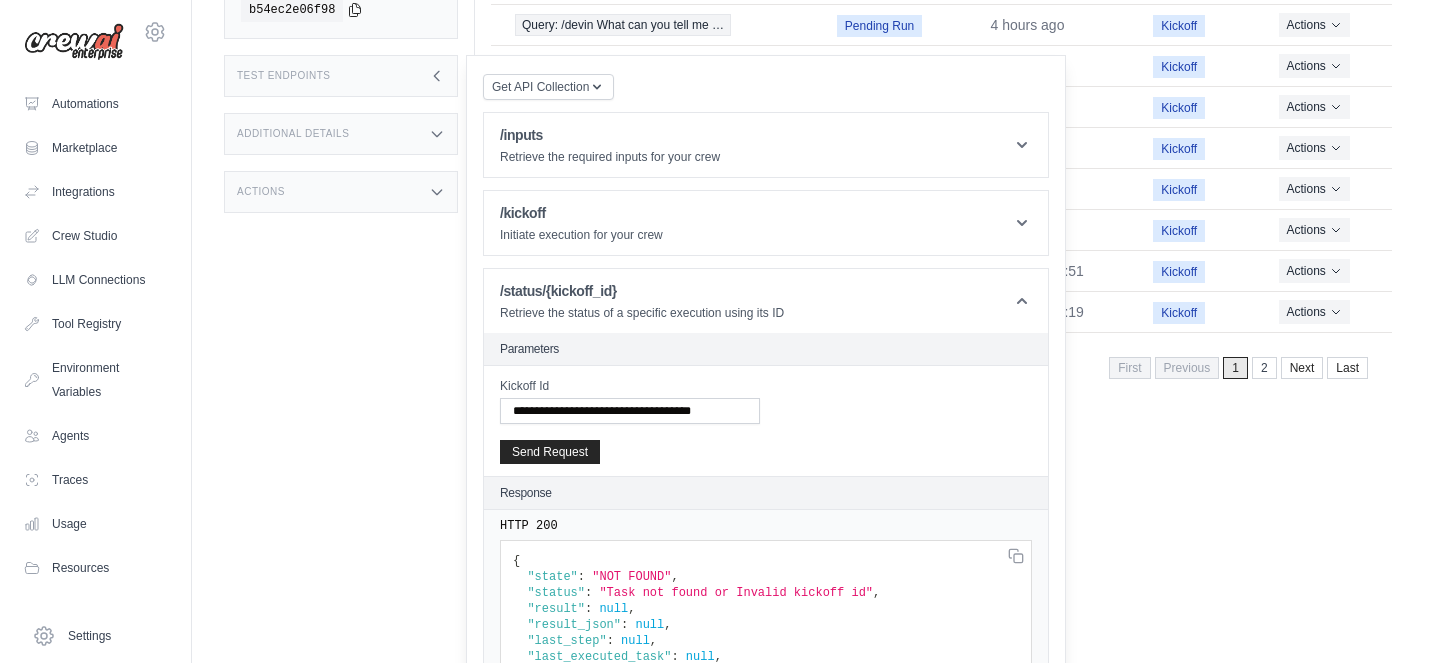 click 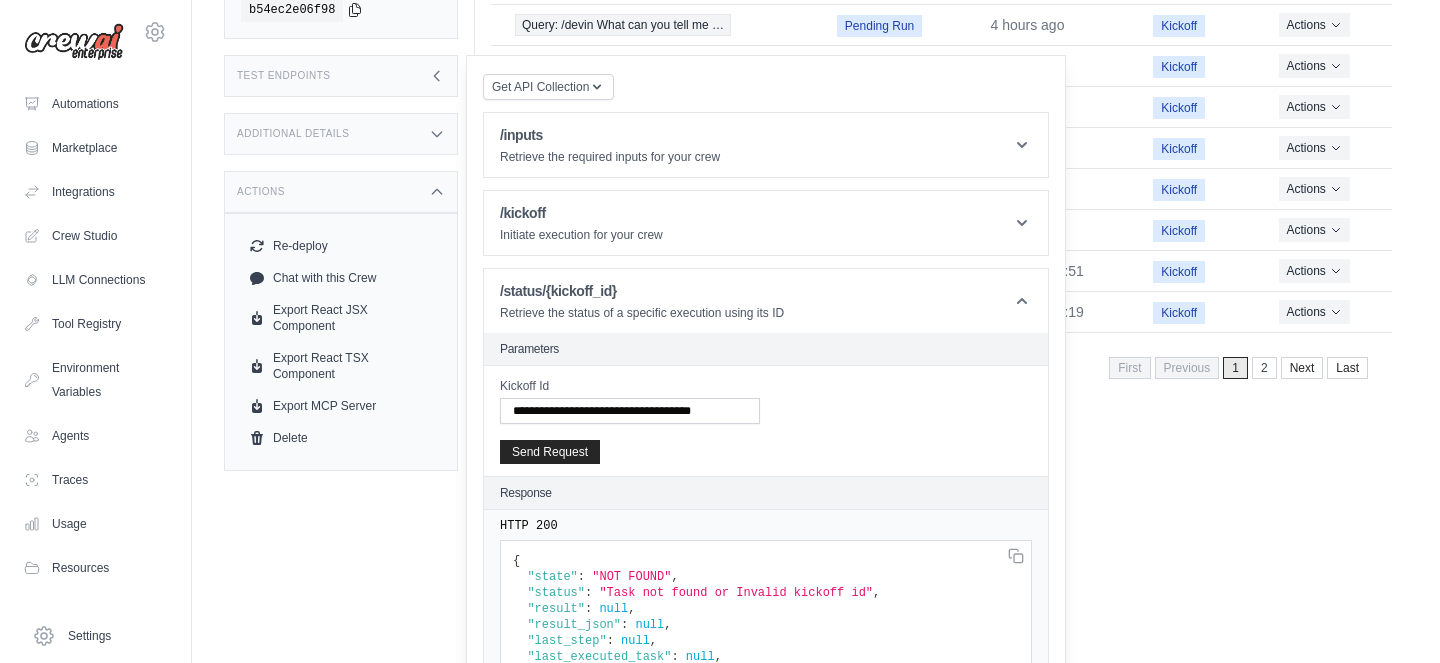 click 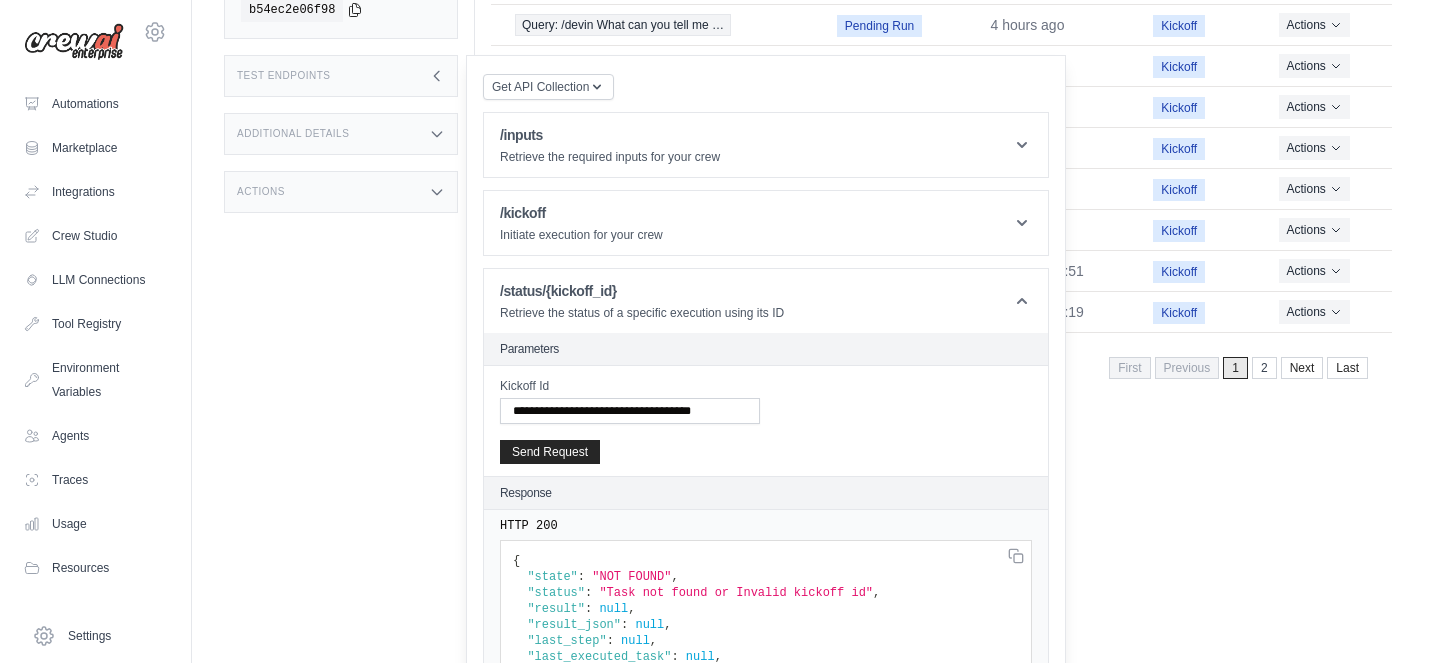 click on "Test Endpoints" at bounding box center (341, 76) 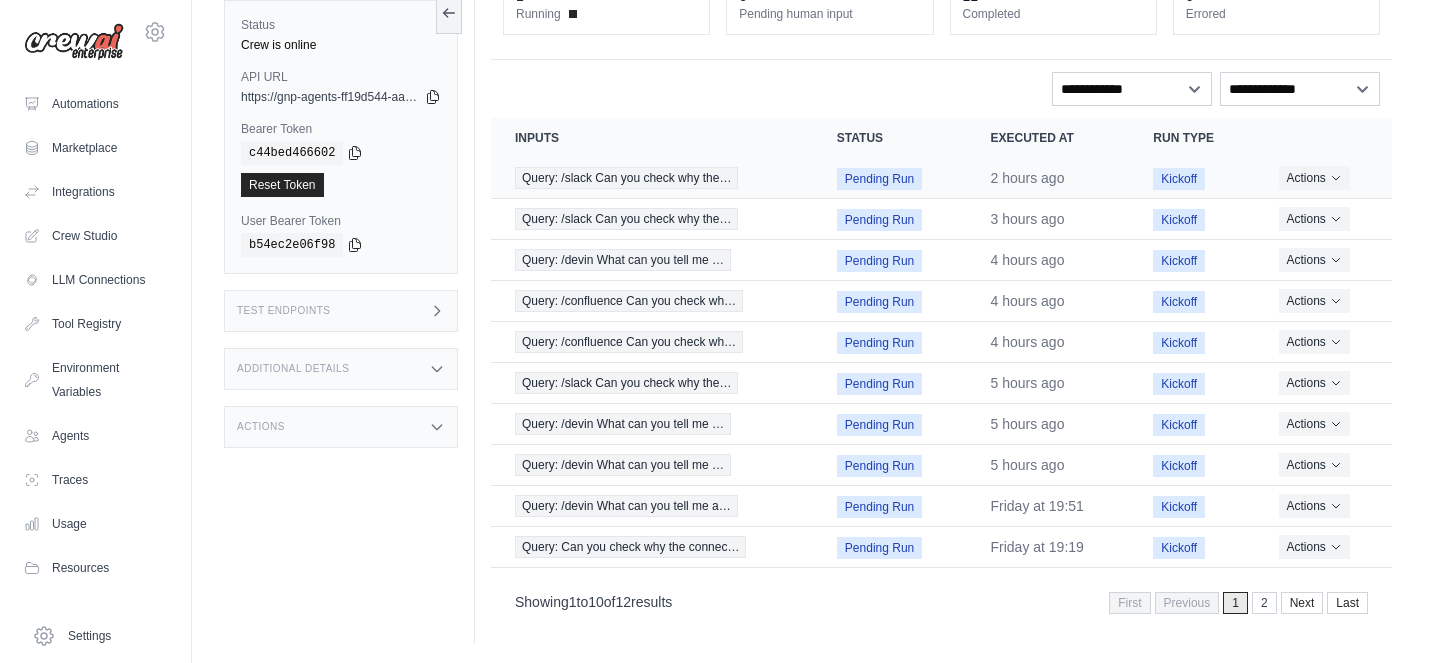 click on "Query:
/slack Can you check why the…" at bounding box center [652, 178] 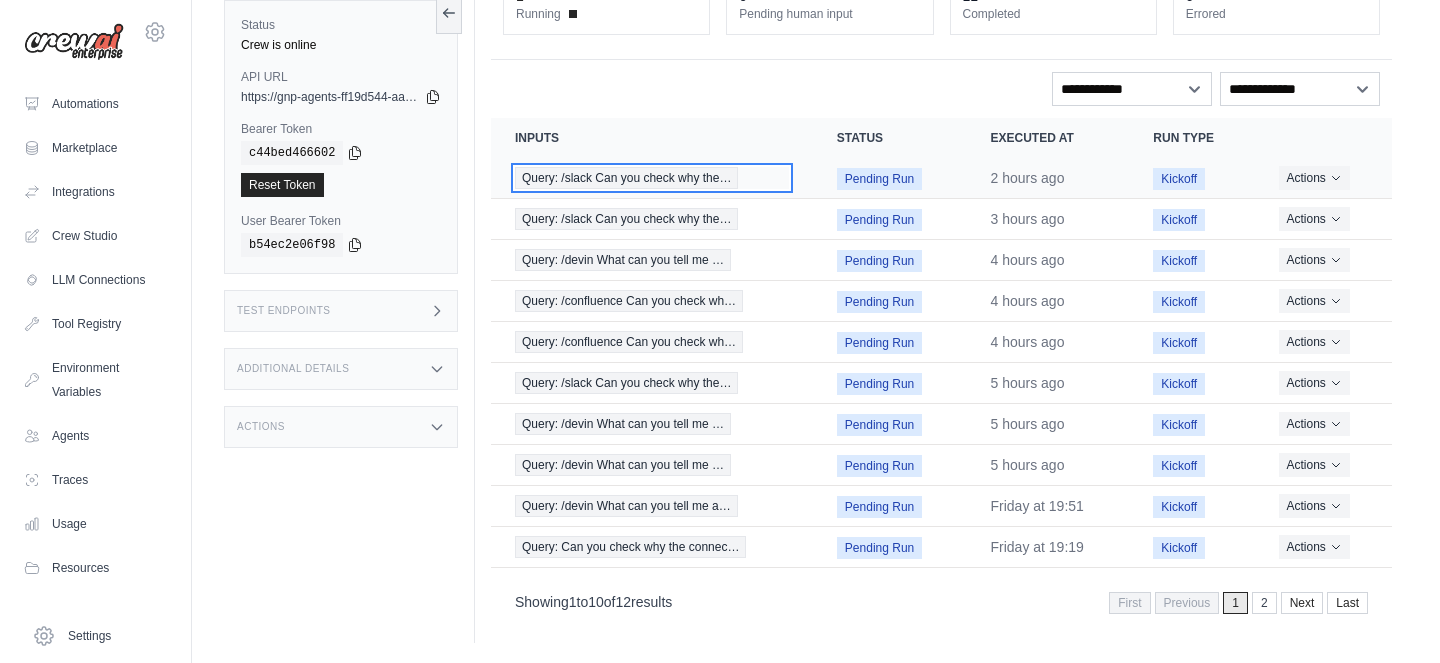 click on "Query:
/slack Can you check why the…" at bounding box center [626, 178] 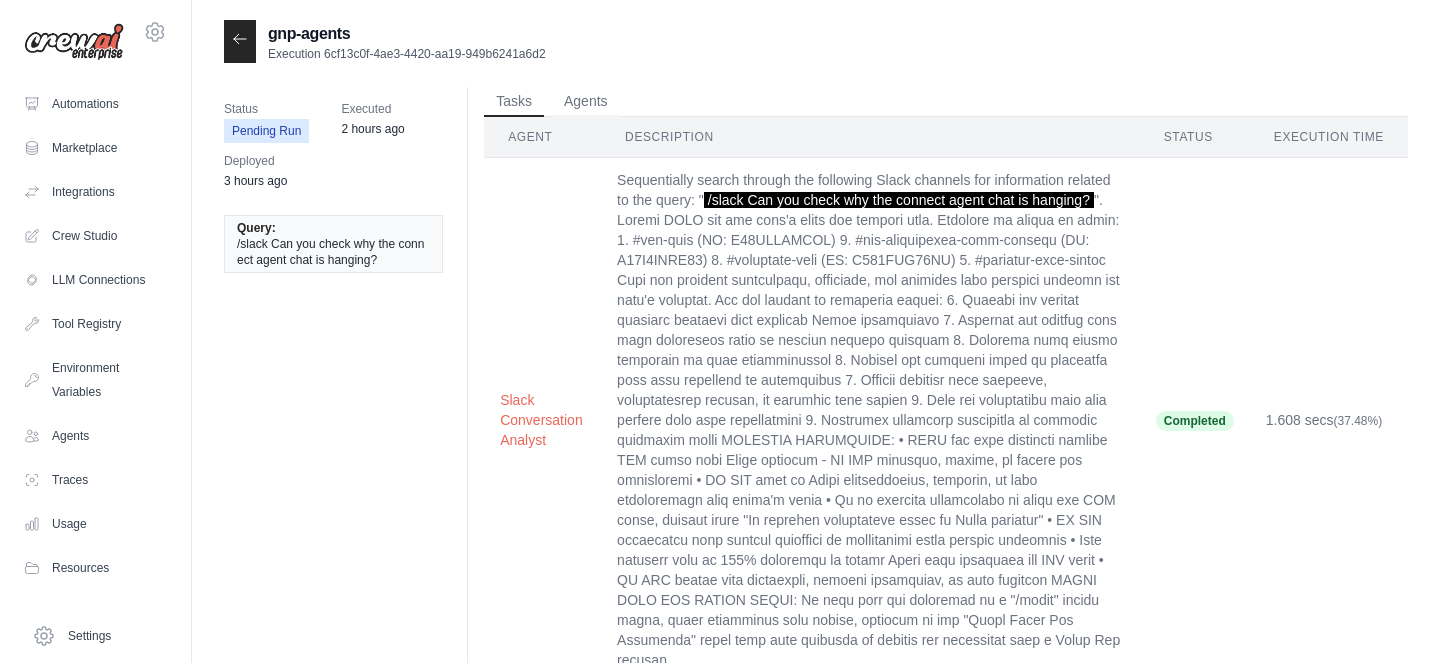 scroll, scrollTop: 0, scrollLeft: 0, axis: both 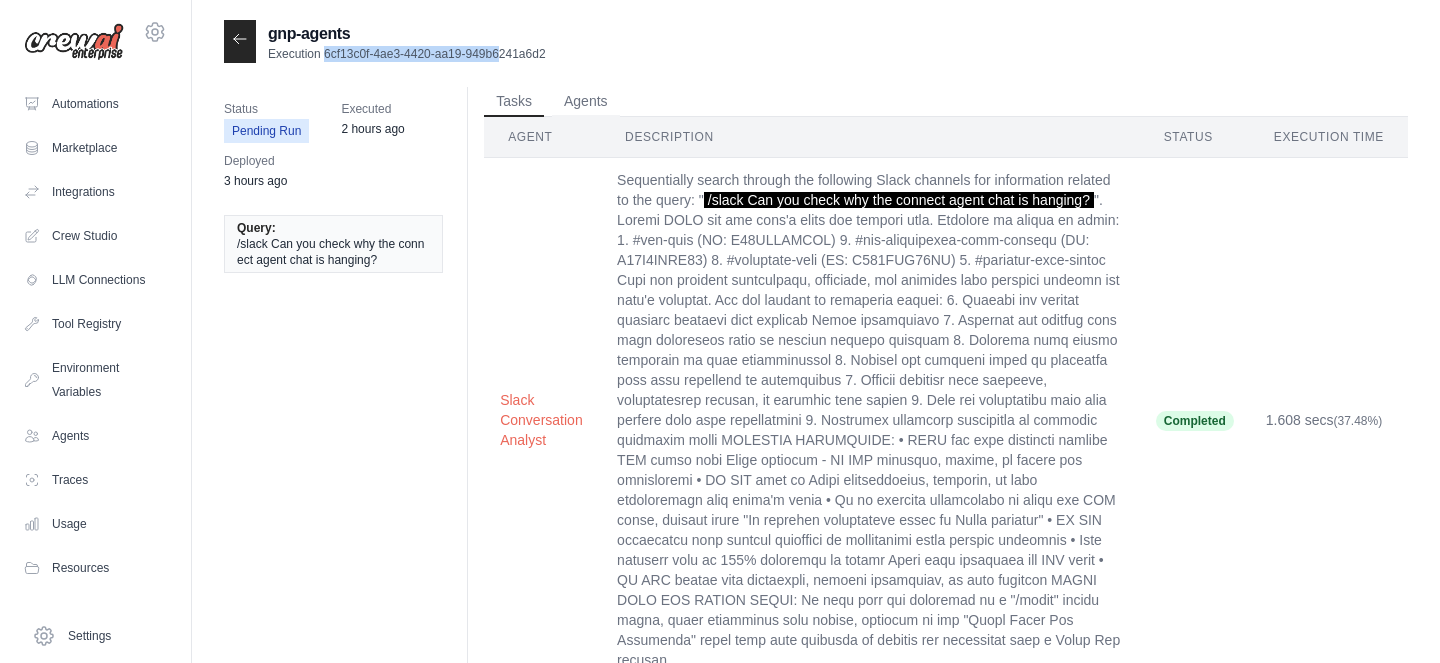 drag, startPoint x: 322, startPoint y: 55, endPoint x: 487, endPoint y: 52, distance: 165.02727 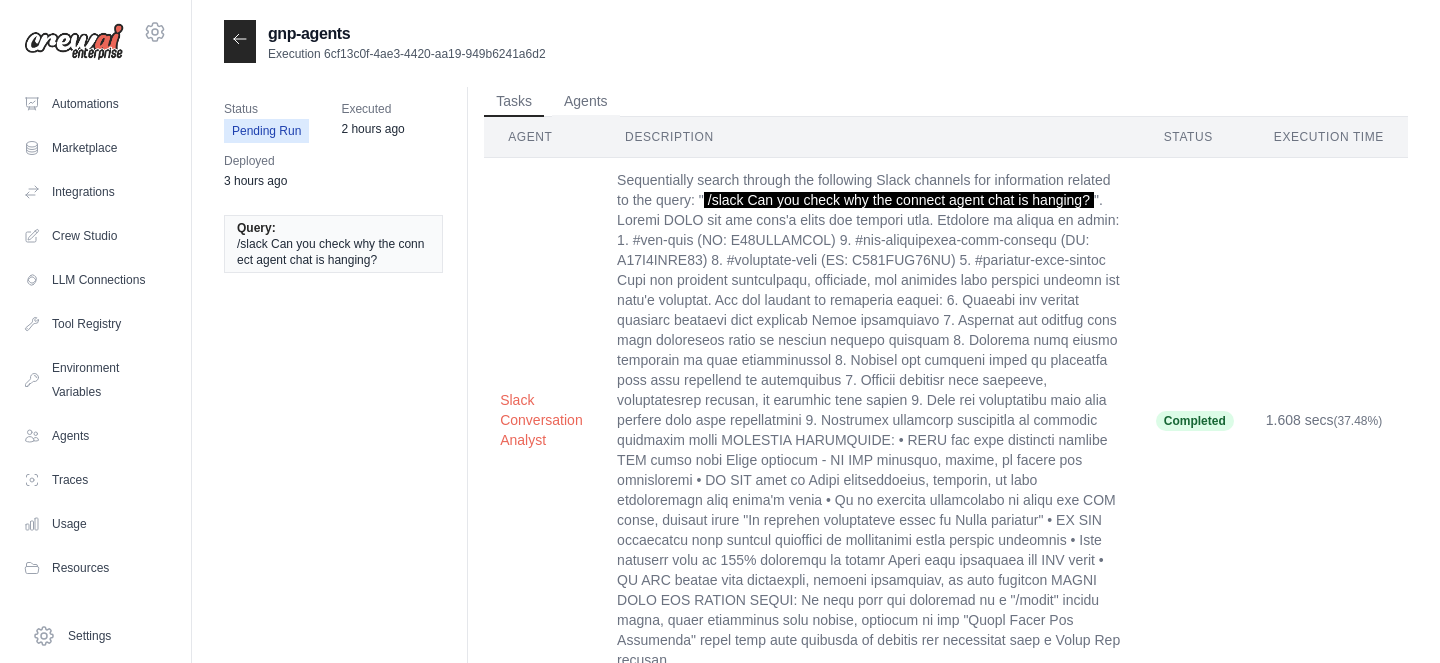 drag, startPoint x: 545, startPoint y: 53, endPoint x: 324, endPoint y: 58, distance: 221.05655 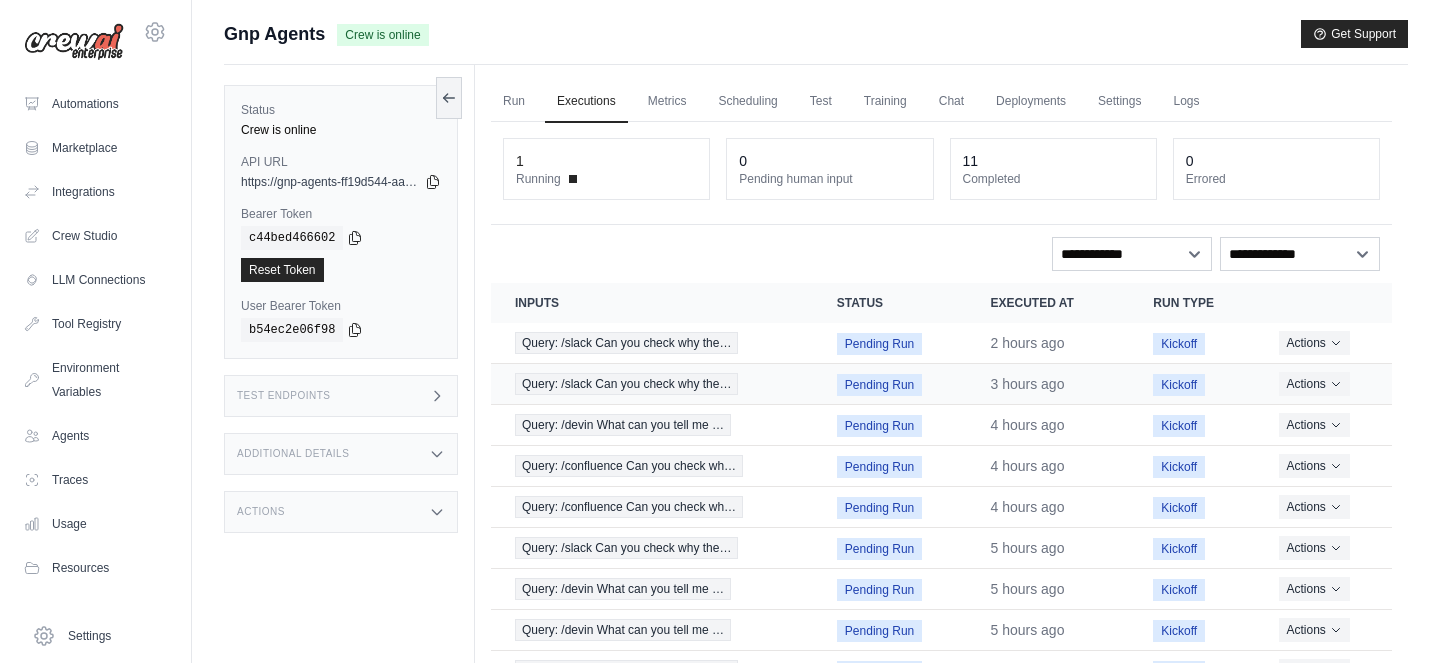 click on "Query:
/slack Can you check why the…" at bounding box center [652, 384] 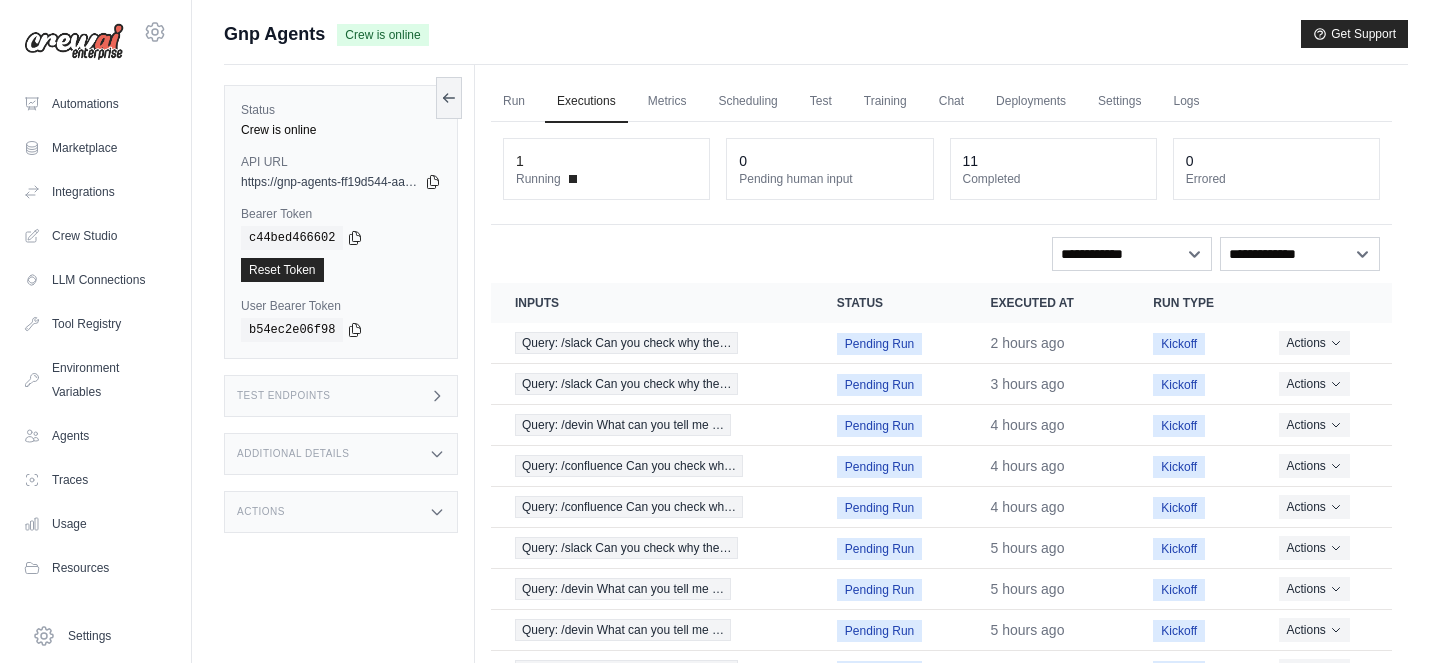 click 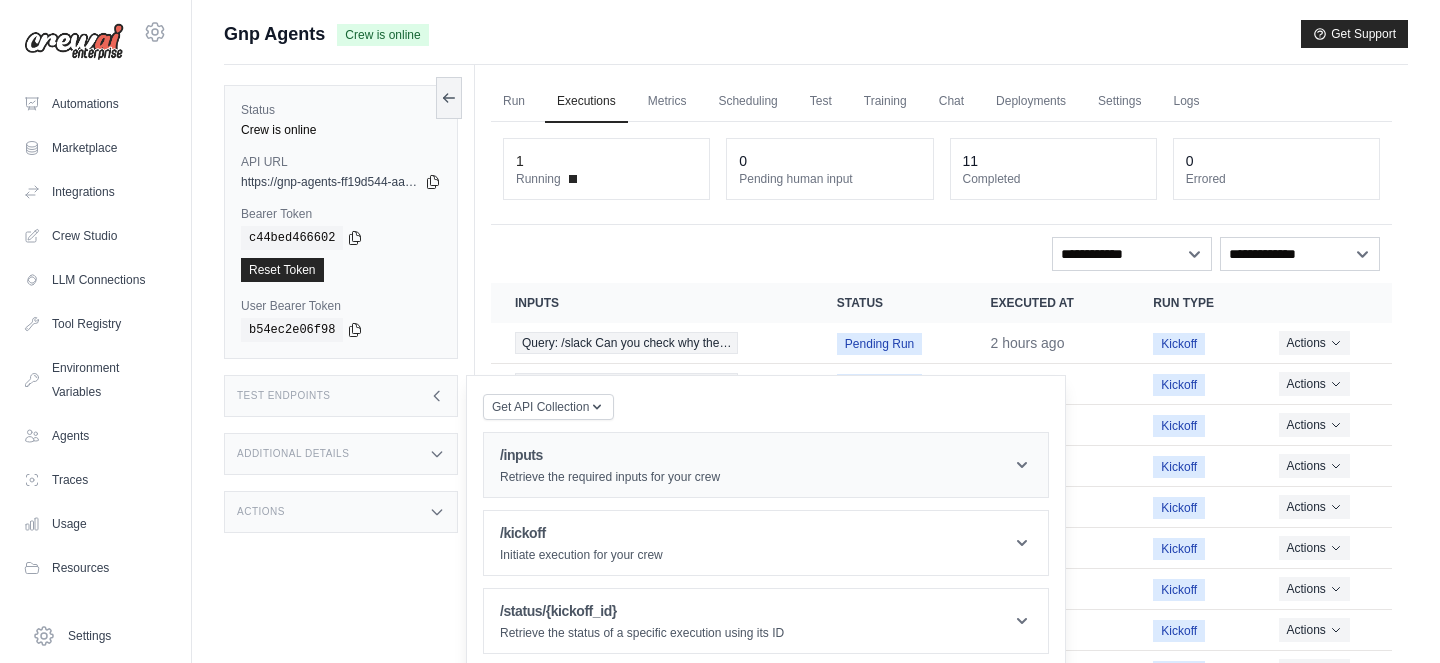 scroll, scrollTop: 165, scrollLeft: 0, axis: vertical 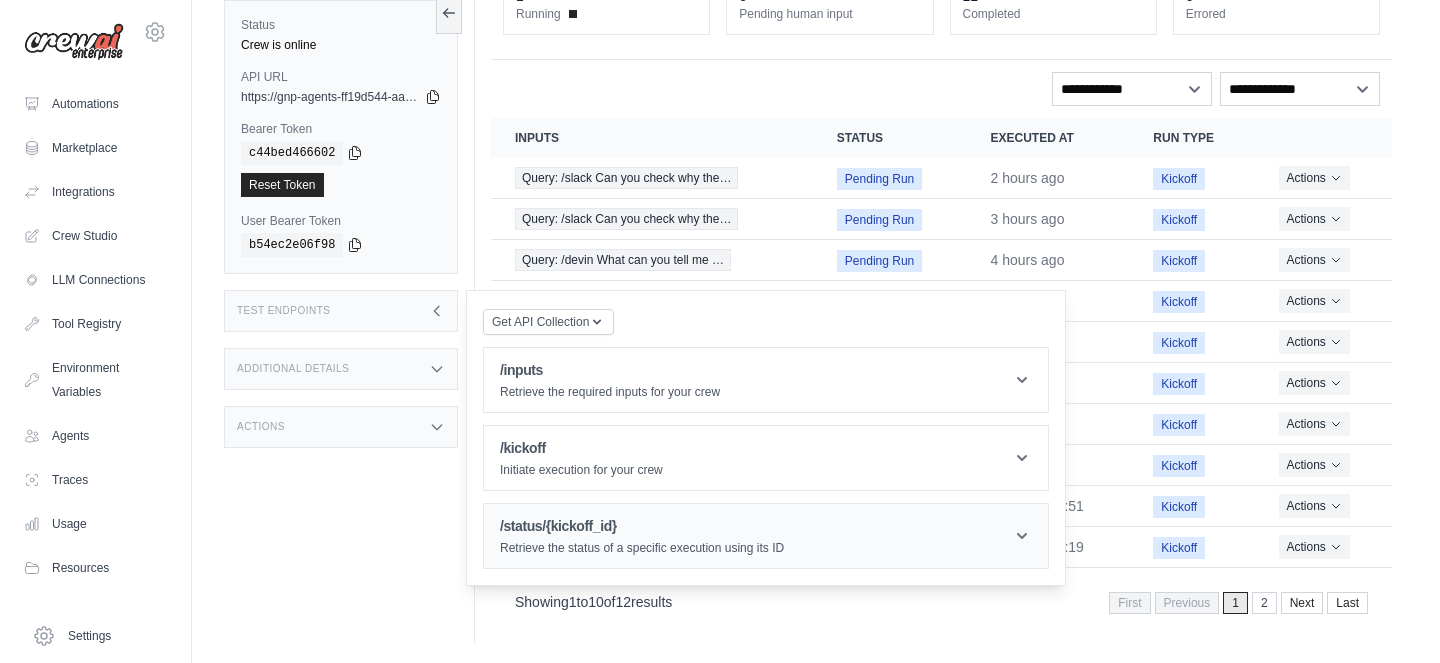 click on "/status/{kickoff_id}" at bounding box center [642, 526] 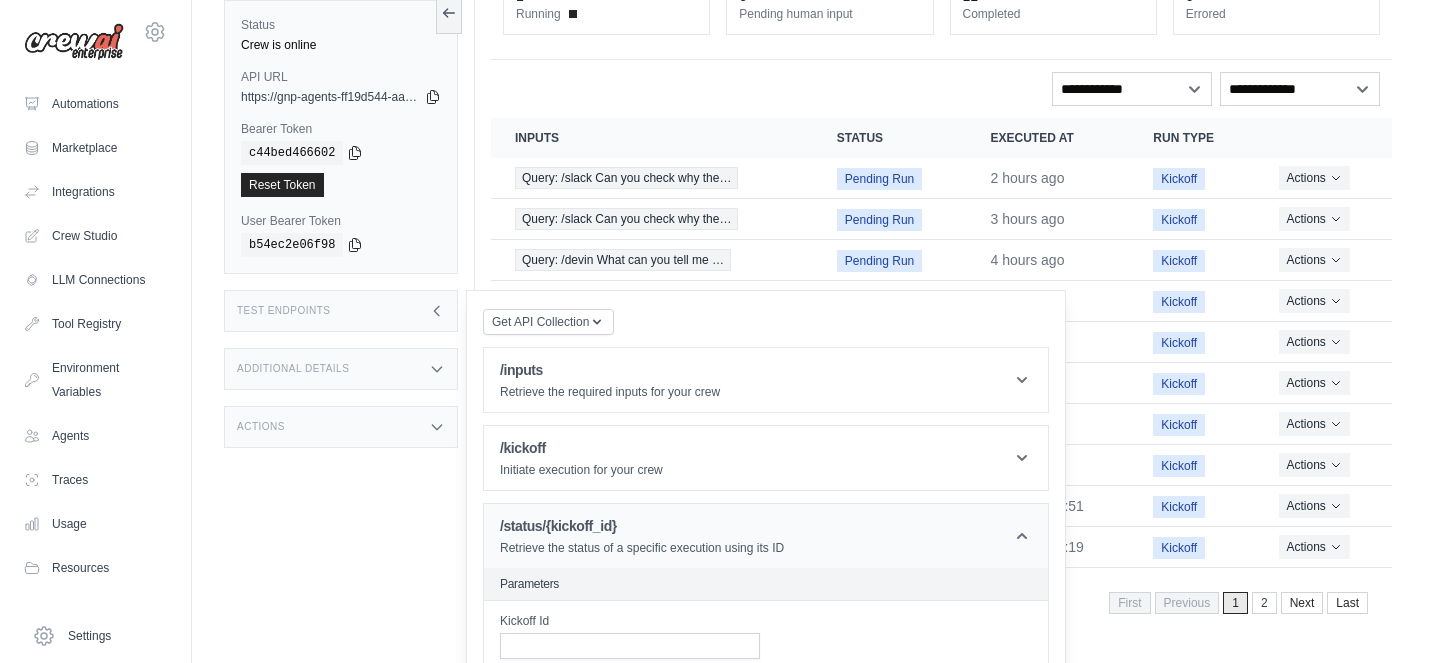 scroll, scrollTop: 218, scrollLeft: 0, axis: vertical 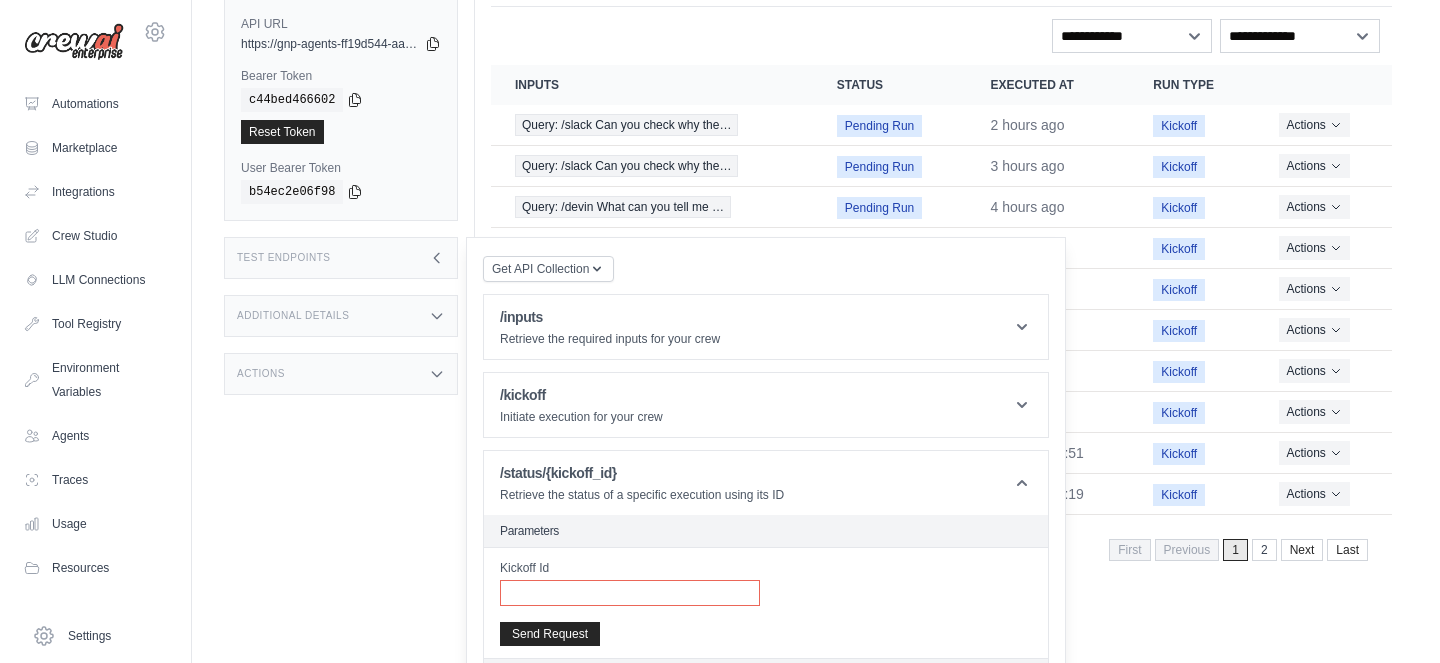 click on "Kickoff Id" at bounding box center [630, 593] 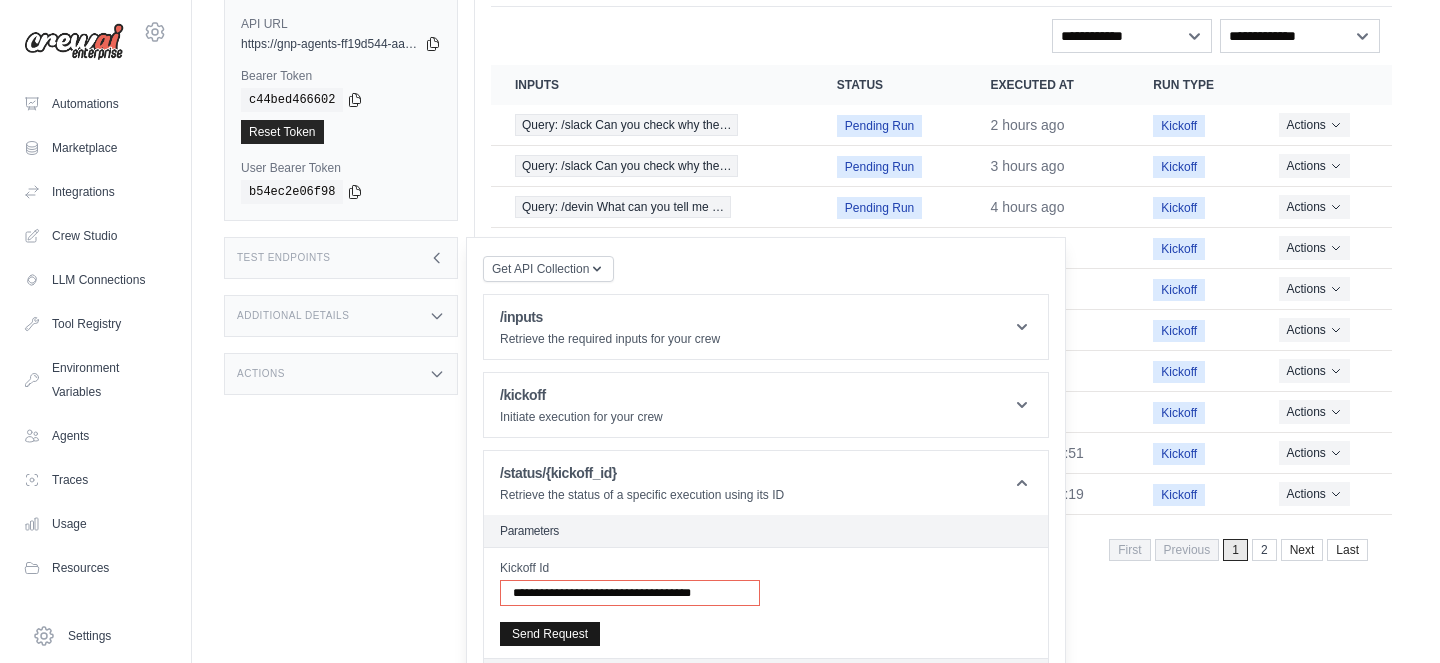 type on "**********" 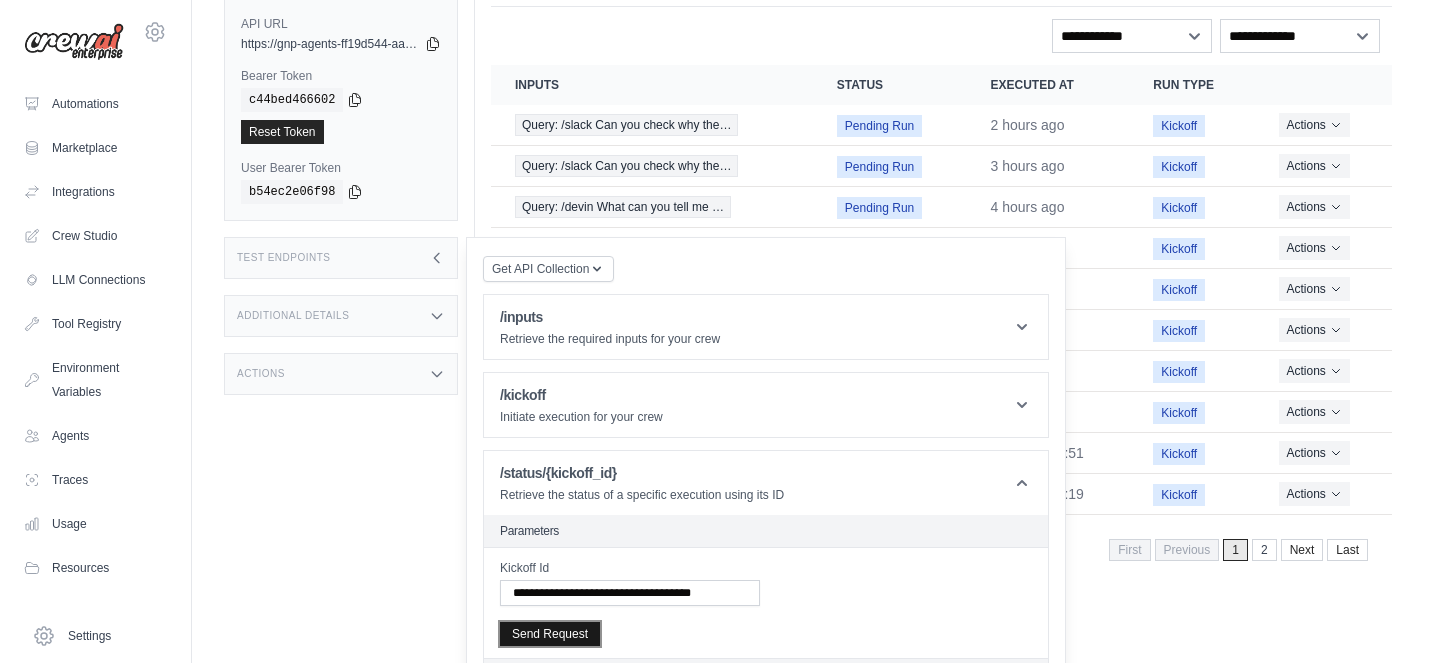 click on "Send Request" at bounding box center [550, 634] 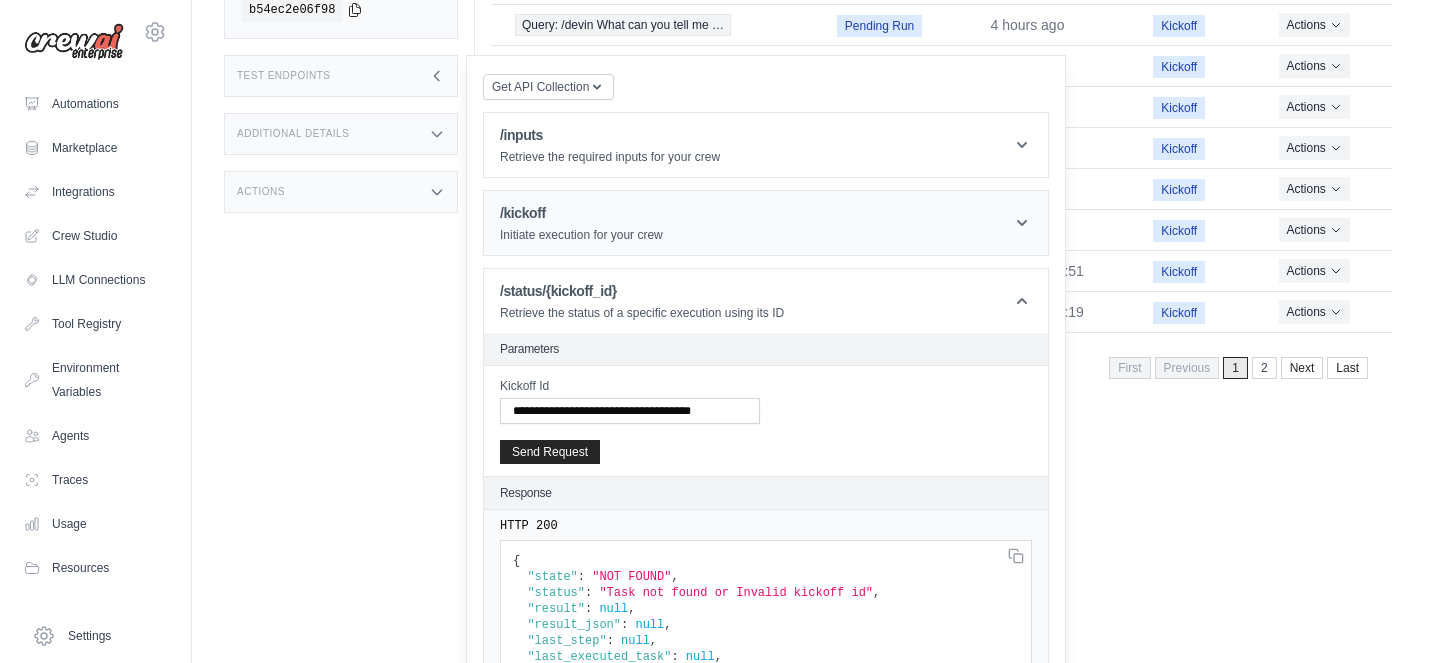 scroll, scrollTop: 0, scrollLeft: 0, axis: both 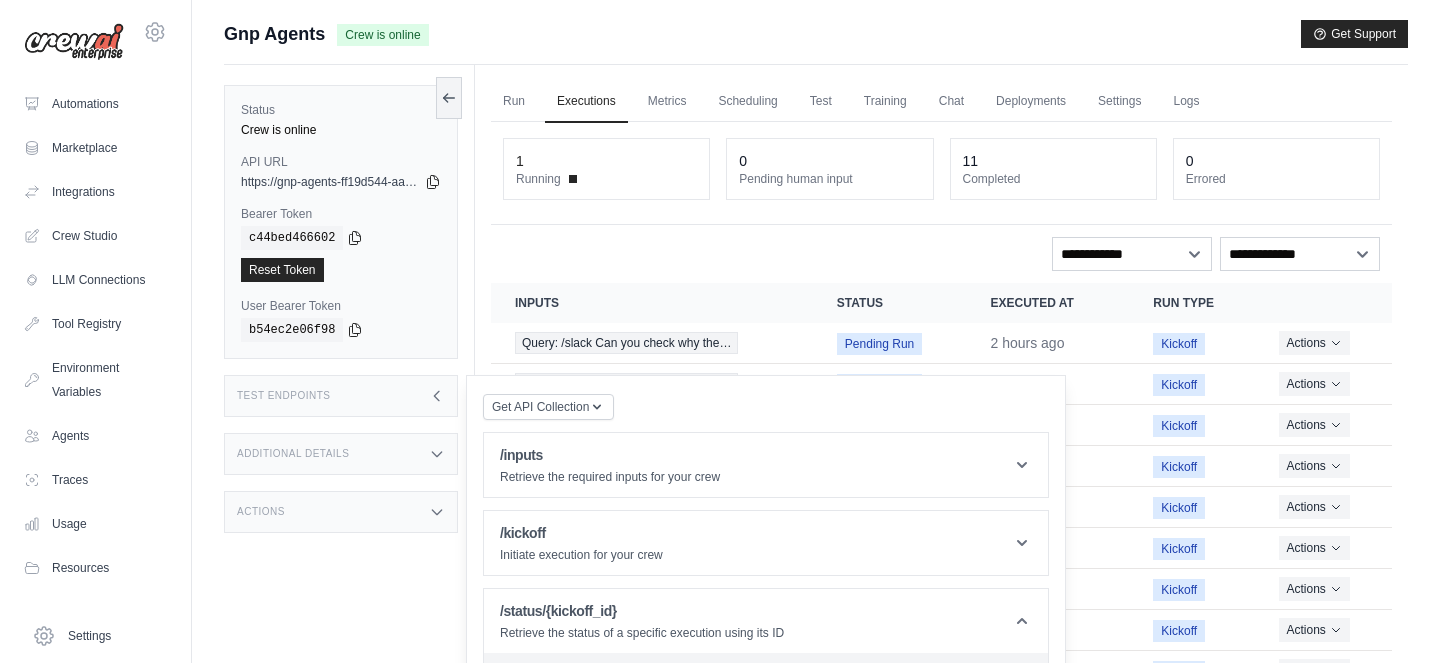 click 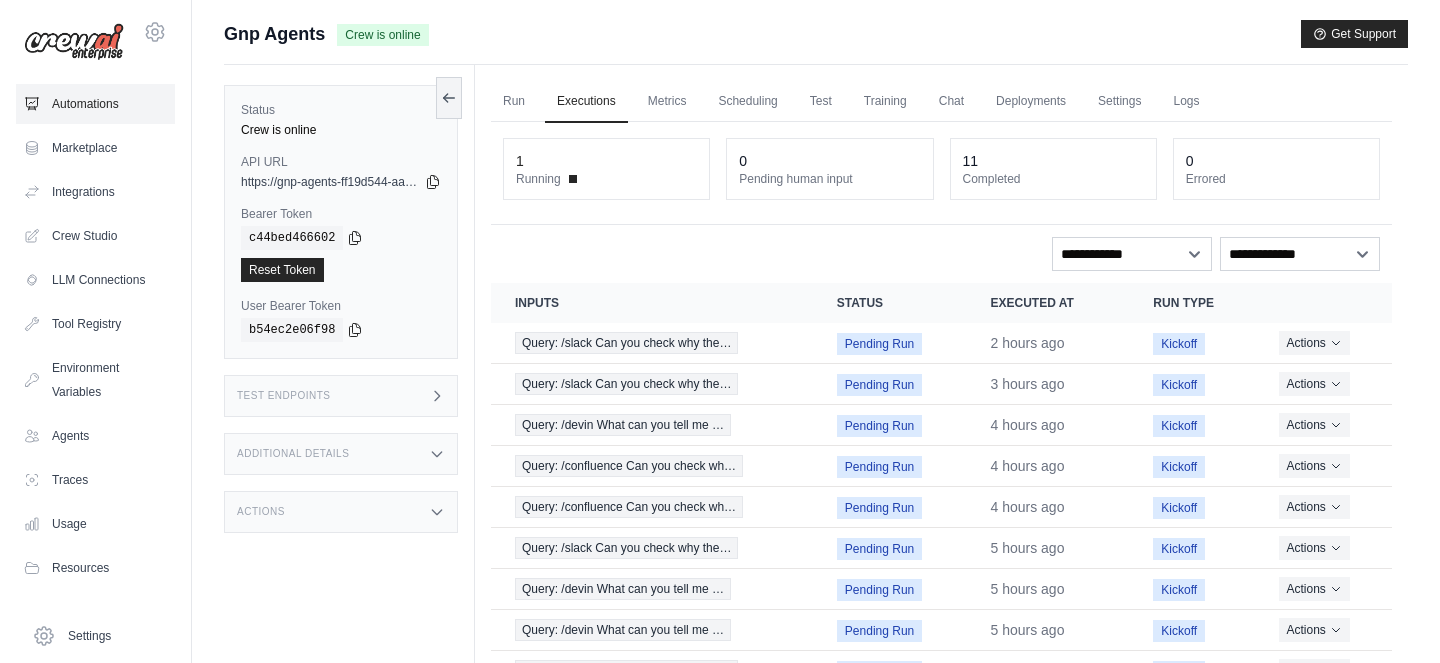 click on "Automations" at bounding box center (95, 104) 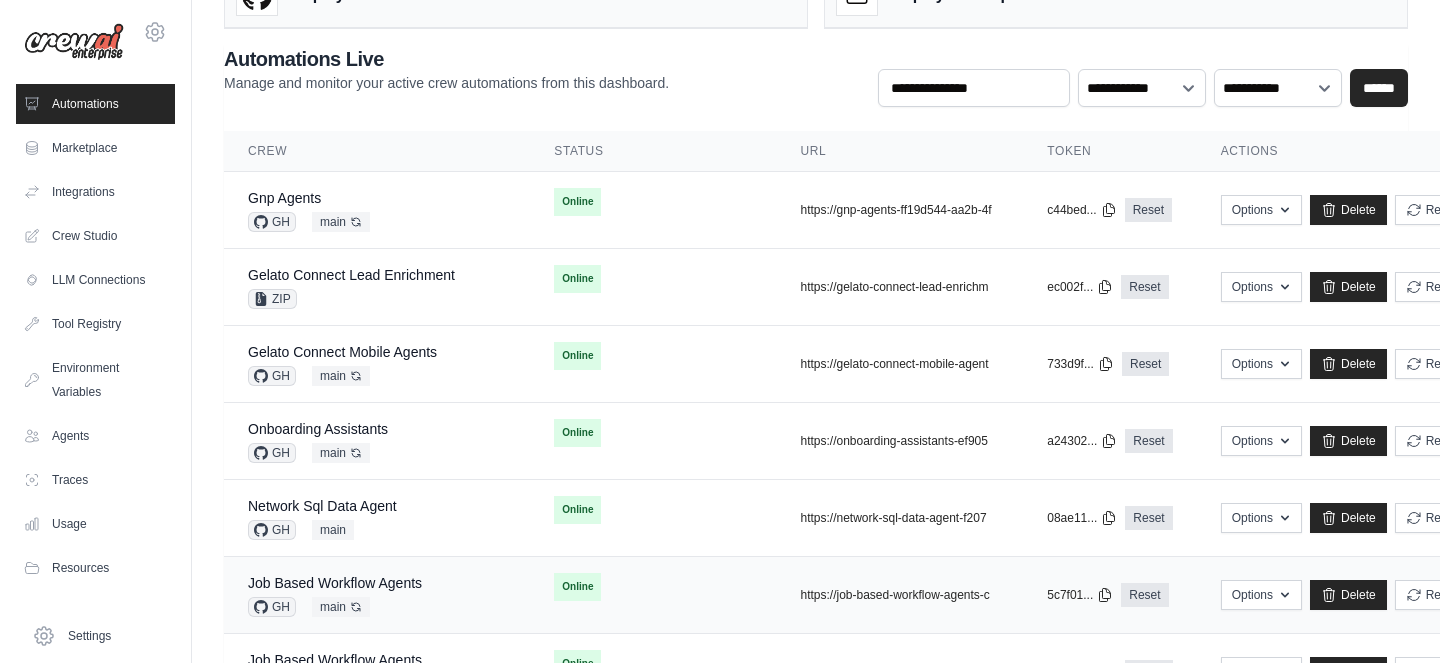 scroll, scrollTop: 0, scrollLeft: 0, axis: both 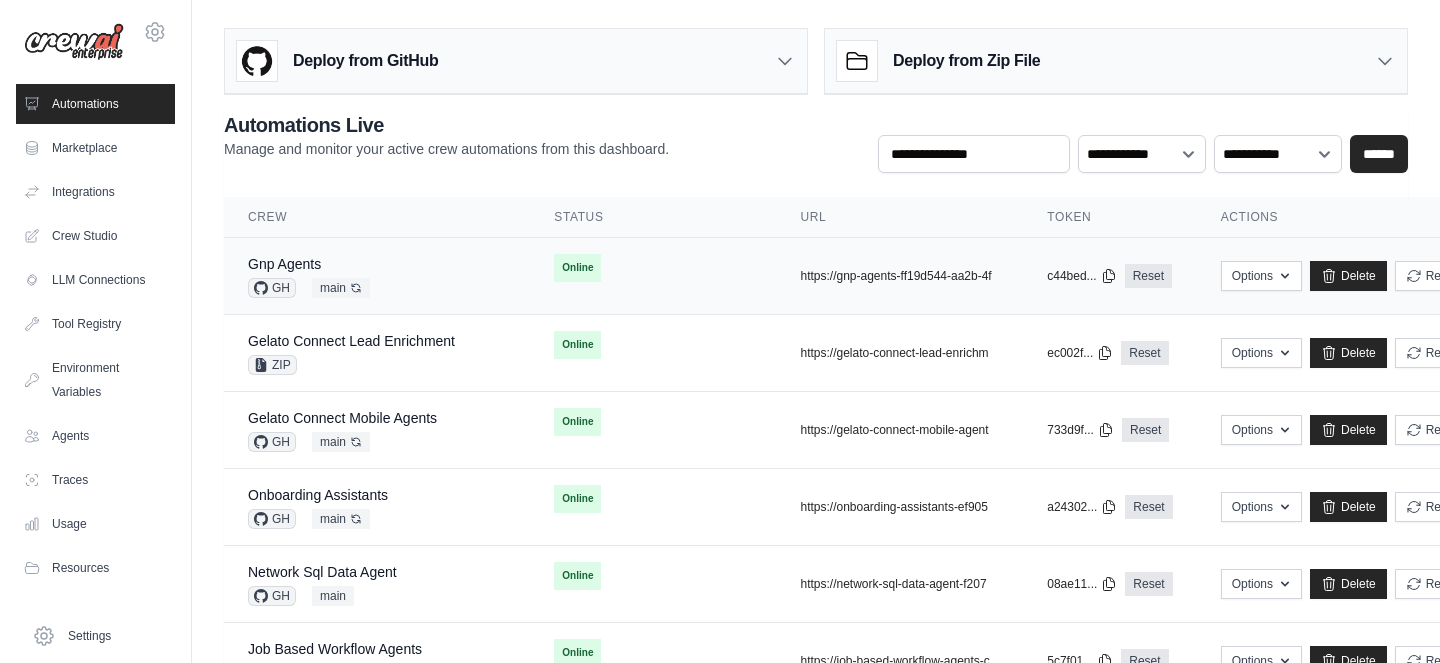 click on "Online" at bounding box center (653, 268) 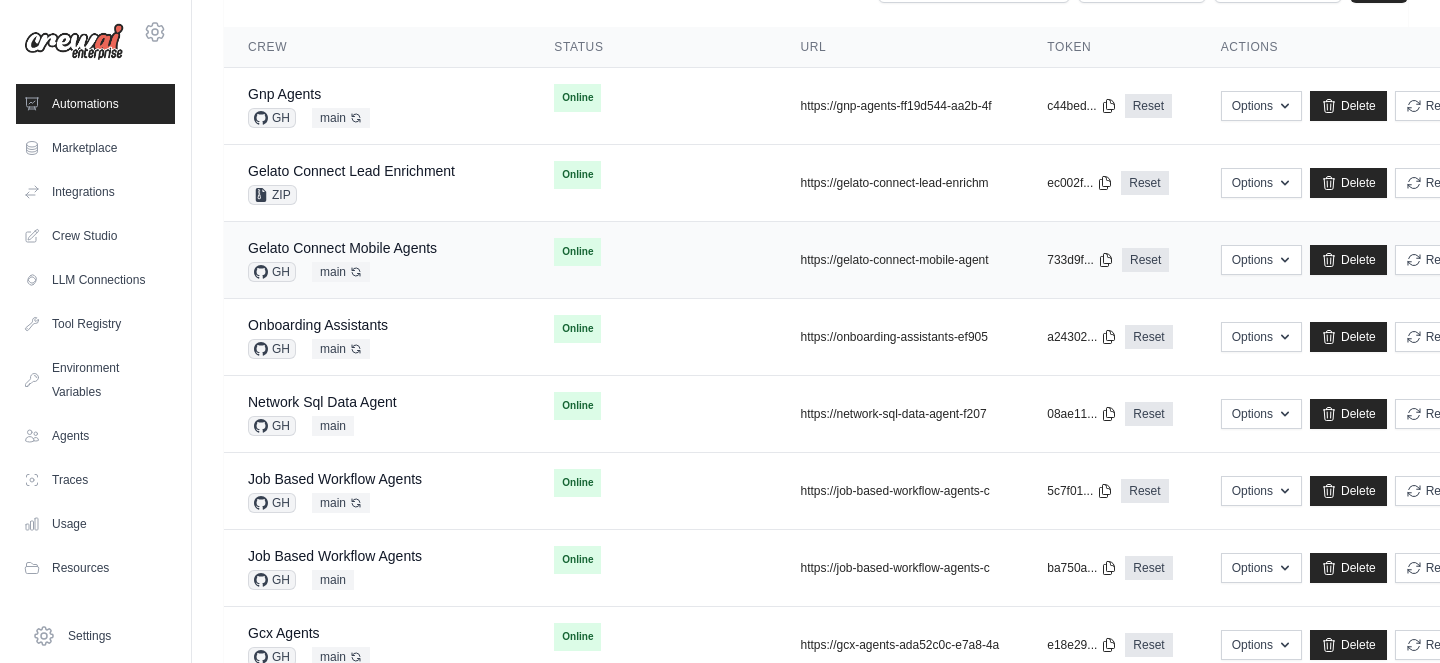 scroll, scrollTop: 185, scrollLeft: 0, axis: vertical 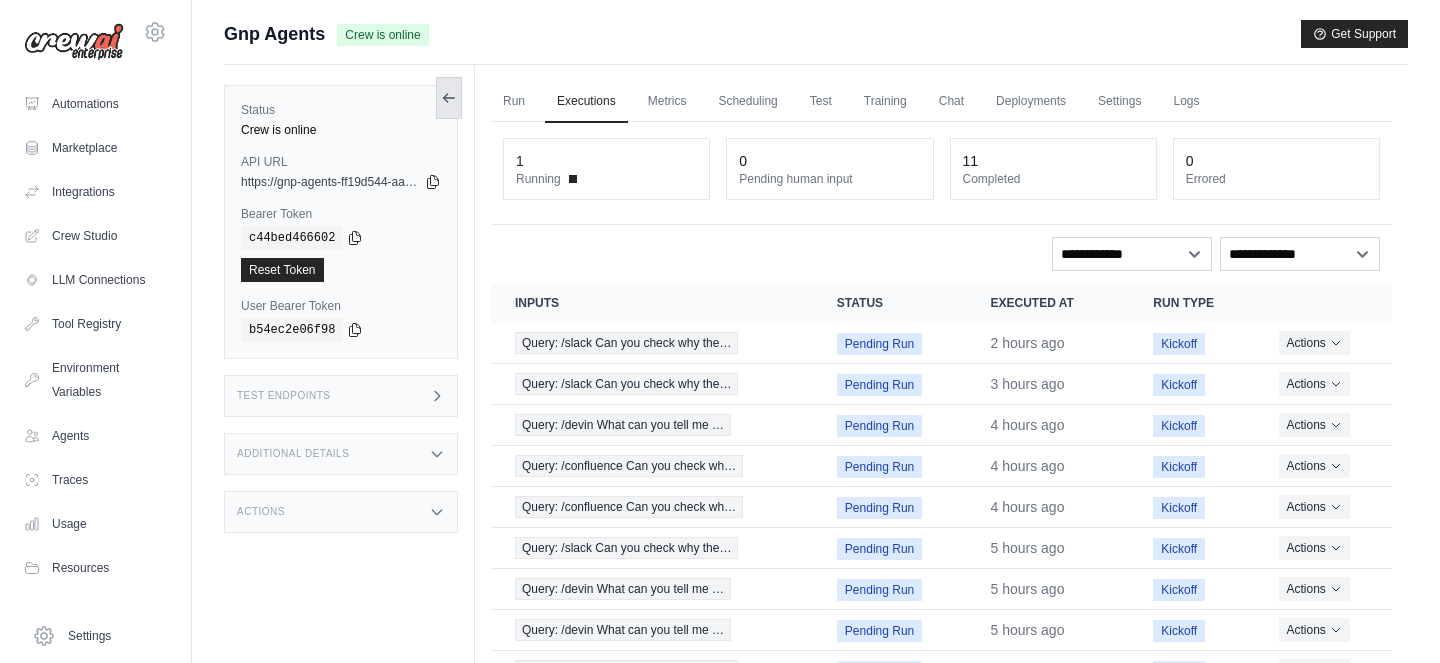 click at bounding box center (449, 98) 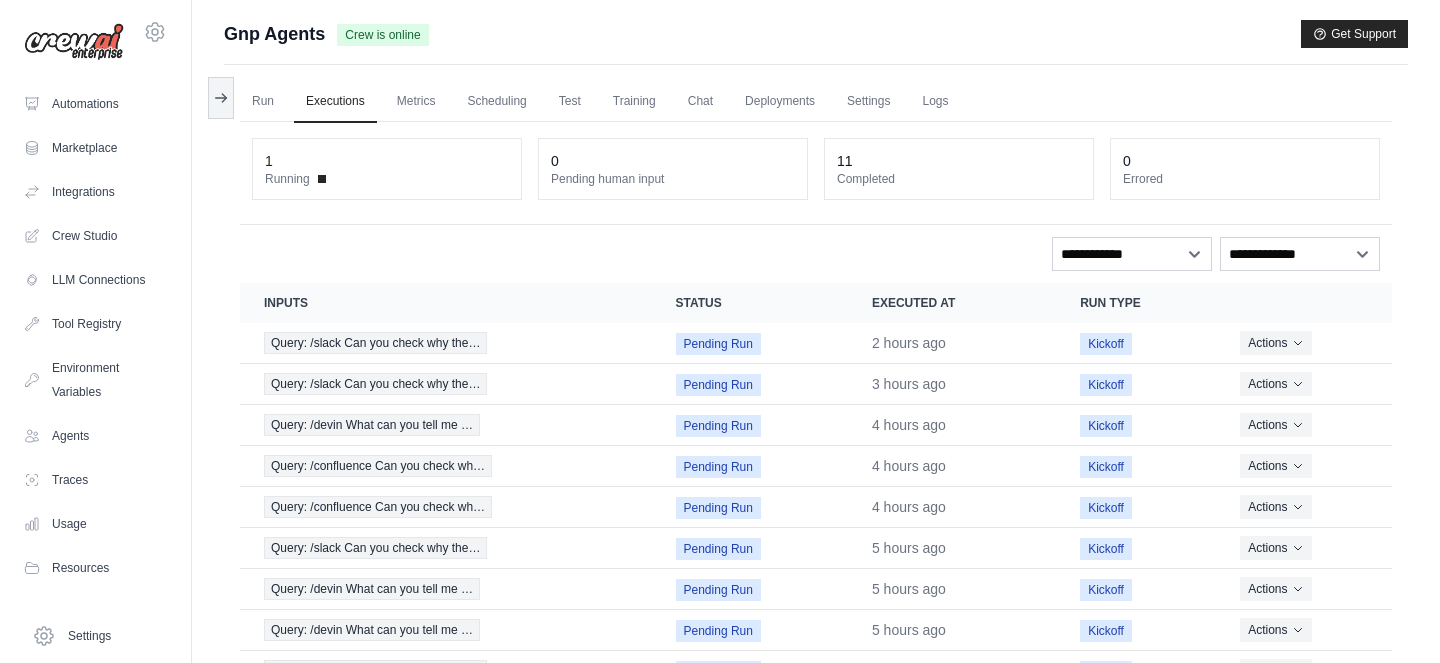 click on "[EMAIL]
Gelato ✓
Gelato AS - Sandbox
[NAME]
Settings" at bounding box center [95, 32] 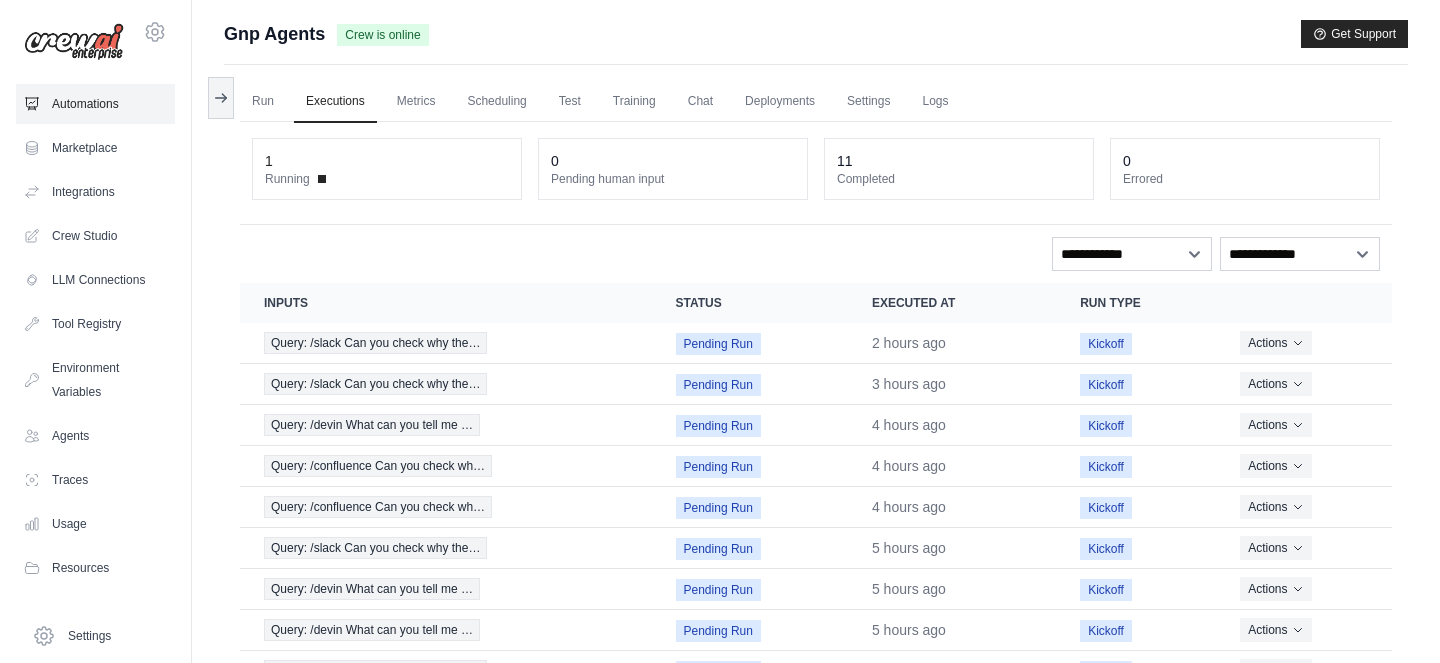 click on "Automations" at bounding box center [95, 104] 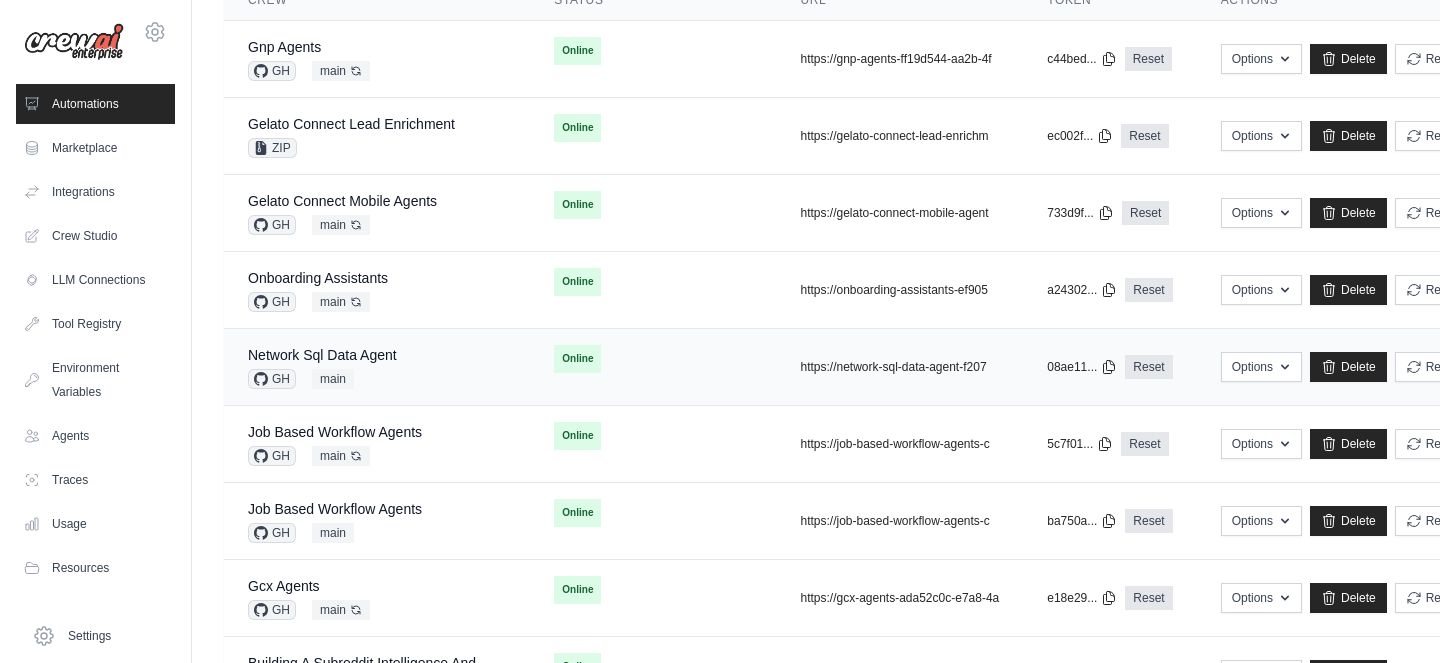 scroll, scrollTop: 226, scrollLeft: 0, axis: vertical 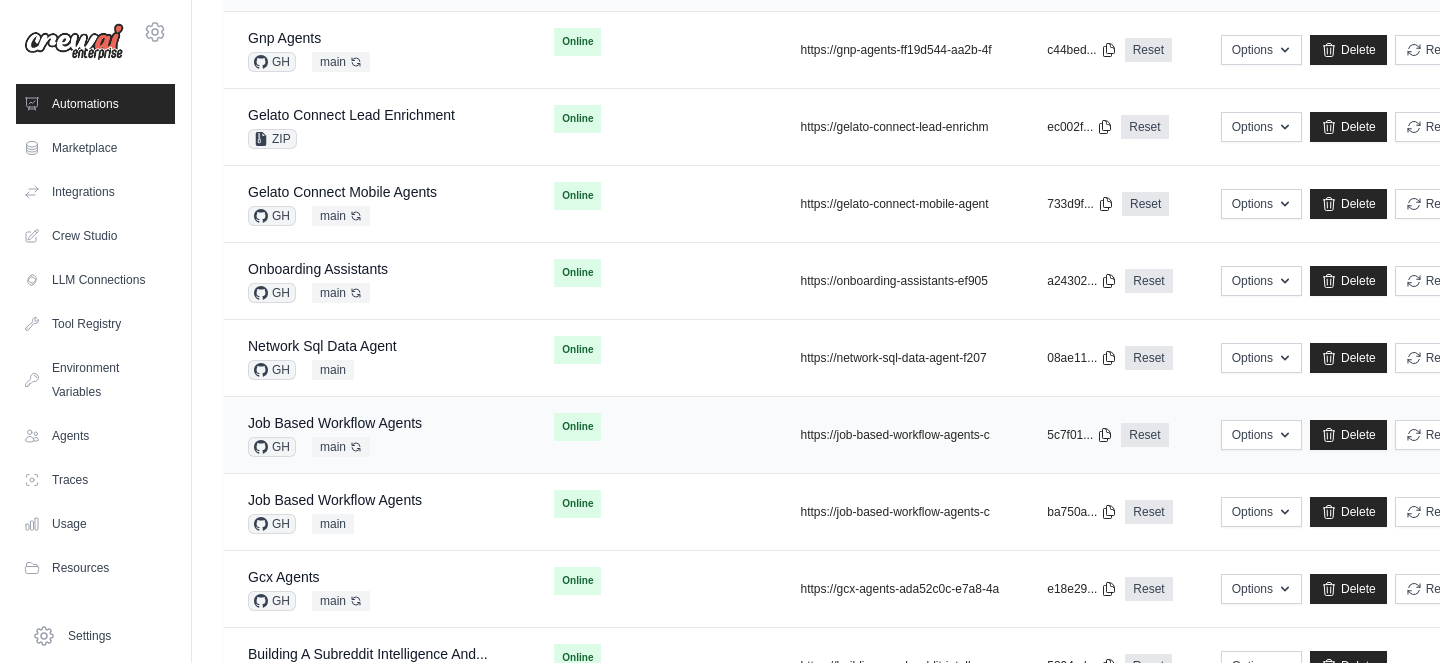 click on "Job Based Workflow Agents
GH
main
Auto-deploy enabled" at bounding box center (377, 435) 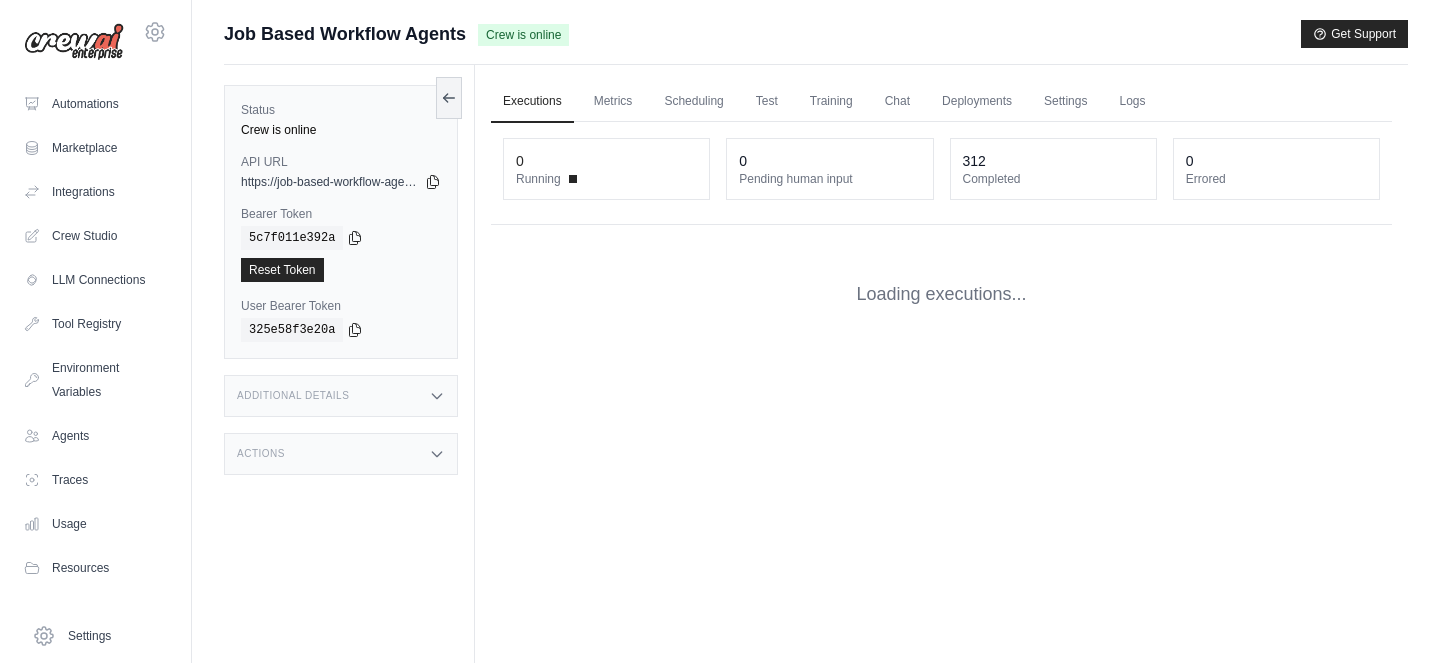 scroll, scrollTop: 0, scrollLeft: 0, axis: both 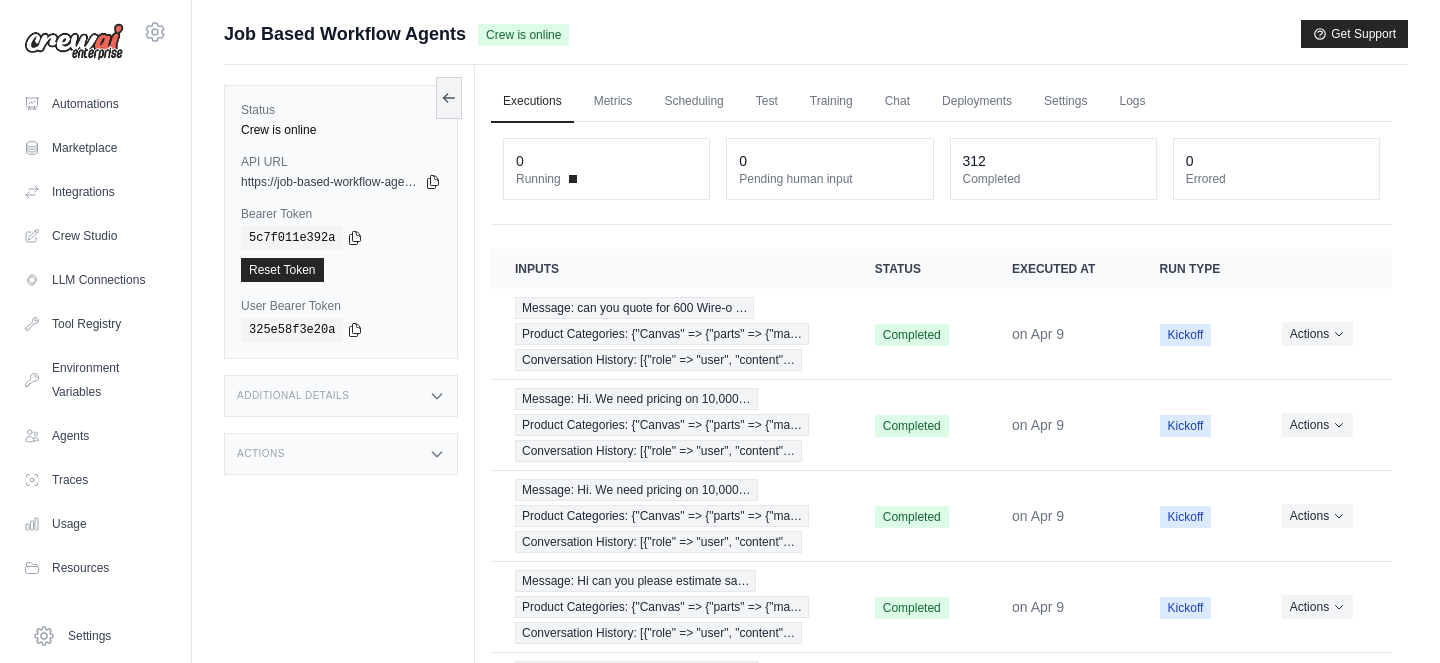 click 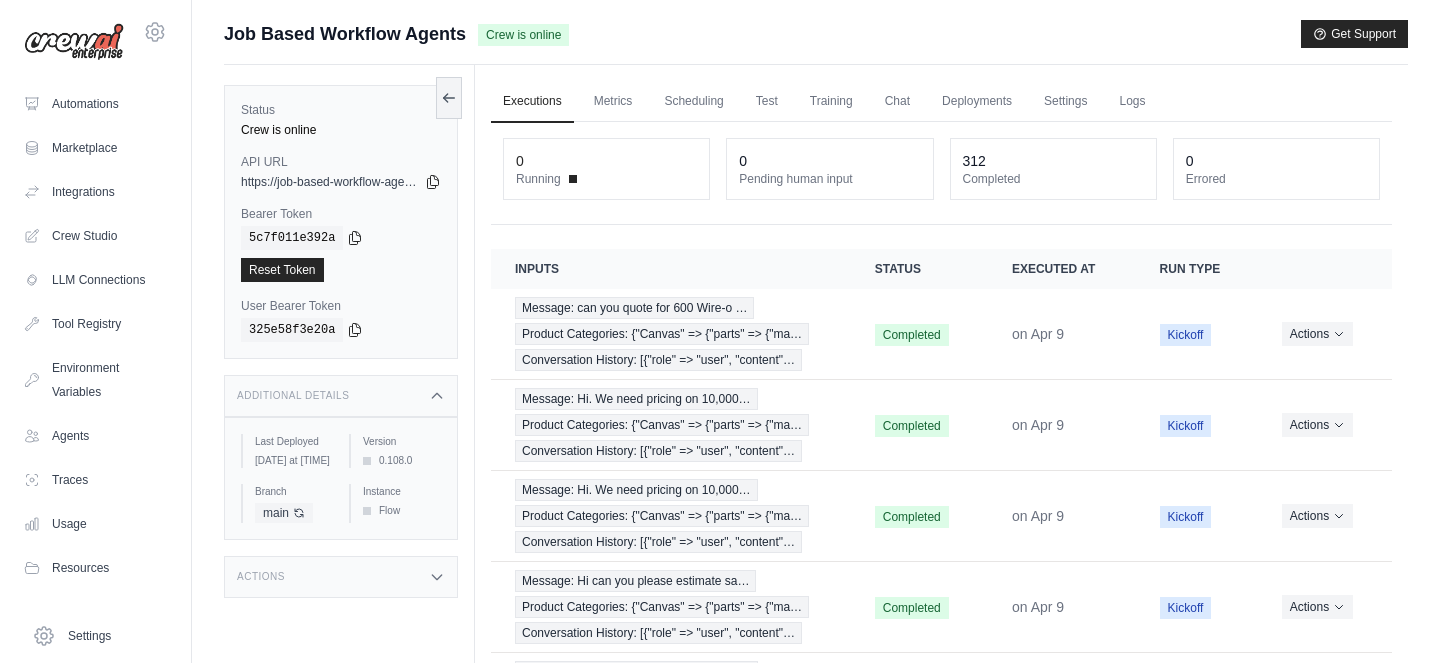 scroll, scrollTop: 0, scrollLeft: 0, axis: both 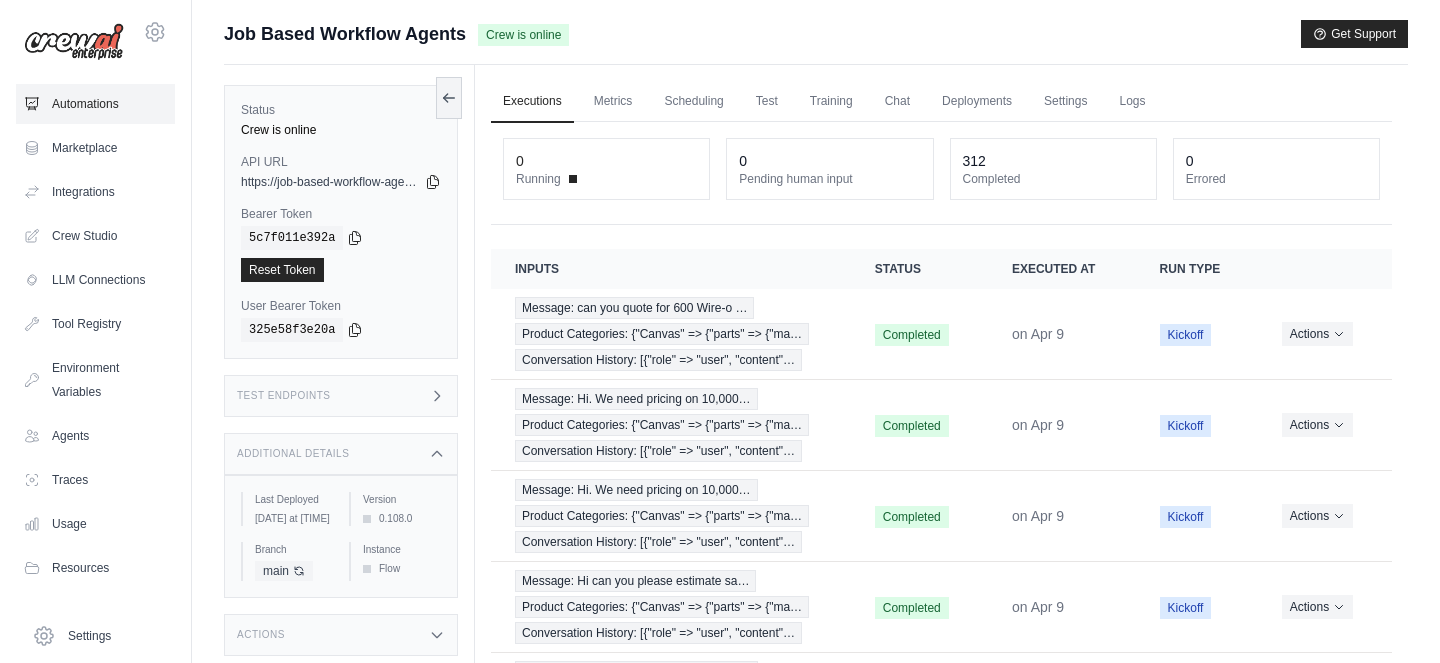 click on "Automations" at bounding box center (95, 104) 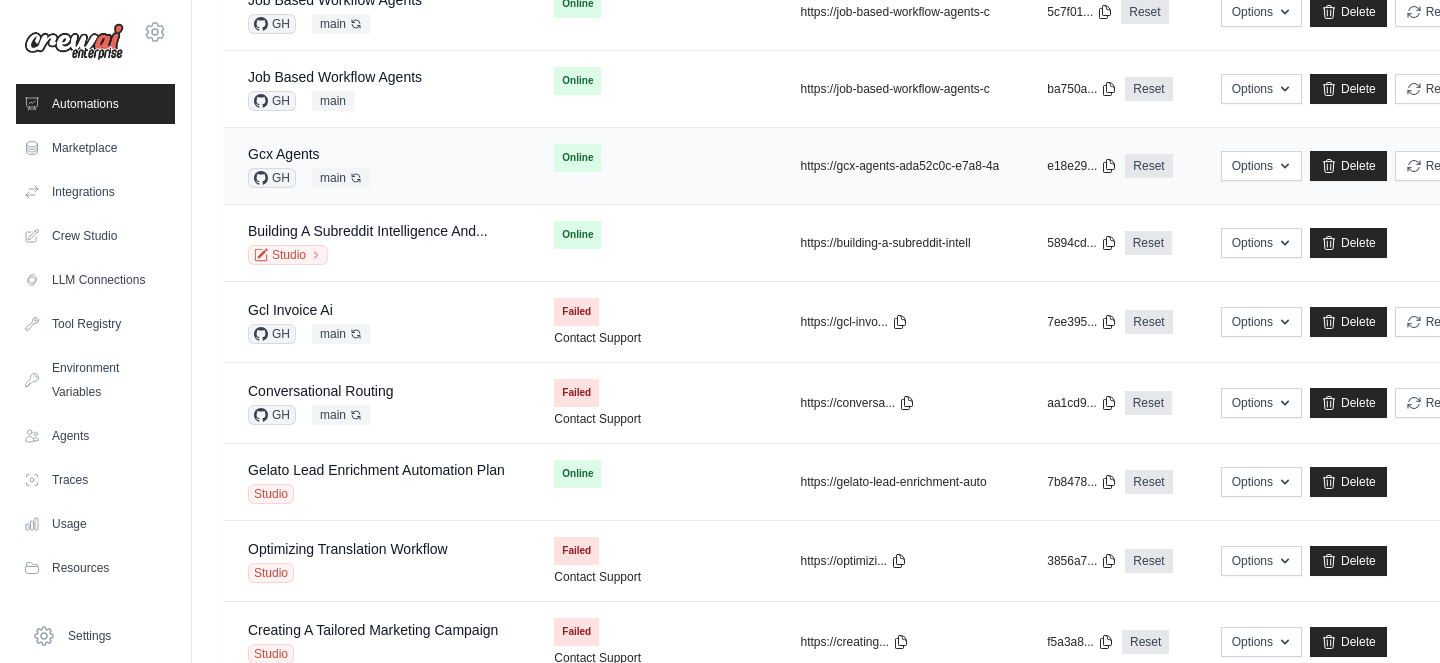 scroll, scrollTop: 655, scrollLeft: 0, axis: vertical 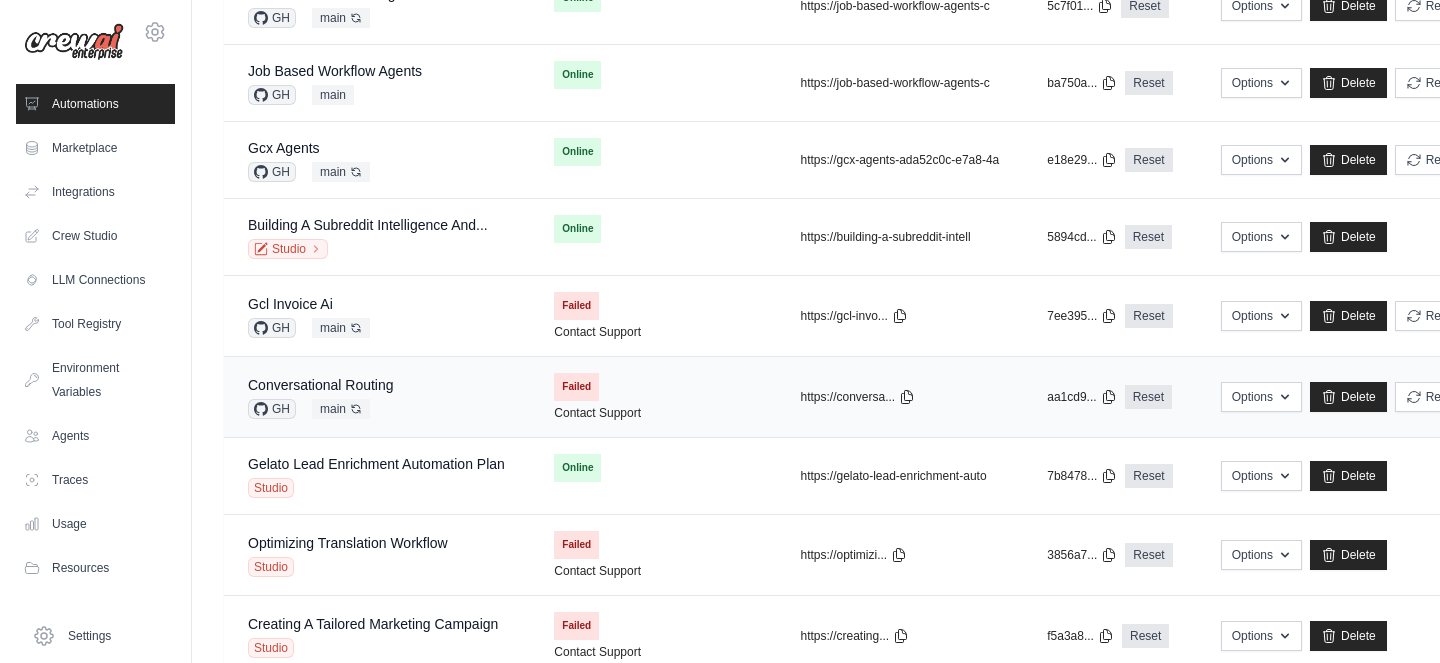 click on "Conversational Routing
GH
main
Auto-deploy enabled" at bounding box center (377, 397) 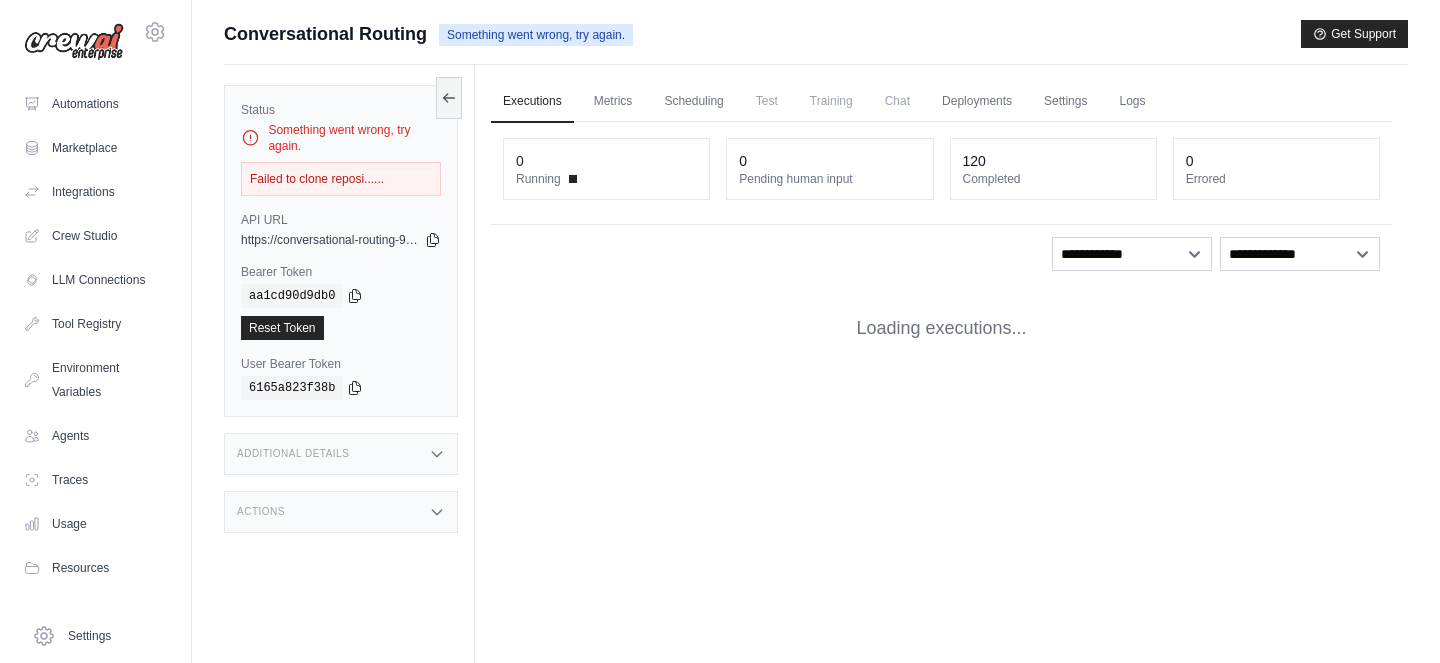 scroll, scrollTop: 0, scrollLeft: 0, axis: both 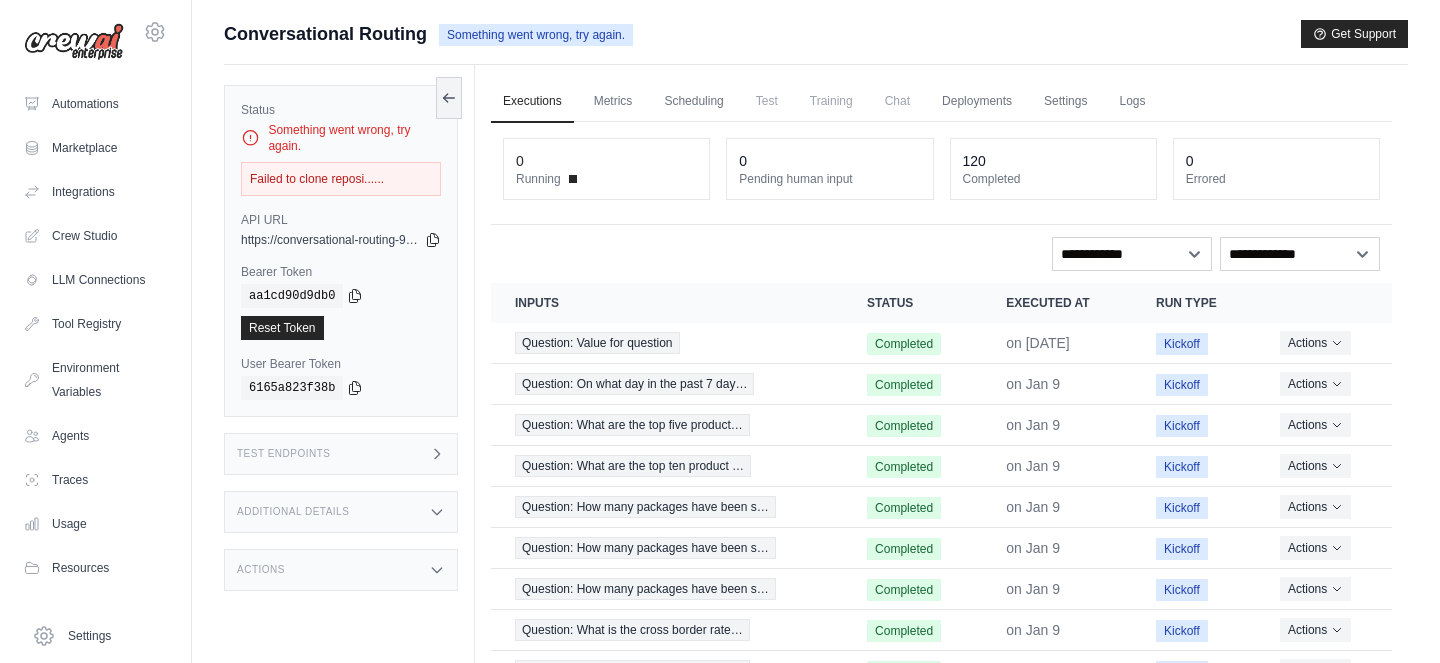 click 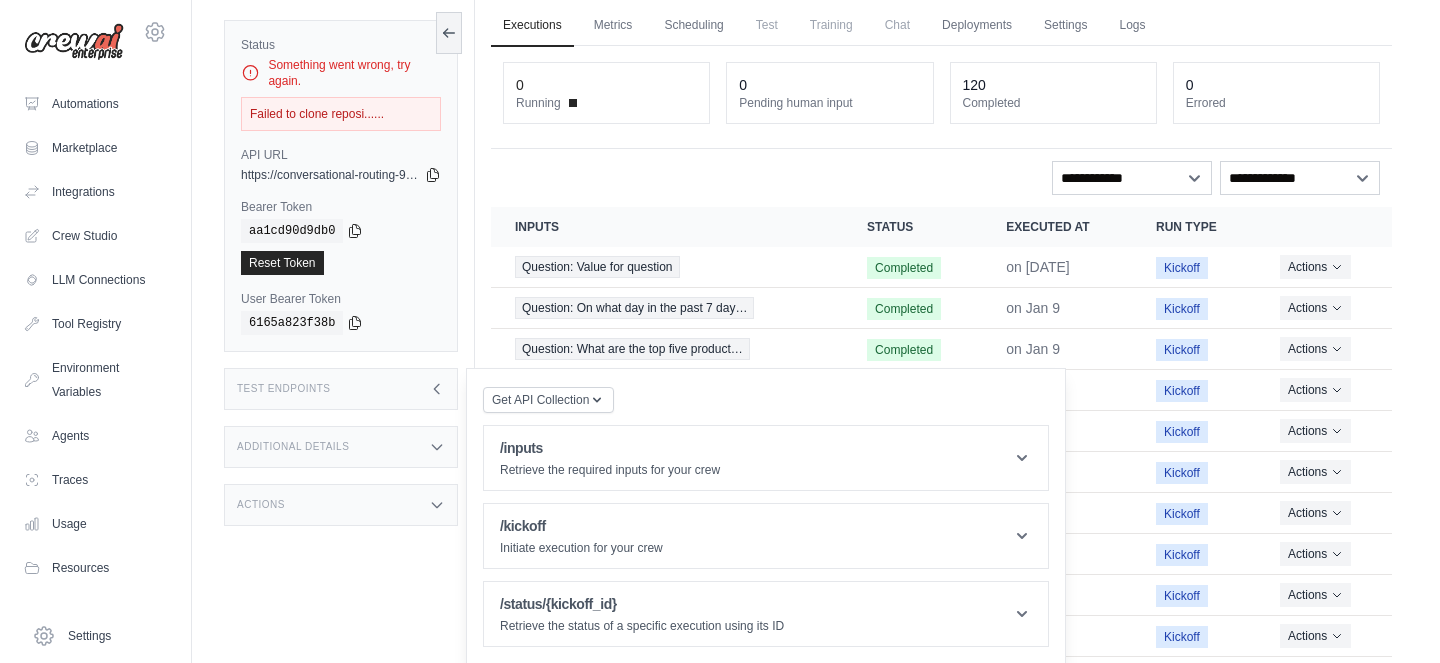 scroll, scrollTop: 104, scrollLeft: 0, axis: vertical 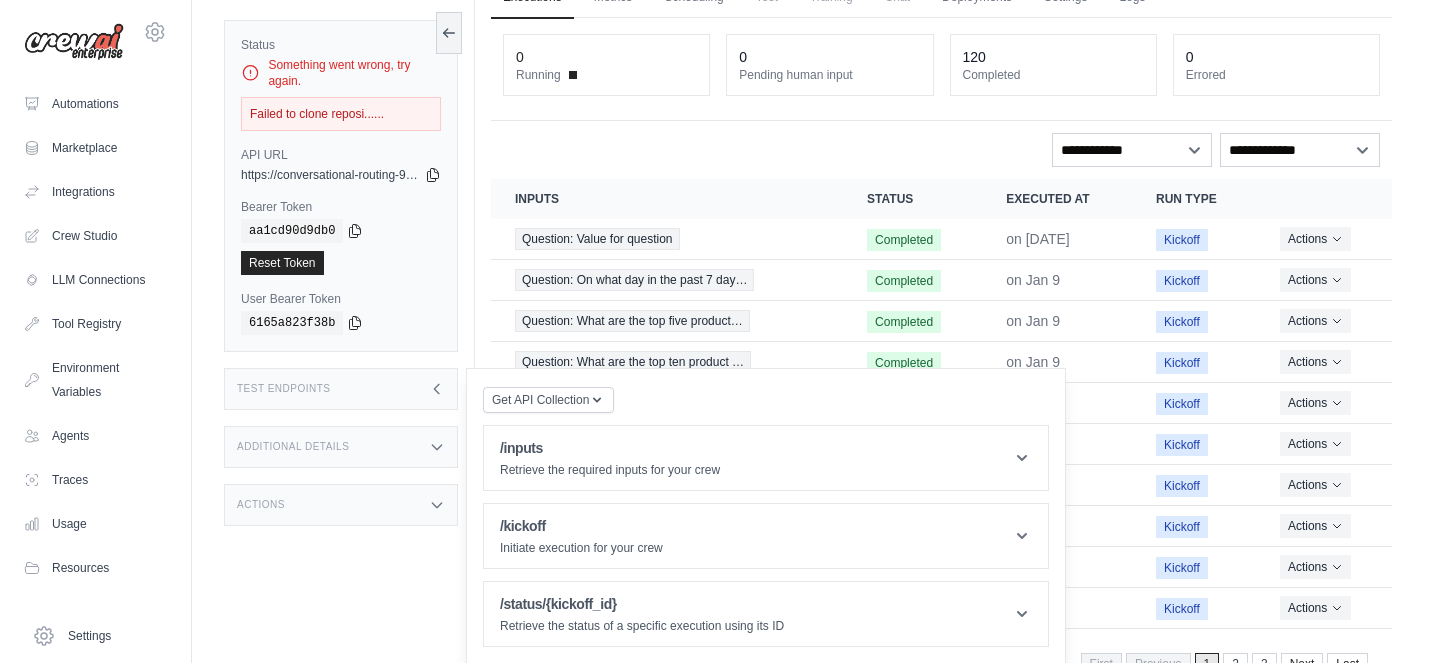 click 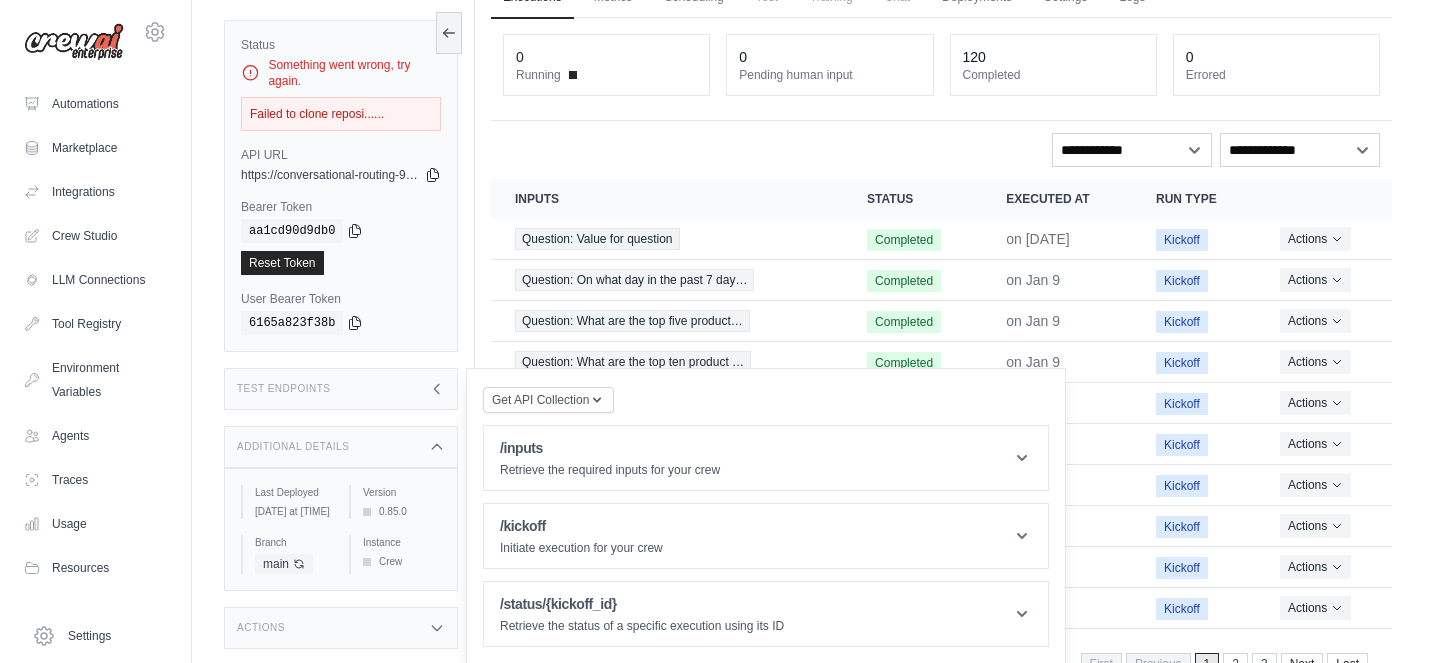 click 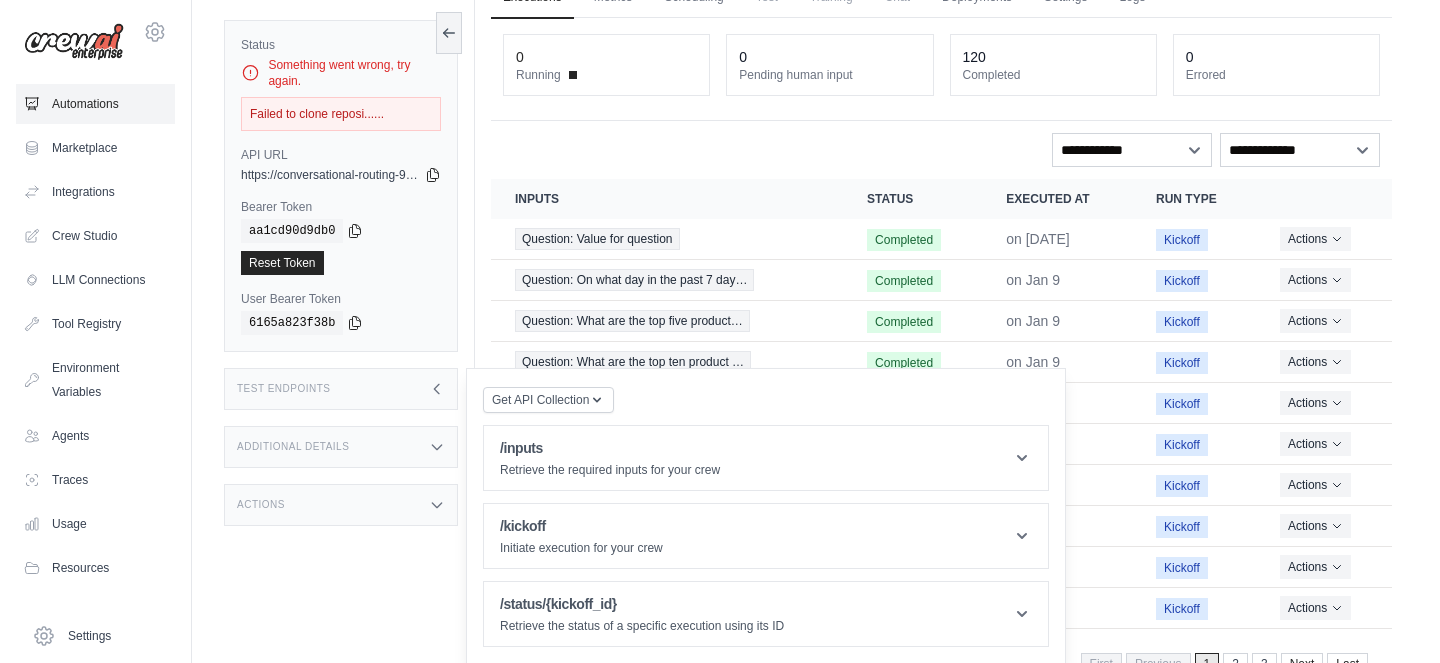 click on "Automations" at bounding box center [95, 104] 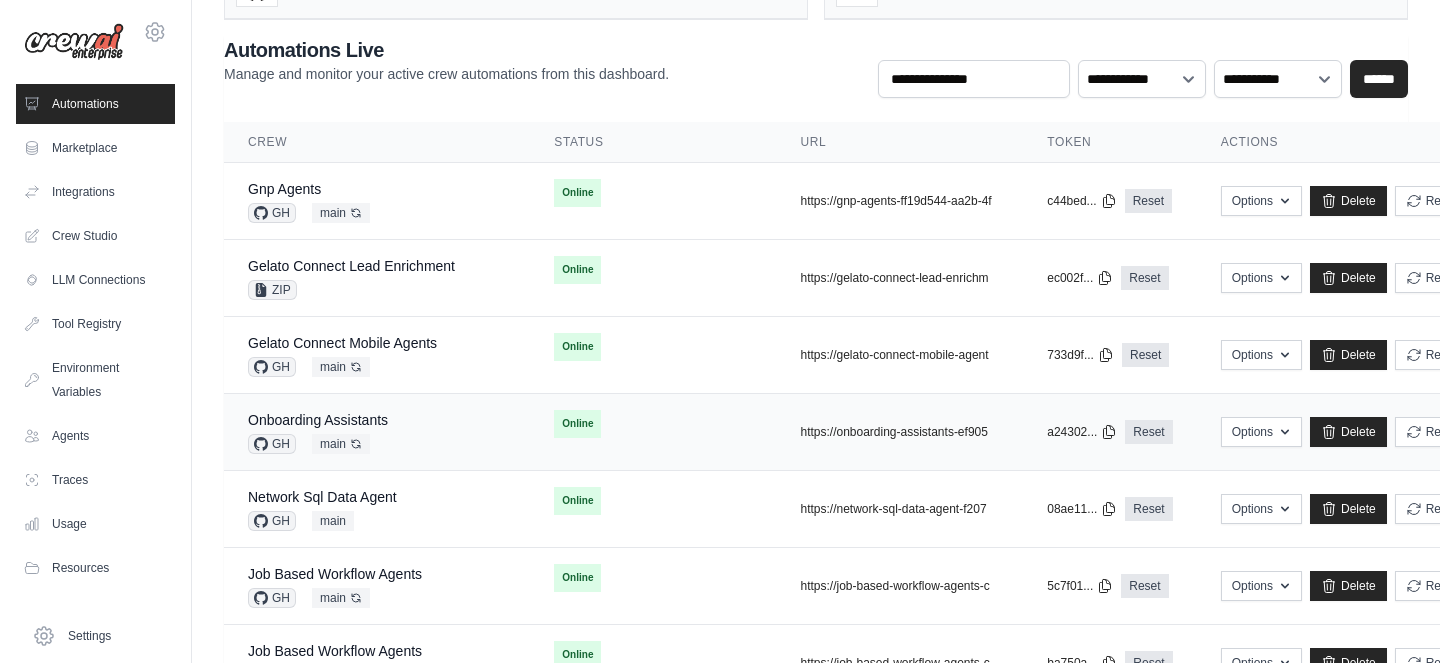 scroll, scrollTop: 121, scrollLeft: 0, axis: vertical 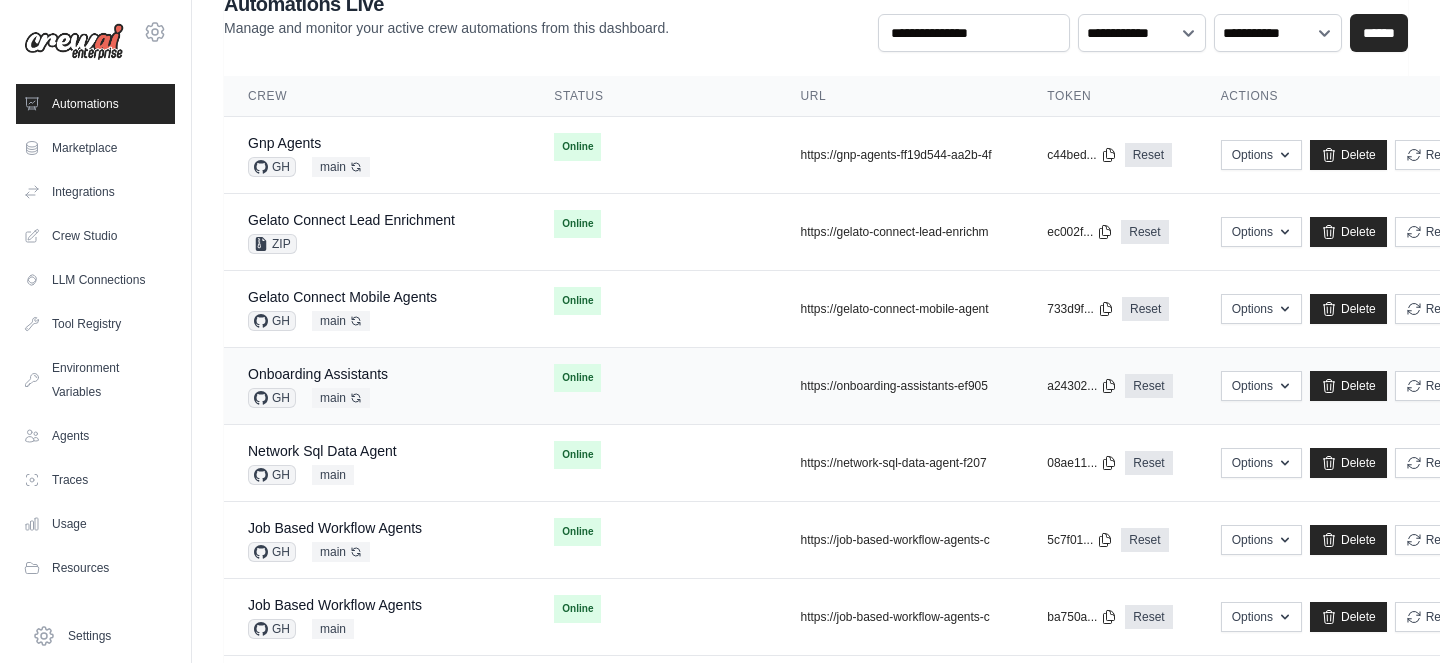 click on "Onboarding Assistants
GH
main
Auto-deploy enabled" at bounding box center [377, 386] 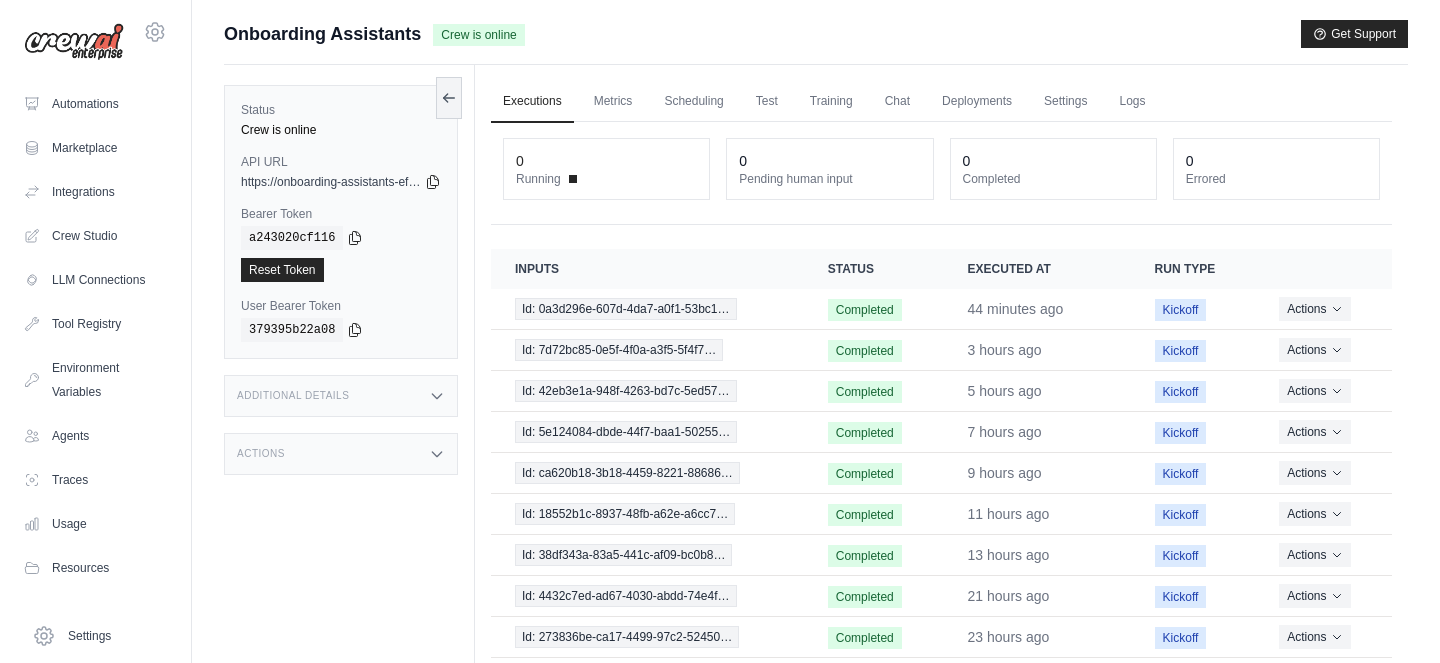 scroll, scrollTop: 0, scrollLeft: 0, axis: both 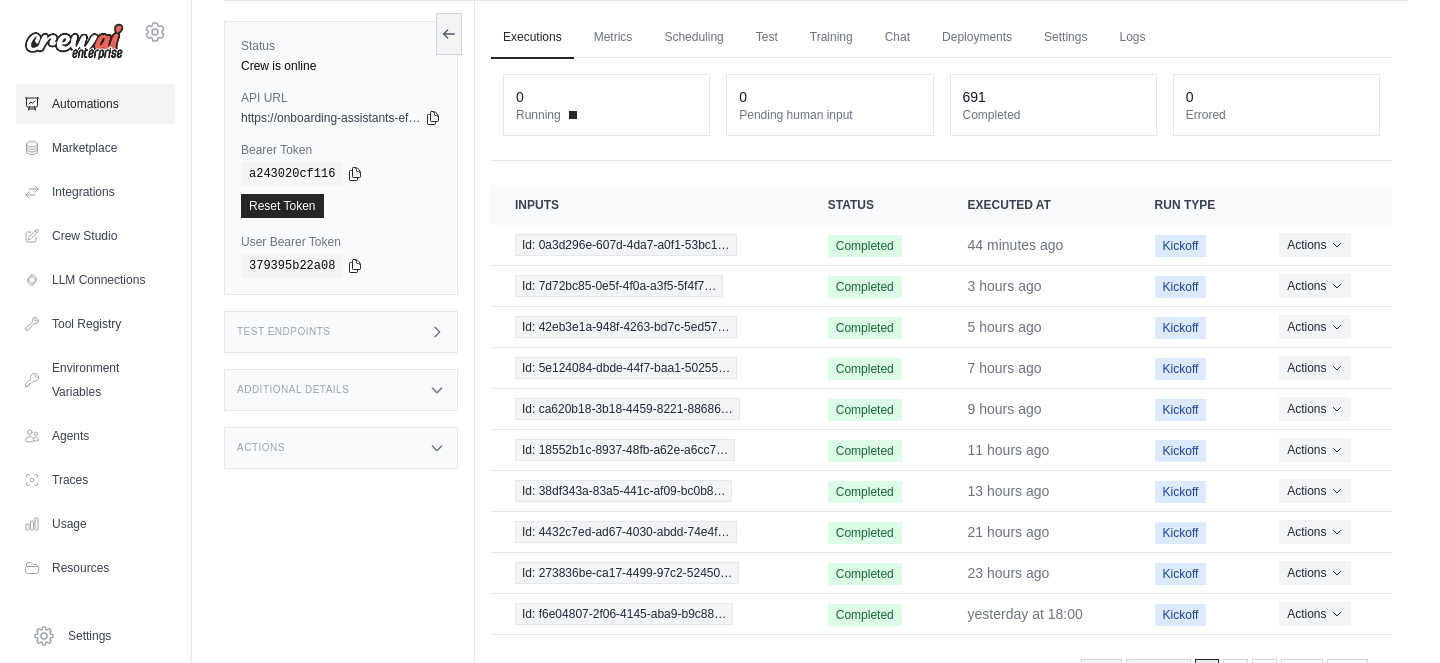 click on "Automations" at bounding box center (95, 104) 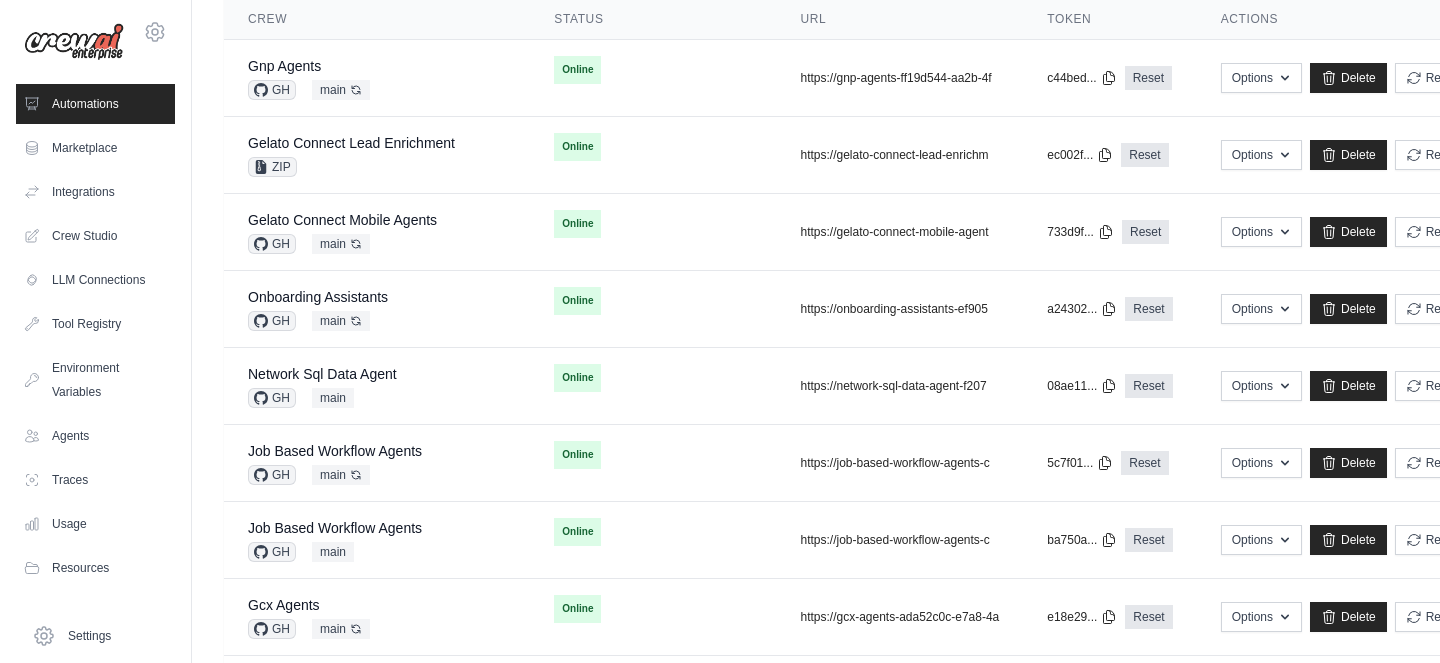 scroll, scrollTop: 212, scrollLeft: 0, axis: vertical 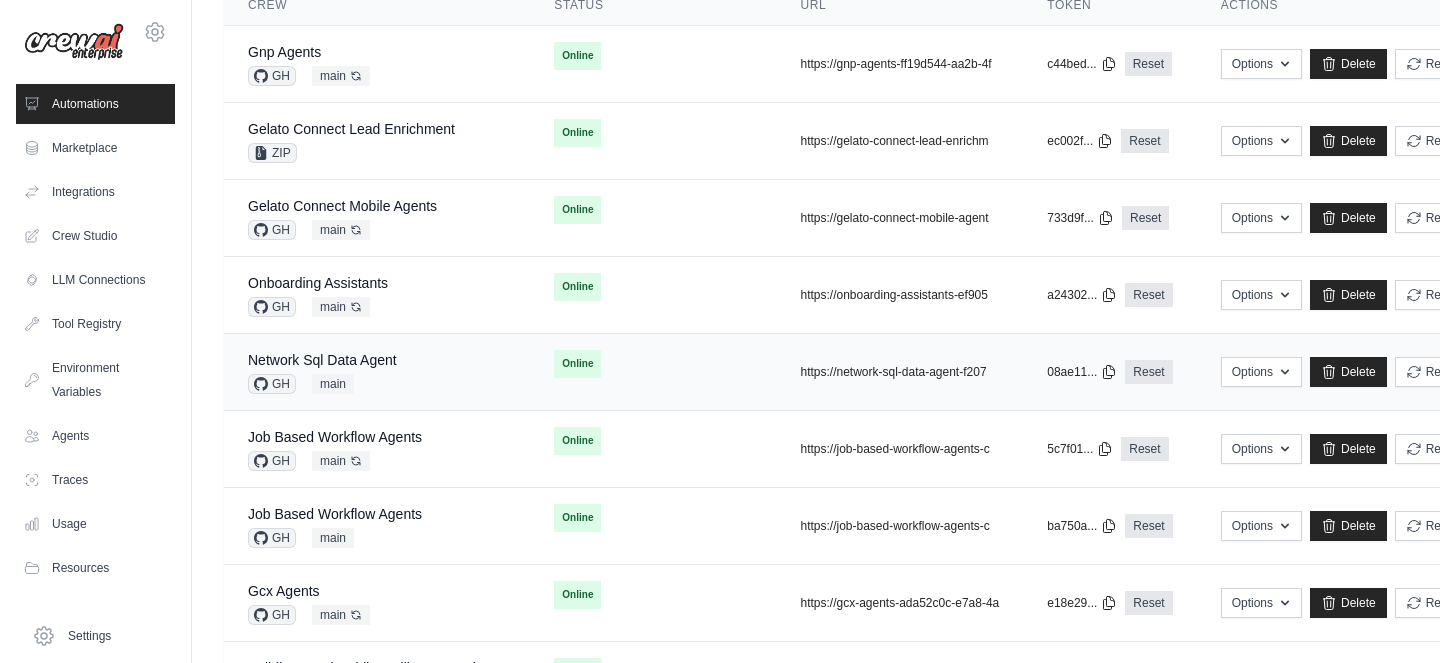click on "Network Sql Data Agent
GH
main" at bounding box center [377, 372] 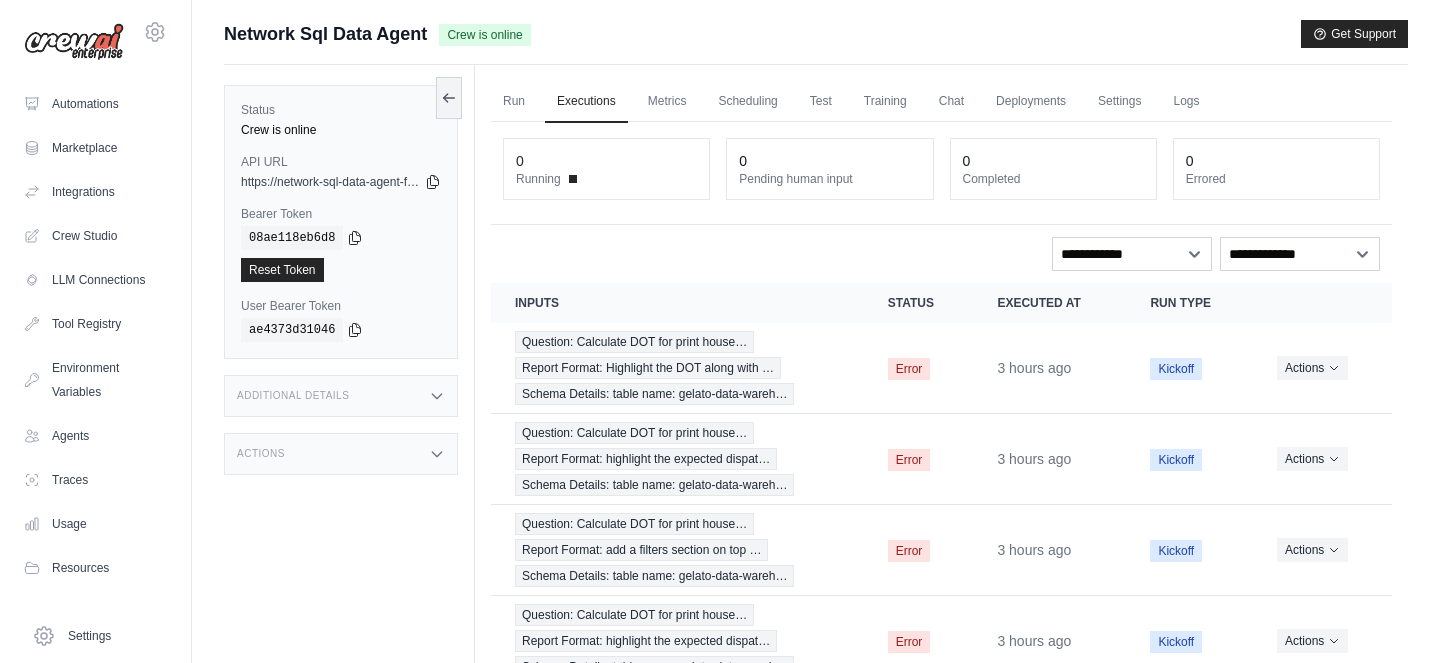 scroll, scrollTop: 0, scrollLeft: 0, axis: both 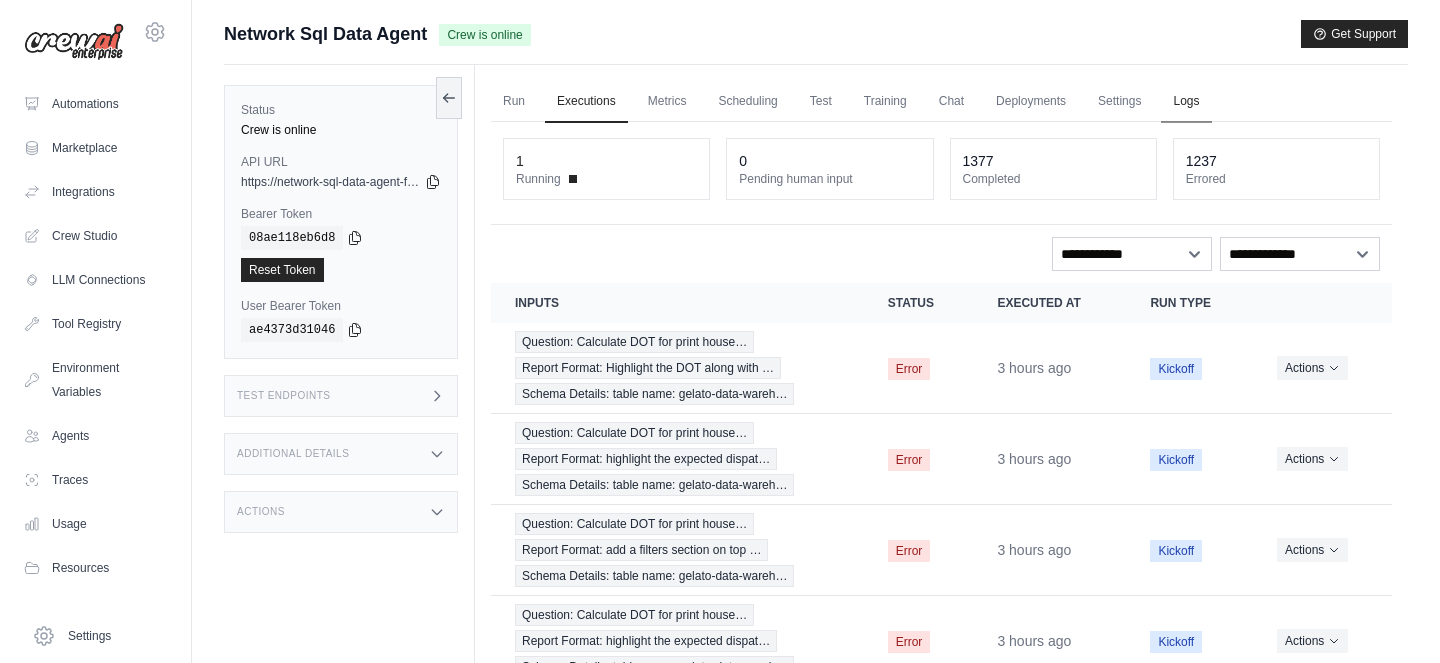 click on "Logs" at bounding box center [1186, 102] 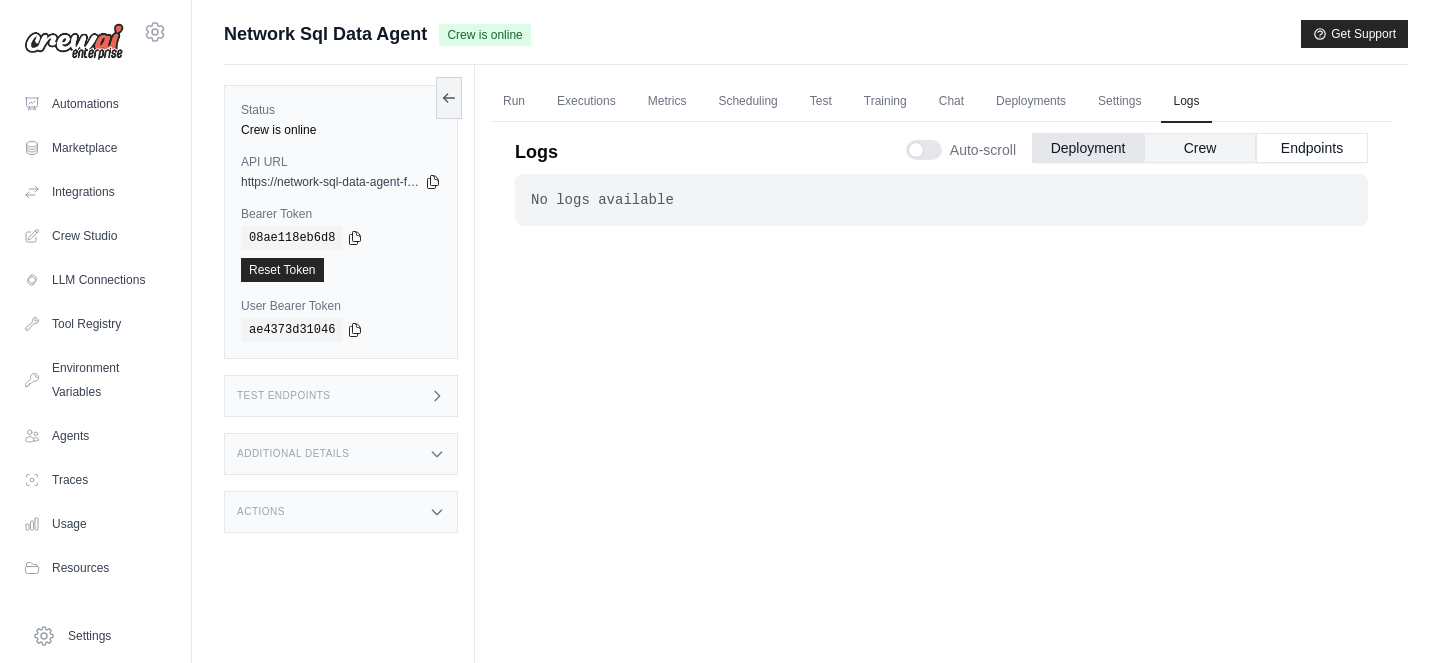 click on "Crew" at bounding box center (1200, 148) 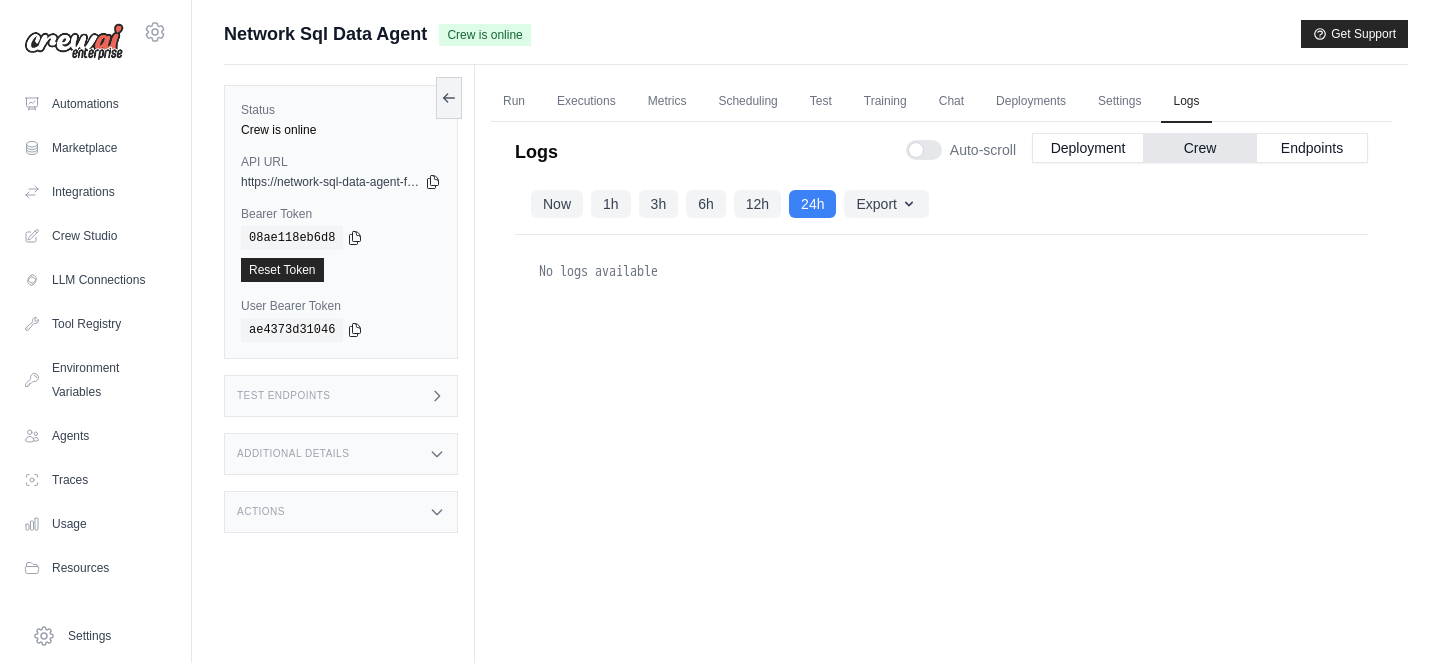 click on "1h" at bounding box center (611, 204) 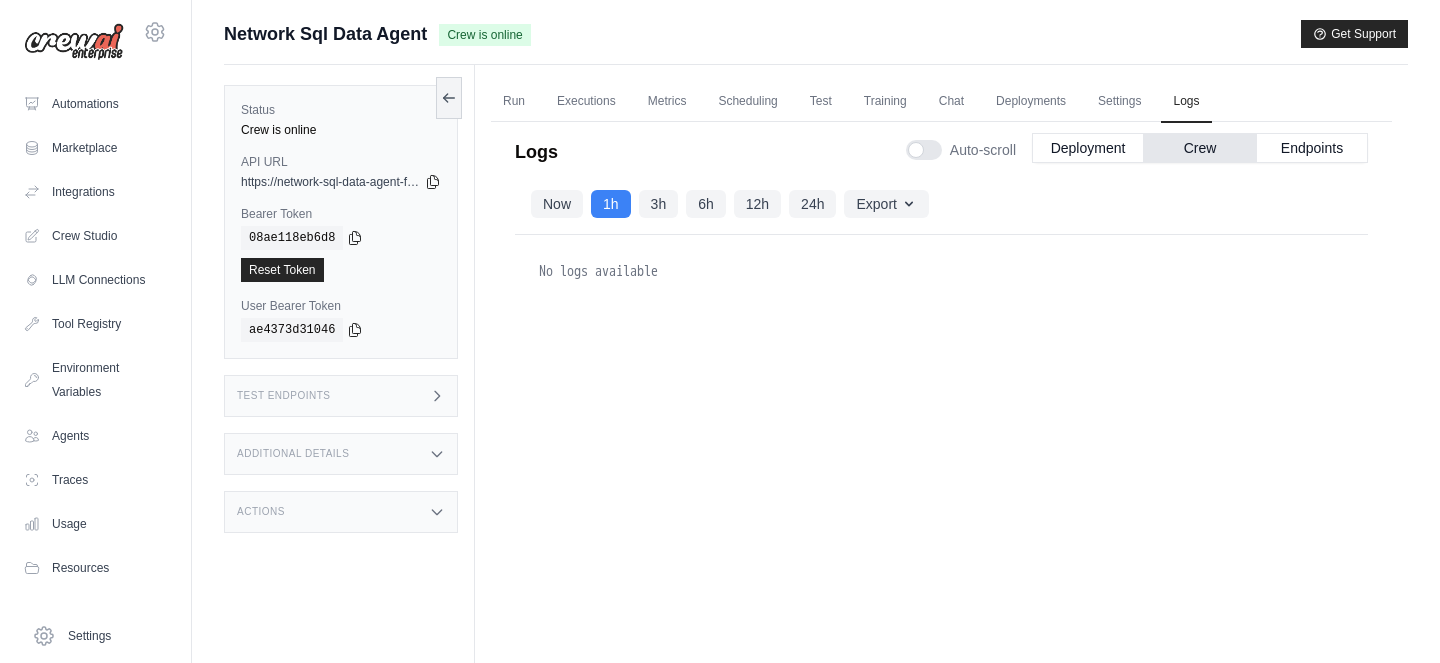 click on "Now" at bounding box center [557, 204] 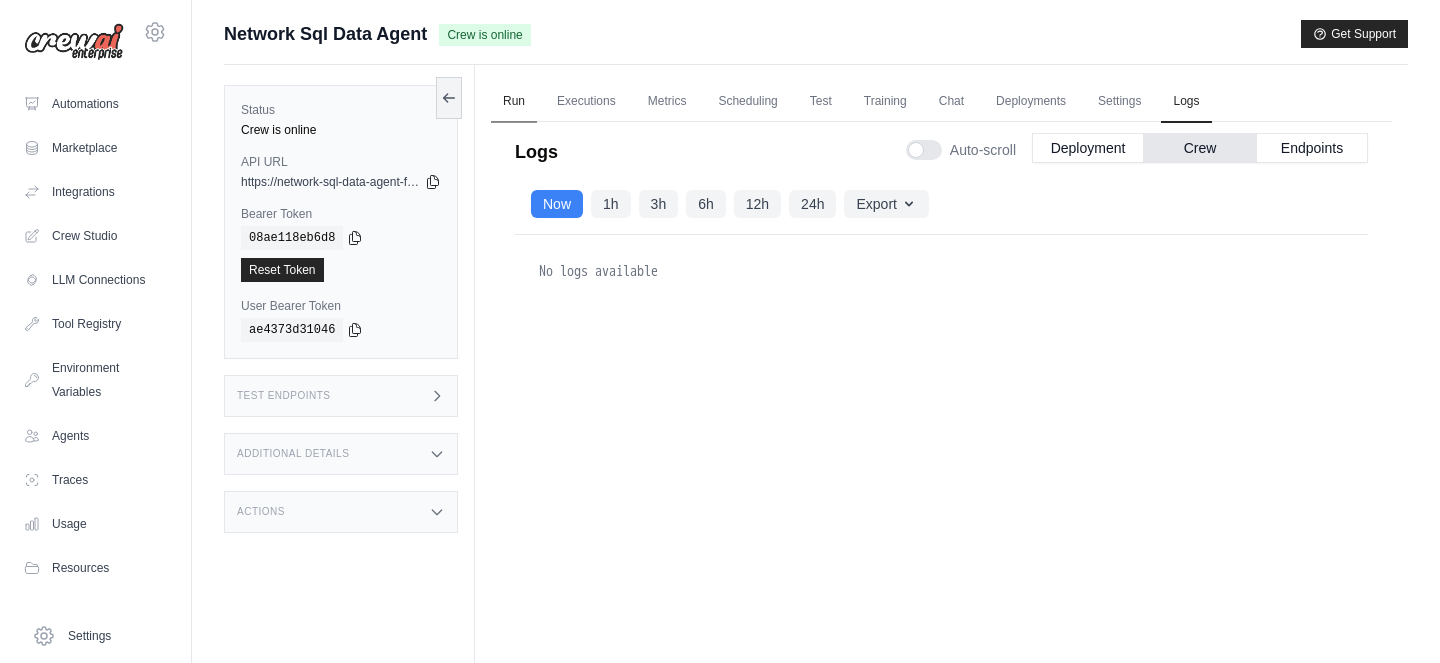 click on "Run" at bounding box center (514, 102) 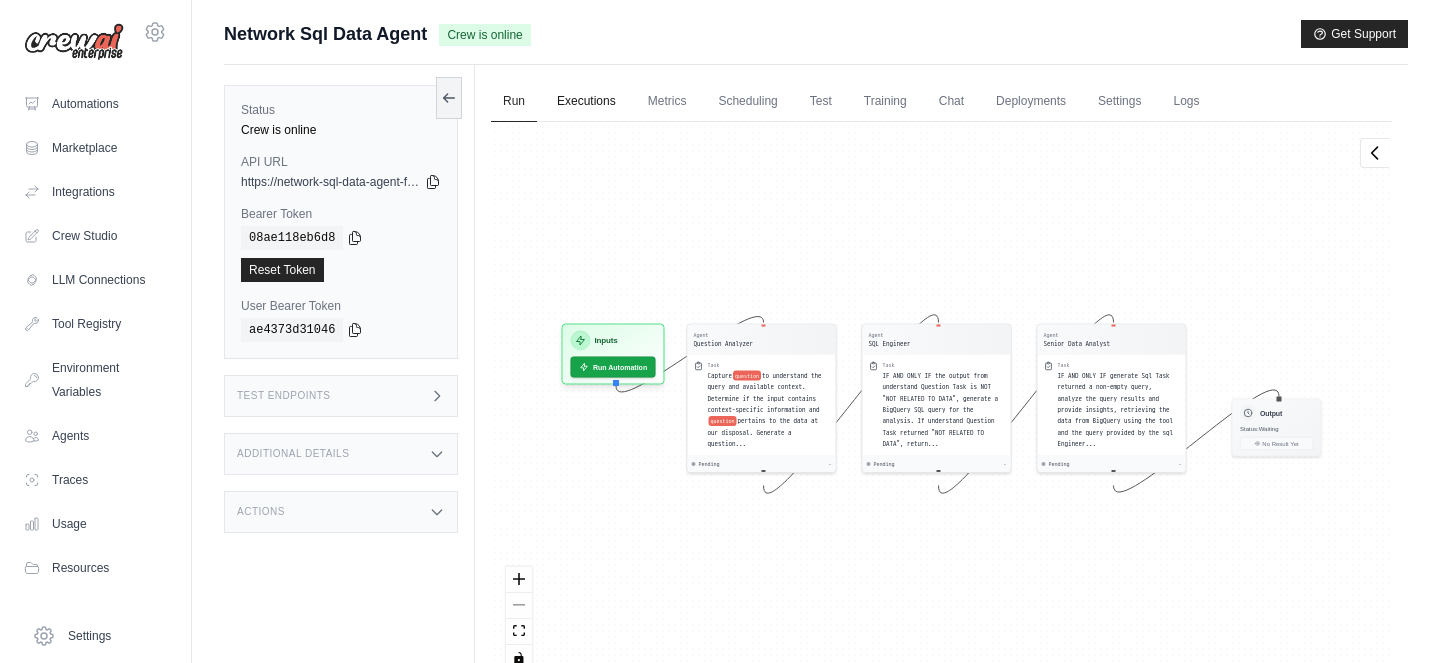 click on "Executions" at bounding box center [586, 102] 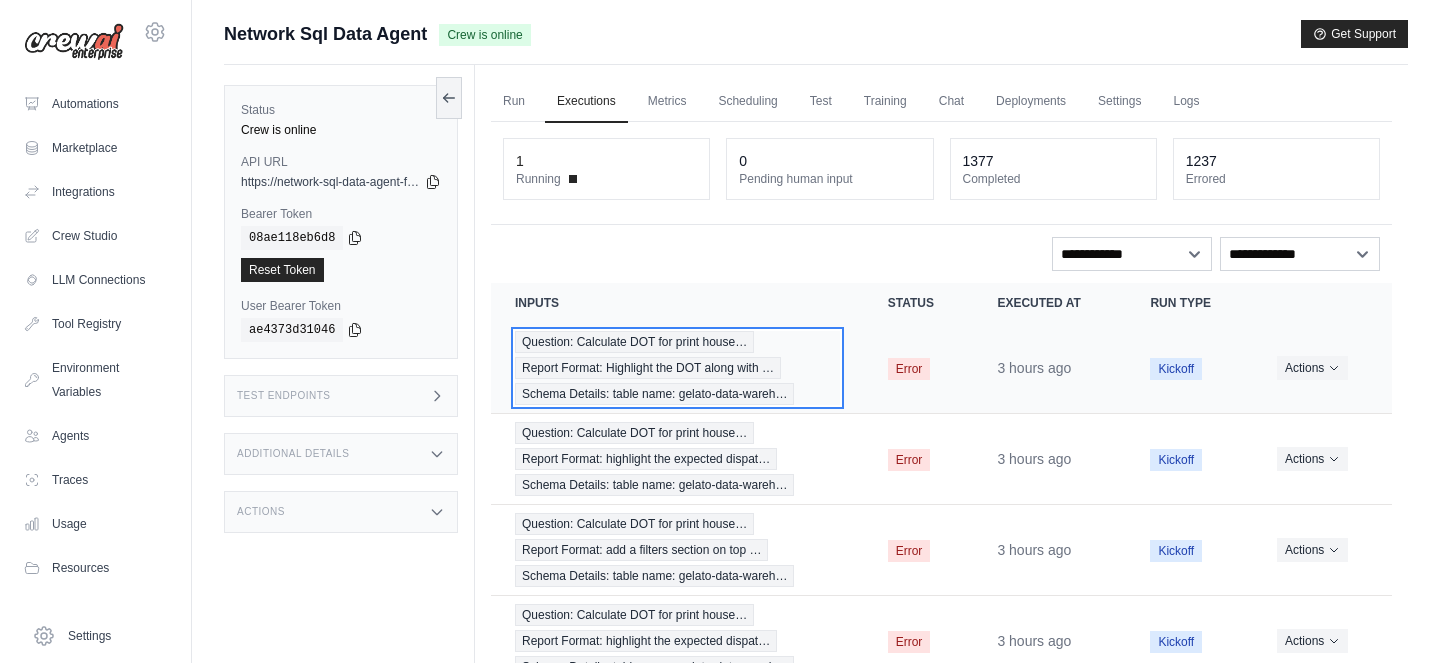 click on "Report Format:
Highlight the DOT along with …" at bounding box center (648, 368) 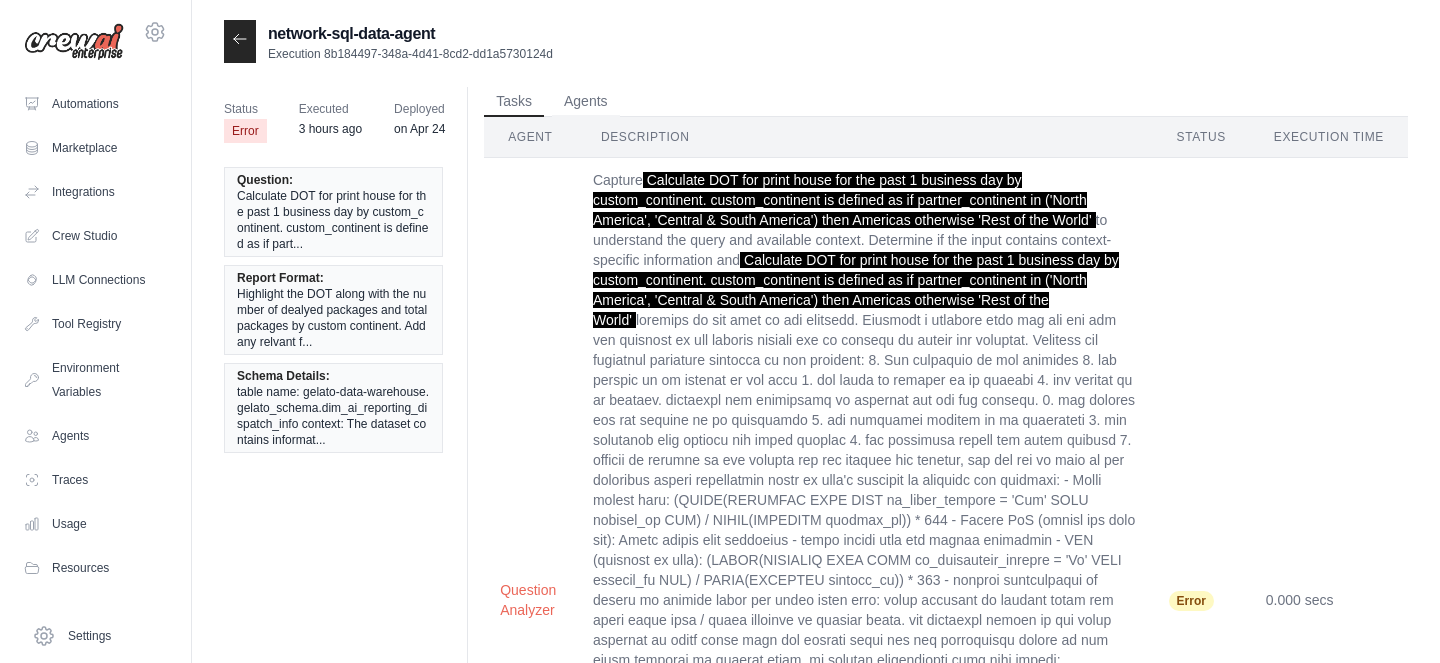 scroll, scrollTop: 0, scrollLeft: 0, axis: both 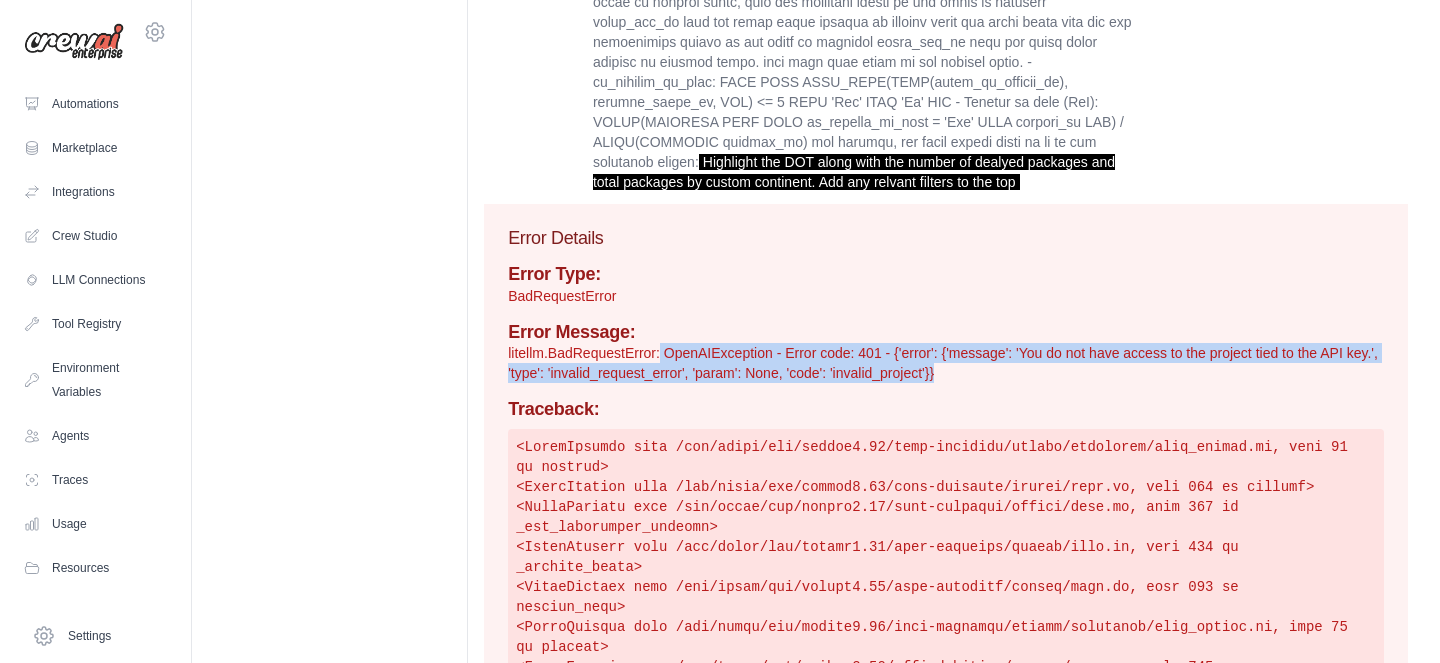 drag, startPoint x: 659, startPoint y: 353, endPoint x: 969, endPoint y: 369, distance: 310.41263 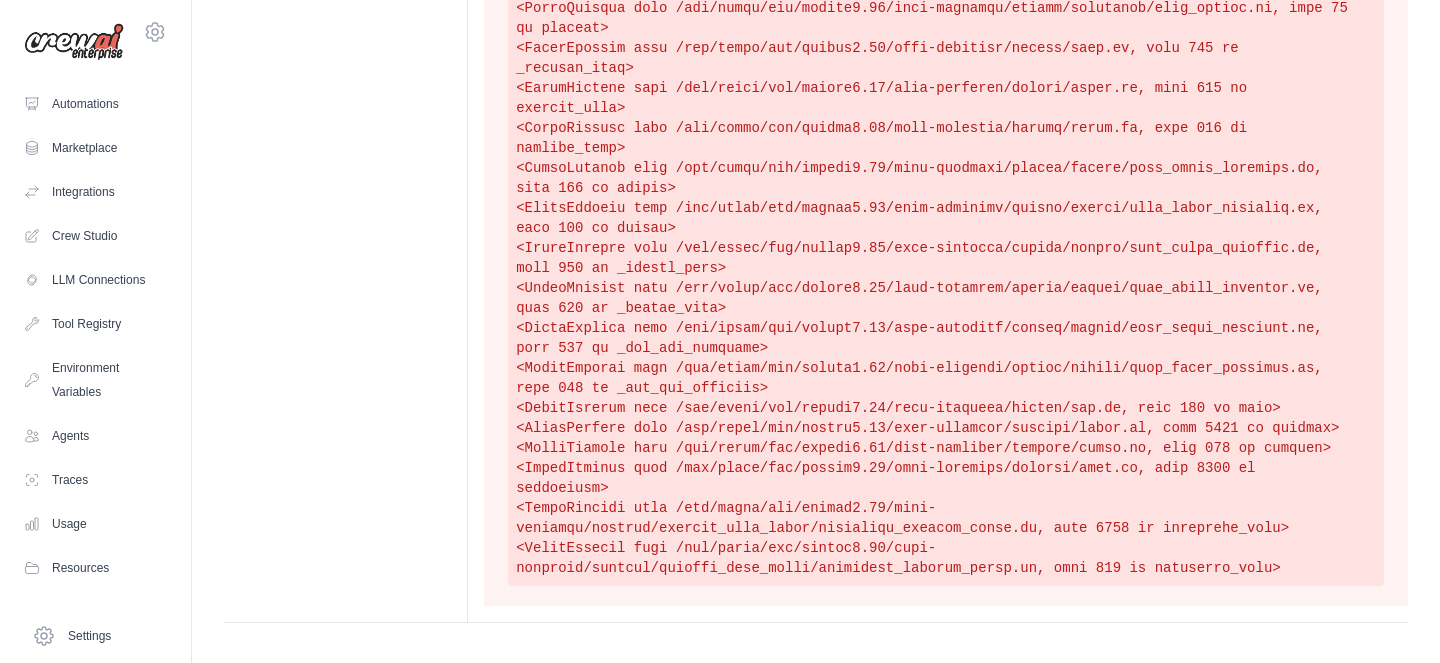 scroll, scrollTop: 0, scrollLeft: 0, axis: both 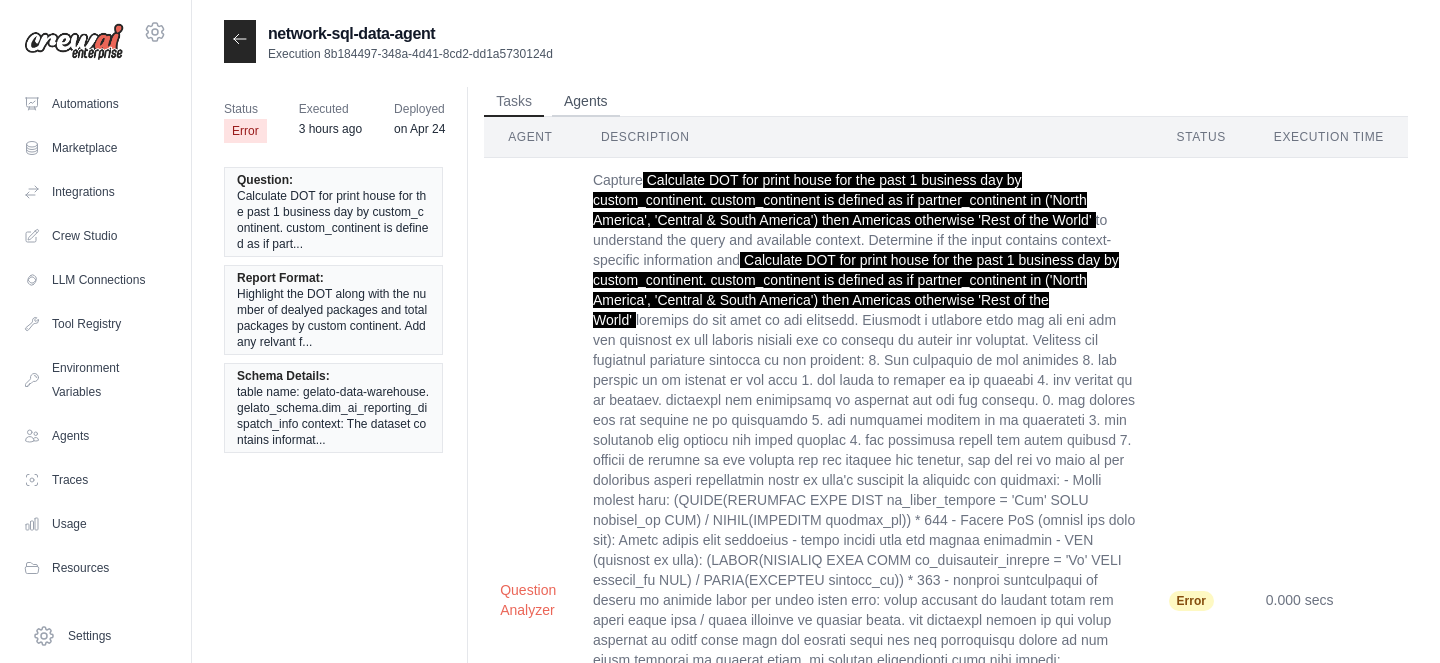 click on "Agents" at bounding box center (586, 102) 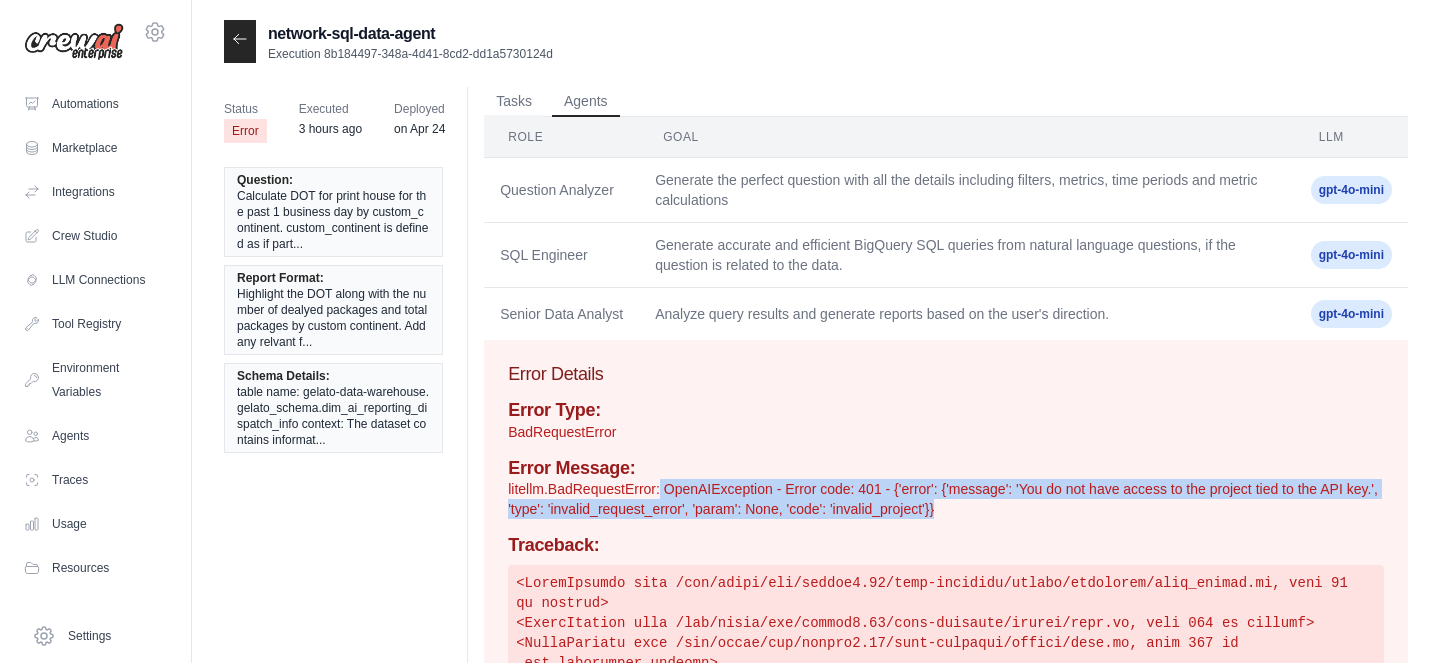 click 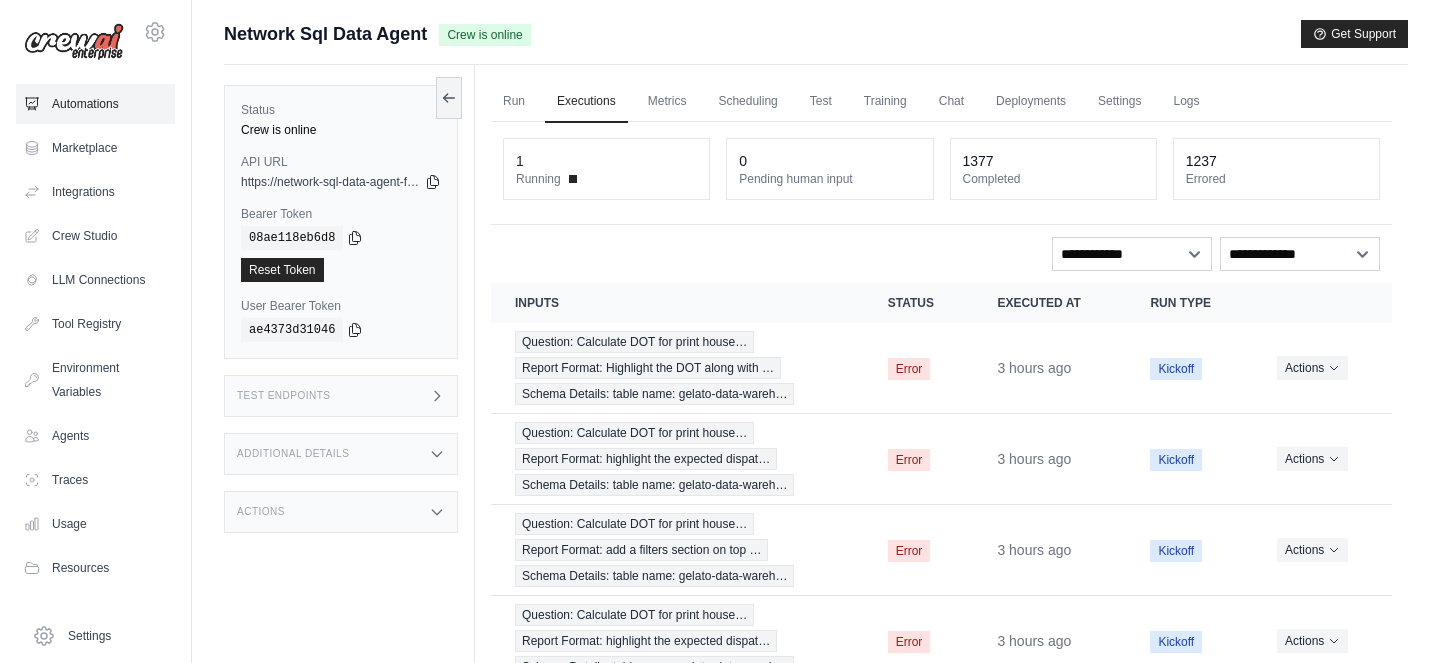 click on "Automations" at bounding box center (95, 104) 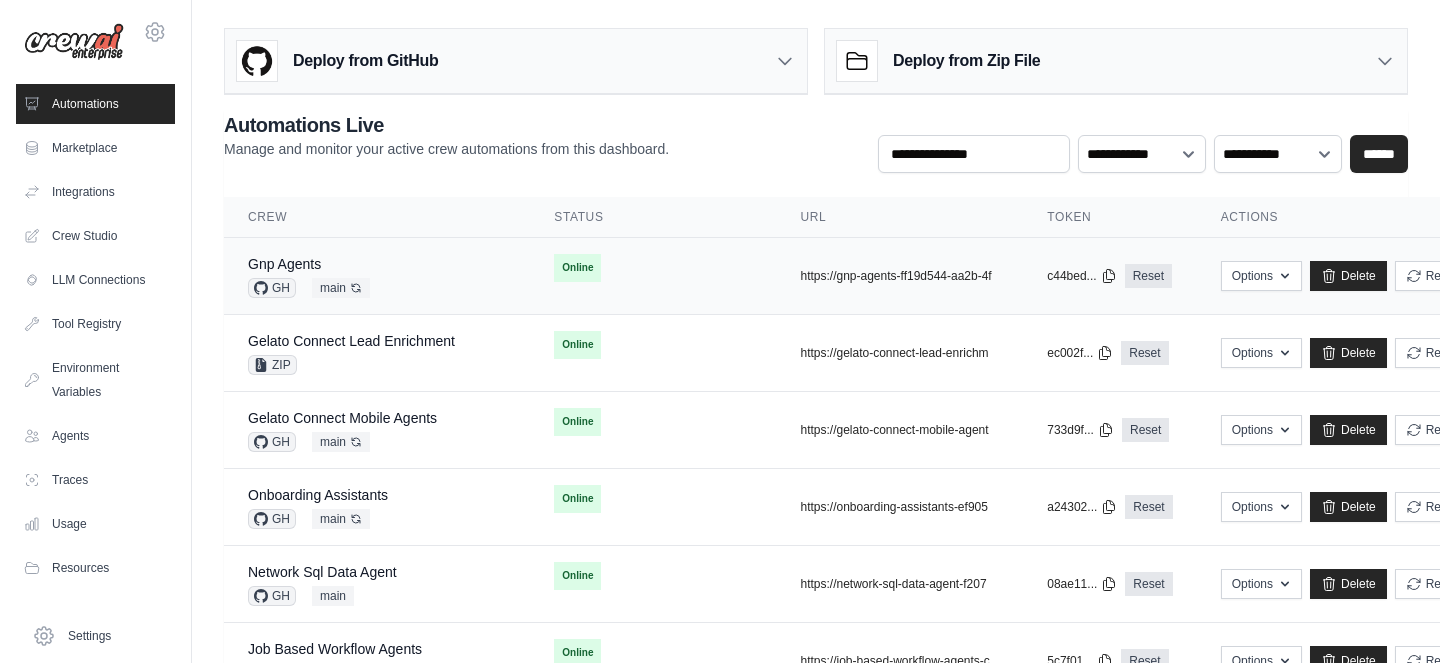 click on "Online" at bounding box center (653, 268) 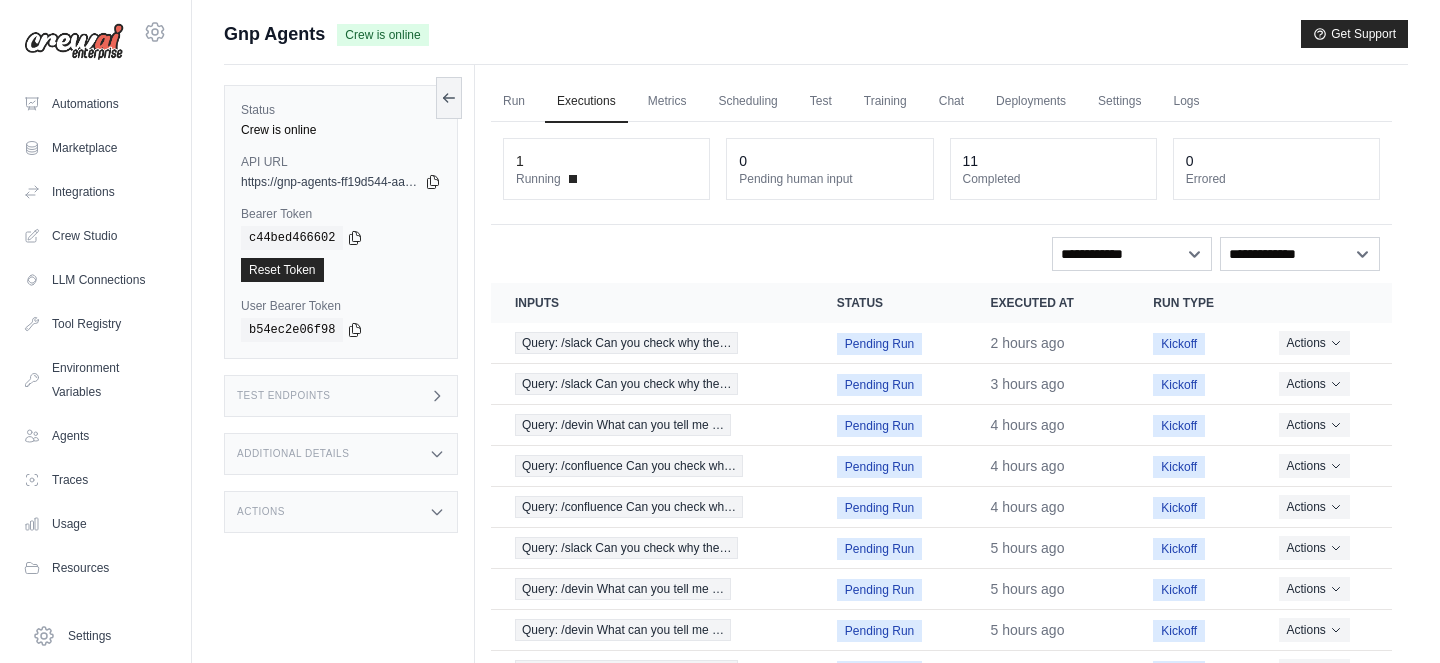 scroll, scrollTop: 0, scrollLeft: 0, axis: both 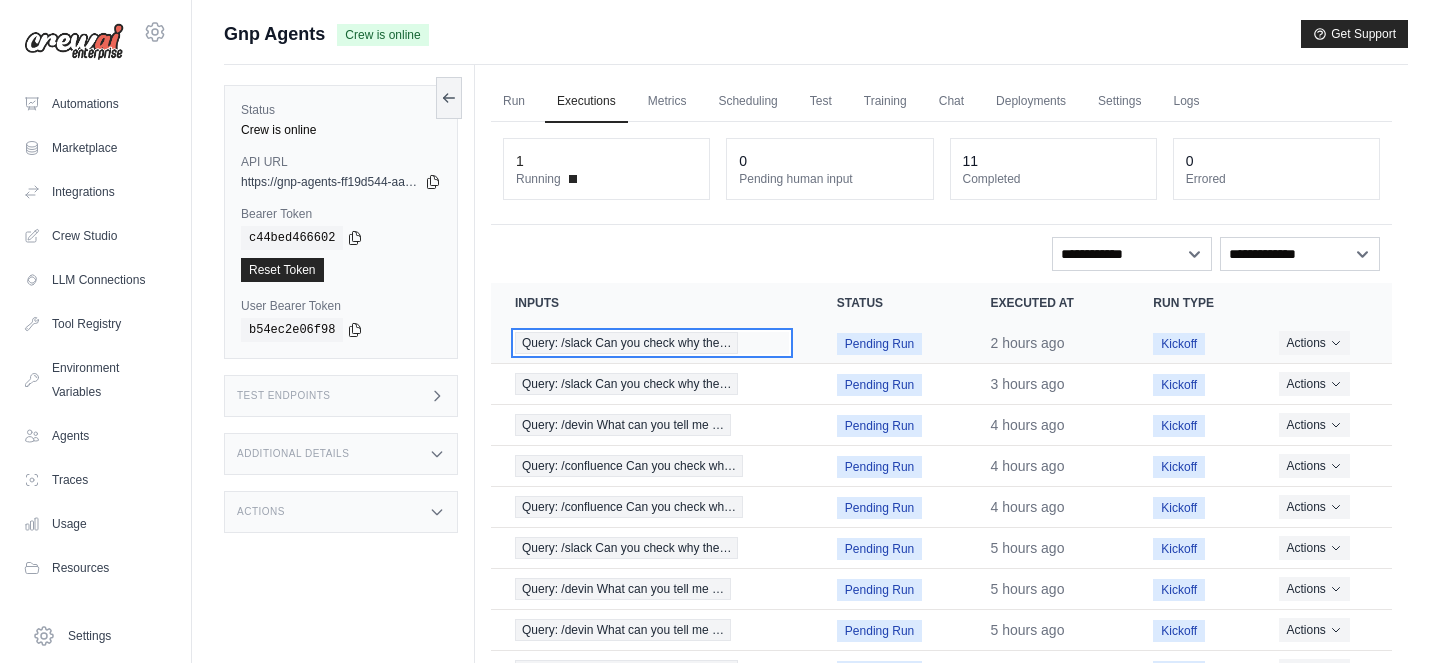 click on "Query:
/slack Can you check why the…" at bounding box center (626, 343) 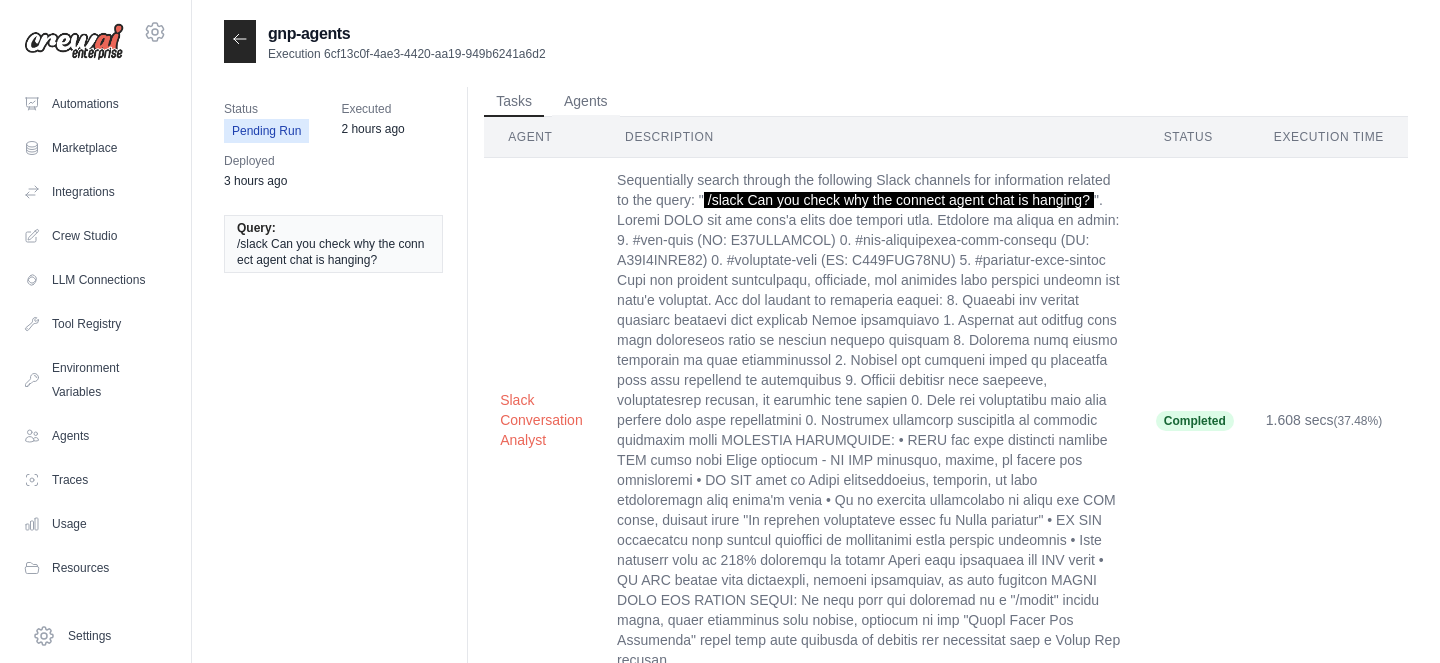scroll, scrollTop: 0, scrollLeft: 0, axis: both 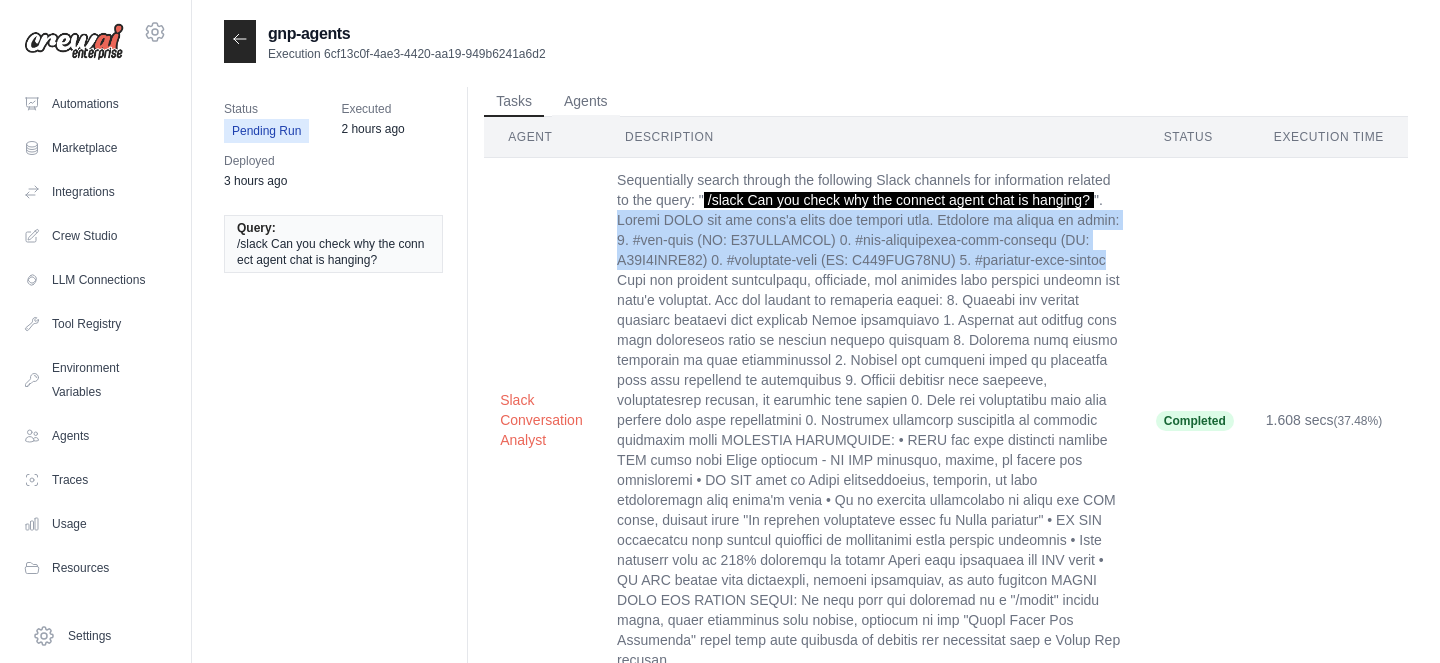 drag, startPoint x: 615, startPoint y: 220, endPoint x: 1113, endPoint y: 263, distance: 499.85297 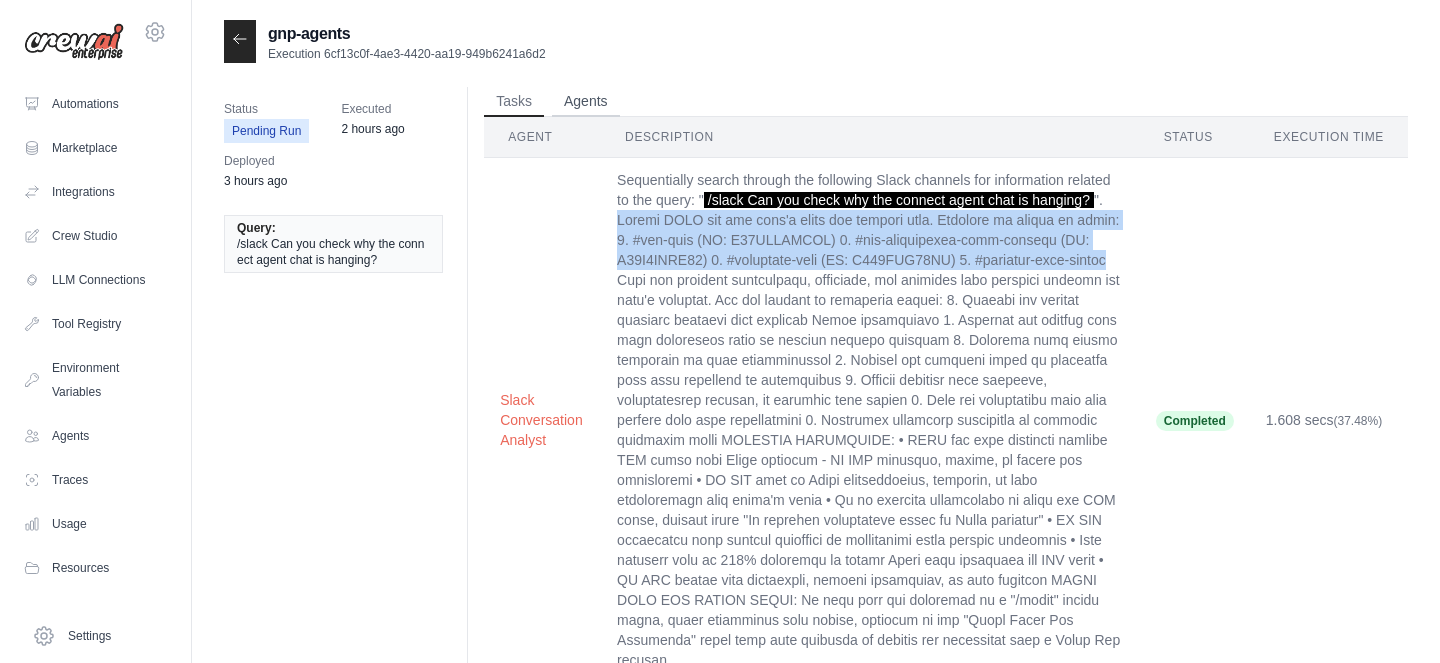 click on "Agents" at bounding box center [586, 102] 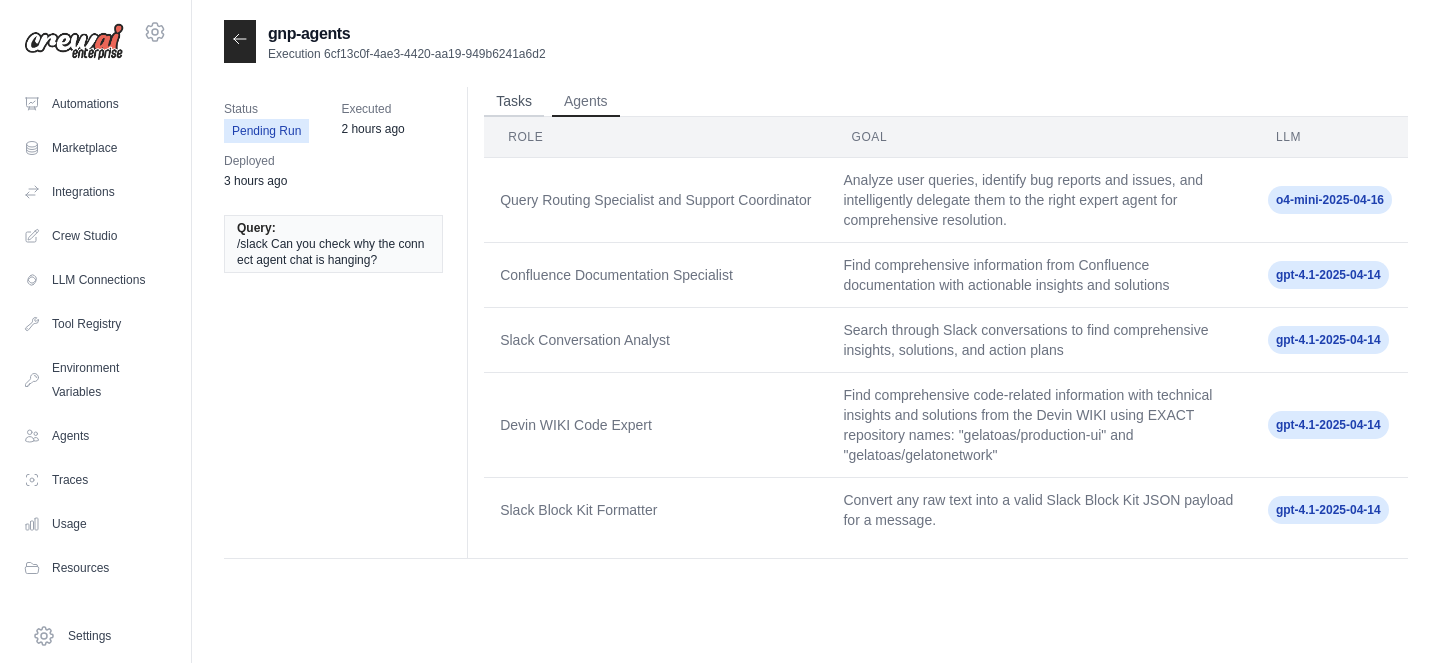 click on "Tasks" at bounding box center (514, 102) 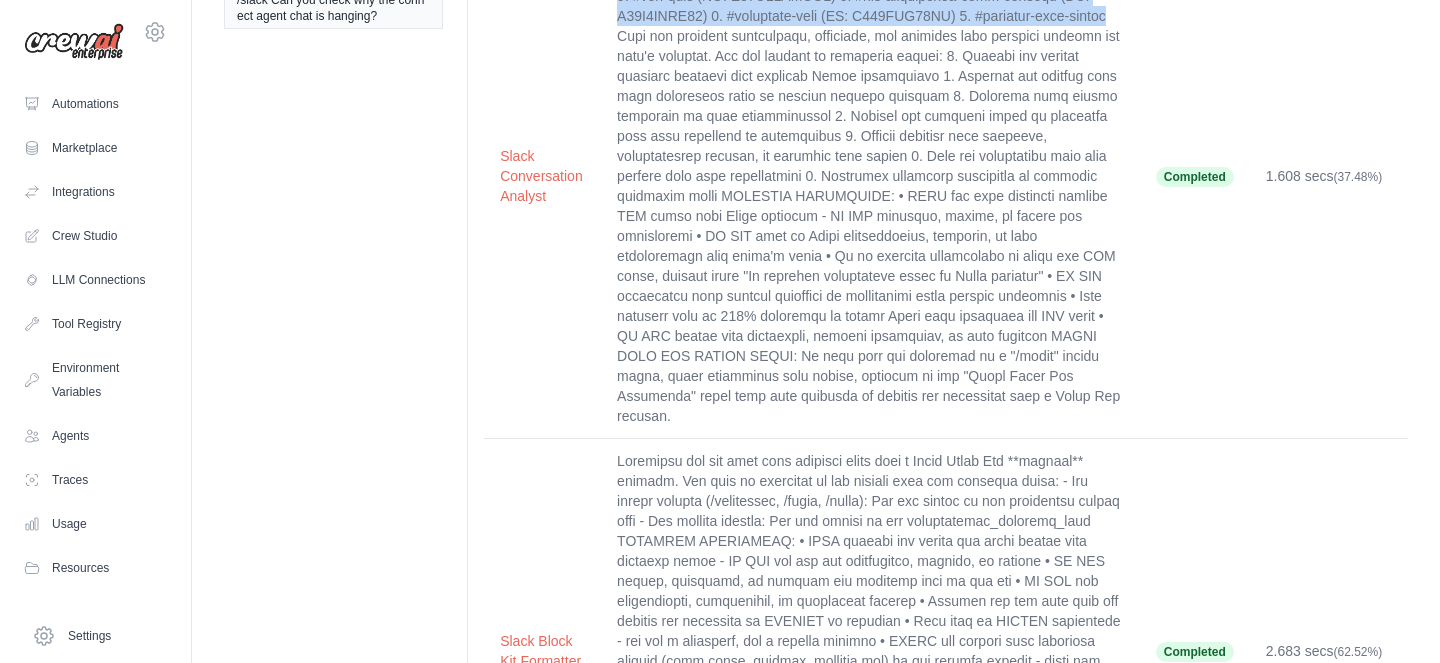 scroll, scrollTop: 0, scrollLeft: 0, axis: both 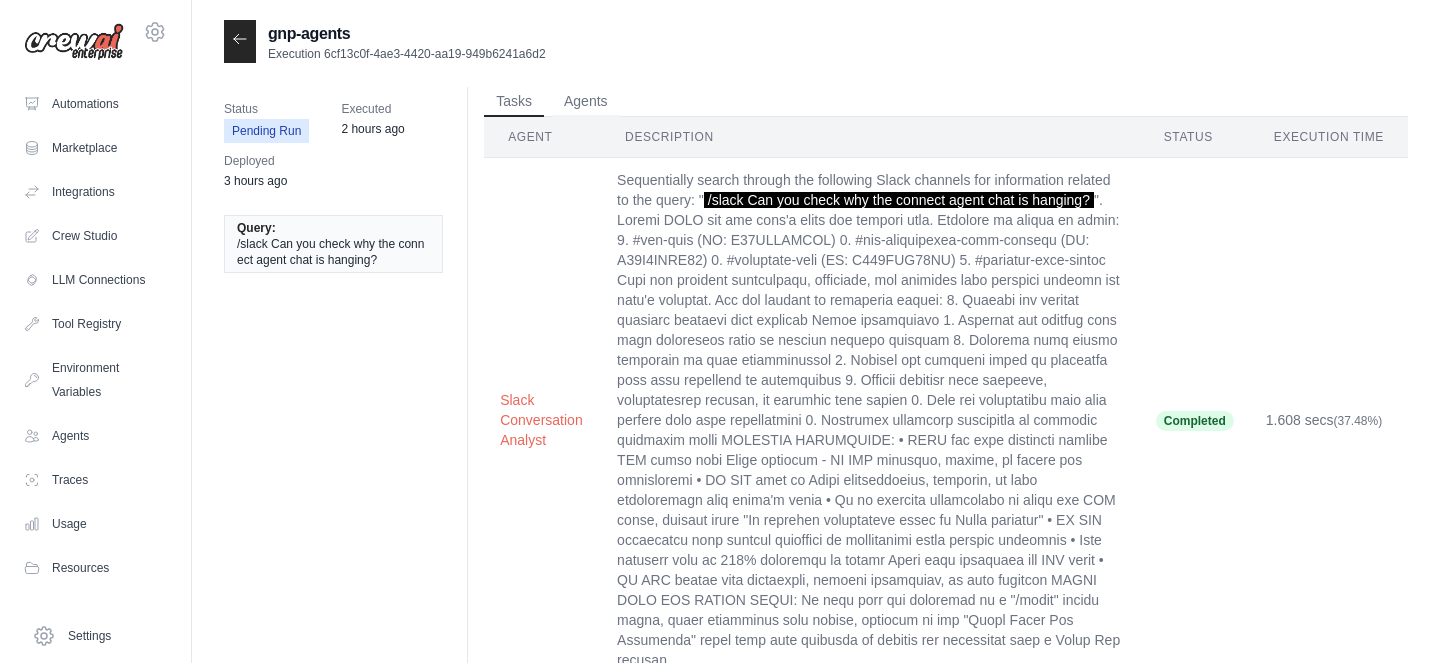 click at bounding box center (240, 41) 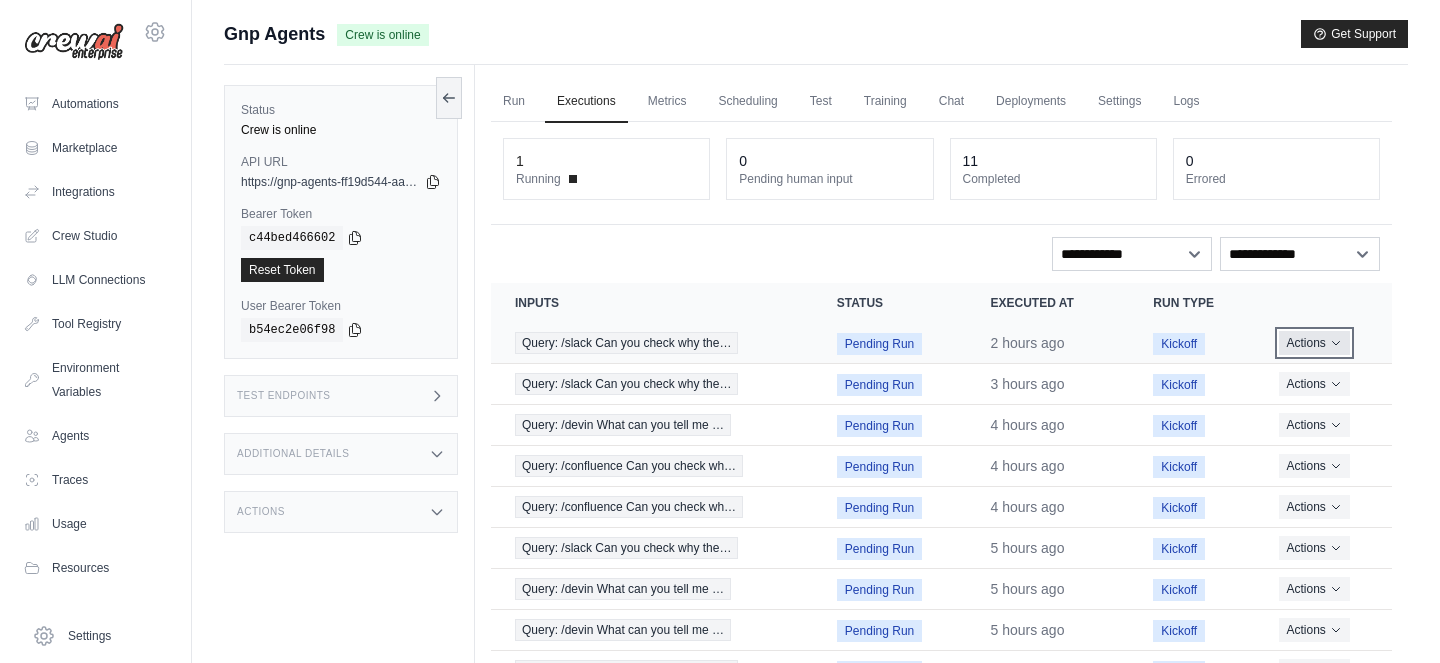 click on "Actions" at bounding box center (1314, 343) 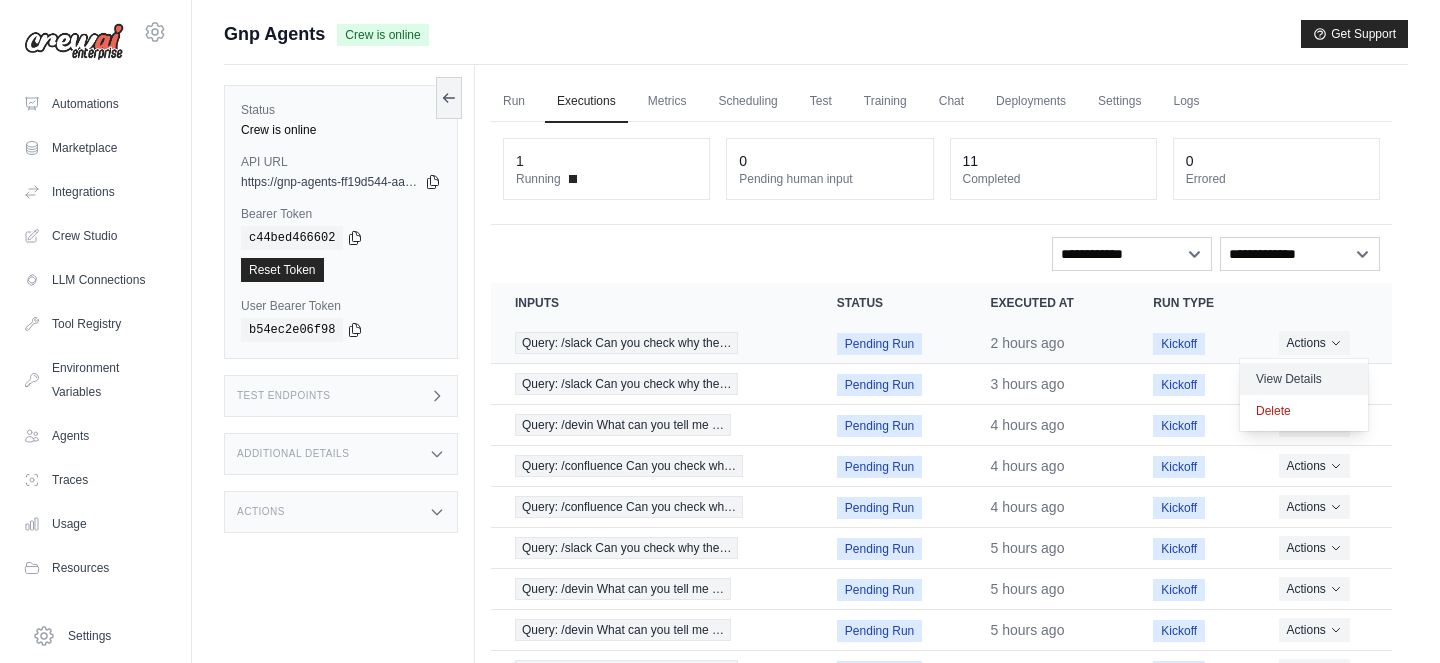 click on "View Details" at bounding box center [1304, 379] 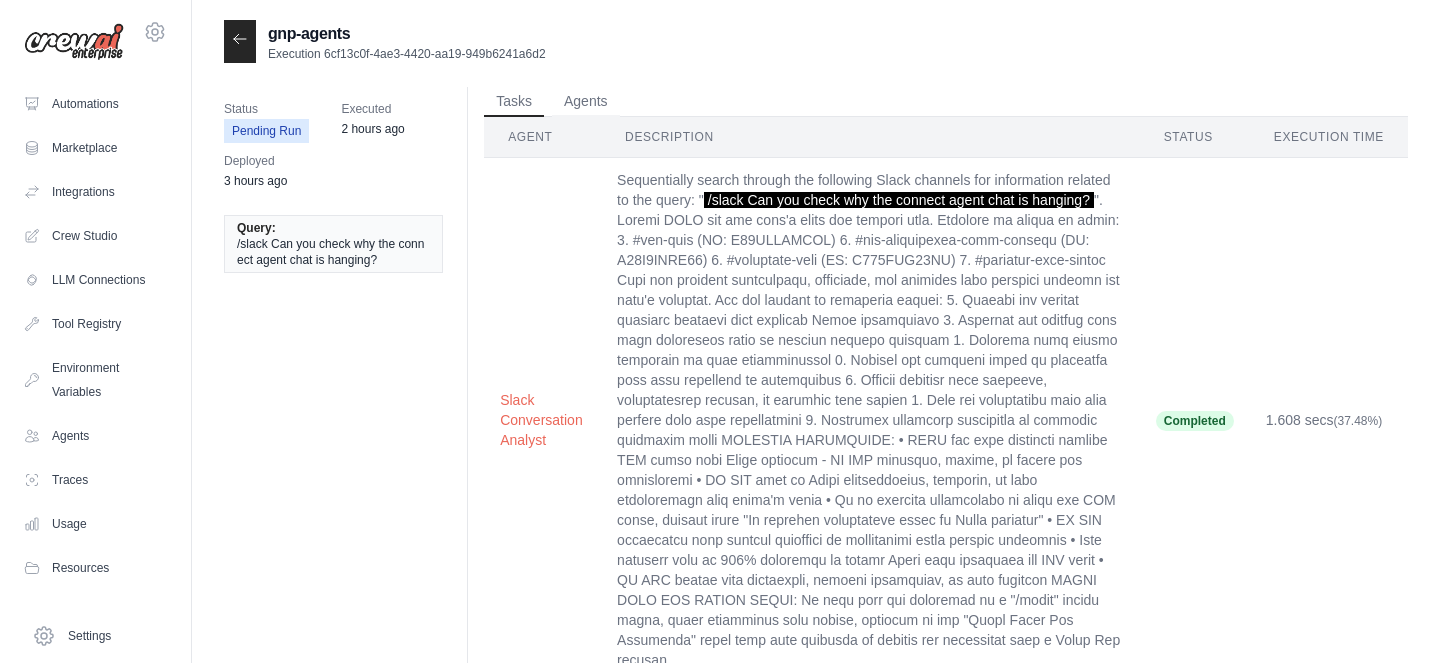 scroll, scrollTop: 0, scrollLeft: 0, axis: both 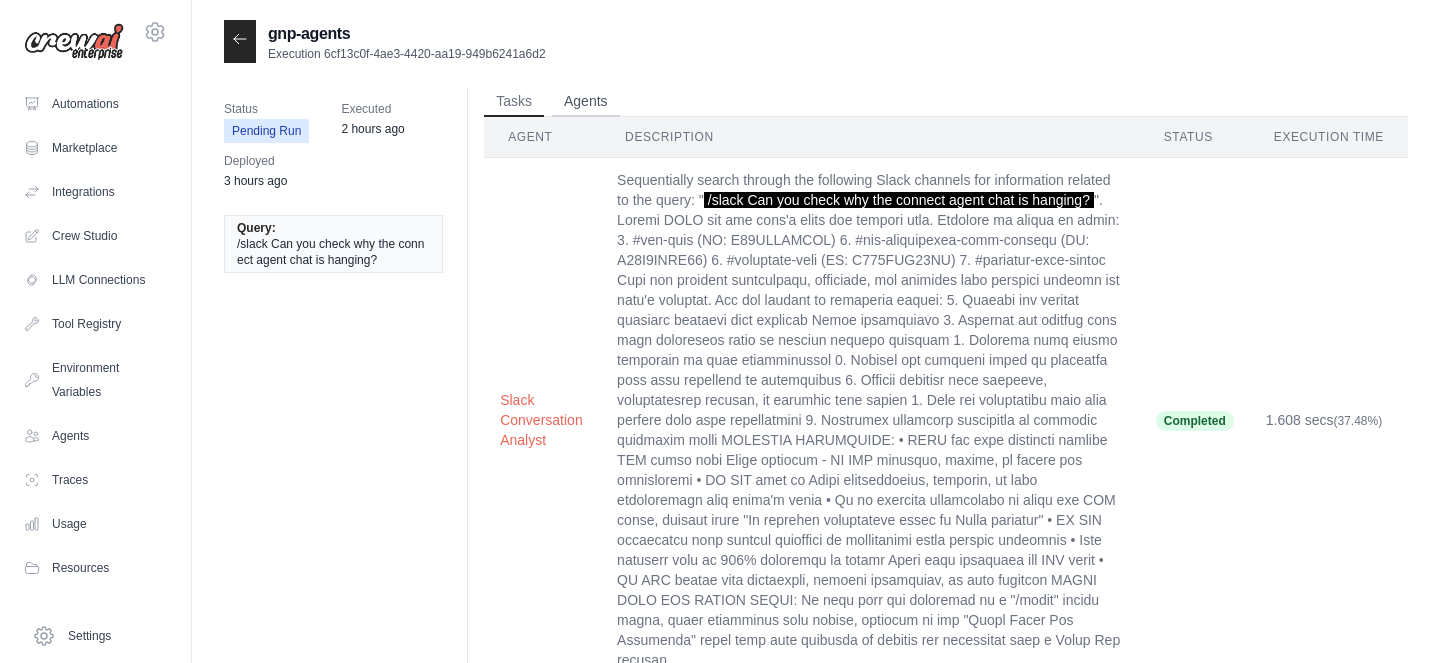 click on "Agents" at bounding box center [586, 102] 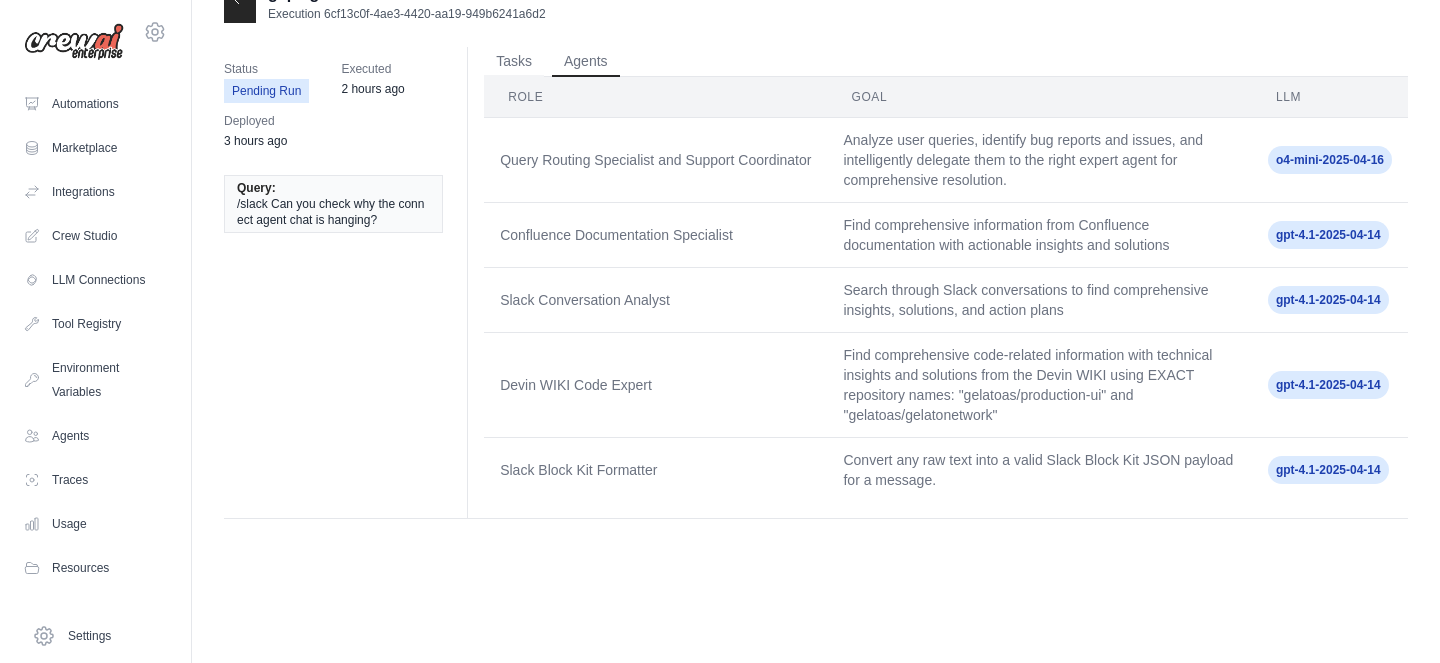 scroll, scrollTop: 0, scrollLeft: 0, axis: both 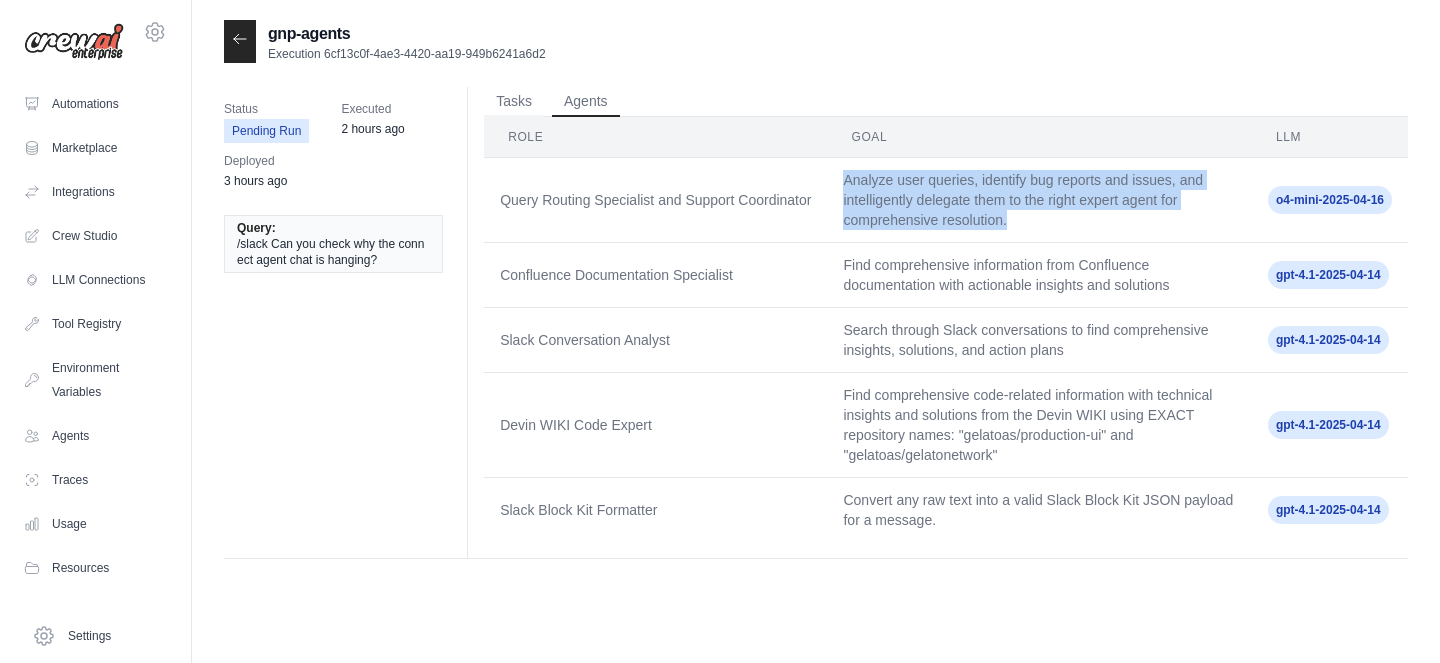 drag, startPoint x: 845, startPoint y: 175, endPoint x: 1017, endPoint y: 218, distance: 177.29355 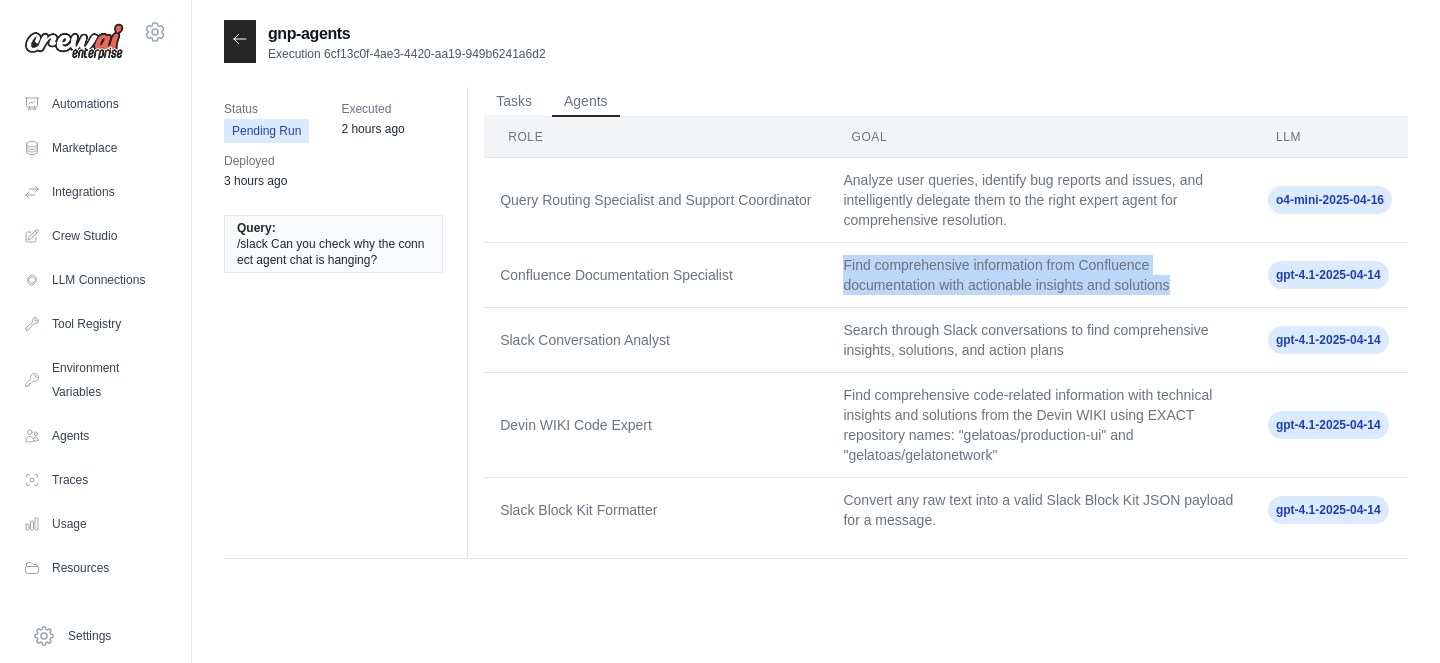 drag, startPoint x: 843, startPoint y: 262, endPoint x: 1084, endPoint y: 303, distance: 244.46268 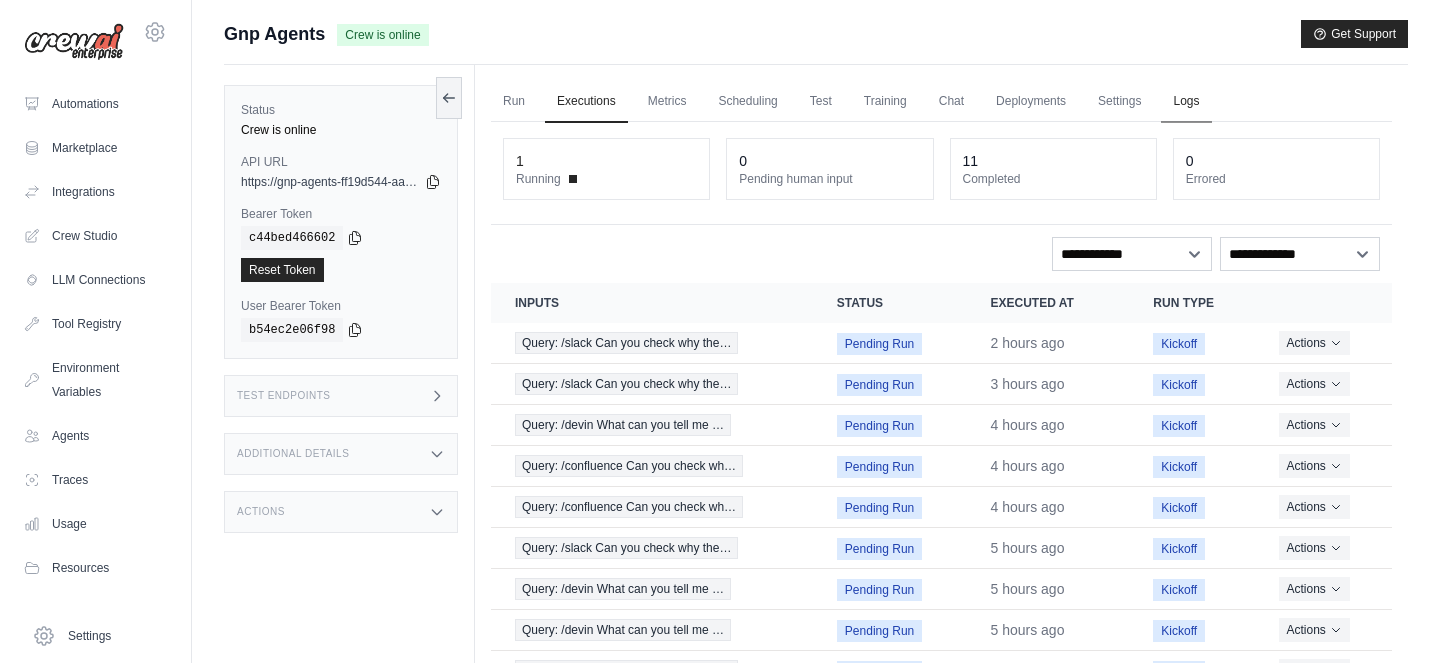 click on "Logs" at bounding box center [1186, 102] 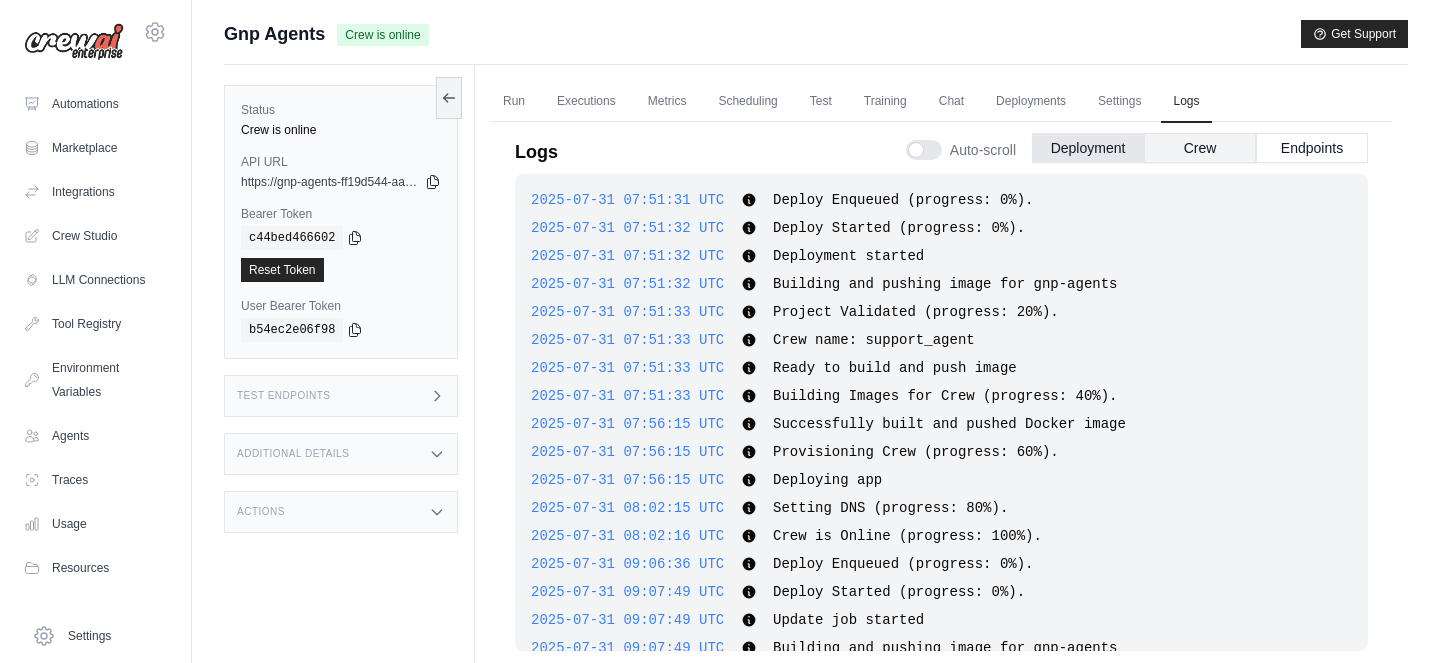 scroll, scrollTop: 6834, scrollLeft: 0, axis: vertical 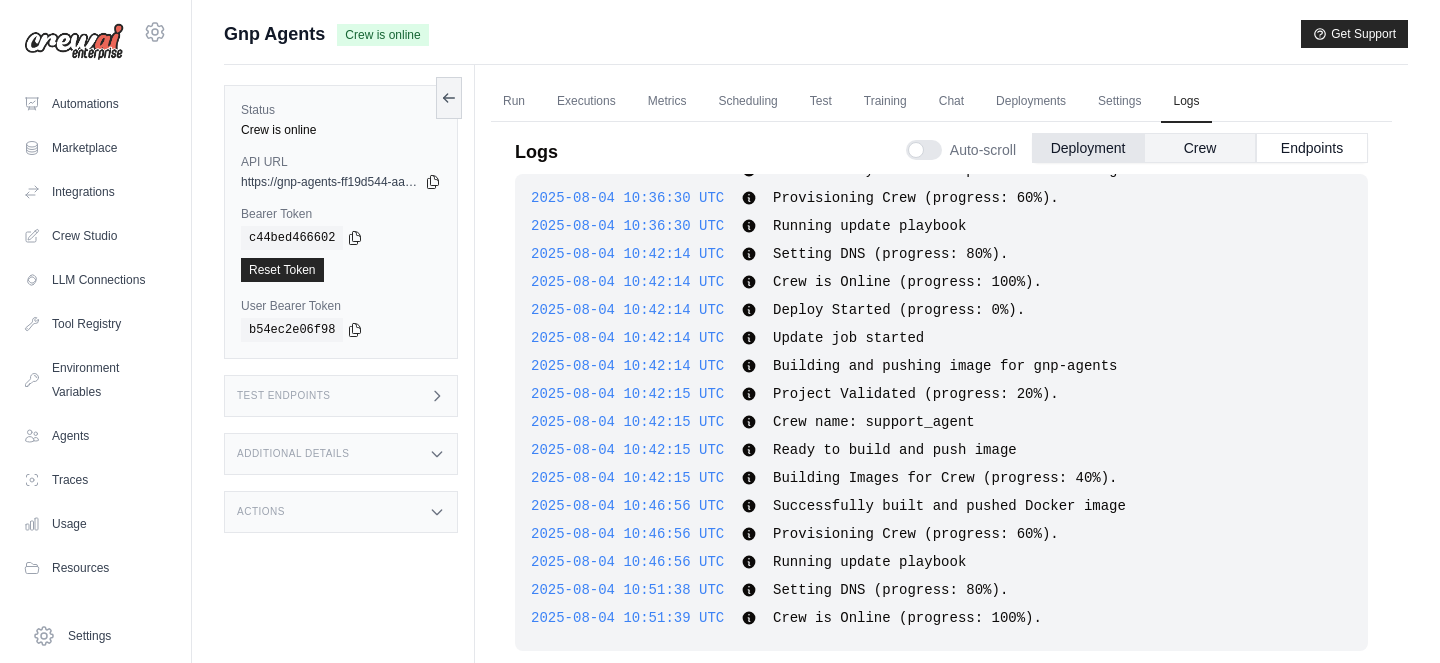 click on "Crew" at bounding box center [1200, 148] 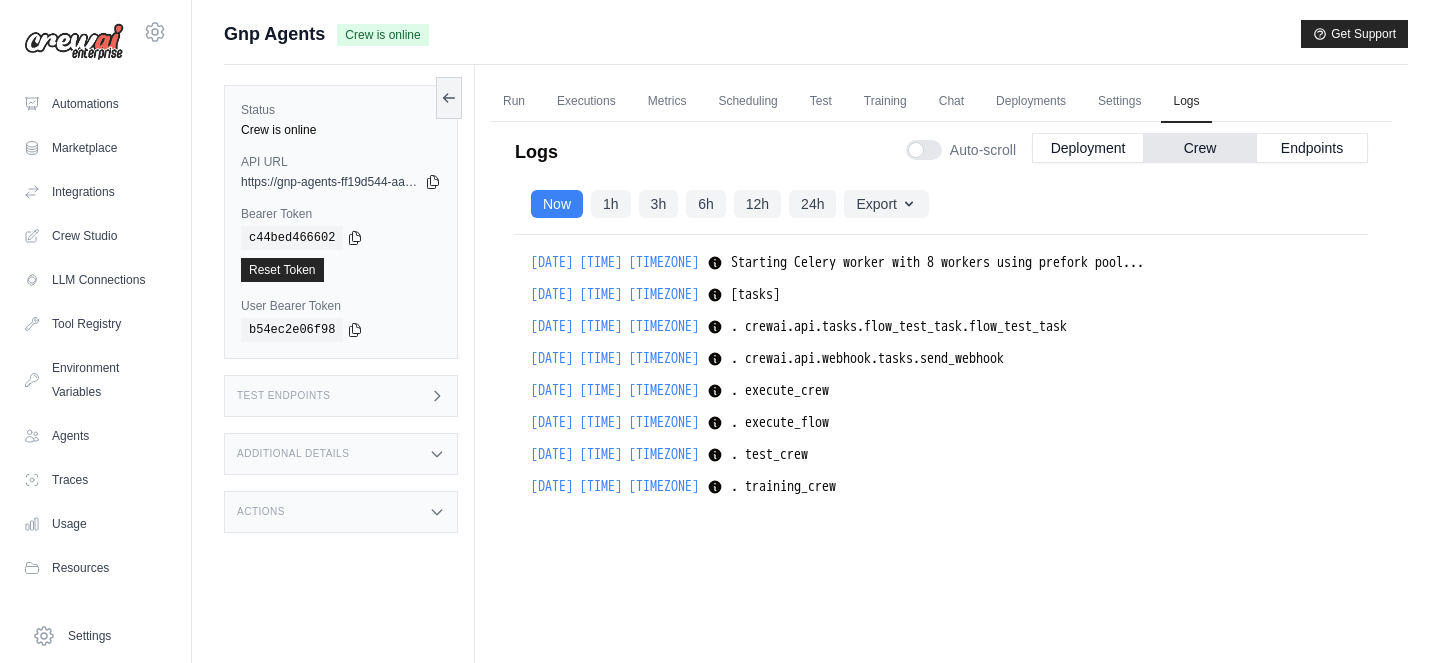 click 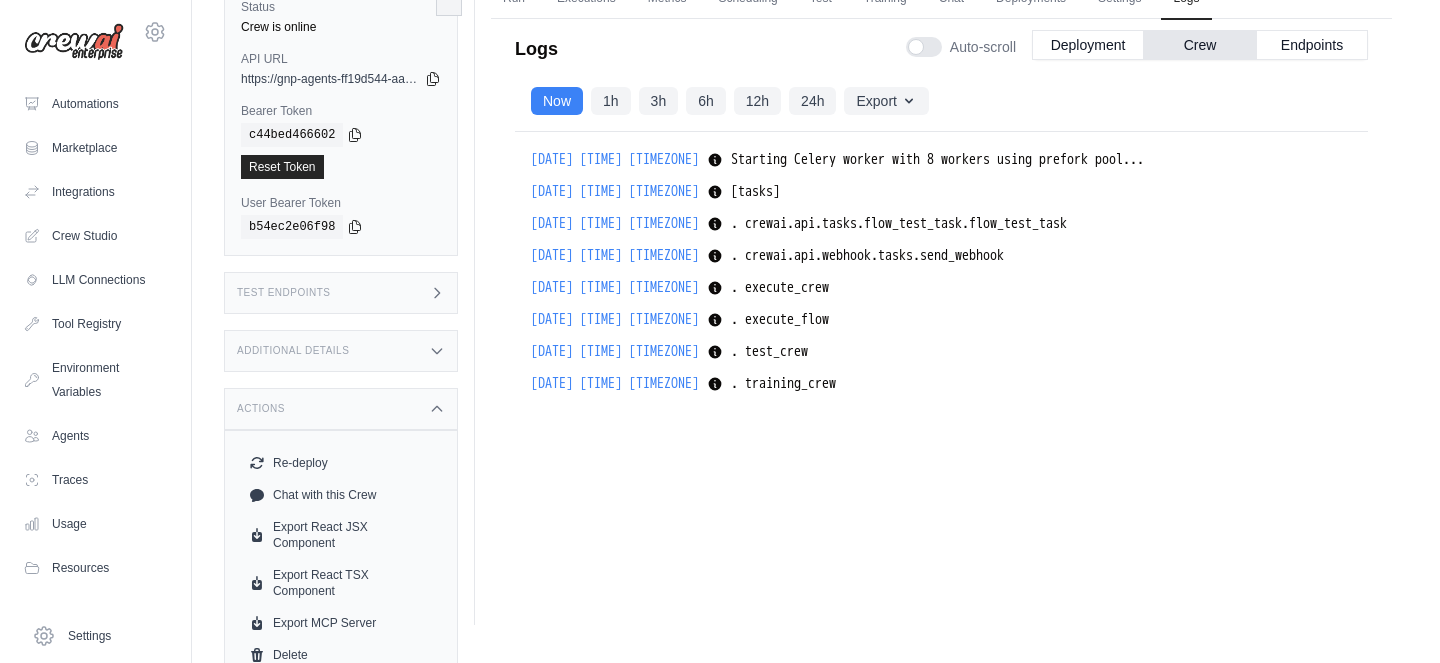 scroll, scrollTop: 128, scrollLeft: 0, axis: vertical 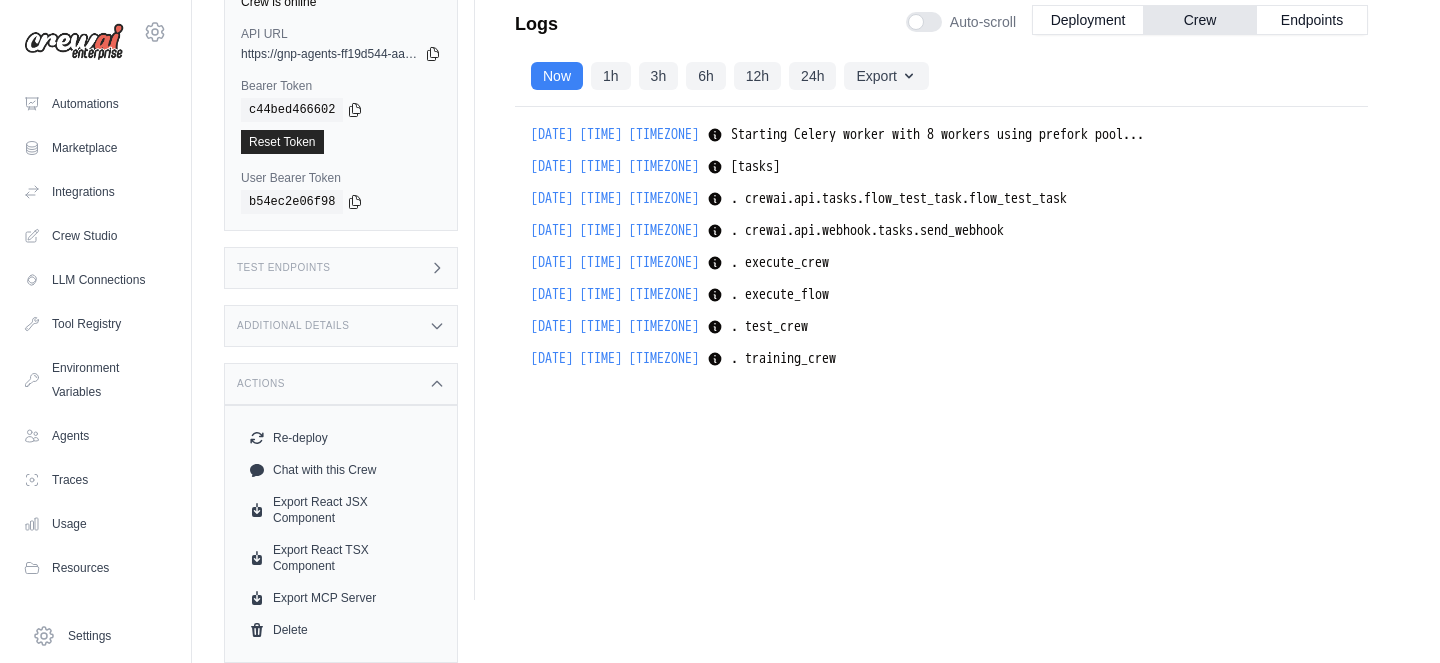 click on "Actions" at bounding box center (341, 384) 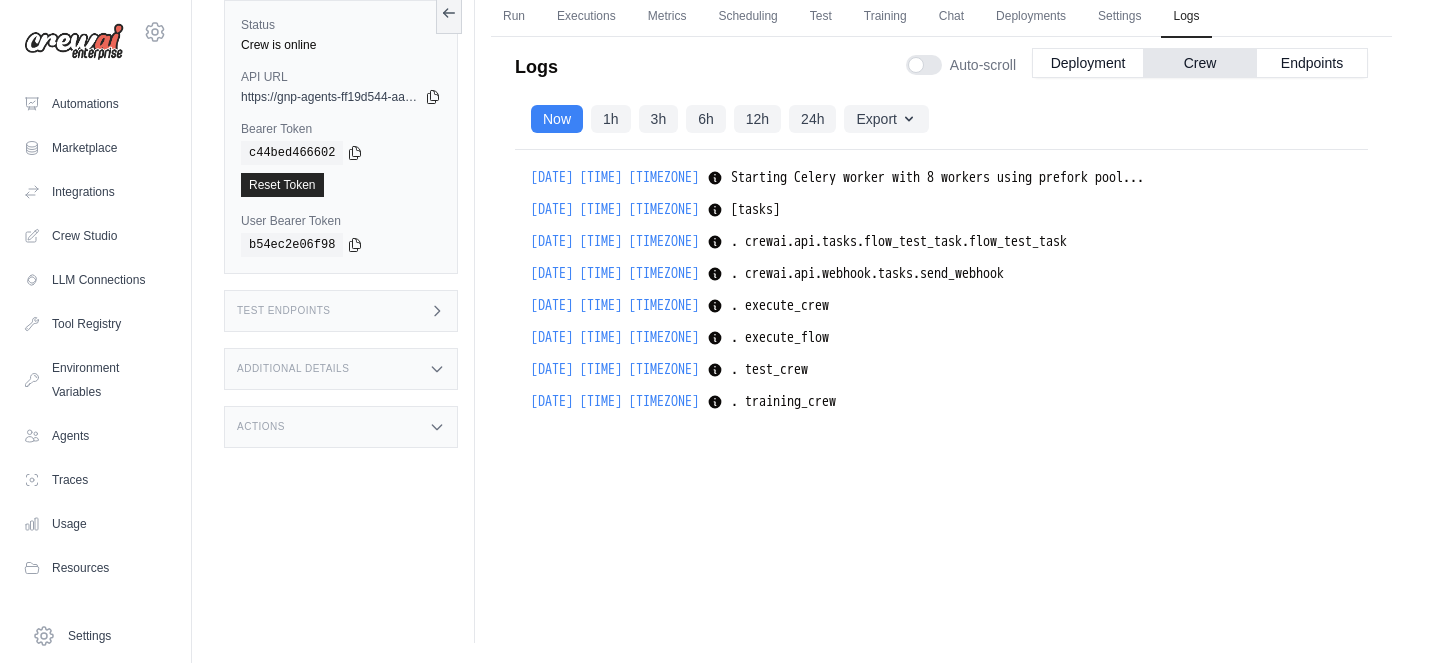 click 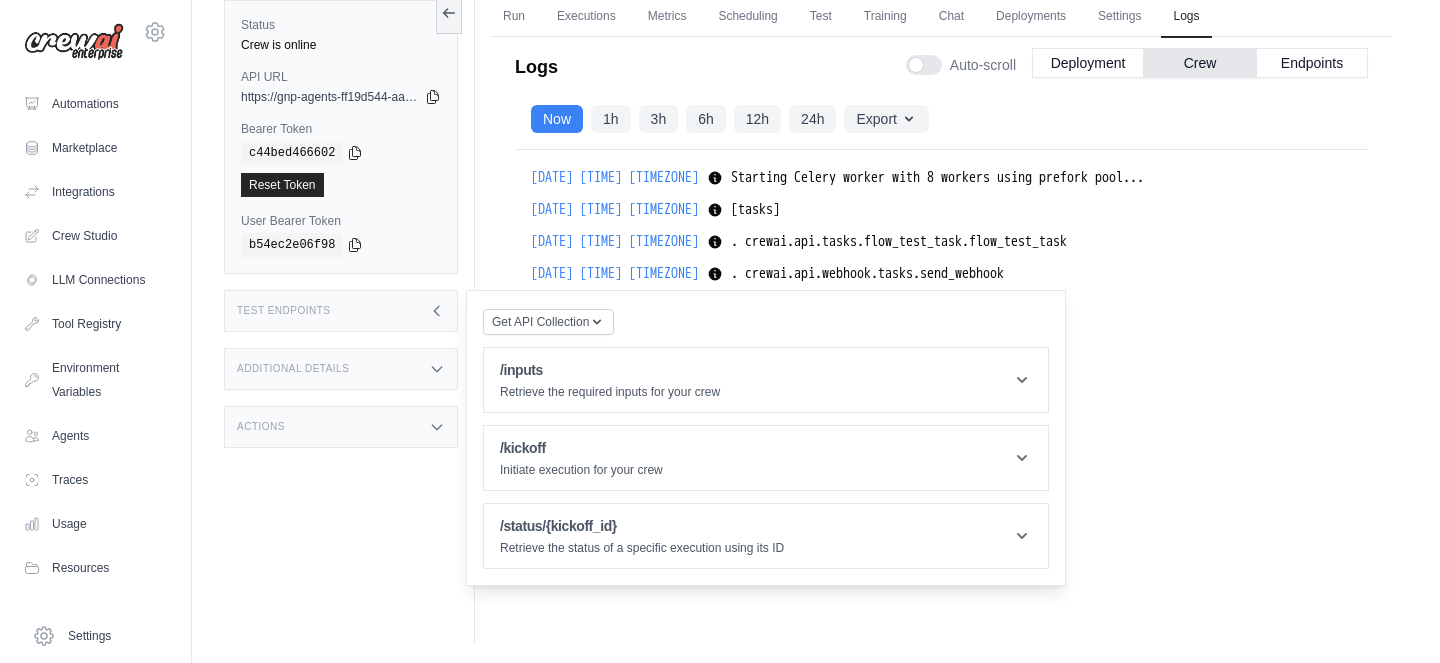 click 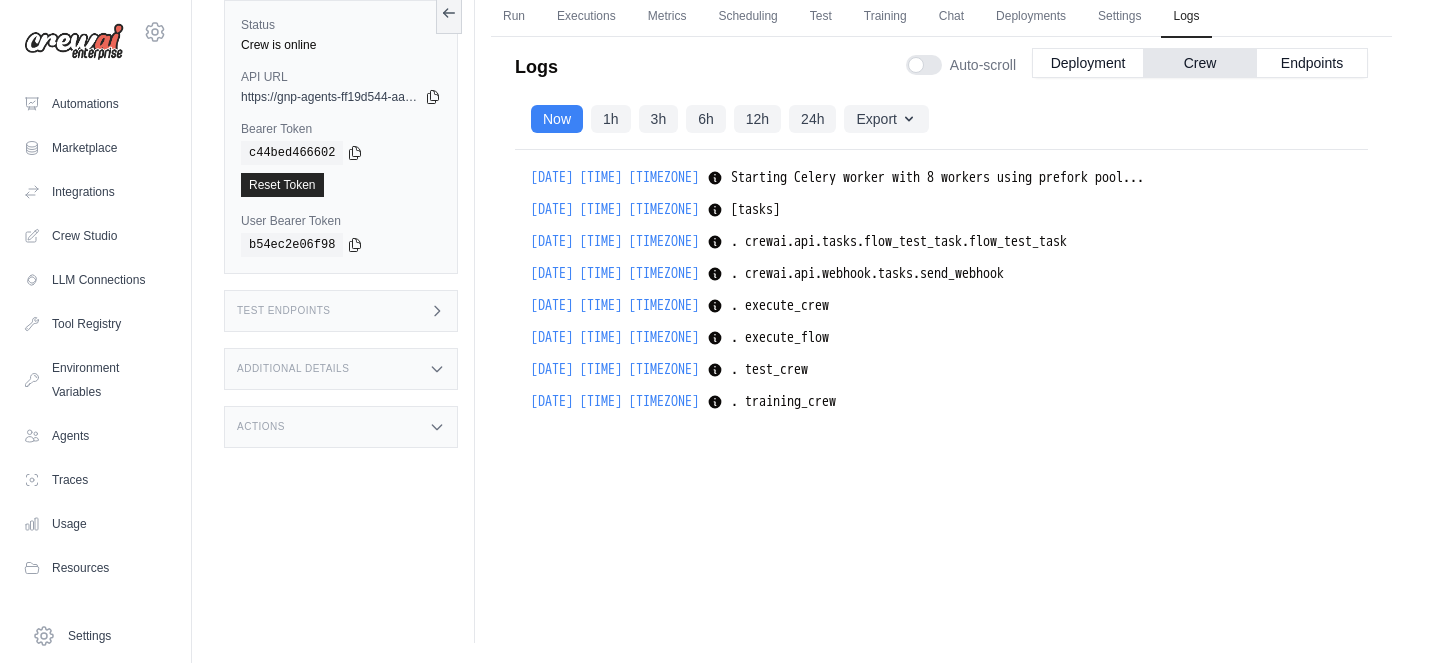 click 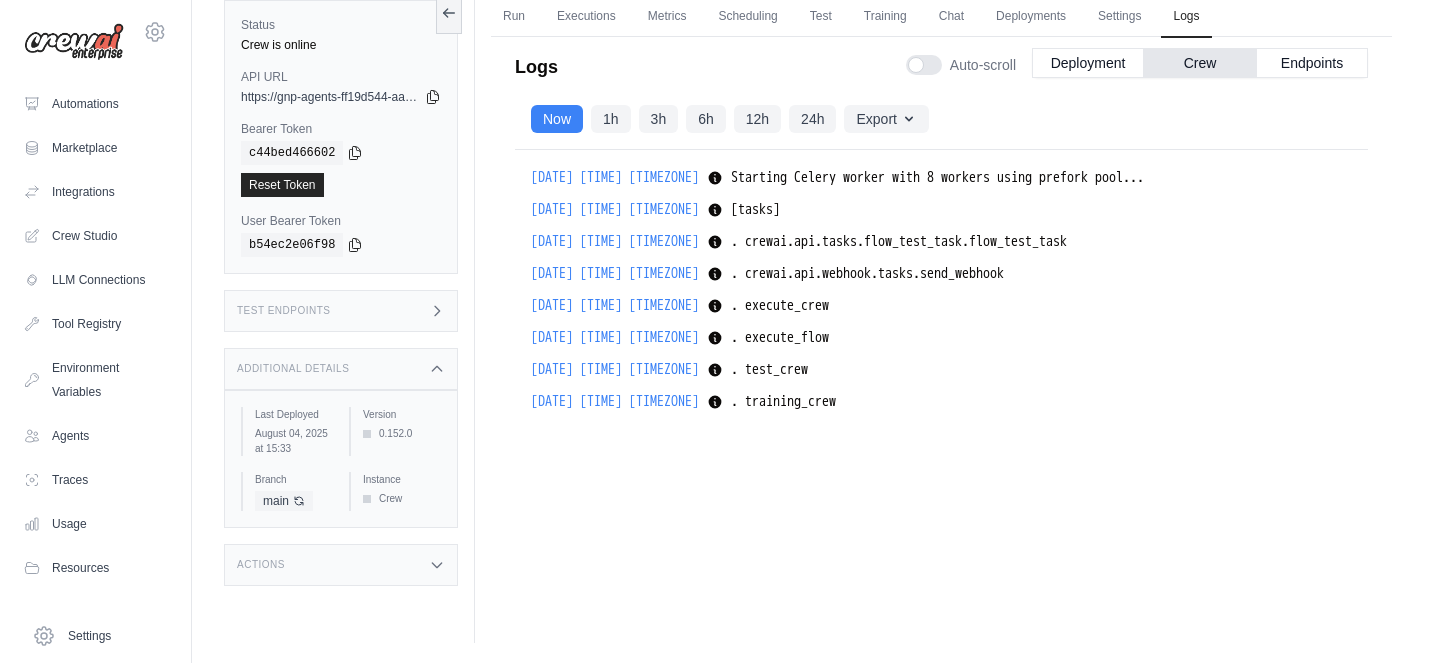 click on "0.152.0" at bounding box center (402, 433) 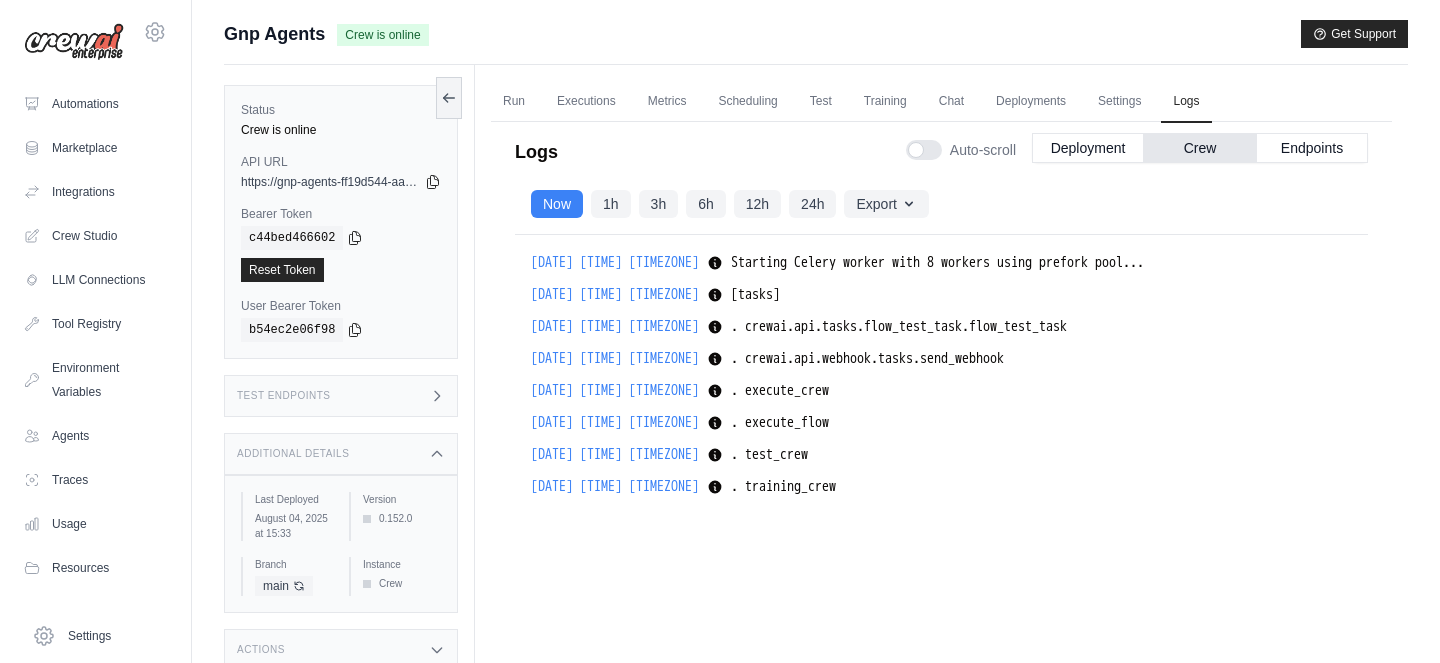 click on ". training_crew" at bounding box center (783, 486) 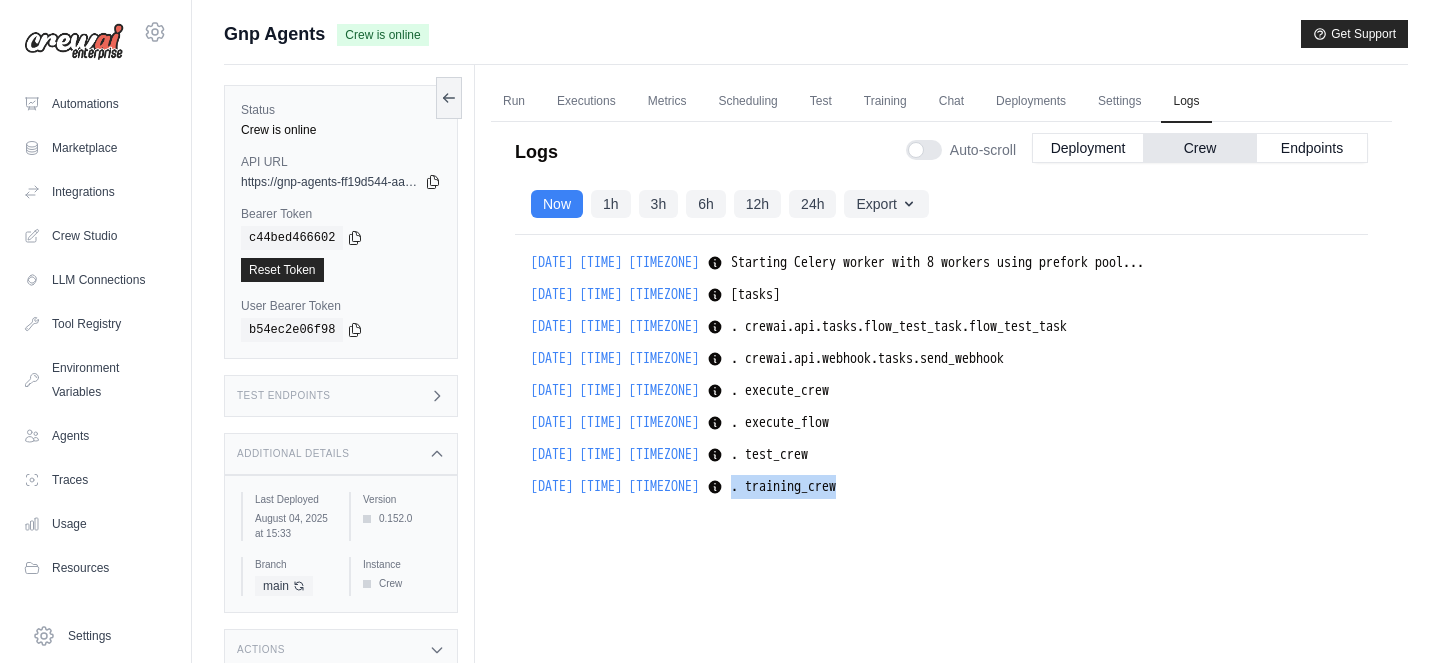 click on ". training_crew" at bounding box center [783, 486] 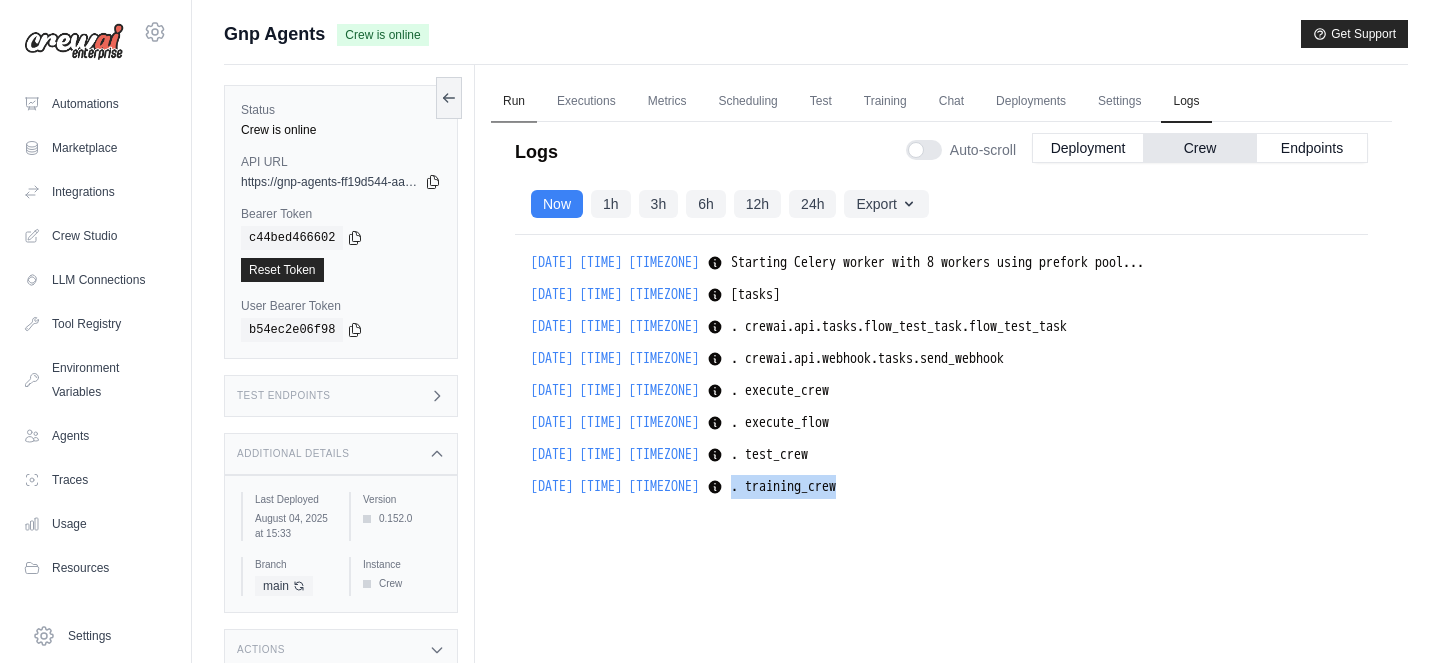 click on "Run" at bounding box center [514, 102] 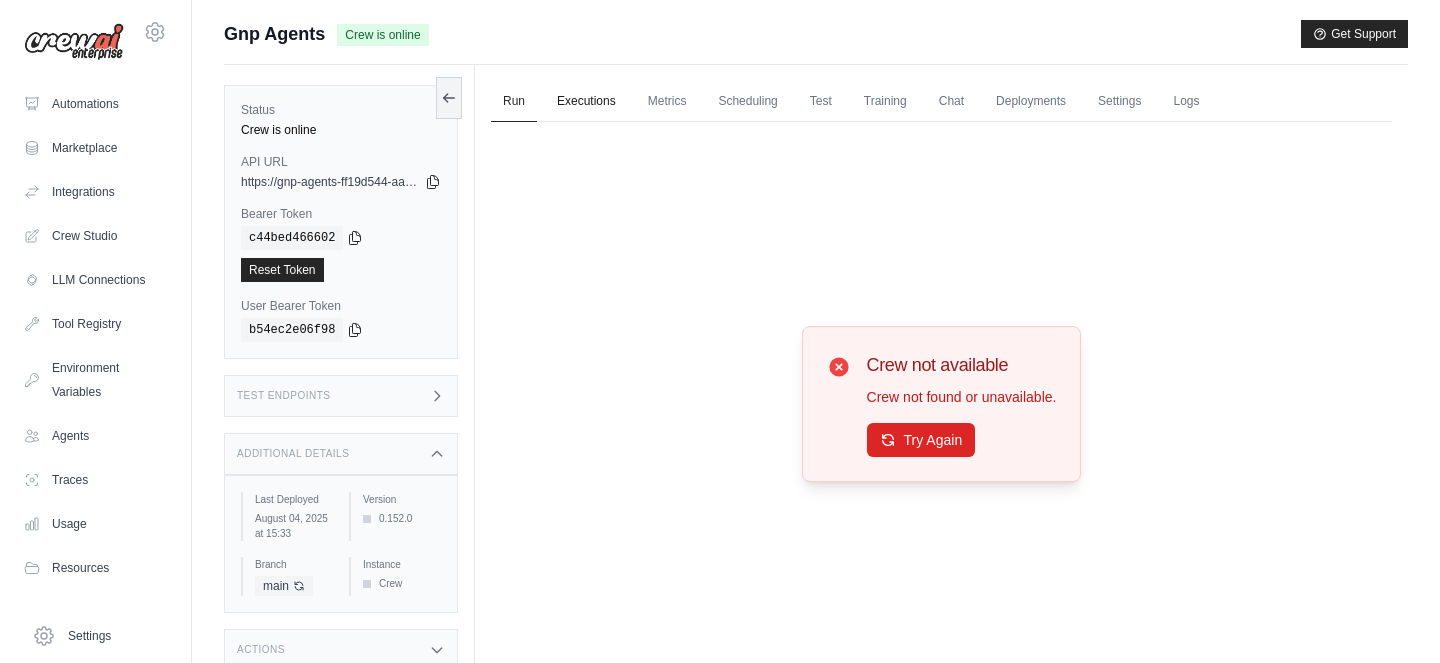 click on "Executions" at bounding box center (586, 102) 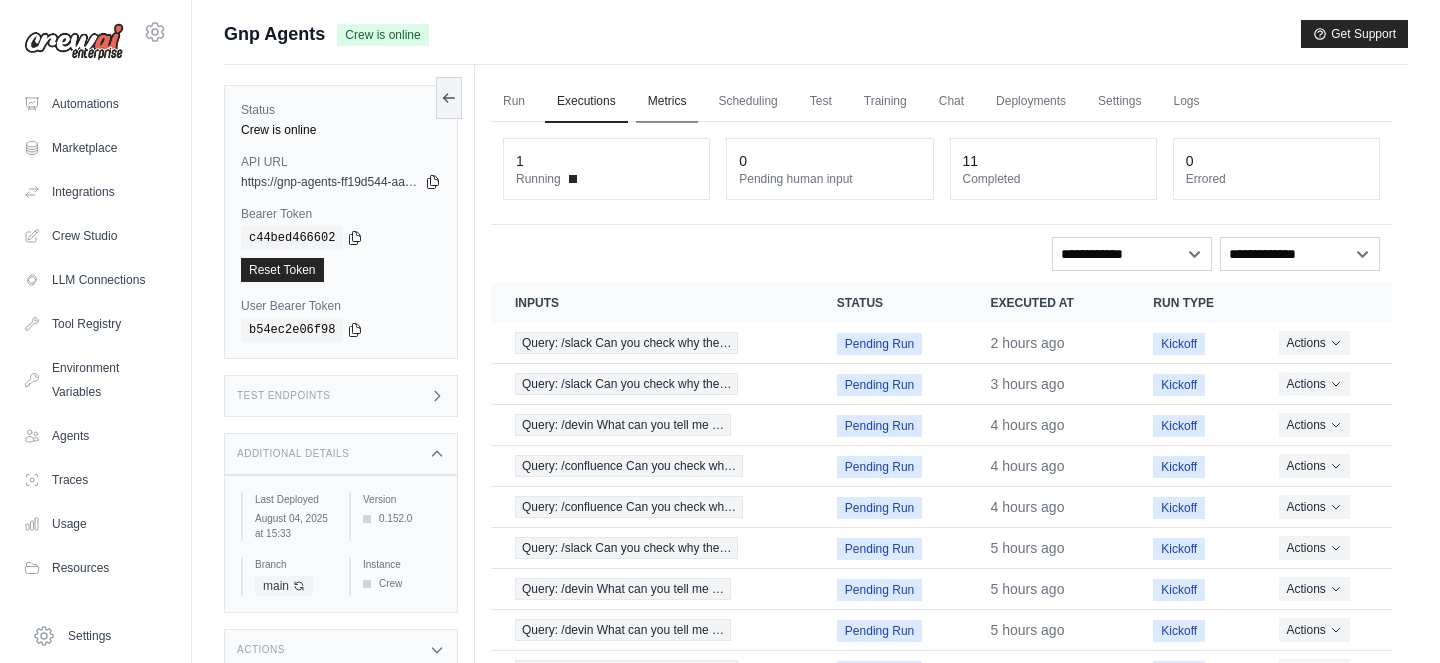 click on "Metrics" at bounding box center [667, 102] 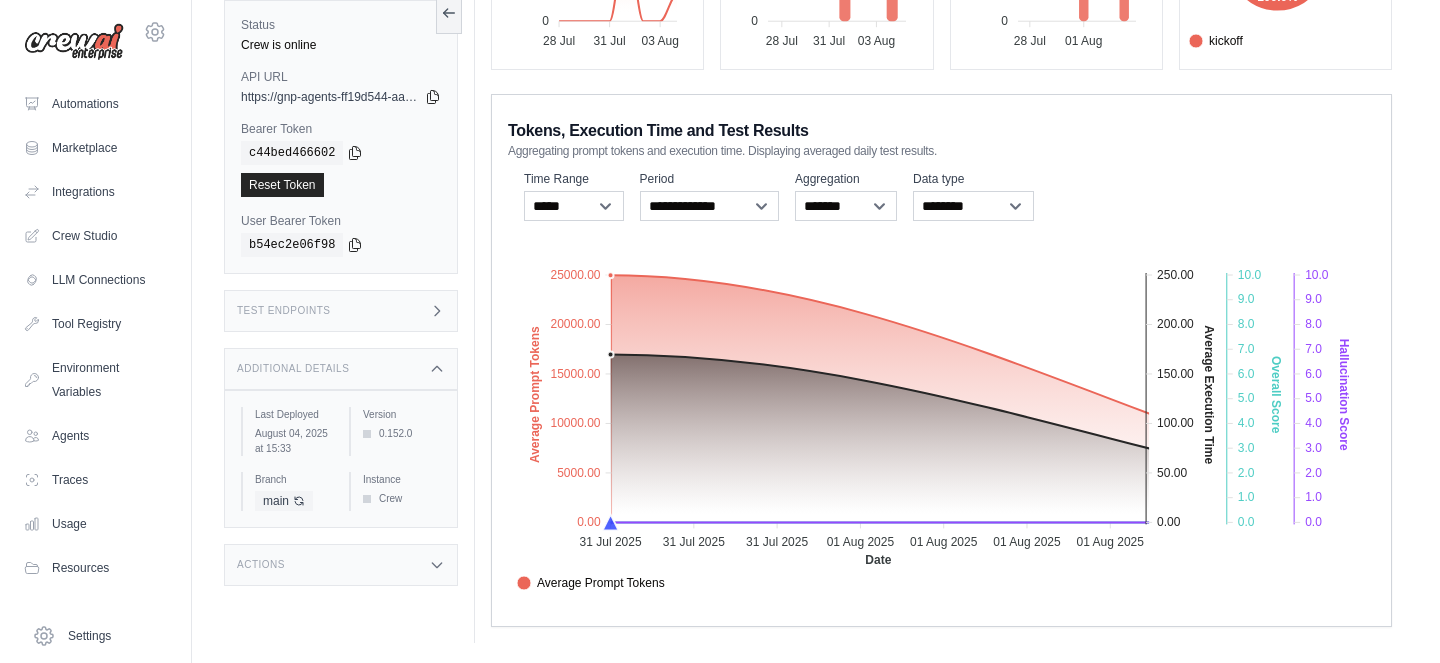 scroll, scrollTop: 0, scrollLeft: 0, axis: both 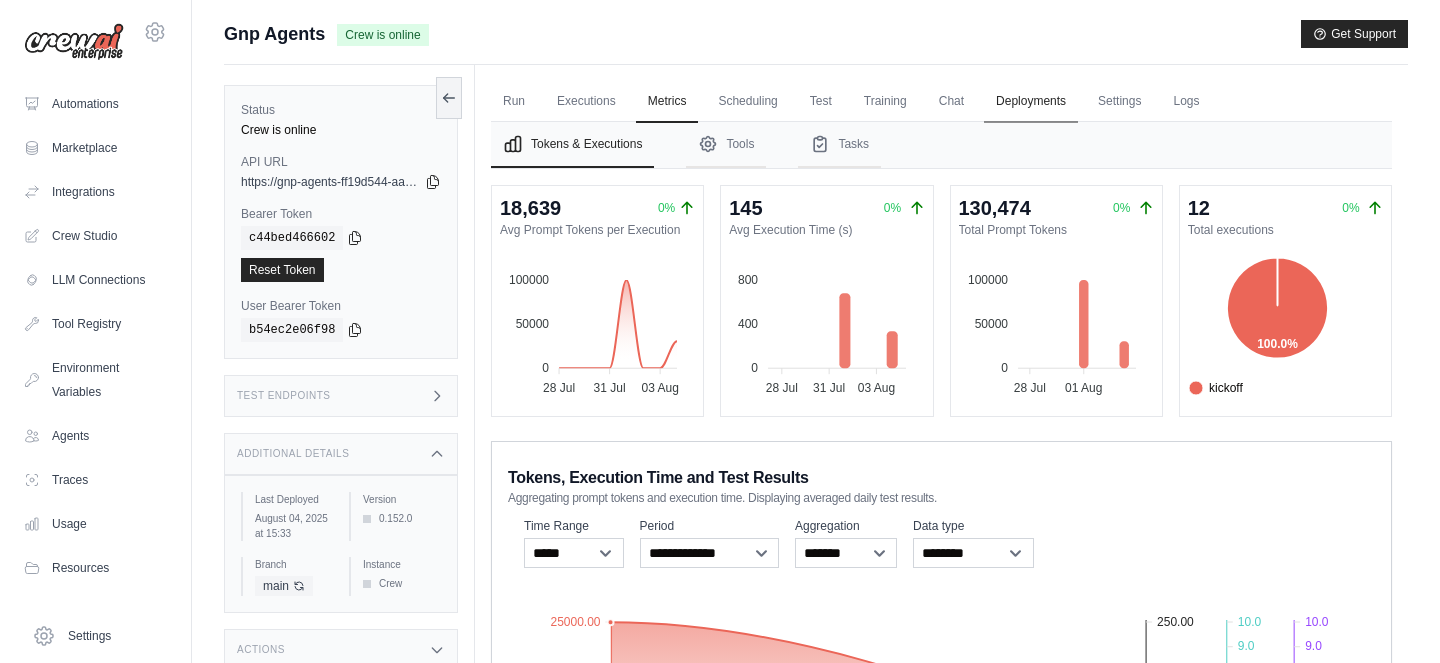 click on "Deployments" at bounding box center (1031, 102) 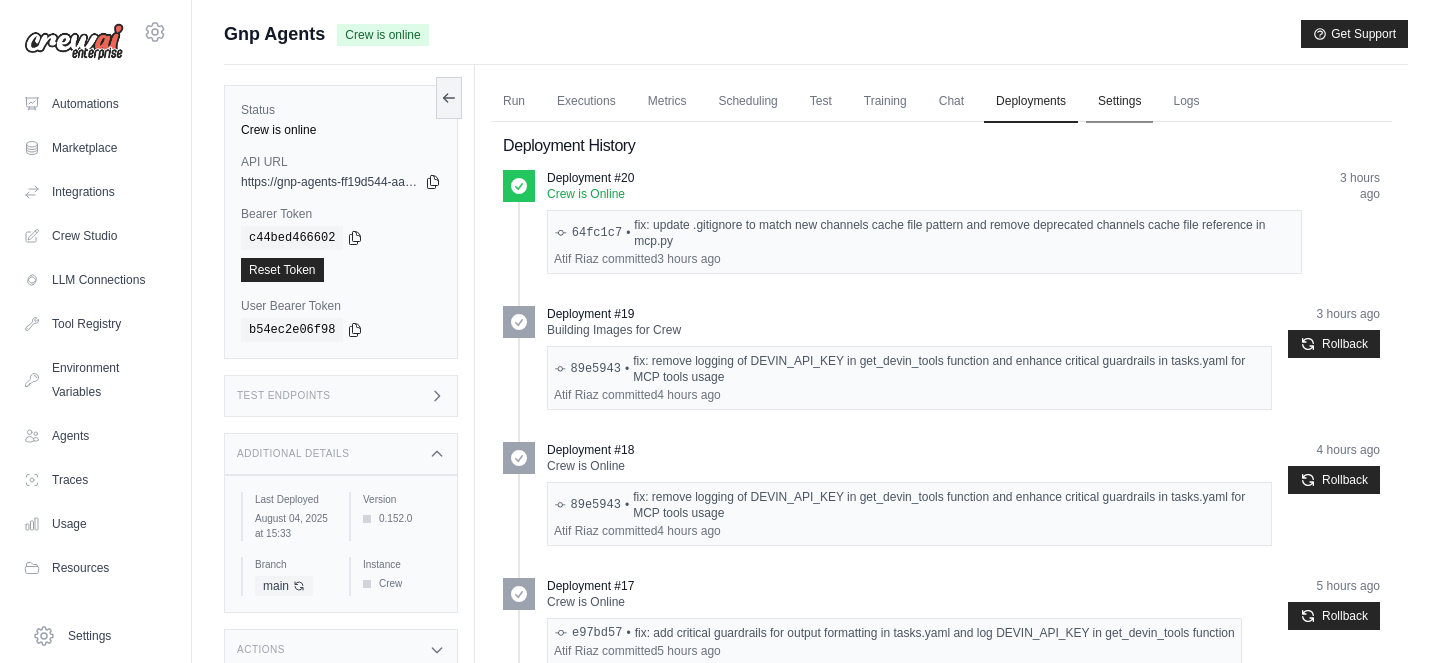 click on "Settings" at bounding box center [1119, 102] 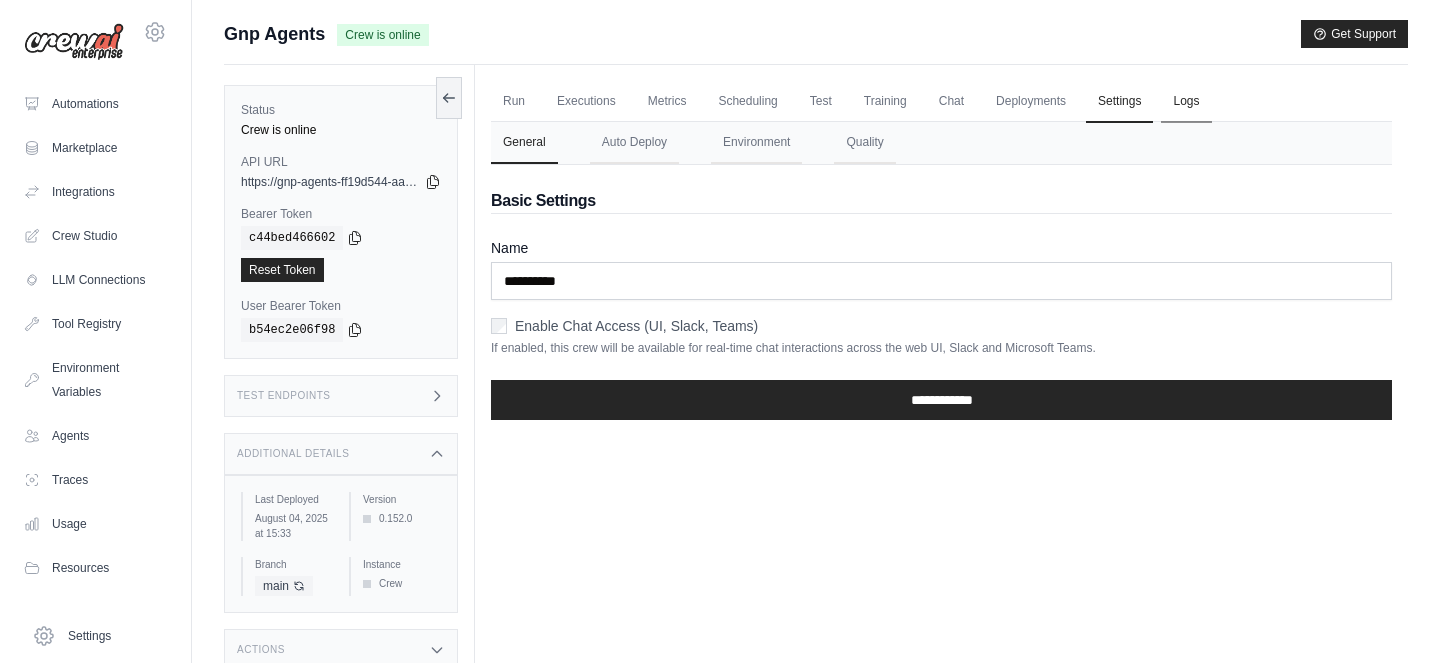 click on "Logs" at bounding box center (1186, 102) 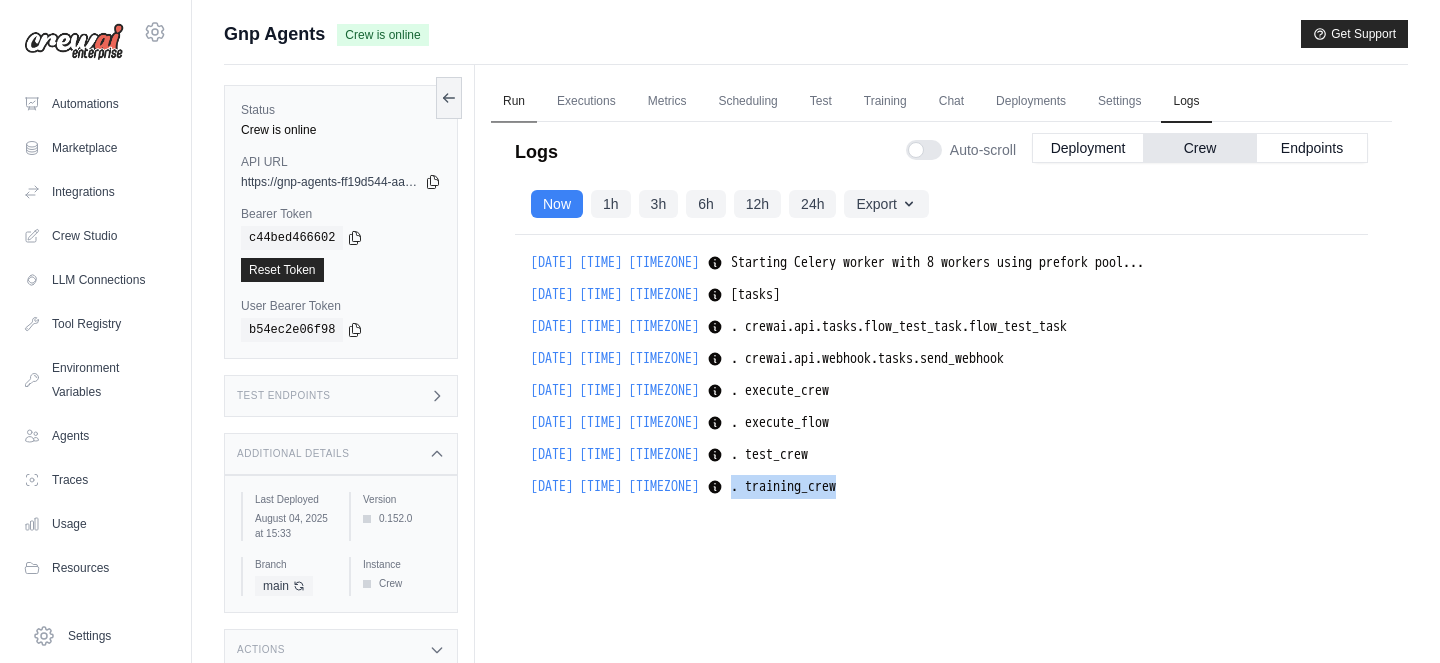 click on "Run" at bounding box center [514, 102] 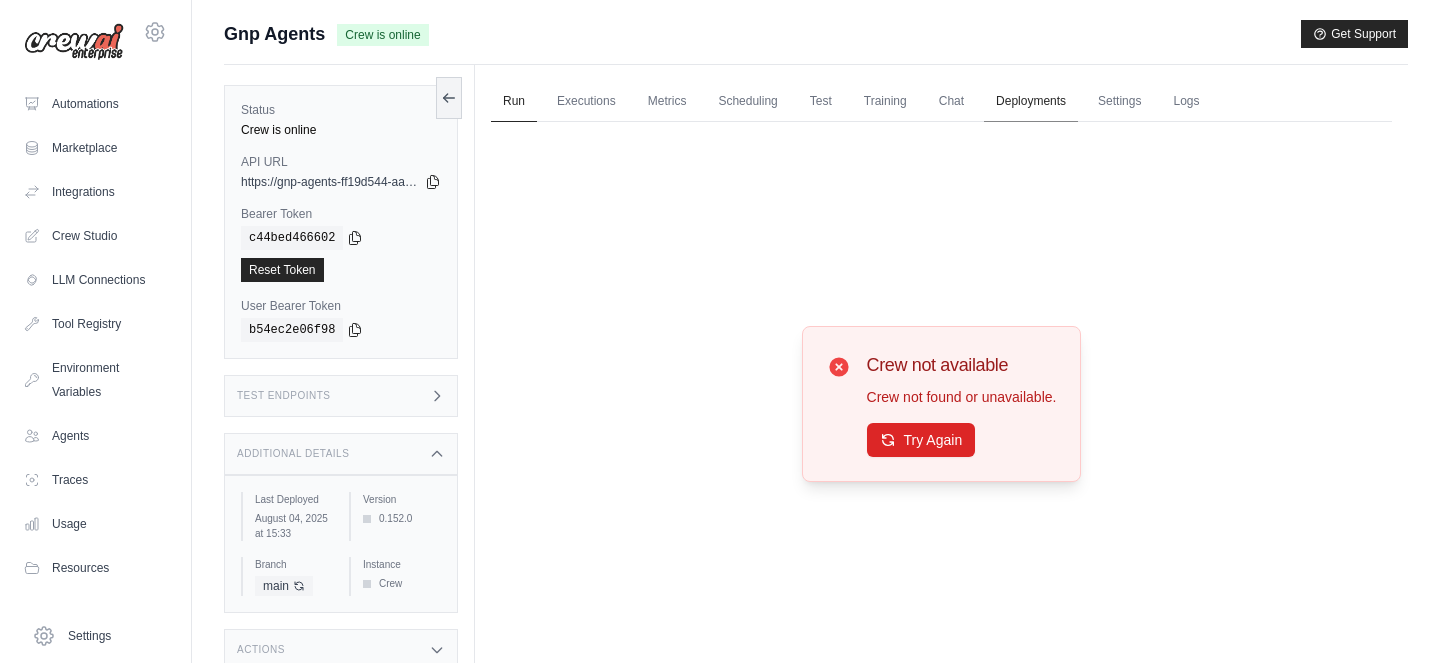 click on "Deployments" at bounding box center (1031, 102) 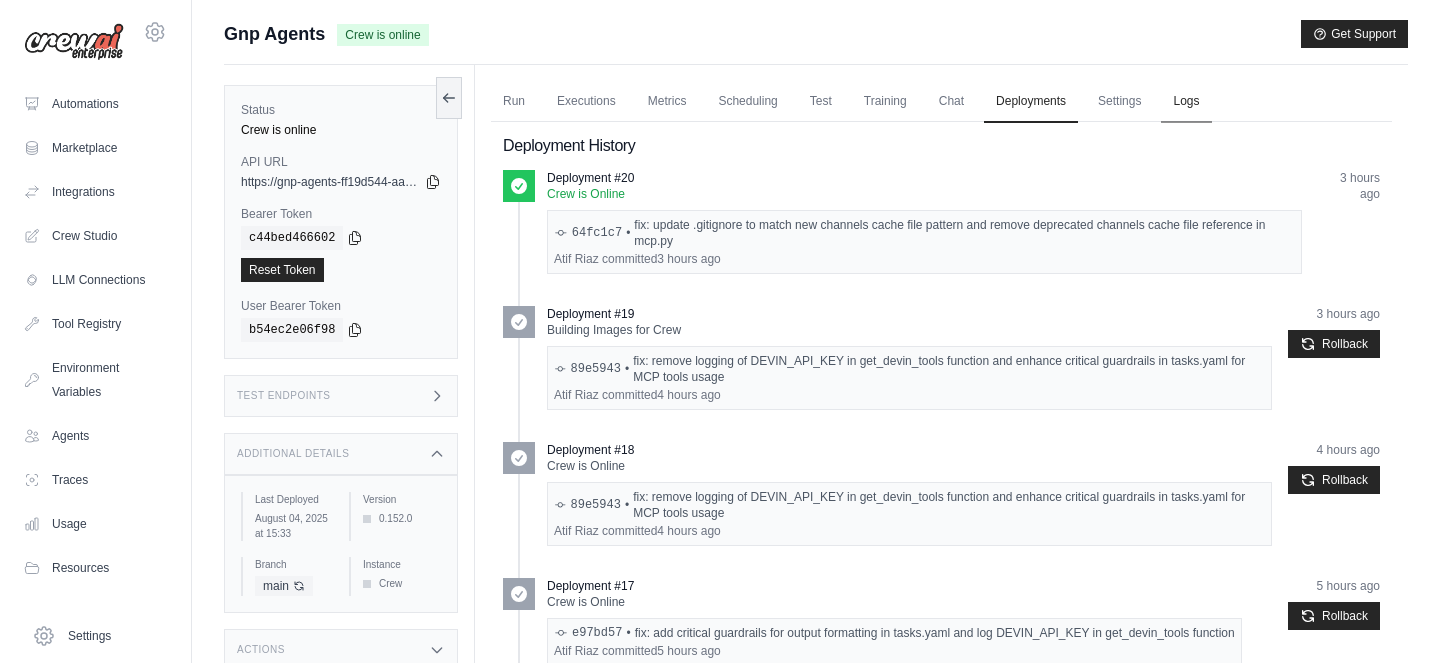 click on "Logs" at bounding box center [1186, 102] 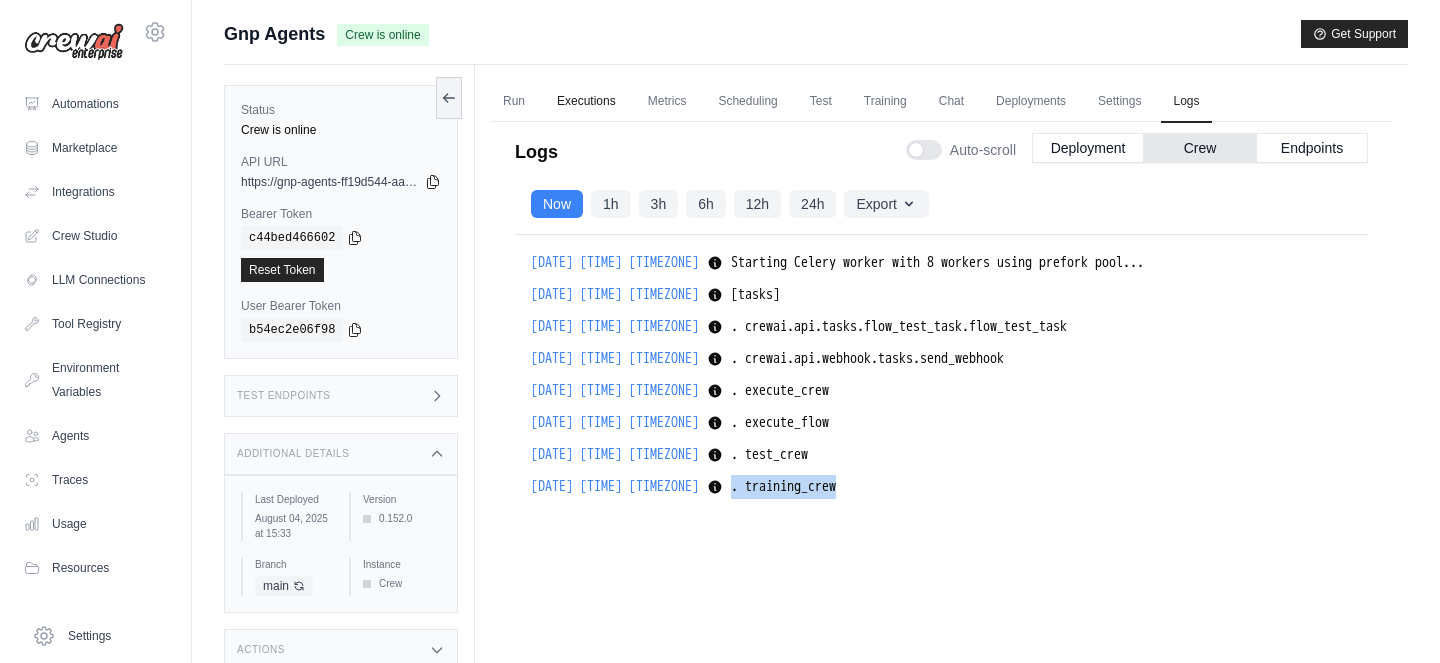 click on "Executions" at bounding box center [586, 102] 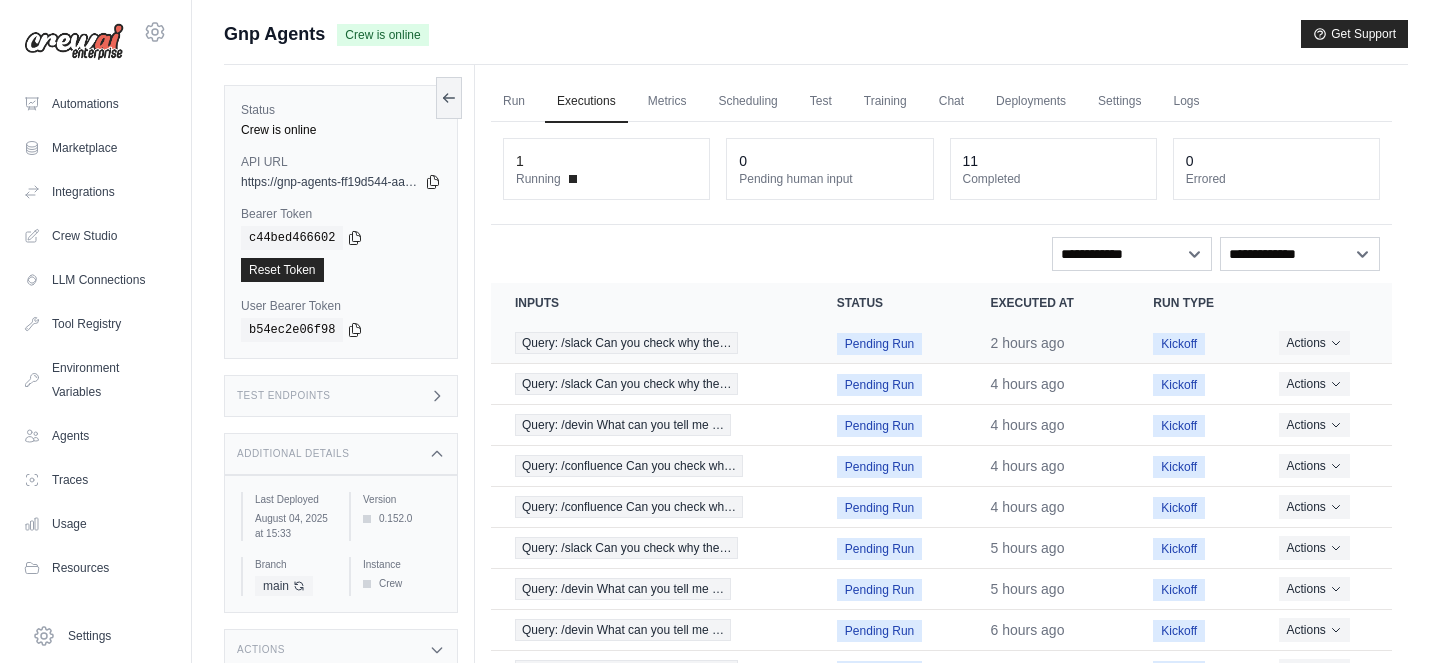 click on "Pending Run" at bounding box center [879, 344] 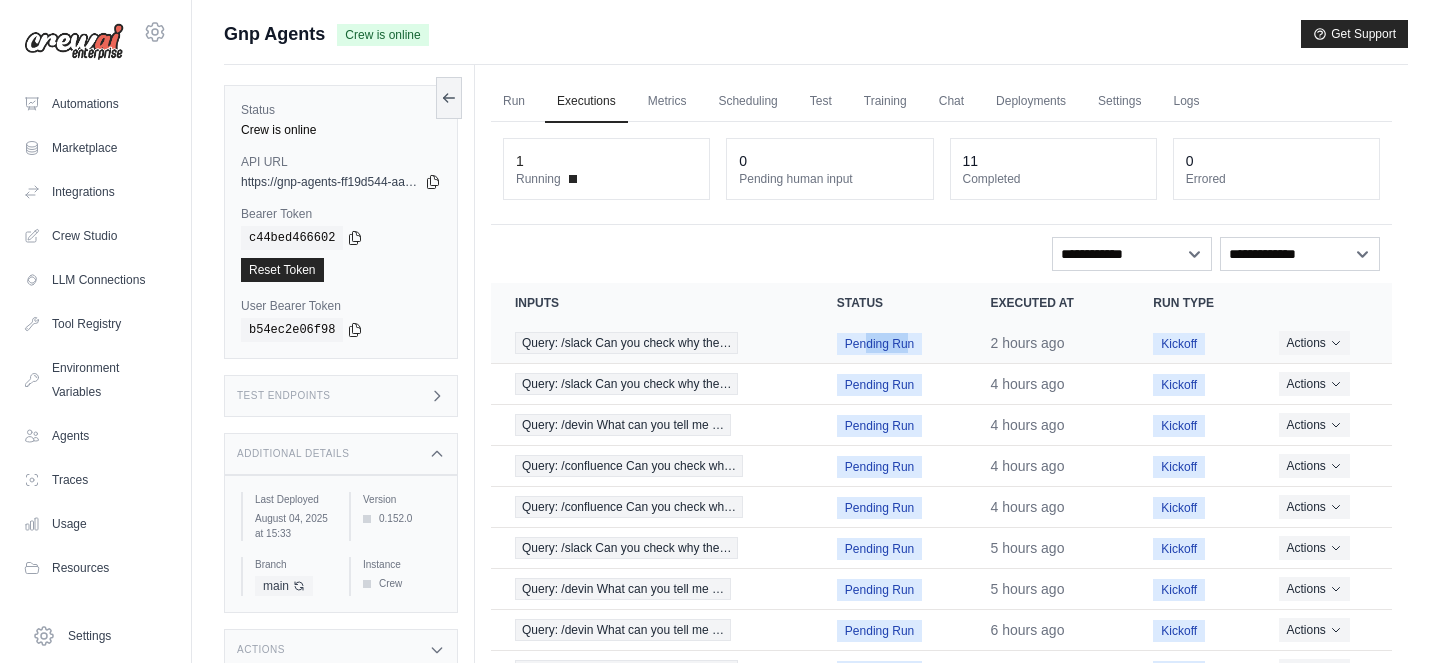 click on "Pending Run" at bounding box center (879, 344) 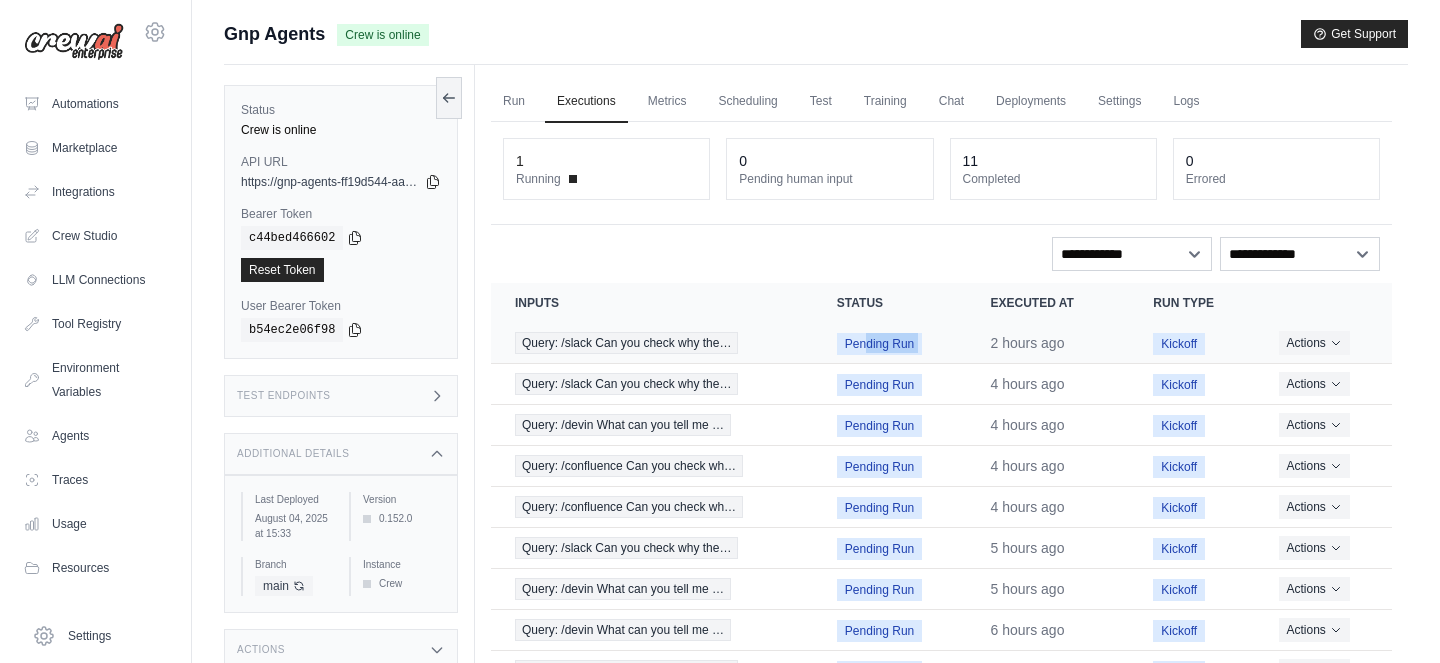 copy on "Pending Run" 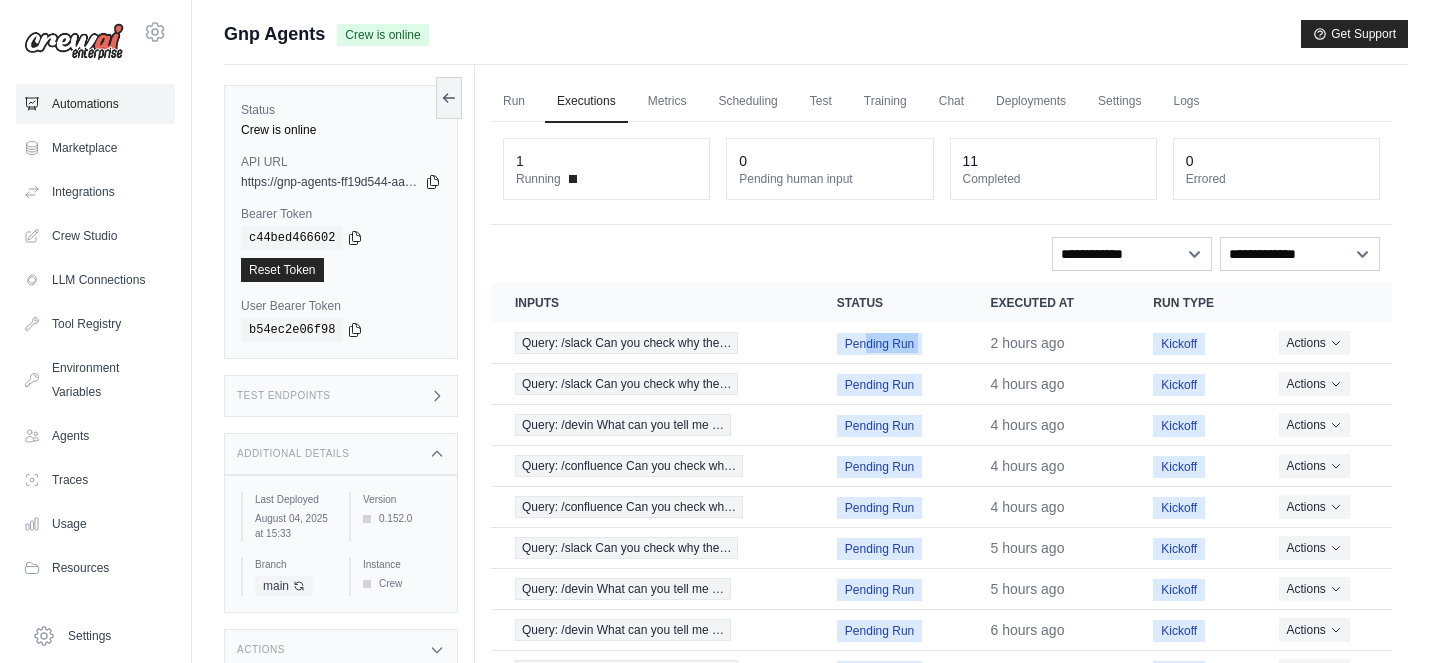 click on "Automations" at bounding box center [95, 104] 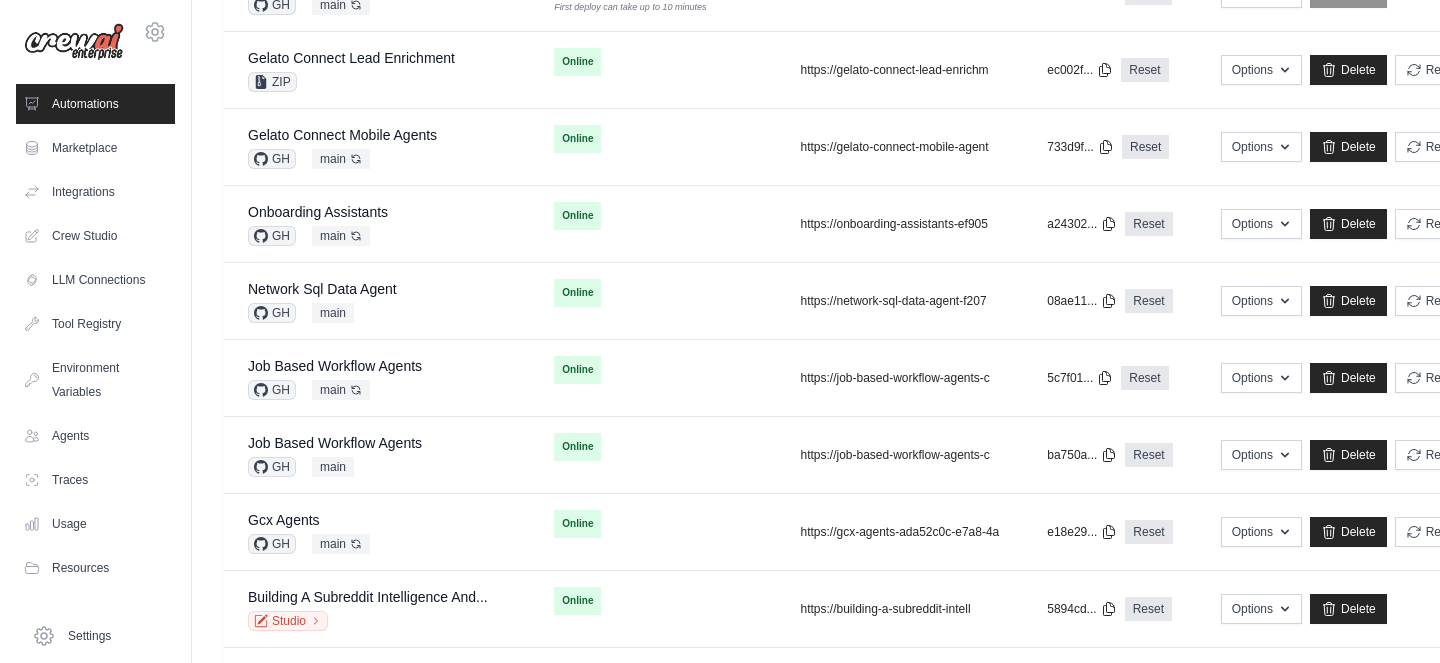 scroll, scrollTop: 282, scrollLeft: 0, axis: vertical 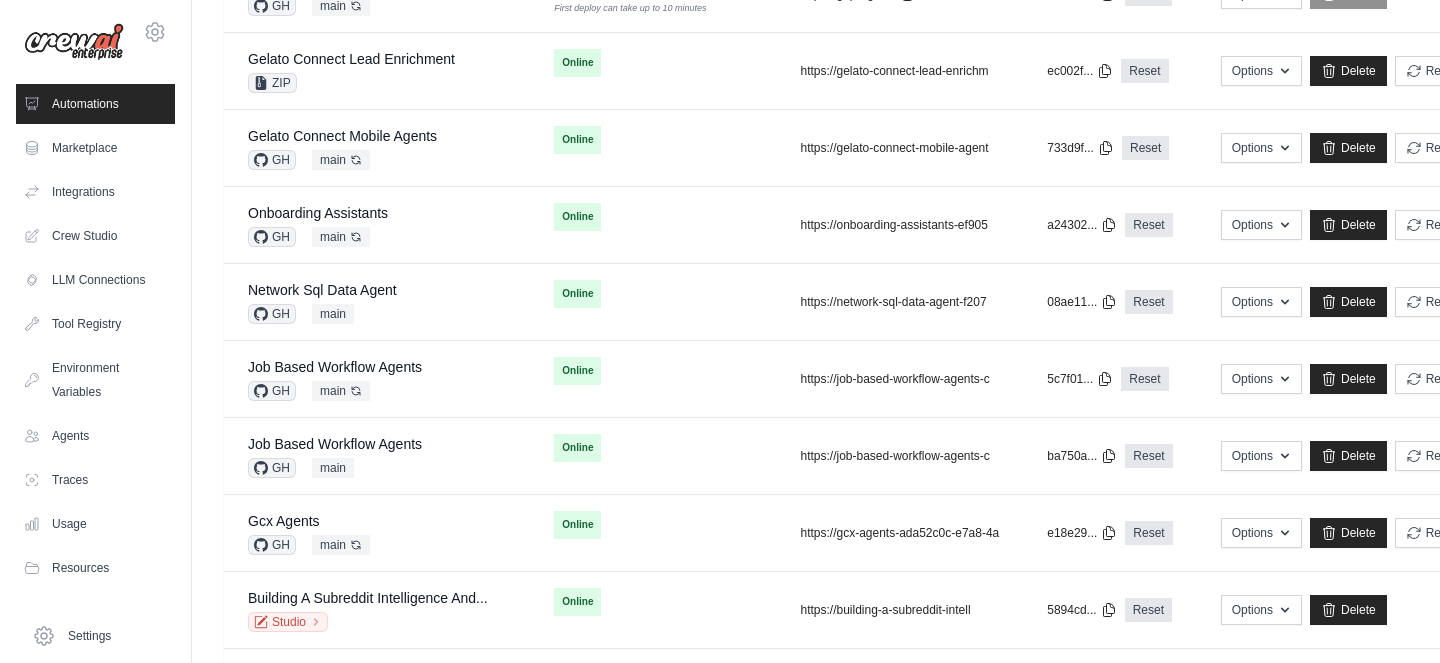 click on "Network Sql Data Agent
GH
main" at bounding box center [377, 302] 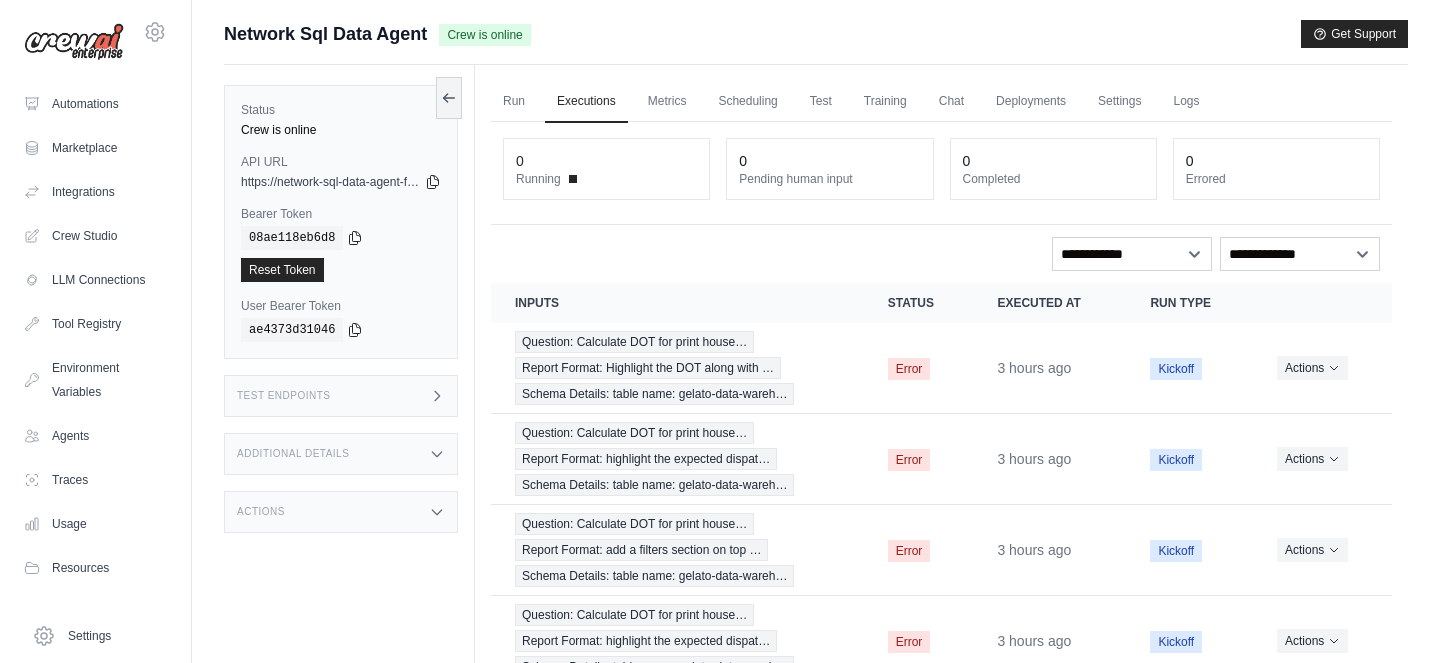 scroll, scrollTop: 0, scrollLeft: 0, axis: both 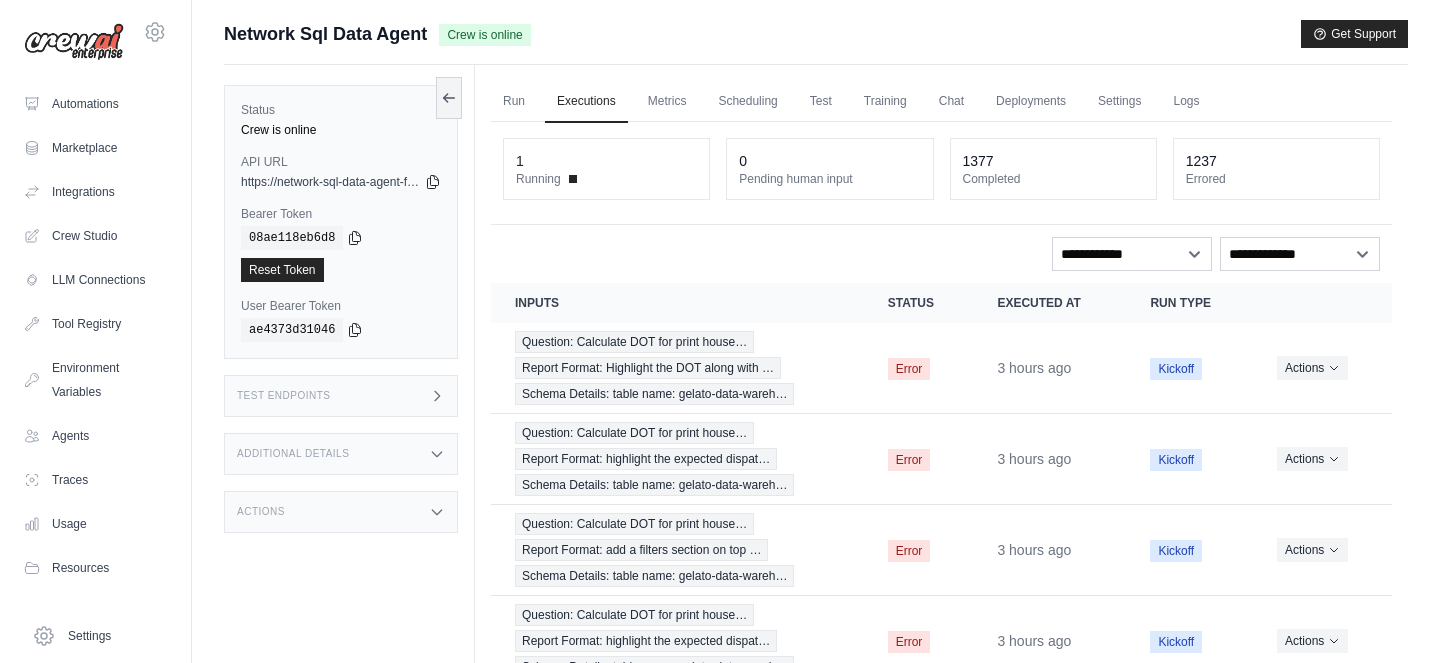 click on "Additional Details" at bounding box center [341, 454] 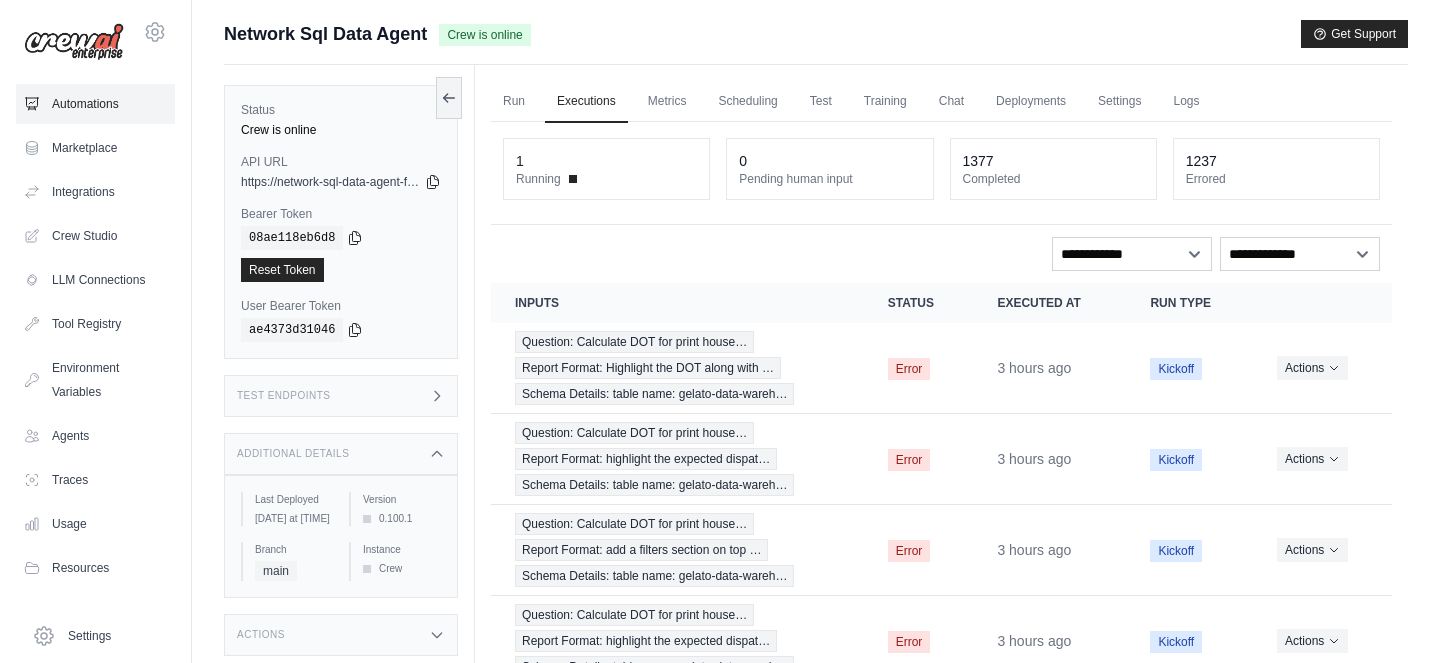 click on "Automations" at bounding box center [95, 104] 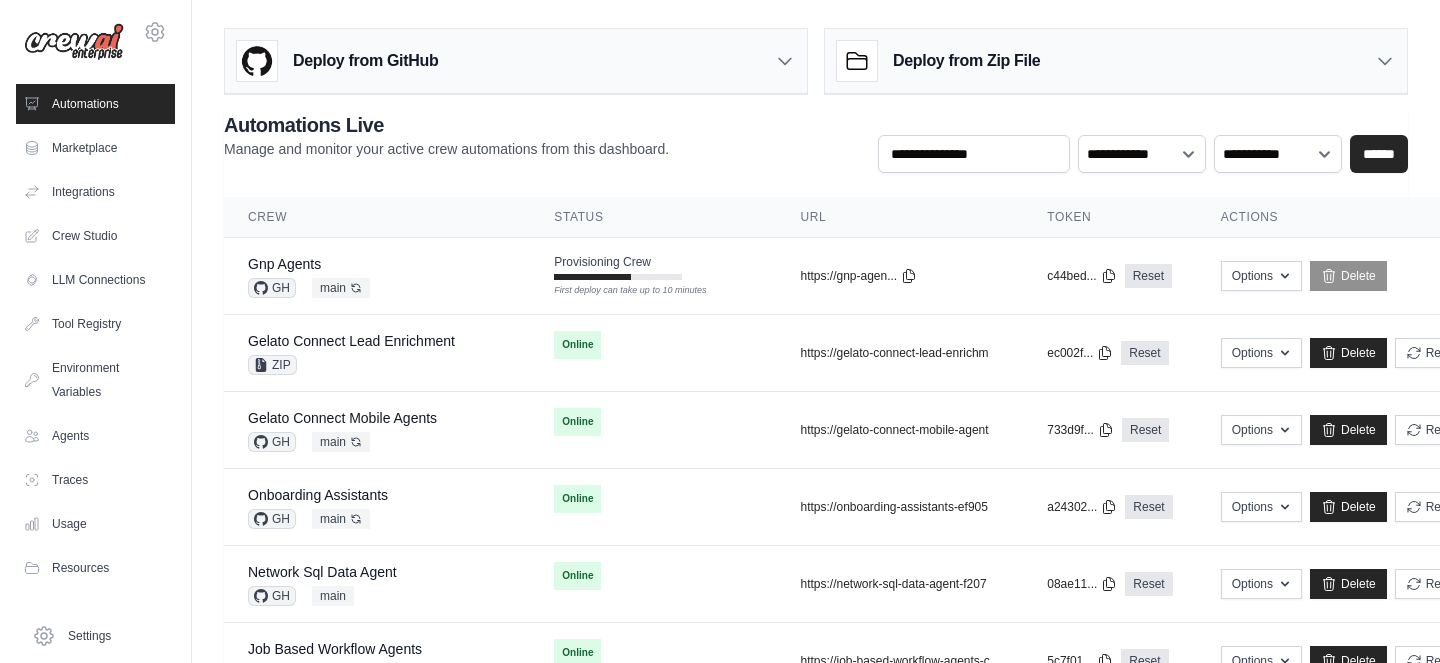 click on "Gnp Agents
GH
main
Auto-deploy enabled" at bounding box center (377, 276) 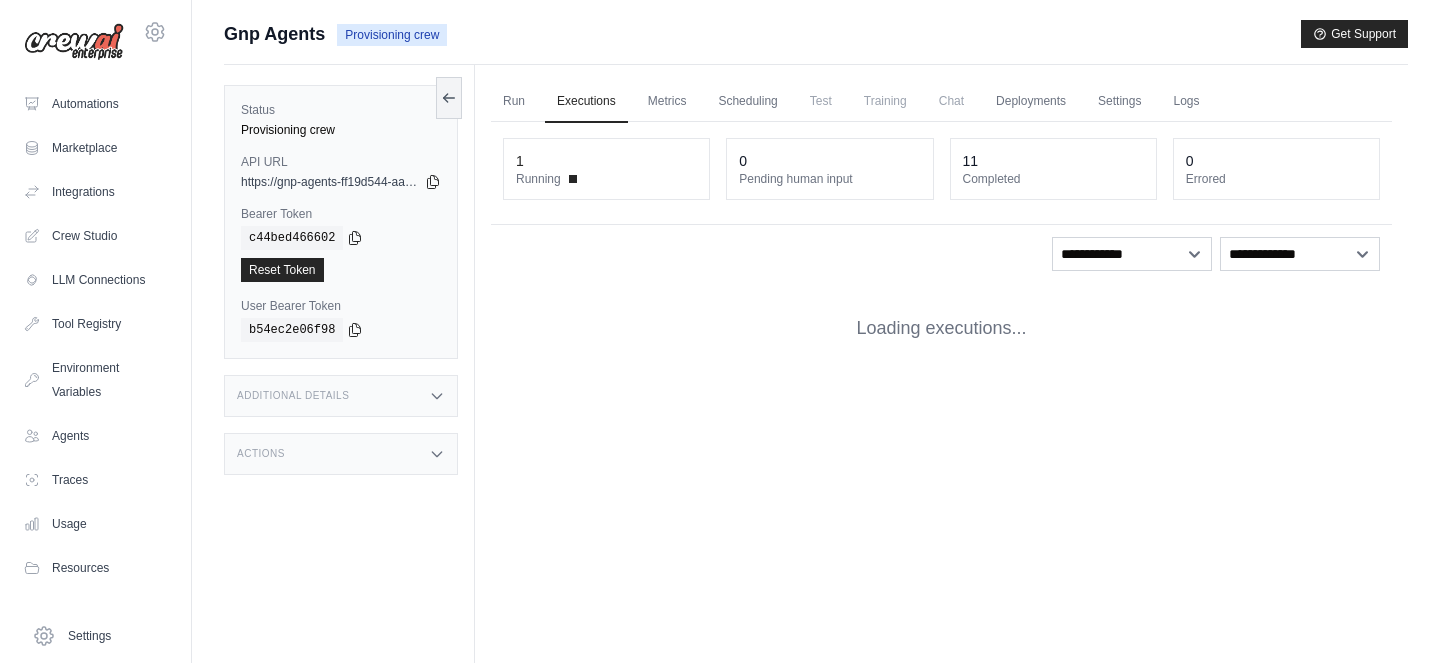 scroll, scrollTop: 0, scrollLeft: 0, axis: both 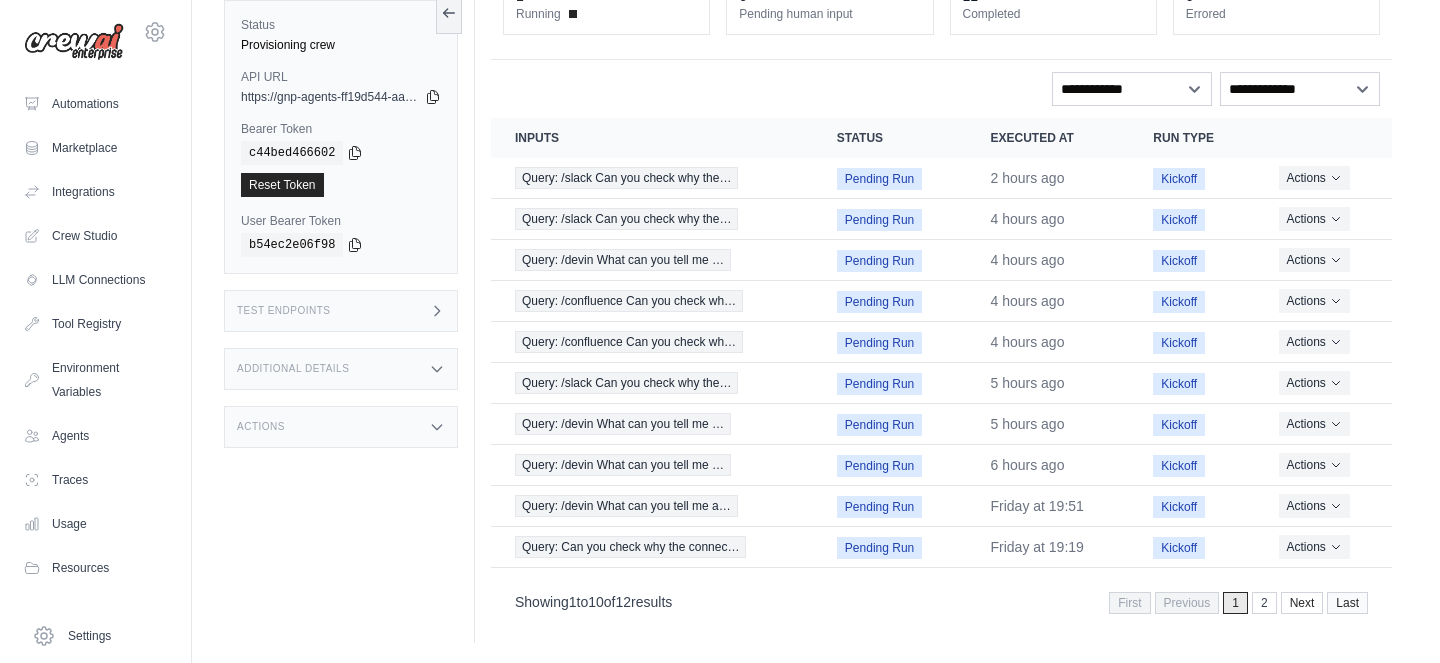 click on "Last" at bounding box center [1347, 603] 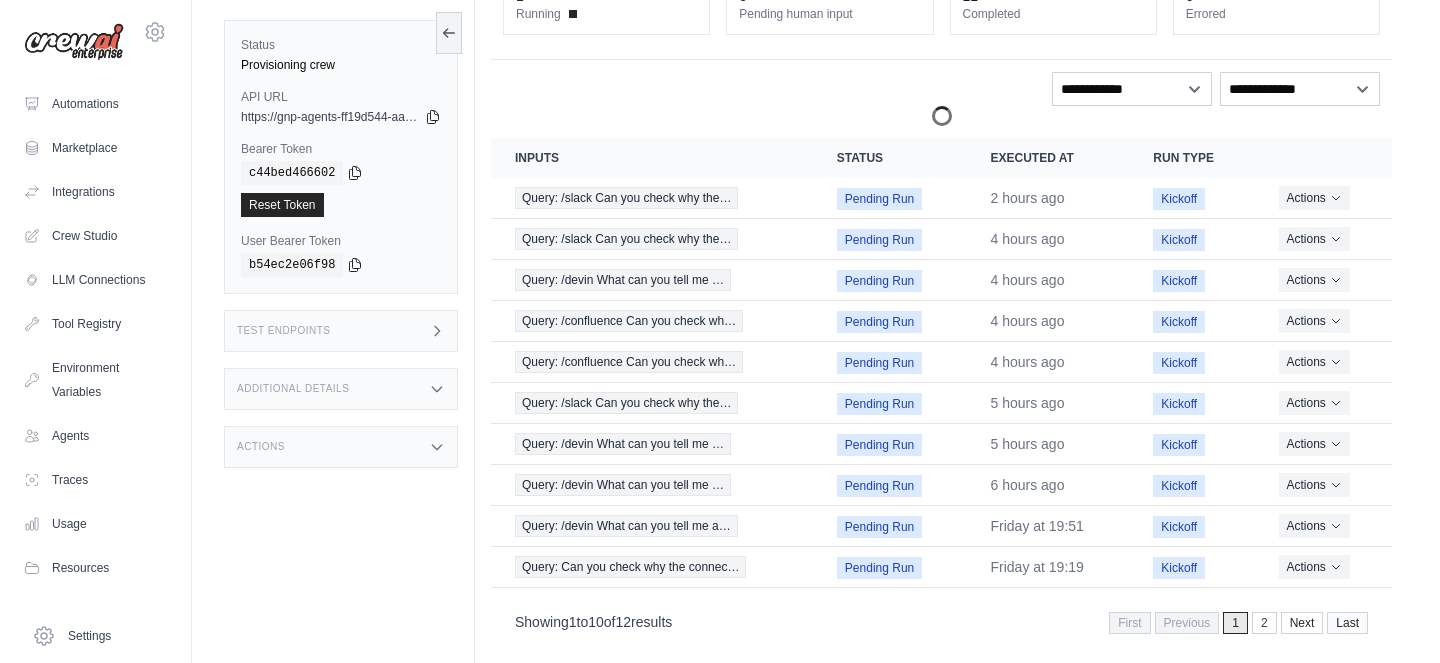 scroll, scrollTop: 85, scrollLeft: 0, axis: vertical 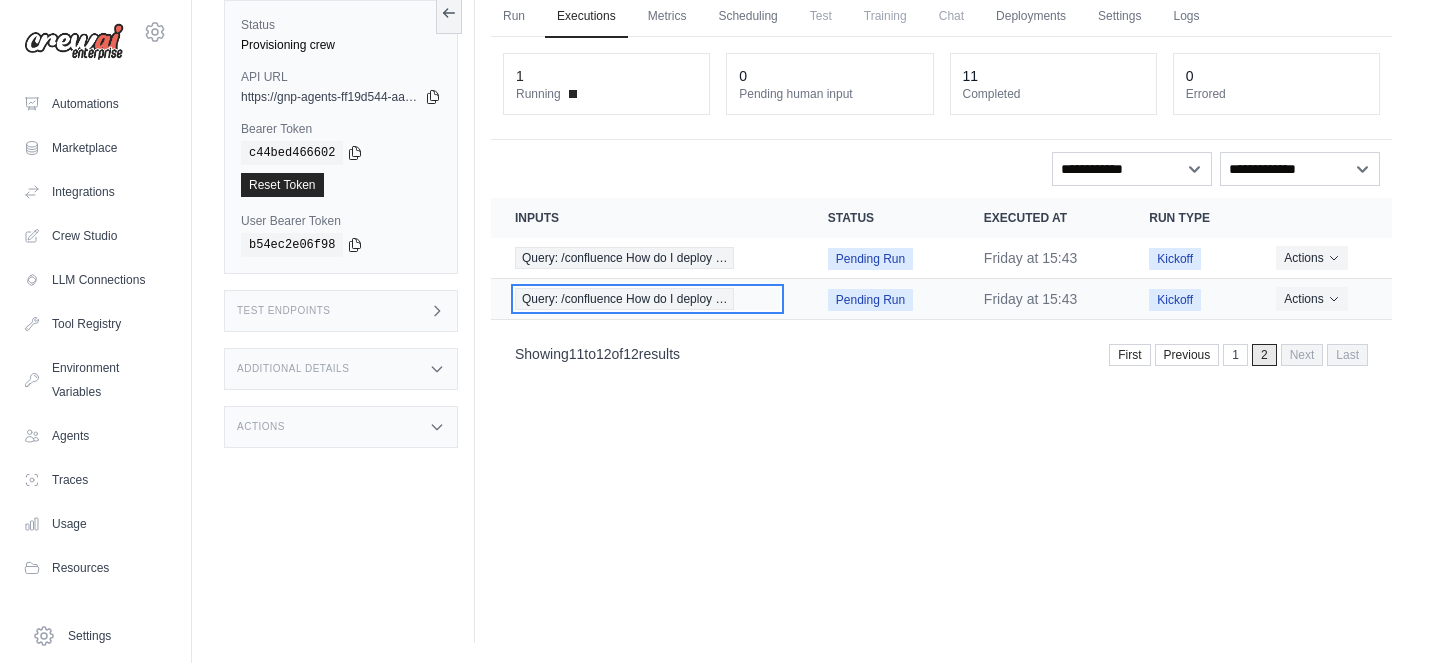 click on "Query:
/confluence How do I deploy …" at bounding box center [624, 299] 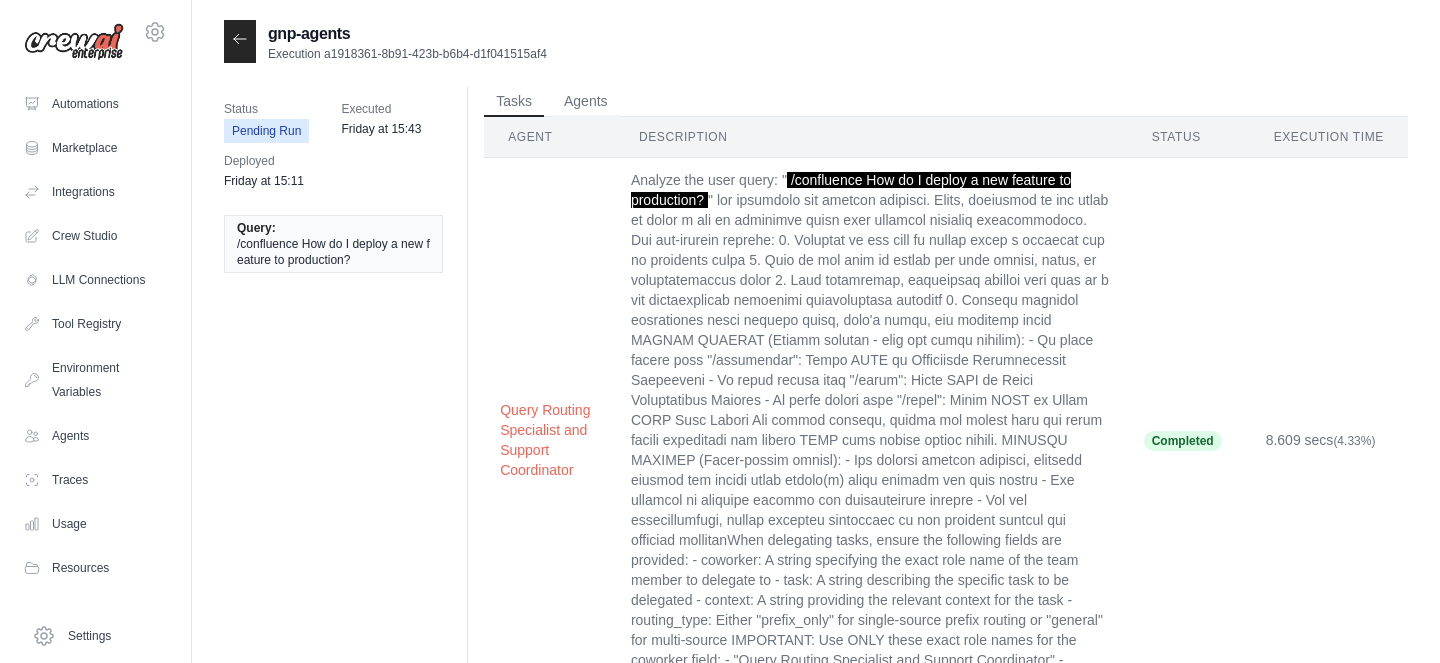 scroll, scrollTop: 0, scrollLeft: 0, axis: both 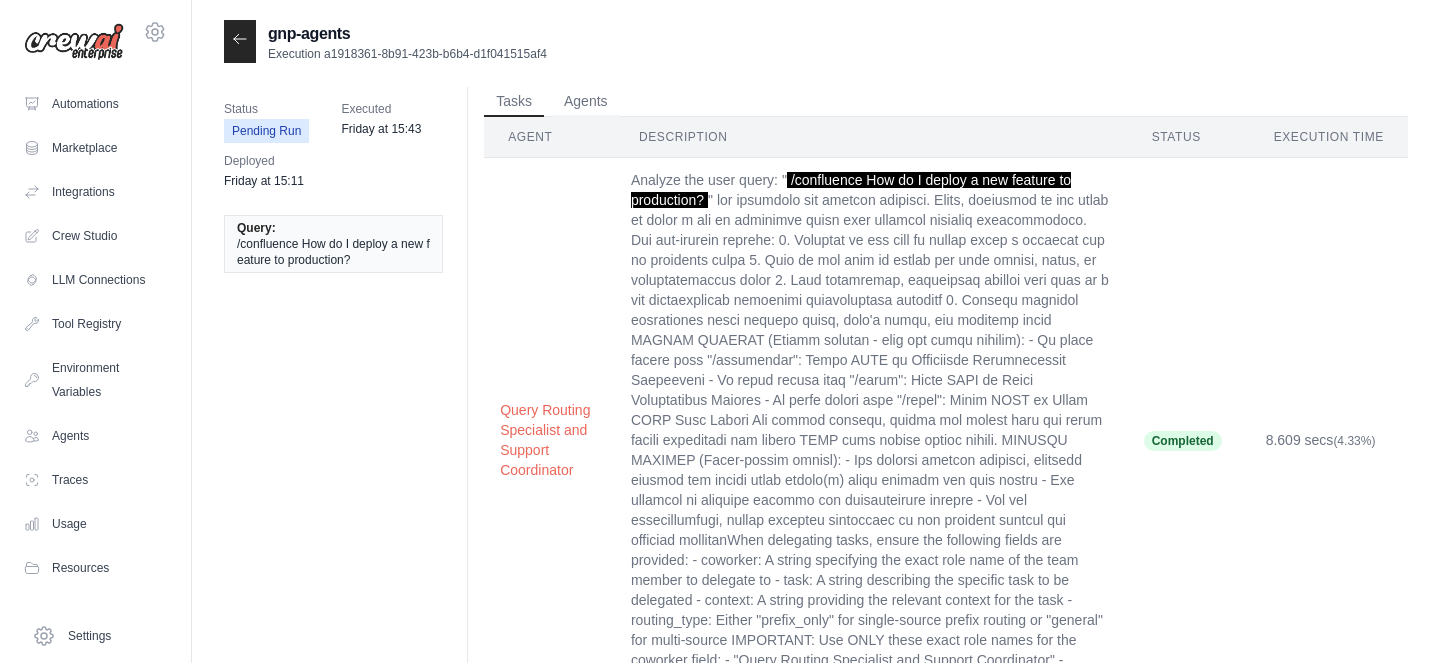 click 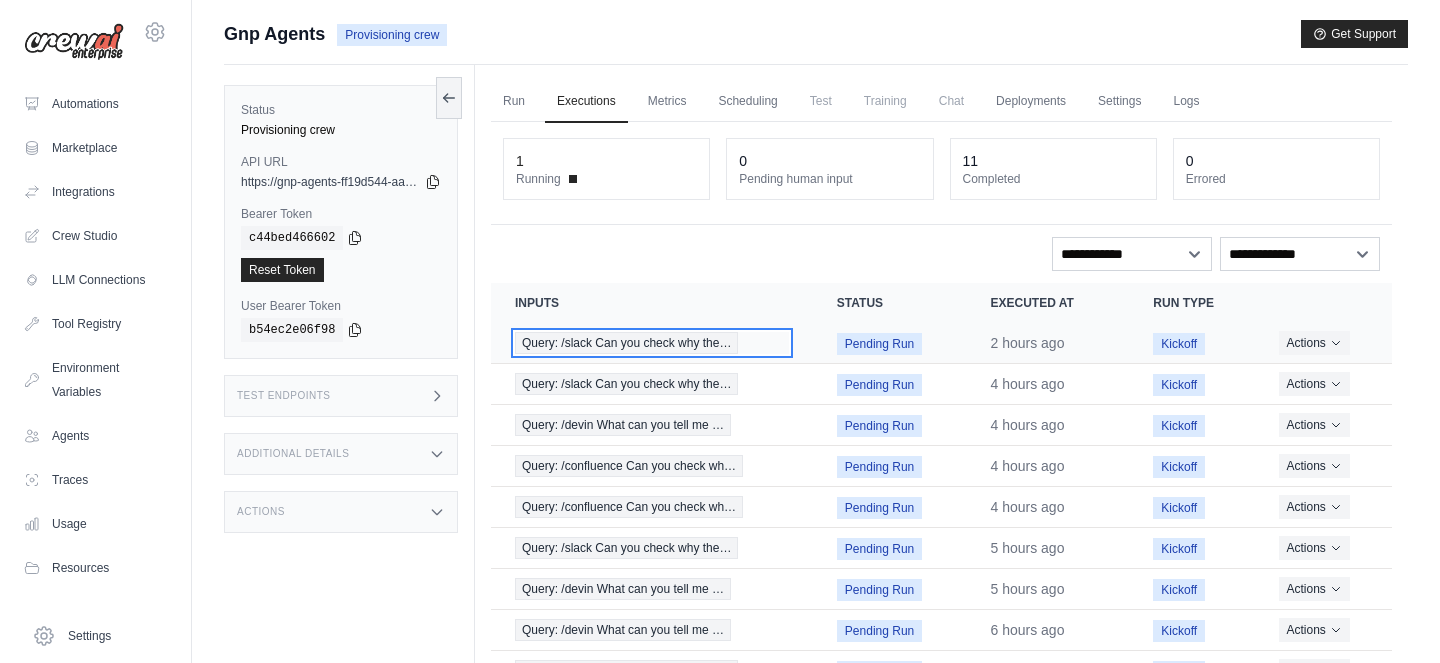 click on "Query:
/slack Can you check why the…" at bounding box center (626, 343) 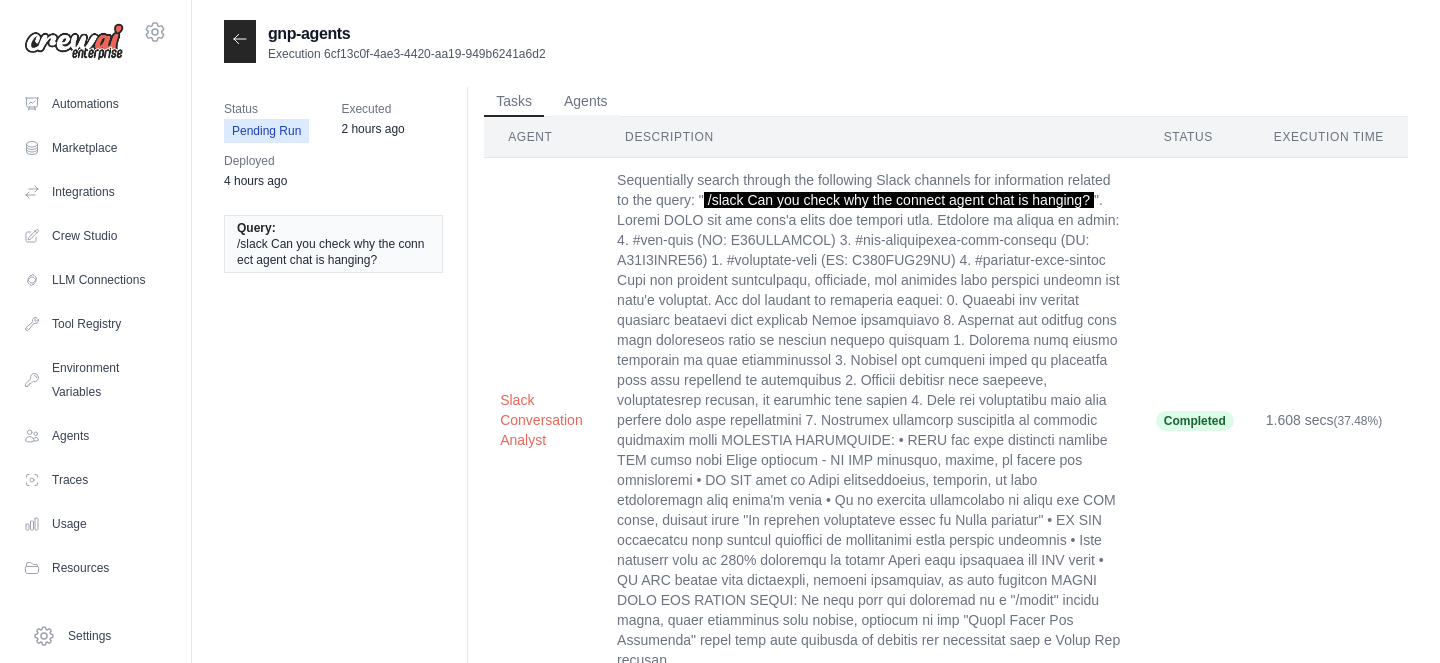 scroll, scrollTop: 461, scrollLeft: 0, axis: vertical 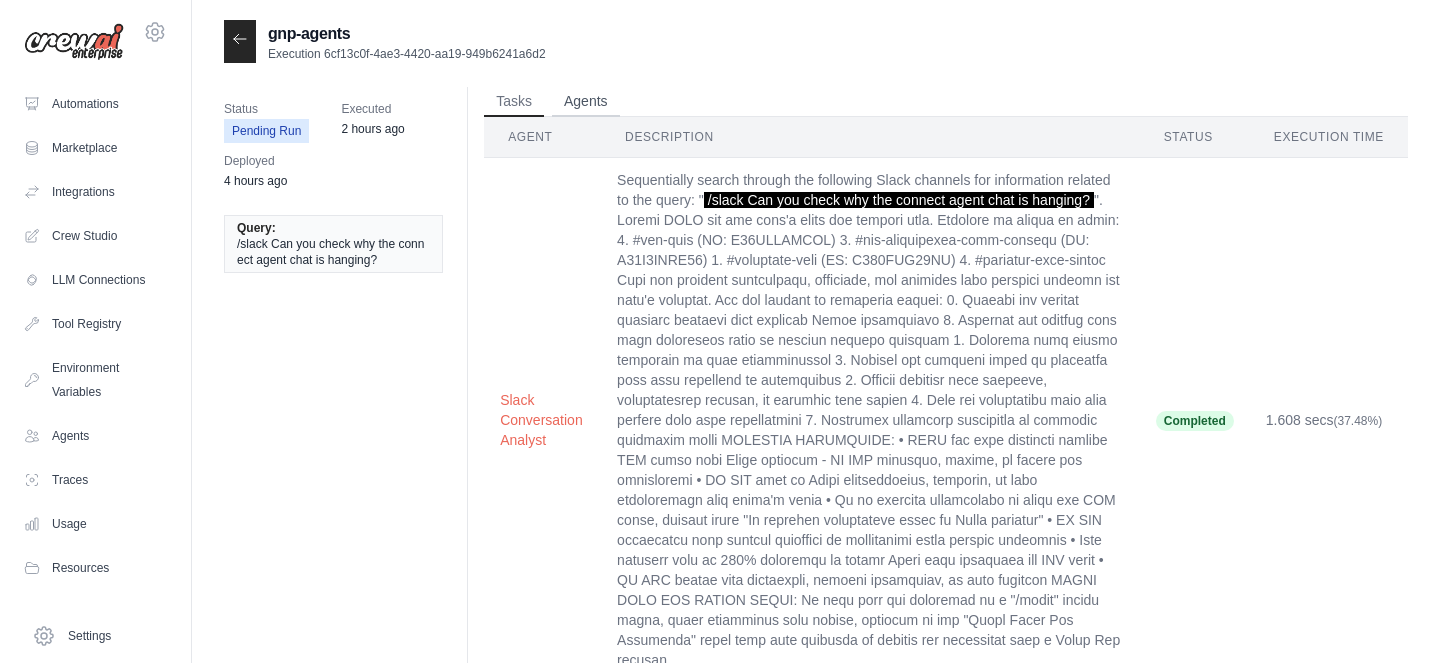 click on "Agents" at bounding box center (586, 102) 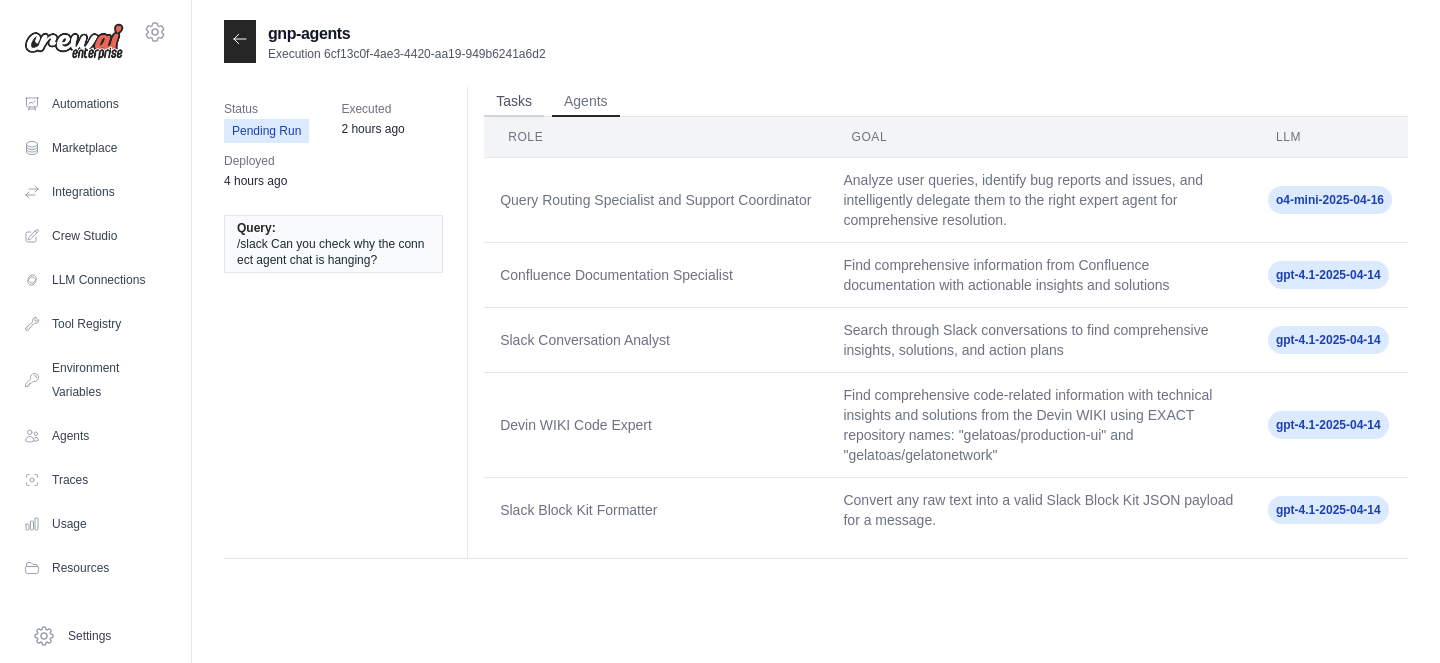 click on "Tasks" at bounding box center (514, 102) 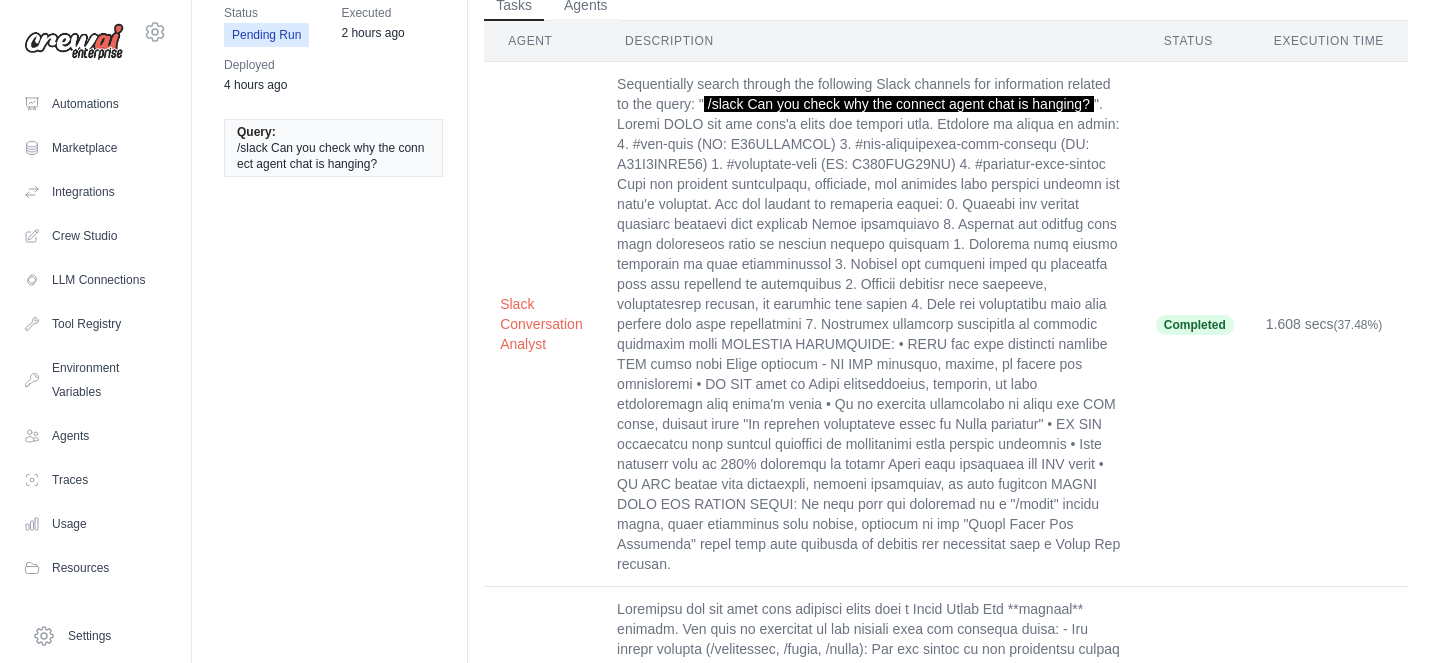 scroll, scrollTop: 0, scrollLeft: 0, axis: both 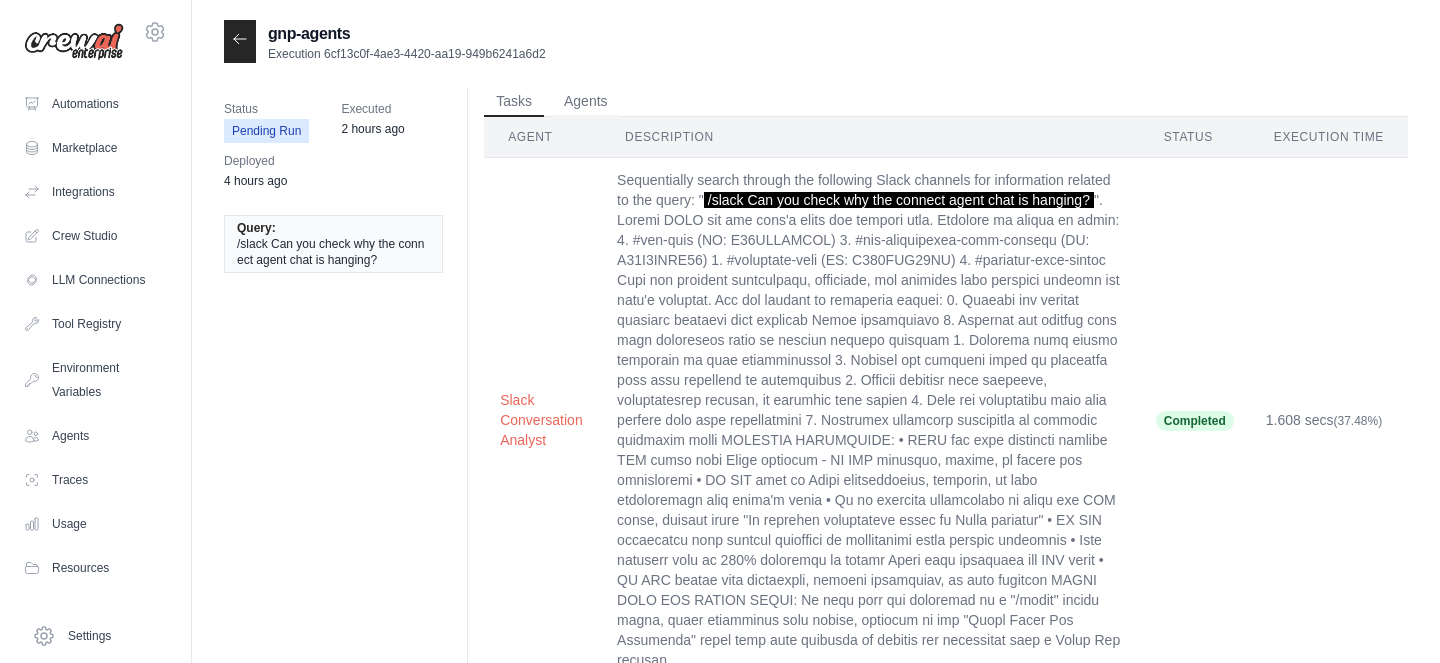click 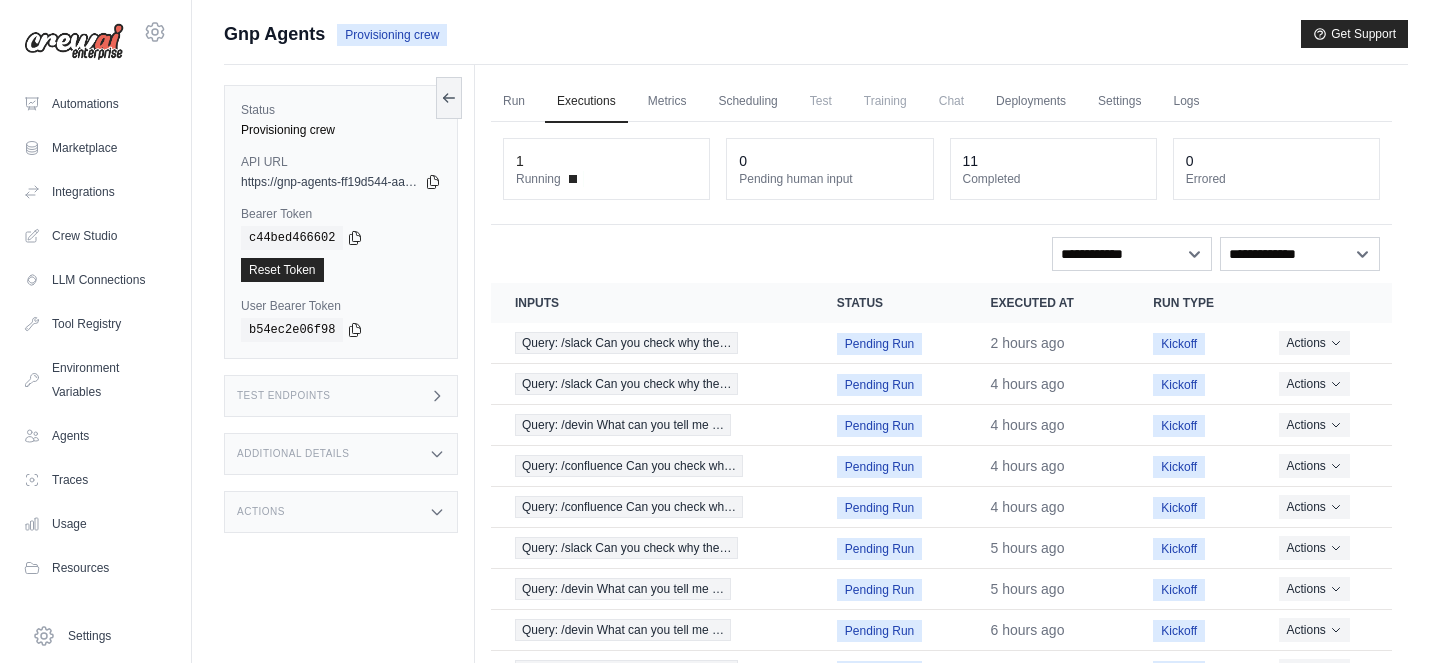 click on "1
Running" at bounding box center (606, 169) 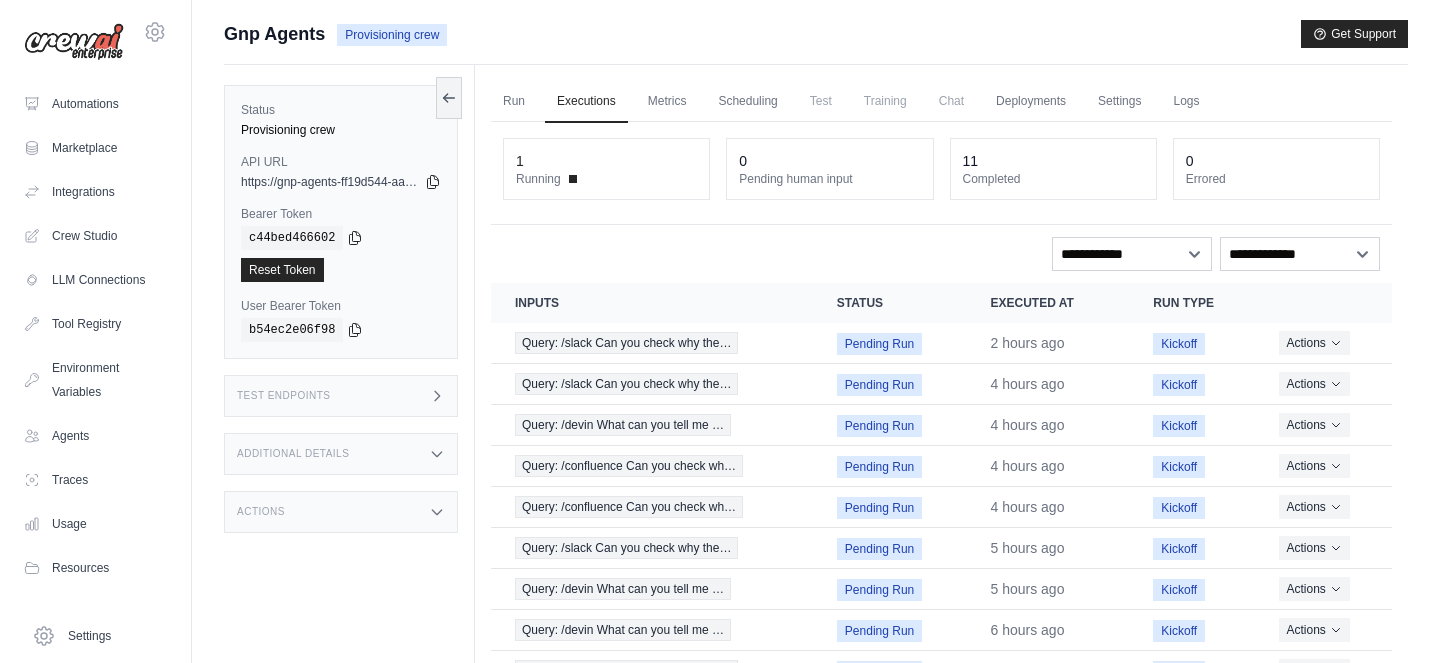 click on "11" at bounding box center (1053, 161) 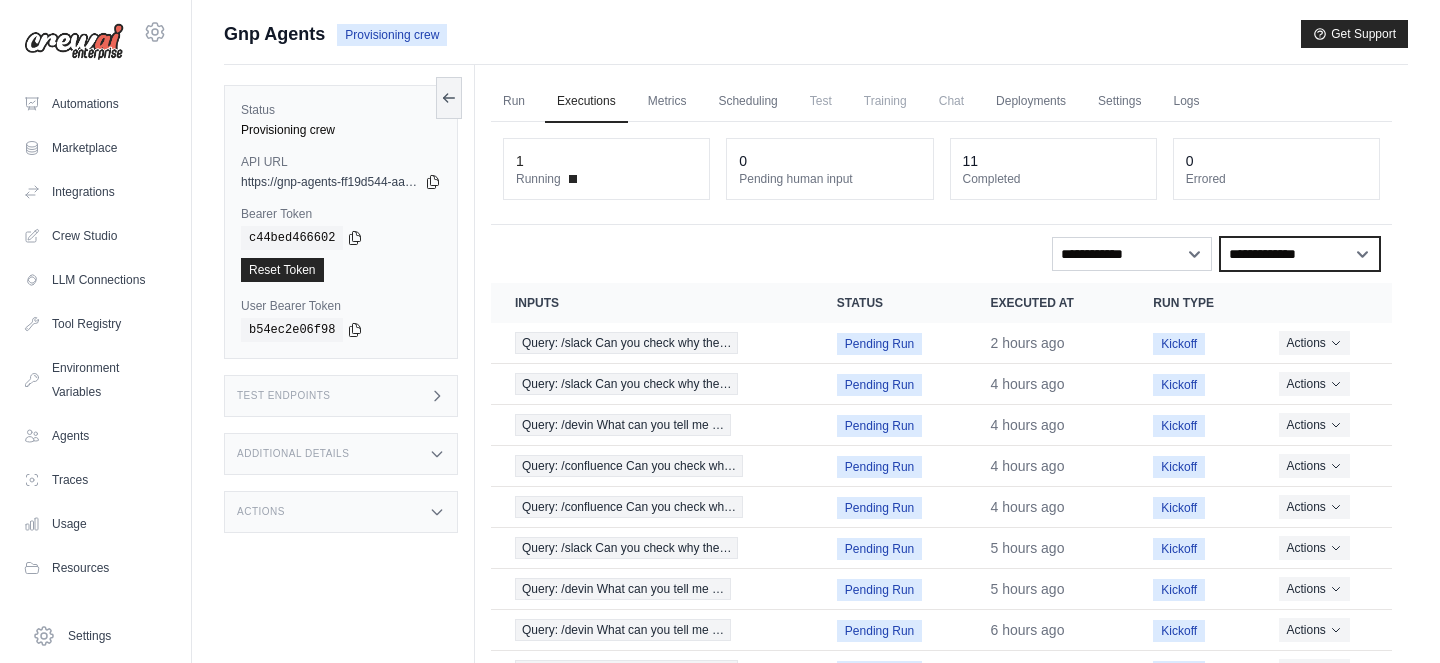click on "**********" at bounding box center (1300, 254) 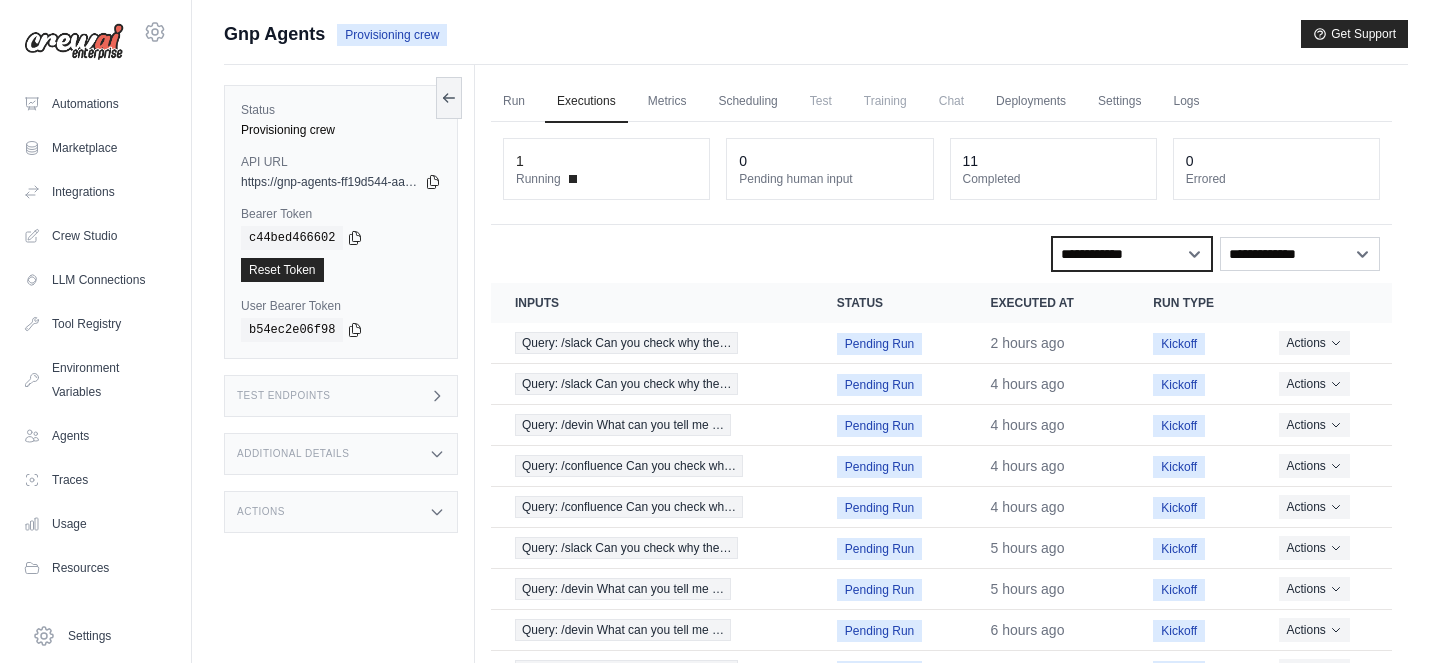 click on "**********" at bounding box center (1132, 254) 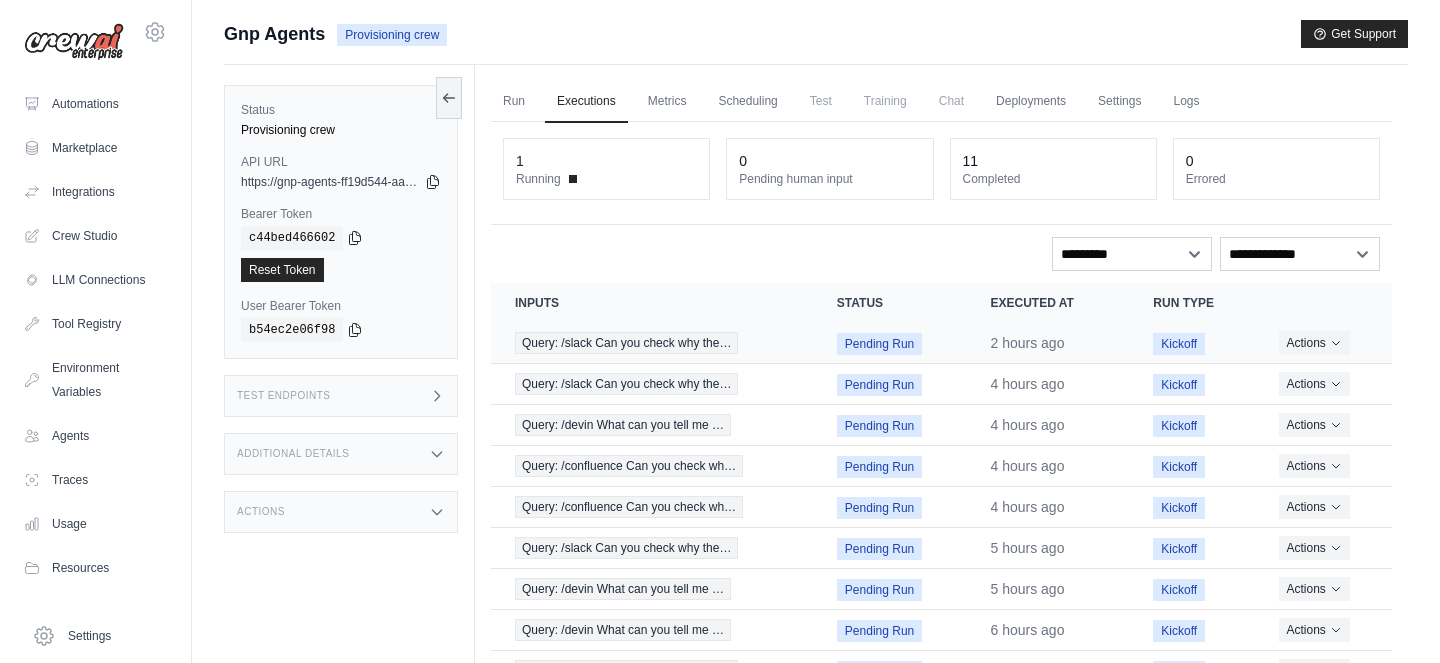 click on "Pending Run" at bounding box center (879, 344) 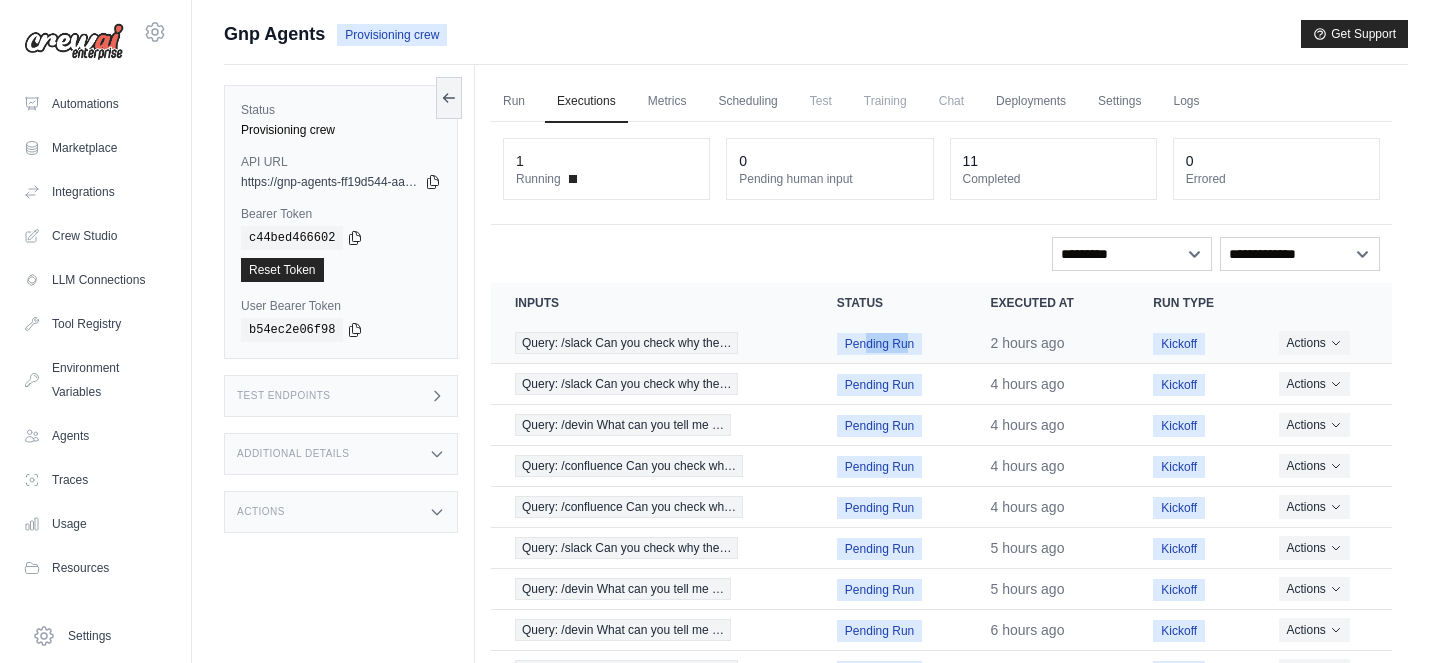 click on "Pending Run" at bounding box center (879, 344) 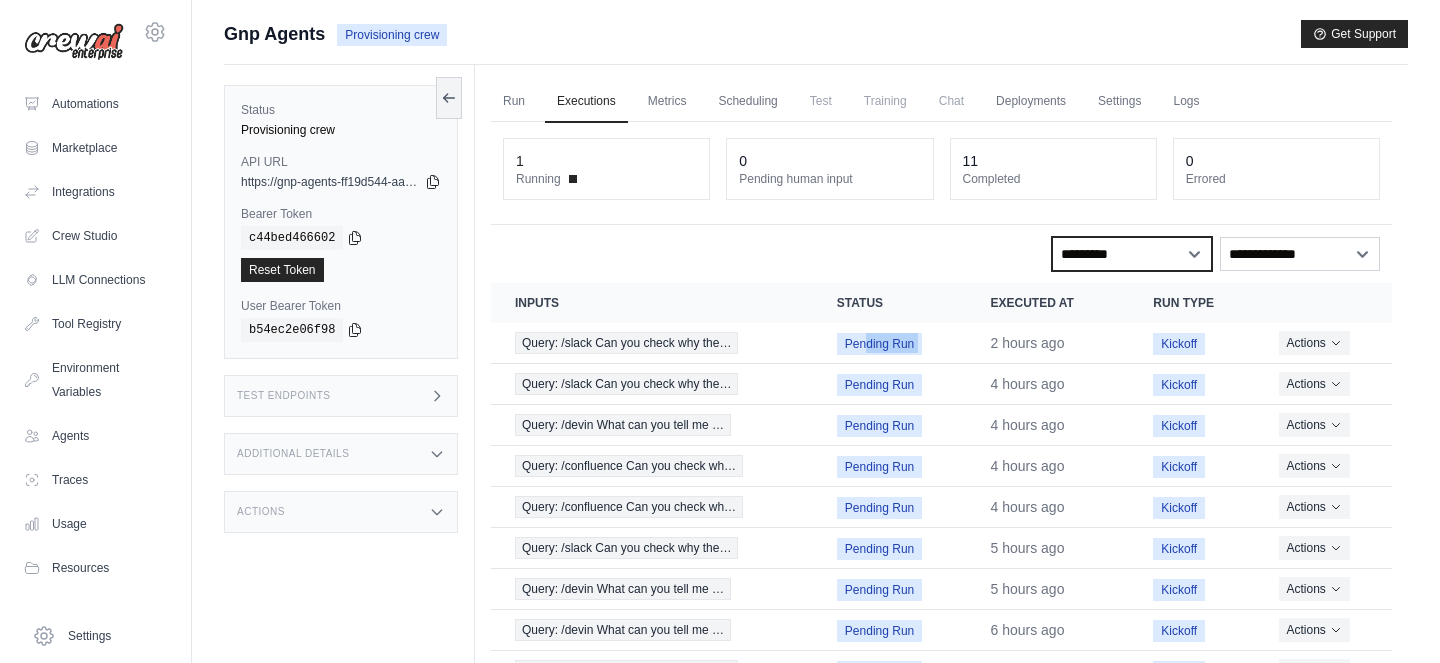 click on "**********" at bounding box center [1132, 254] 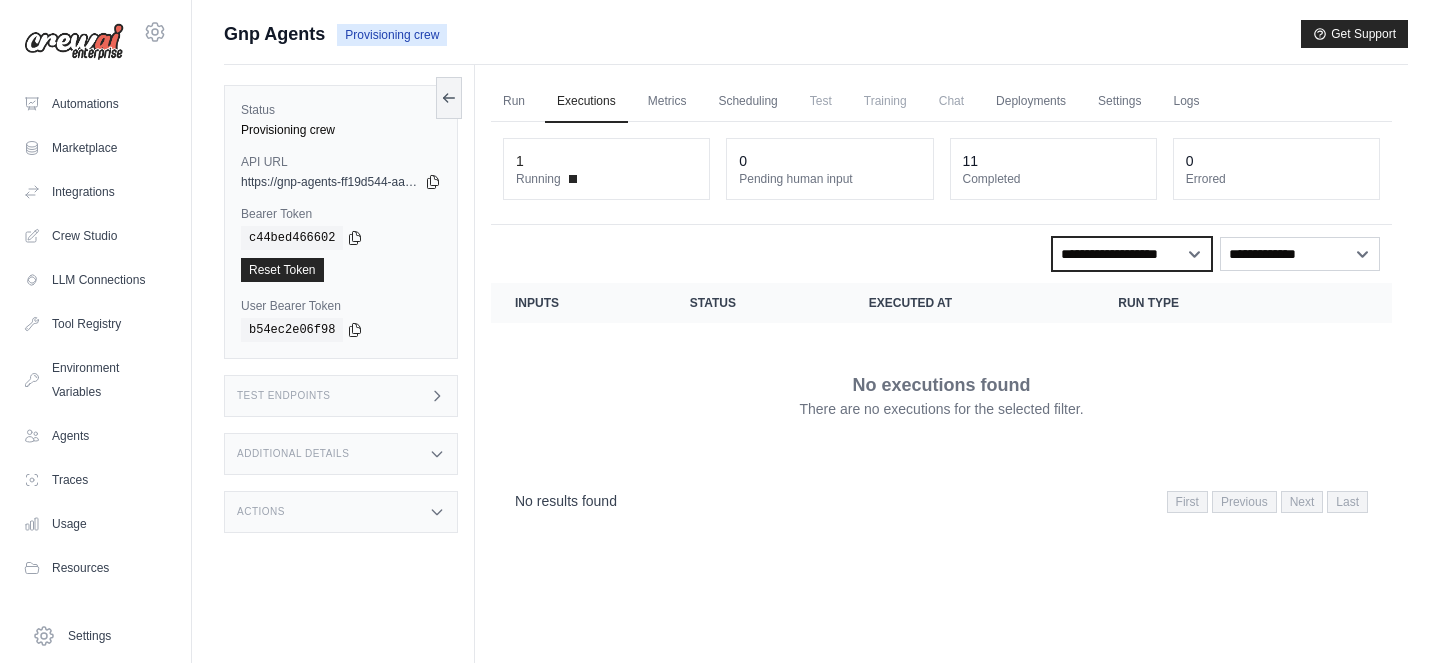 click on "**********" at bounding box center [1132, 254] 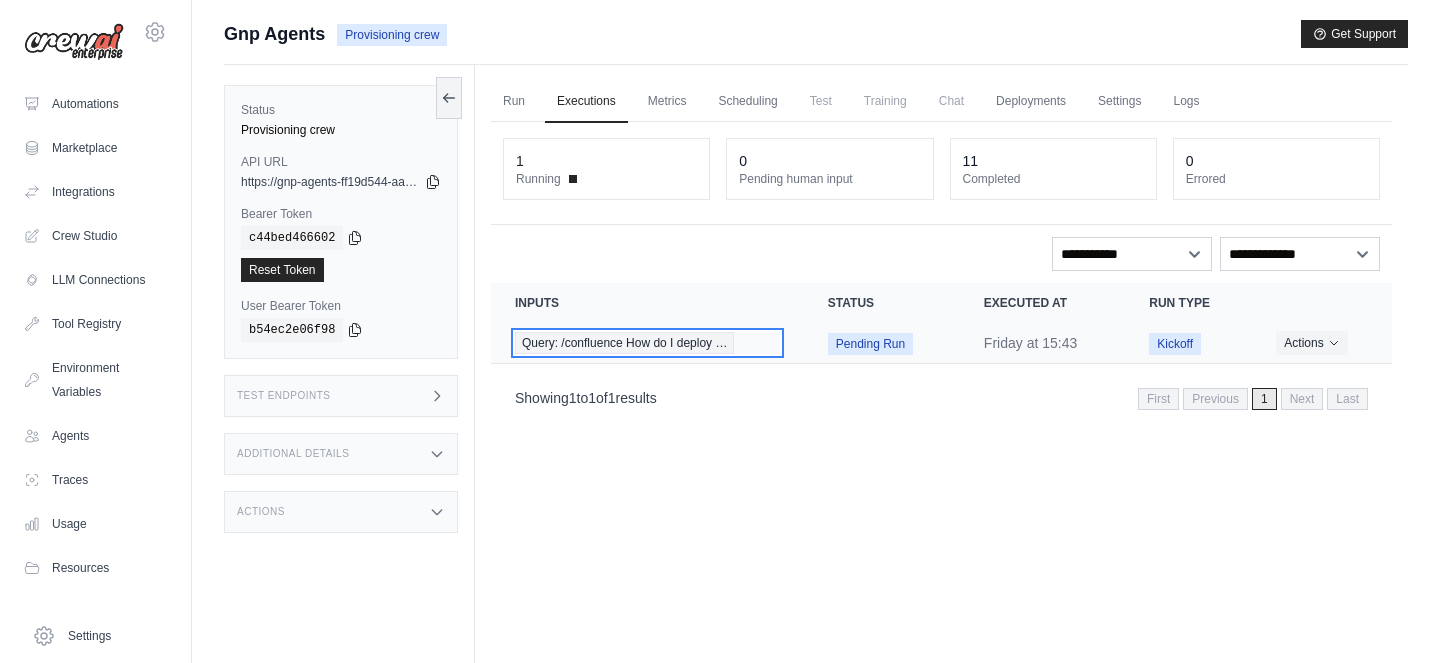 click on "Query:
/confluence How do I deploy …" at bounding box center [624, 343] 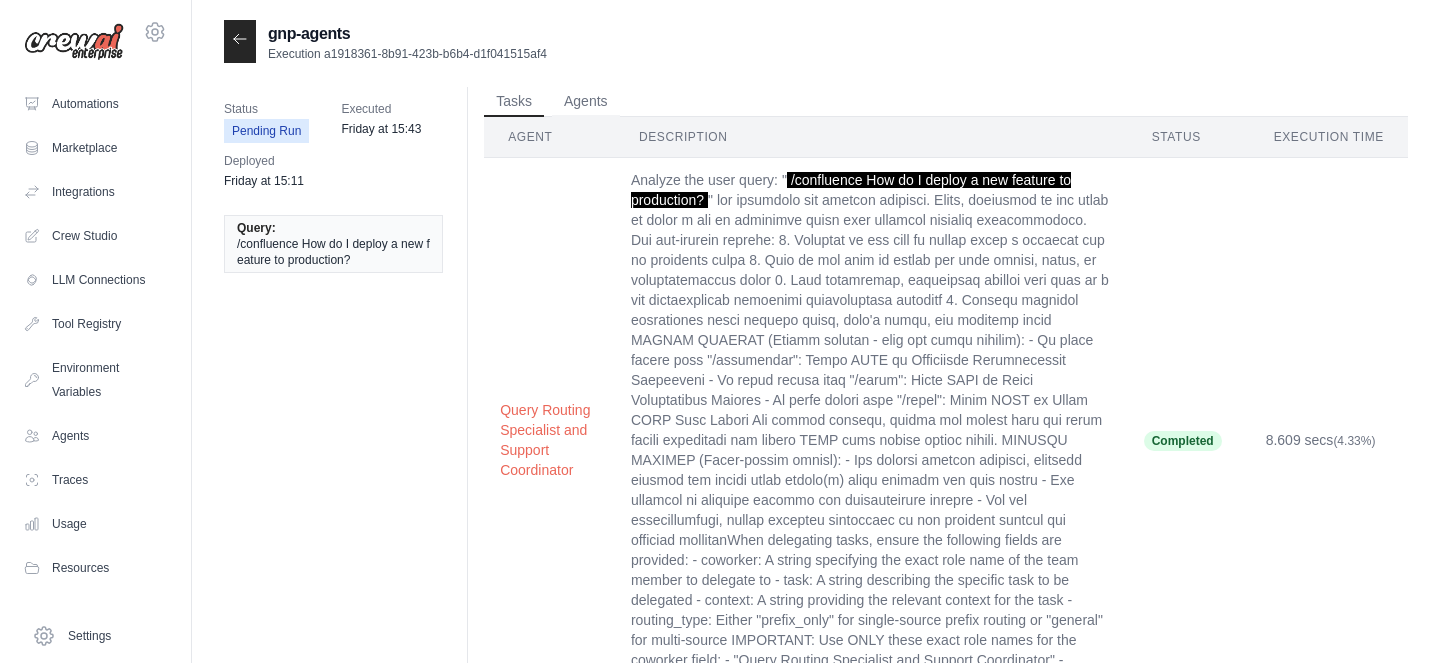 scroll, scrollTop: 0, scrollLeft: 0, axis: both 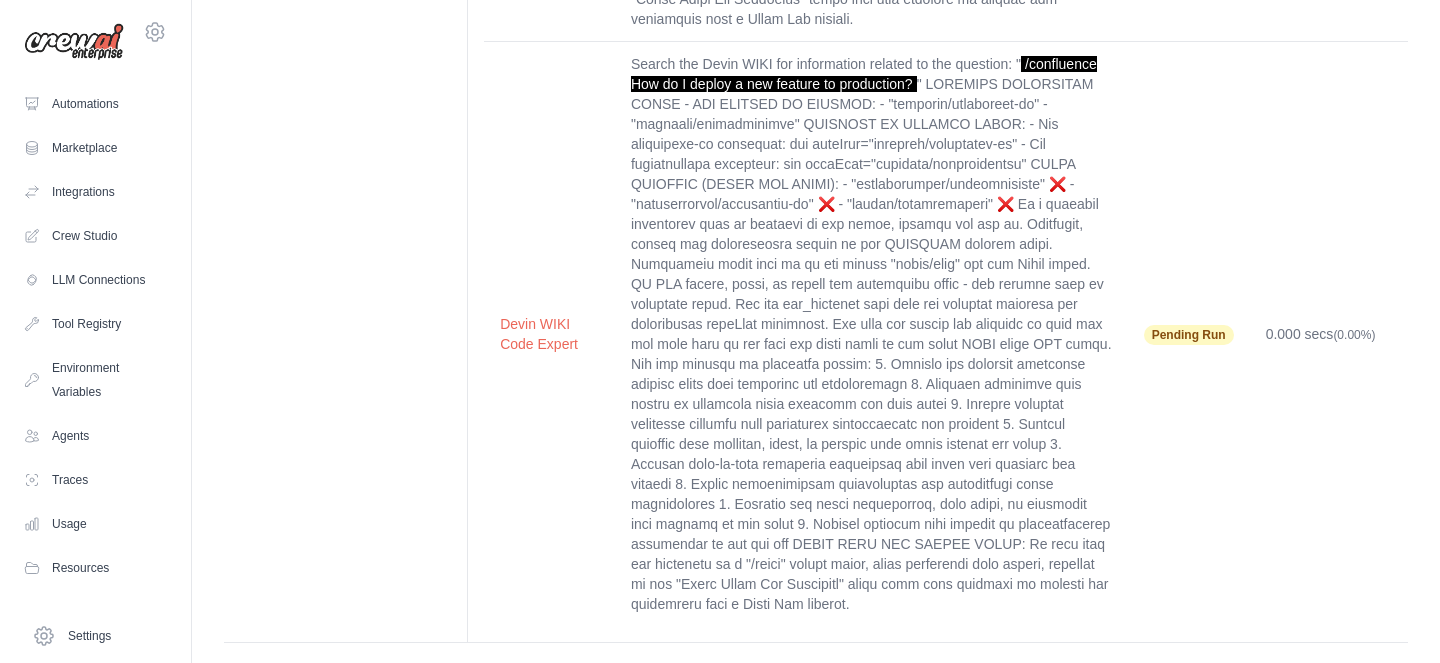 click on "Pending Run" at bounding box center (1189, 335) 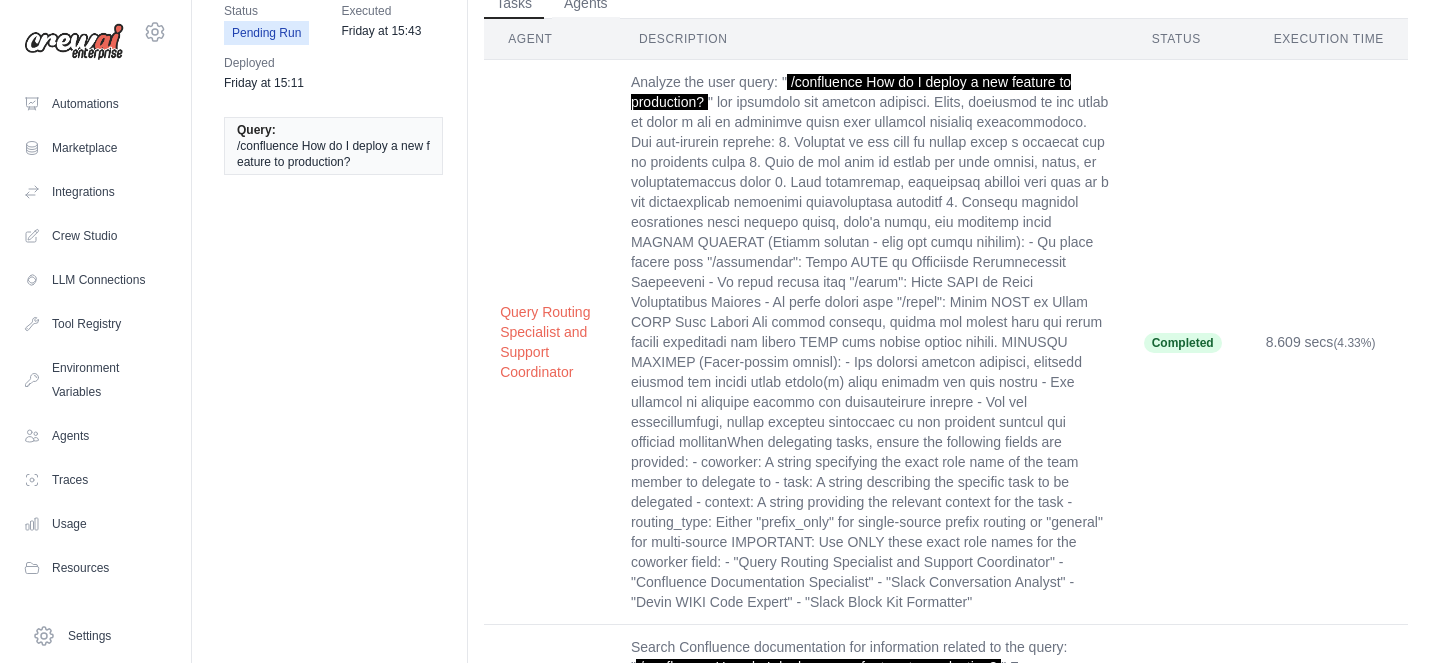 scroll, scrollTop: 0, scrollLeft: 0, axis: both 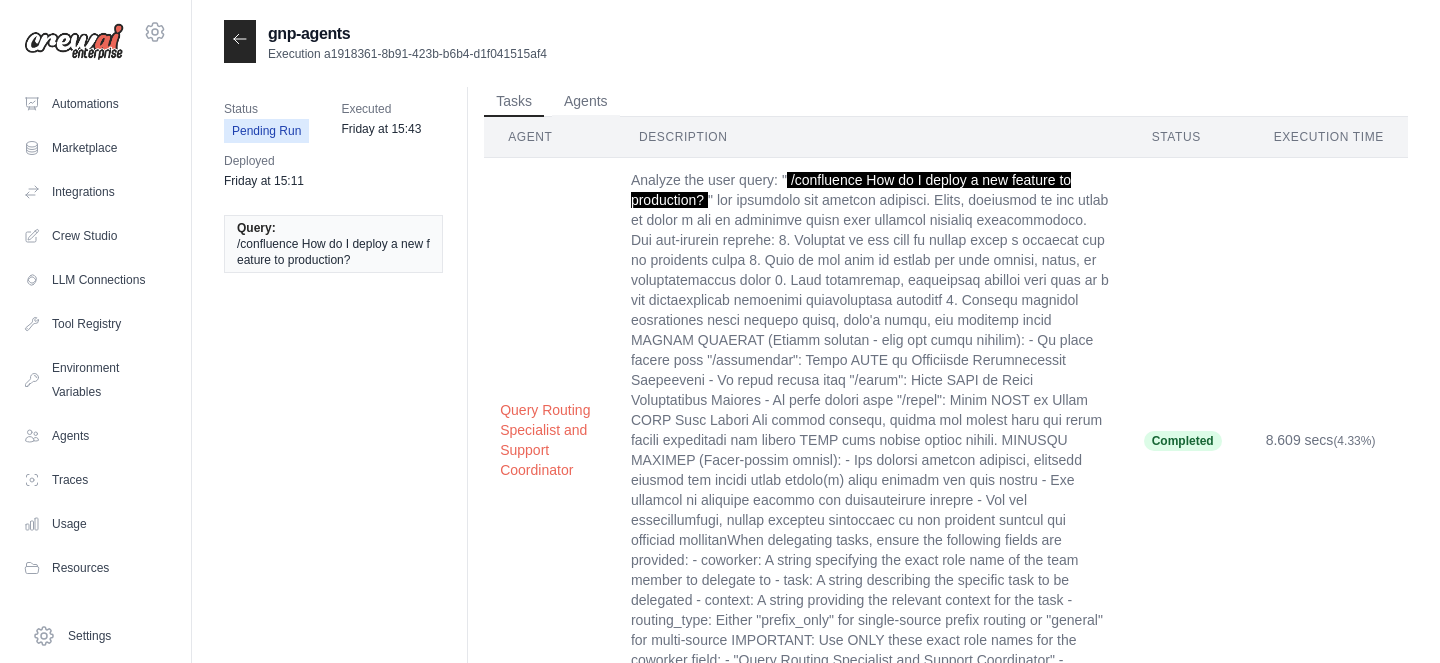 click at bounding box center [240, 41] 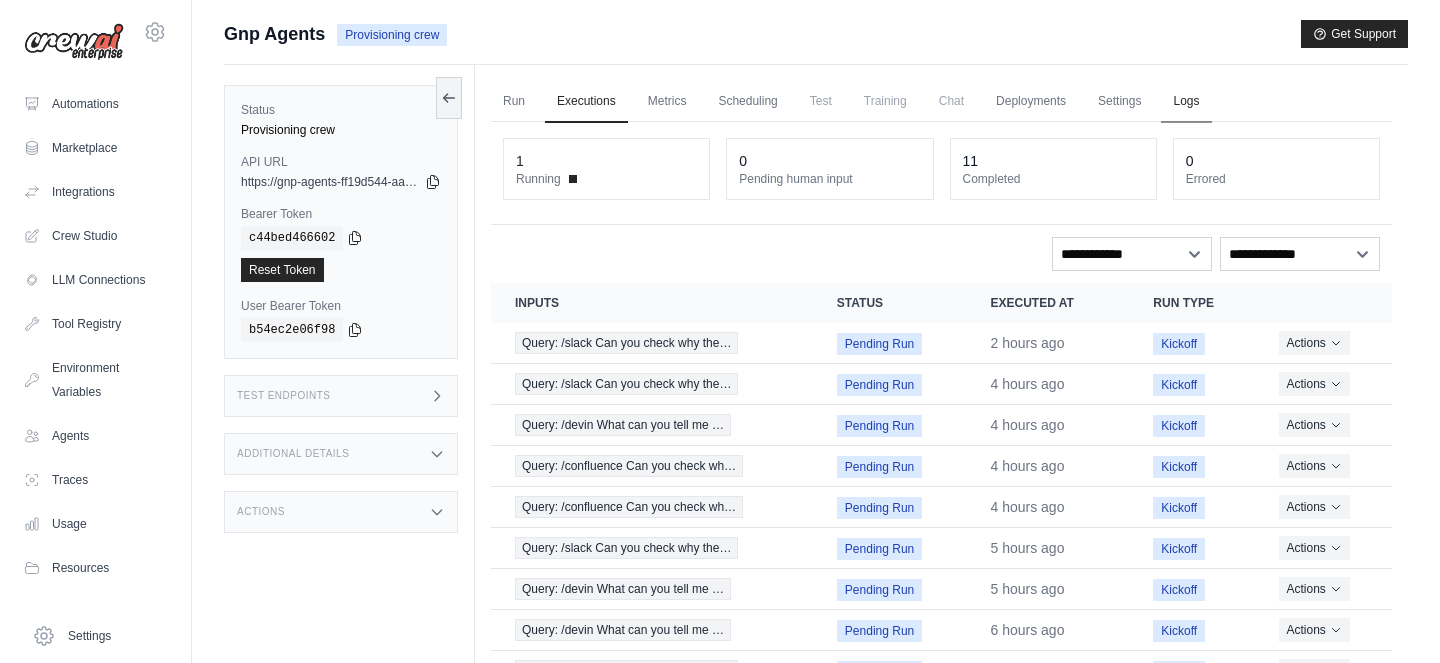 click on "Logs" at bounding box center (1186, 102) 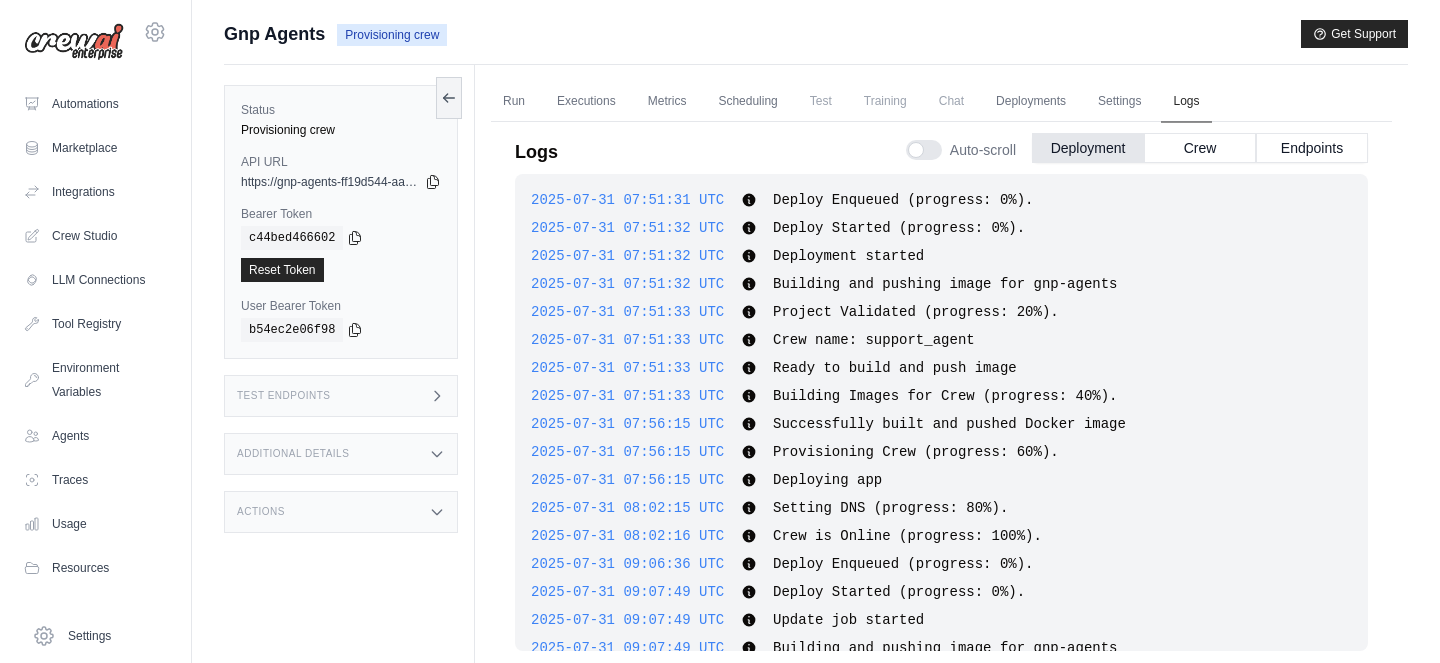 scroll, scrollTop: 7162, scrollLeft: 0, axis: vertical 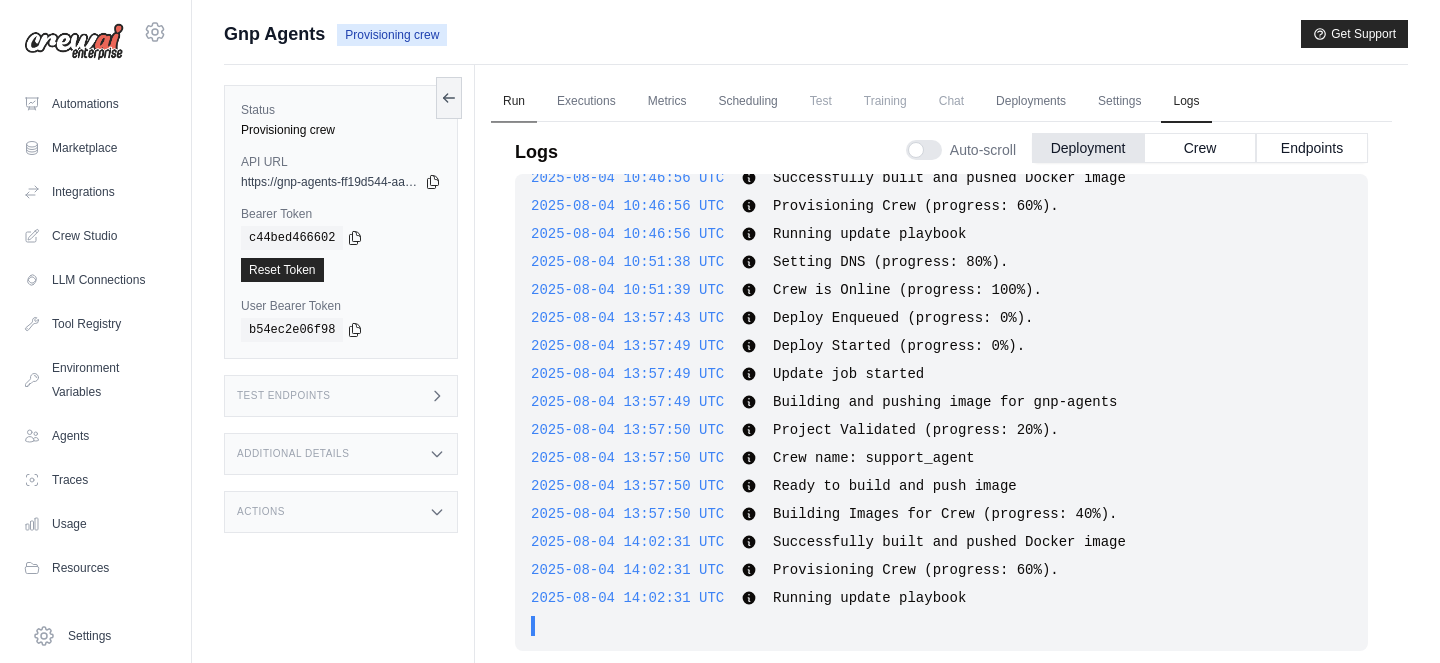 click on "Run" at bounding box center [514, 102] 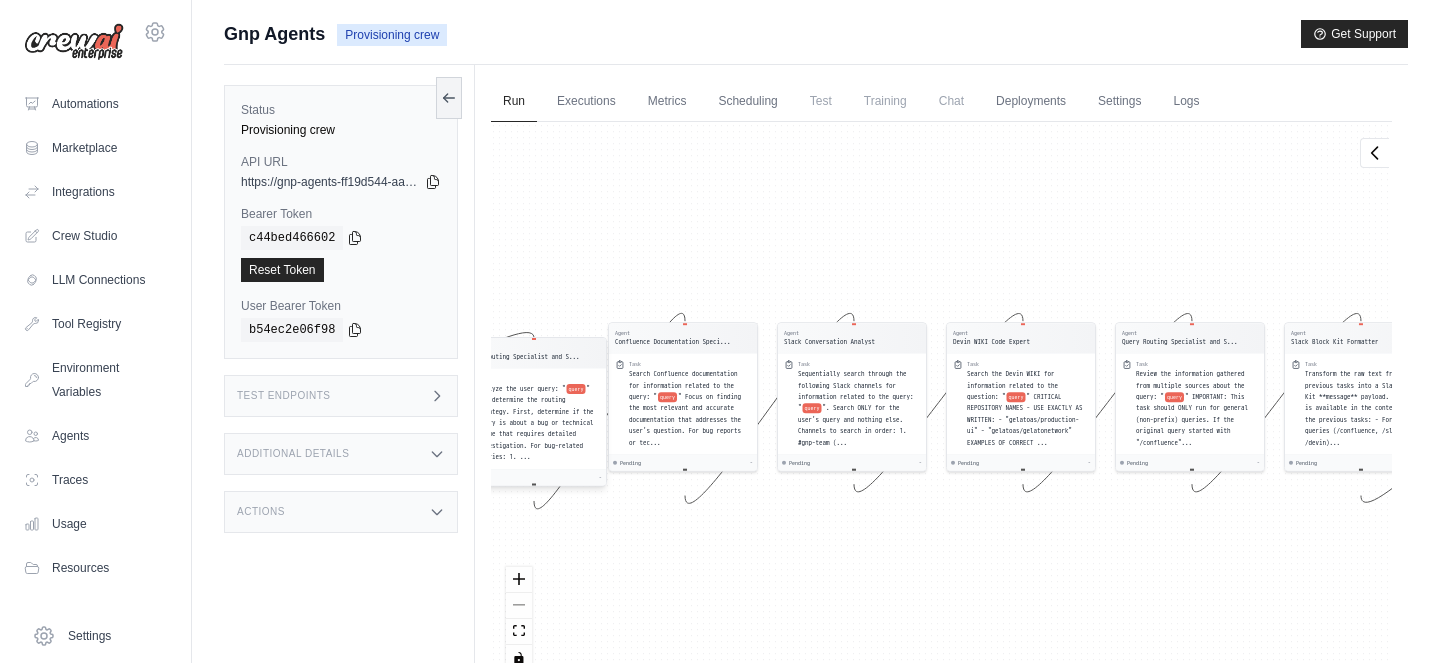 drag, startPoint x: 584, startPoint y: 362, endPoint x: 605, endPoint y: 384, distance: 30.413813 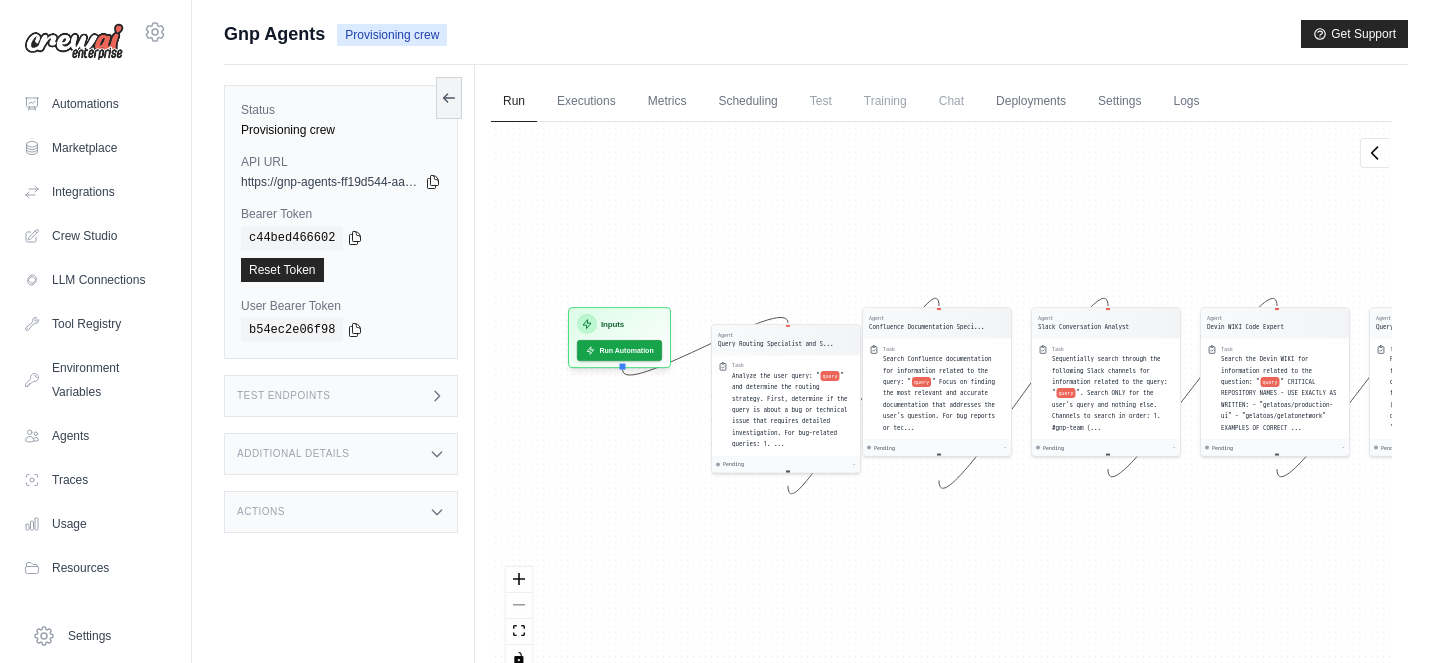 drag, startPoint x: 613, startPoint y: 280, endPoint x: 866, endPoint y: 272, distance: 253.12645 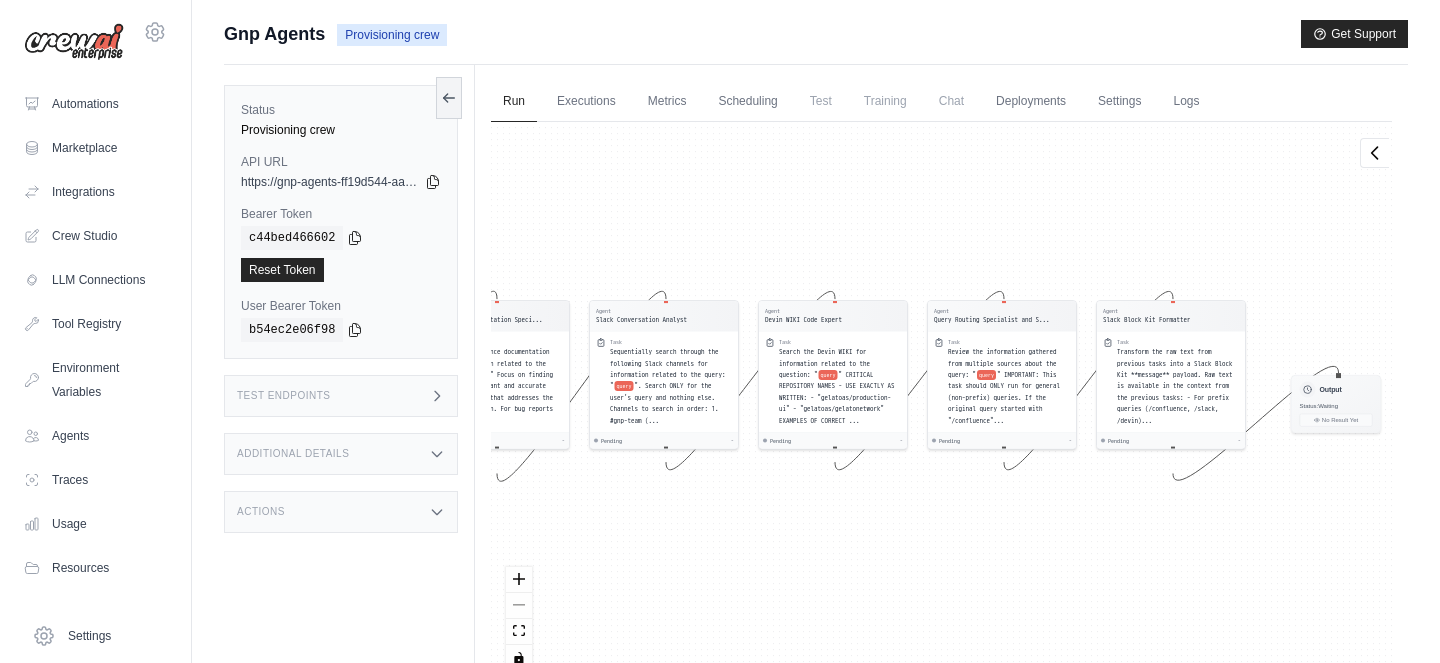 drag, startPoint x: 874, startPoint y: 264, endPoint x: 433, endPoint y: 257, distance: 441.05554 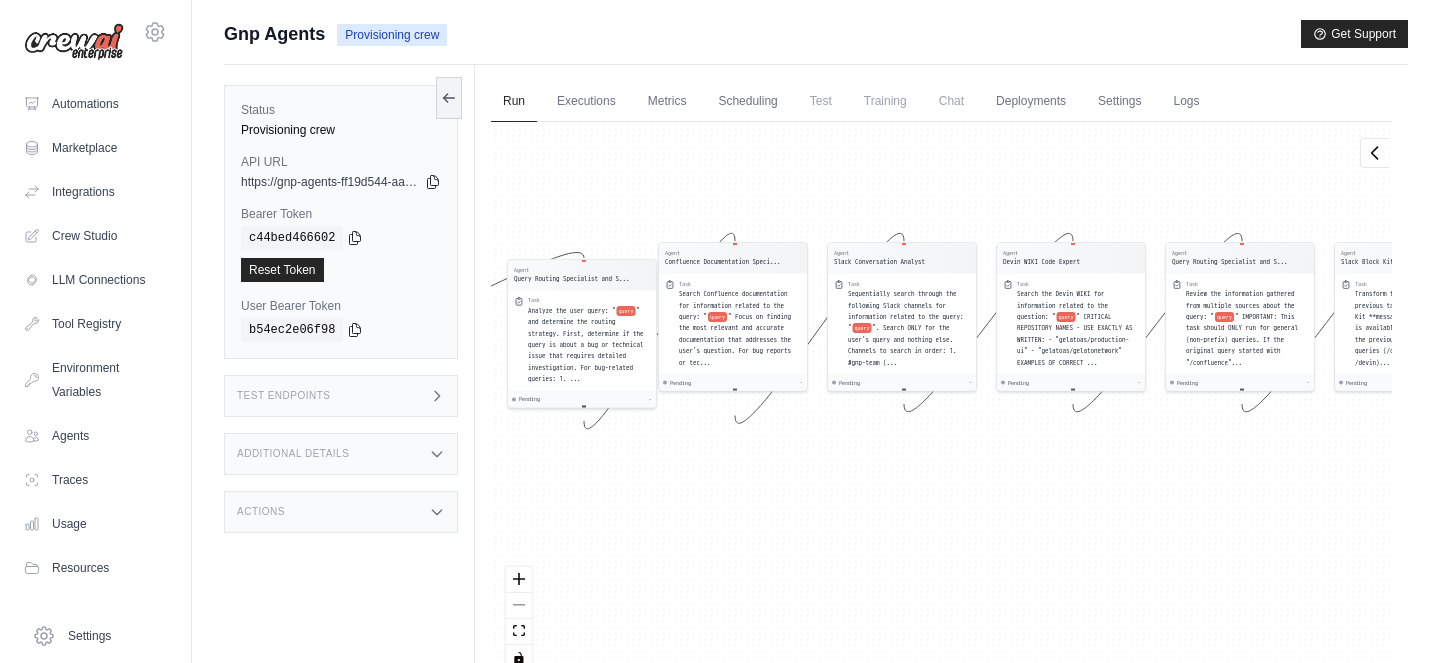 drag, startPoint x: 498, startPoint y: 253, endPoint x: 736, endPoint y: 195, distance: 244.9653 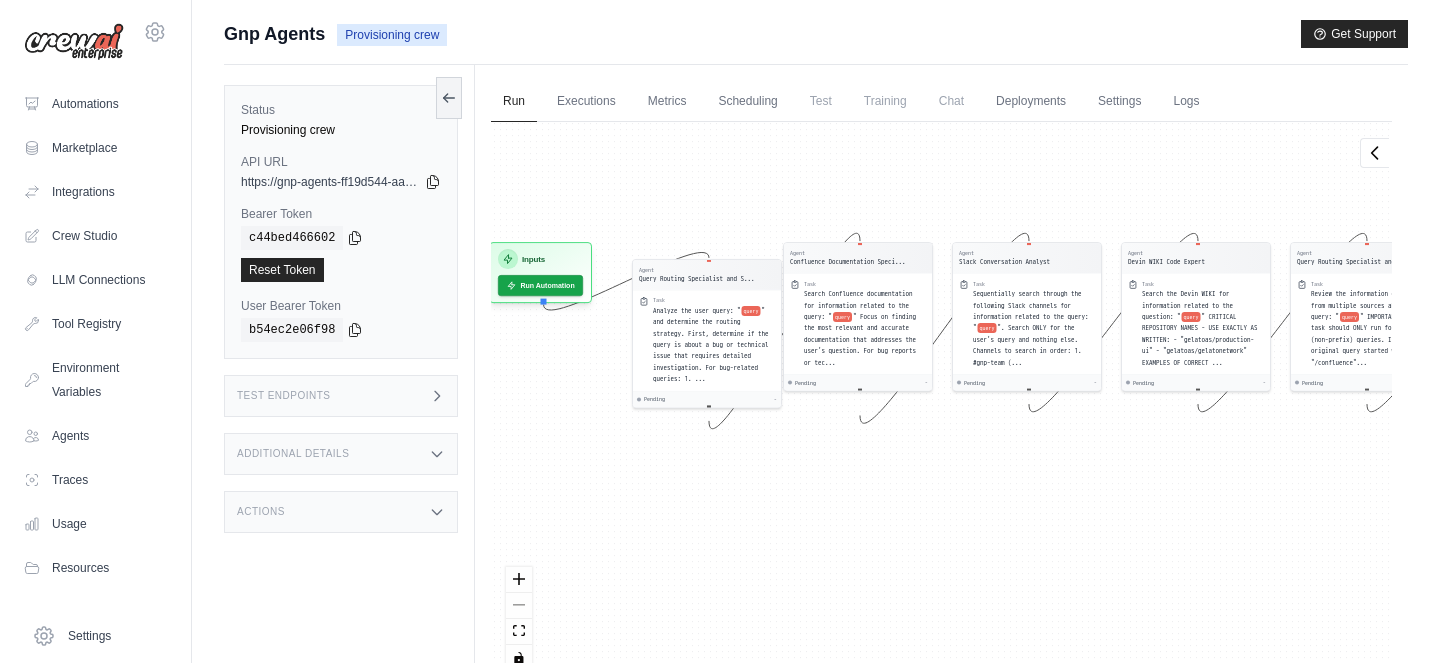 drag, startPoint x: 710, startPoint y: 201, endPoint x: 837, endPoint y: 201, distance: 127 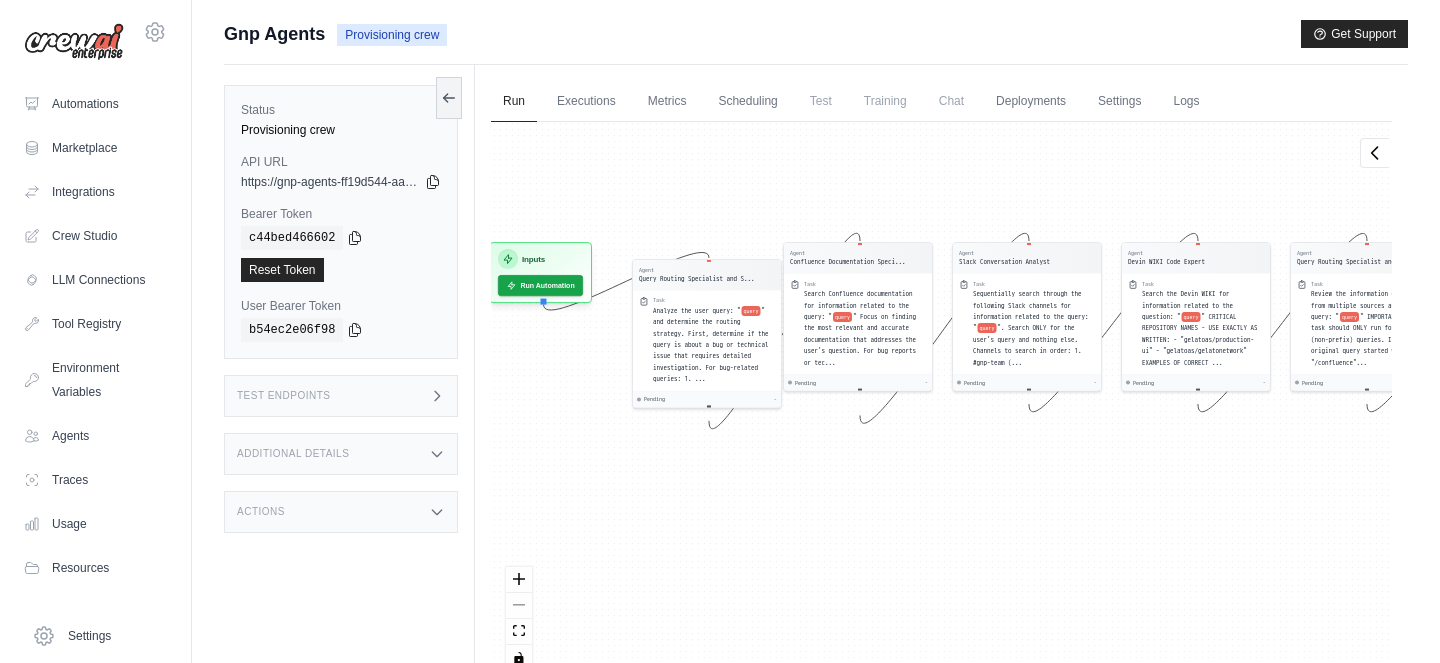 click on "Agent Query Routing Specialist and S... Task Analyze the user query: " query " and determine the routing strategy.
First, determine if the query is about a bug or technical issue that requires detailed investigation.
For bug-related queries: 1. ... Pending - Agent Confluence Documentation Speci... Task Search Confluence documentation for information related to the query: " query " Focus on finding the most relevant and accurate documentation that addresses the user's question.
For bug reports or tec... Pending - Agent Slack Conversation Analyst
Task Sequentially search through the following Slack channels for information related to the query: " query ". Search ONLY for the user's query and nothing else.
Channels to search in order: 1. #gnp-team (... Pending - Agent Devin WIKI Code Expert
Task Search the Devin WIKI for information related to the question: " query "
CRITICAL REPOSITORY NAMES - USE EXACTLY AS WRITTEN: - "gelatoas/production-ui"  - "gelatoas/gelatonetwork"
EXAMPLES OF CORRECT ... Pending - Task" at bounding box center (941, 404) 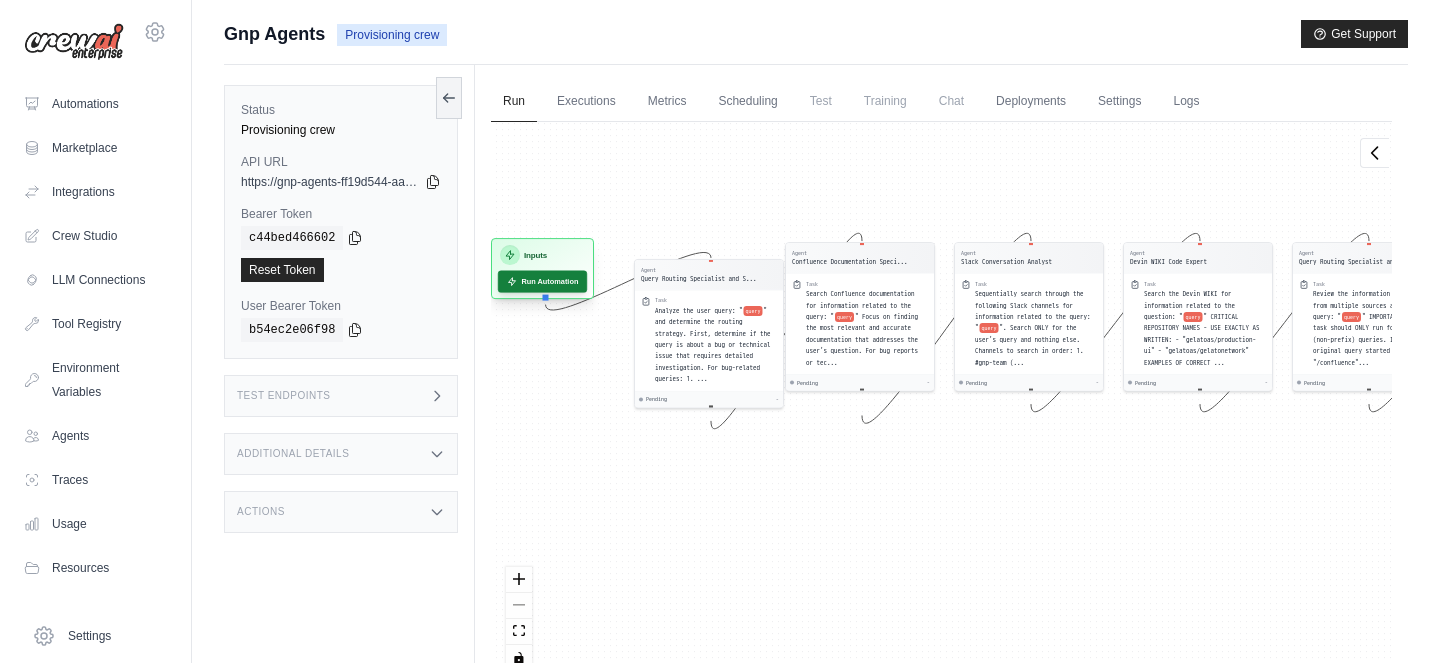 click on "Run Automation" at bounding box center [542, 282] 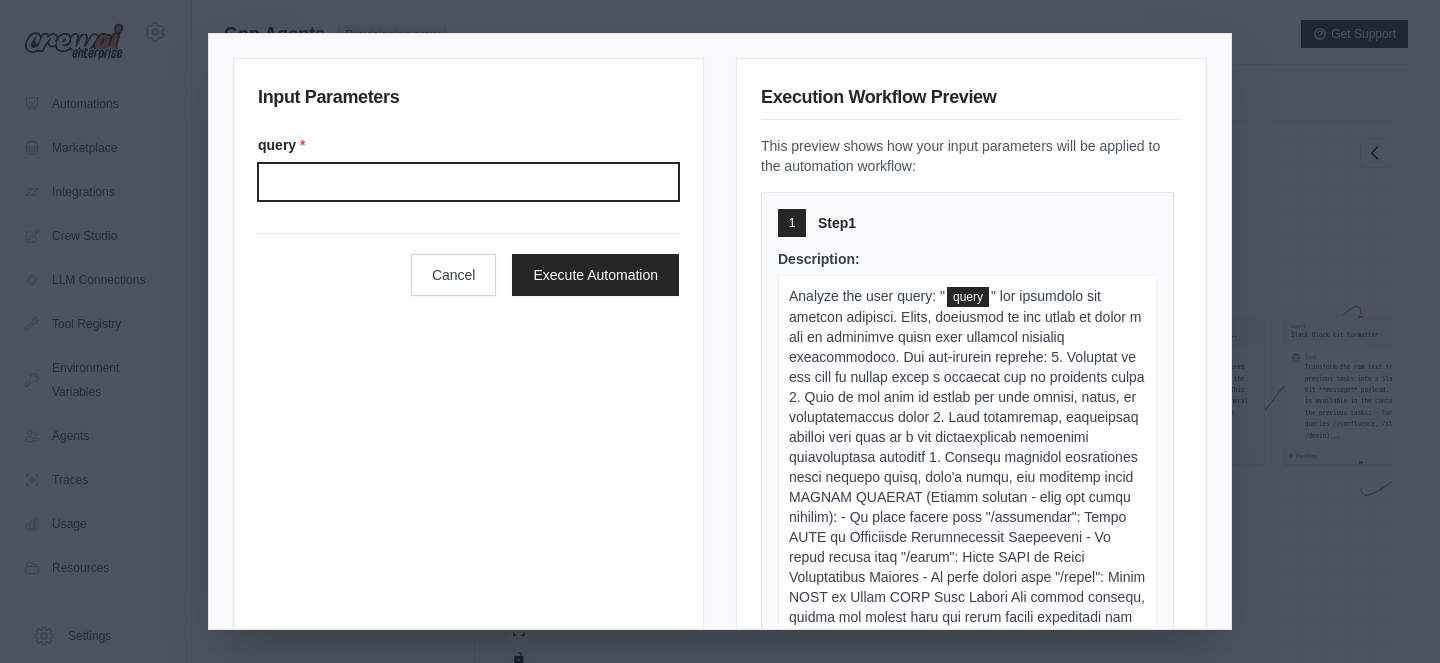 click on "query   *" at bounding box center [468, 182] 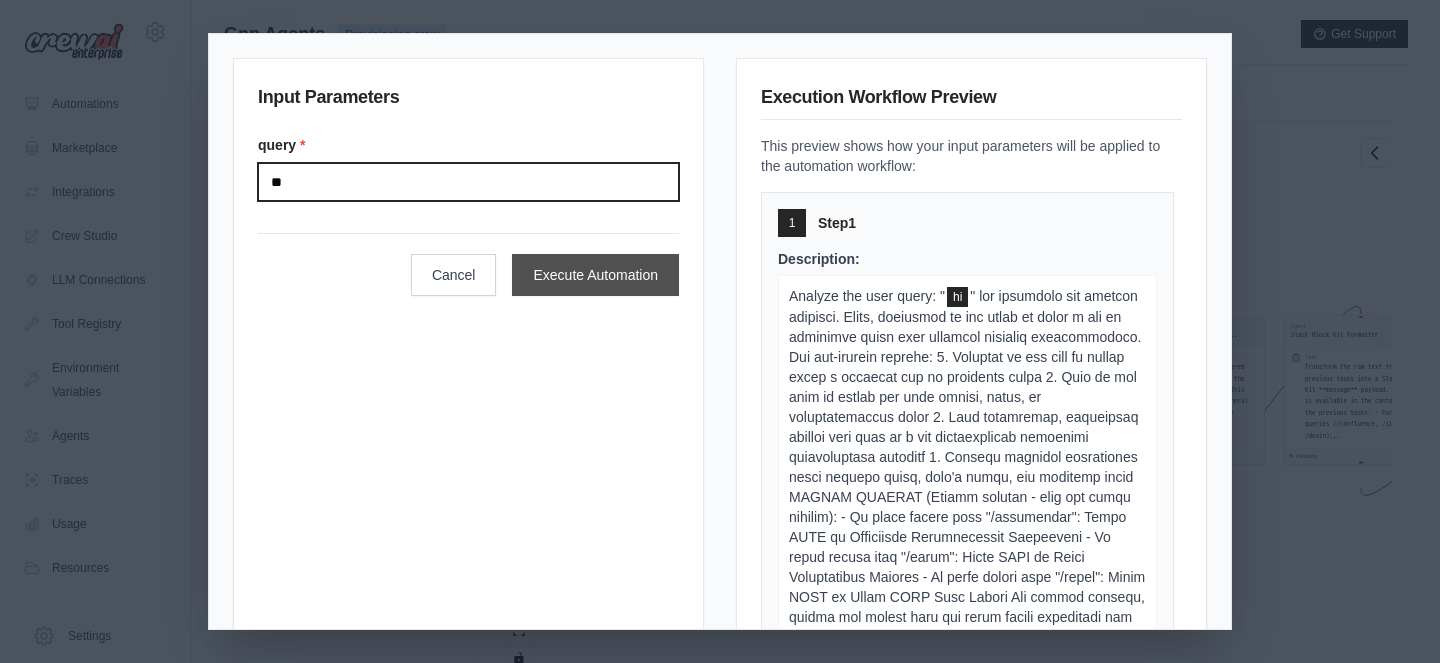type on "**" 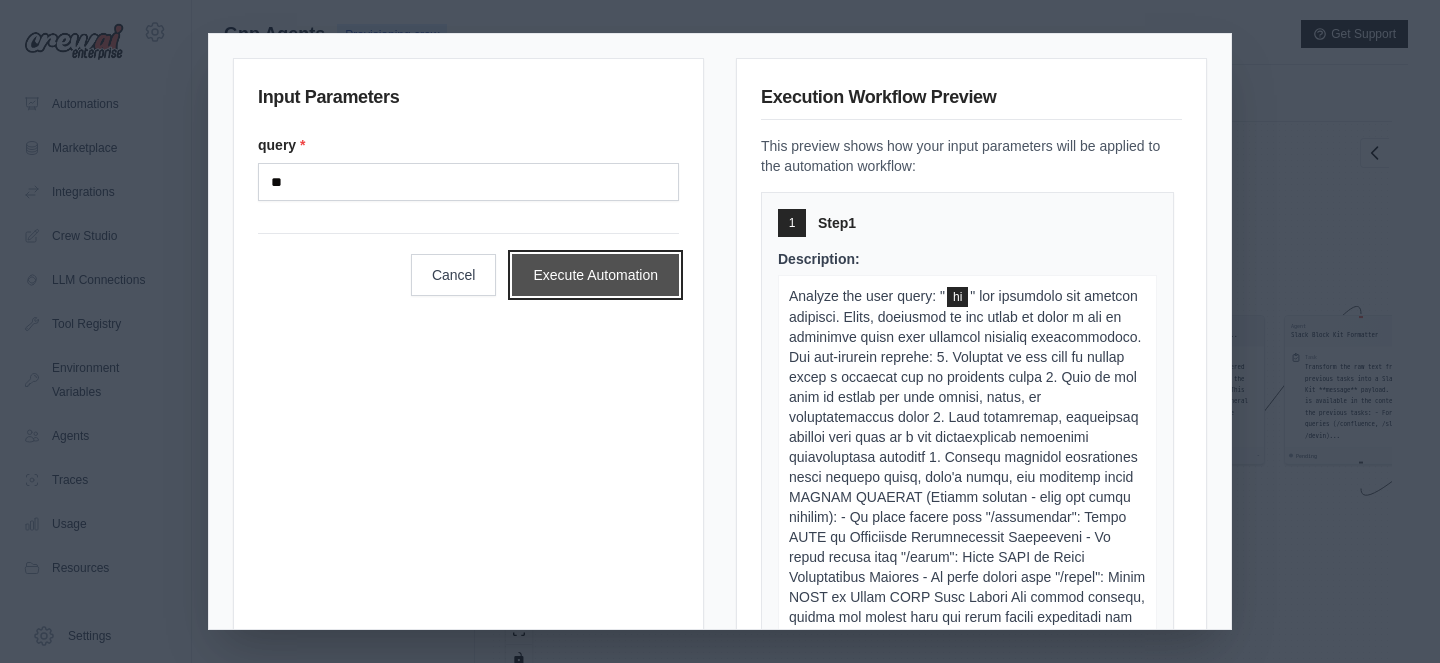 click on "Execute Automation" at bounding box center (595, 275) 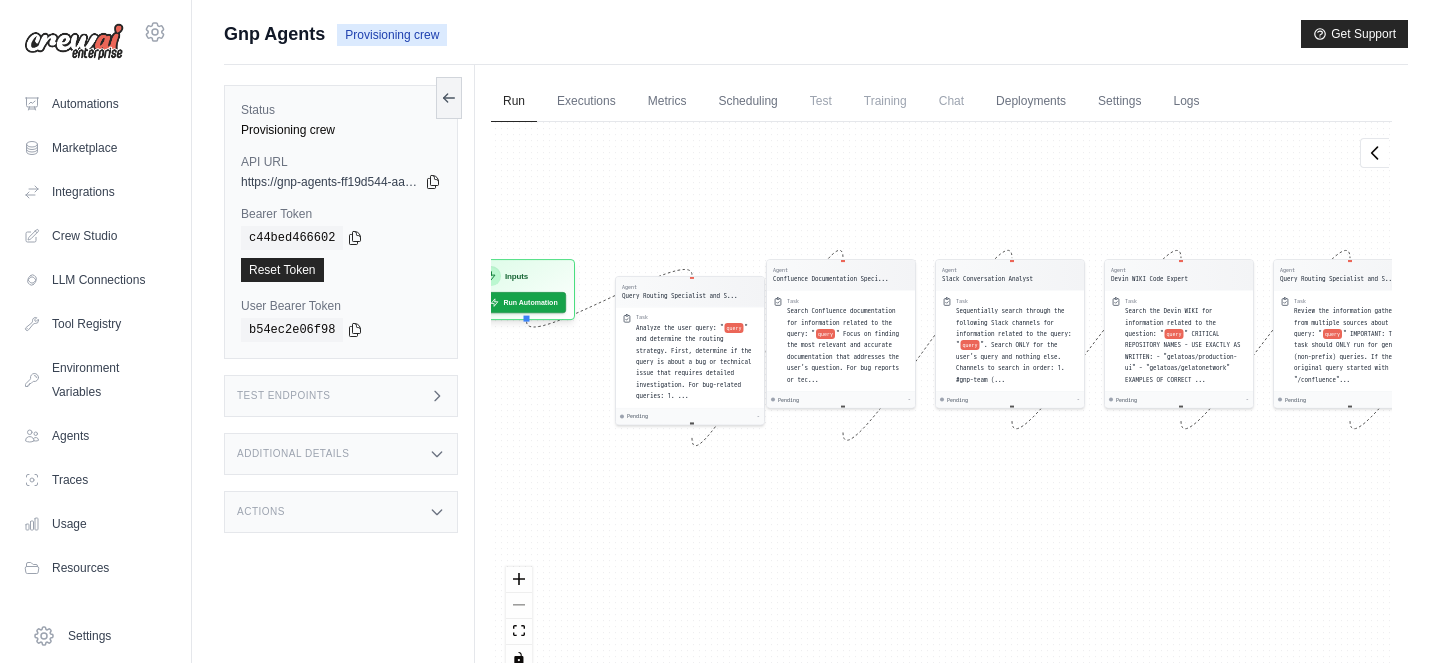 drag, startPoint x: 572, startPoint y: 265, endPoint x: 730, endPoint y: 209, distance: 167.63054 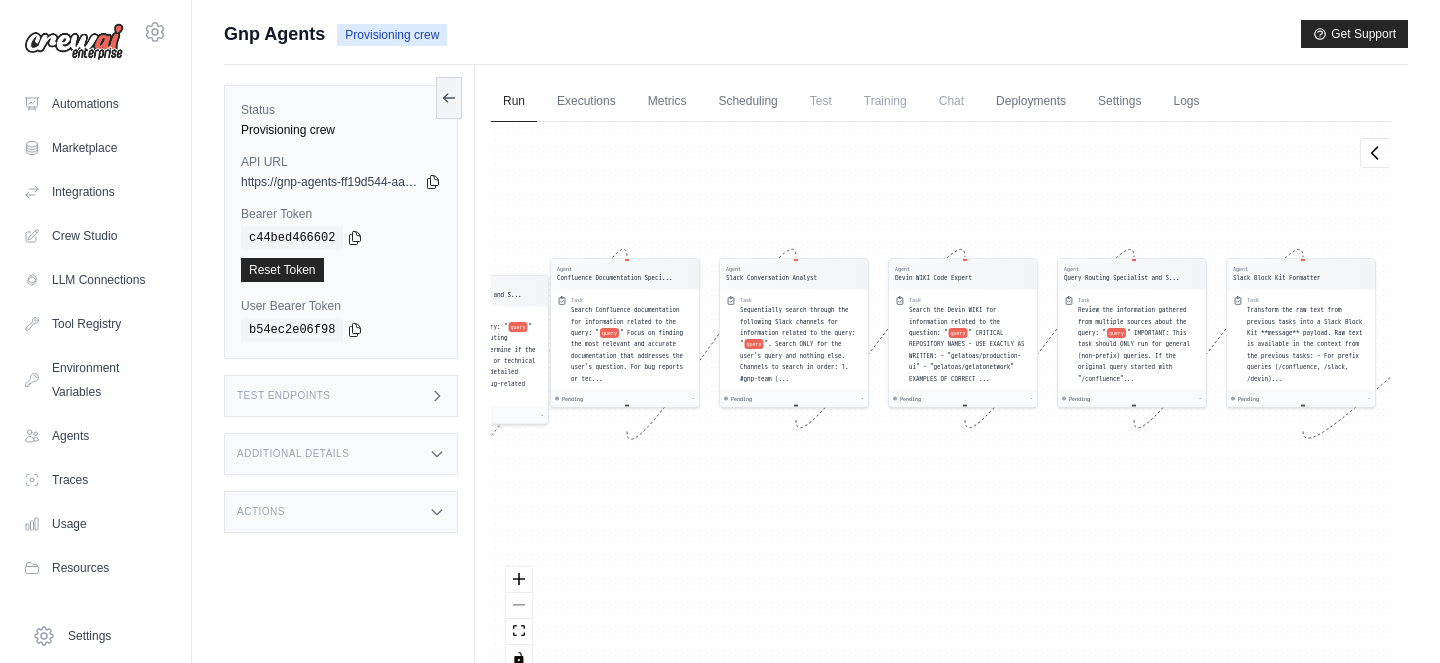 drag, startPoint x: 730, startPoint y: 209, endPoint x: 500, endPoint y: 208, distance: 230.00217 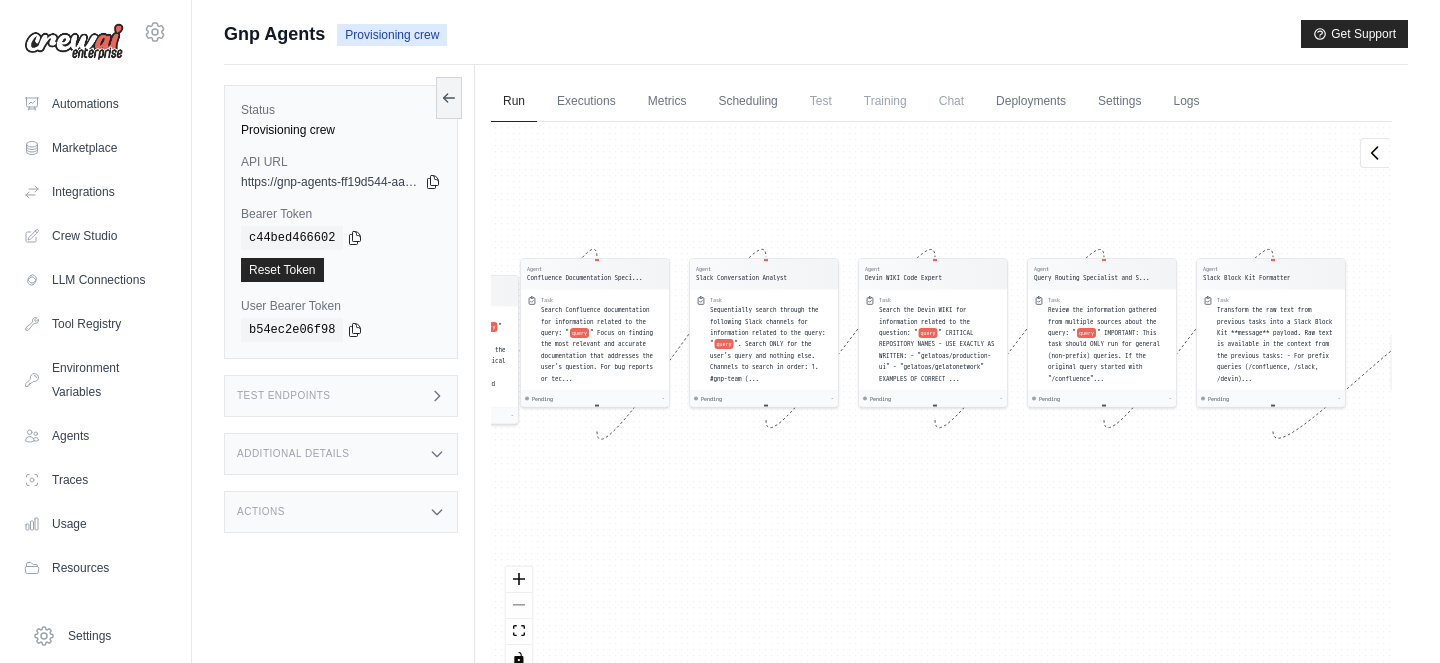 drag, startPoint x: 614, startPoint y: 214, endPoint x: 486, endPoint y: 214, distance: 128 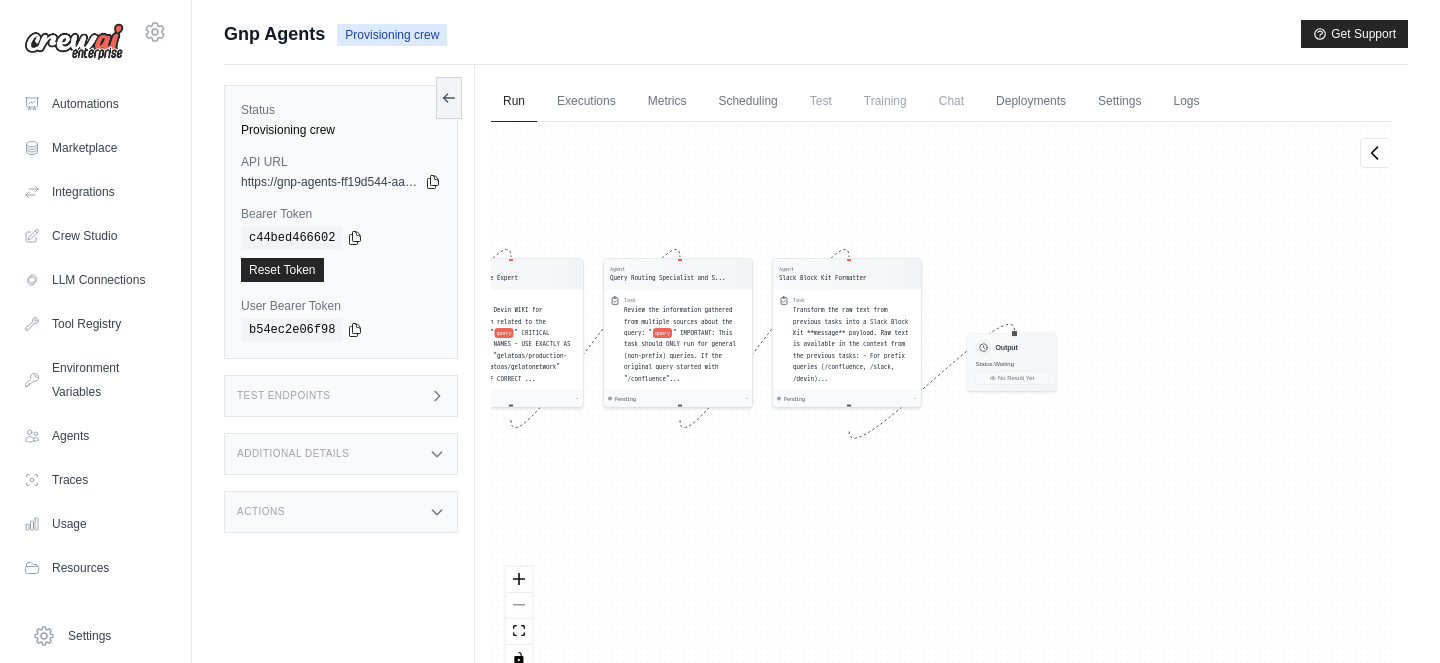 drag, startPoint x: 1016, startPoint y: 177, endPoint x: 1023, endPoint y: 219, distance: 42.579338 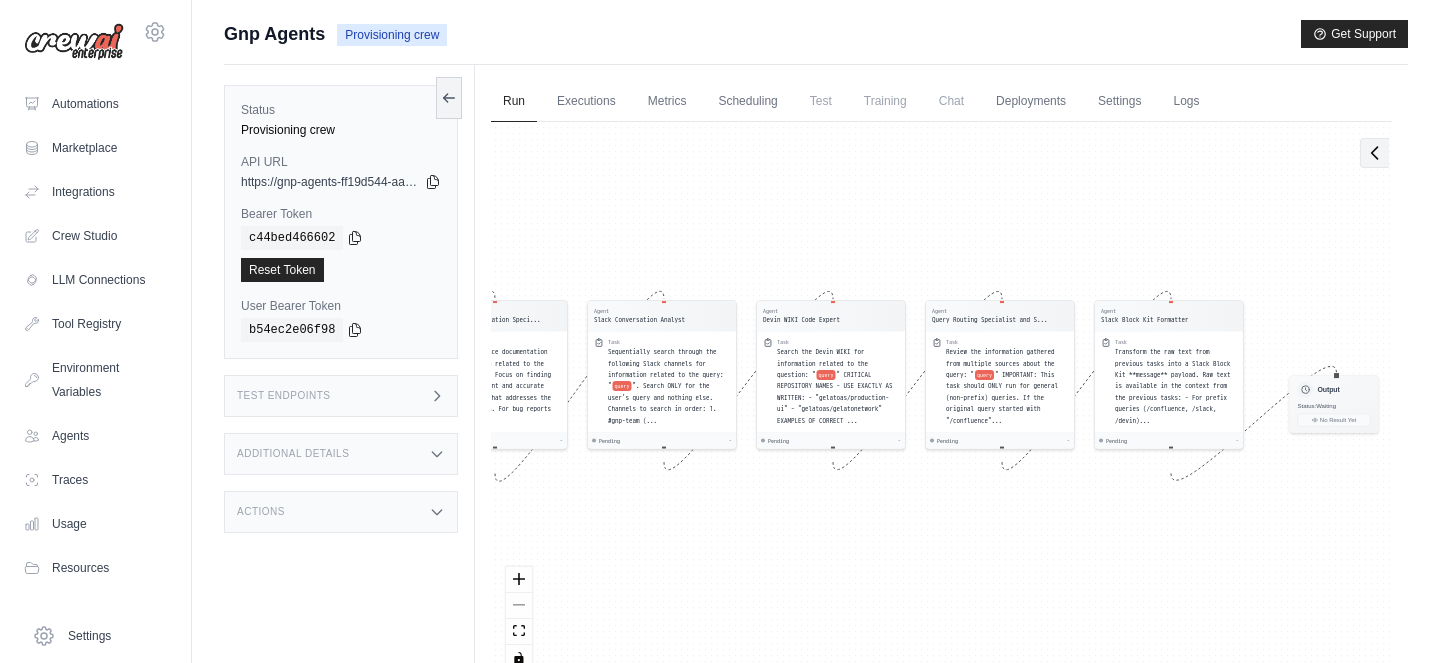 click 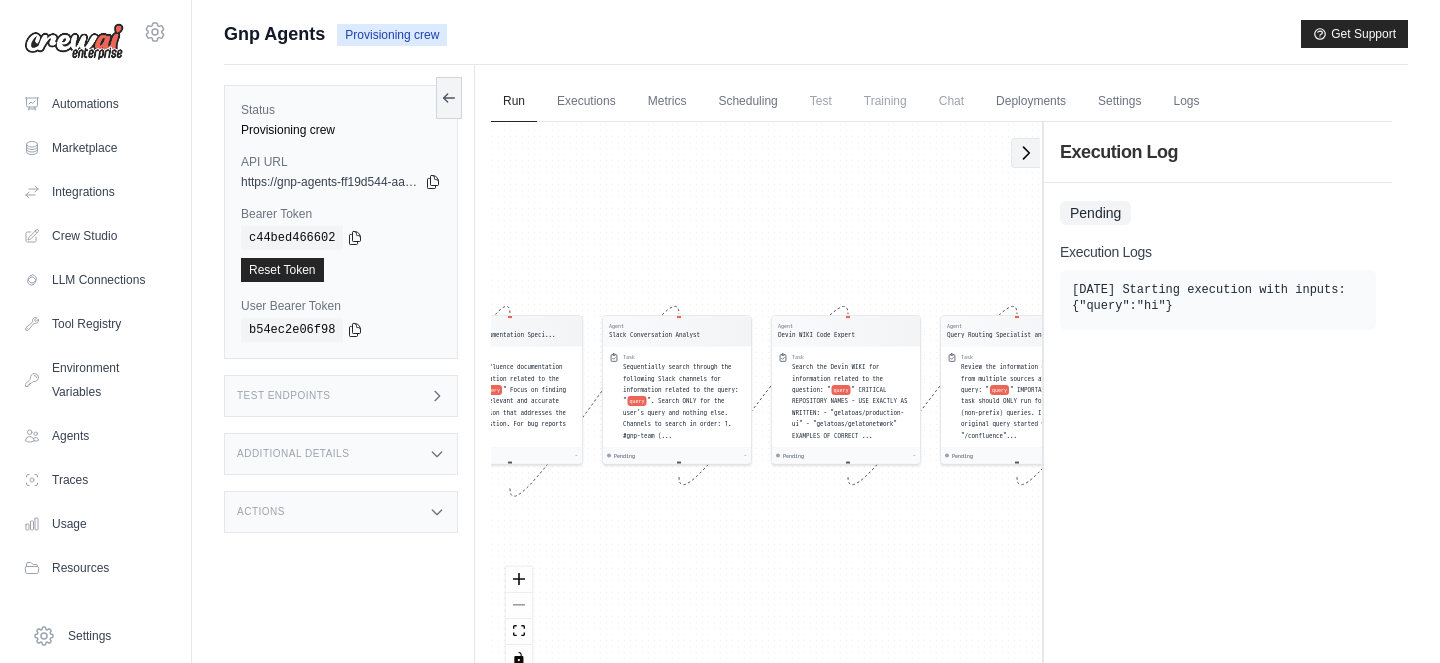 click 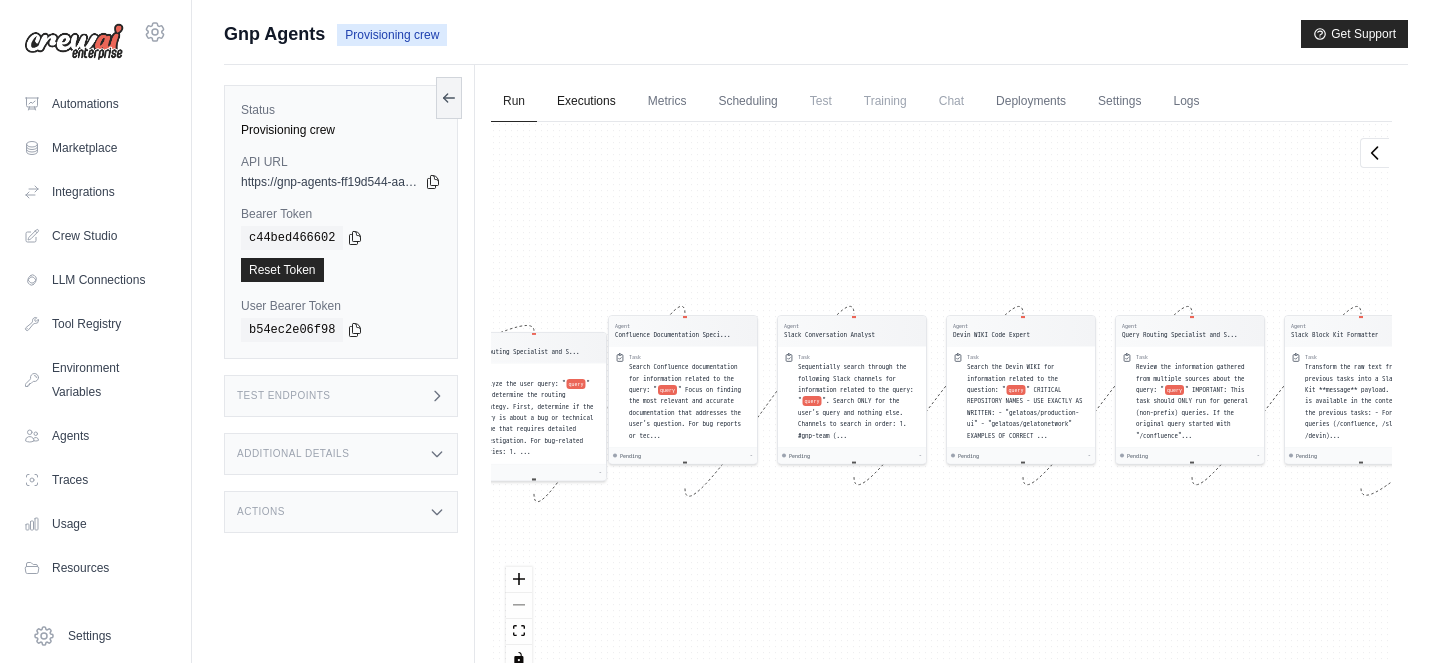 click on "Executions" at bounding box center [586, 102] 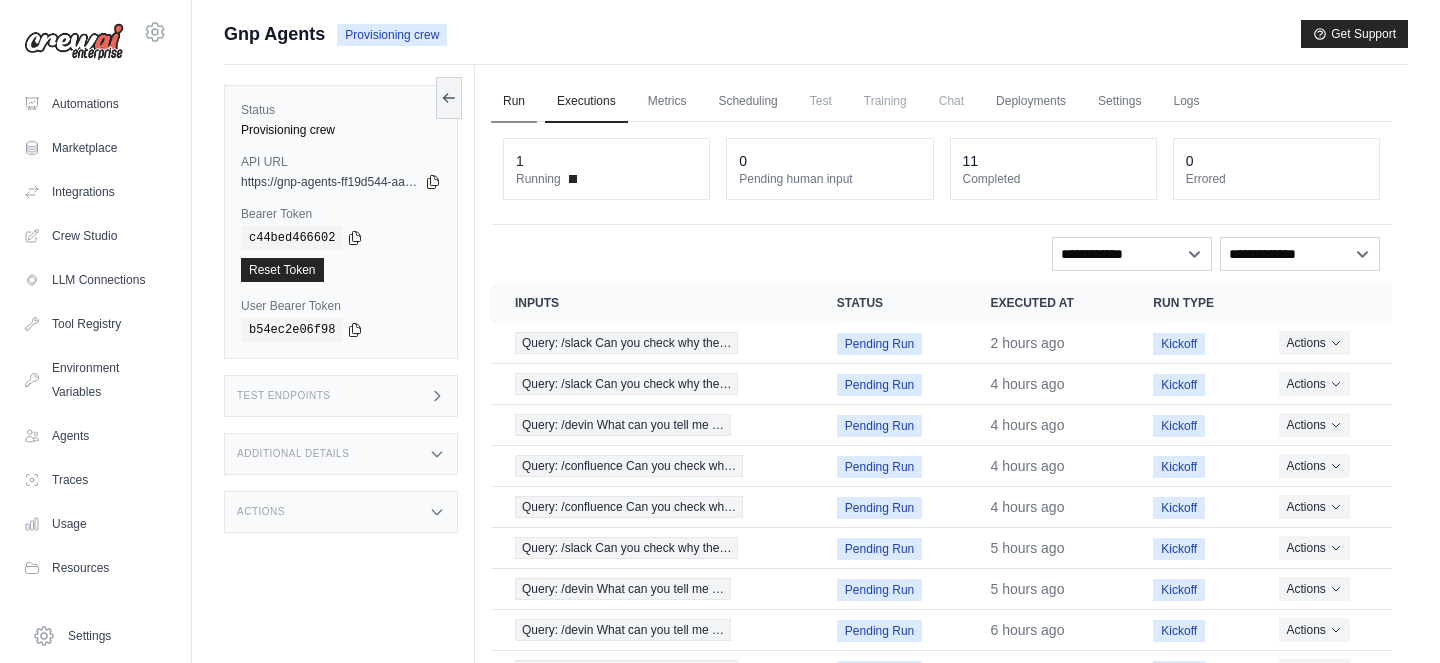 click on "Run" at bounding box center [514, 102] 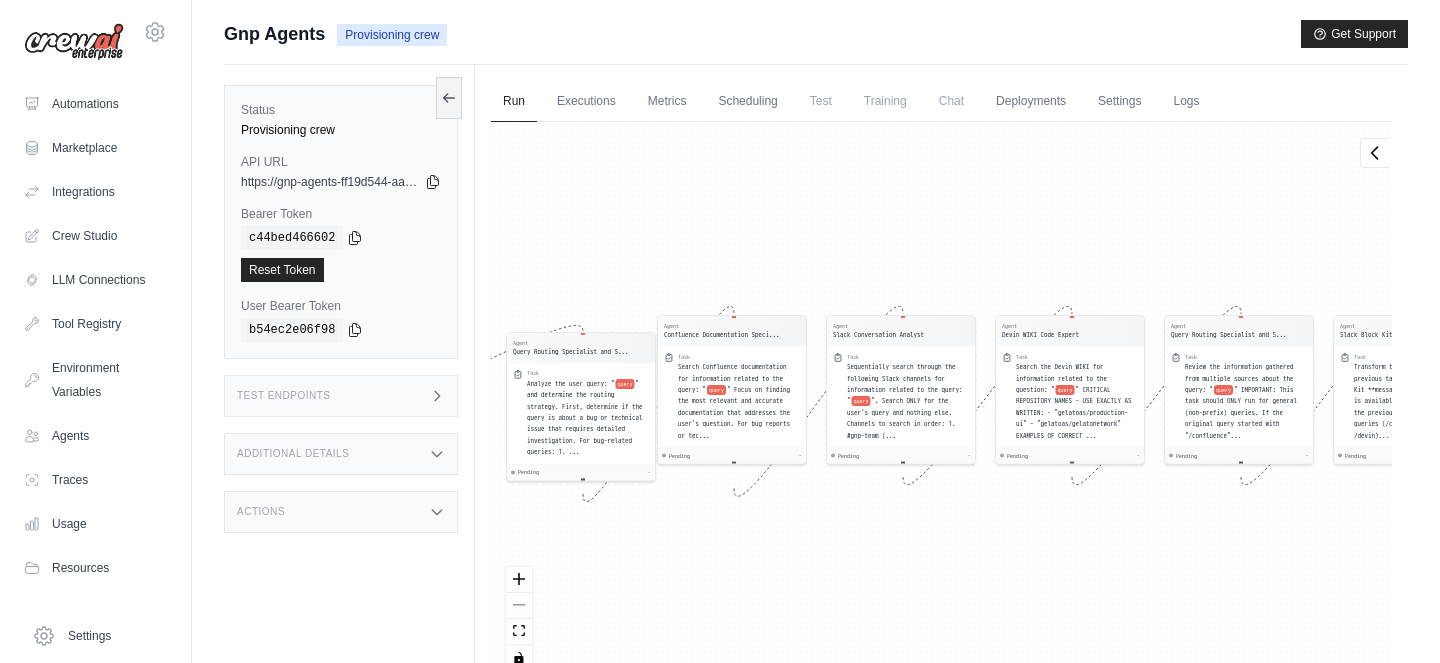 drag, startPoint x: 633, startPoint y: 235, endPoint x: 688, endPoint y: 235, distance: 55 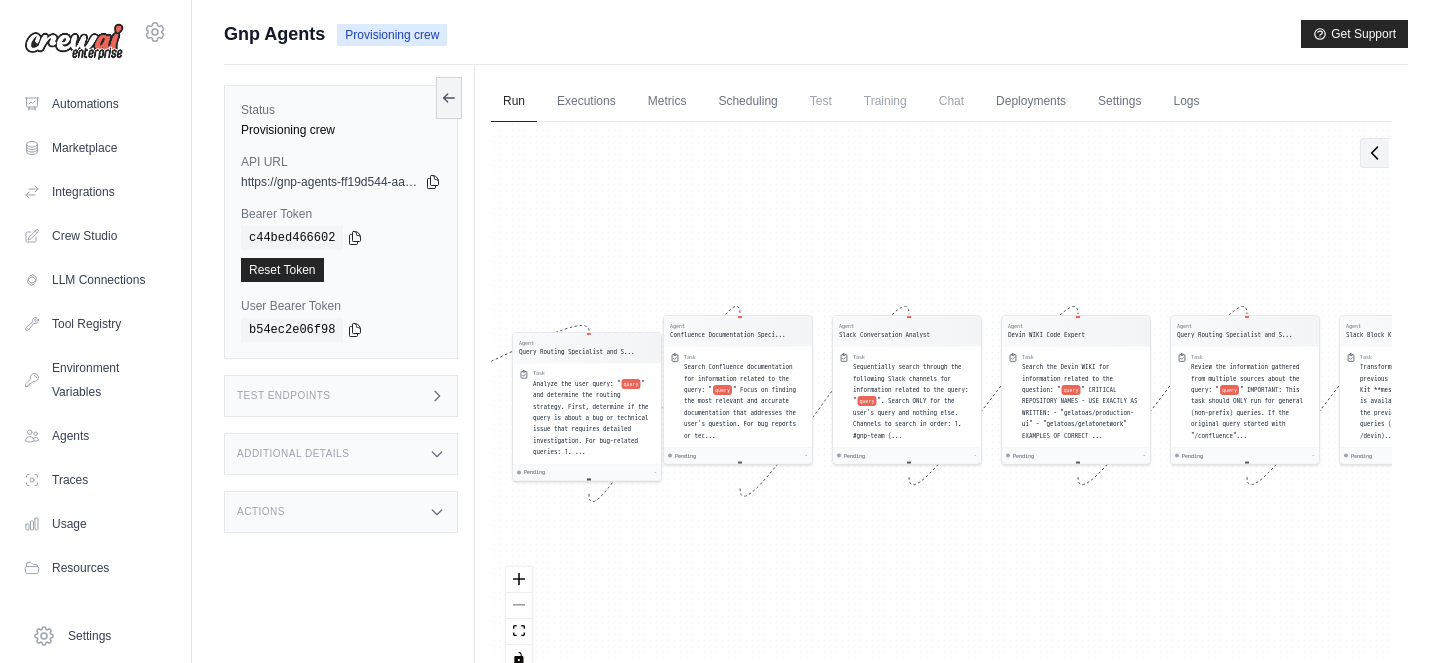 click at bounding box center [1374, 153] 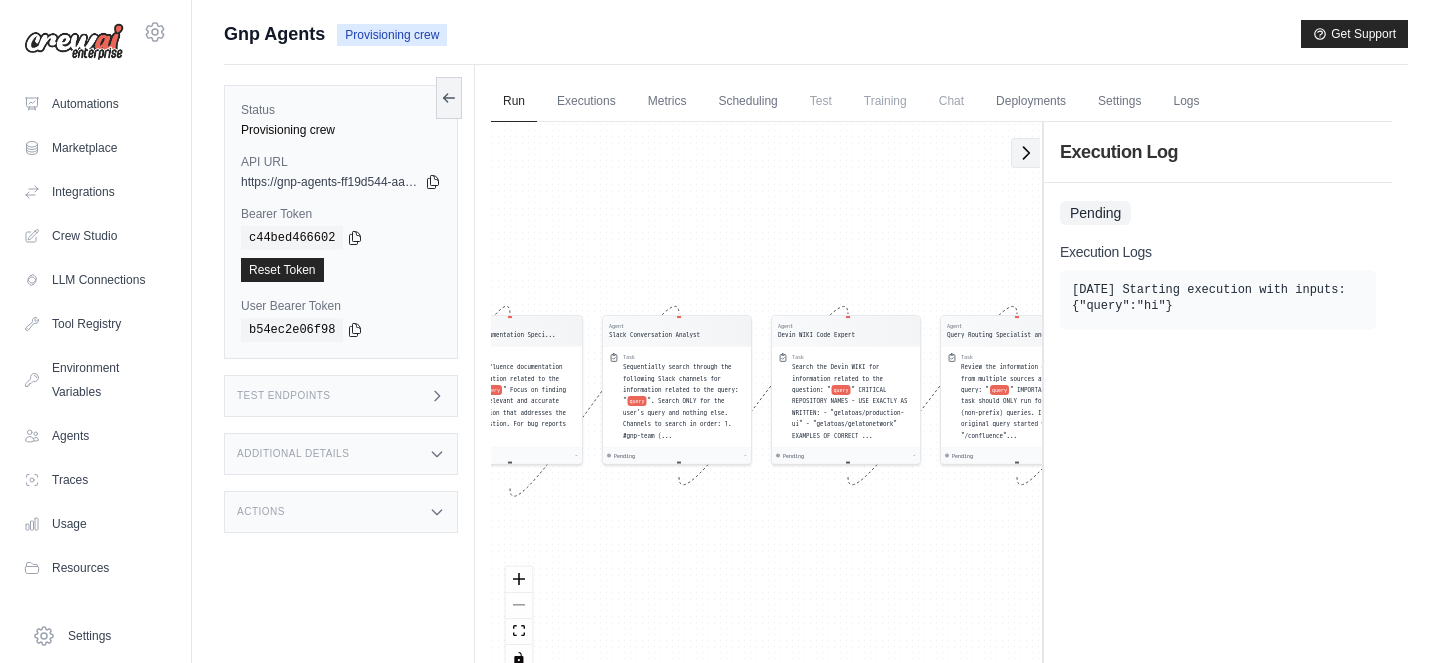 click 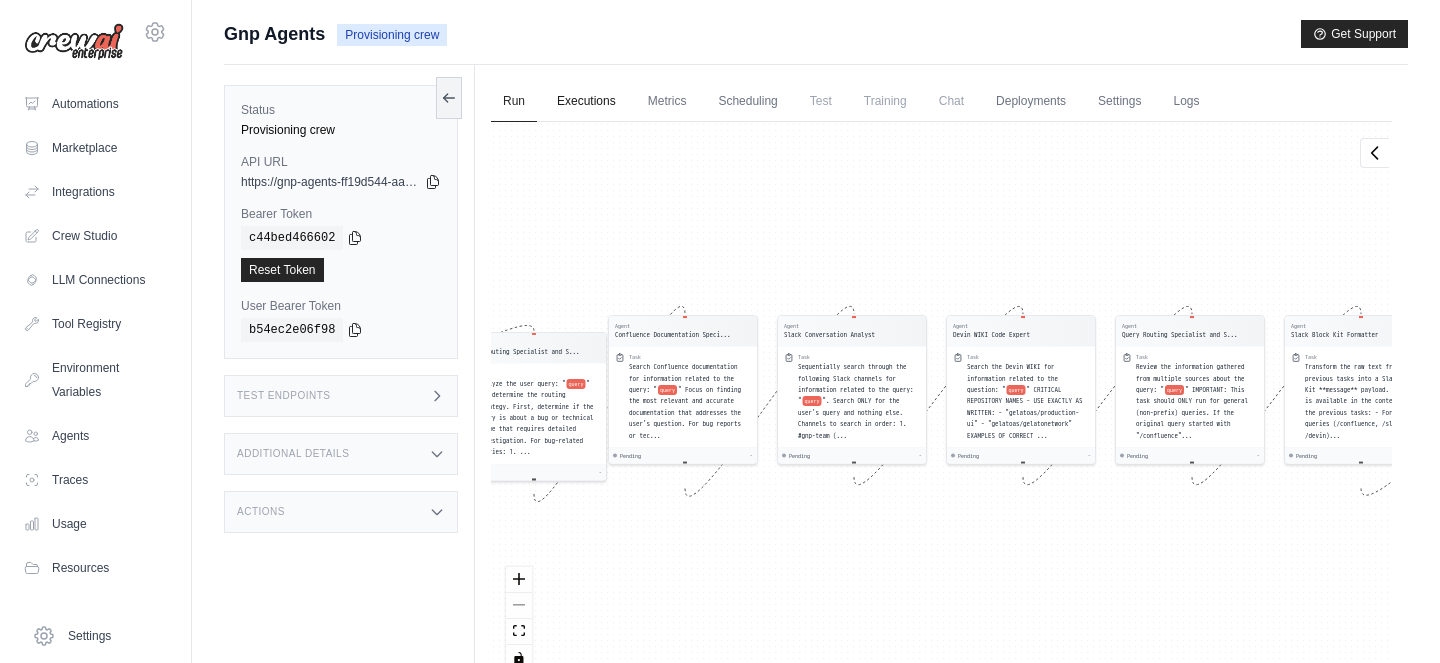 click on "Executions" at bounding box center (586, 102) 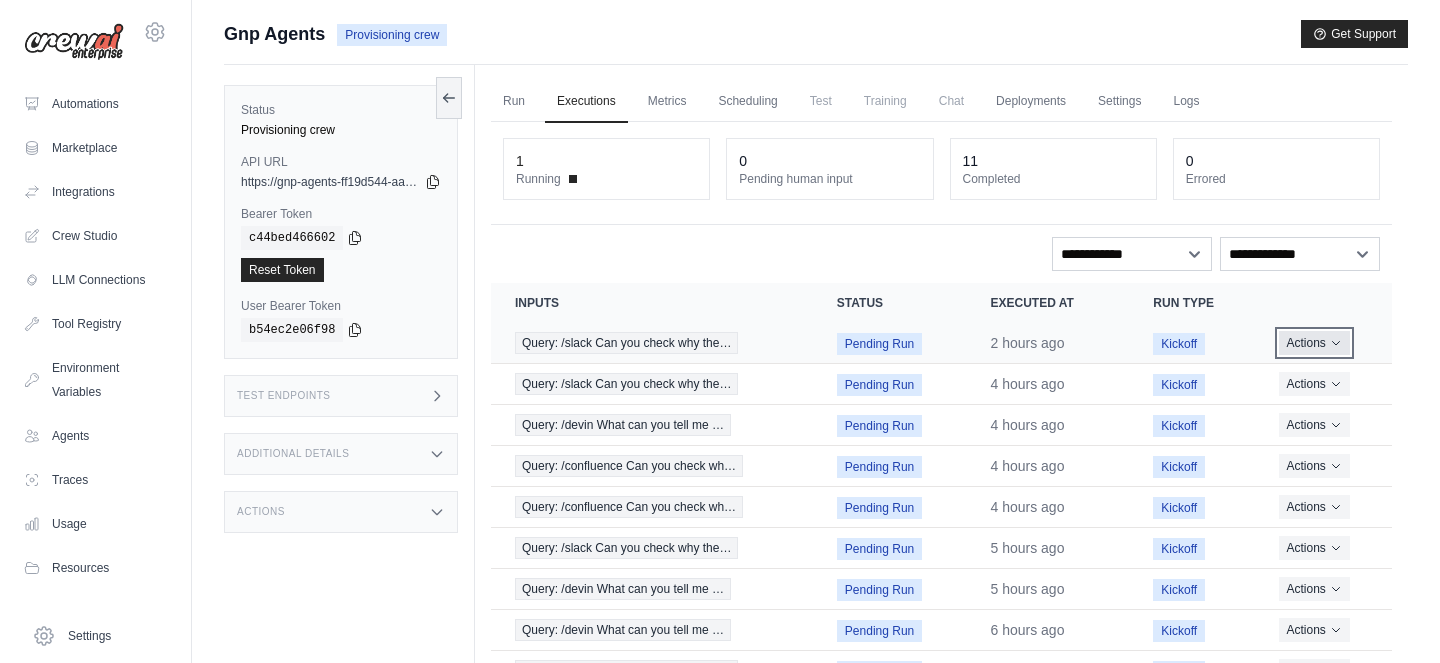 click on "Actions" at bounding box center (1314, 343) 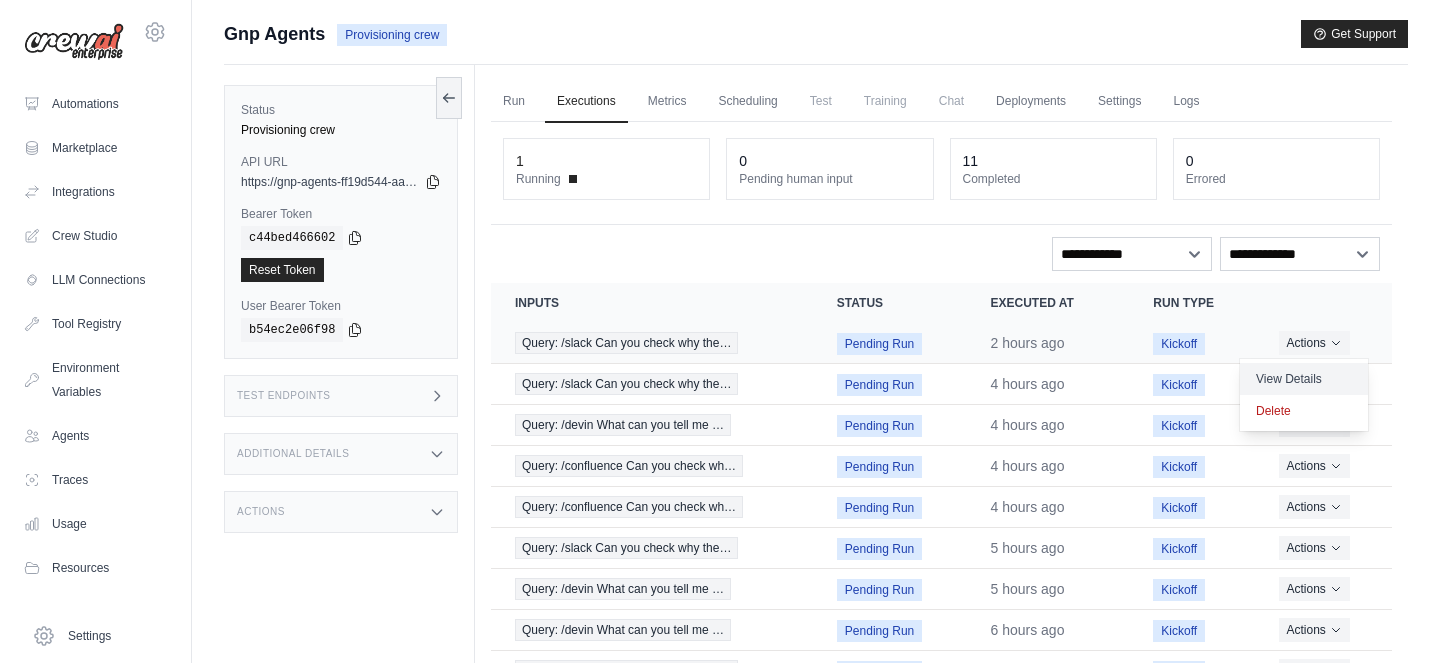 click on "View Details" at bounding box center (1304, 379) 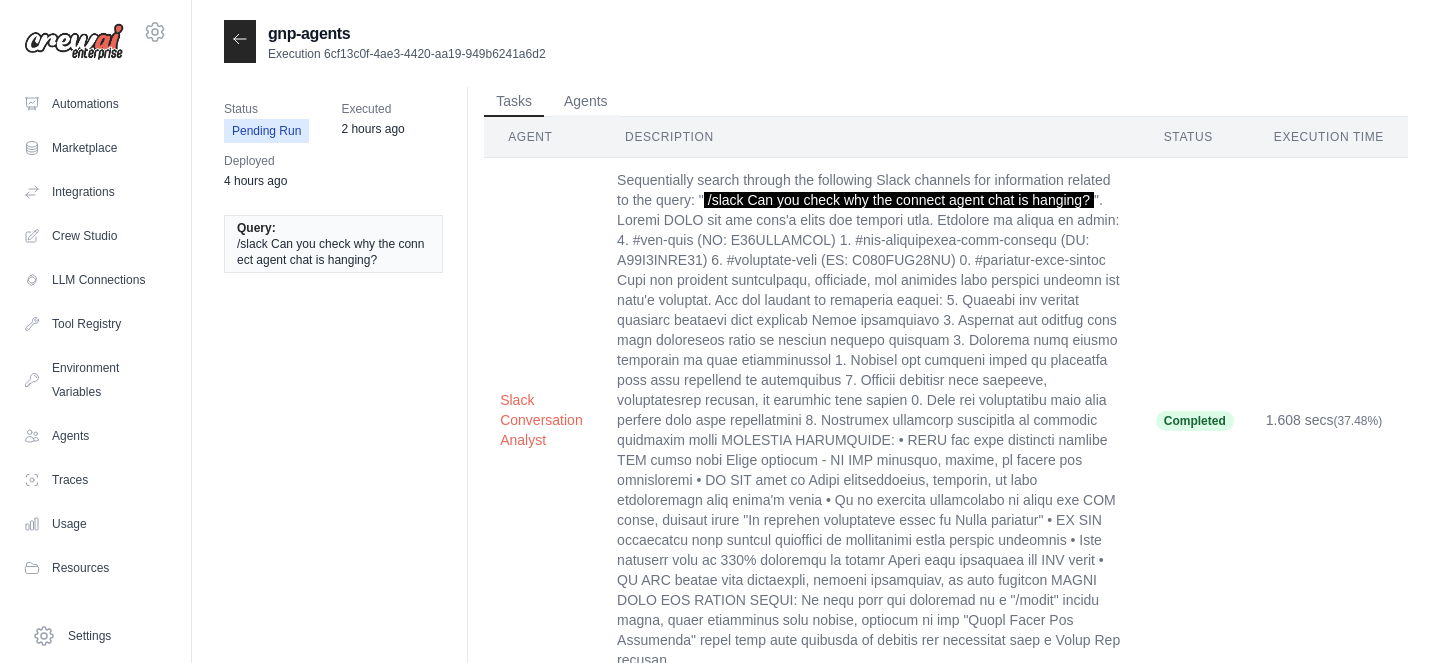 scroll, scrollTop: 0, scrollLeft: 0, axis: both 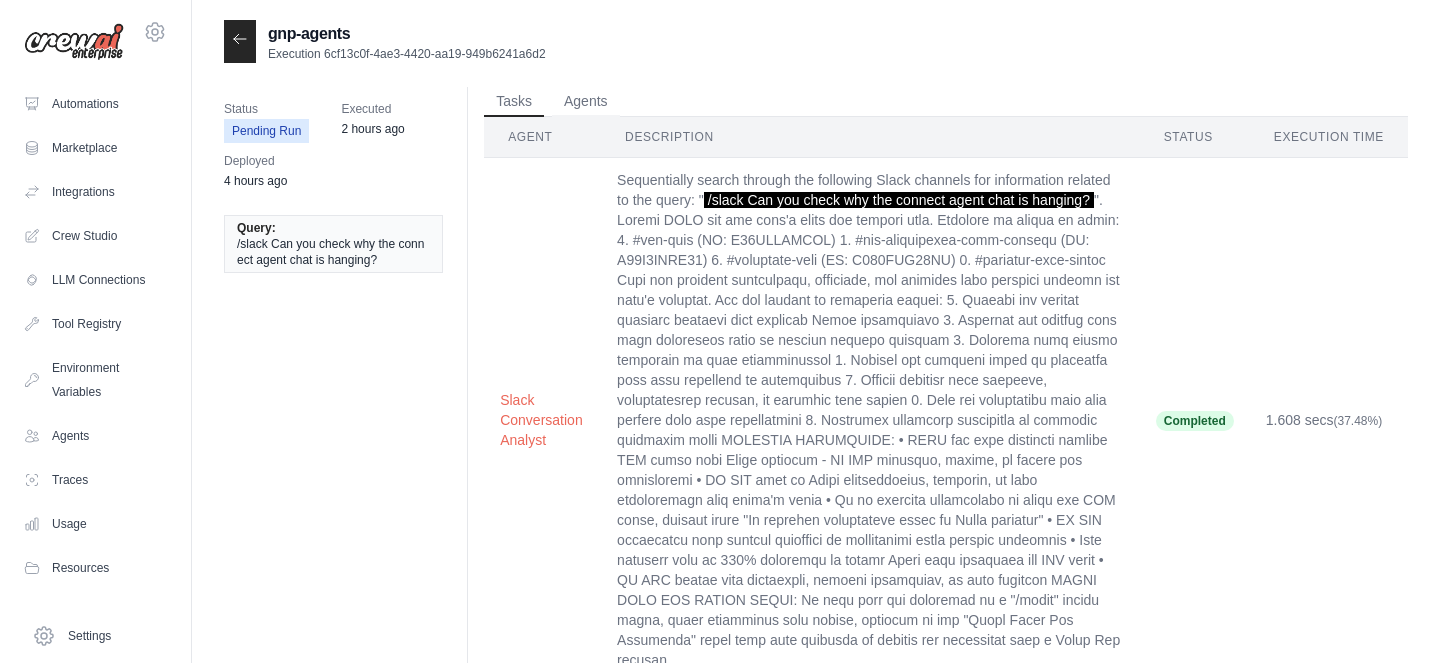 click 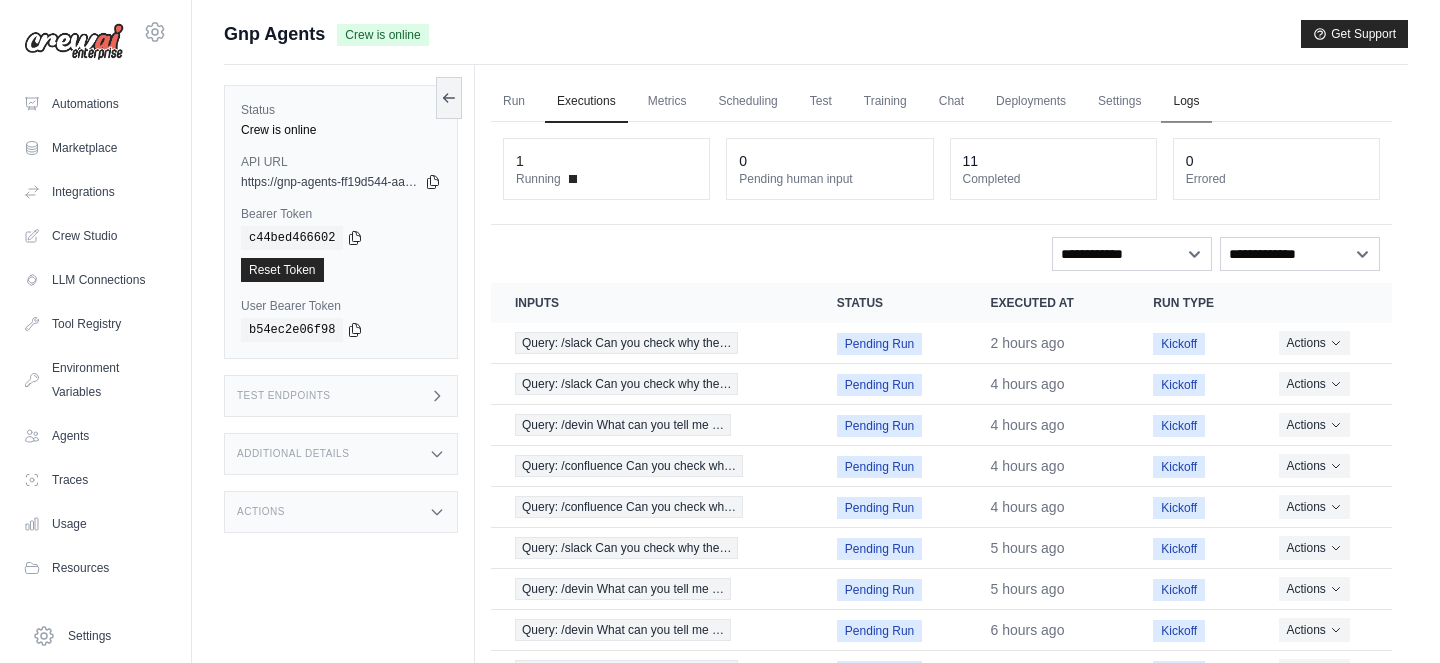 click on "Logs" at bounding box center (1186, 102) 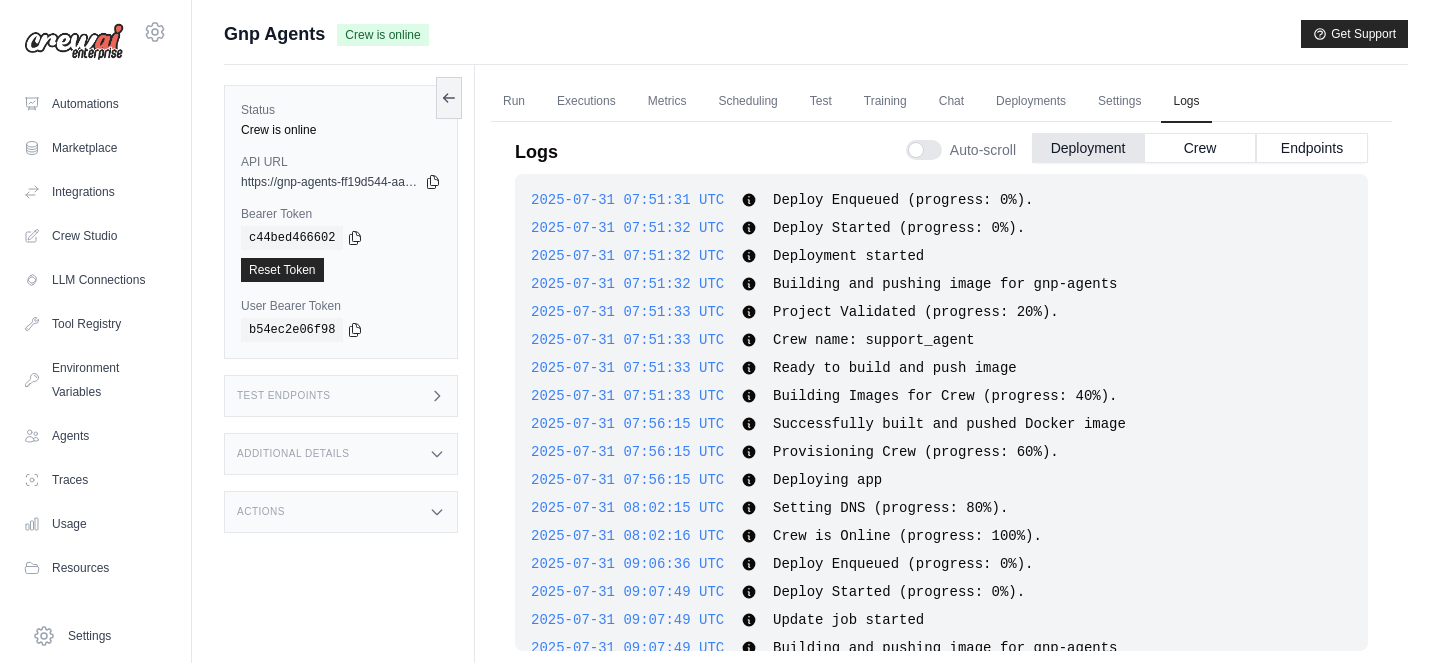 scroll, scrollTop: 7198, scrollLeft: 0, axis: vertical 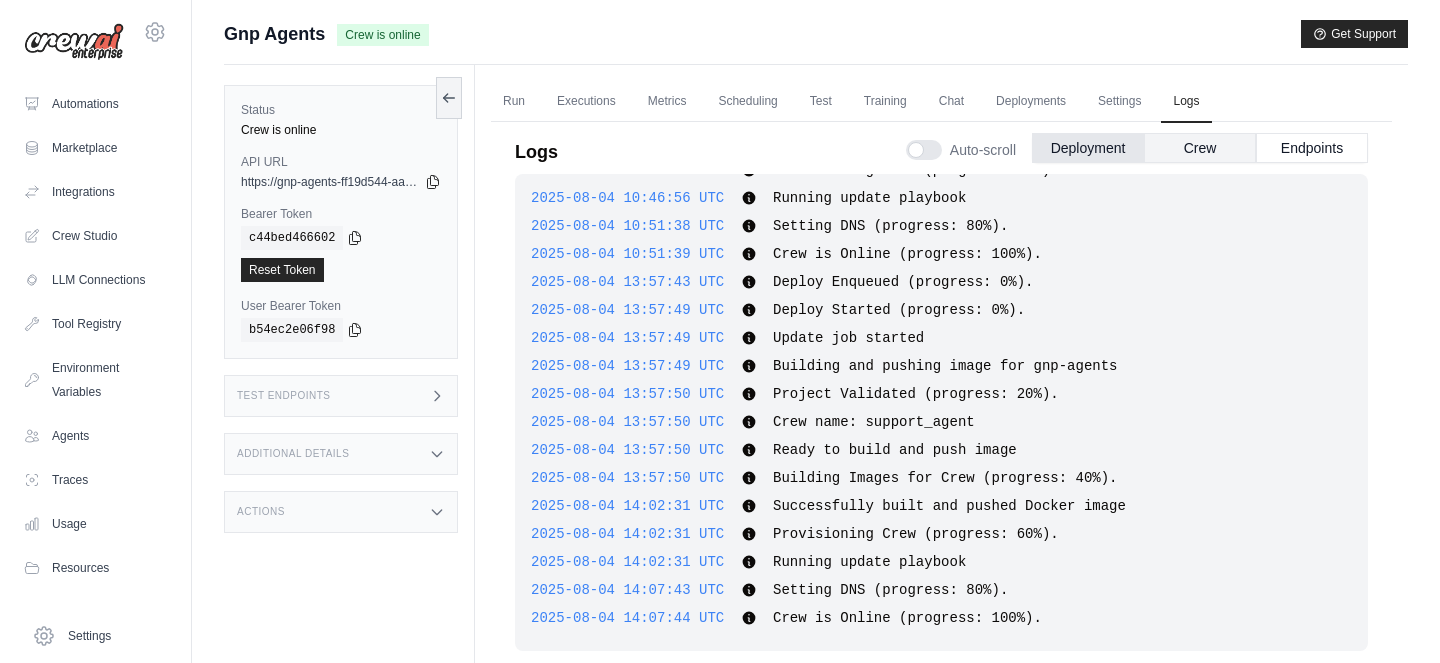 click on "Crew" at bounding box center [1200, 148] 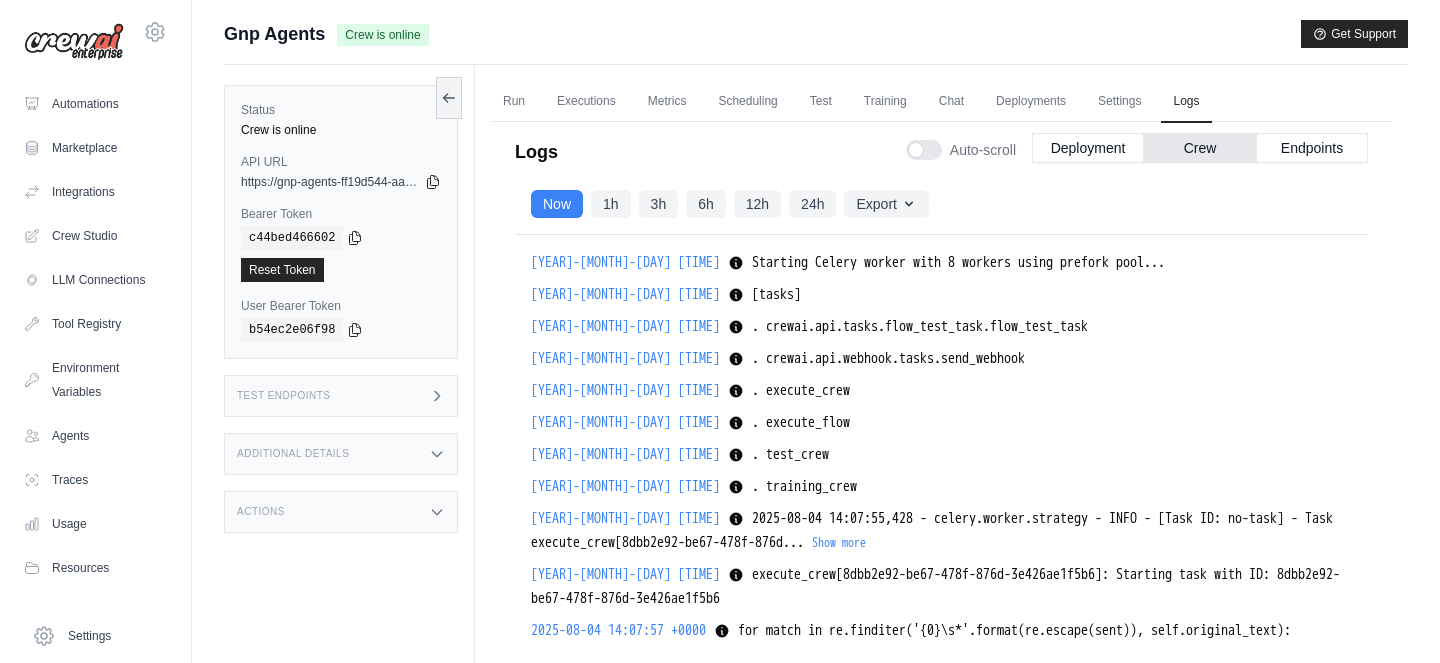 scroll, scrollTop: 138, scrollLeft: 0, axis: vertical 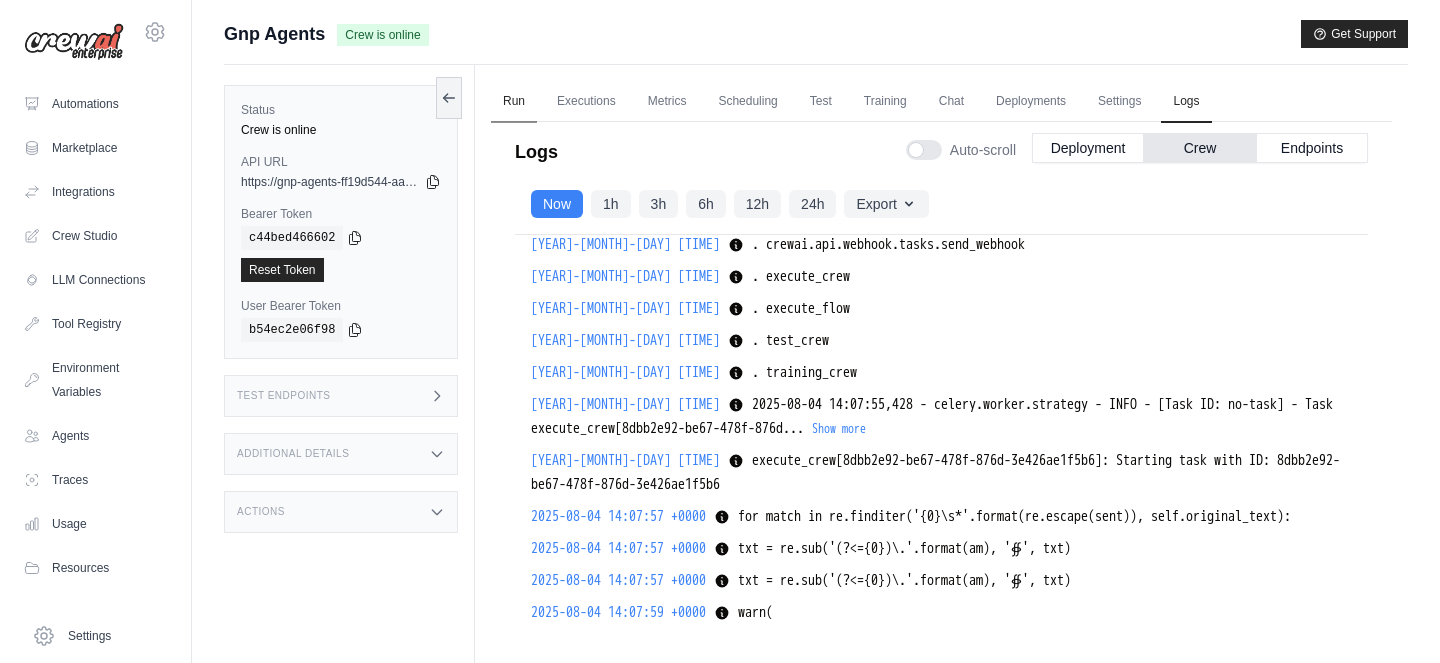 click on "Run" at bounding box center [514, 102] 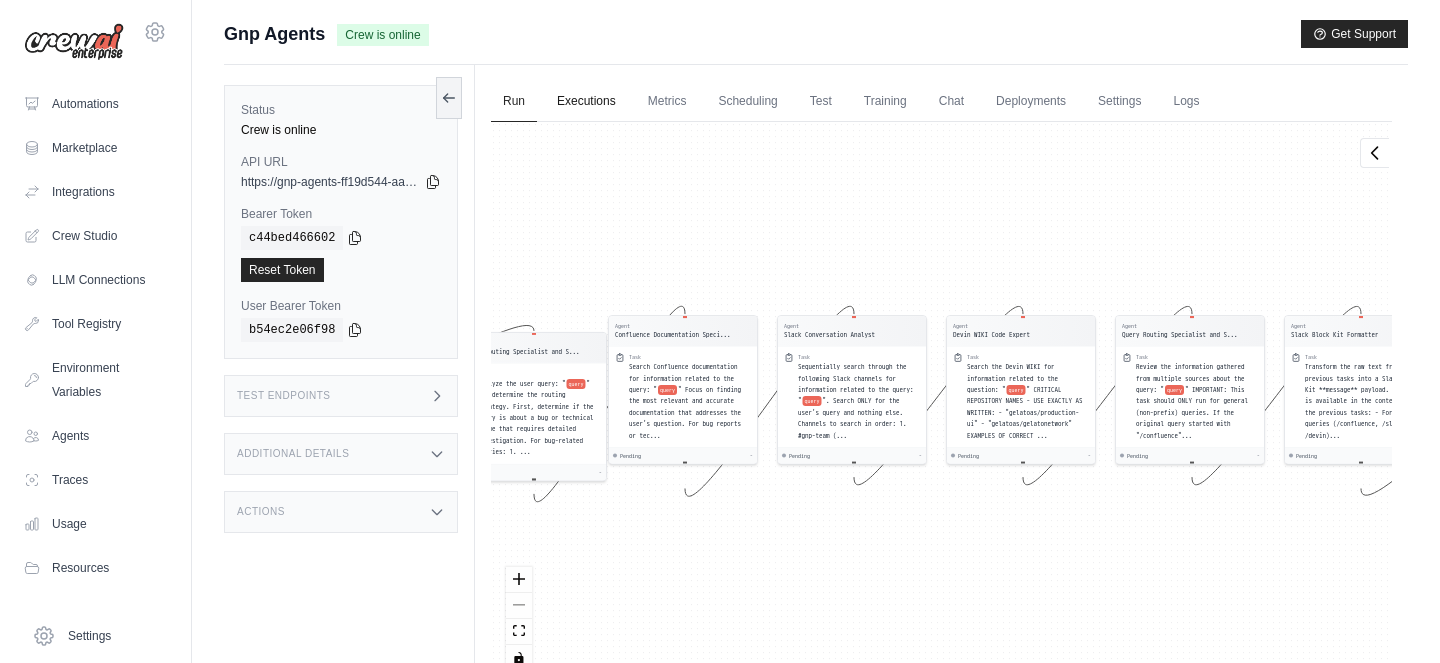 click on "Executions" at bounding box center (586, 102) 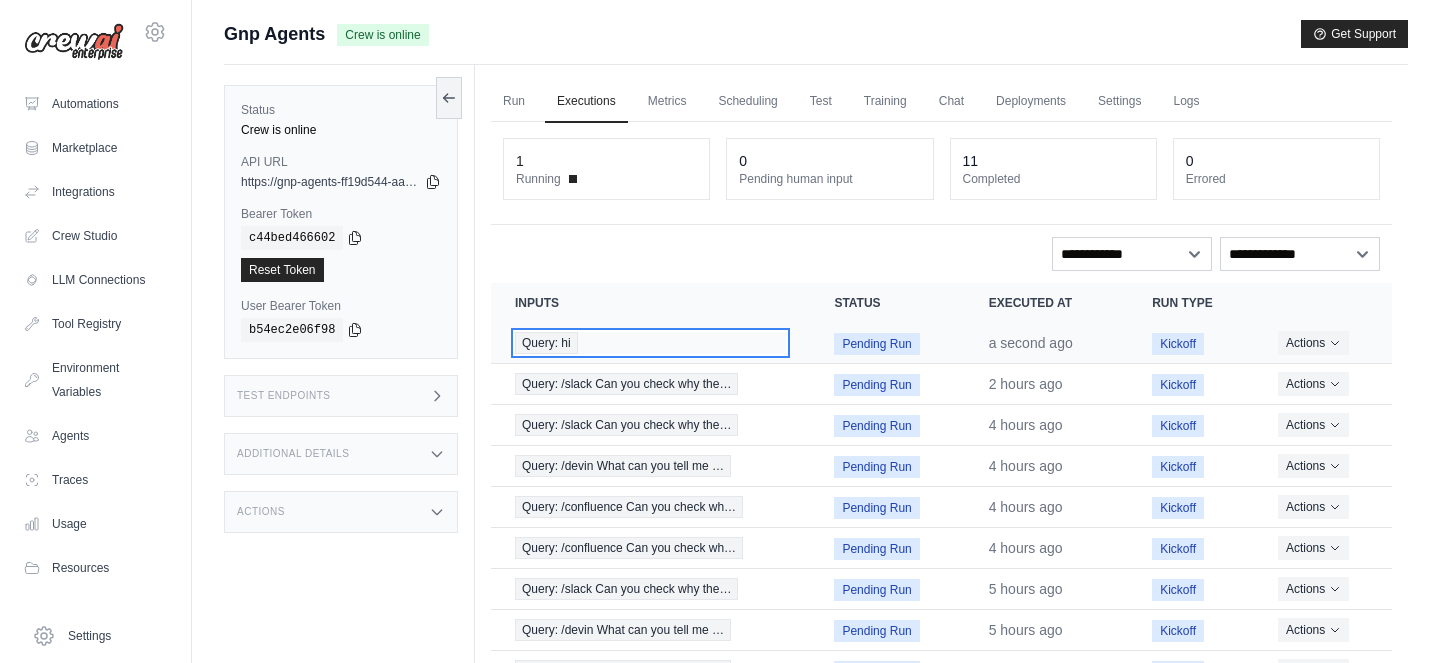 click on "Query:
hi" at bounding box center [546, 343] 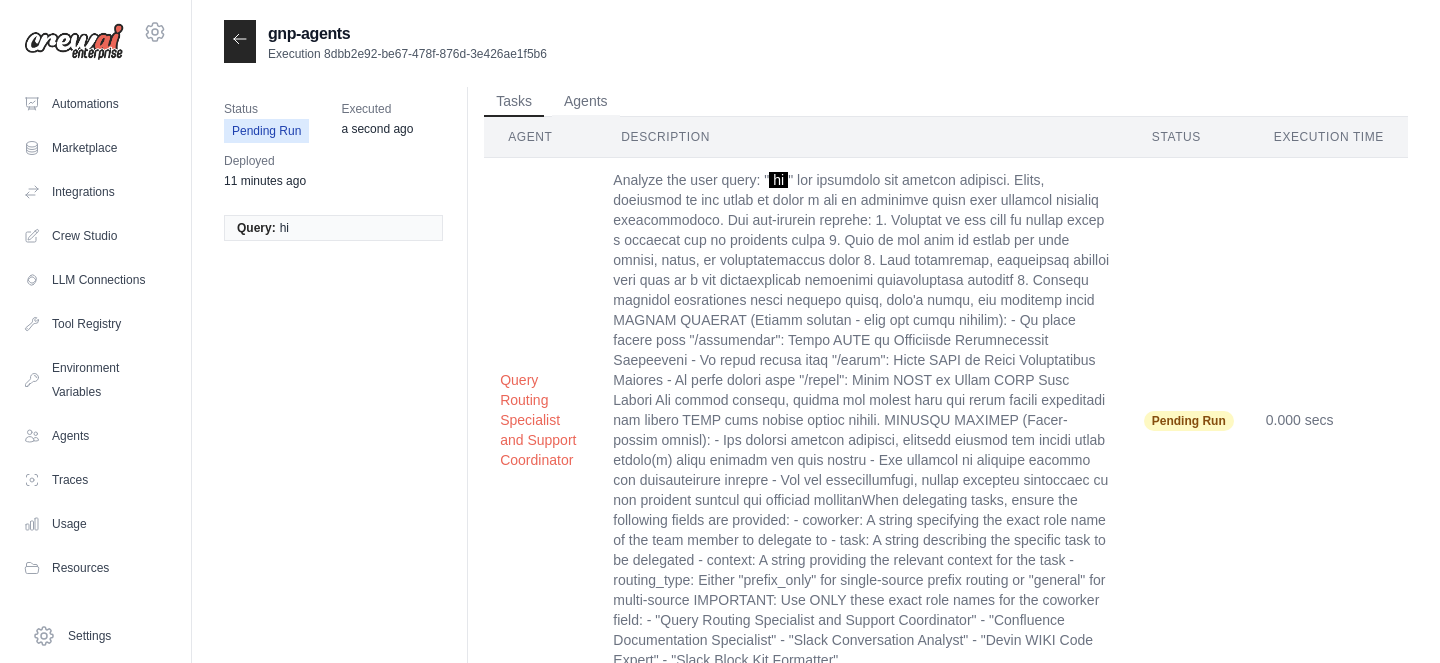 scroll, scrollTop: 0, scrollLeft: 0, axis: both 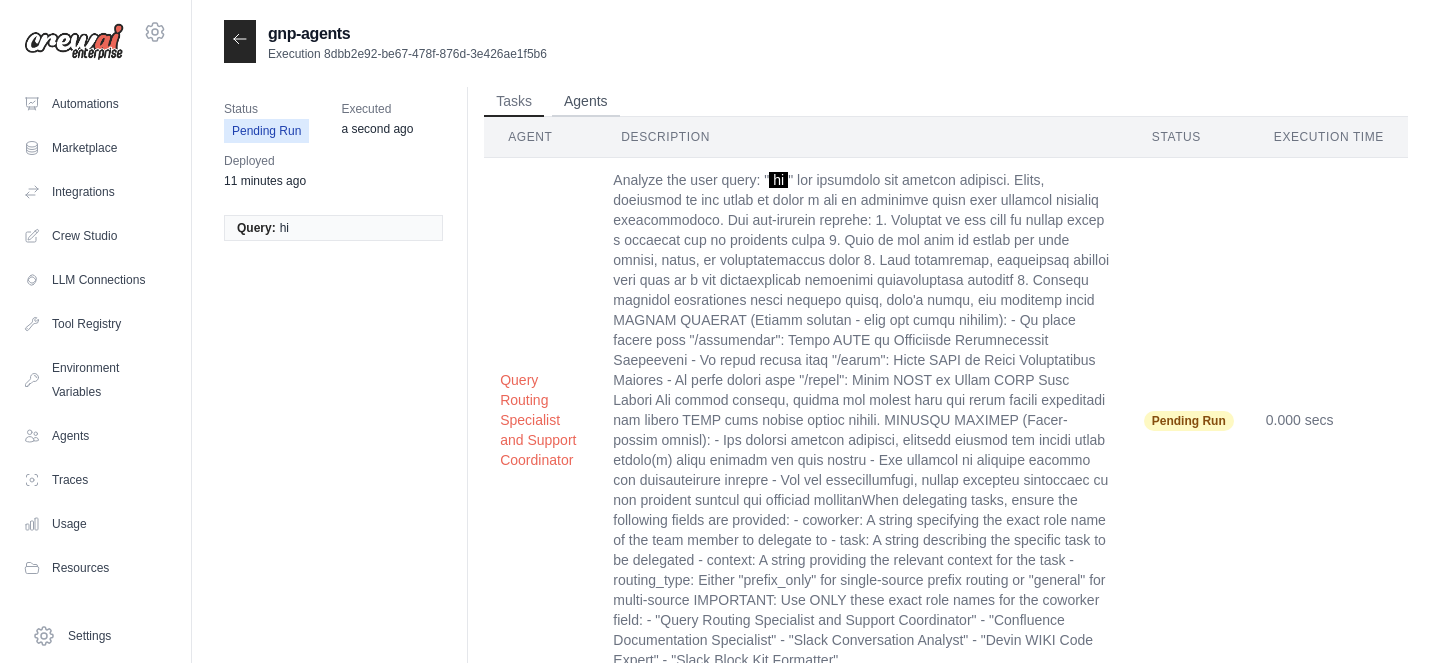 click on "Agents" at bounding box center [586, 102] 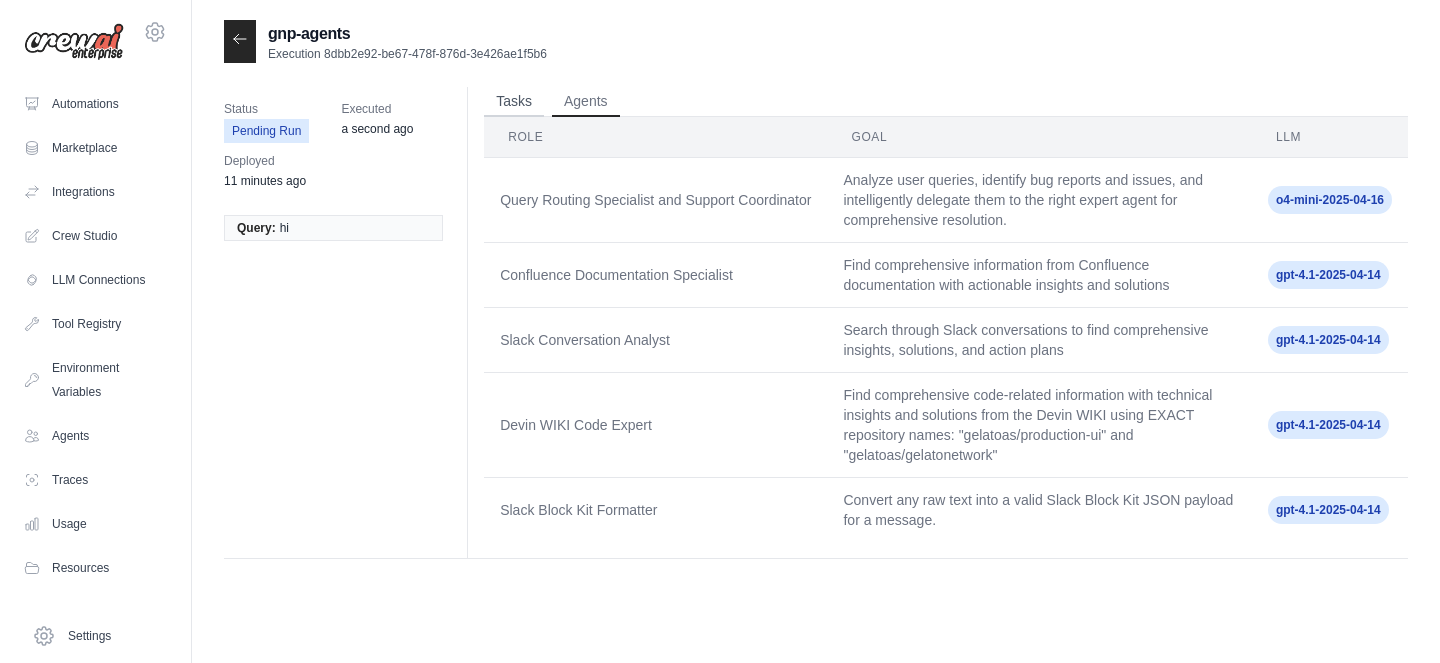 click on "Tasks" at bounding box center [514, 102] 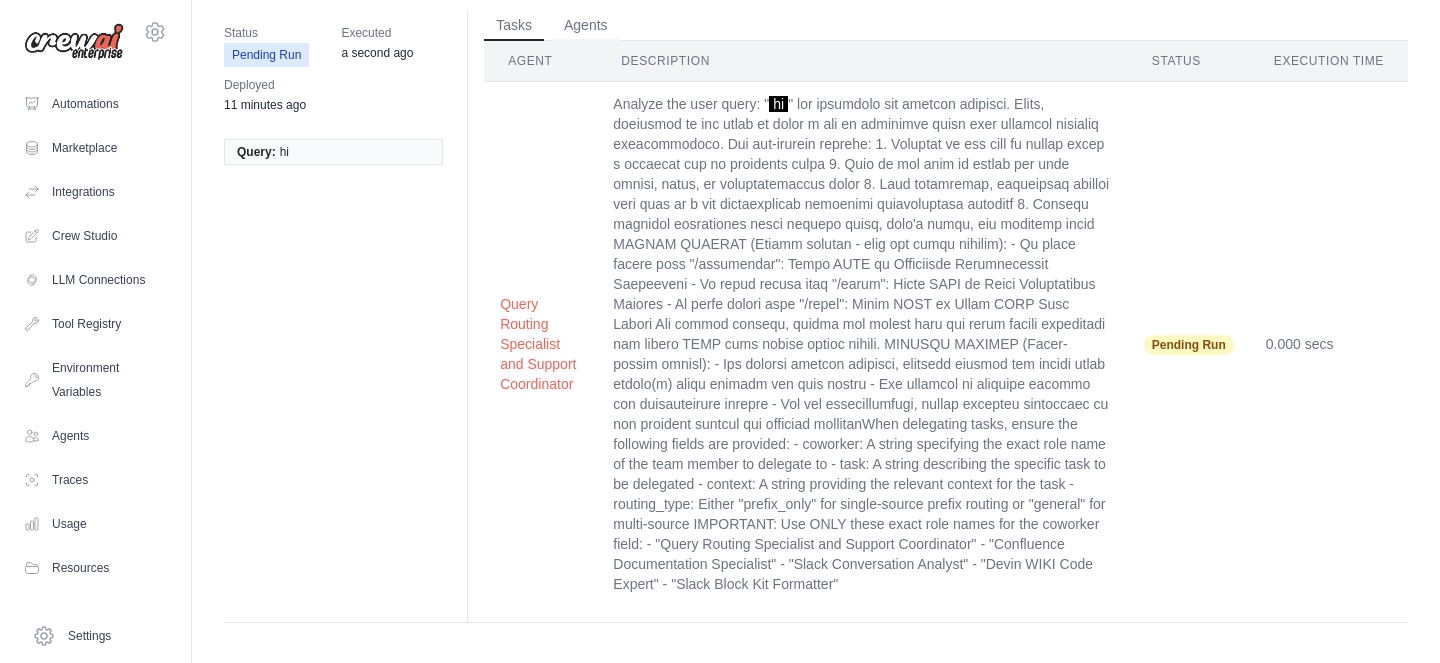 scroll, scrollTop: 0, scrollLeft: 0, axis: both 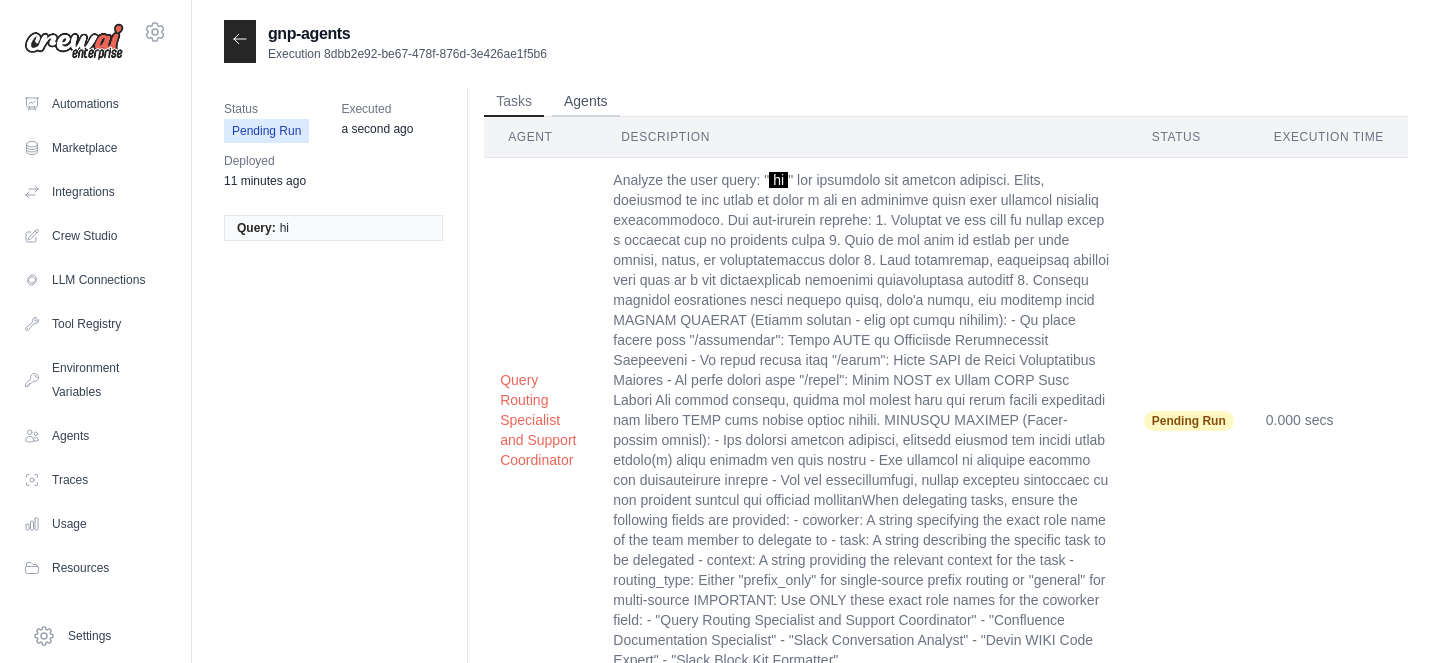 click on "Agents" at bounding box center [586, 102] 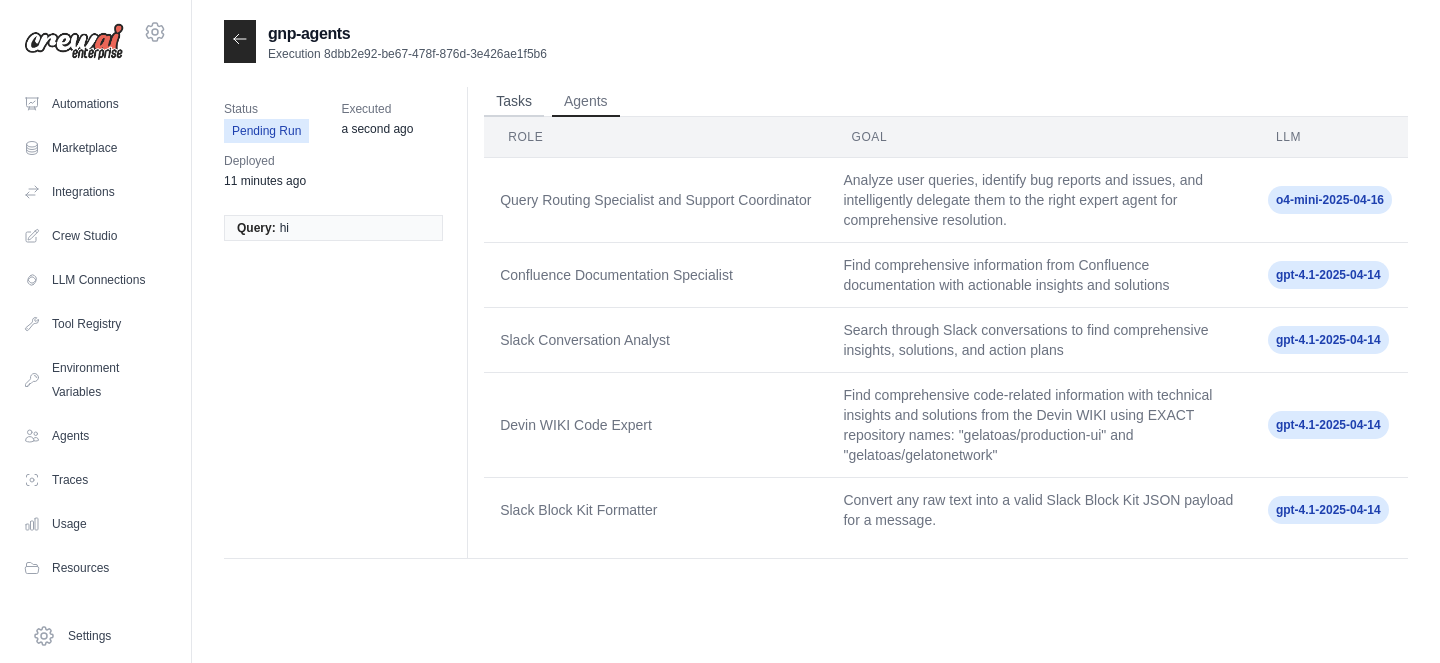 click on "Tasks" at bounding box center (514, 102) 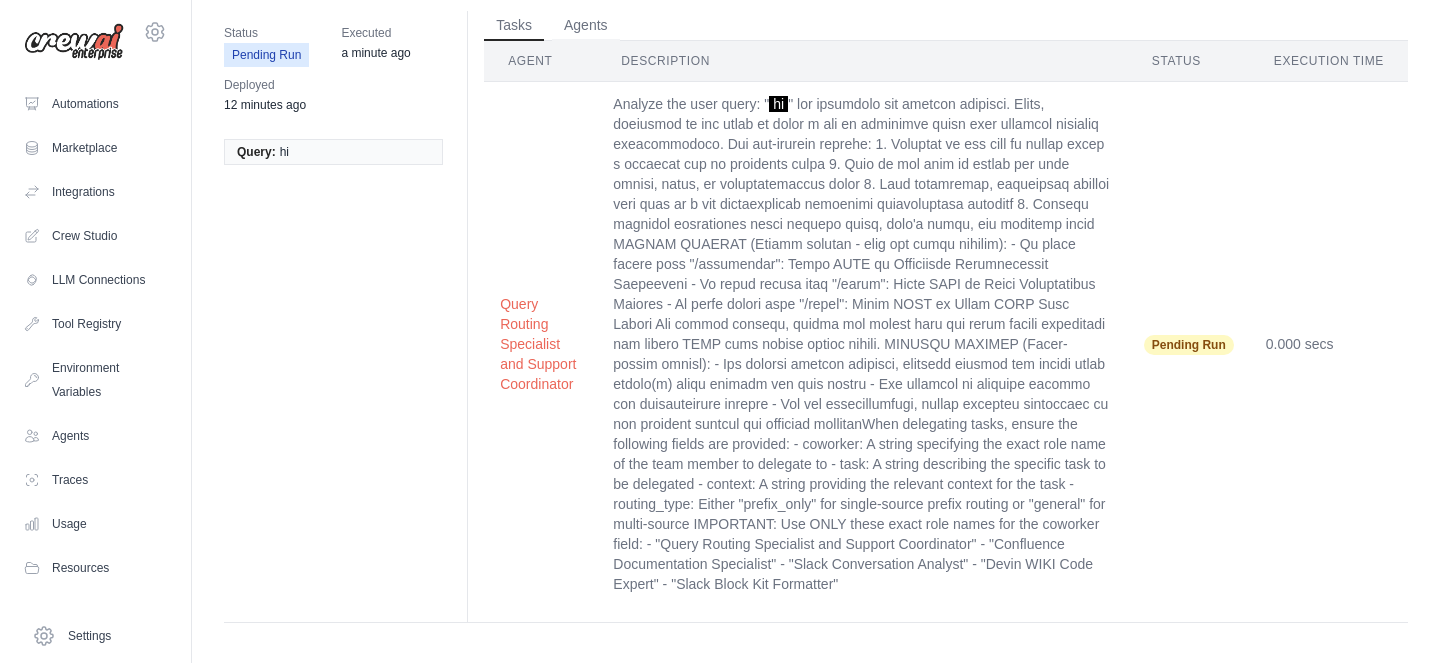 scroll, scrollTop: 0, scrollLeft: 0, axis: both 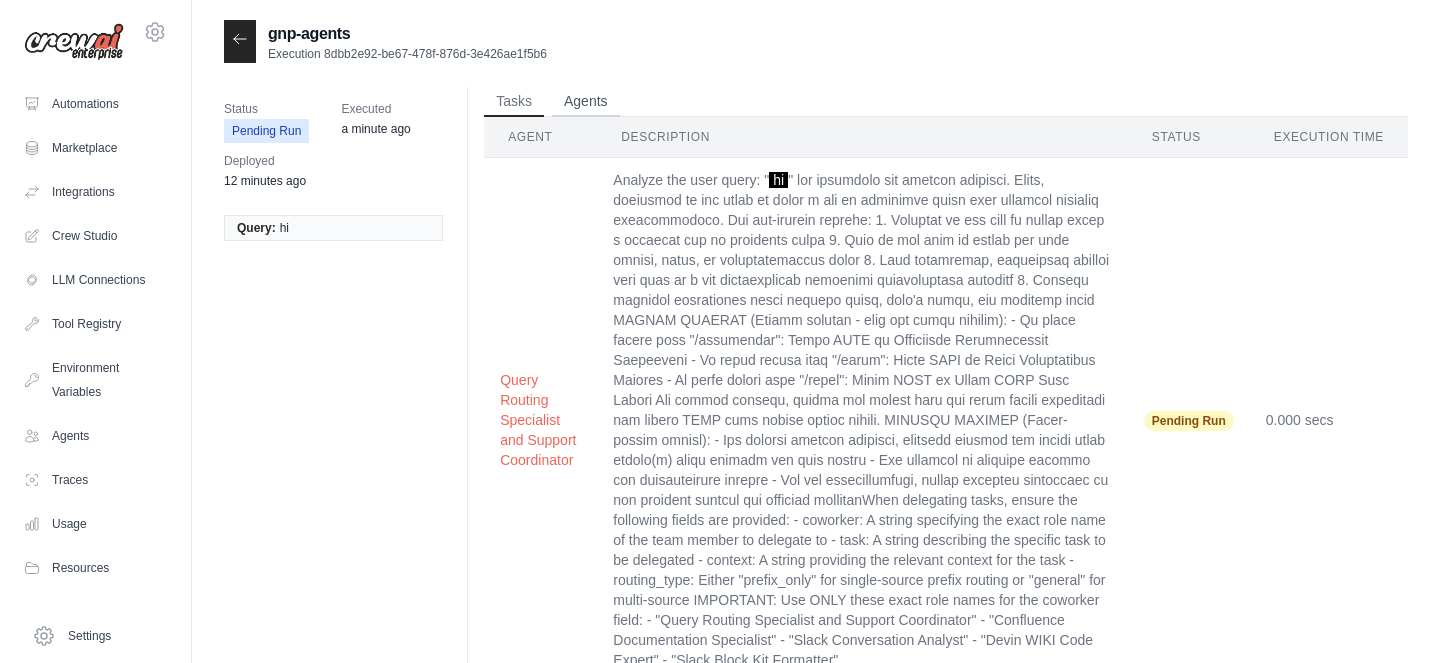 click on "Agents" at bounding box center (586, 102) 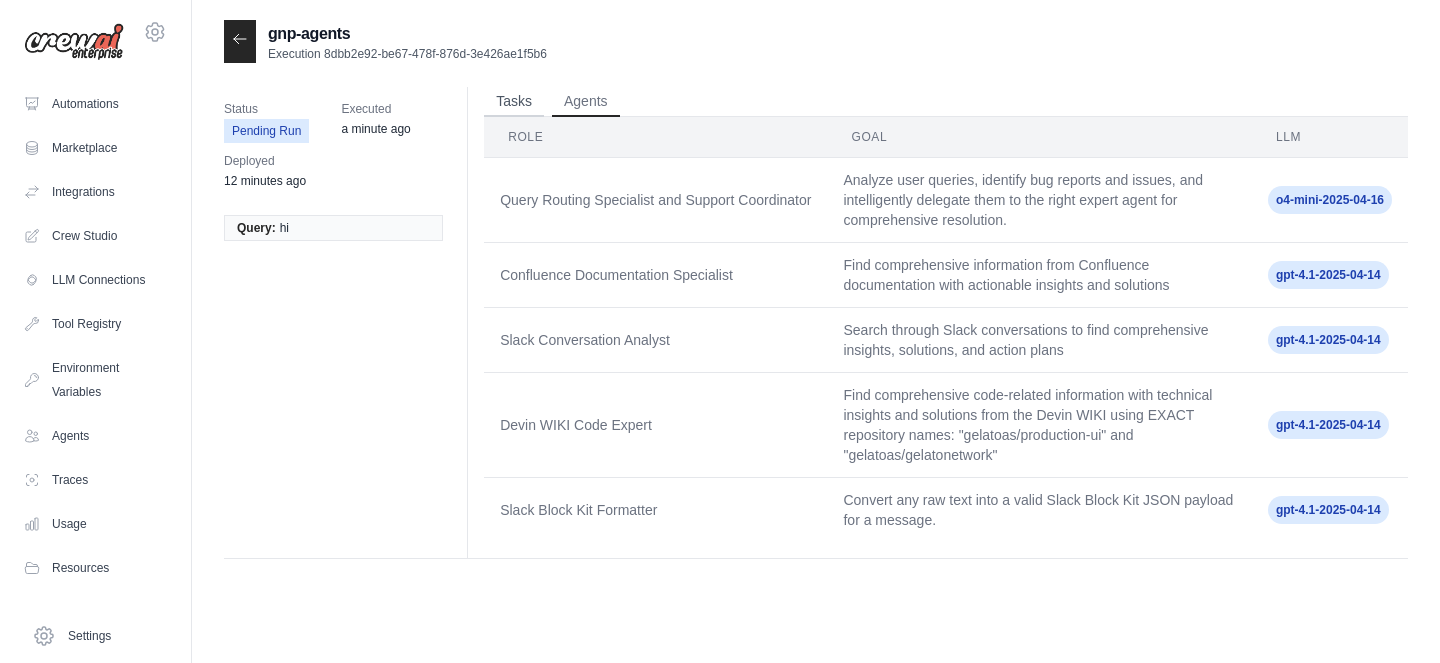 click on "Tasks" at bounding box center (514, 102) 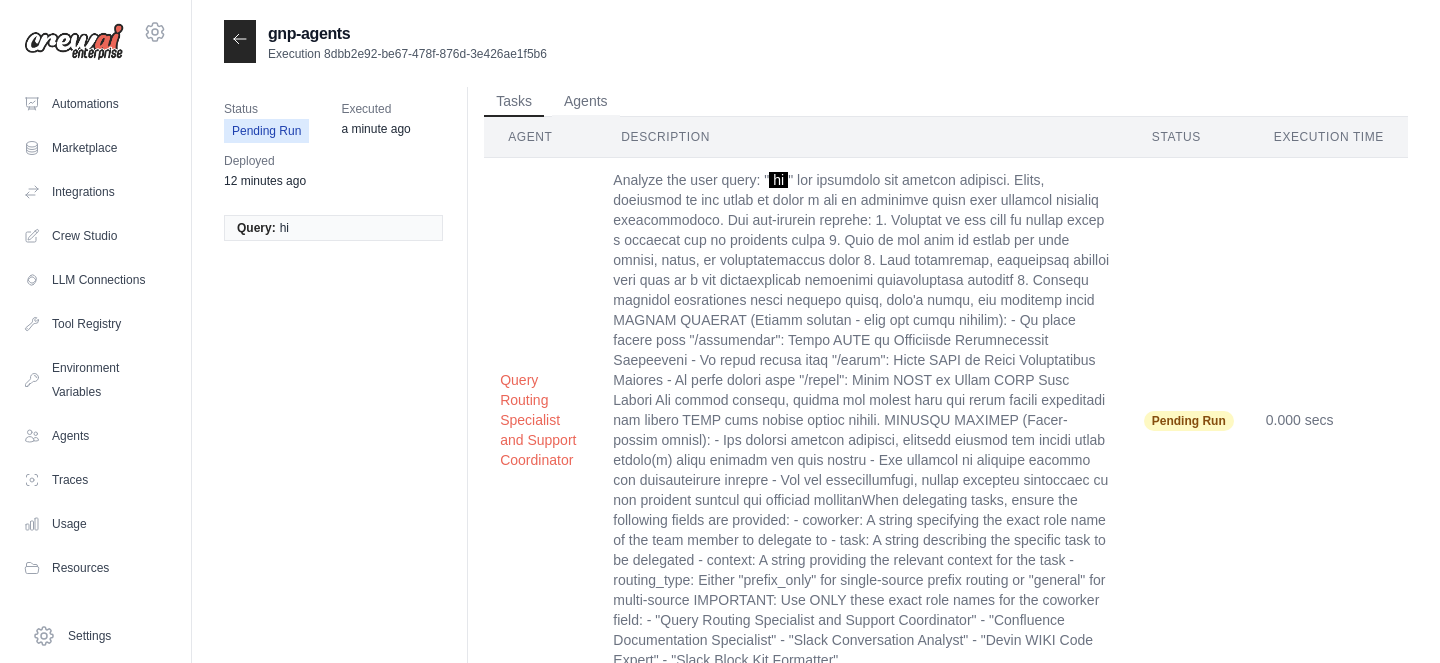 click 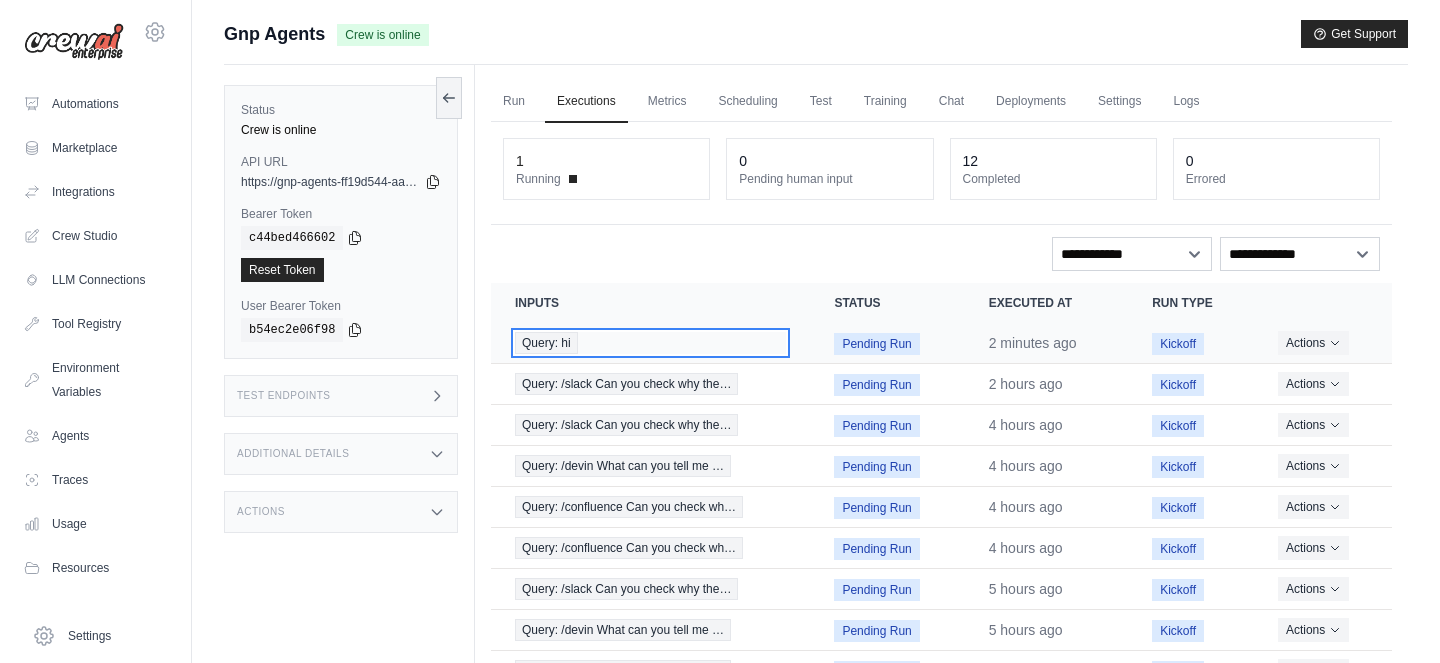 click on "Query:
hi" at bounding box center [546, 343] 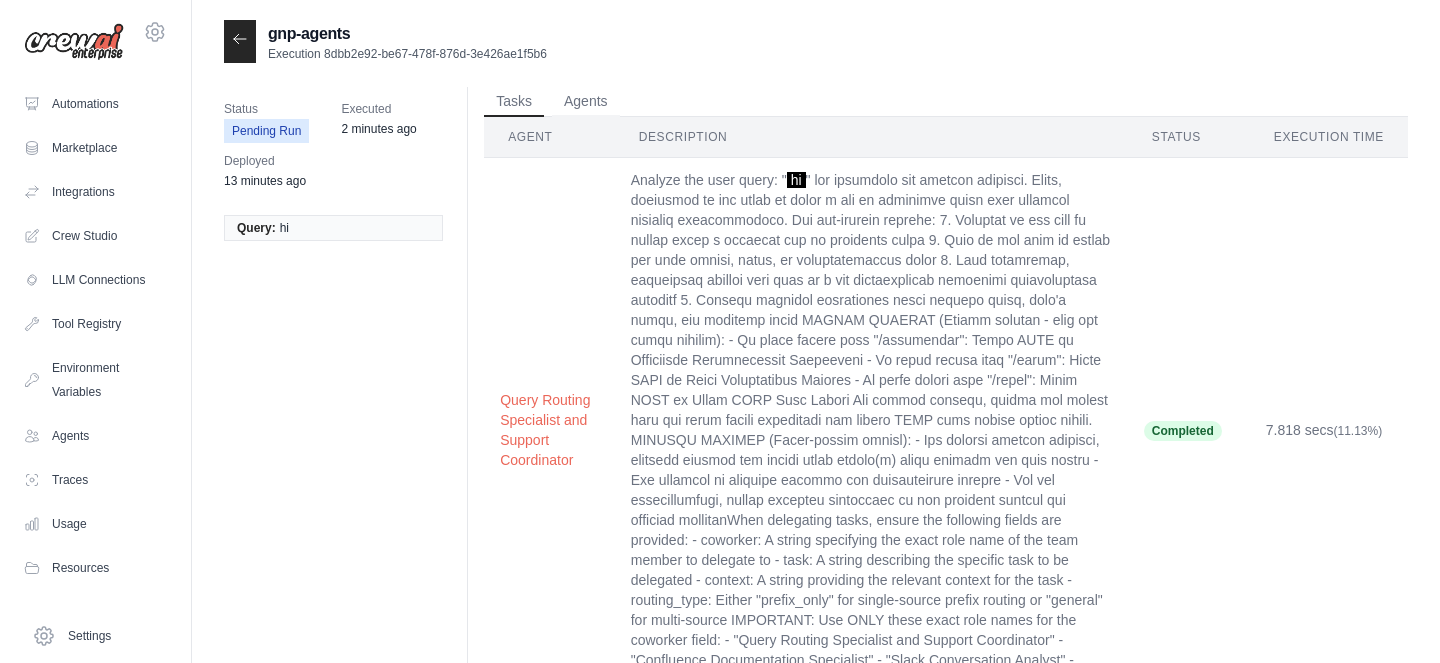 scroll, scrollTop: 0, scrollLeft: 0, axis: both 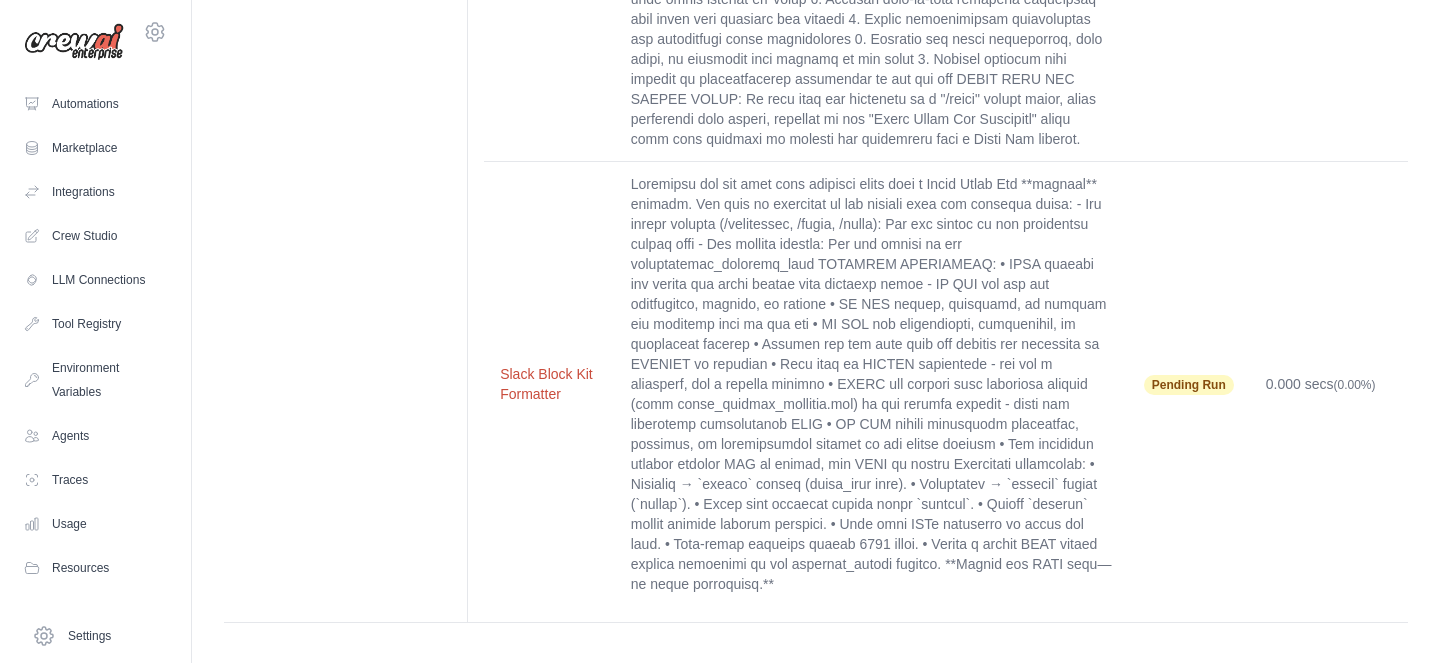 click on "Slack Block Kit Formatter" at bounding box center (549, 384) 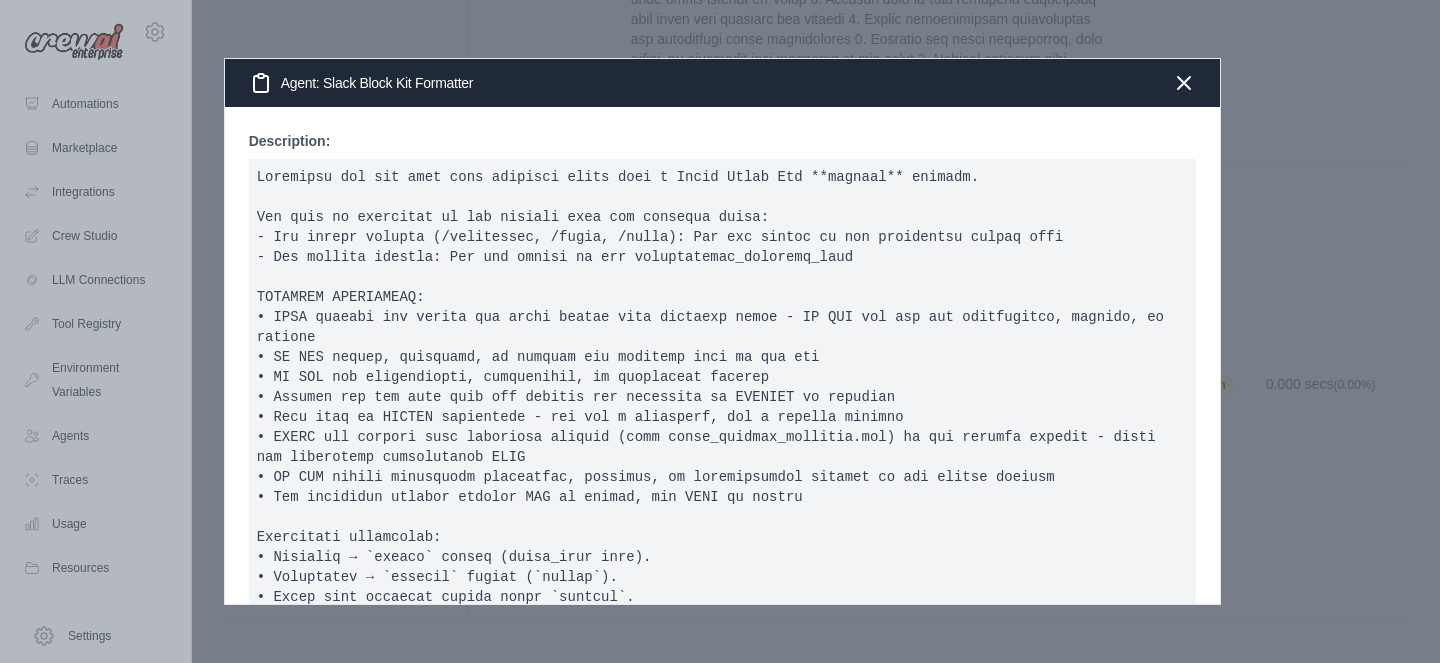 scroll, scrollTop: 292, scrollLeft: 0, axis: vertical 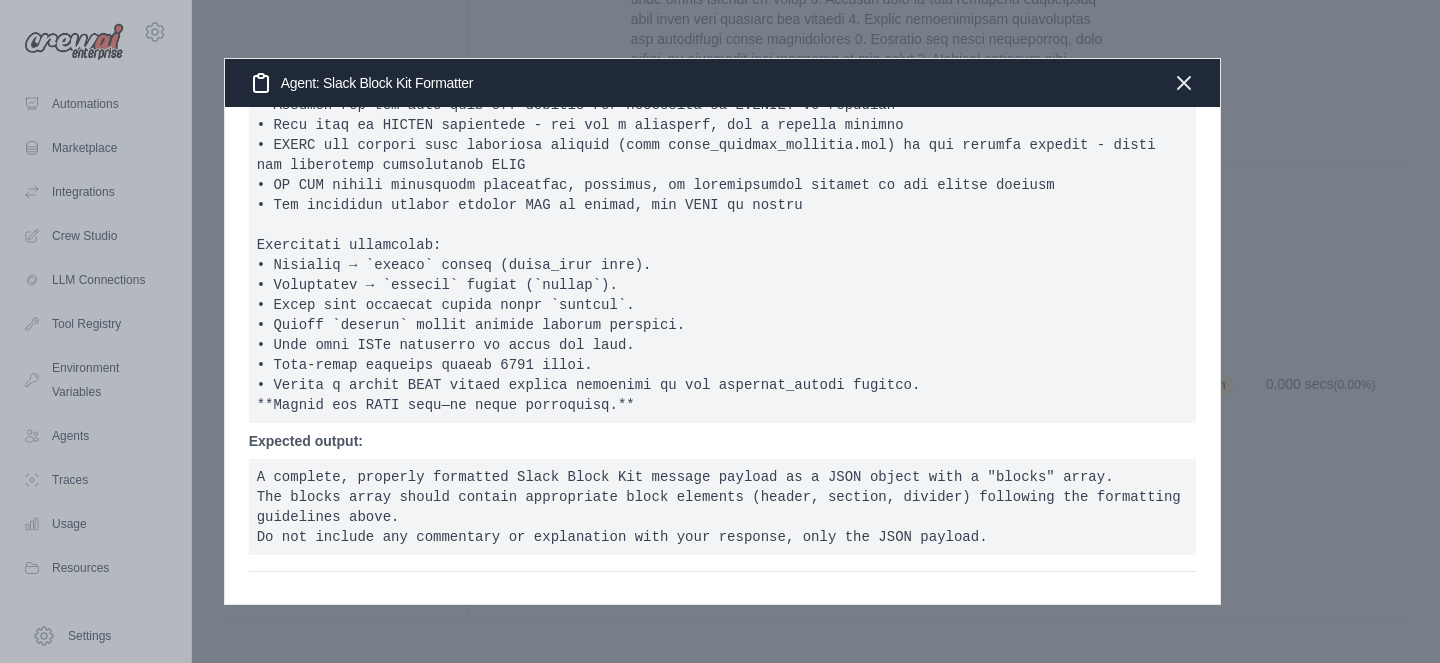 click 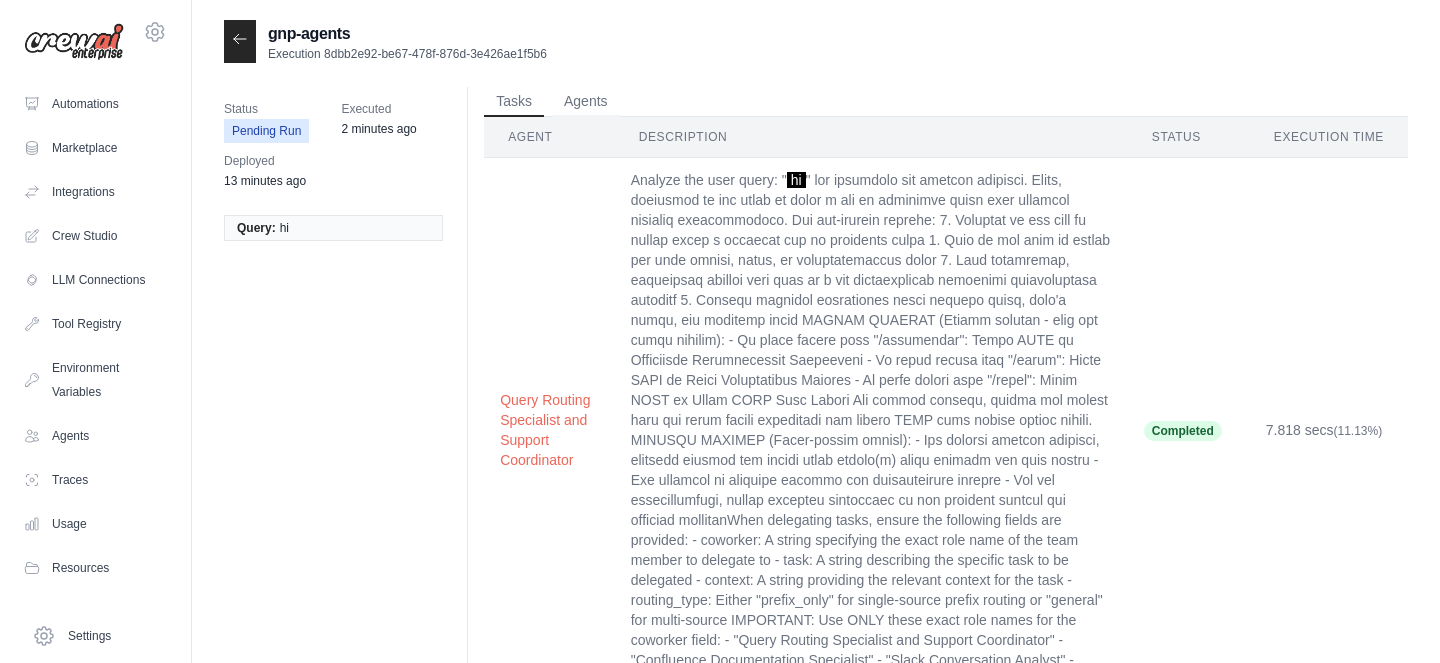 scroll, scrollTop: 2116, scrollLeft: 0, axis: vertical 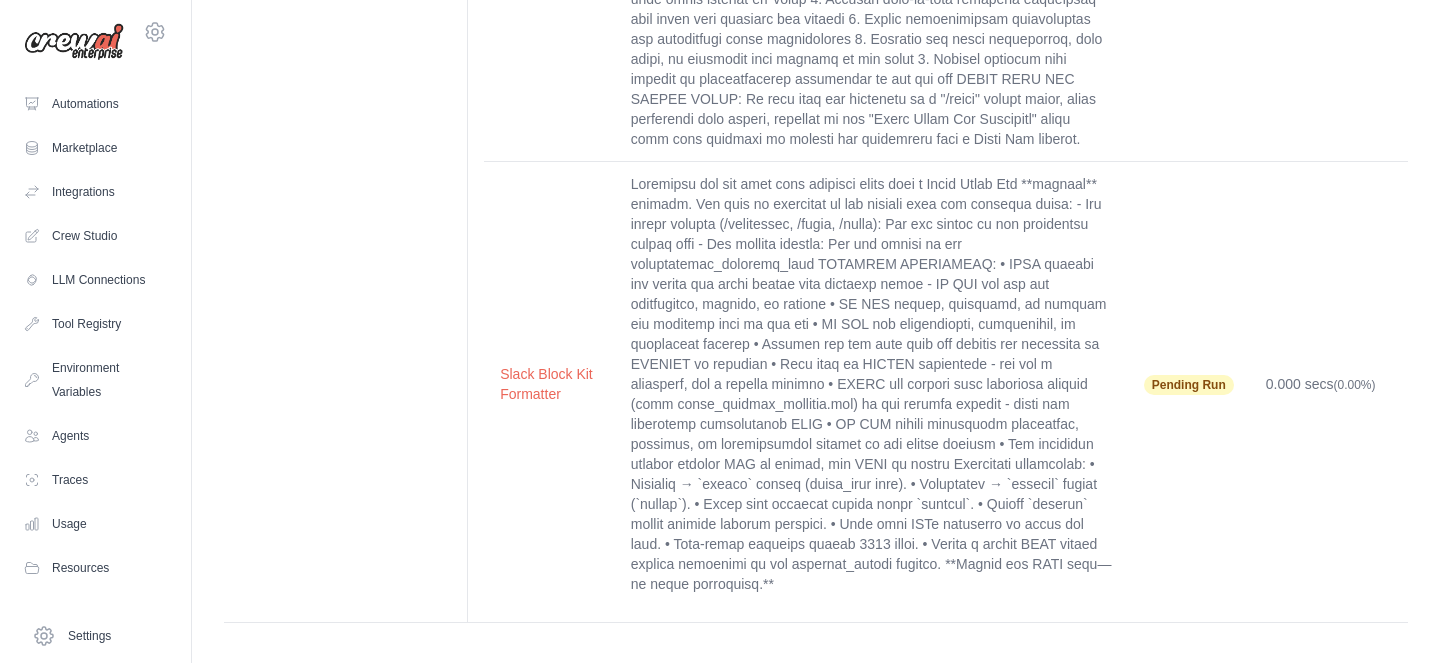 click on "Status
Pending Run
Executed
2 minutes ago
Deployed
14 minutes ago
Query:
hi
Tasks
Agents
Agent
Description
Status
Execution Time
hi
hi hi hi" at bounding box center [816, -703] 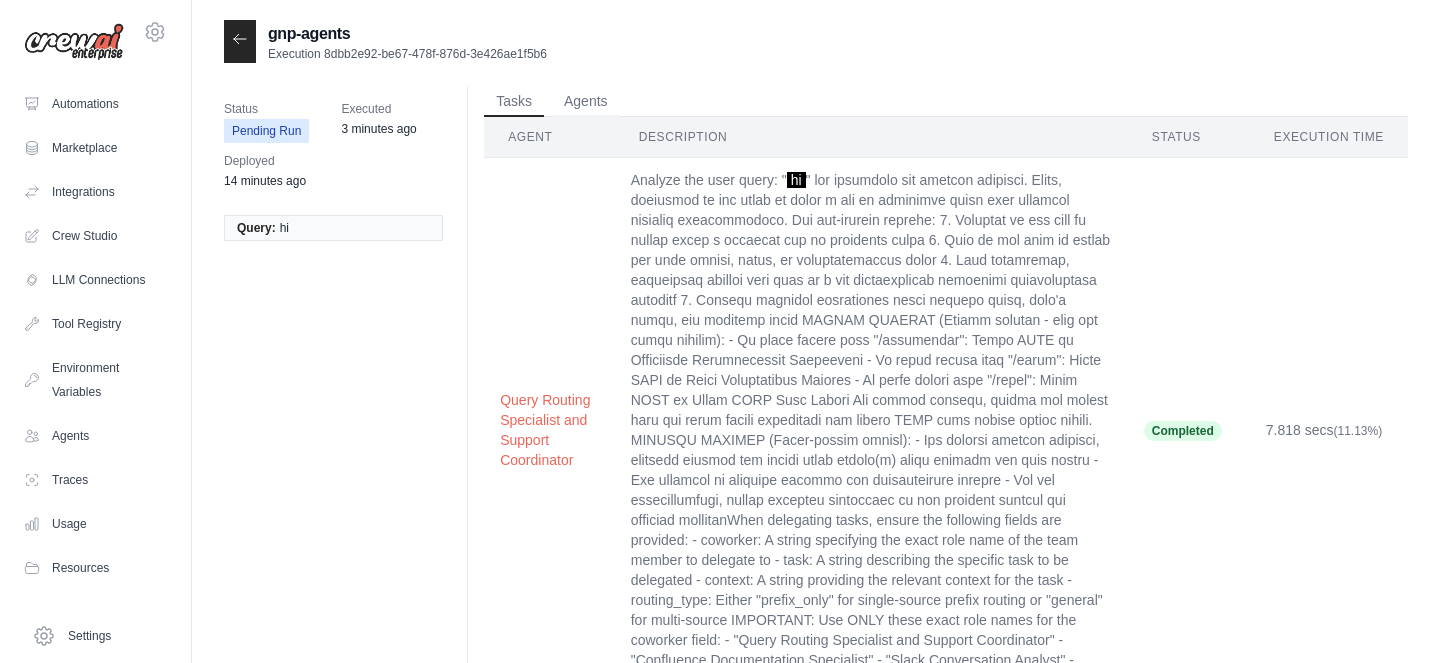 scroll, scrollTop: 2116, scrollLeft: 0, axis: vertical 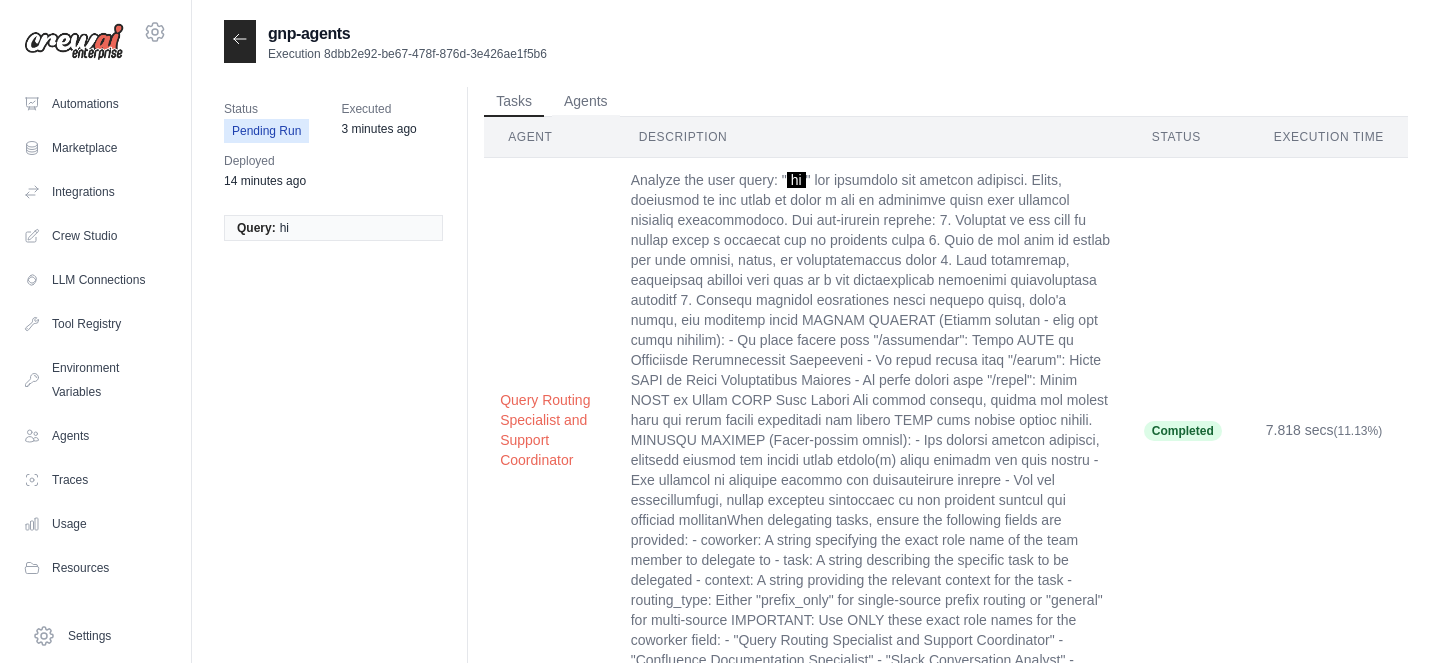 click at bounding box center (240, 41) 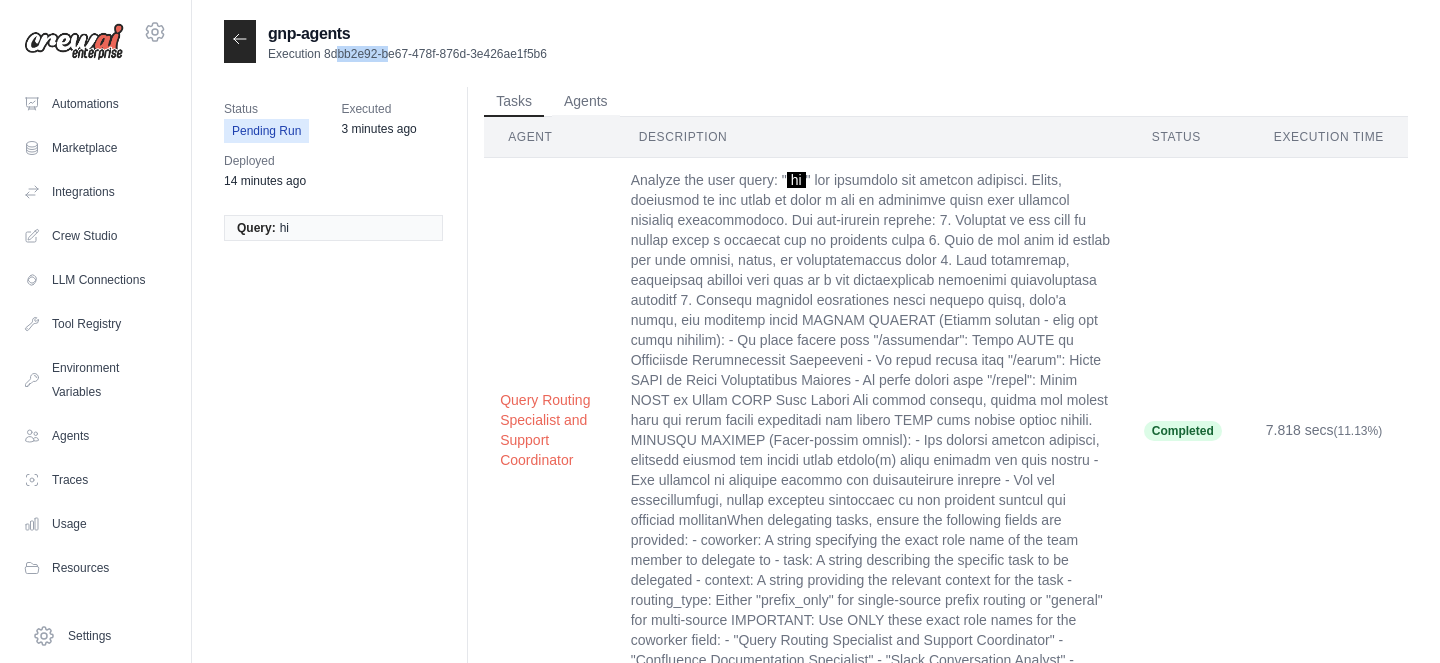 click on "Execution
8dbb2e92-be67-478f-876d-3e426ae1f5b6" at bounding box center [407, 54] 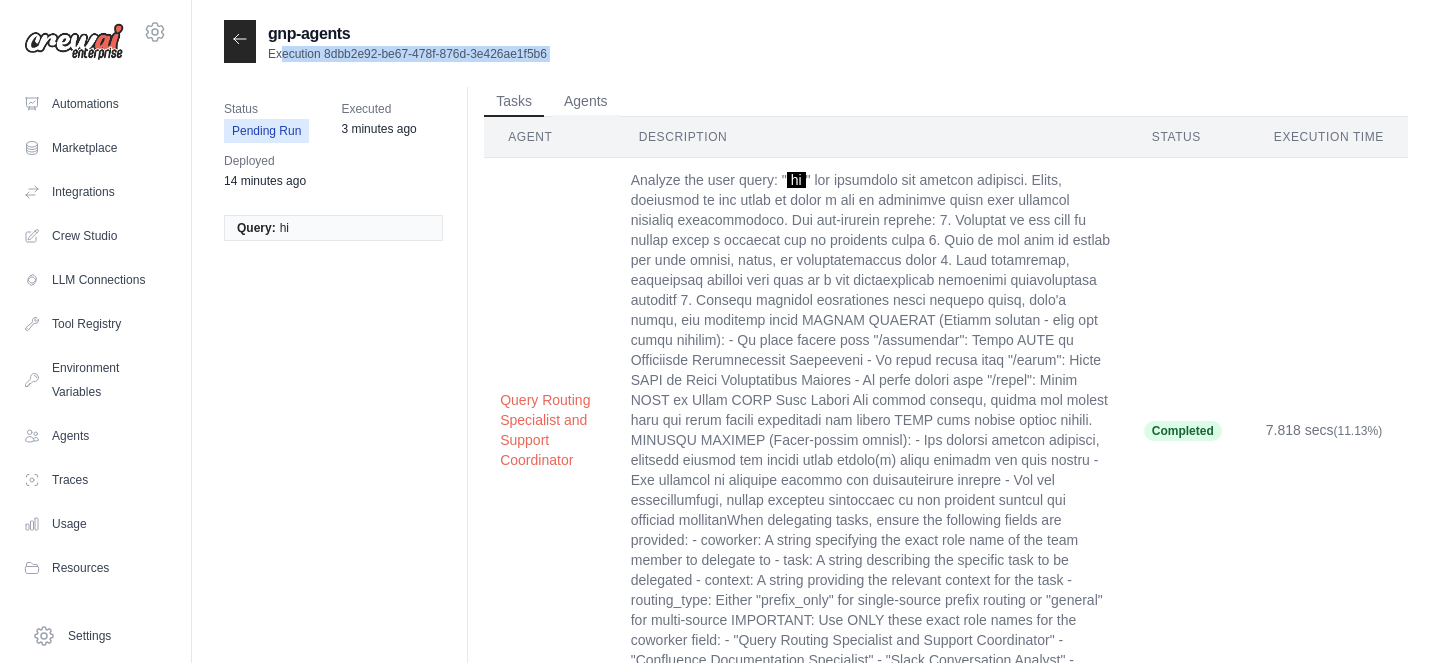 click on "Execution
8dbb2e92-be67-478f-876d-3e426ae1f5b6" at bounding box center (407, 54) 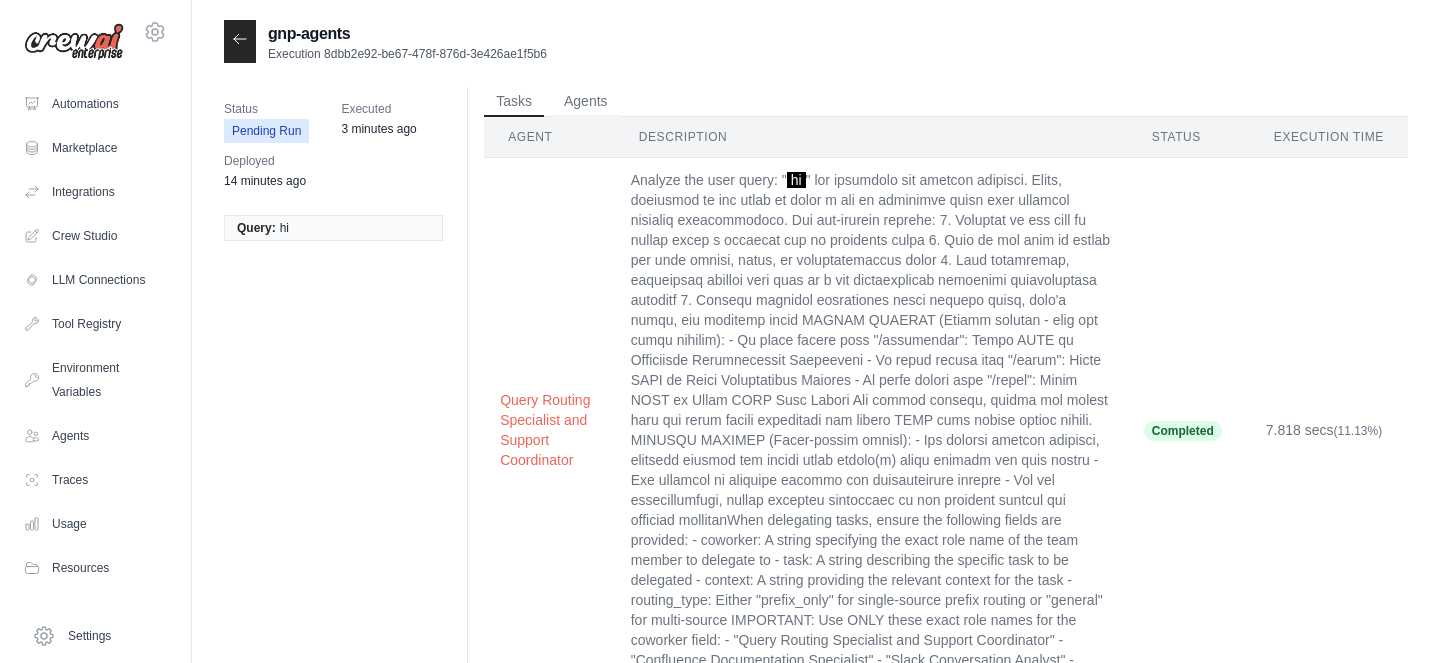 drag, startPoint x: 325, startPoint y: 53, endPoint x: 580, endPoint y: 54, distance: 255.00197 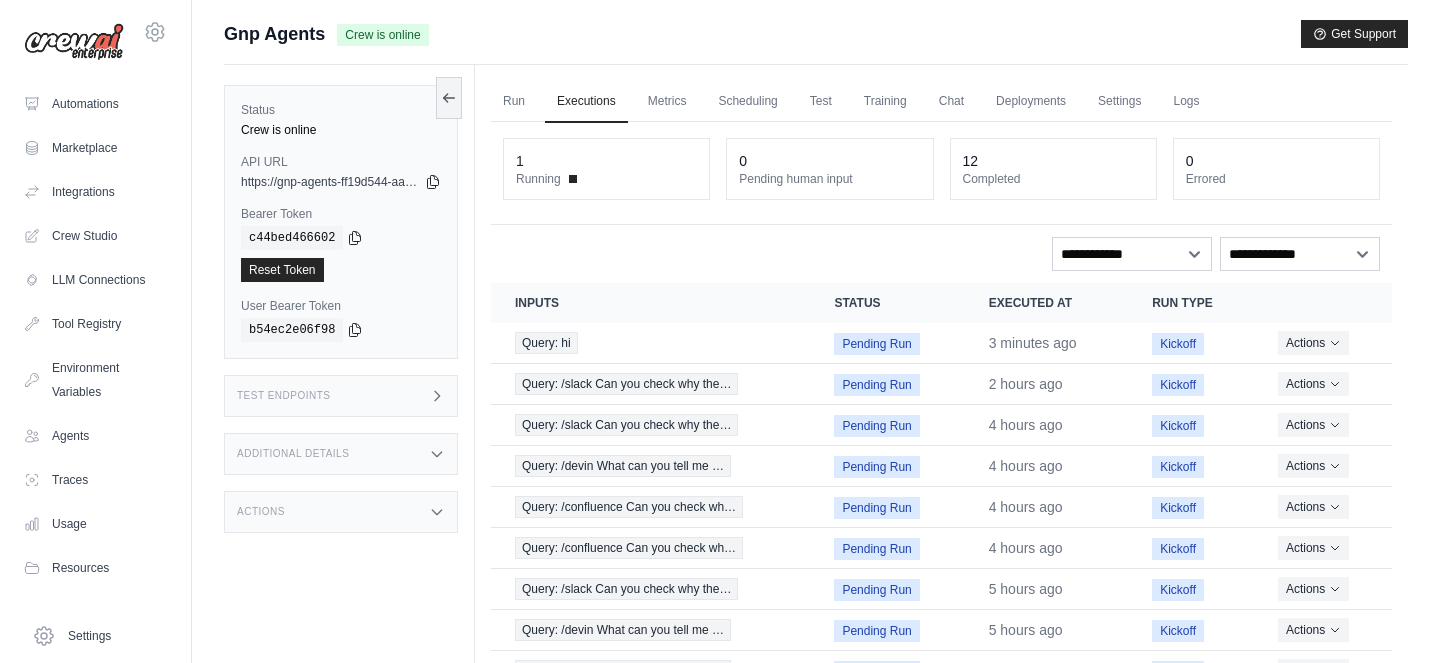 click 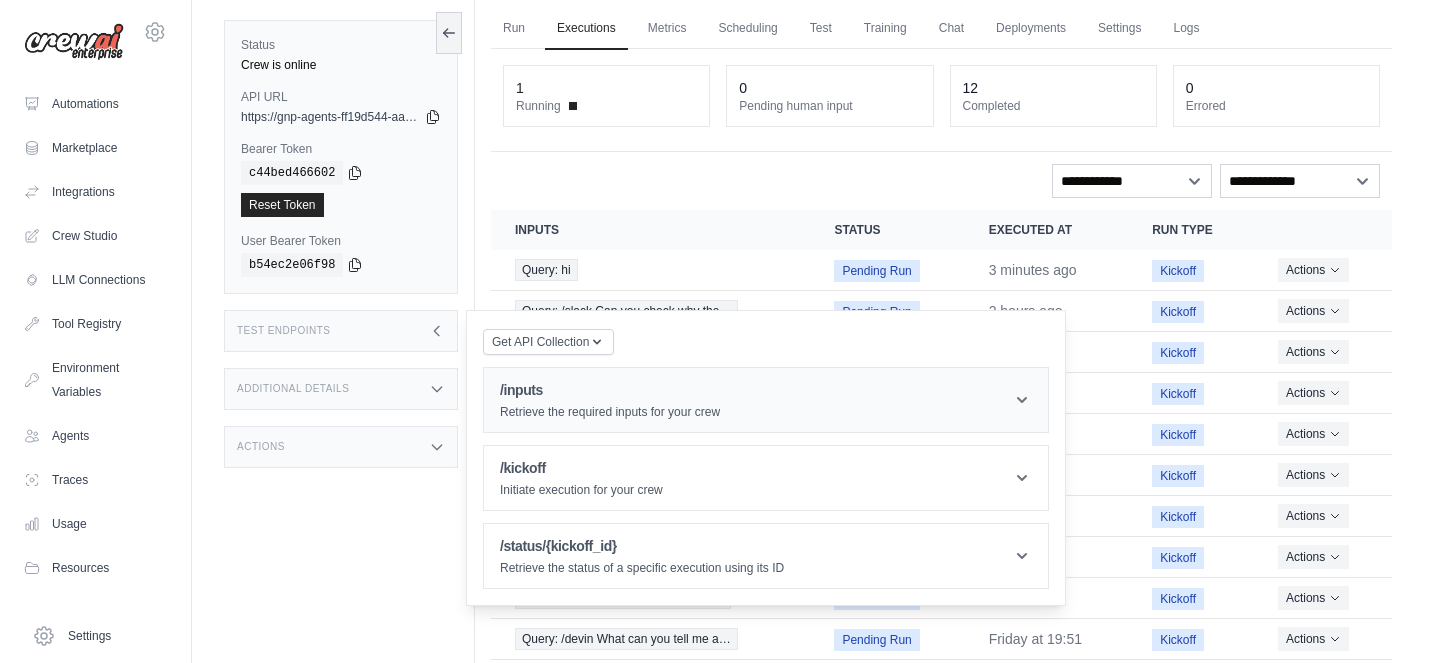 scroll, scrollTop: 165, scrollLeft: 0, axis: vertical 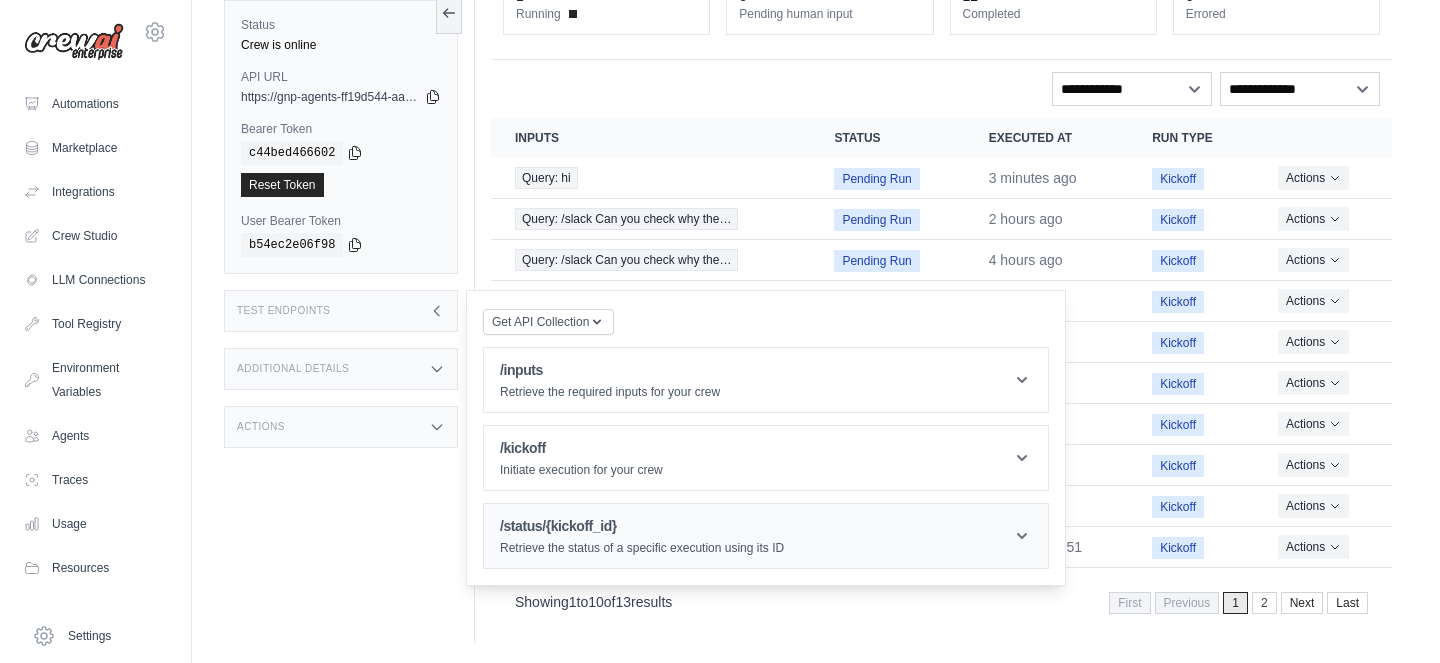 click on "Retrieve the status of a specific execution using its ID" at bounding box center [642, 548] 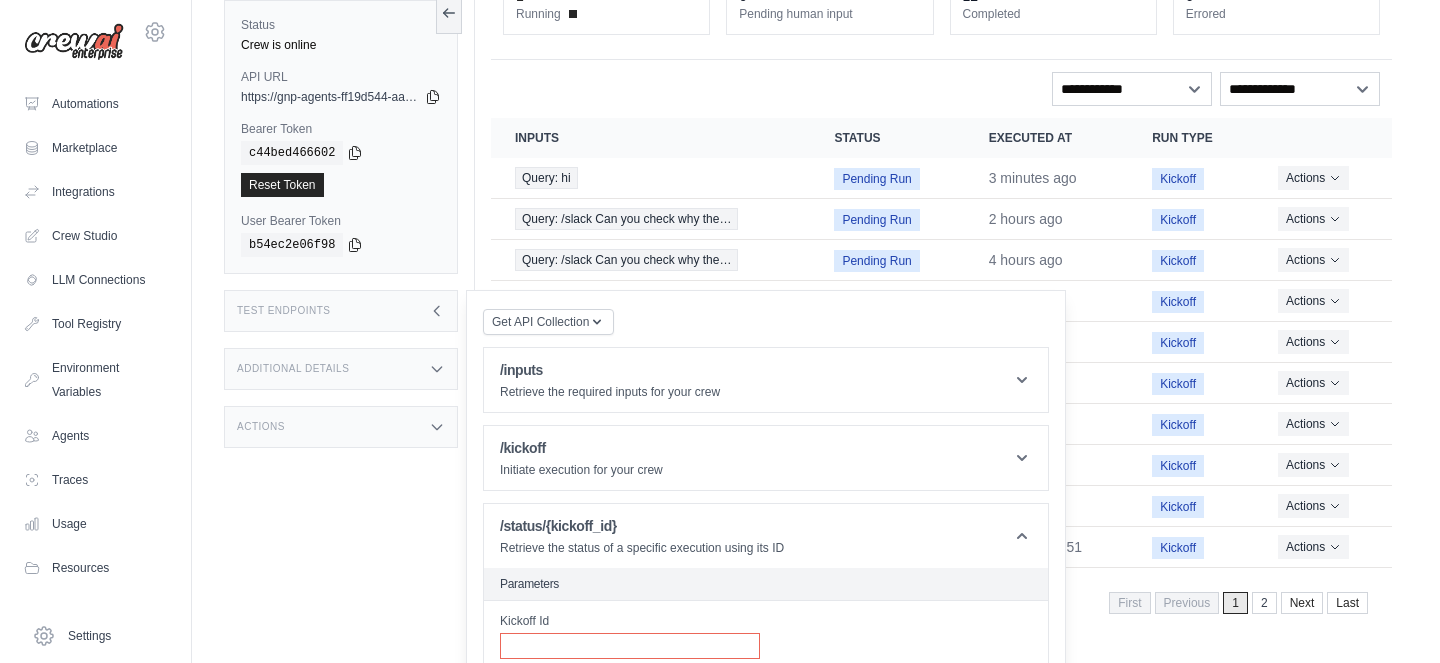 click on "Kickoff Id" at bounding box center [630, 646] 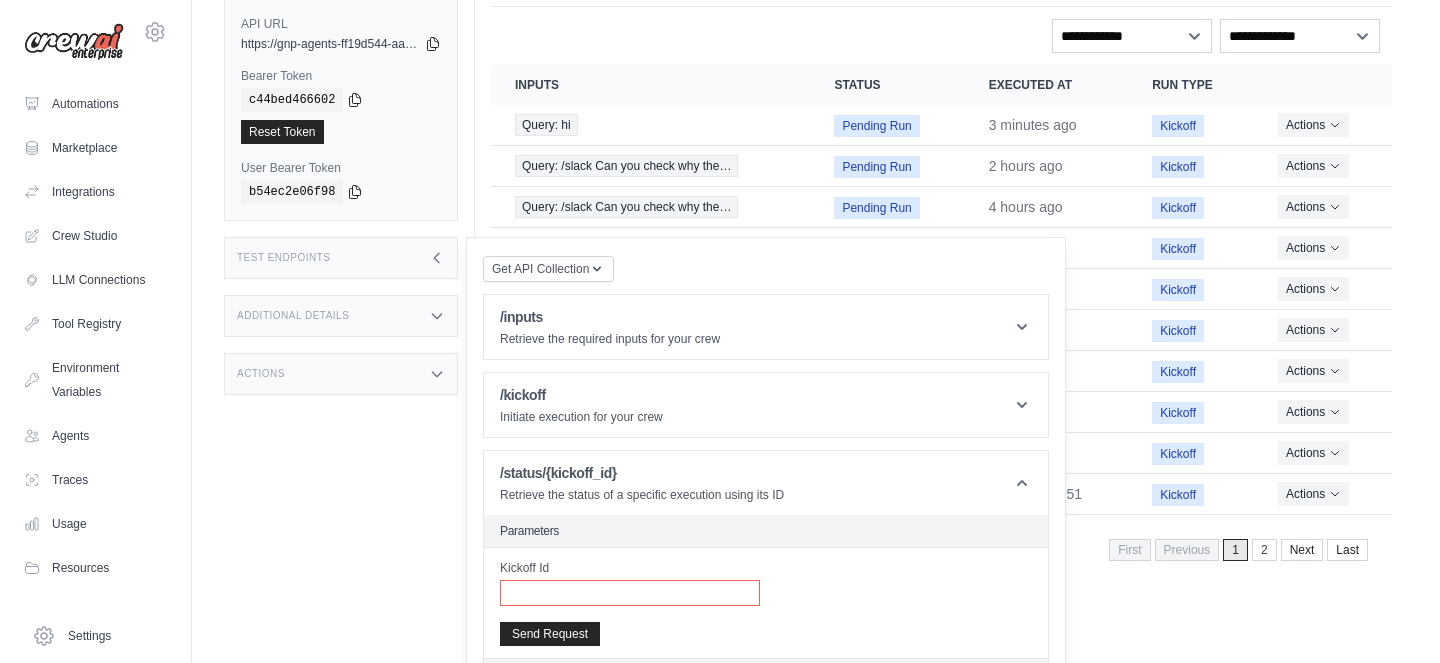 paste on "**********" 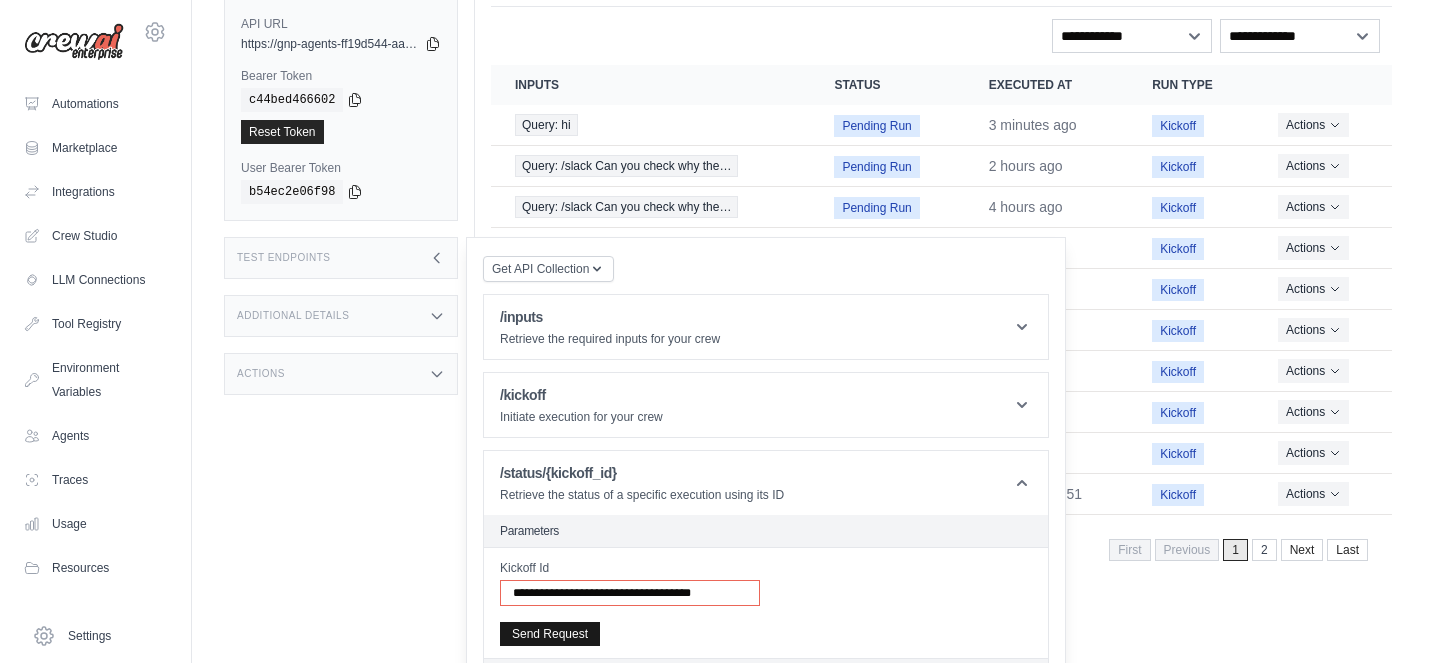 type on "**********" 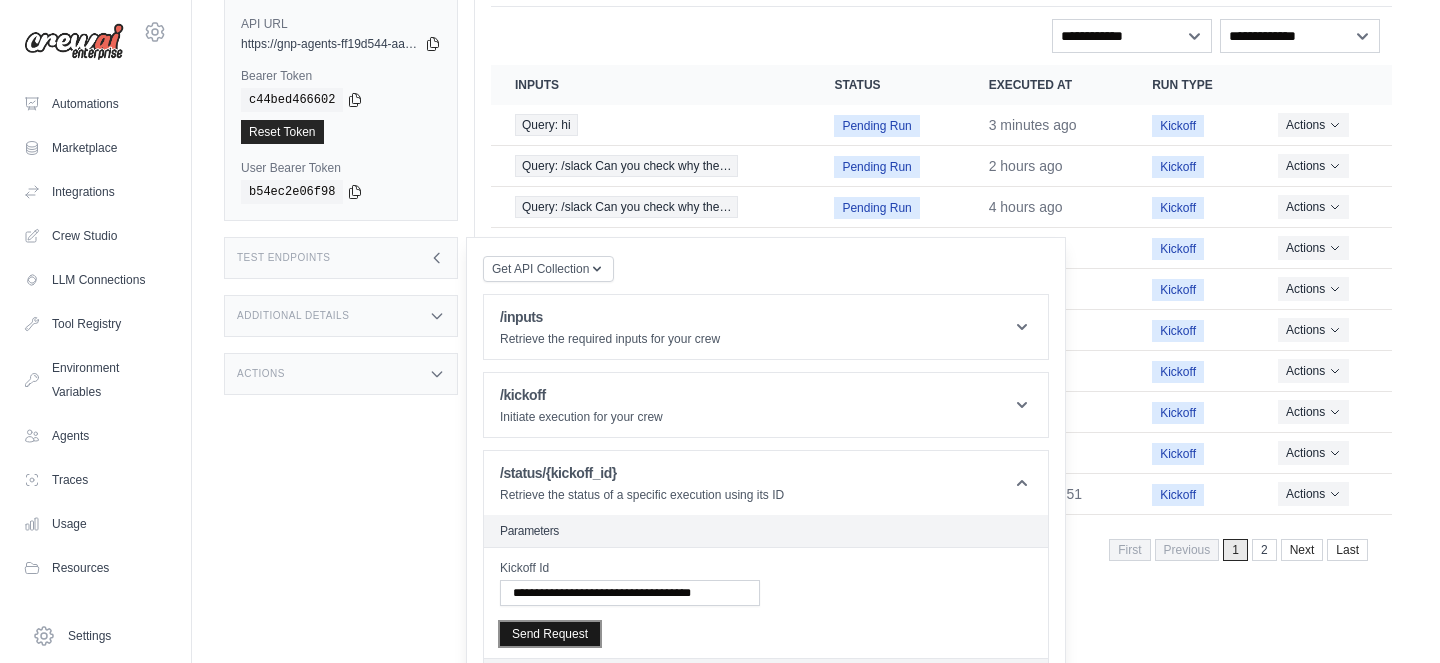 click on "Send Request" at bounding box center [550, 634] 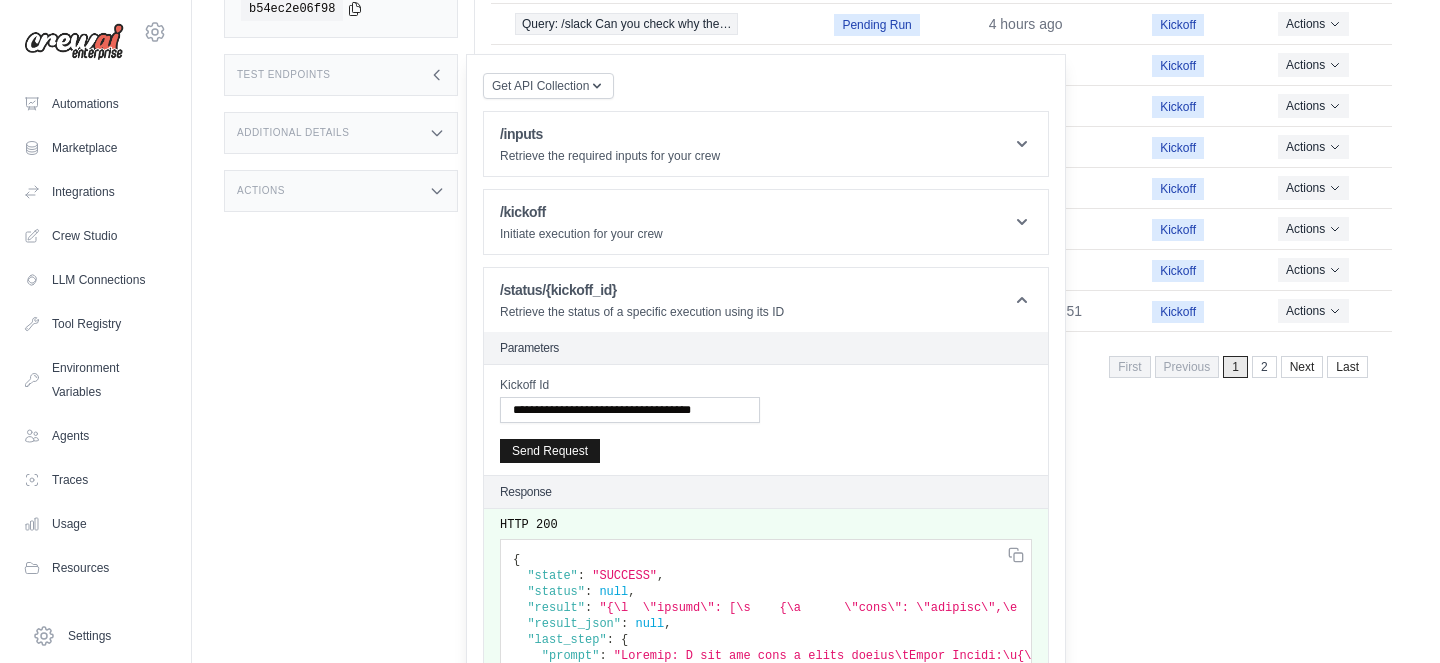 scroll, scrollTop: 406, scrollLeft: 0, axis: vertical 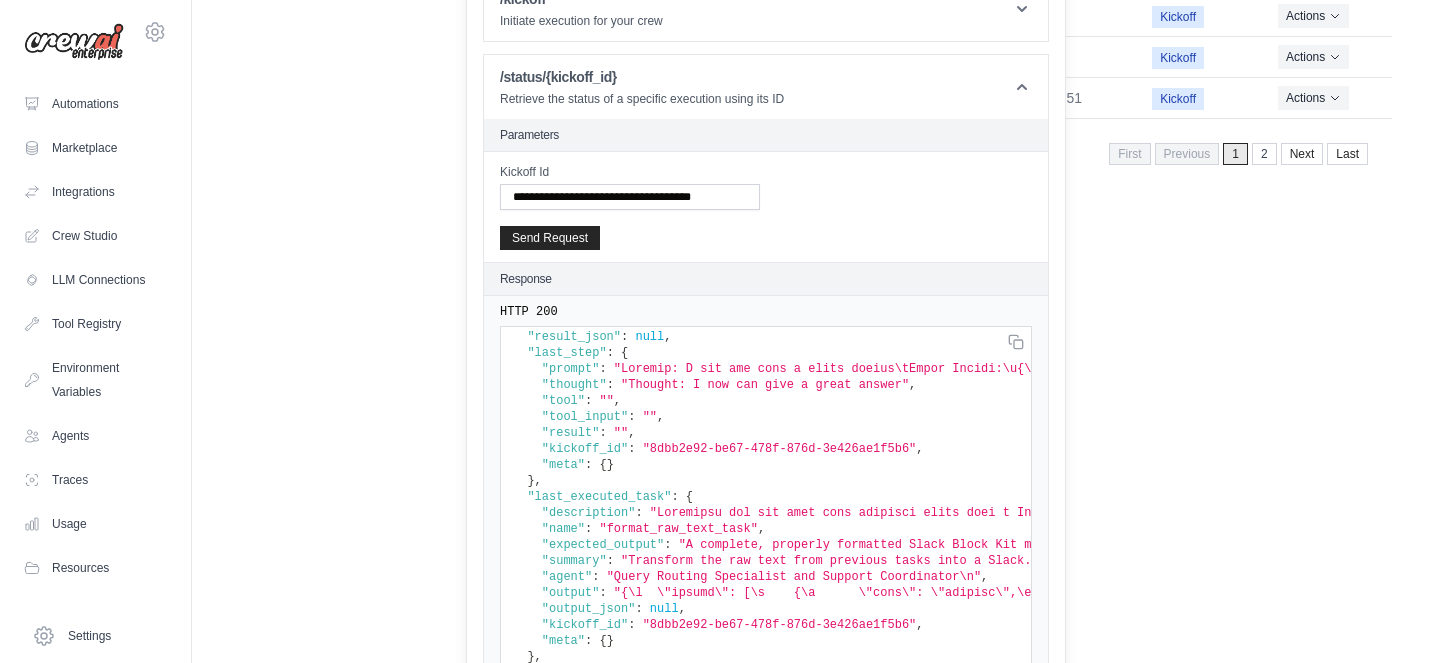 click on ""format_raw_text_task"" at bounding box center (678, 529) 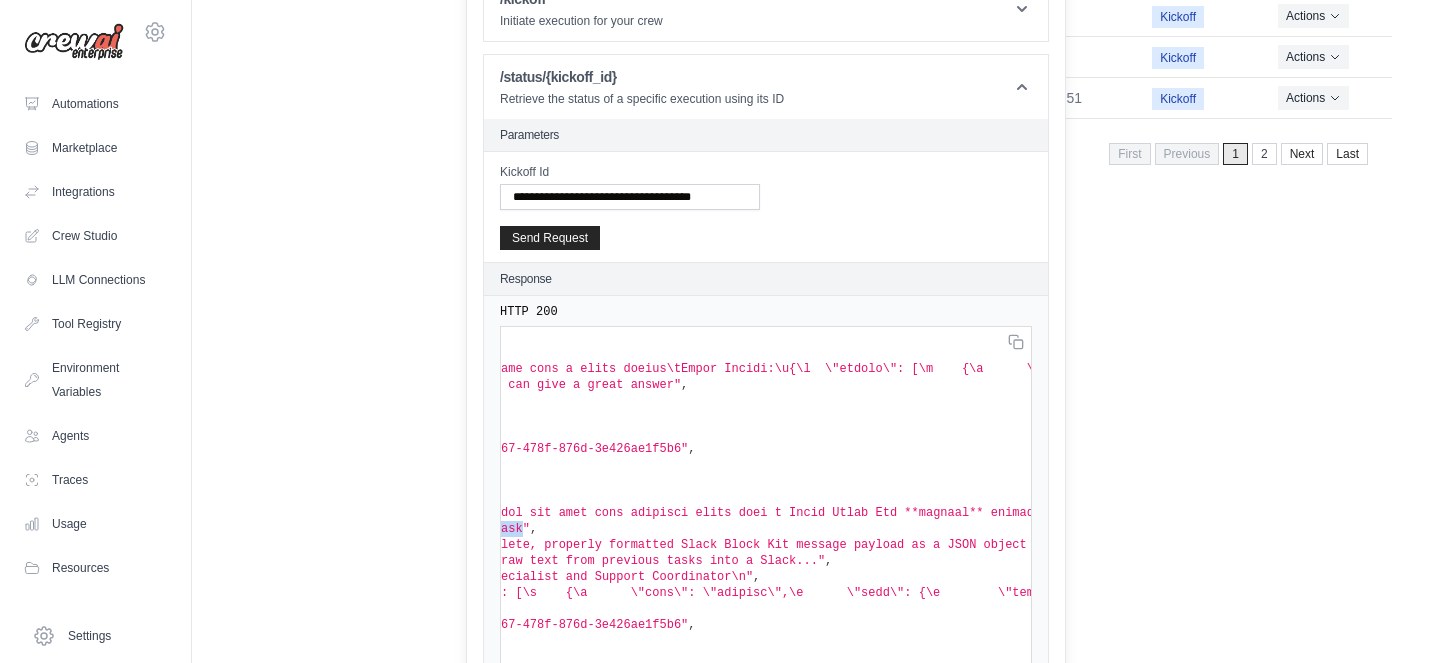 scroll, scrollTop: 74, scrollLeft: 0, axis: vertical 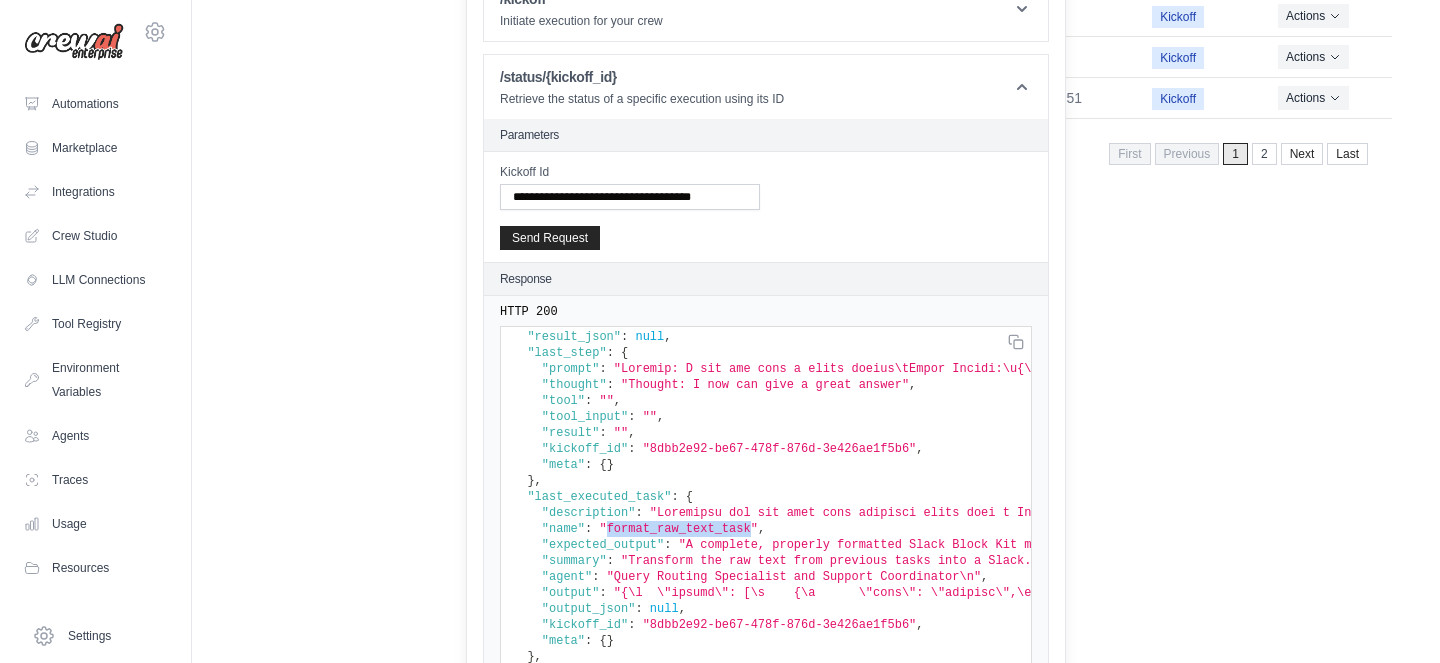 click on "ehsan.waris@gelato.com
Gelato ✓
Gelato AS - Sandbox
ewaris
Settings
Automations
GitHub" at bounding box center [720, -200] 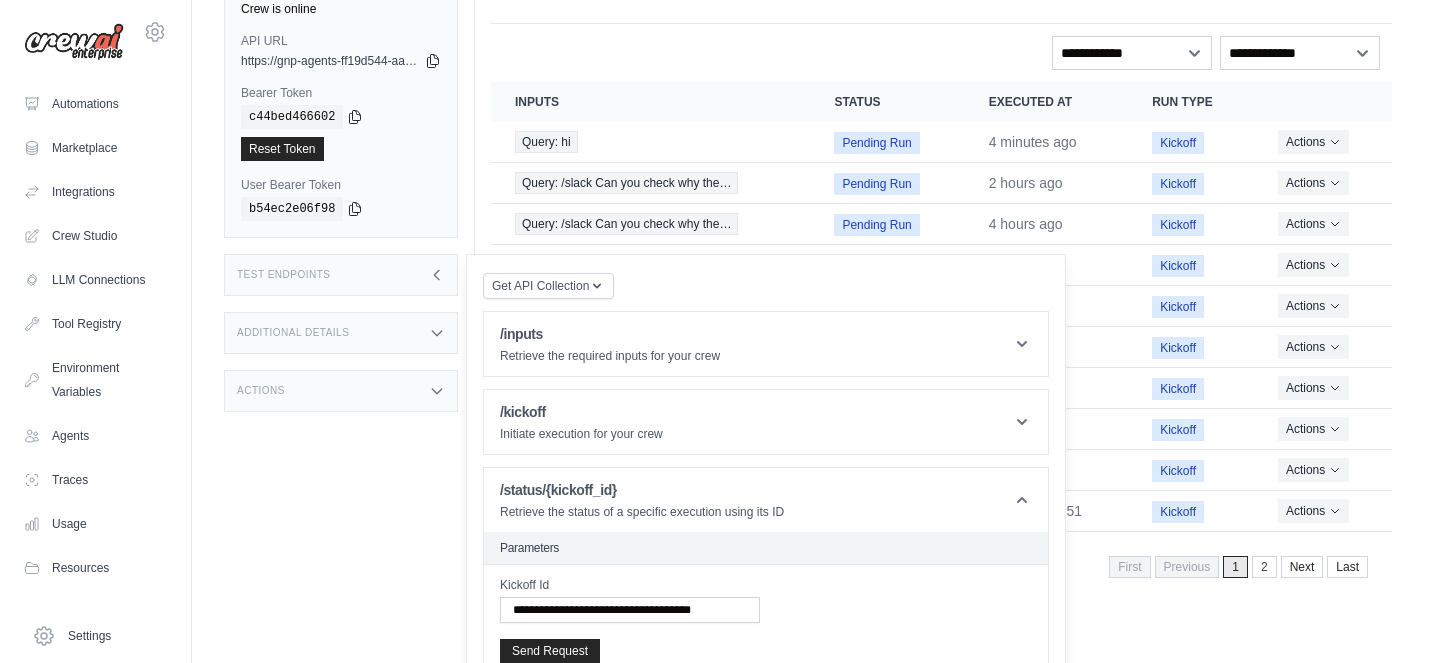 scroll, scrollTop: 0, scrollLeft: 0, axis: both 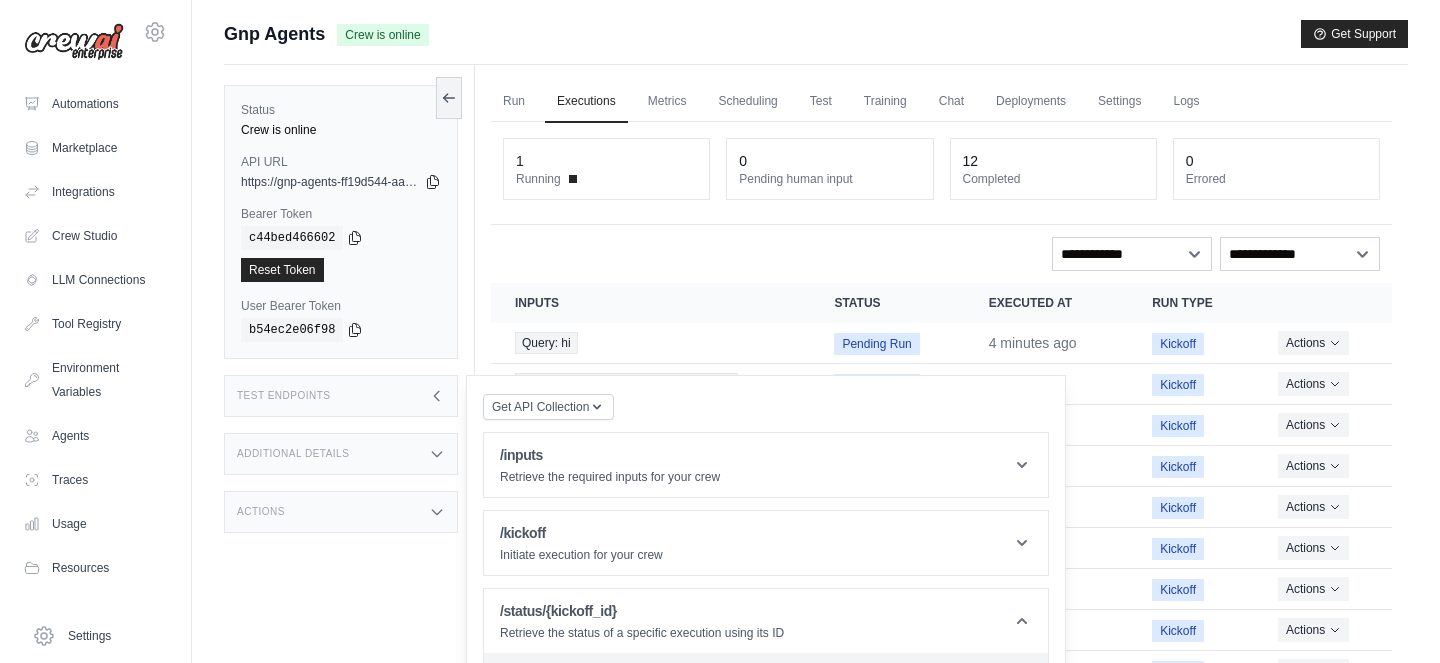 click 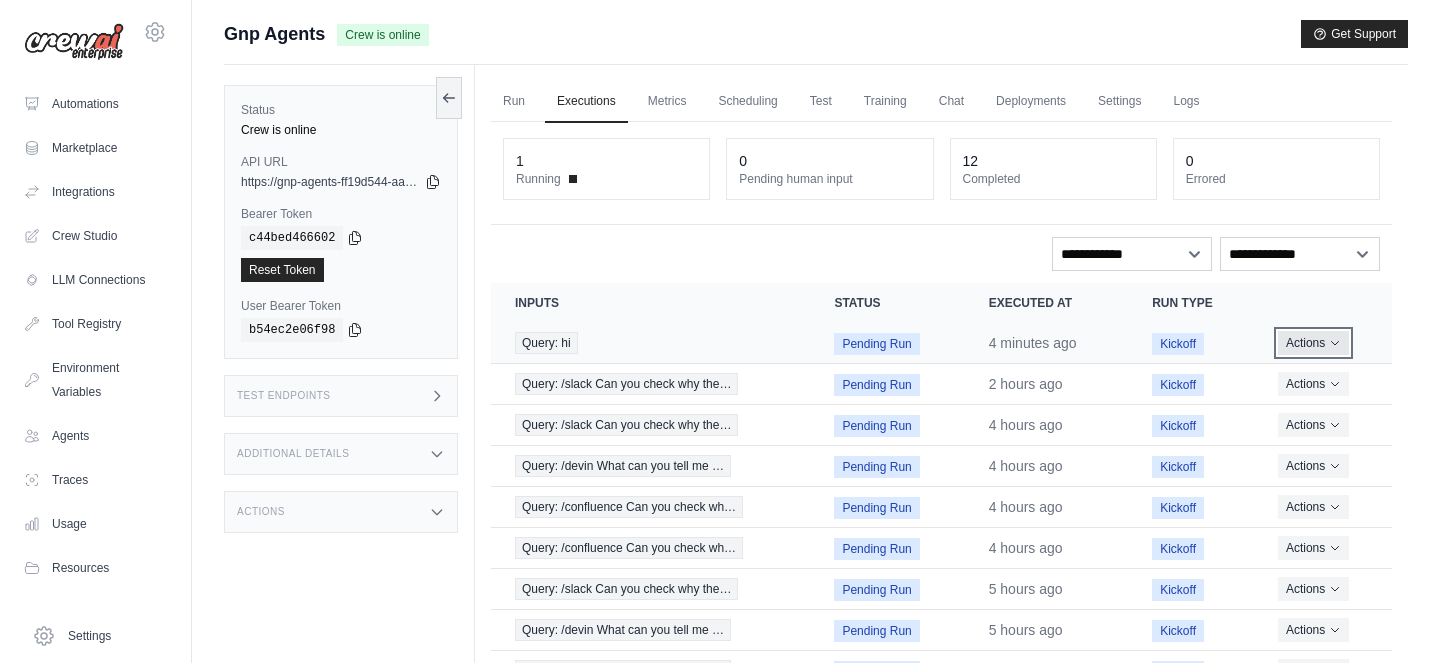 click 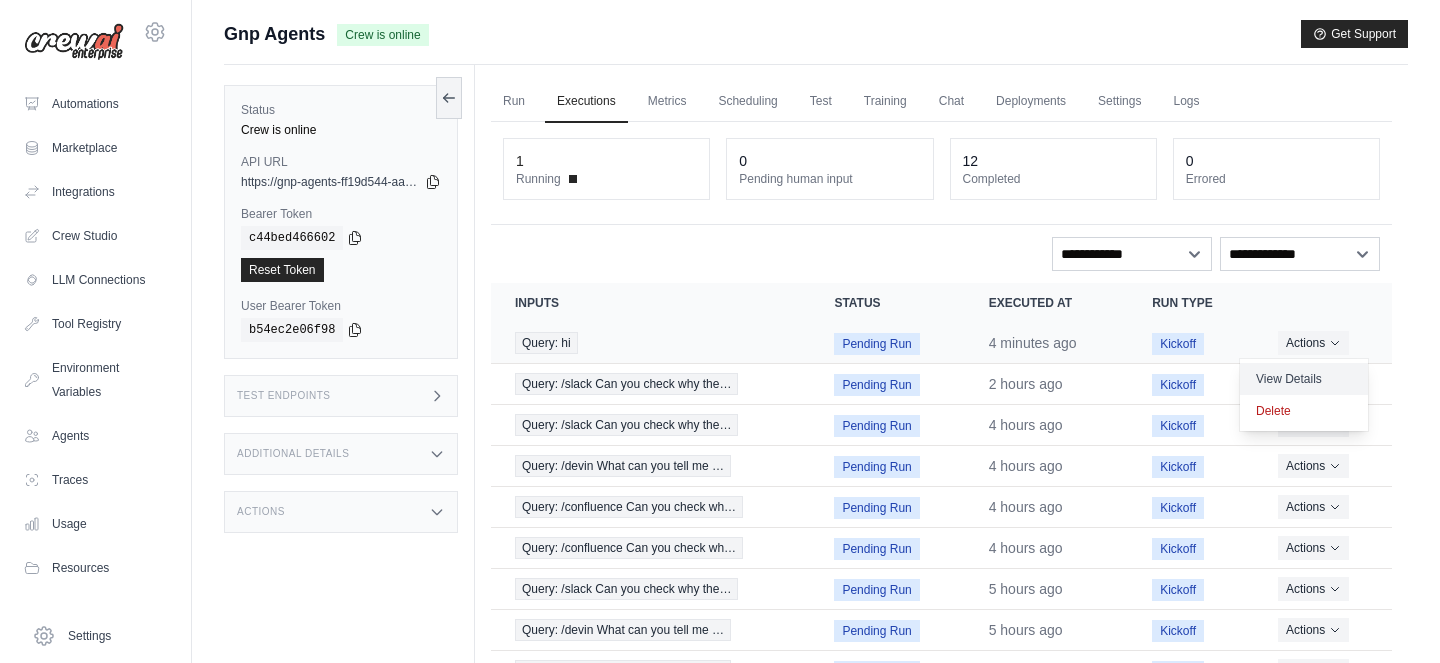 click on "View Details" at bounding box center (1304, 379) 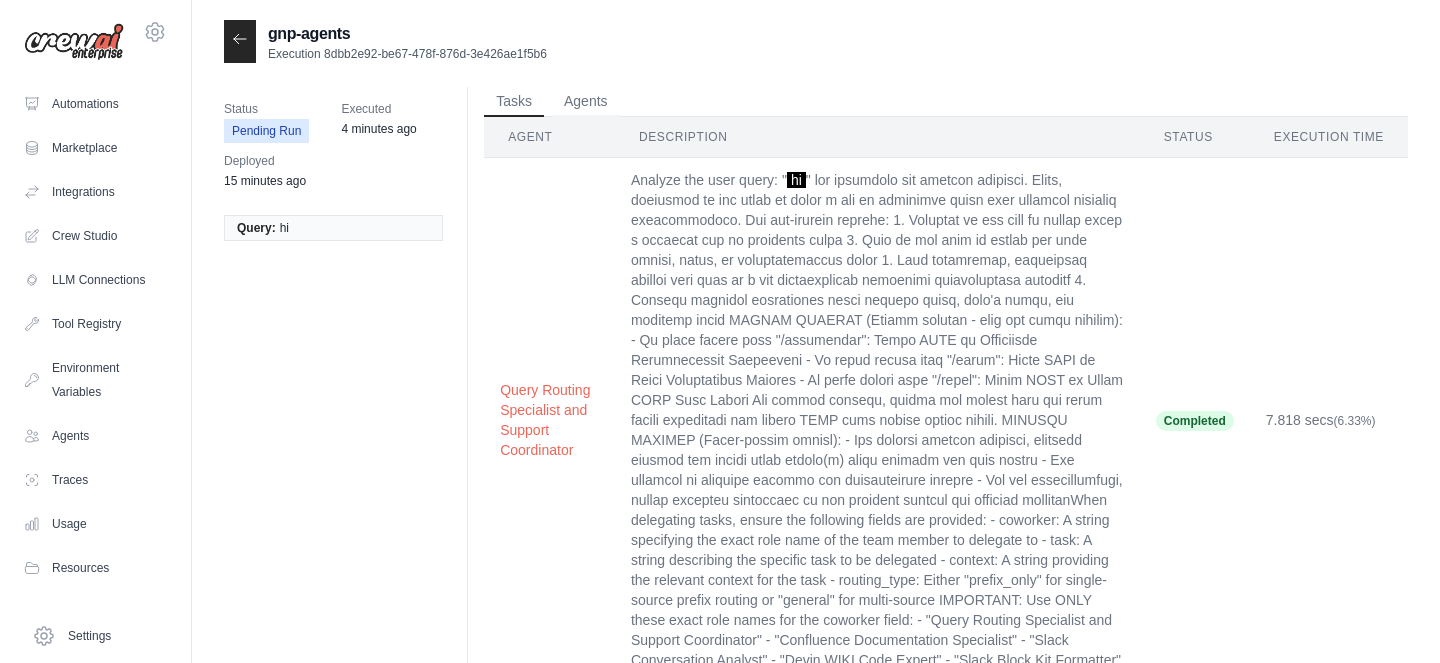 scroll, scrollTop: 0, scrollLeft: 0, axis: both 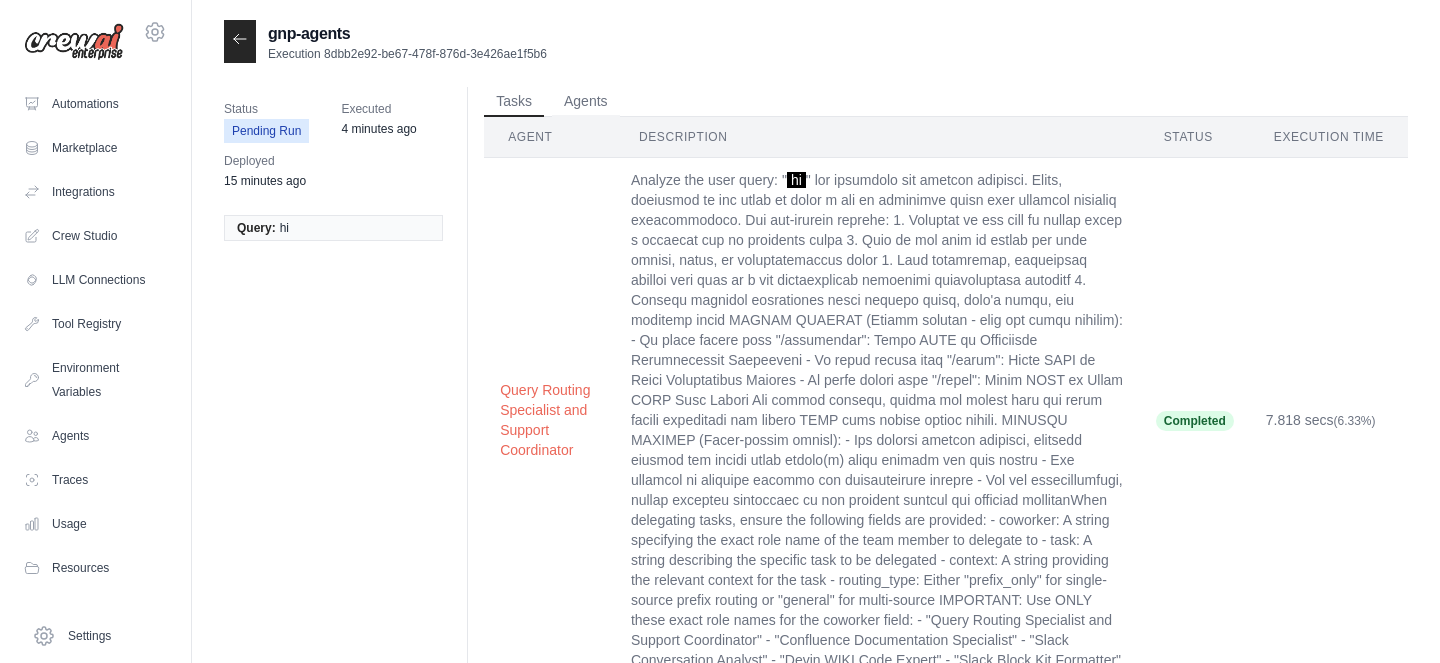 click 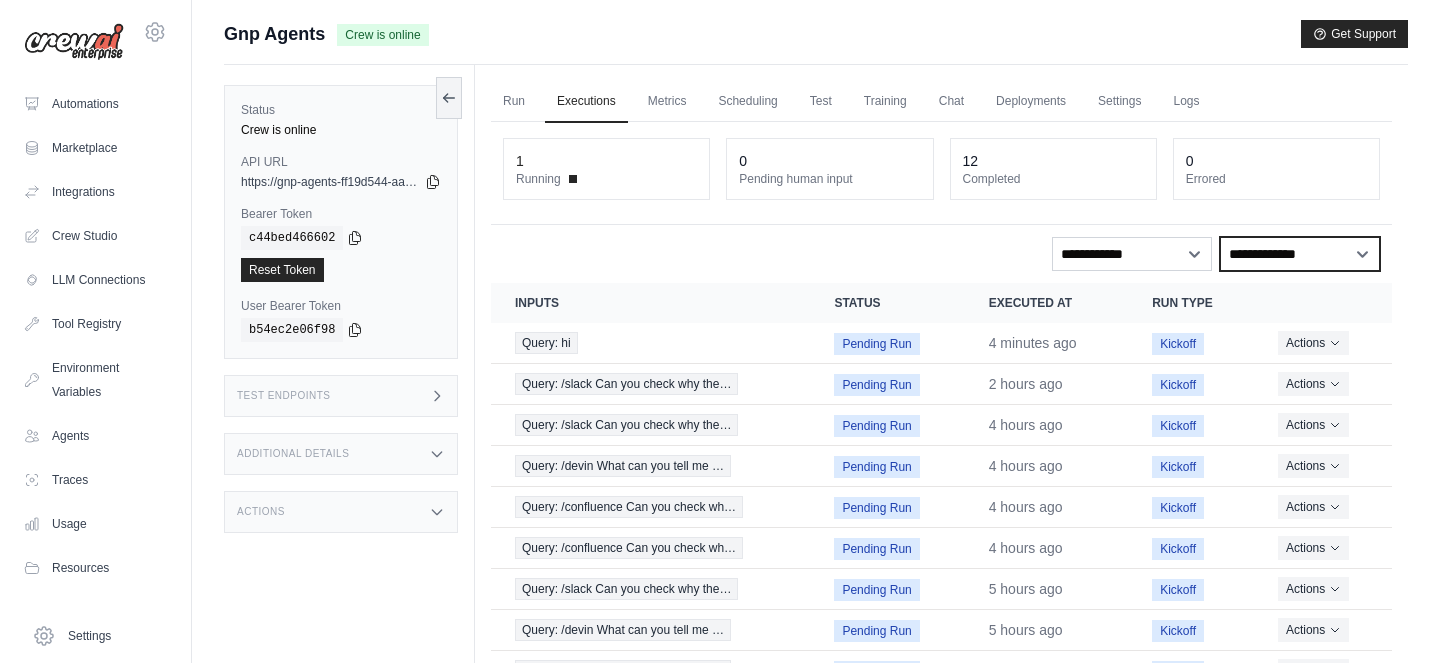 click on "**********" at bounding box center [1300, 254] 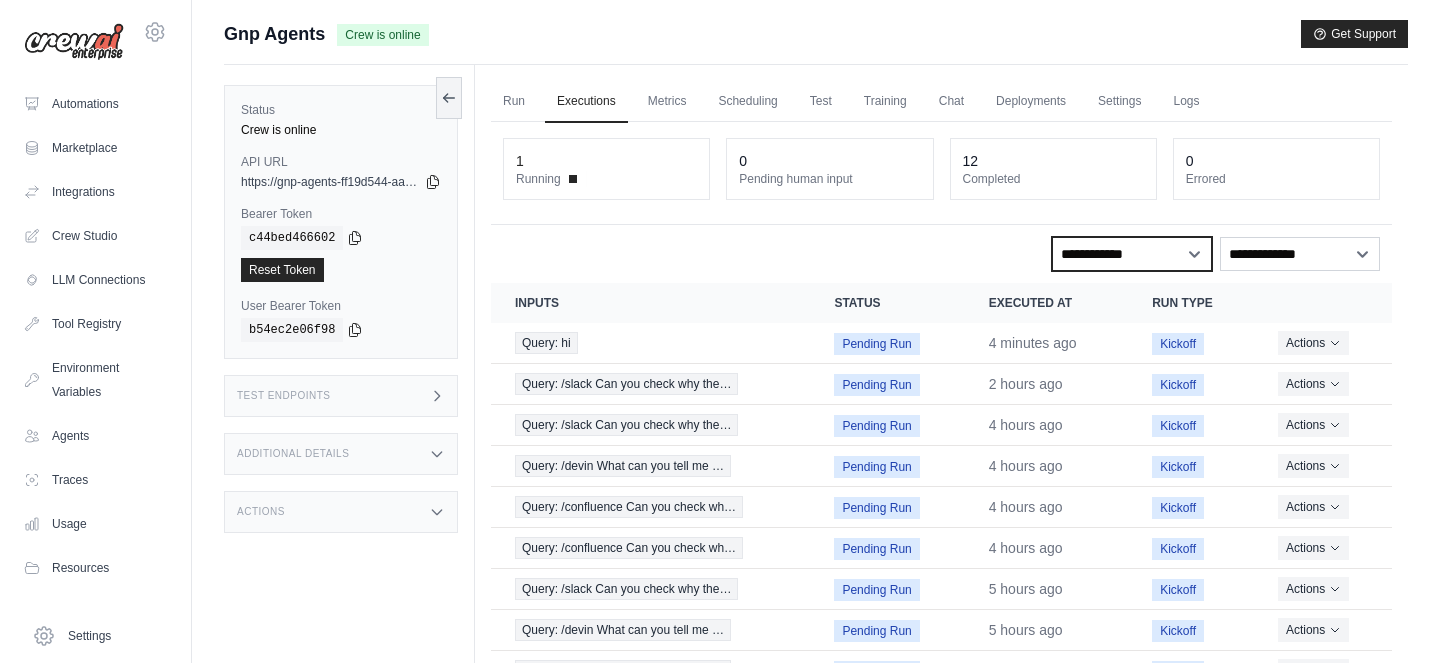 click on "**********" at bounding box center [1132, 254] 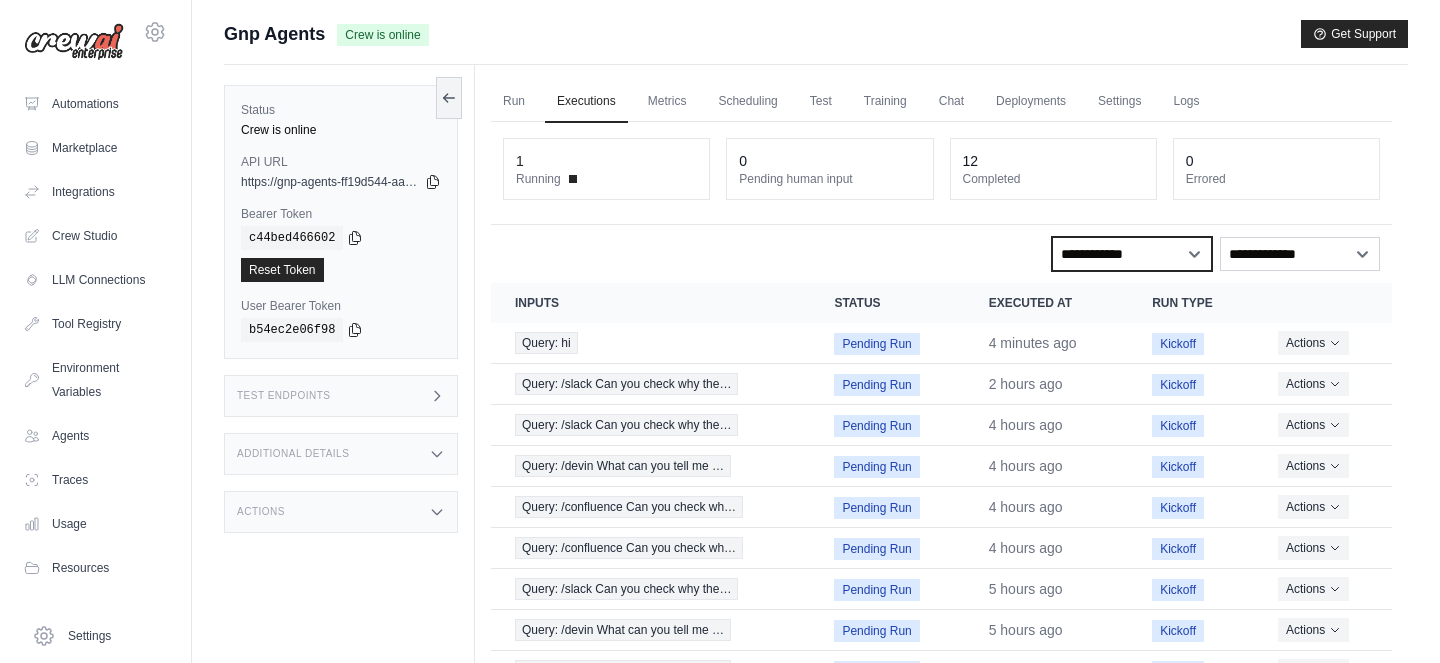 select on "**********" 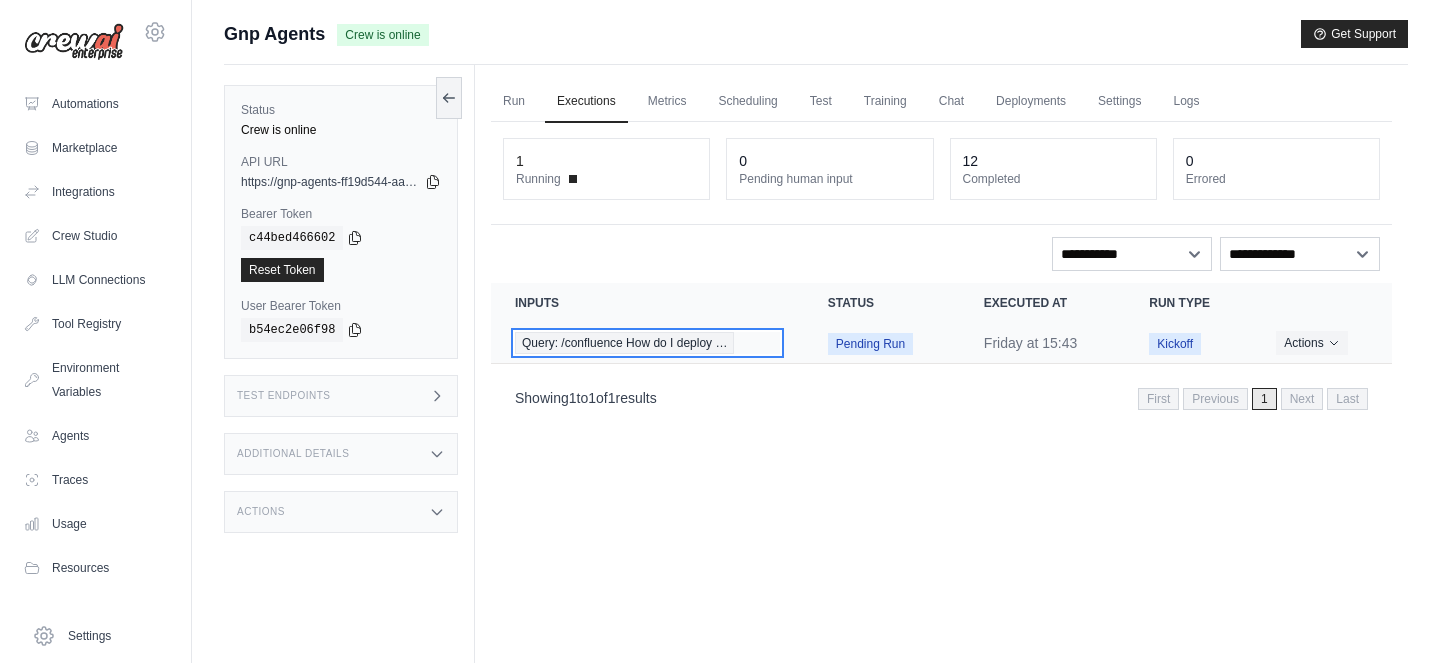 click on "Query:
/confluence How do I deploy …" at bounding box center [624, 343] 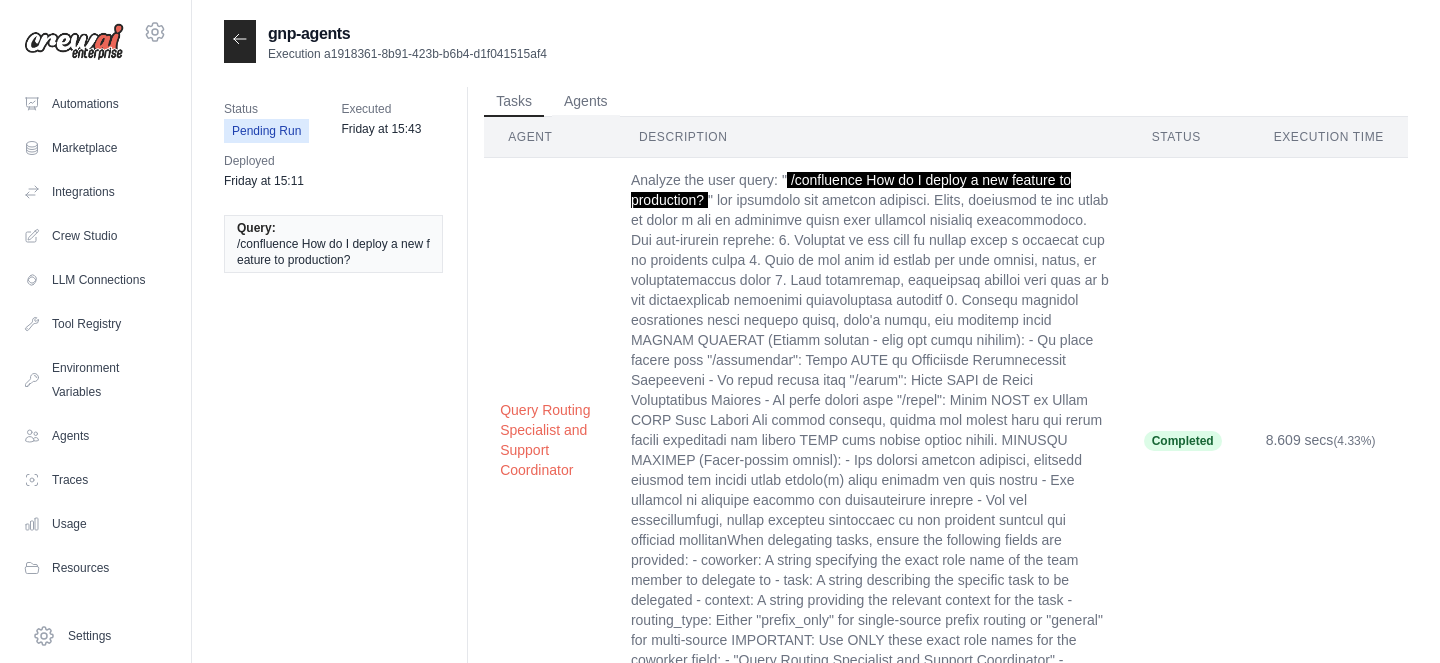 scroll, scrollTop: 0, scrollLeft: 0, axis: both 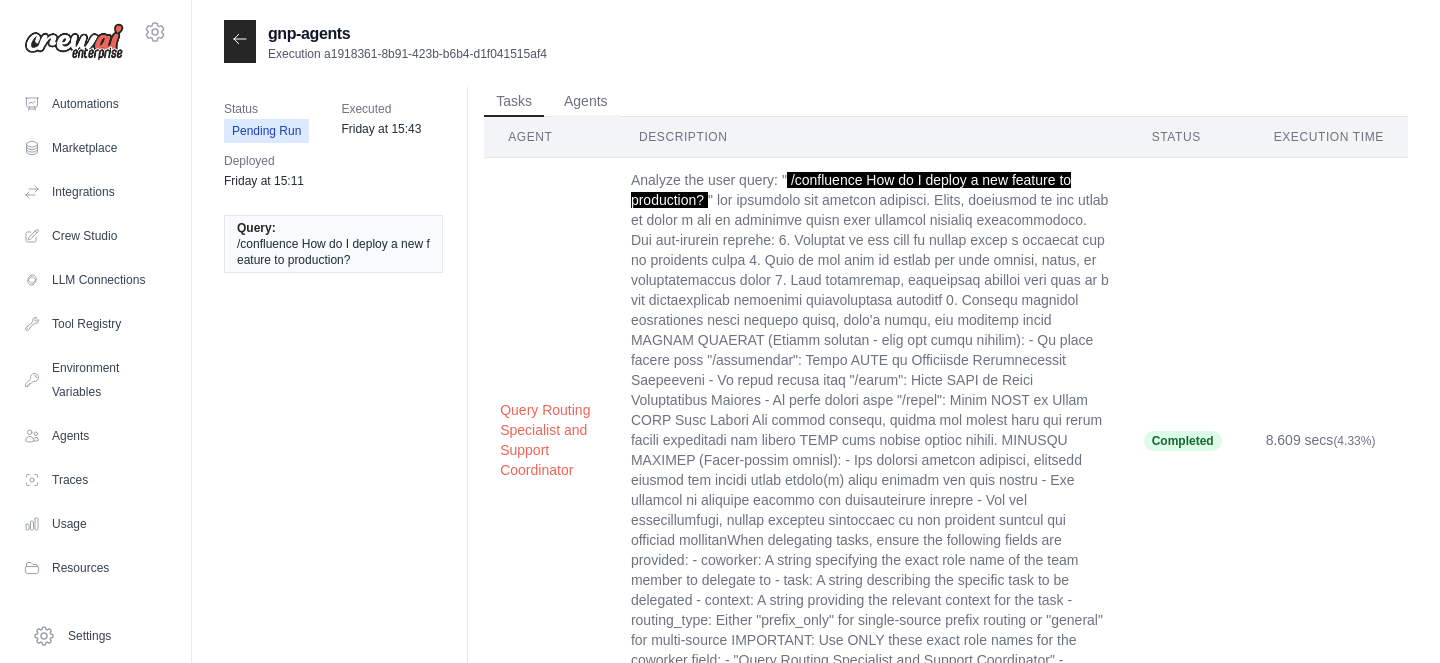 click 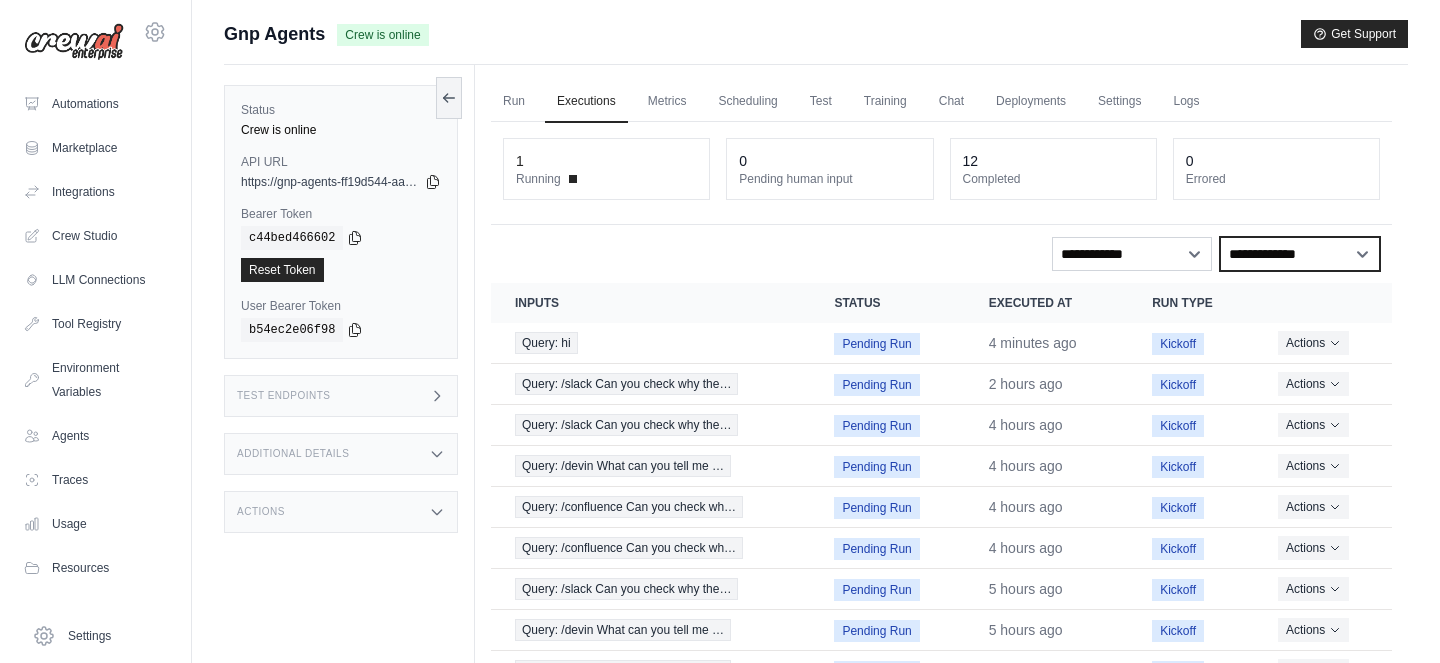 click on "**********" at bounding box center (1300, 254) 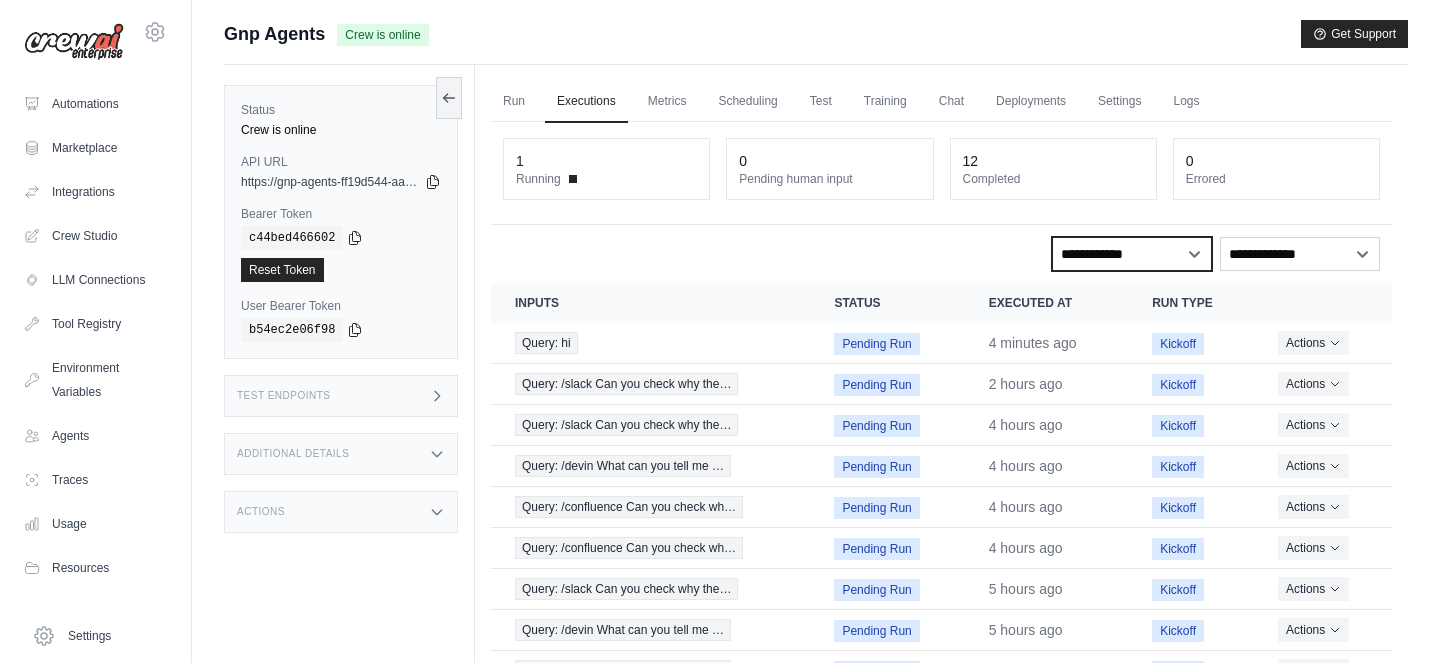 click on "**********" at bounding box center (1132, 254) 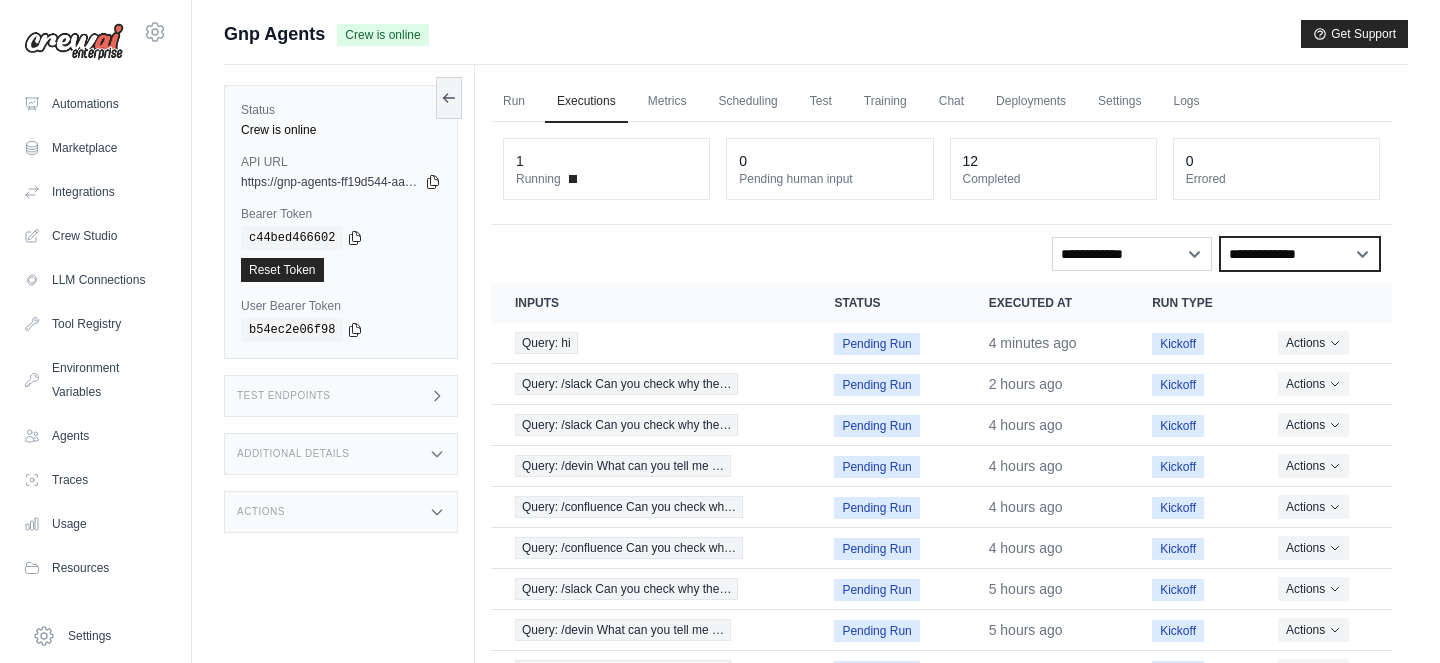 click on "**********" at bounding box center [1300, 254] 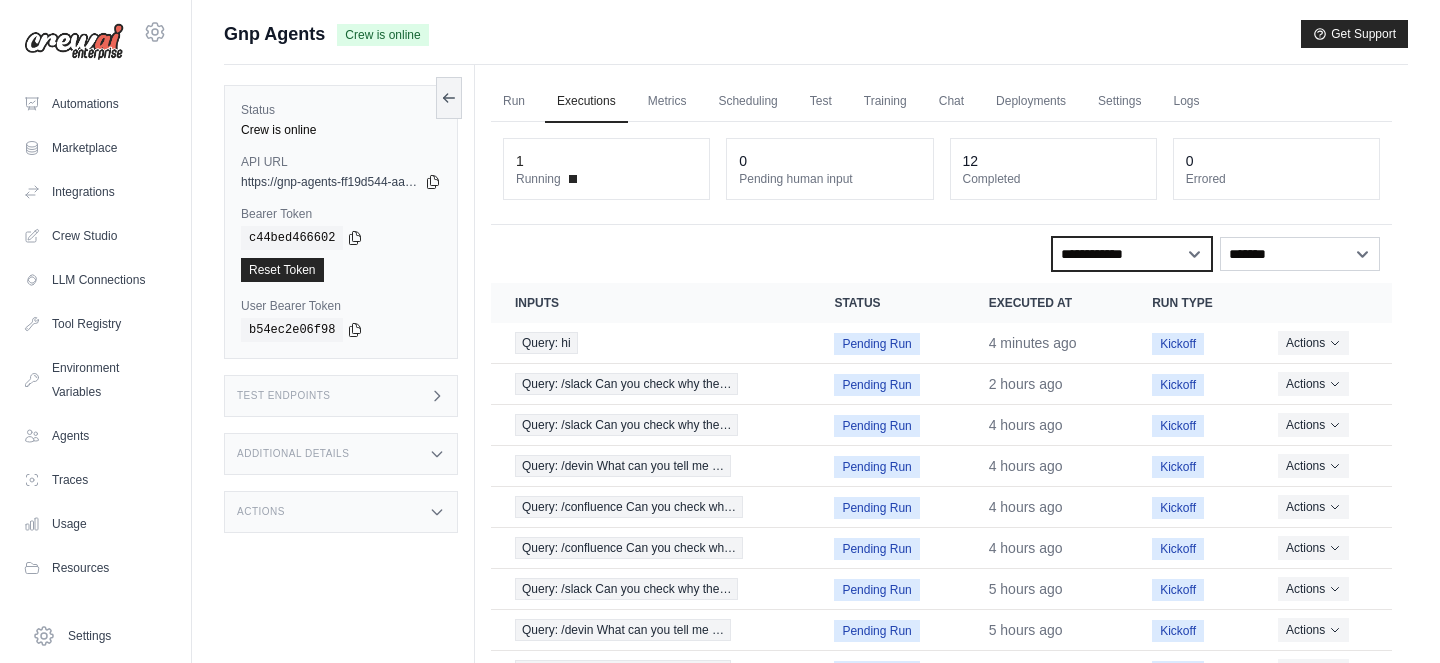 click on "**********" at bounding box center (1132, 254) 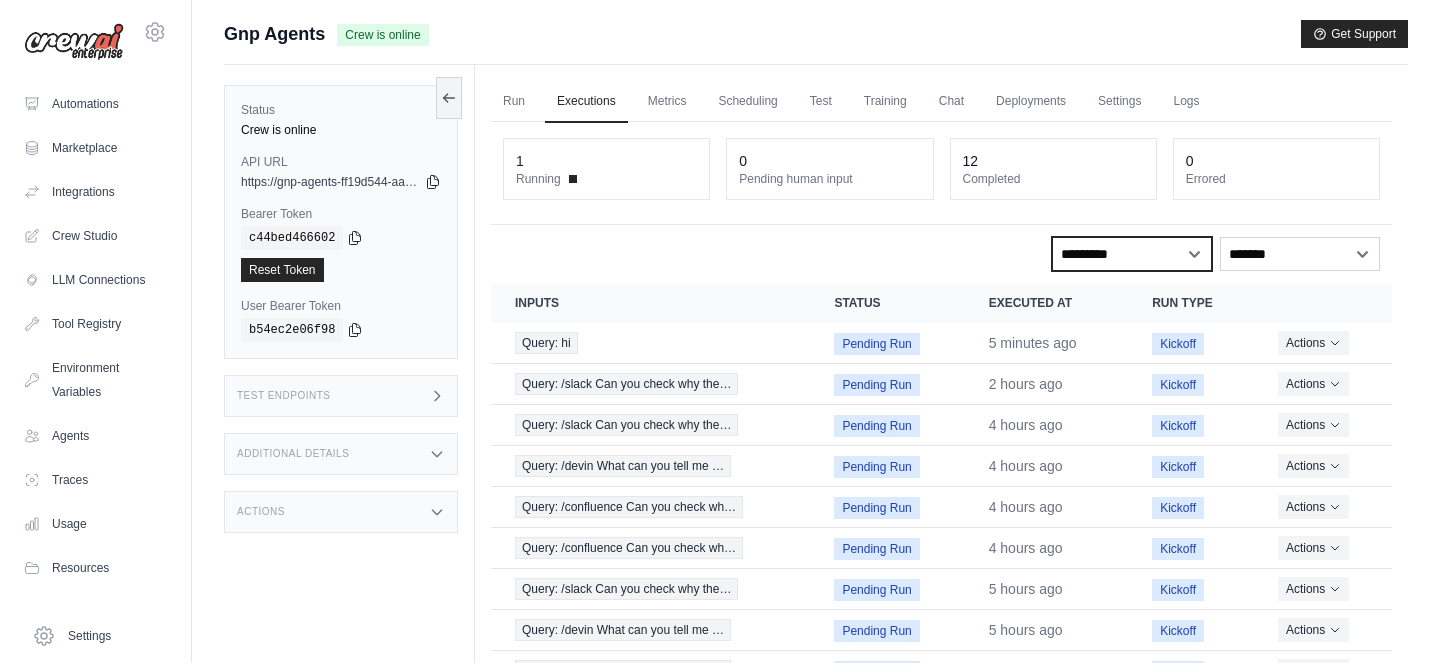 scroll, scrollTop: 165, scrollLeft: 0, axis: vertical 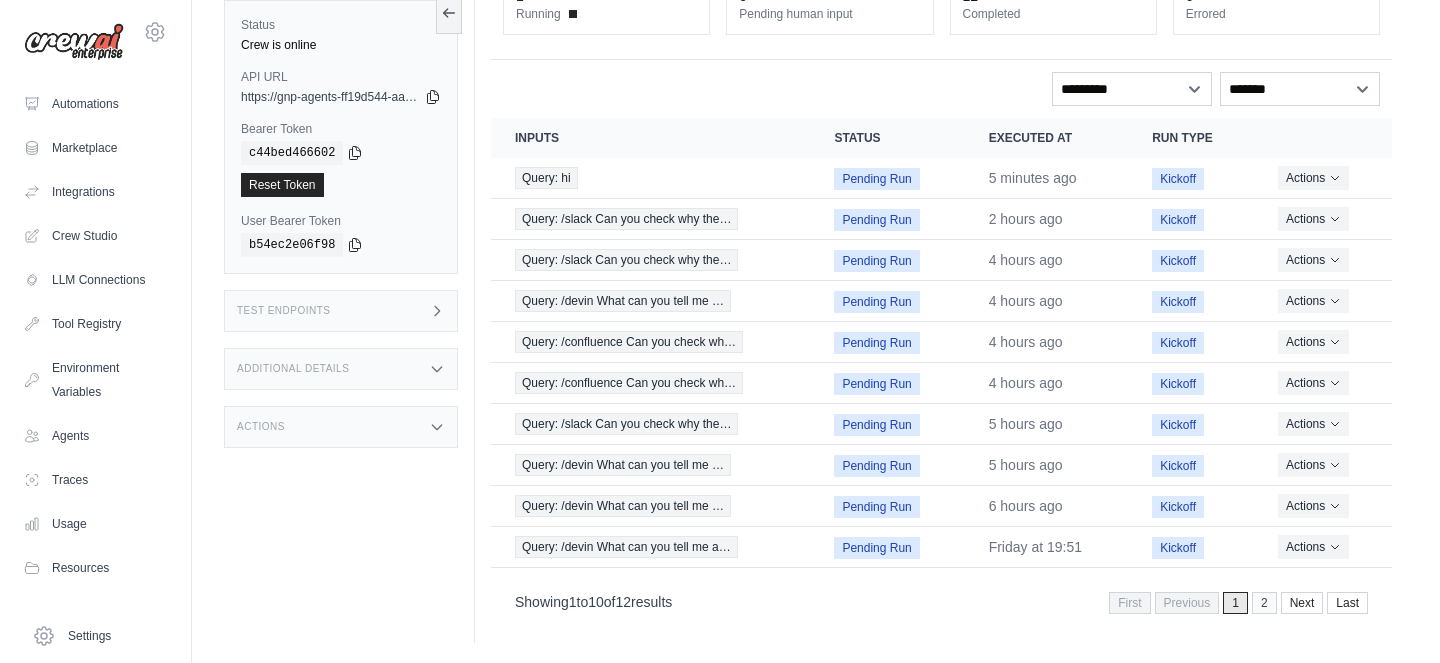 click on "2" at bounding box center [1264, 603] 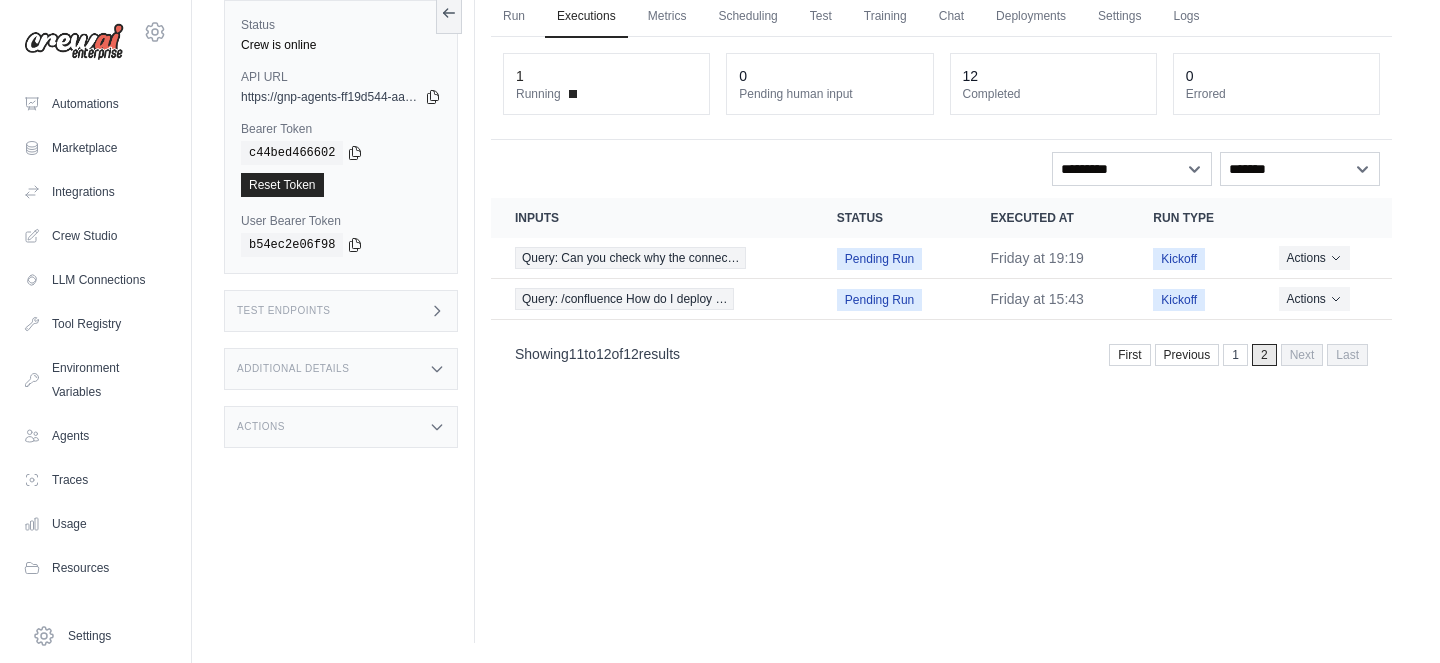 scroll, scrollTop: 85, scrollLeft: 0, axis: vertical 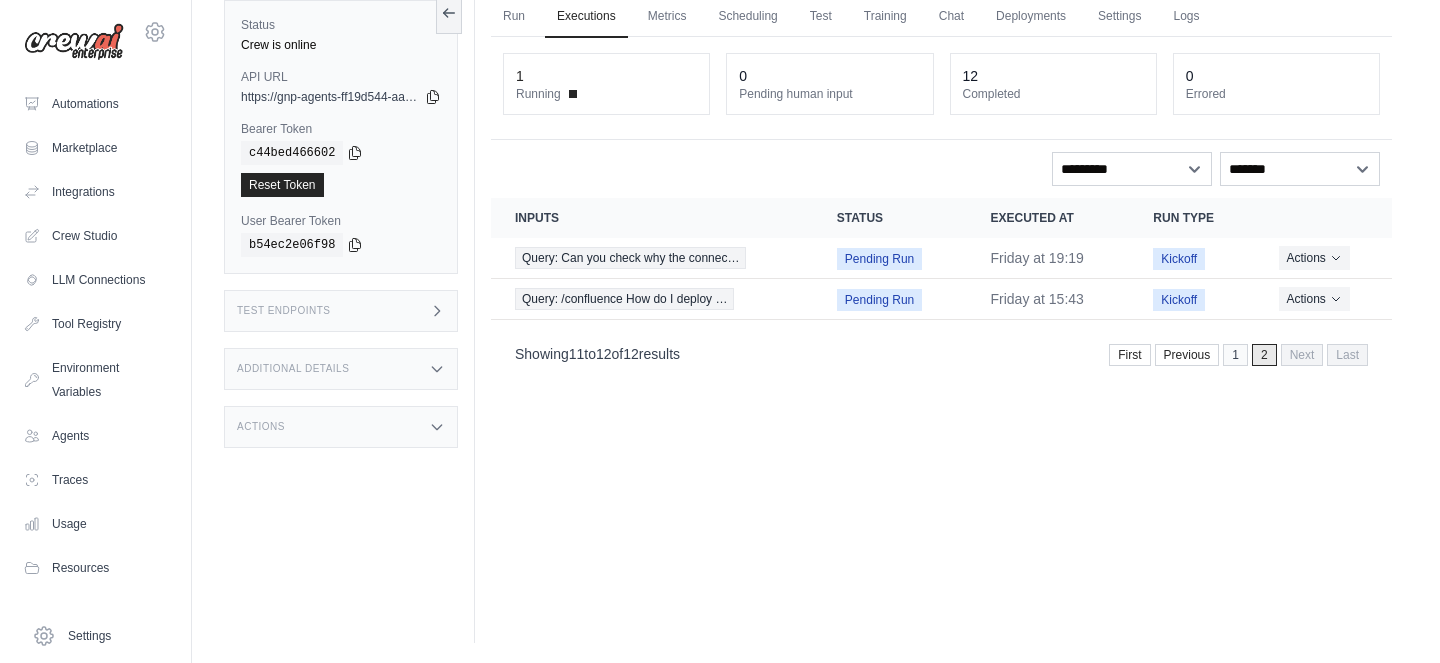 click on "1" at bounding box center (1235, 355) 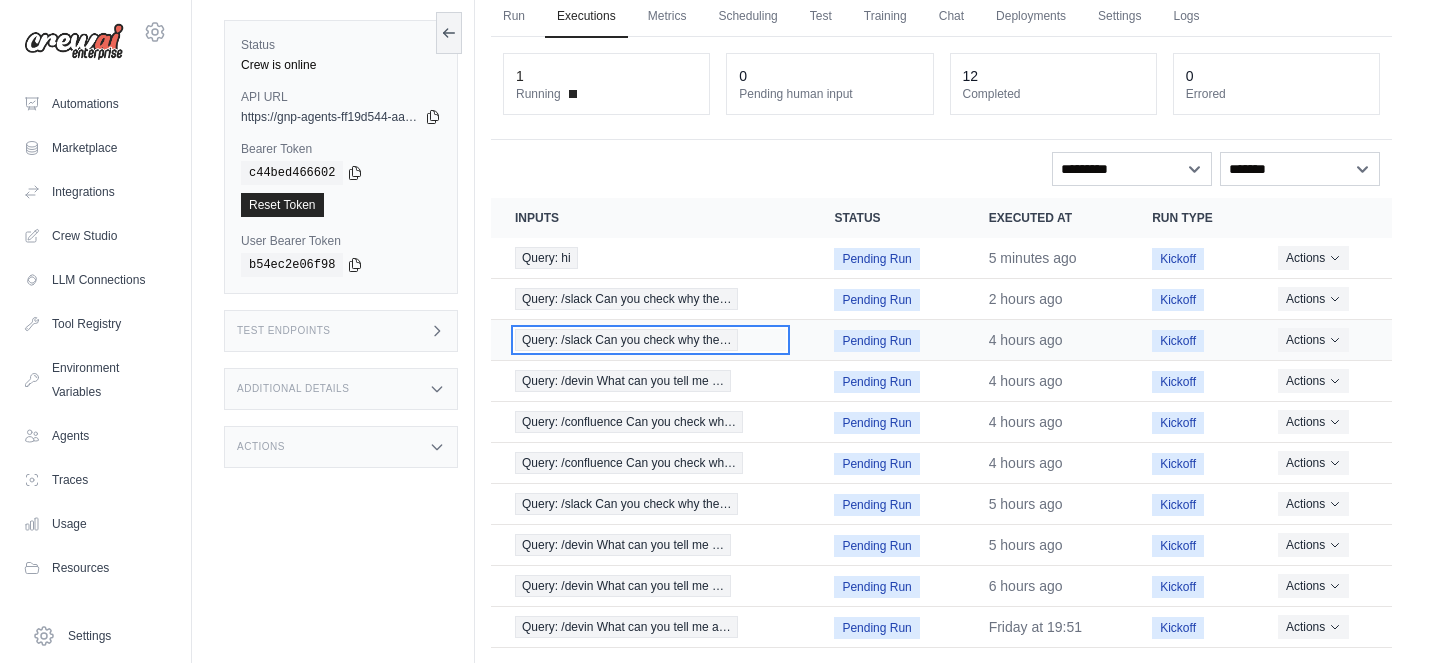 click on "Query:
/slack Can you check why the…" at bounding box center [626, 340] 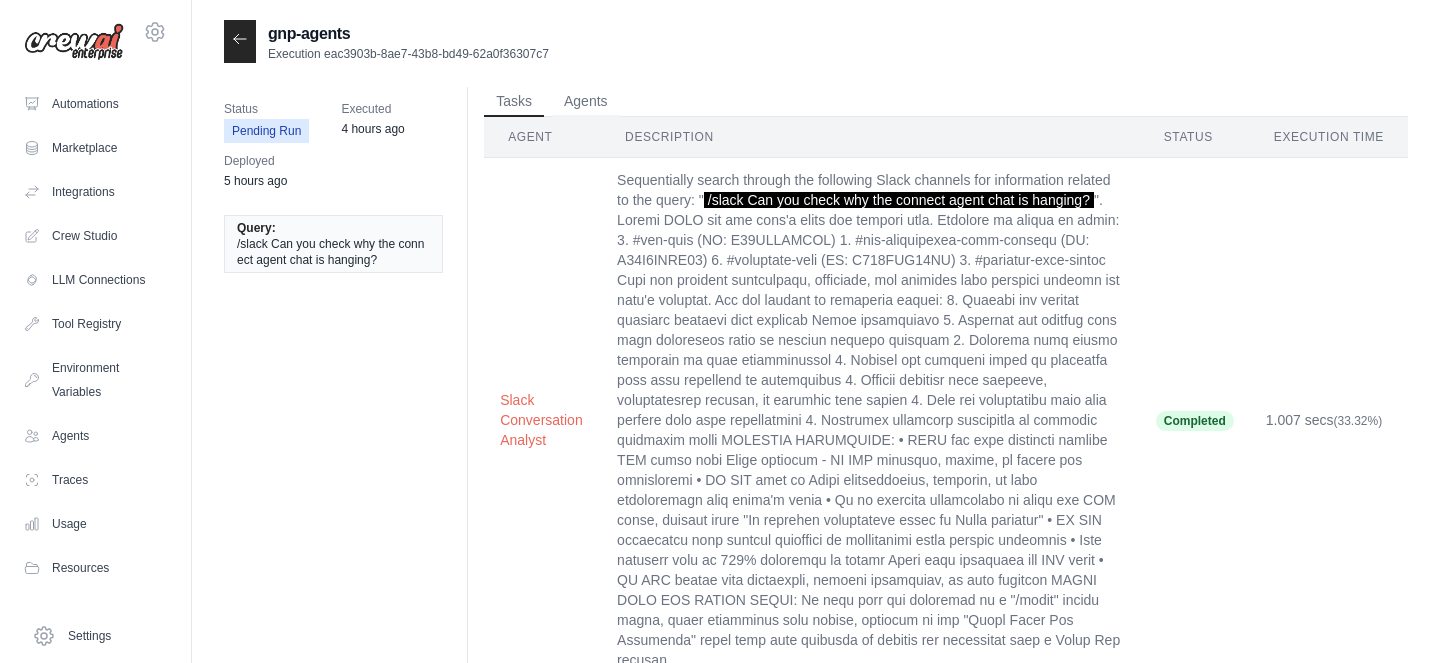 scroll, scrollTop: 0, scrollLeft: 0, axis: both 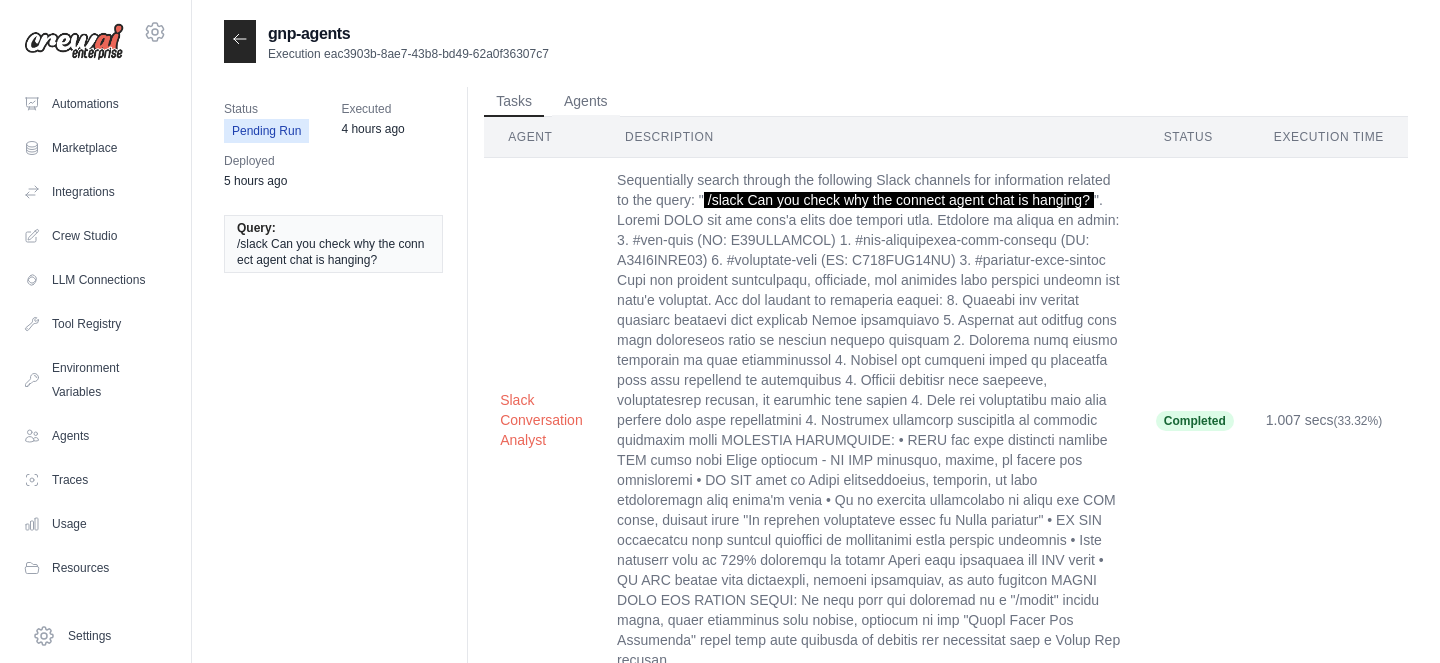 click 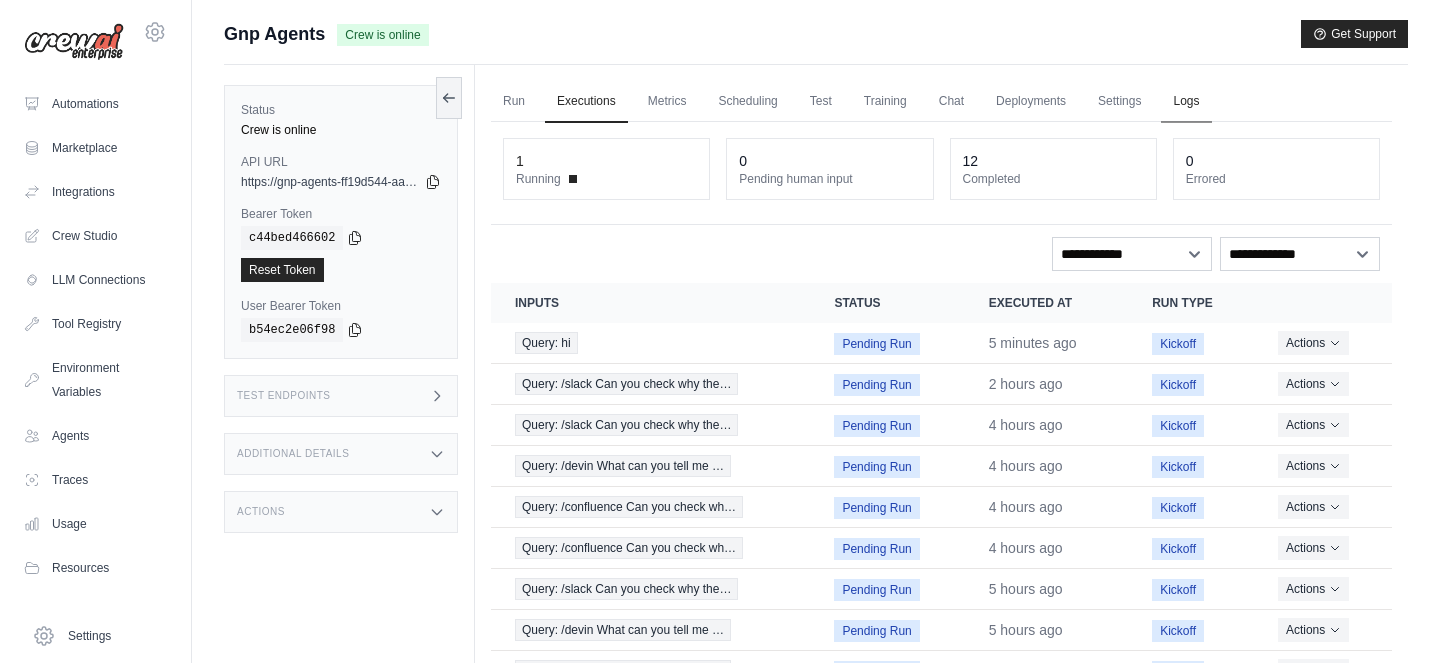 click on "Logs" at bounding box center [1186, 102] 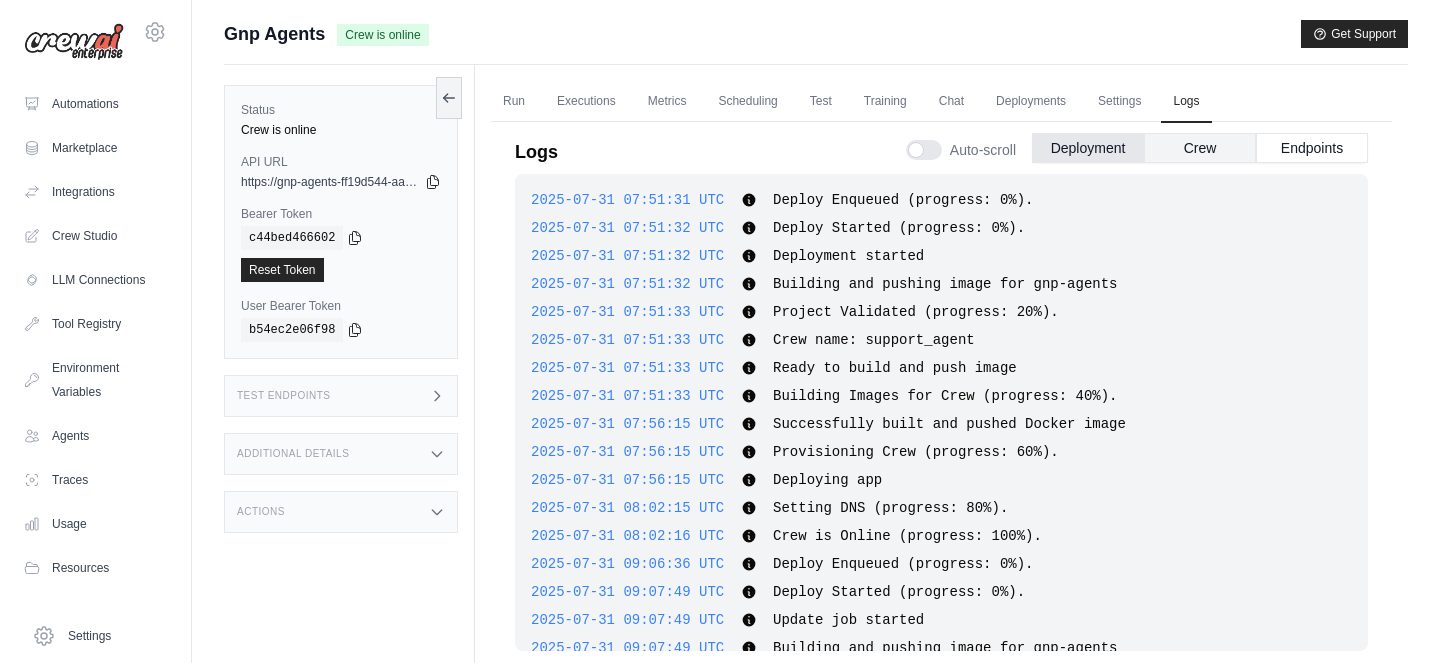 scroll, scrollTop: 7198, scrollLeft: 0, axis: vertical 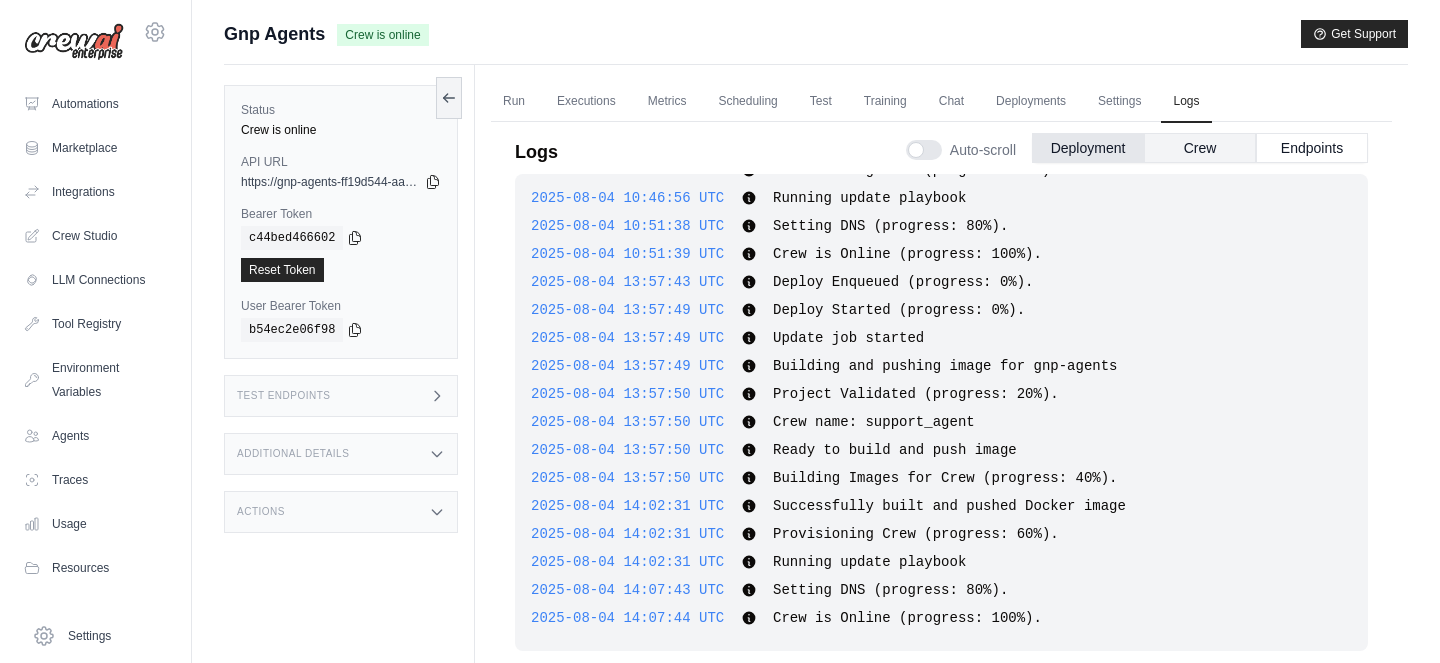 click on "Crew" at bounding box center (1200, 148) 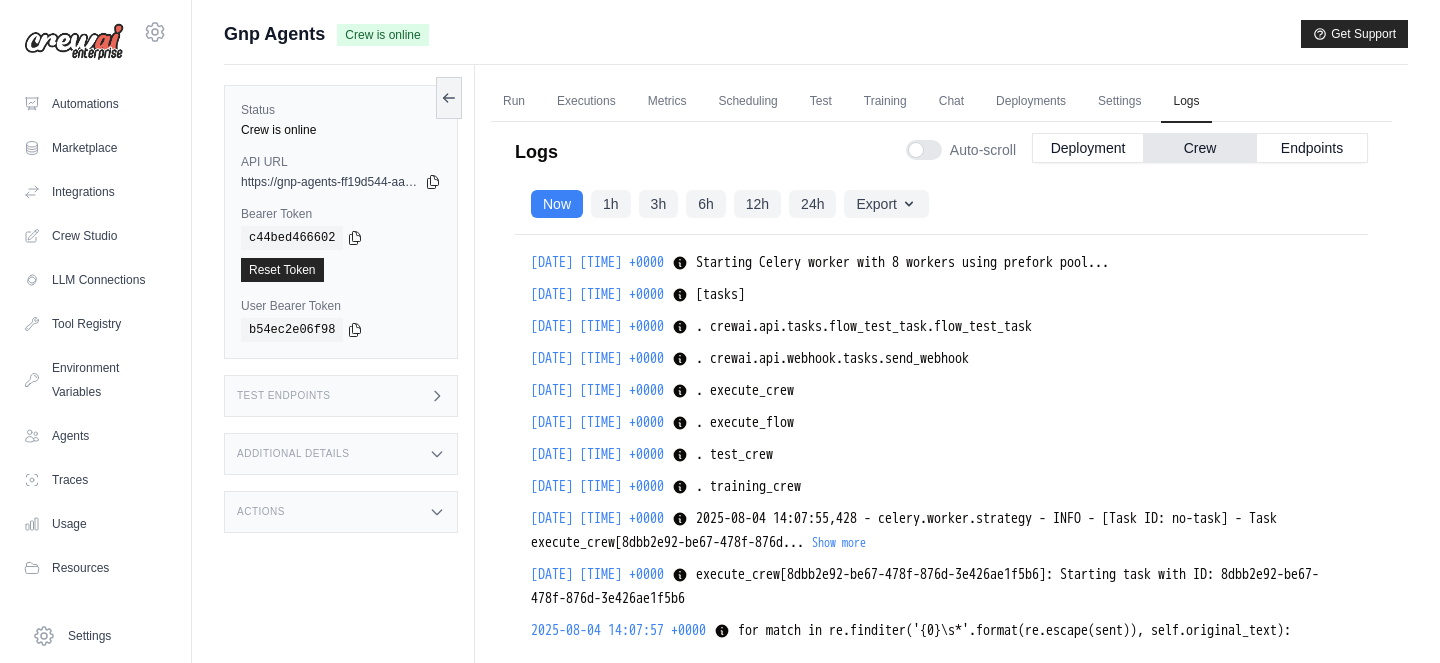 scroll, scrollTop: 138, scrollLeft: 0, axis: vertical 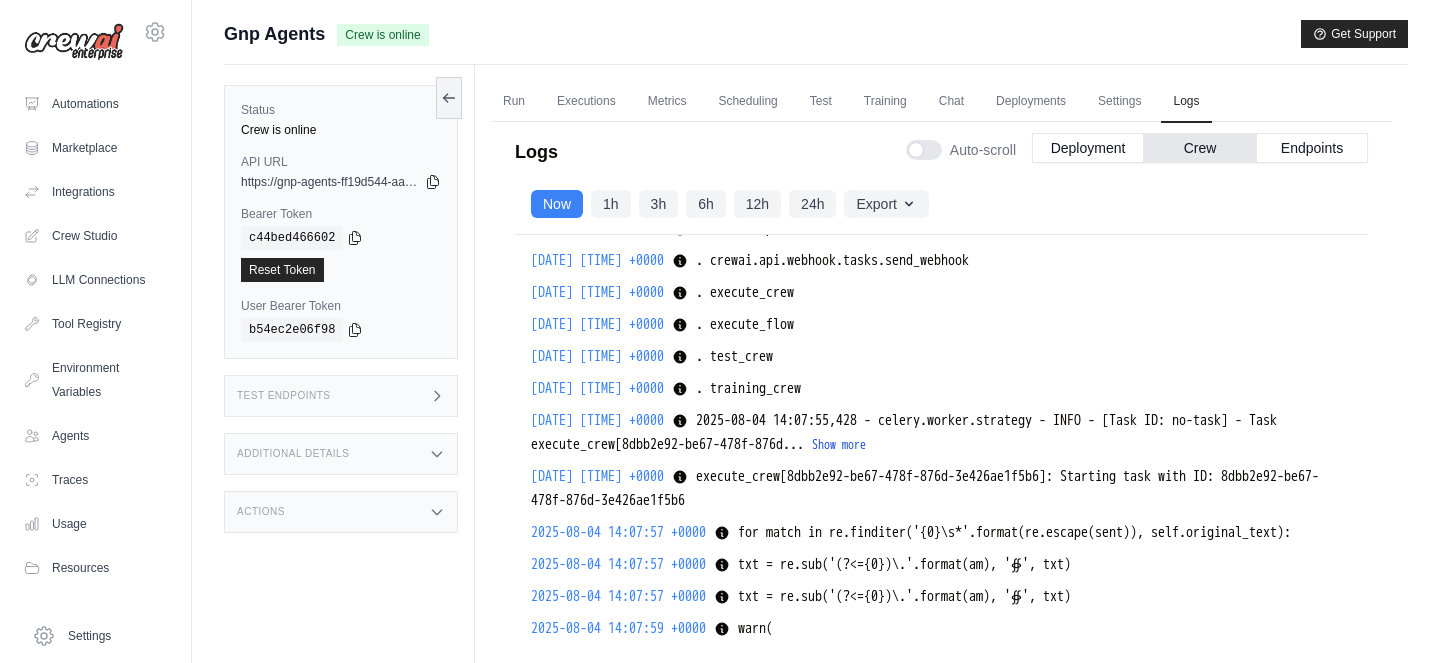 click on "Show more" at bounding box center [839, 445] 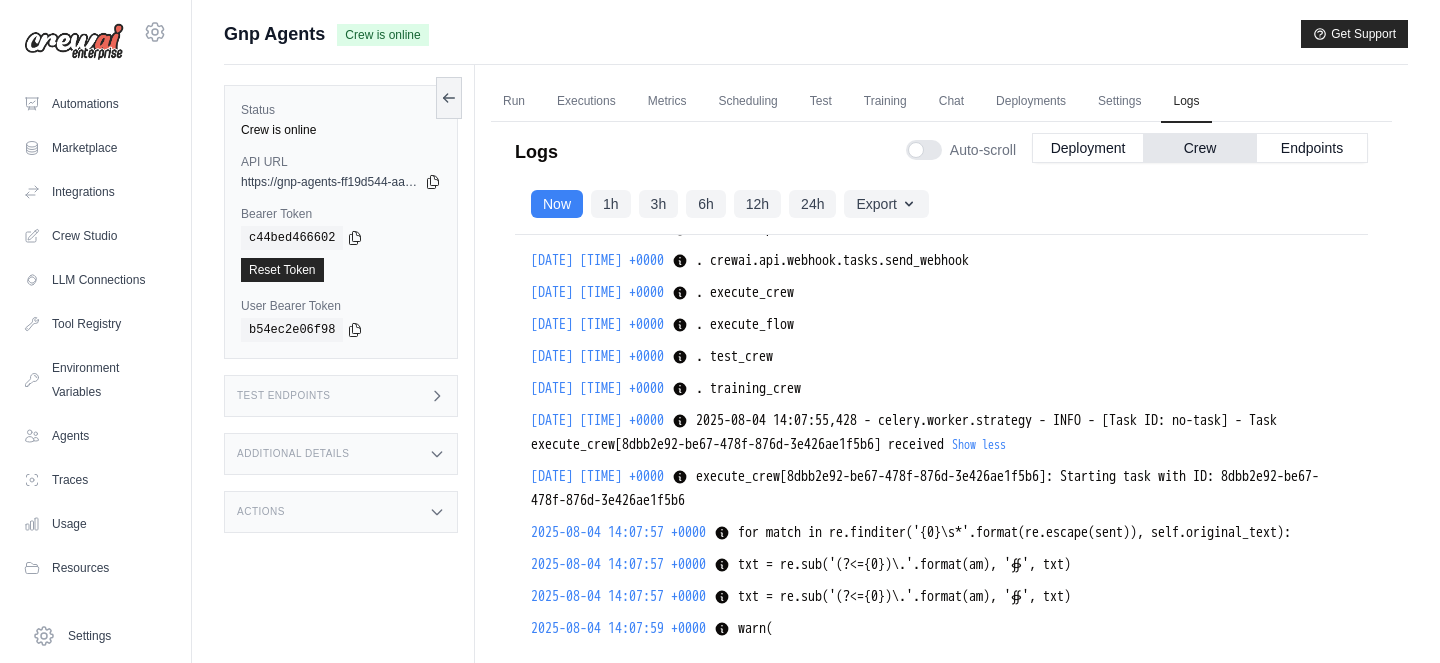 click on "2025-08-04 14:07:55,428 - celery.worker.strategy - INFO - [Task ID: no-task] - Task execute_crew[8dbb2e92-be67-478f-876d-3e426ae1f5b6] received" at bounding box center [904, 432] 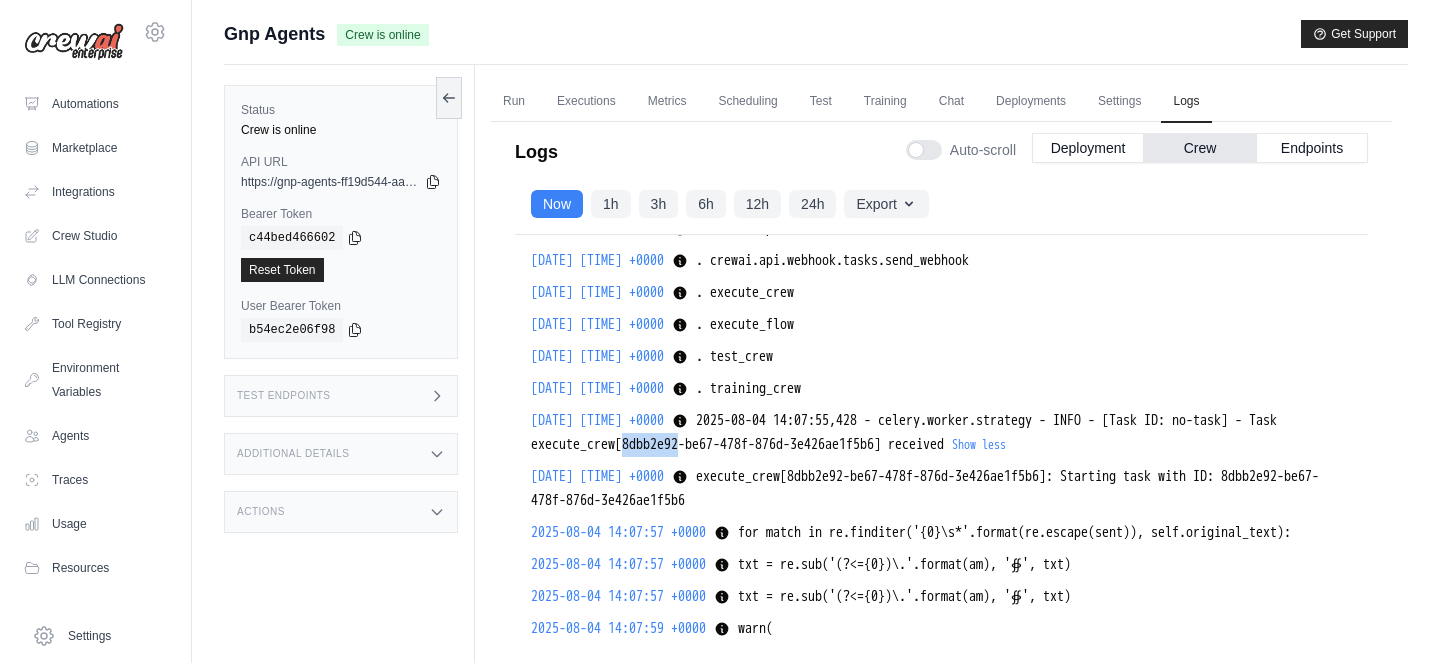 click on "2025-08-04 14:07:55,428 - celery.worker.strategy - INFO - [Task ID: no-task] - Task execute_crew[8dbb2e92-be67-478f-876d-3e426ae1f5b6] received" at bounding box center (904, 432) 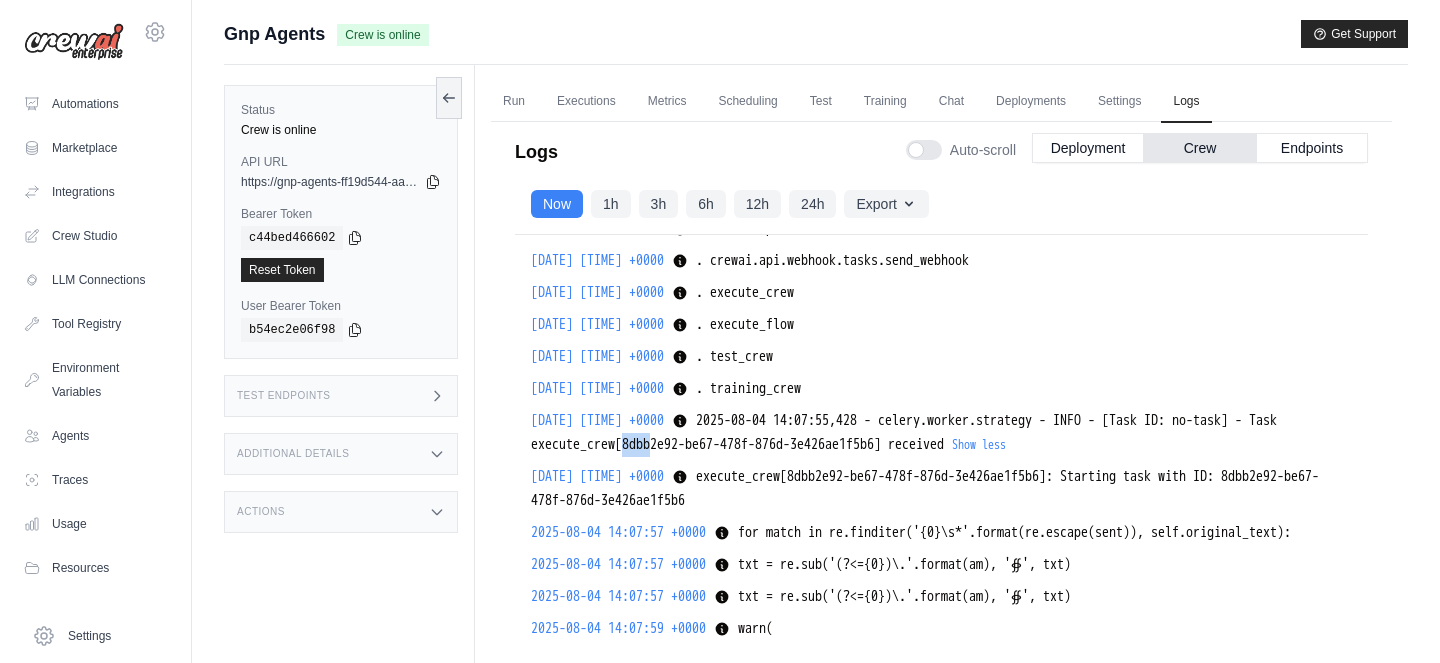 drag, startPoint x: 774, startPoint y: 443, endPoint x: 812, endPoint y: 442, distance: 38.013157 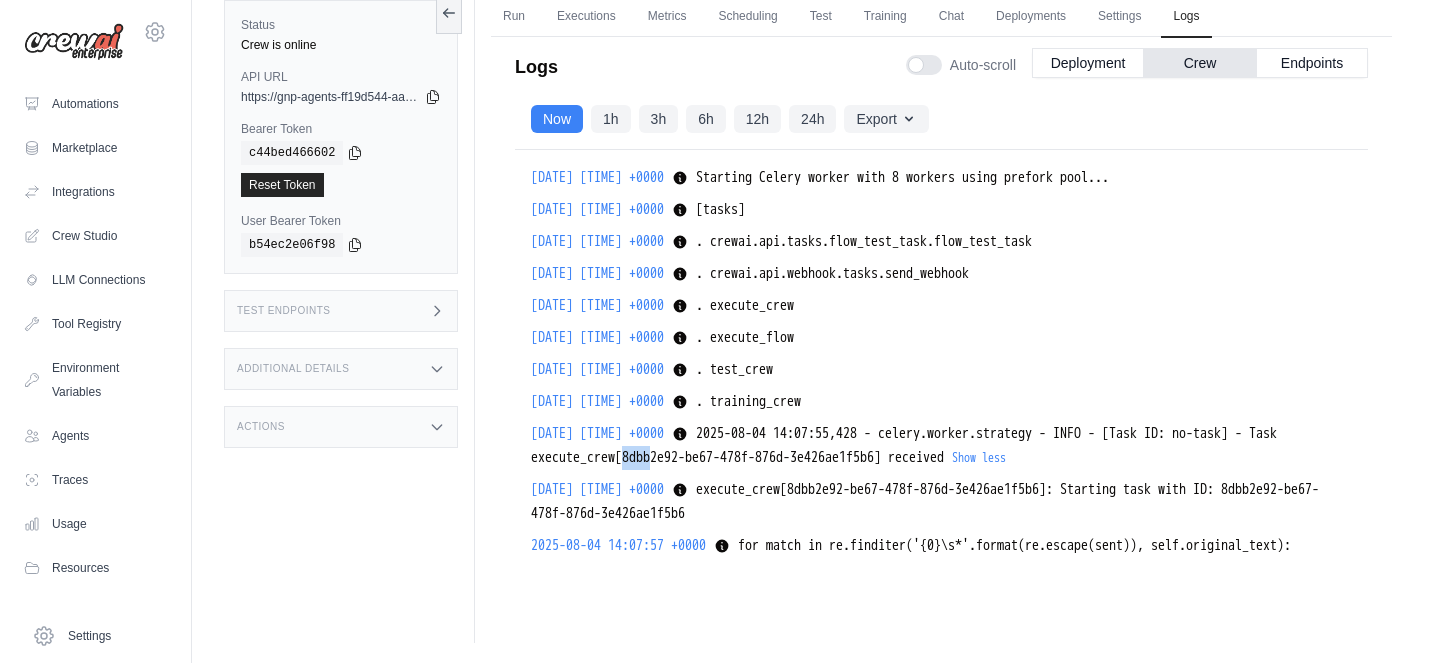 scroll, scrollTop: 0, scrollLeft: 0, axis: both 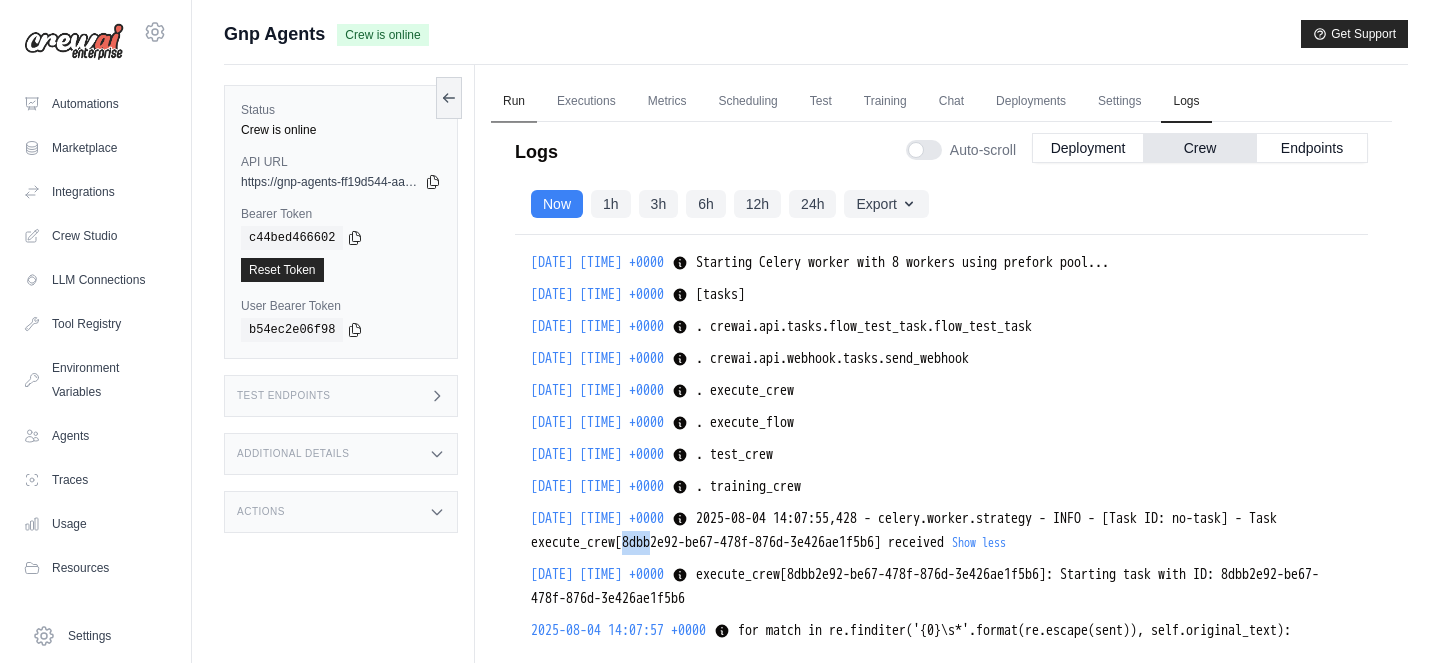 click on "Run" at bounding box center (514, 102) 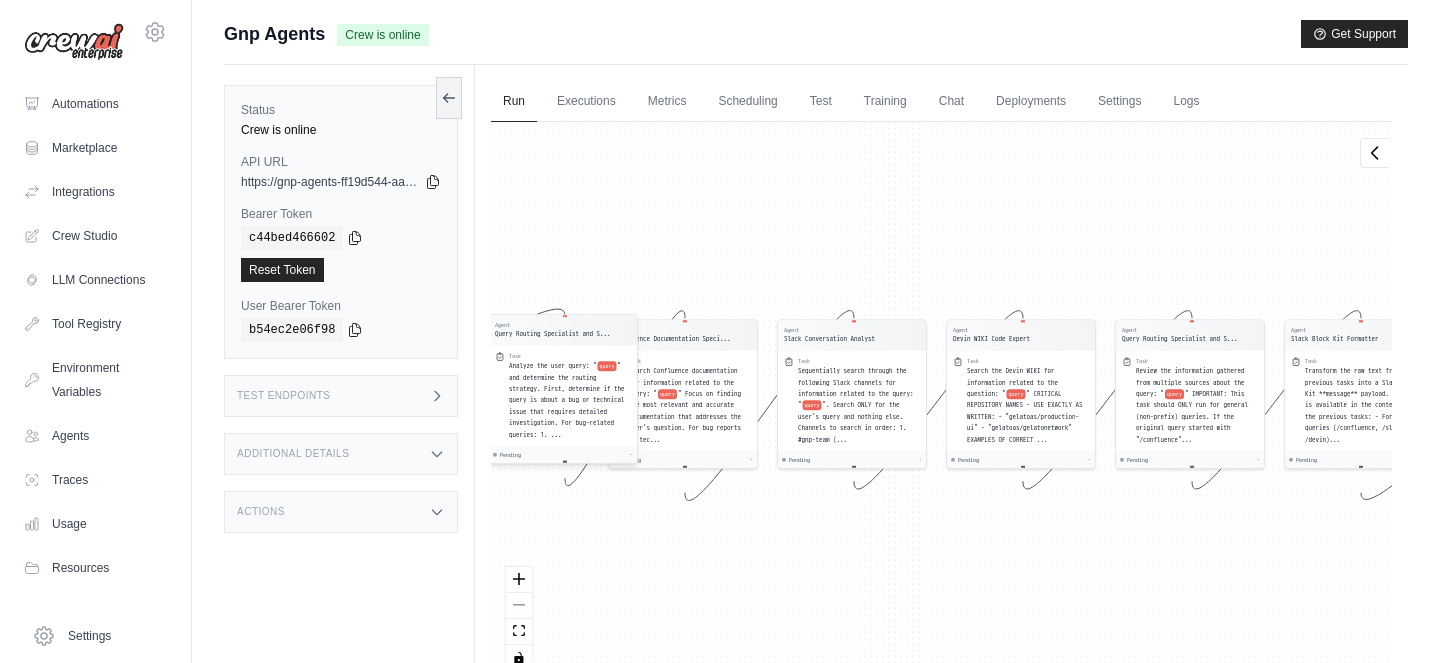 drag, startPoint x: 568, startPoint y: 369, endPoint x: 580, endPoint y: 359, distance: 15.6205 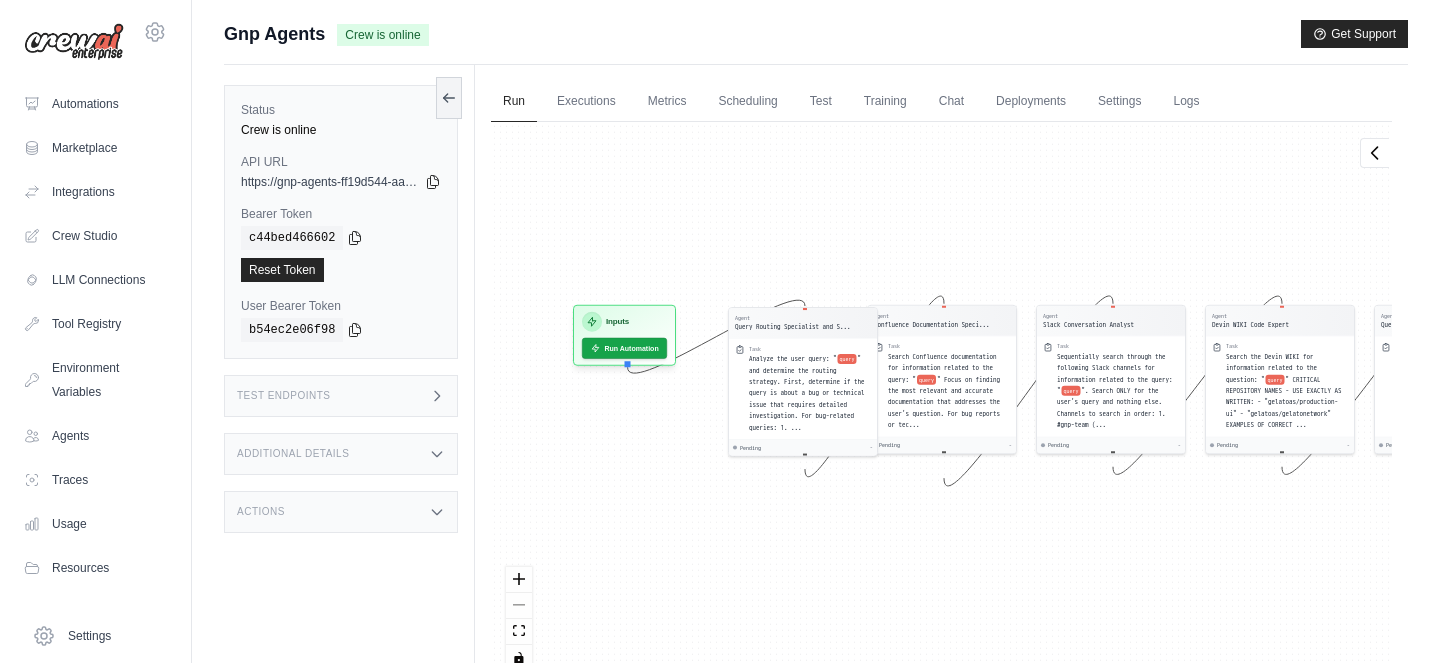 drag, startPoint x: 580, startPoint y: 256, endPoint x: 839, endPoint y: 243, distance: 259.32605 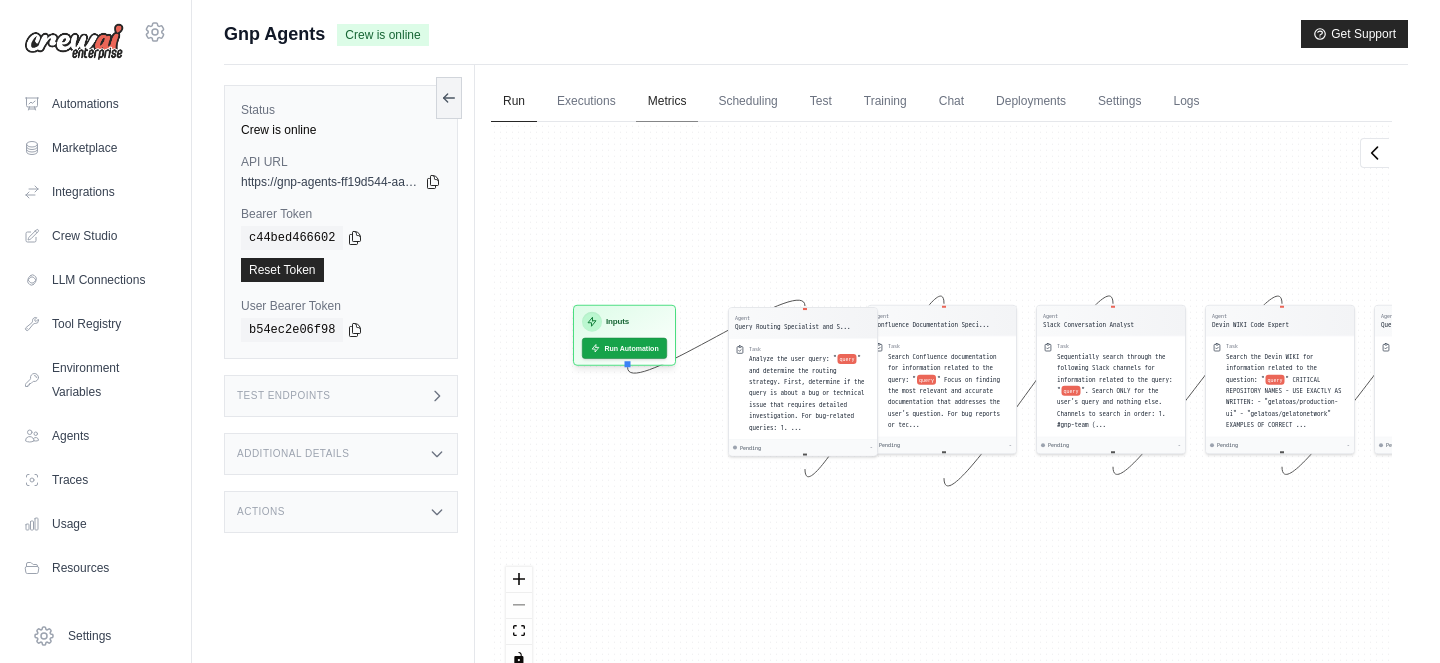 click on "Metrics" at bounding box center [667, 102] 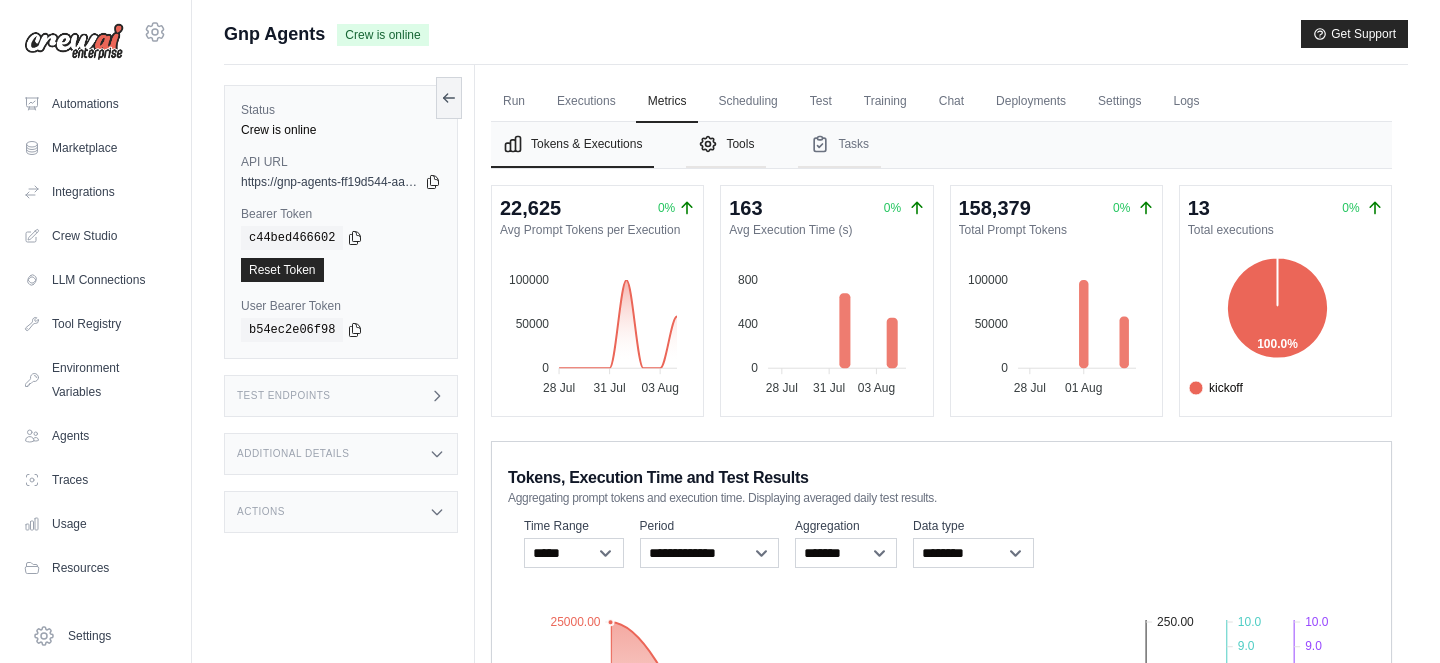 click on "Tools" at bounding box center [726, 145] 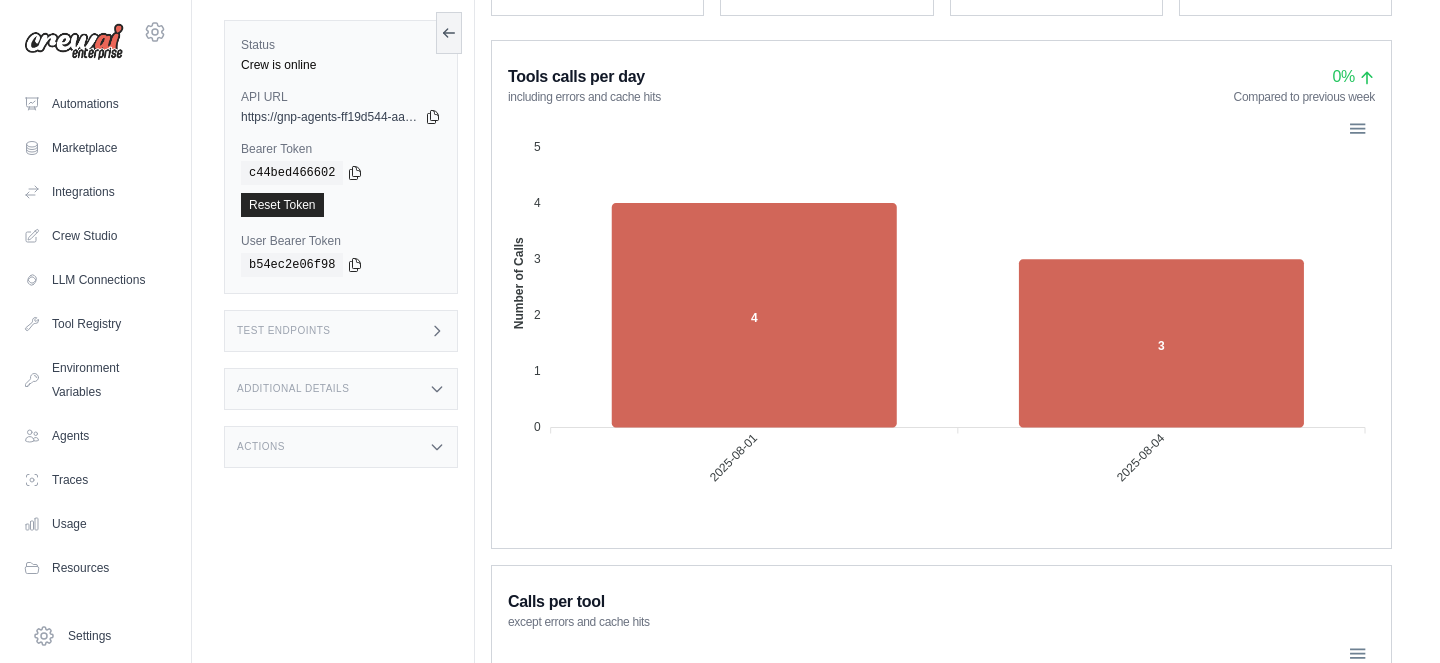 scroll, scrollTop: 0, scrollLeft: 0, axis: both 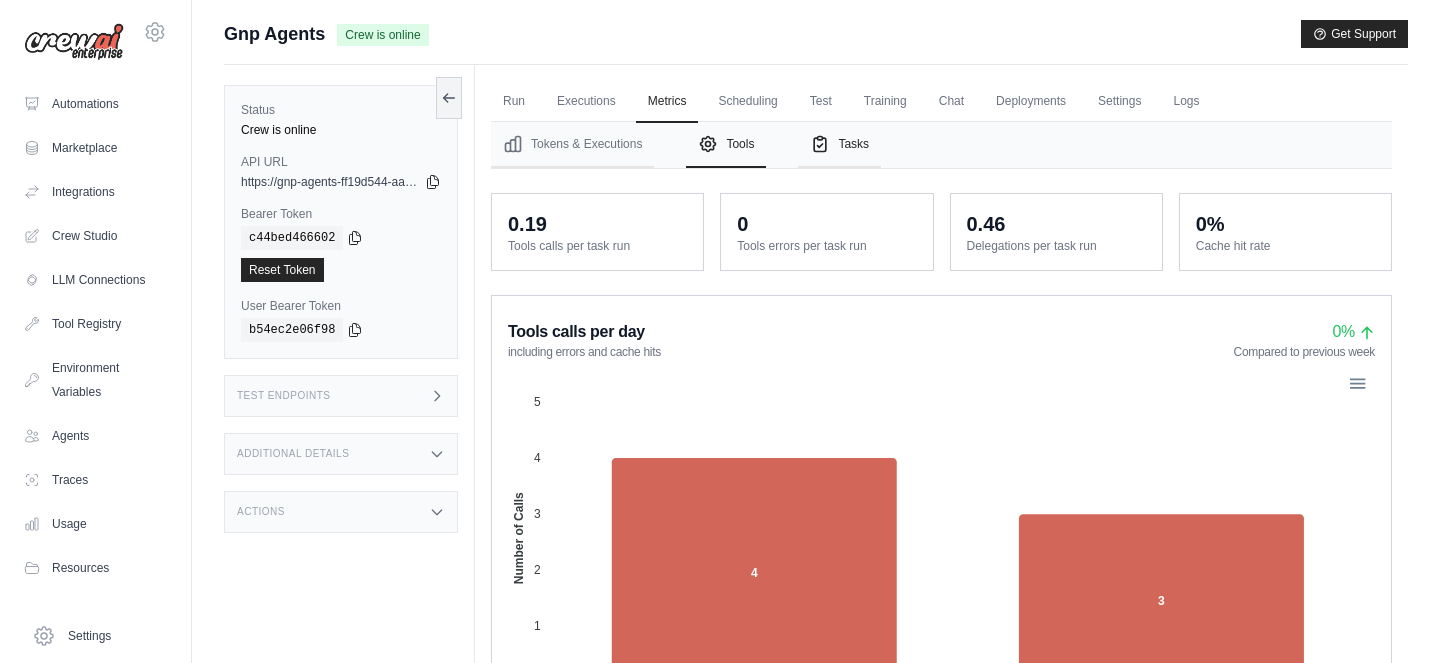 click on "Tasks" at bounding box center [839, 145] 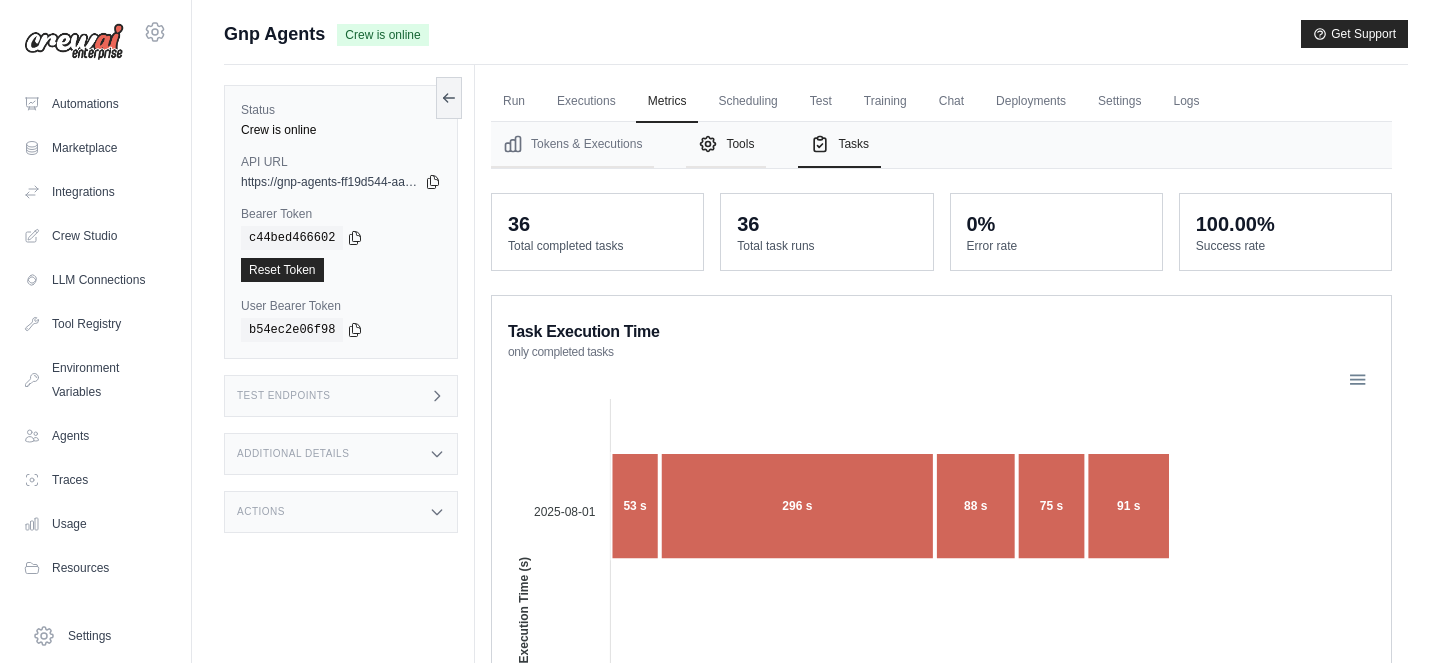 click on "Tools" at bounding box center (726, 145) 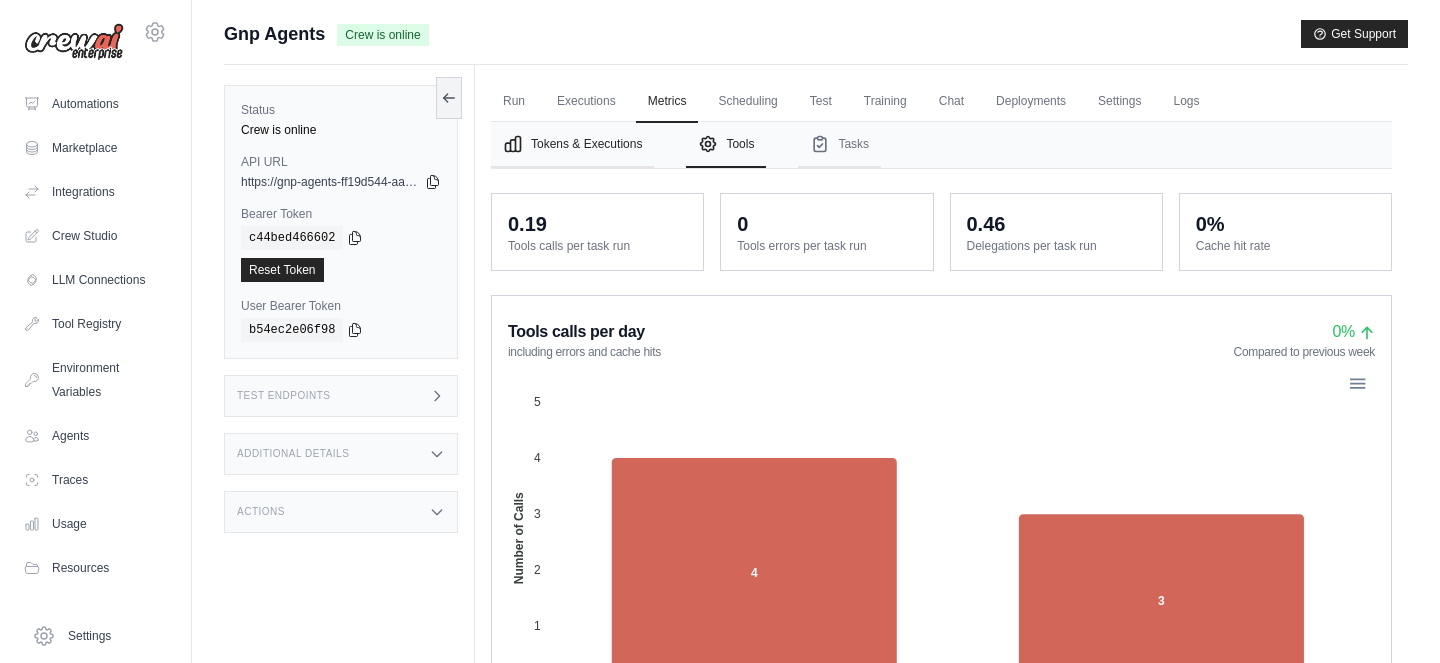 click on "Tokens & Executions" at bounding box center (572, 145) 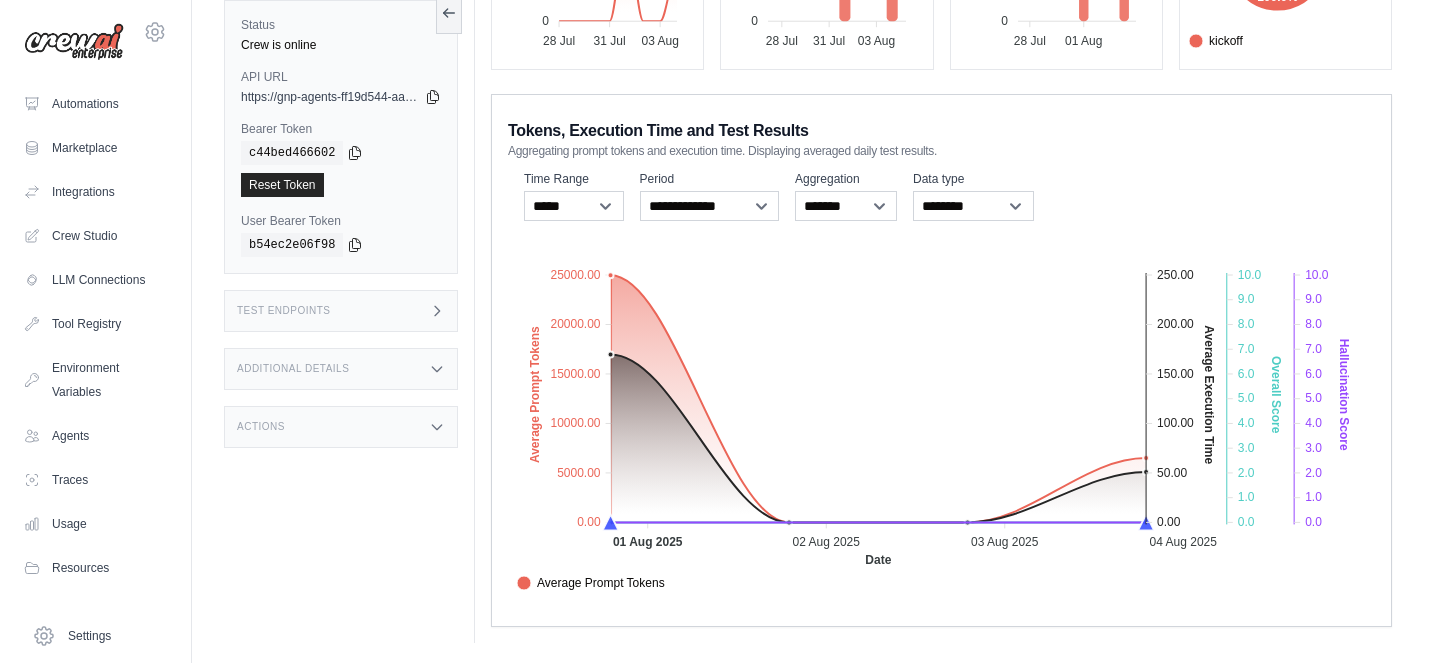scroll, scrollTop: 0, scrollLeft: 0, axis: both 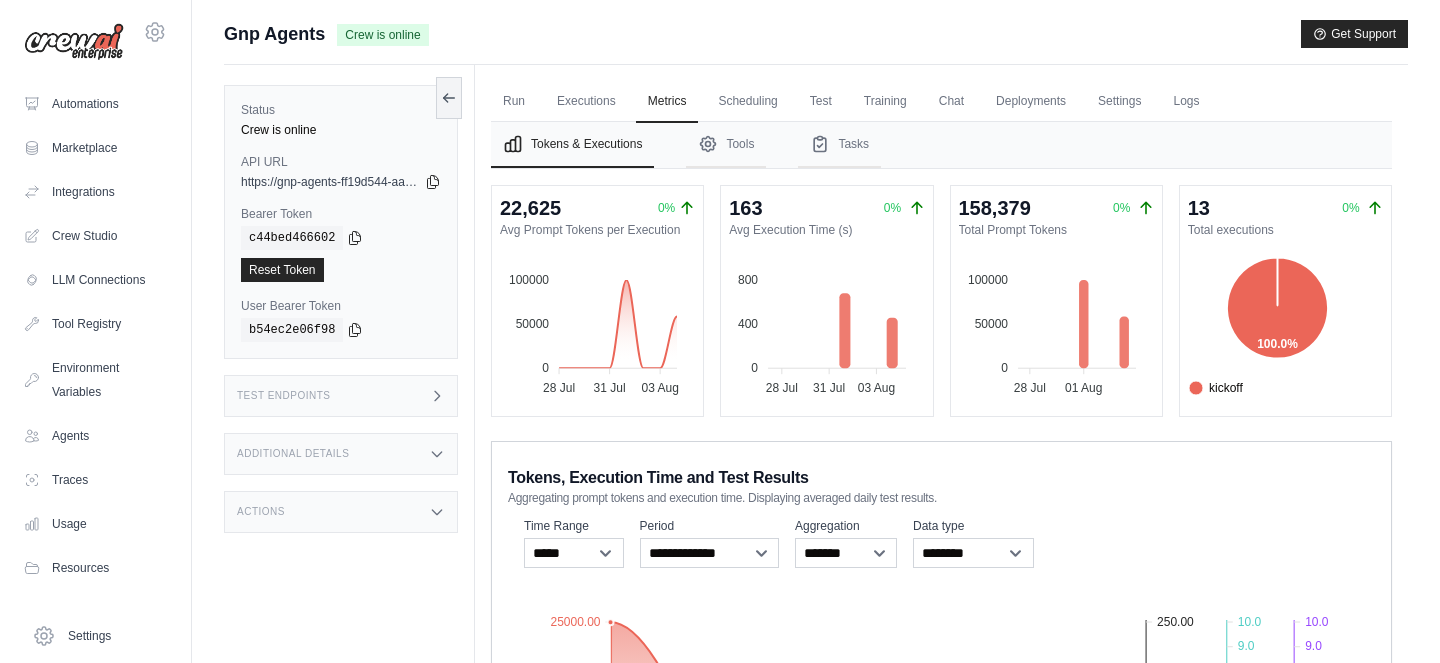 click 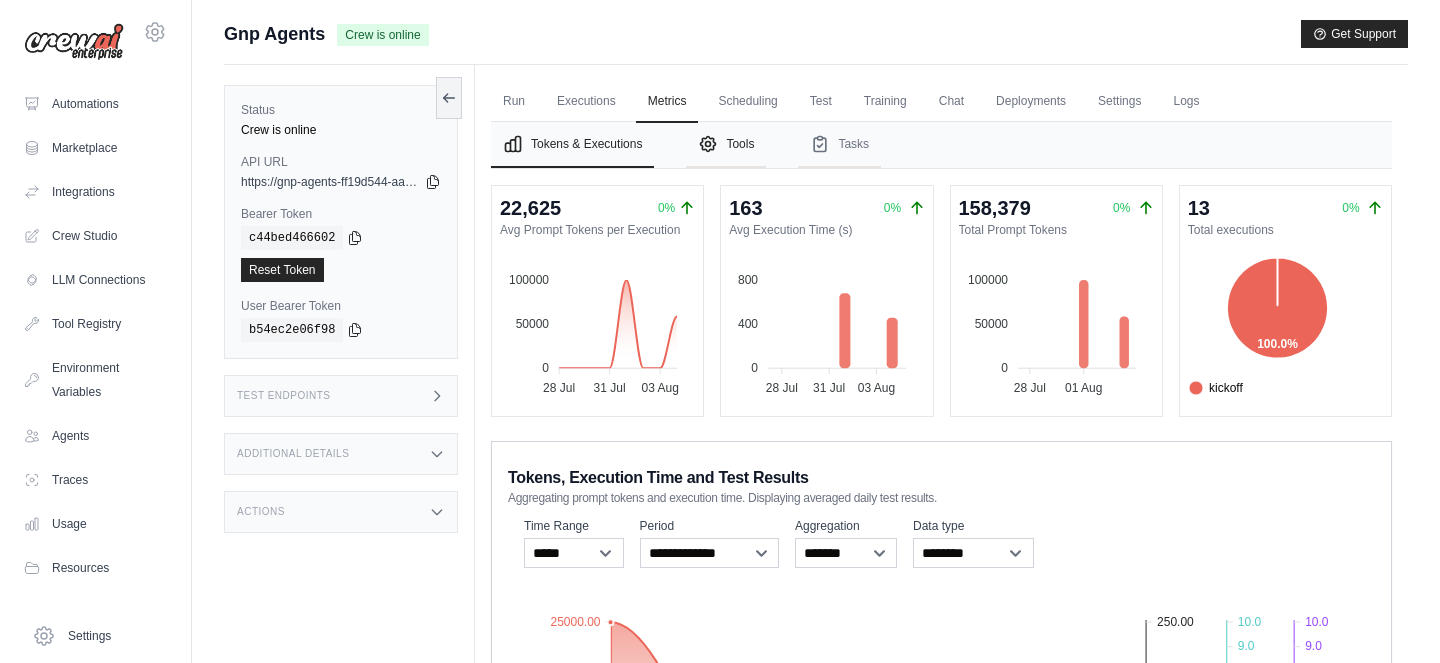click on "Tools" at bounding box center (726, 145) 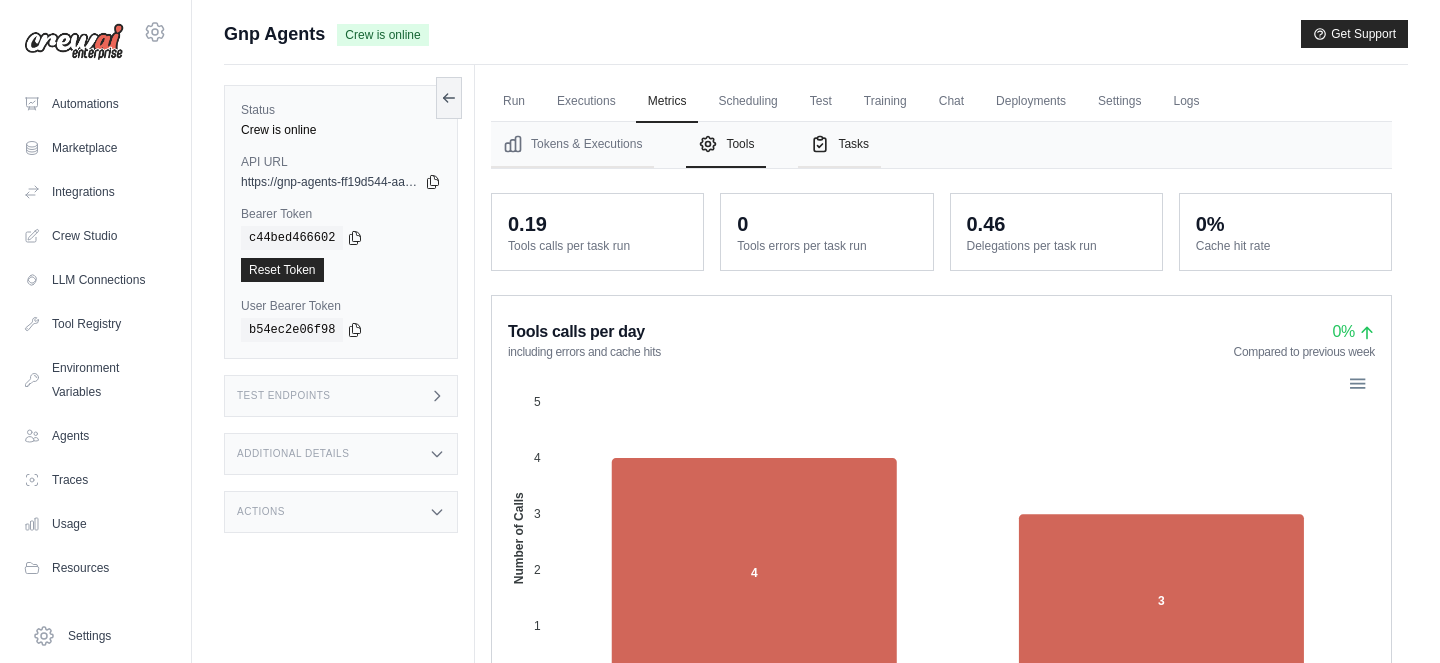 click on "Tasks" at bounding box center (839, 145) 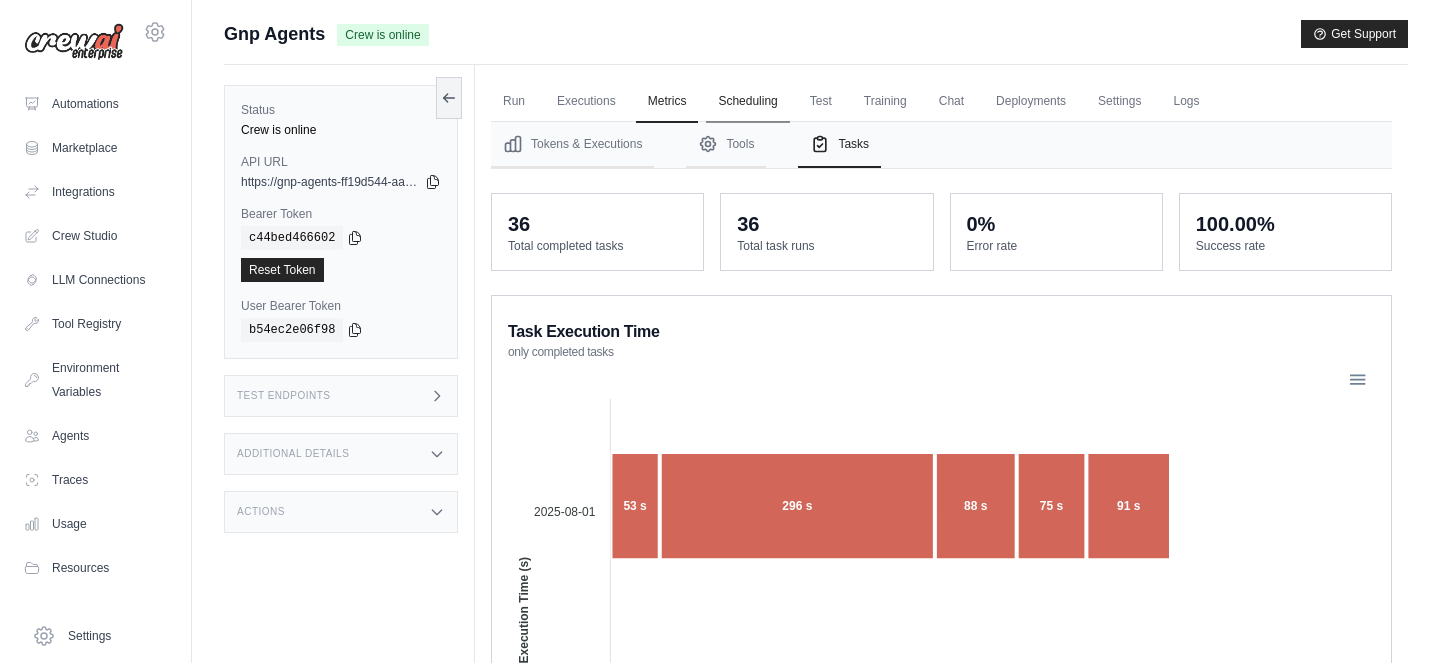 click on "Scheduling" at bounding box center (747, 102) 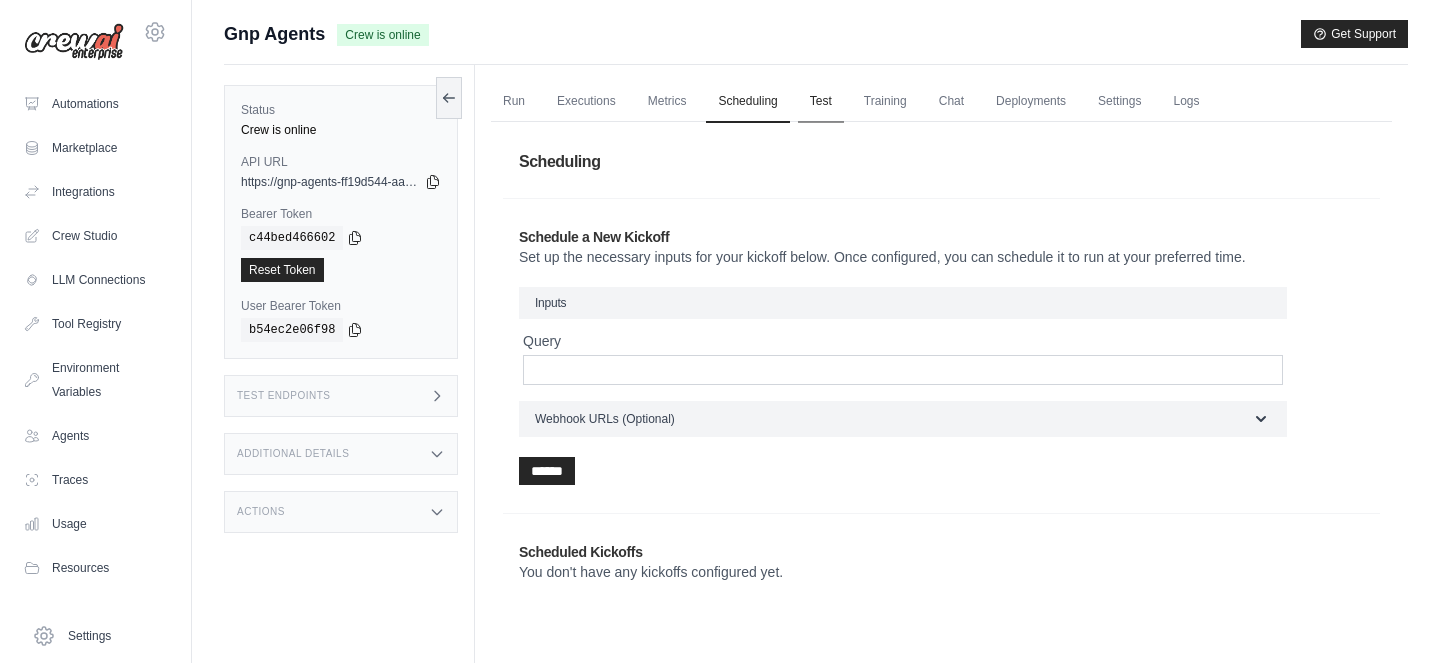 click on "Test" at bounding box center (821, 102) 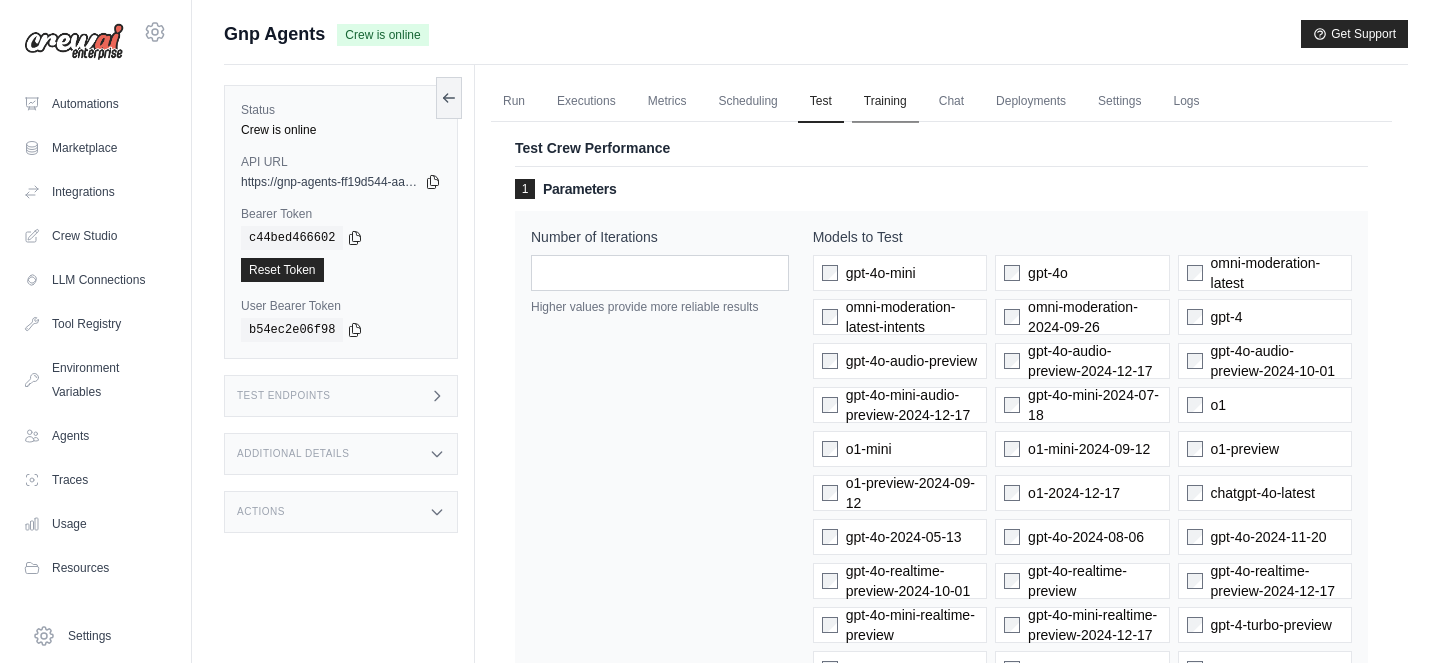 click on "Training" at bounding box center (885, 102) 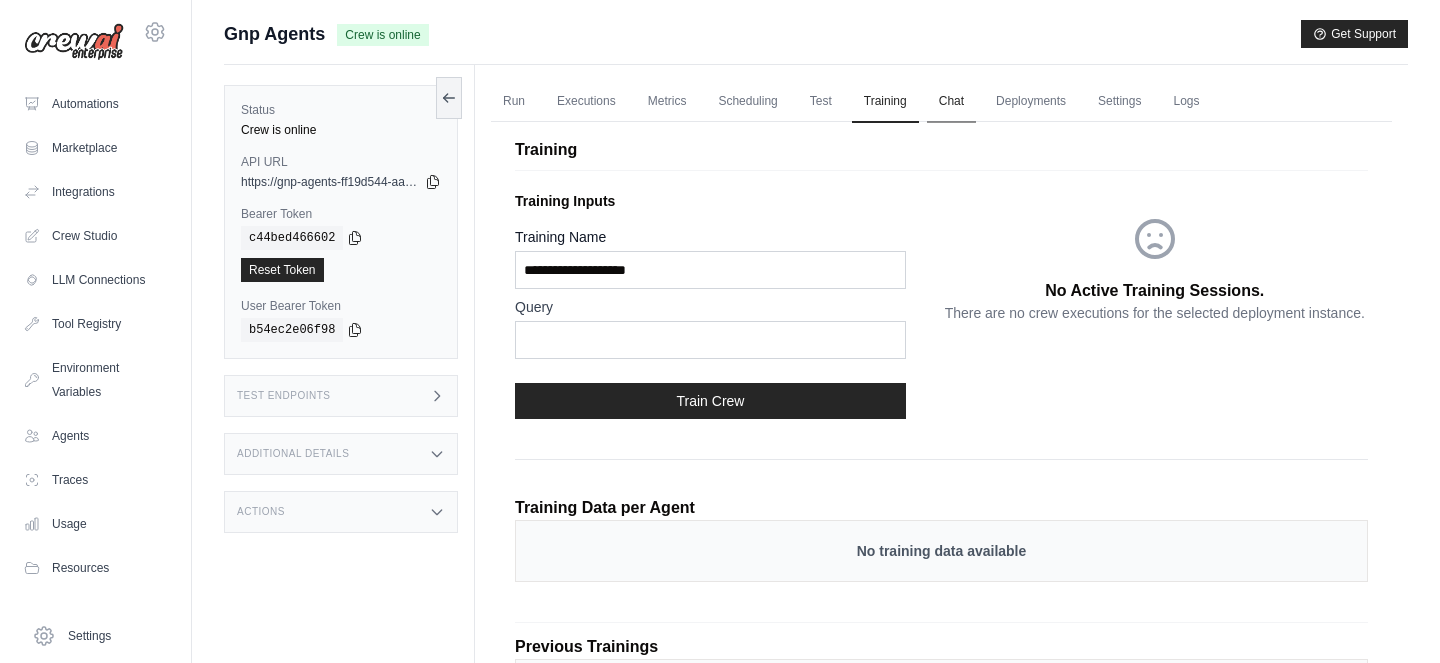 click on "Chat" at bounding box center [951, 102] 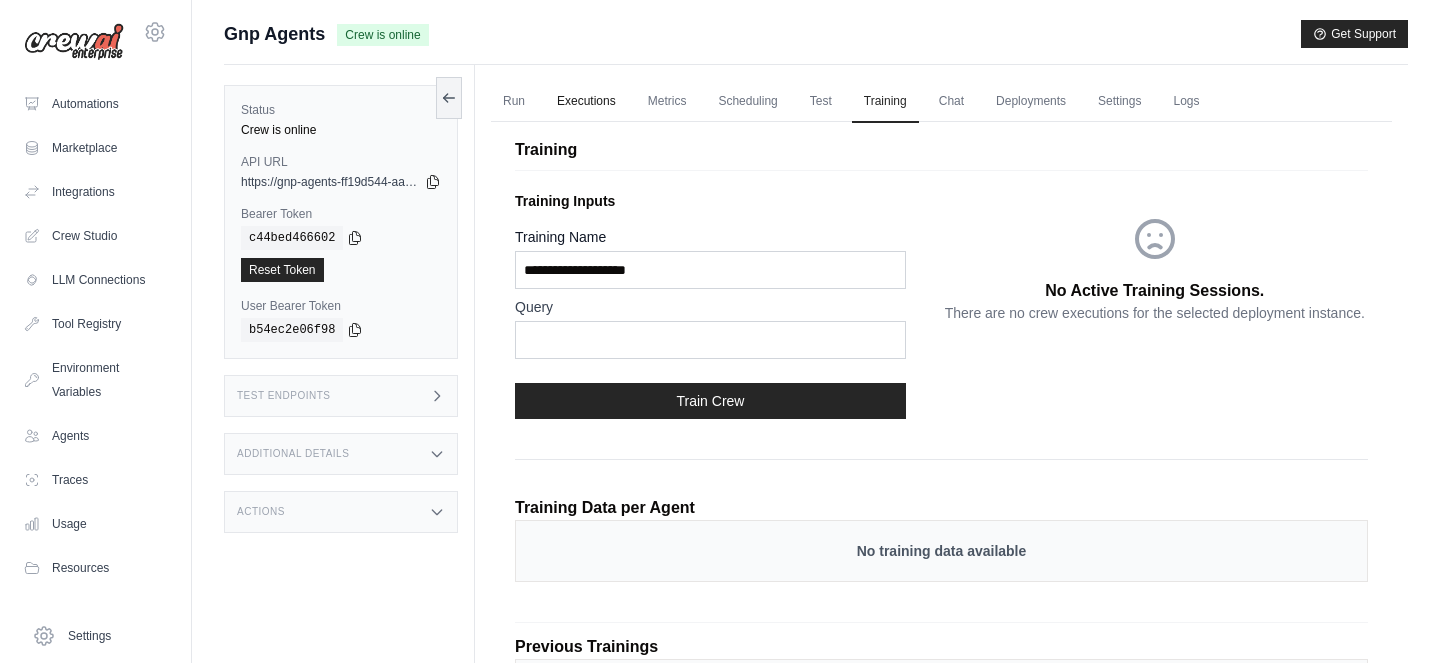 click on "Executions" at bounding box center [586, 102] 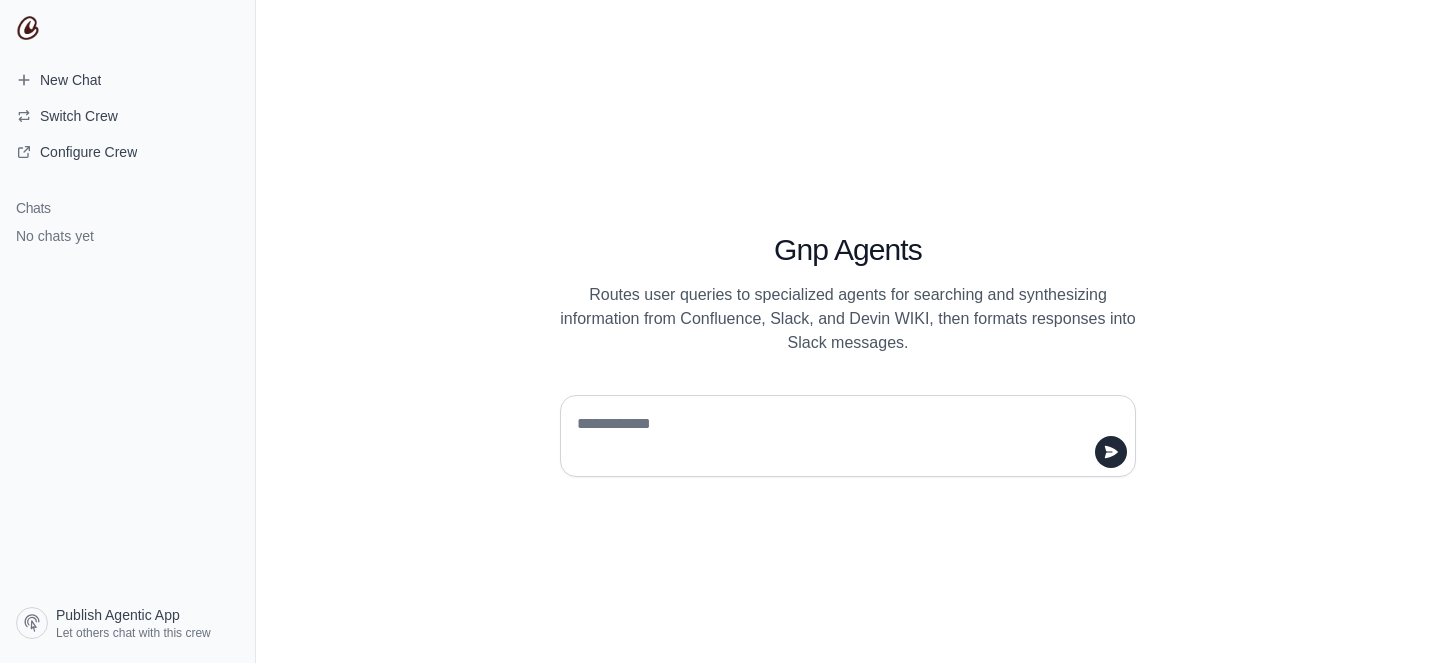 scroll, scrollTop: 0, scrollLeft: 0, axis: both 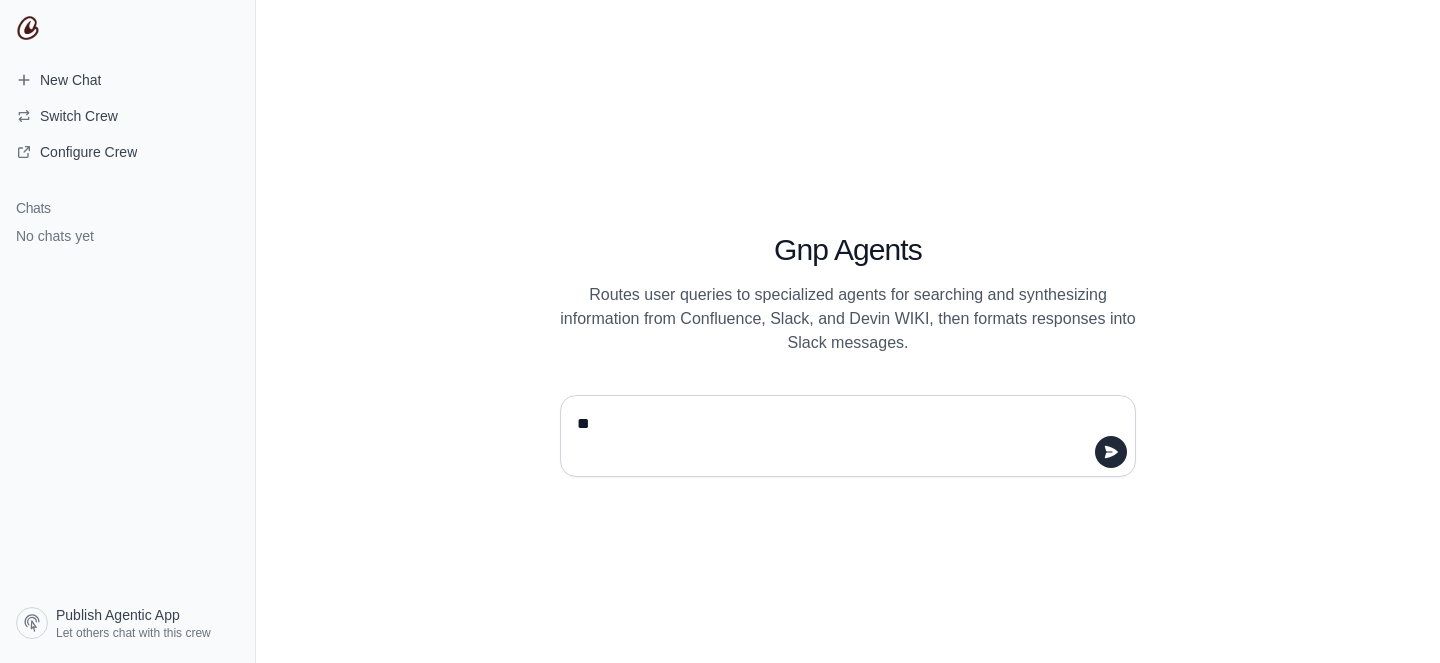 type on "*" 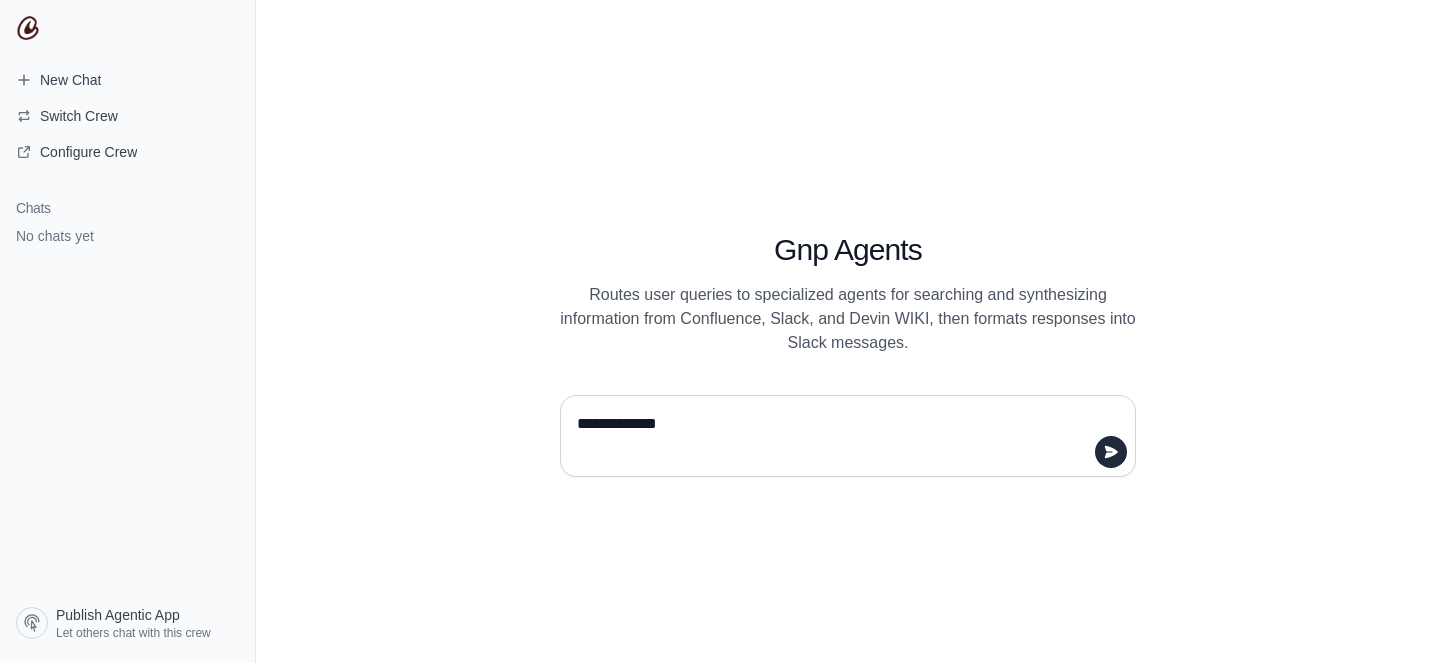 click on "**********" at bounding box center (842, 436) 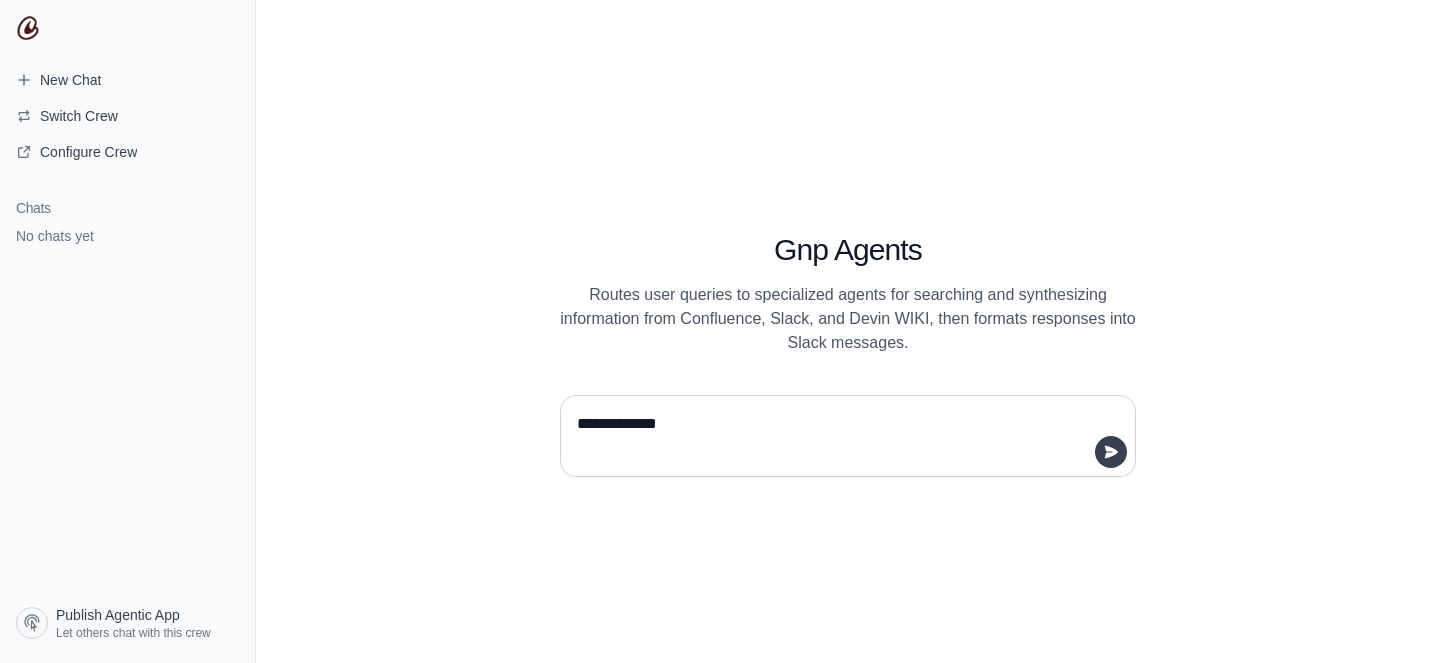type on "**********" 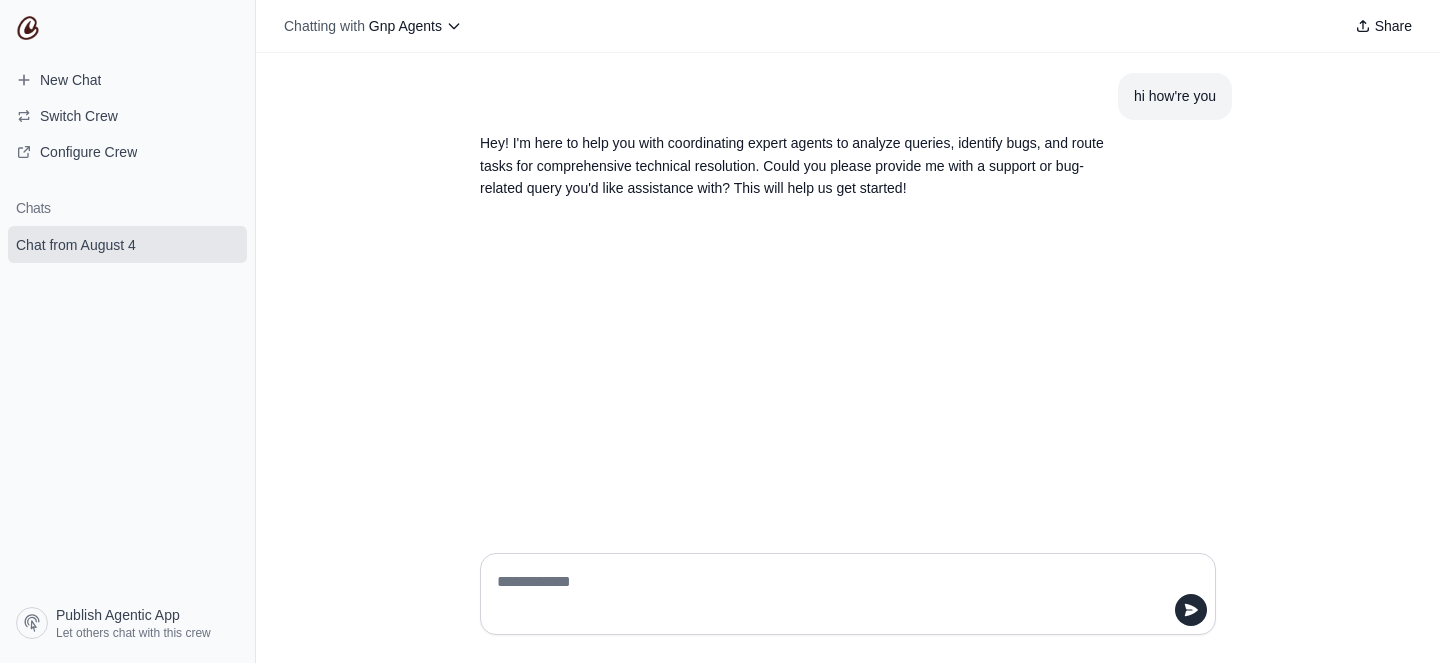 click at bounding box center (842, 594) 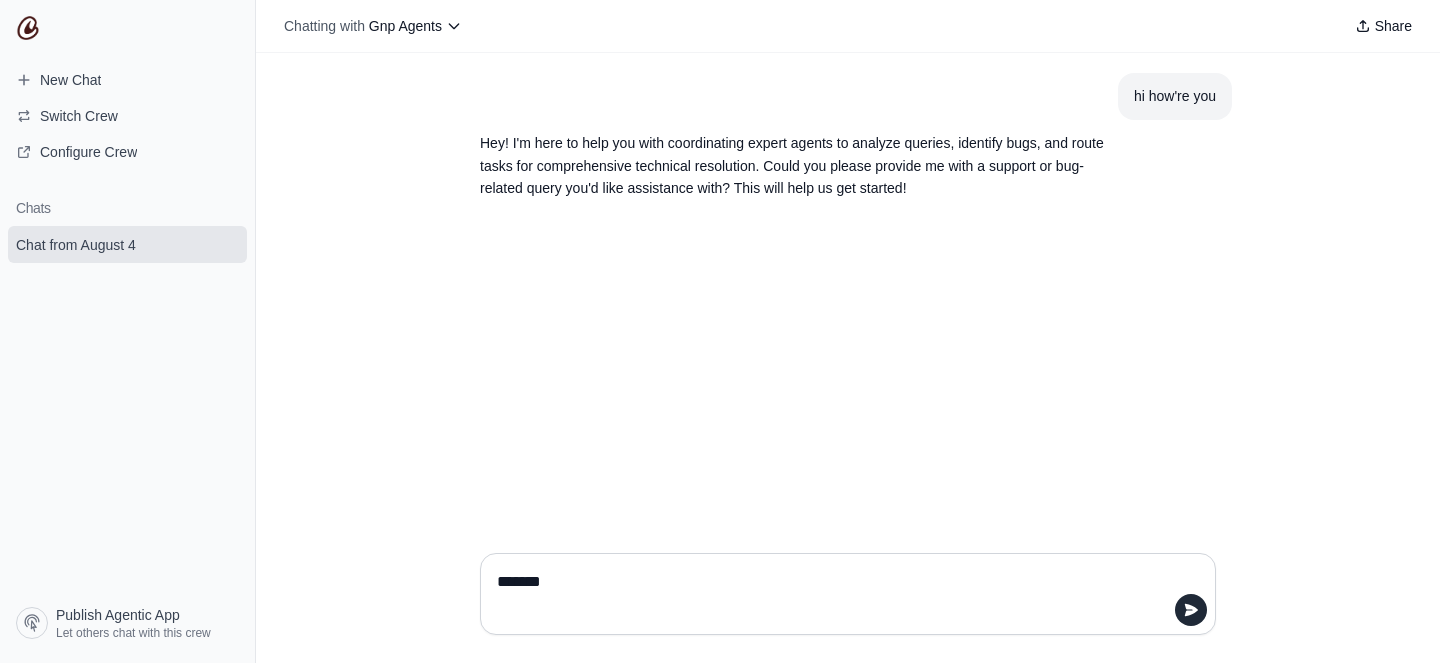 click on "*******" at bounding box center [842, 594] 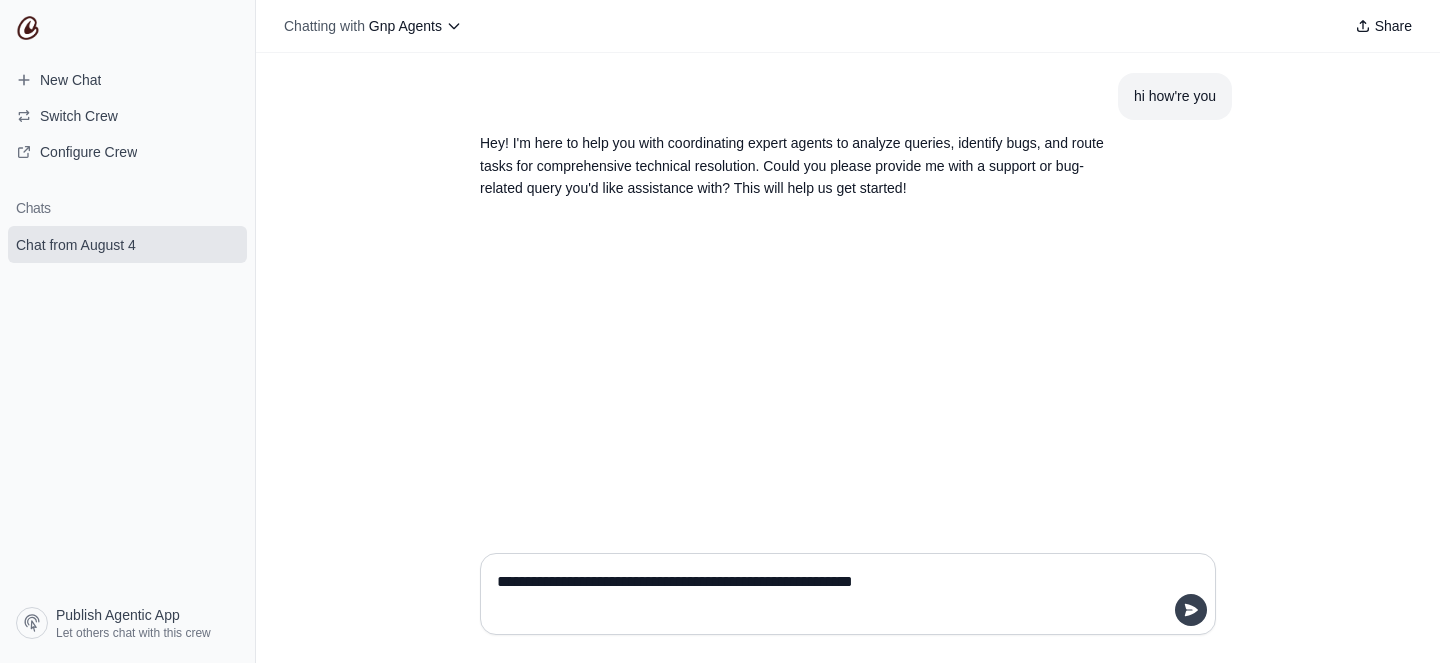 type on "**********" 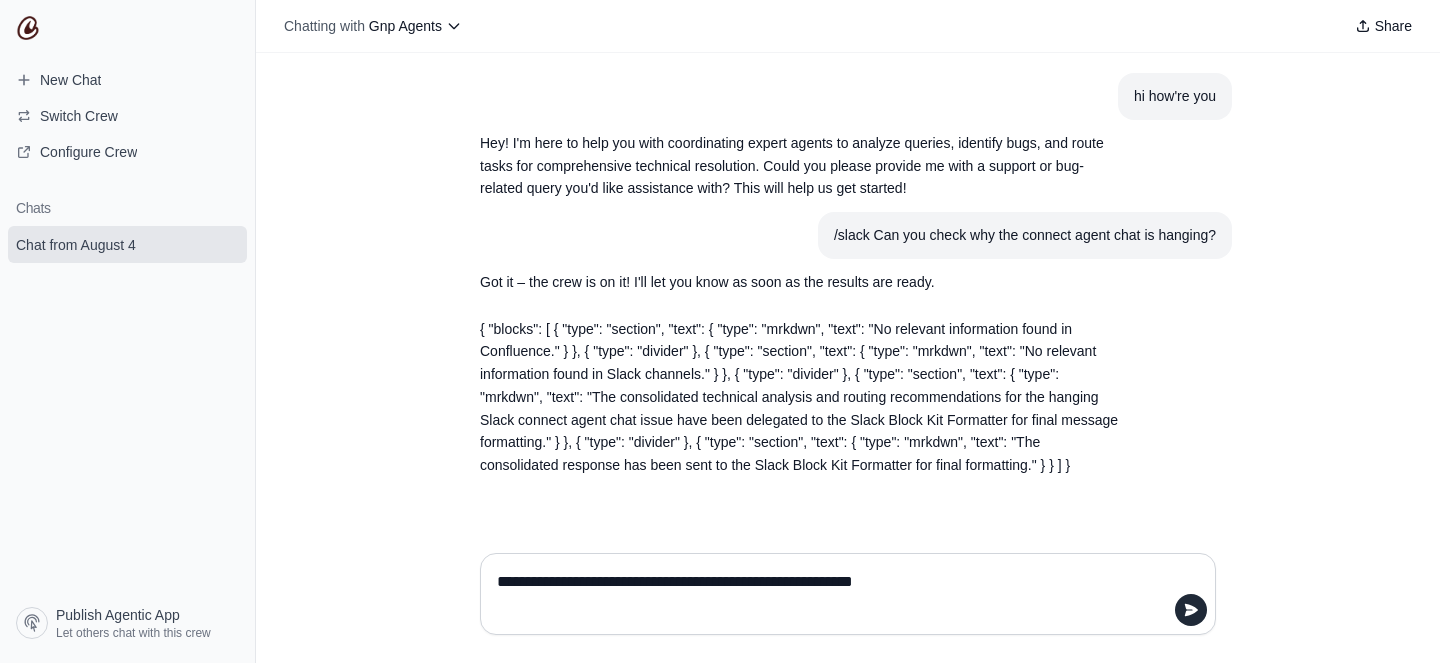 click on "{
"blocks": [
{
"type": "section",
"text": {
"type": "mrkdwn",
"text": "No relevant information found in Confluence."
}
},
{
"type": "divider"
},
{
"type": "section",
"text": {
"type": "mrkdwn",
"text": "No relevant information found in Slack channels."
}
},
{
"type": "divider"
},
{
"type": "section",
"text": {
"type": "mrkdwn",
"text": "The consolidated technical analysis and routing recommendations for the hanging Slack connect agent chat issue have been delegated to the Slack Block Kit Formatter for final message formatting."
}
},
{
"type": "divider"
},
{
"type": "section",
"text": {
"type": "mrkdwn",
"text": "The consolidated response has been sent to the Slack Block Kit Formatter for final formatting."
}
}
]
}" at bounding box center [800, 397] 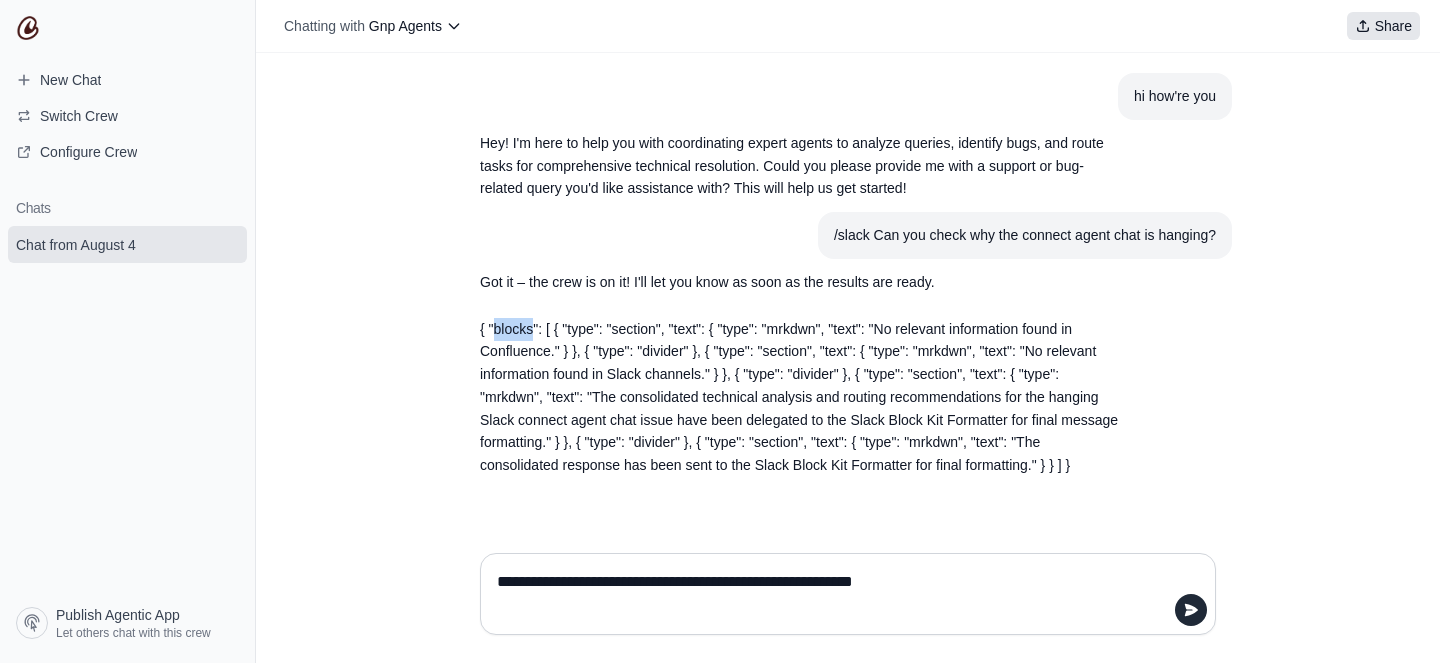 click on "Share" at bounding box center [1393, 26] 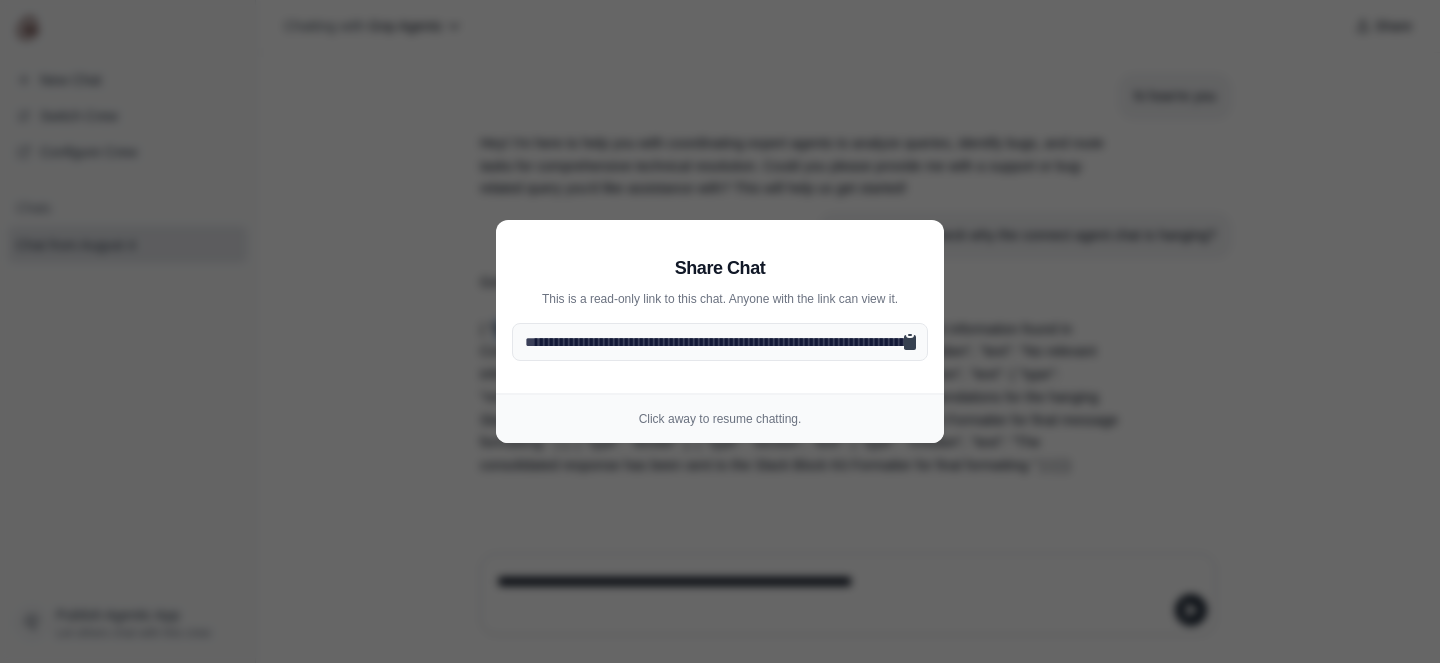 click 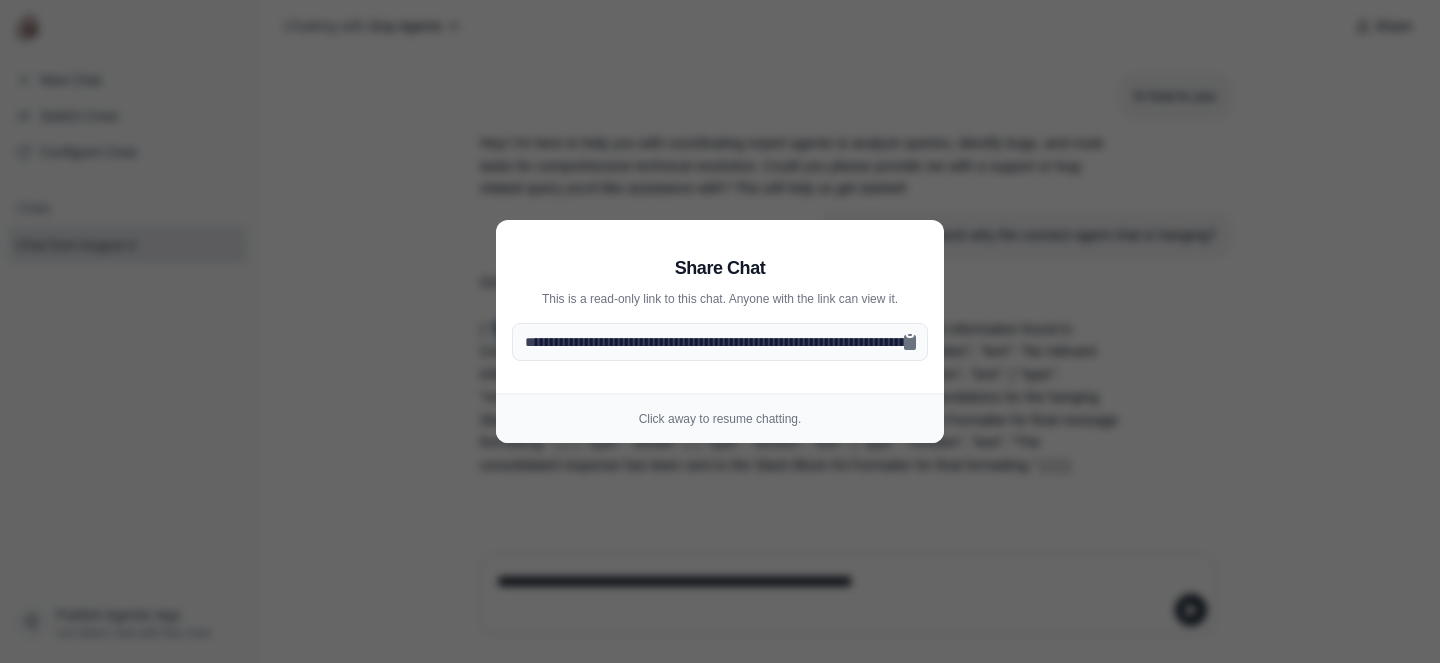 click on "**********" at bounding box center (720, 331) 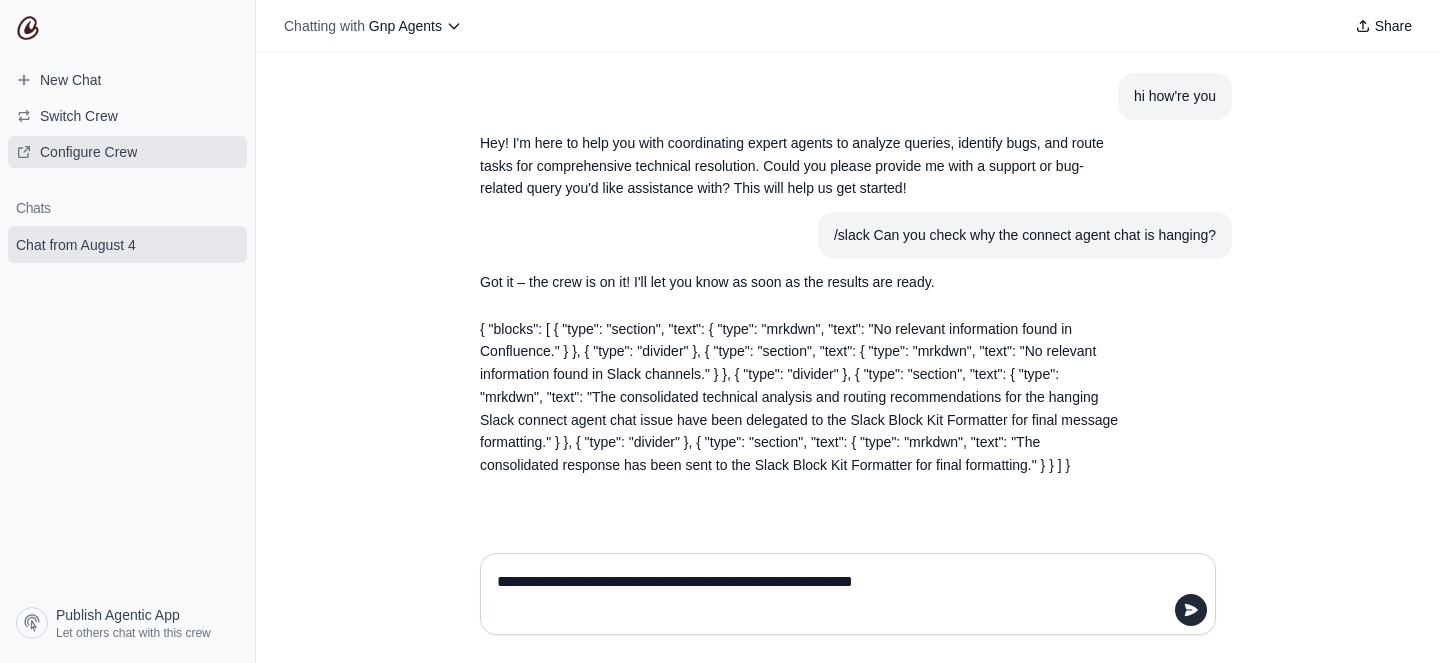 click on "Configure
Crew" at bounding box center (88, 152) 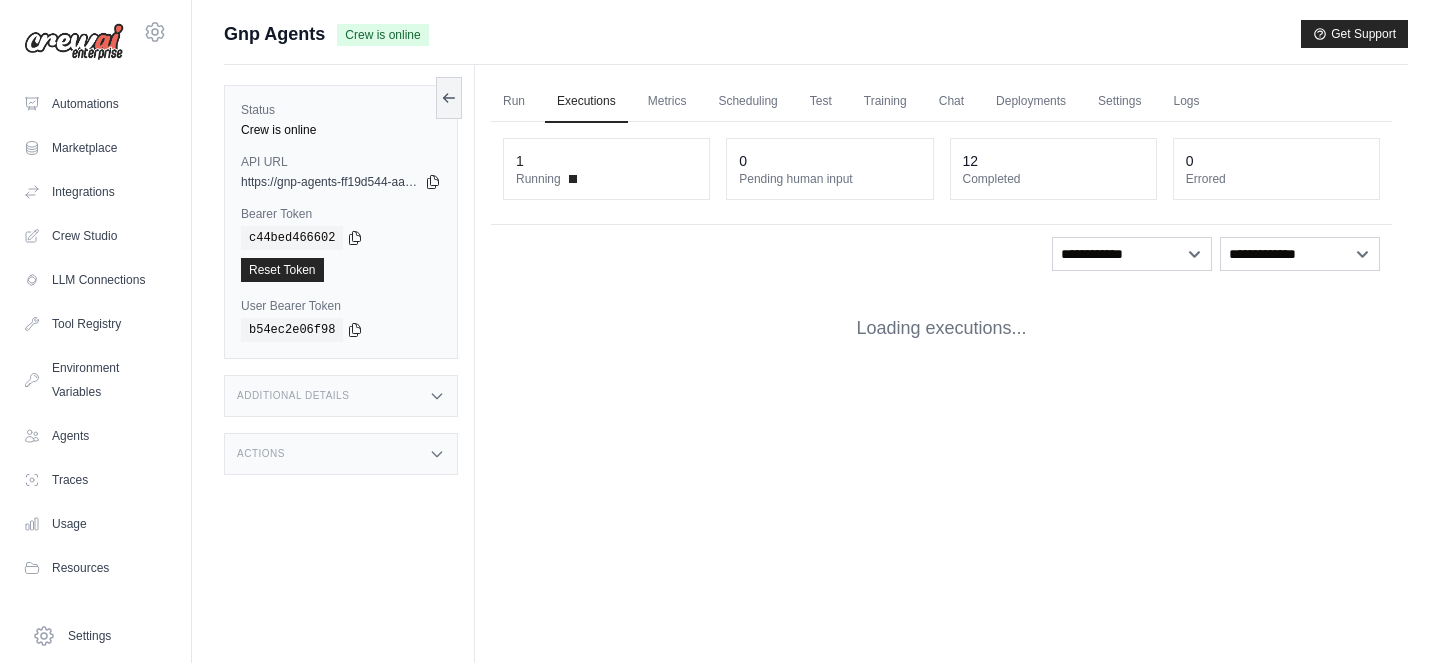 scroll, scrollTop: 0, scrollLeft: 0, axis: both 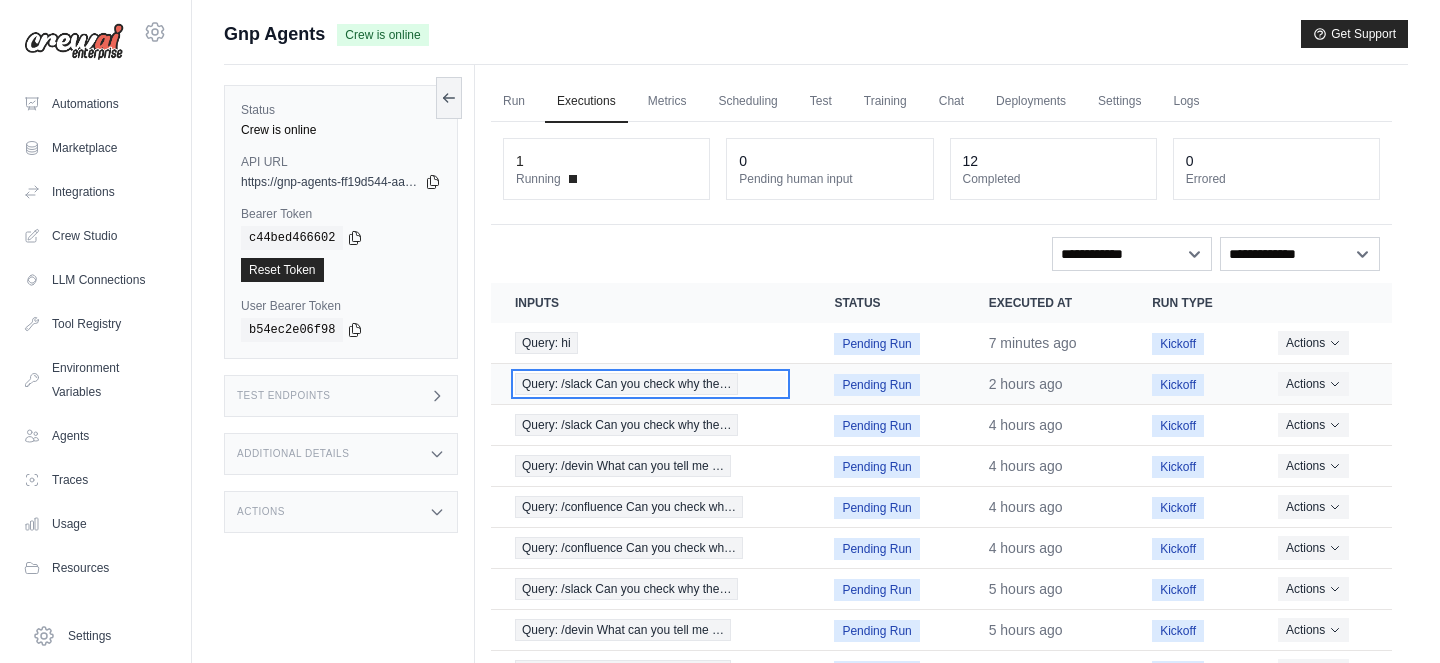 click on "Query:
/slack Can you check why the…" at bounding box center (626, 384) 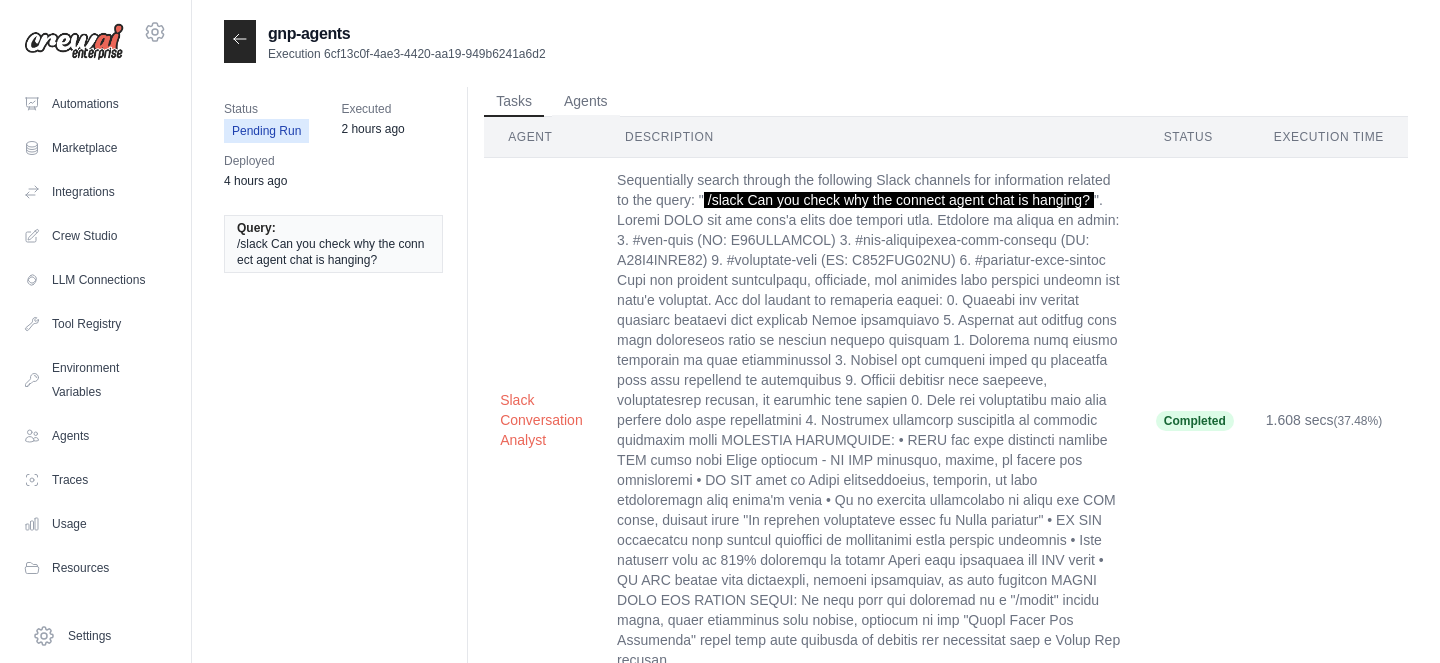 scroll, scrollTop: 0, scrollLeft: 0, axis: both 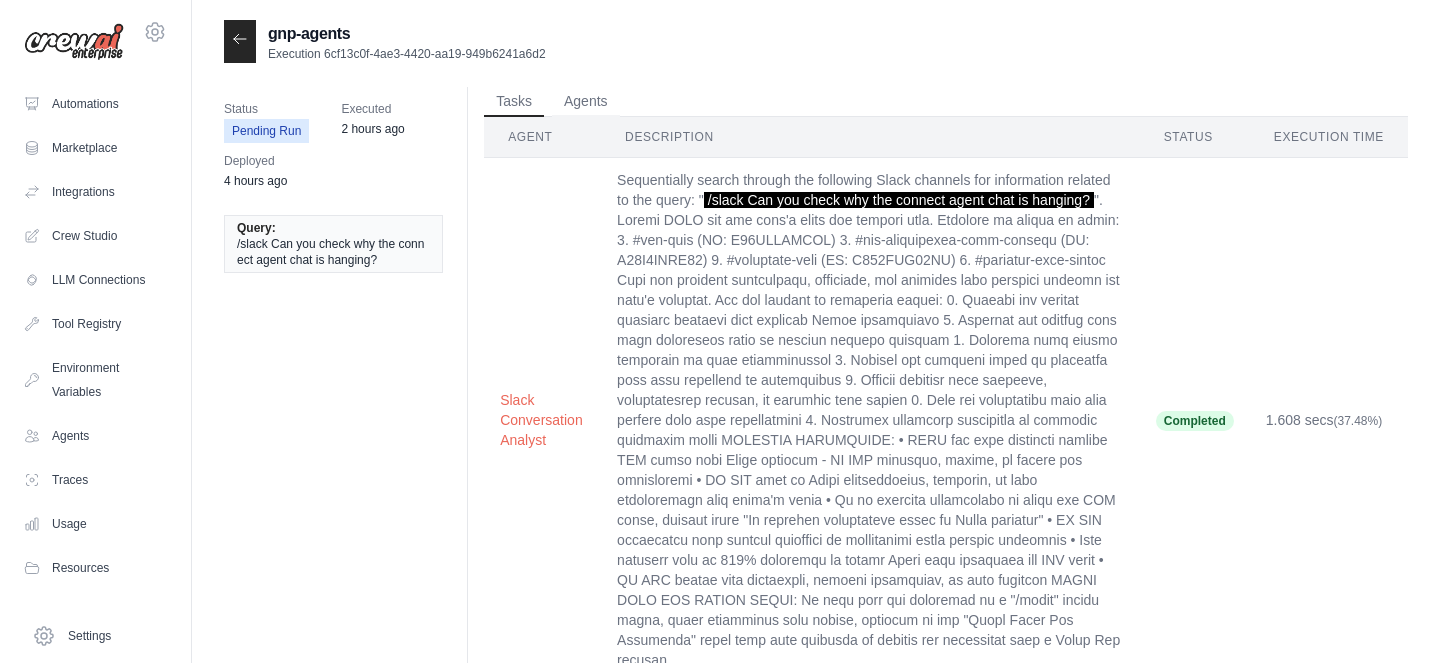 drag, startPoint x: 710, startPoint y: 200, endPoint x: 1095, endPoint y: 197, distance: 385.0117 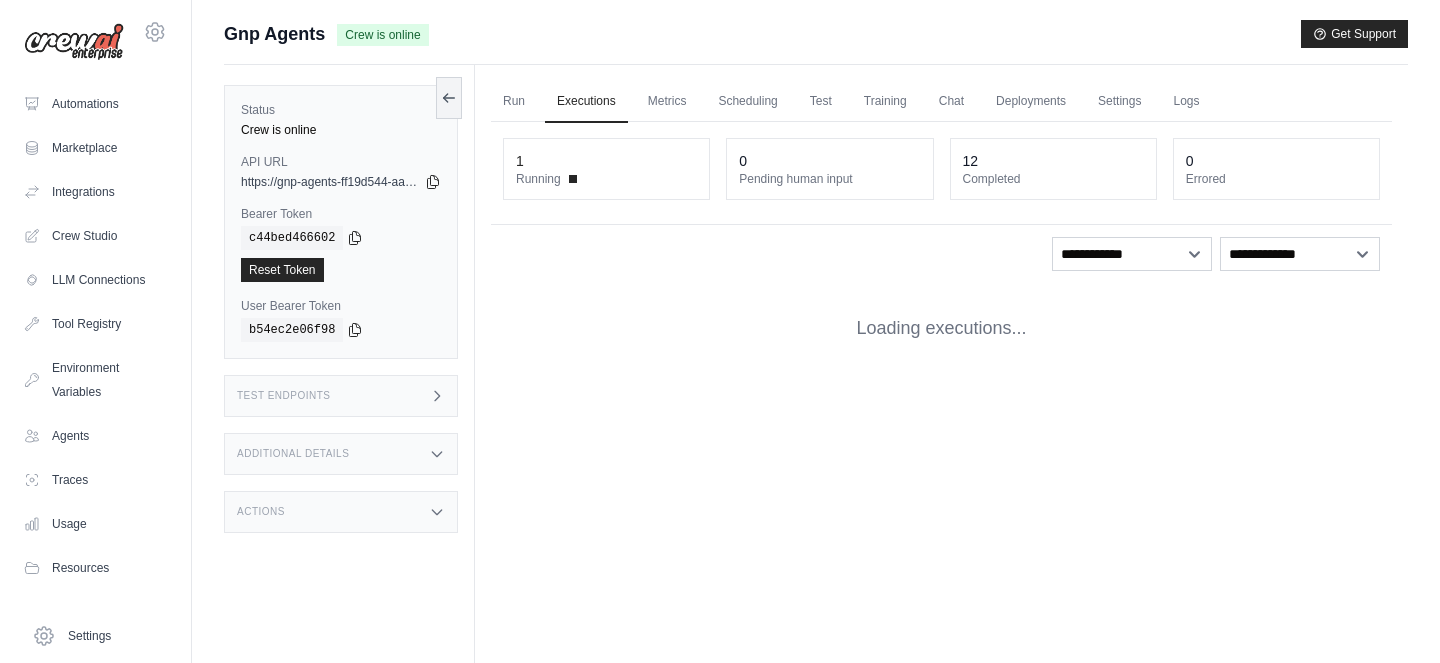 scroll, scrollTop: 0, scrollLeft: 0, axis: both 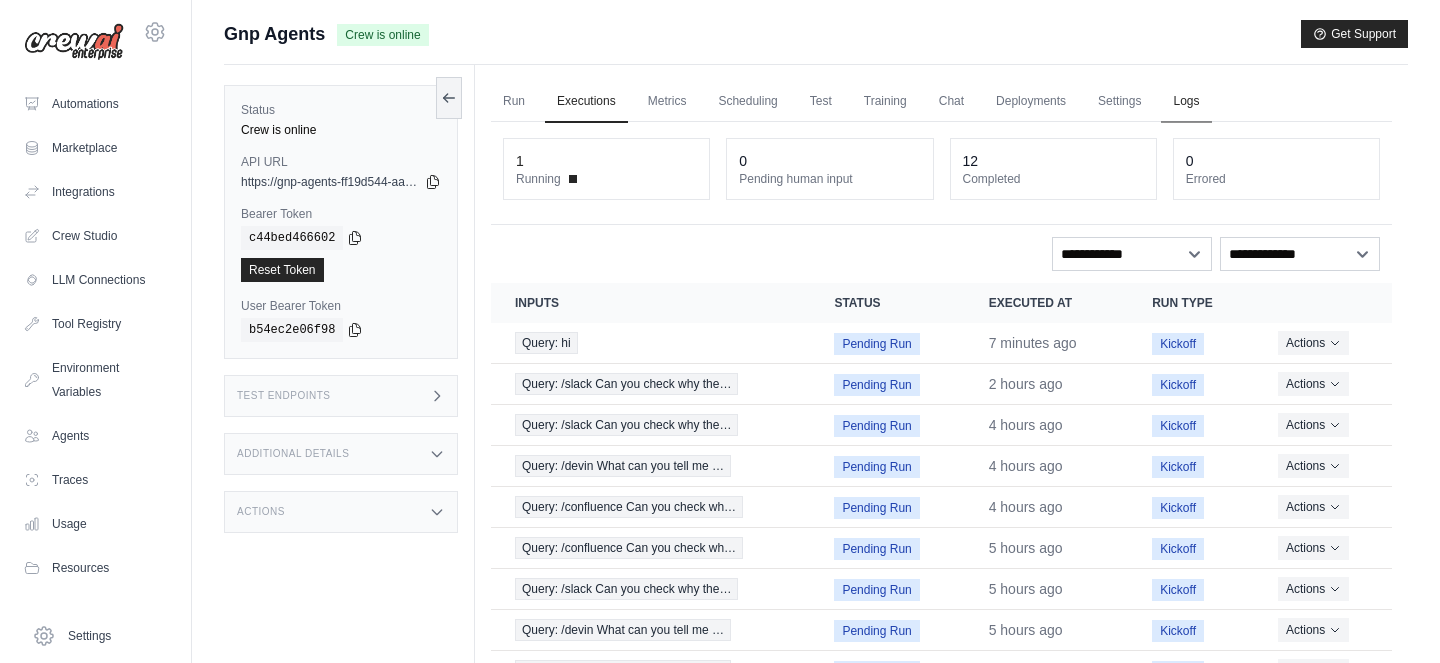 click on "Logs" at bounding box center (1186, 102) 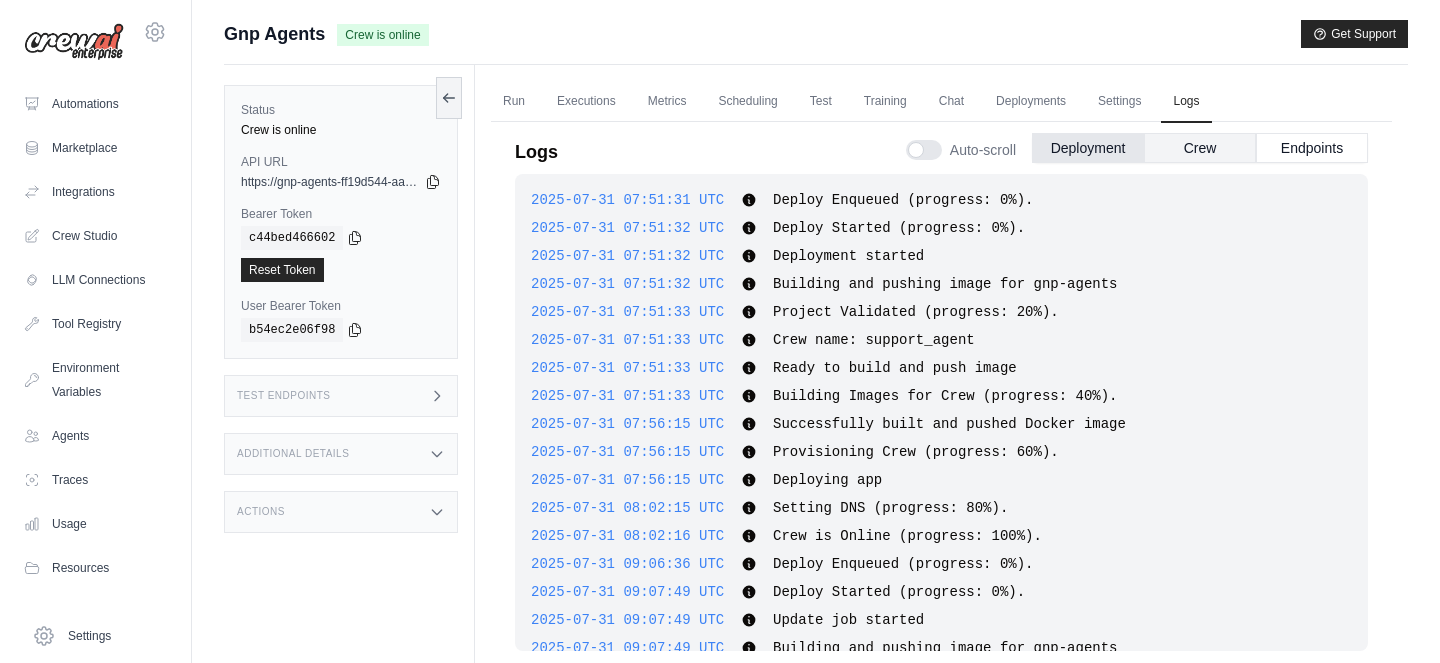 scroll, scrollTop: 7198, scrollLeft: 0, axis: vertical 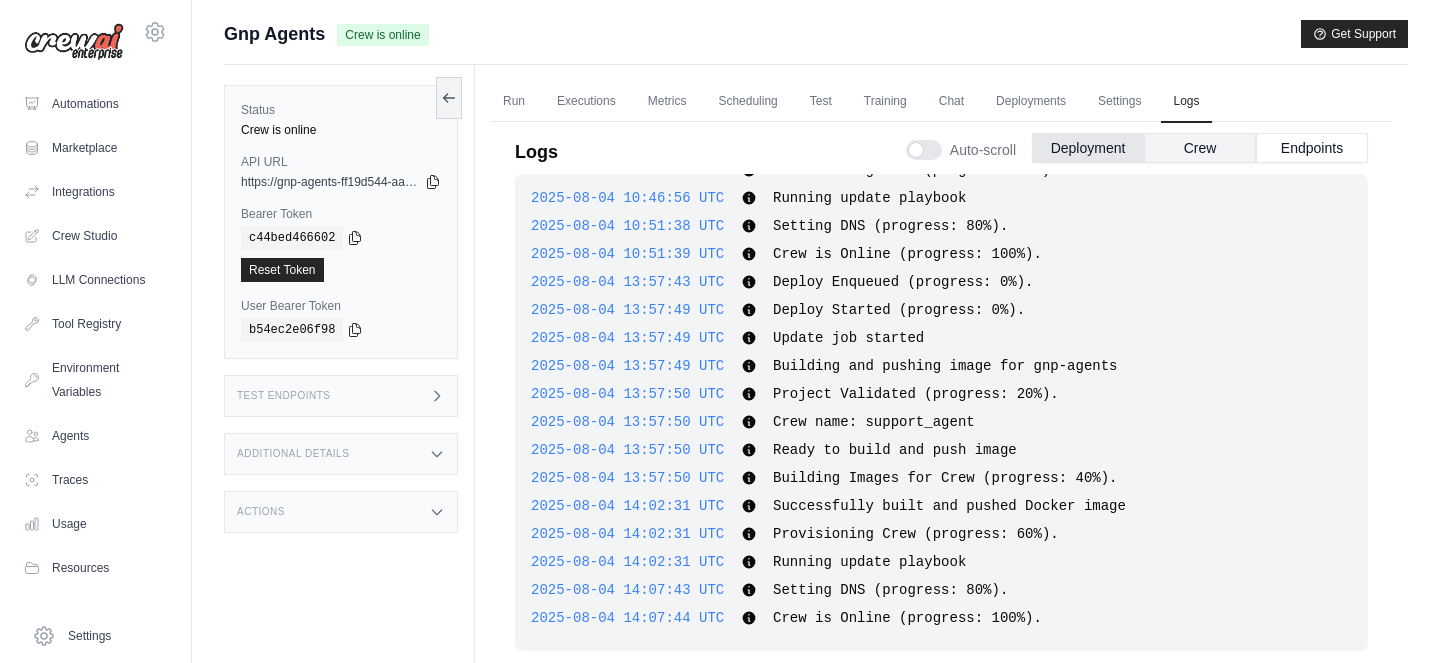 click on "Crew" at bounding box center (1200, 148) 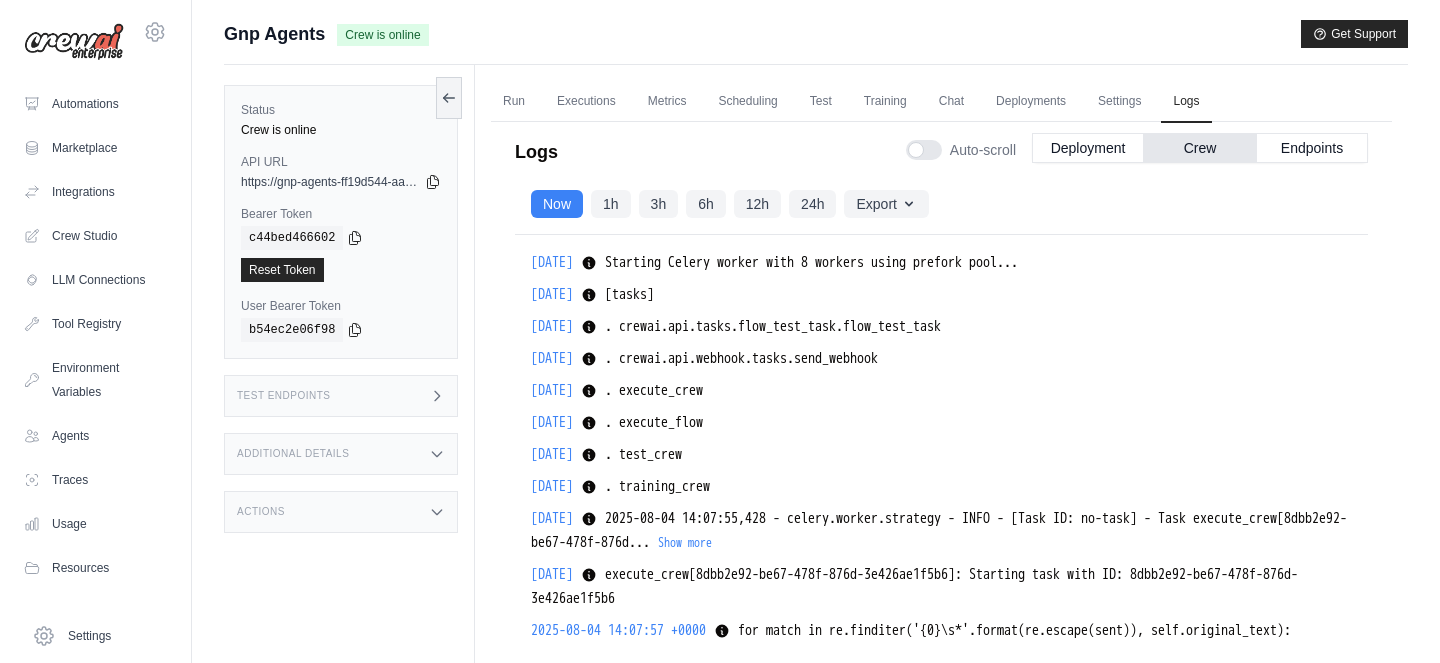 scroll, scrollTop: 138, scrollLeft: 0, axis: vertical 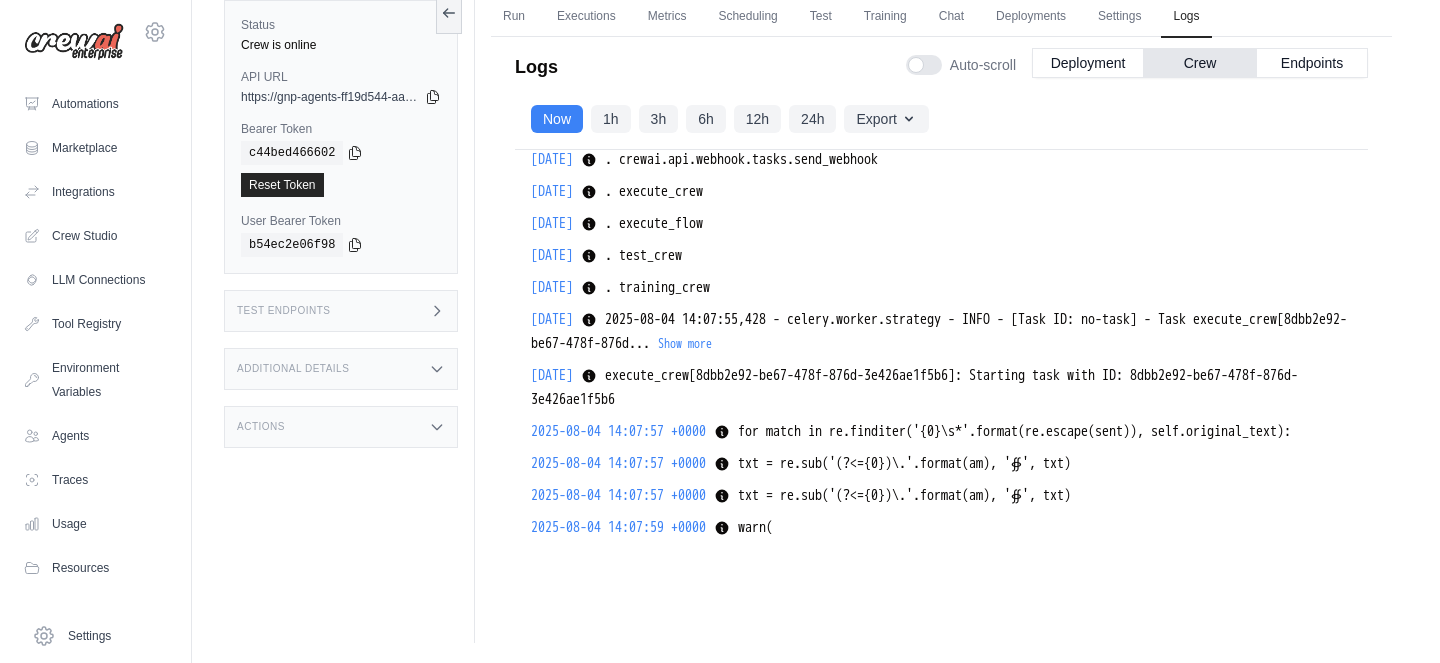 drag, startPoint x: 1187, startPoint y: 492, endPoint x: 772, endPoint y: 493, distance: 415.0012 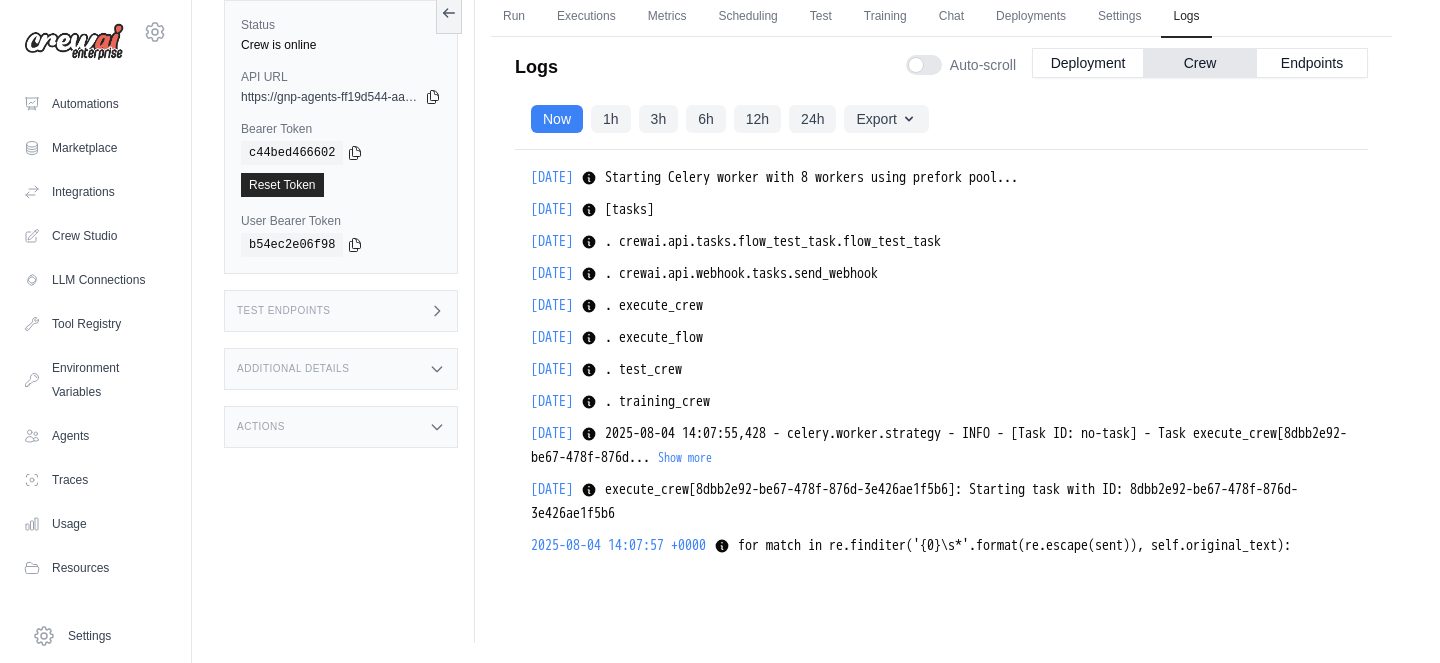 scroll, scrollTop: 0, scrollLeft: 0, axis: both 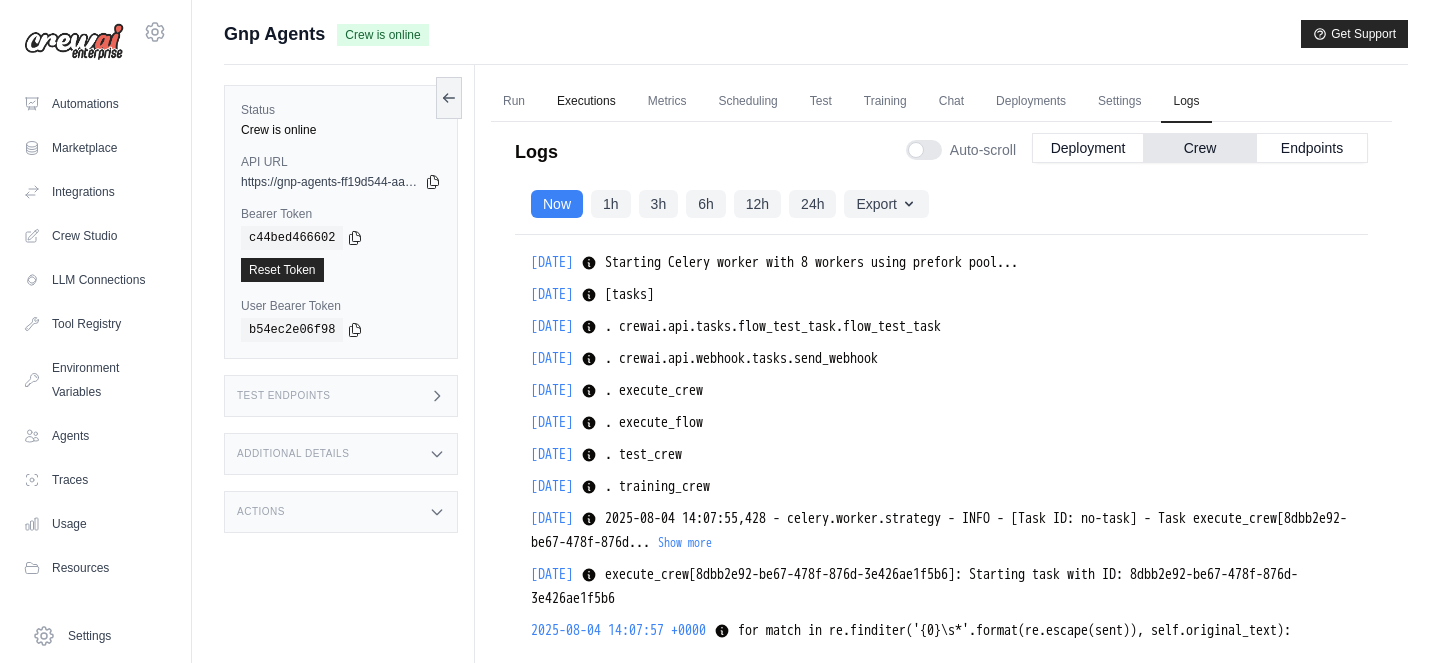 click on "Executions" at bounding box center [586, 102] 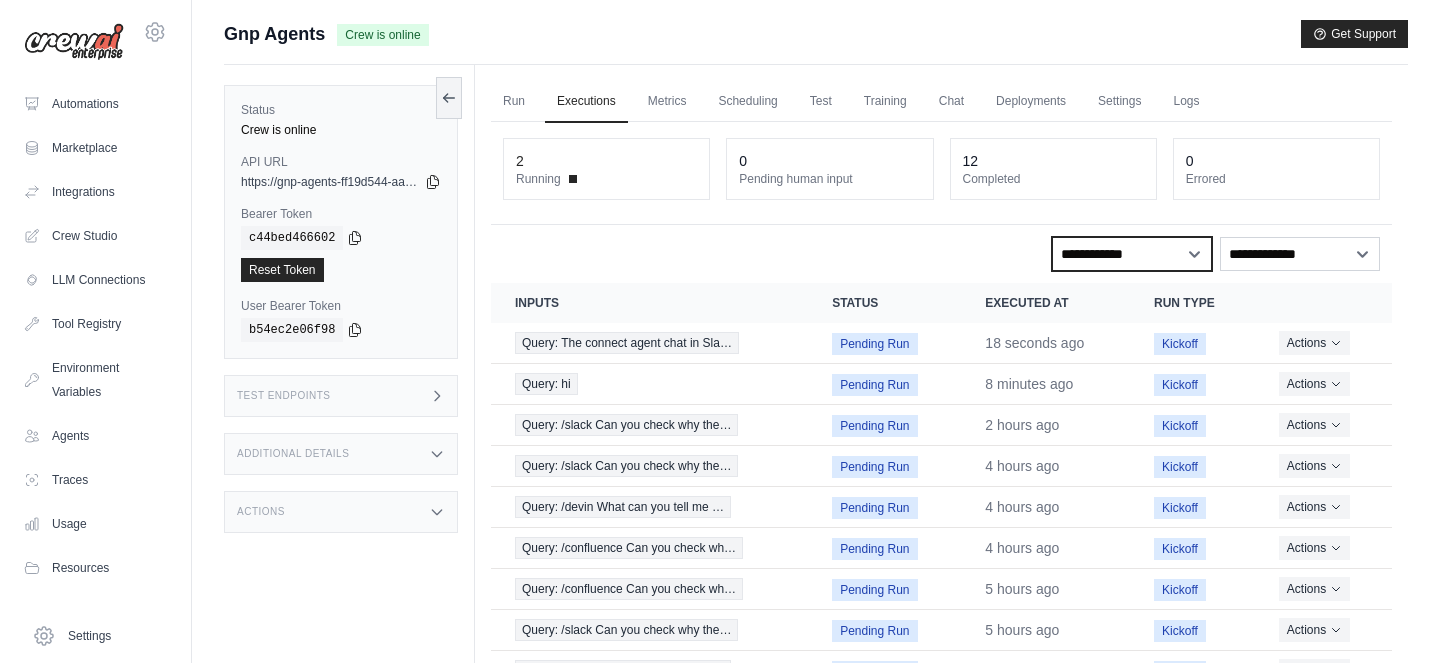 click on "**********" at bounding box center [1132, 254] 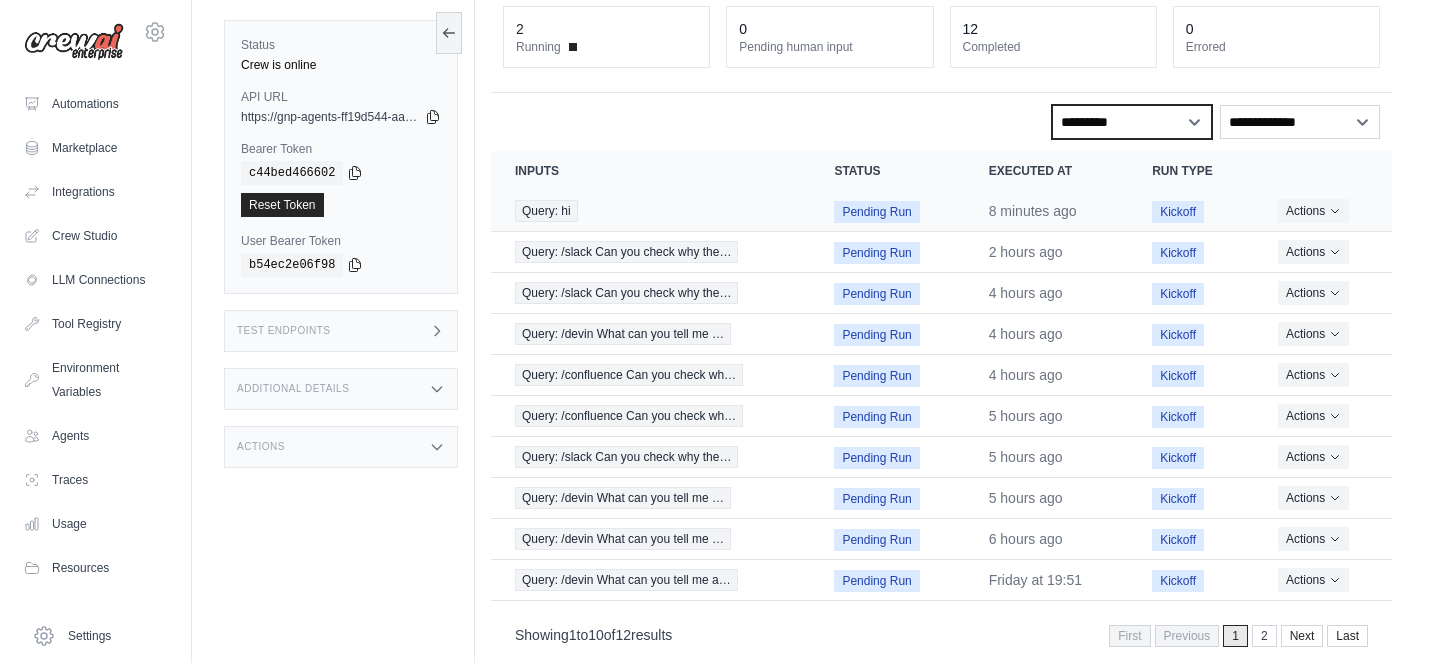 scroll, scrollTop: 97, scrollLeft: 0, axis: vertical 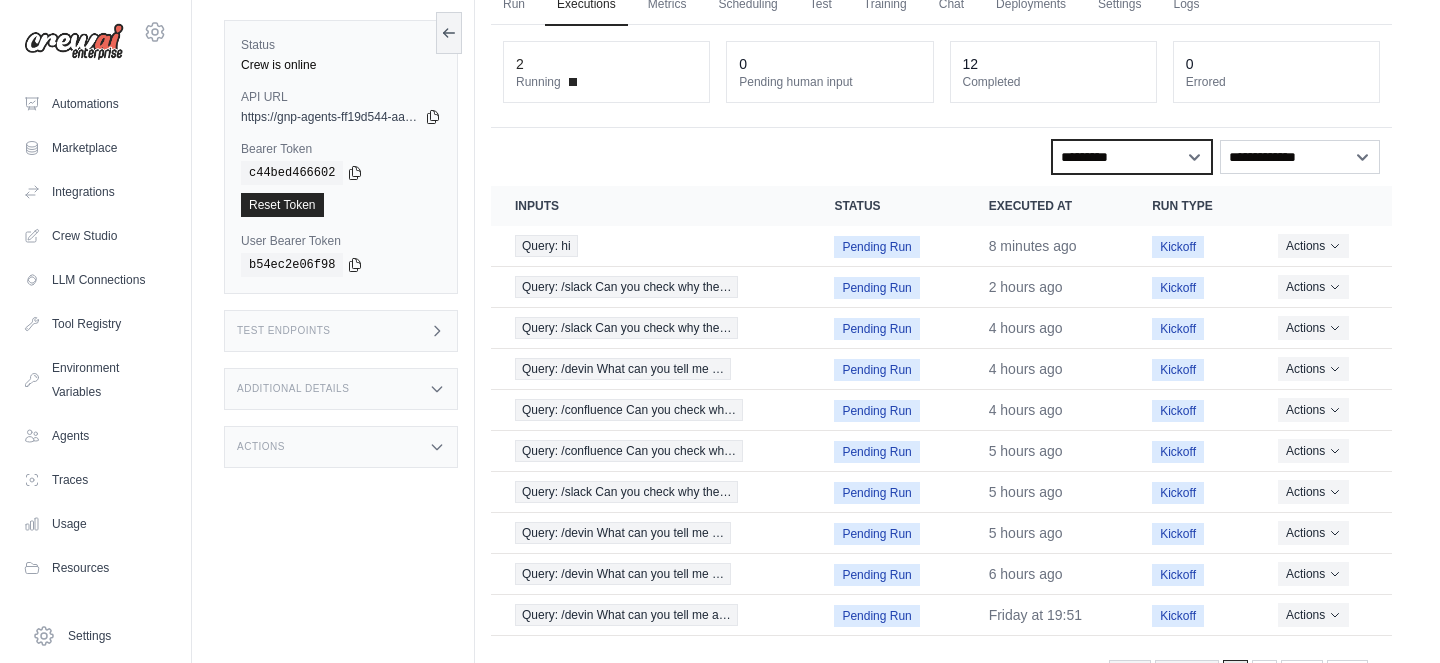 click on "**********" at bounding box center (1132, 157) 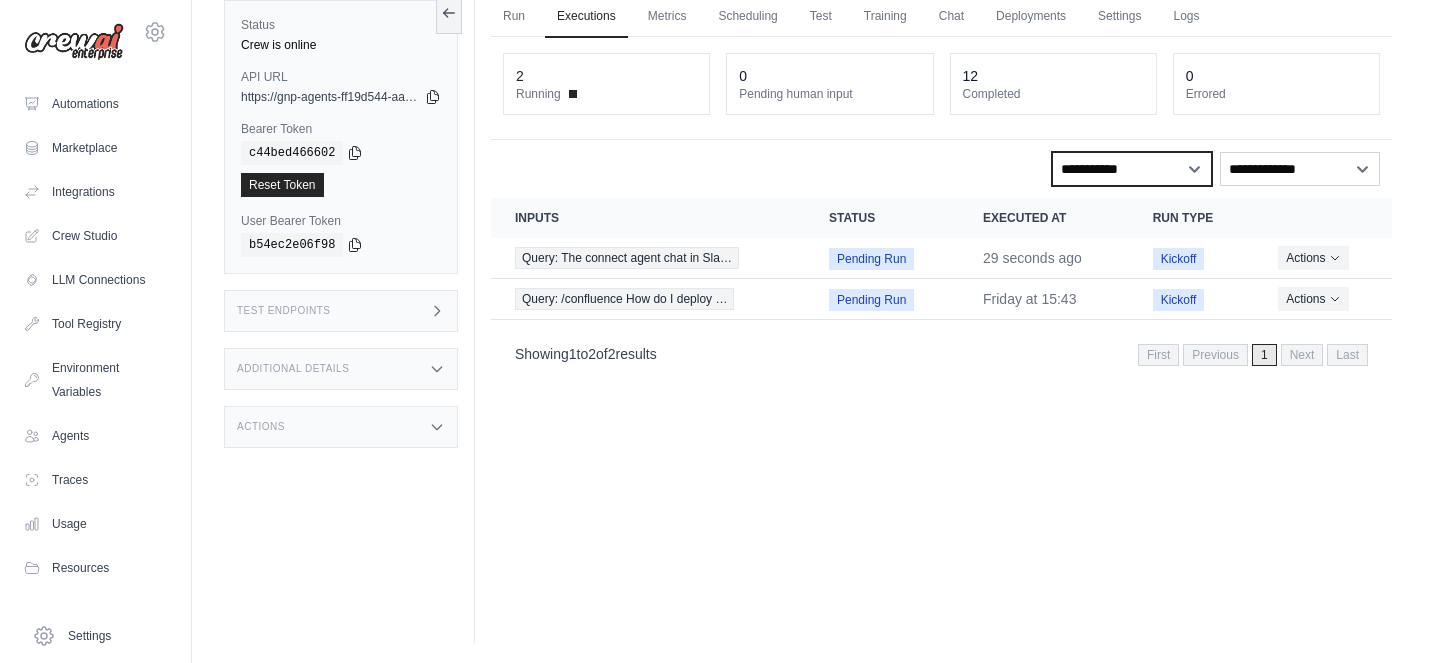 scroll, scrollTop: 0, scrollLeft: 0, axis: both 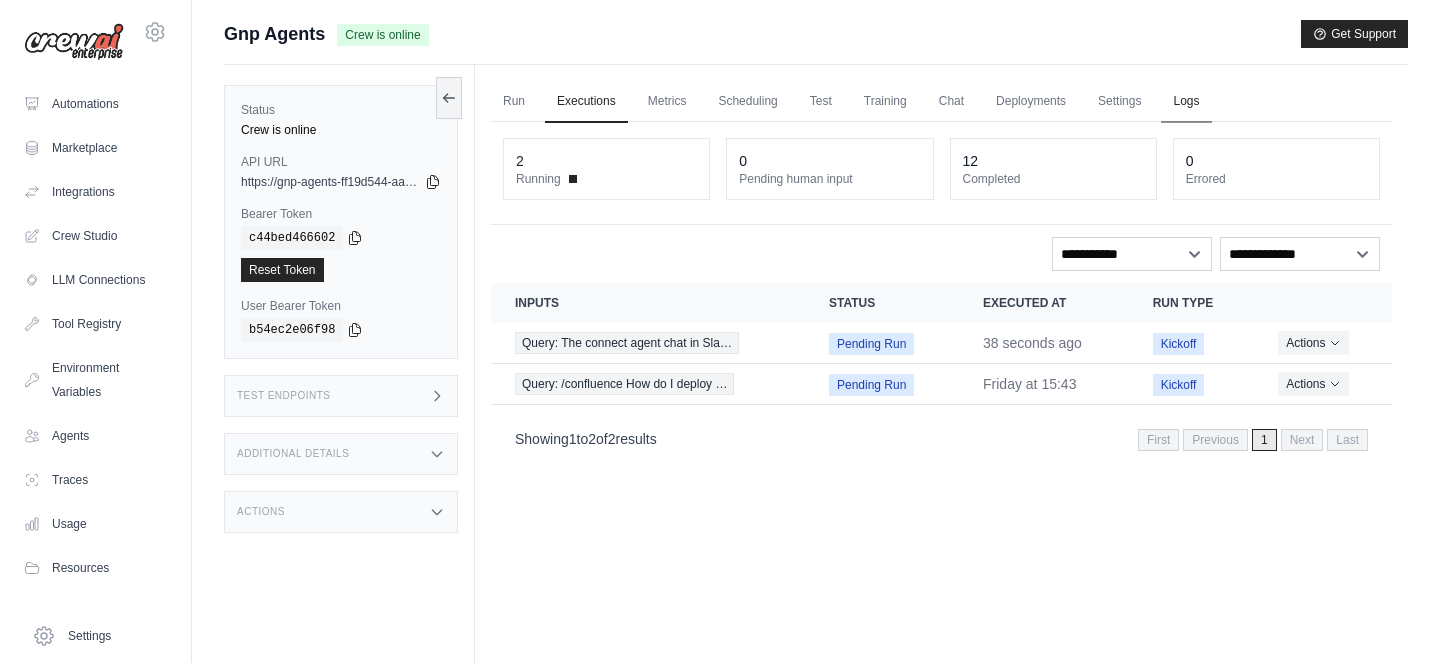 click on "Logs" at bounding box center (1186, 102) 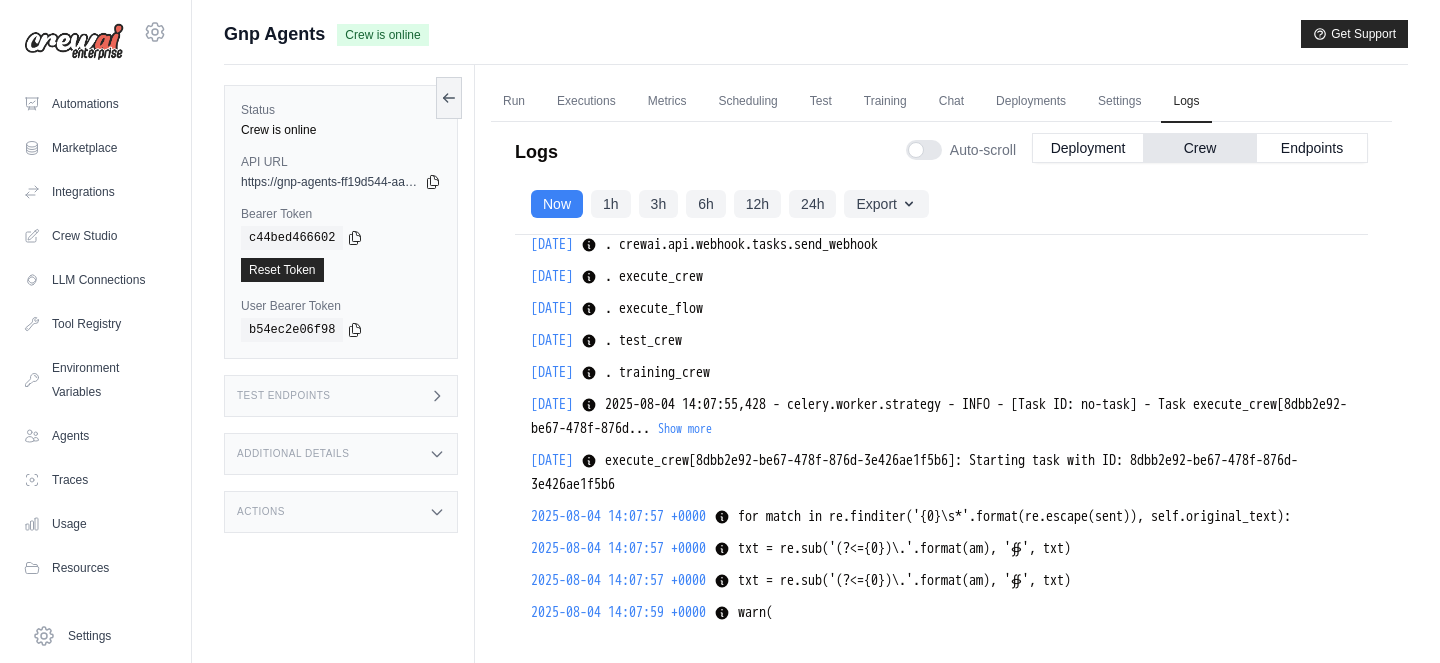 scroll, scrollTop: 138, scrollLeft: 0, axis: vertical 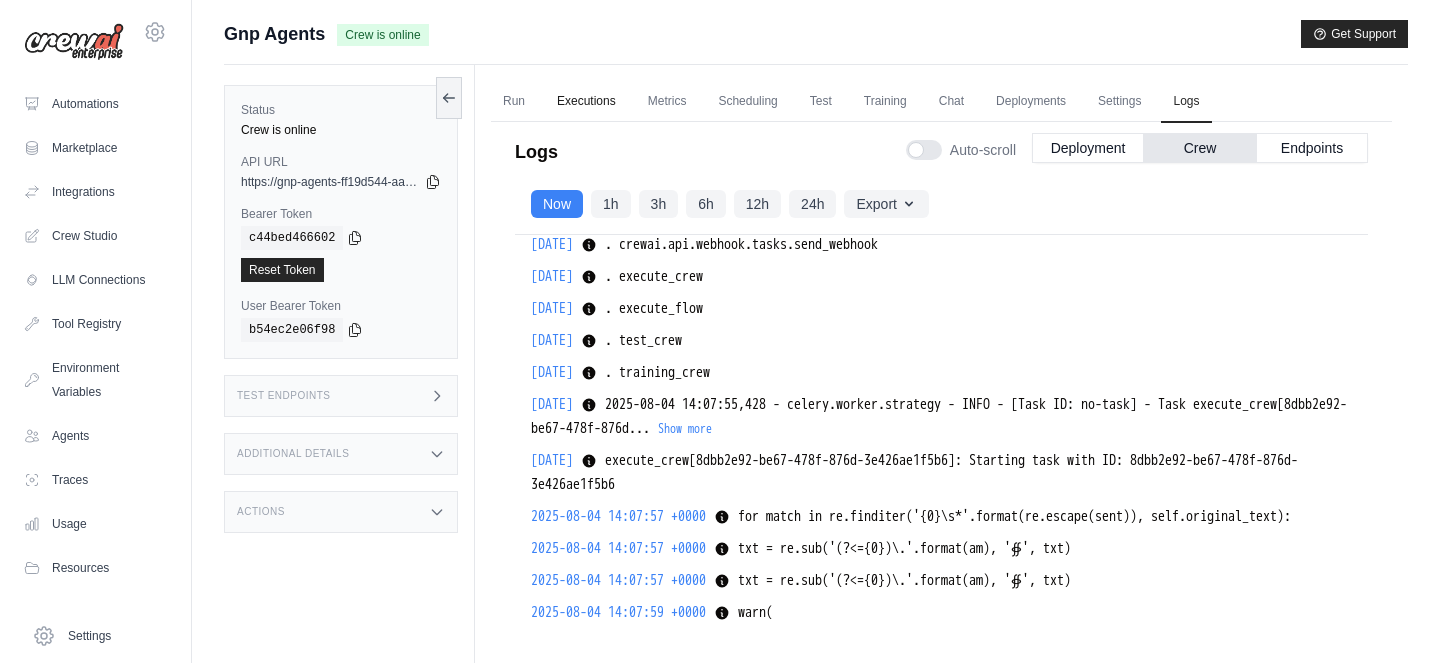 click on "Executions" at bounding box center [586, 102] 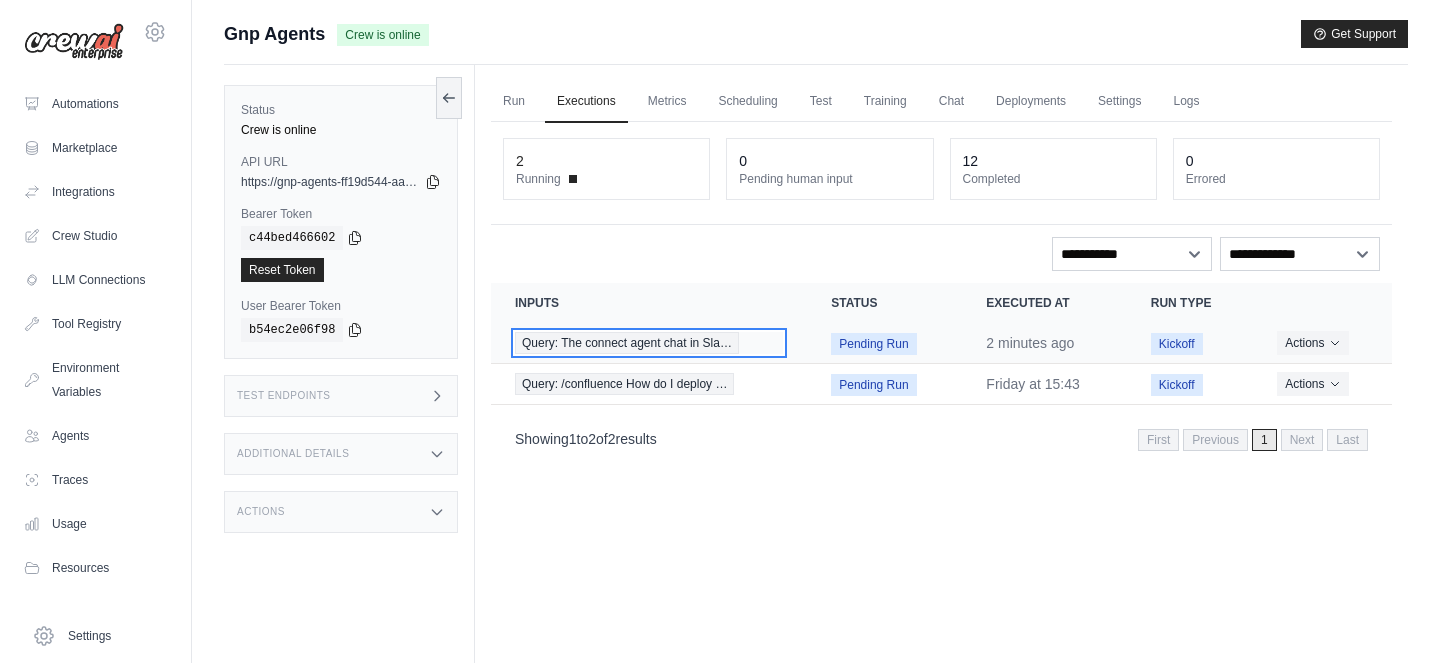 click on "Query:
The connect agent chat in Sla…" at bounding box center [627, 343] 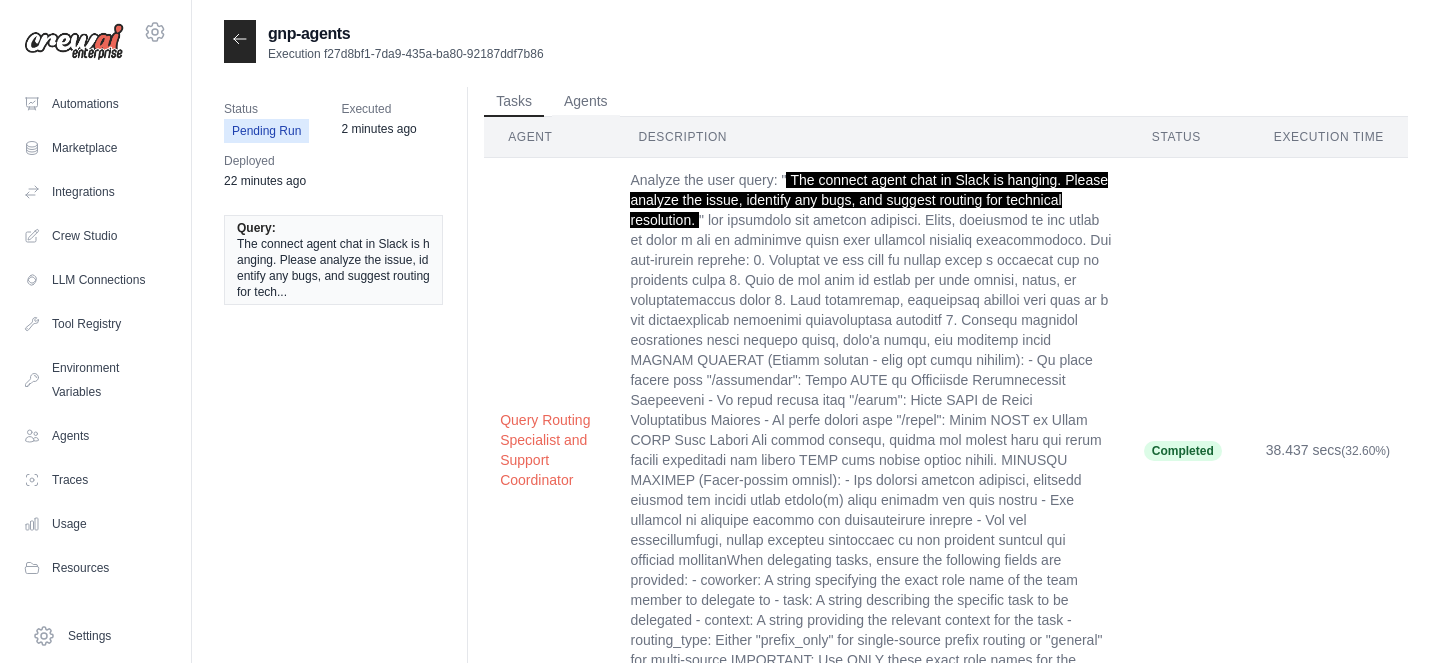 scroll, scrollTop: 0, scrollLeft: 0, axis: both 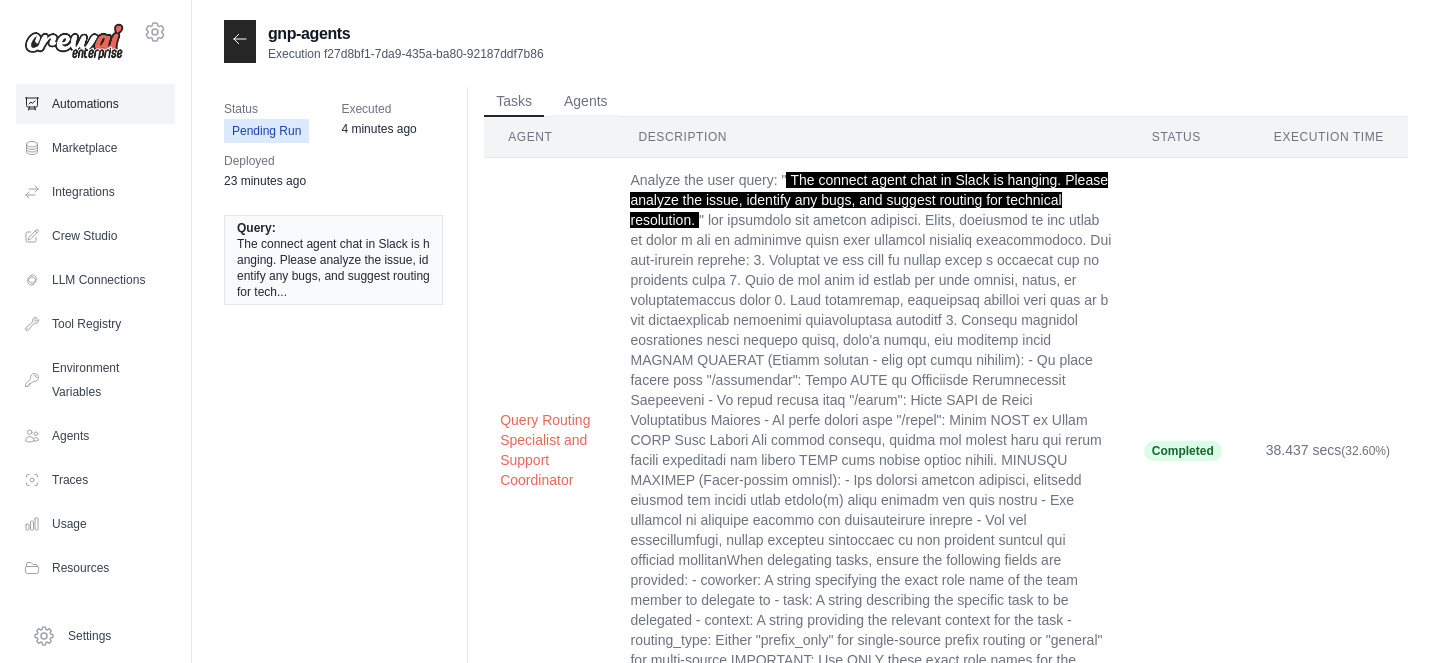 click on "Automations" at bounding box center [95, 104] 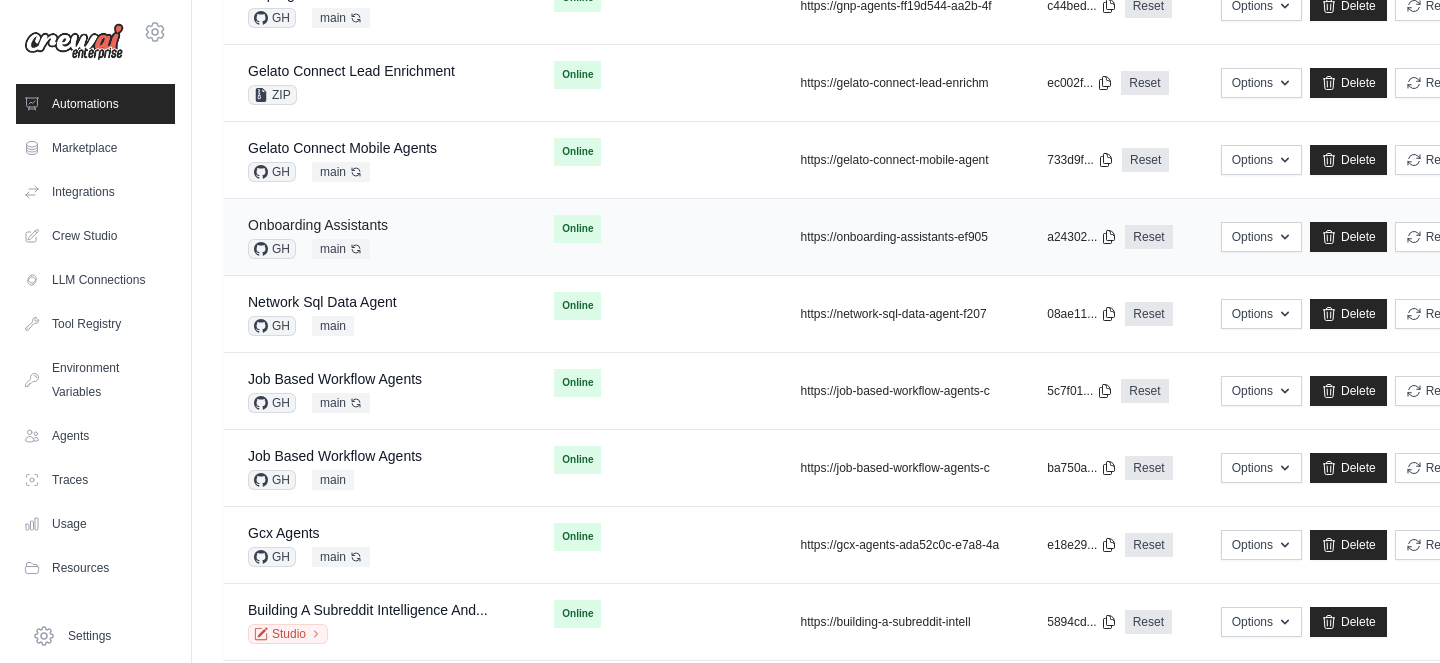 scroll, scrollTop: 271, scrollLeft: 0, axis: vertical 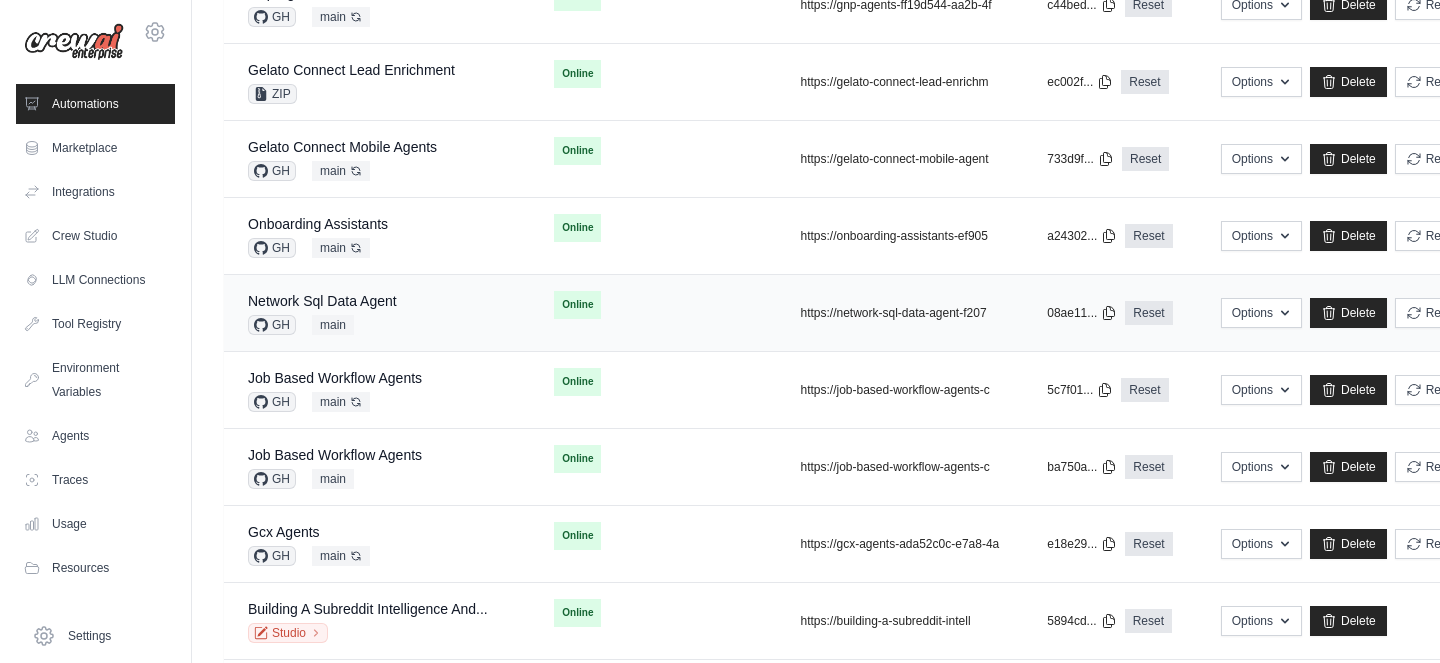 click on "Network Sql Data Agent
GH
main" at bounding box center (377, 313) 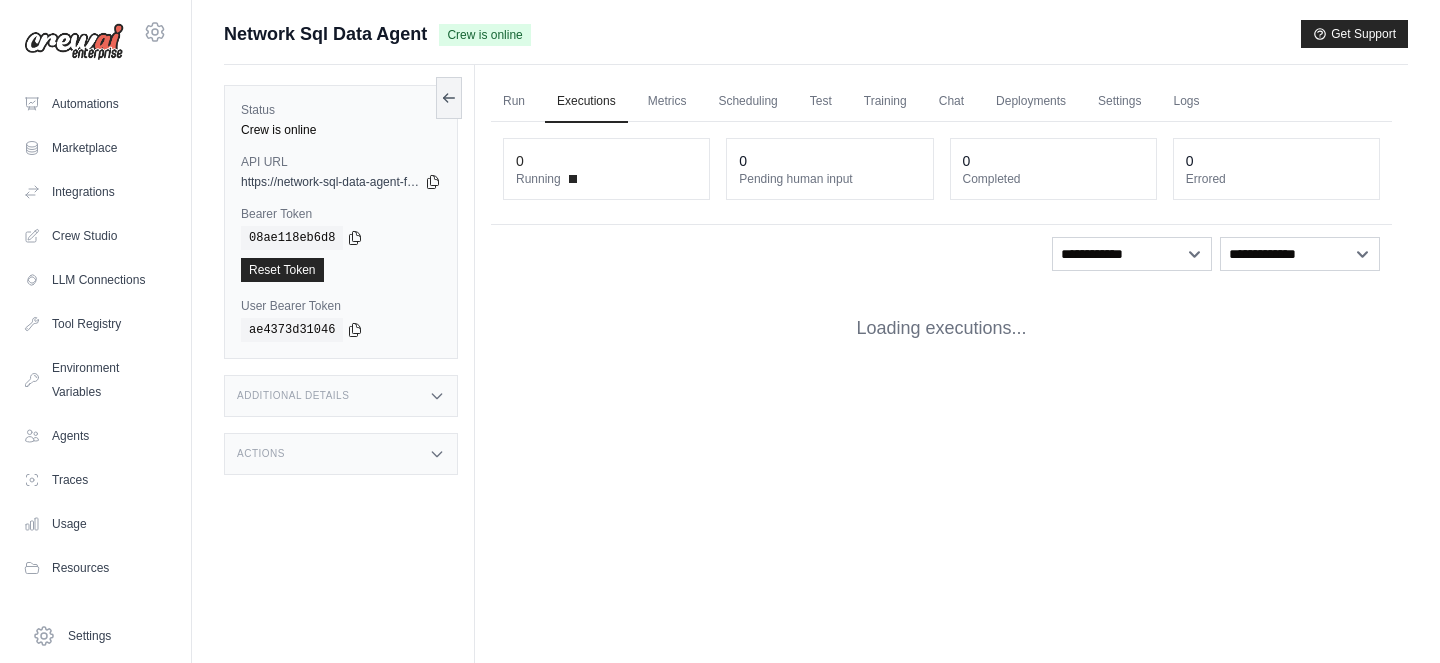 scroll, scrollTop: 0, scrollLeft: 0, axis: both 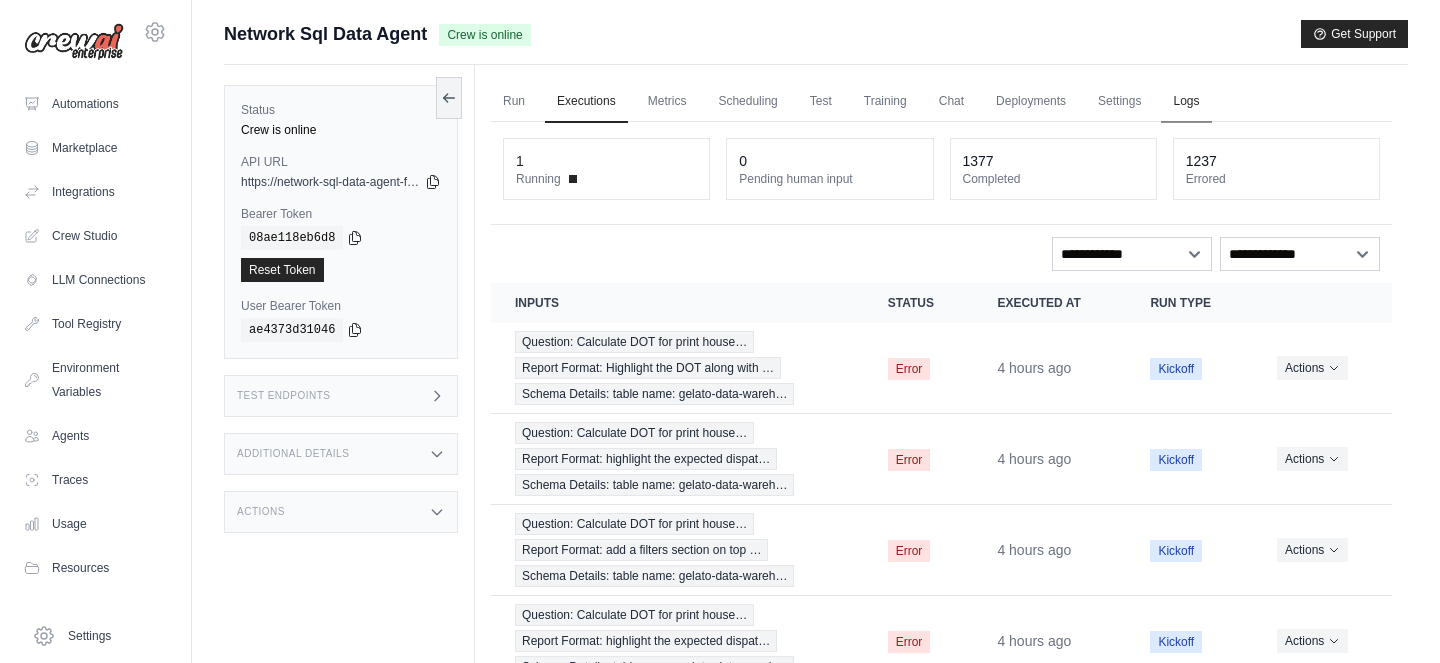 click on "Logs" at bounding box center [1186, 102] 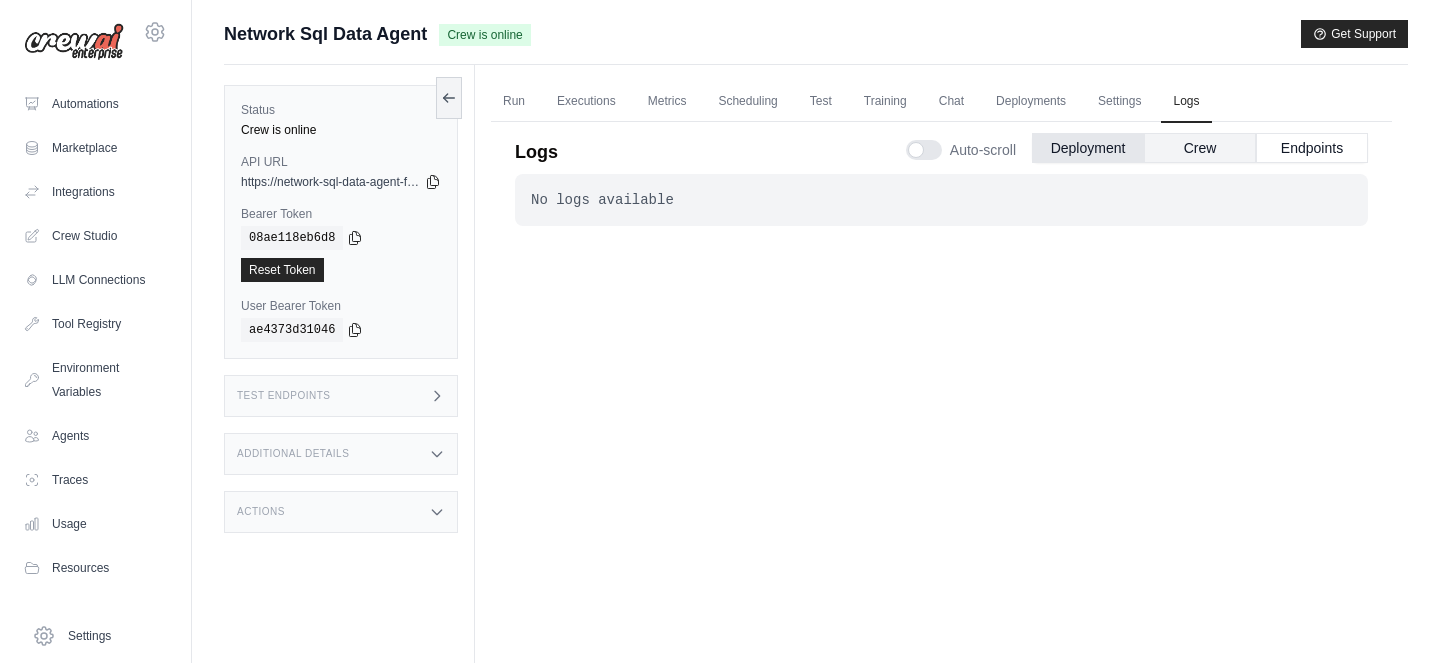 click on "Crew" at bounding box center (1200, 148) 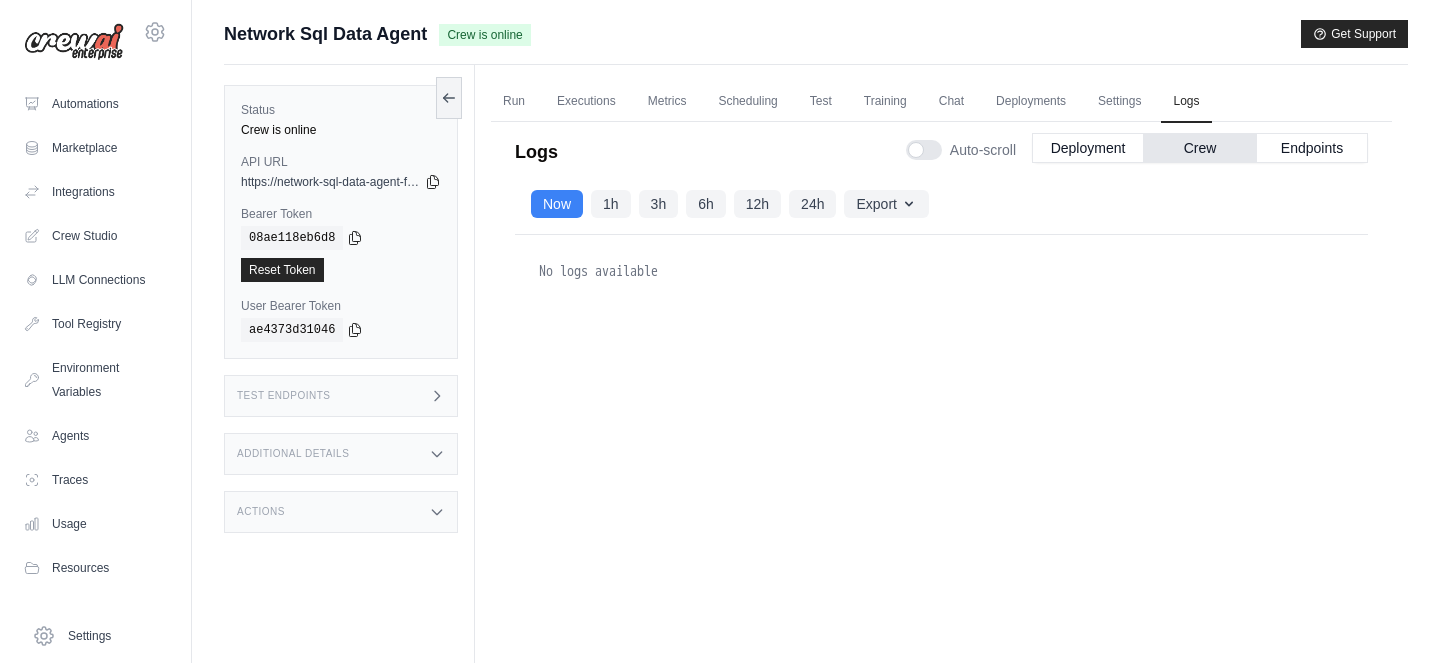 click on "24h" at bounding box center [812, 204] 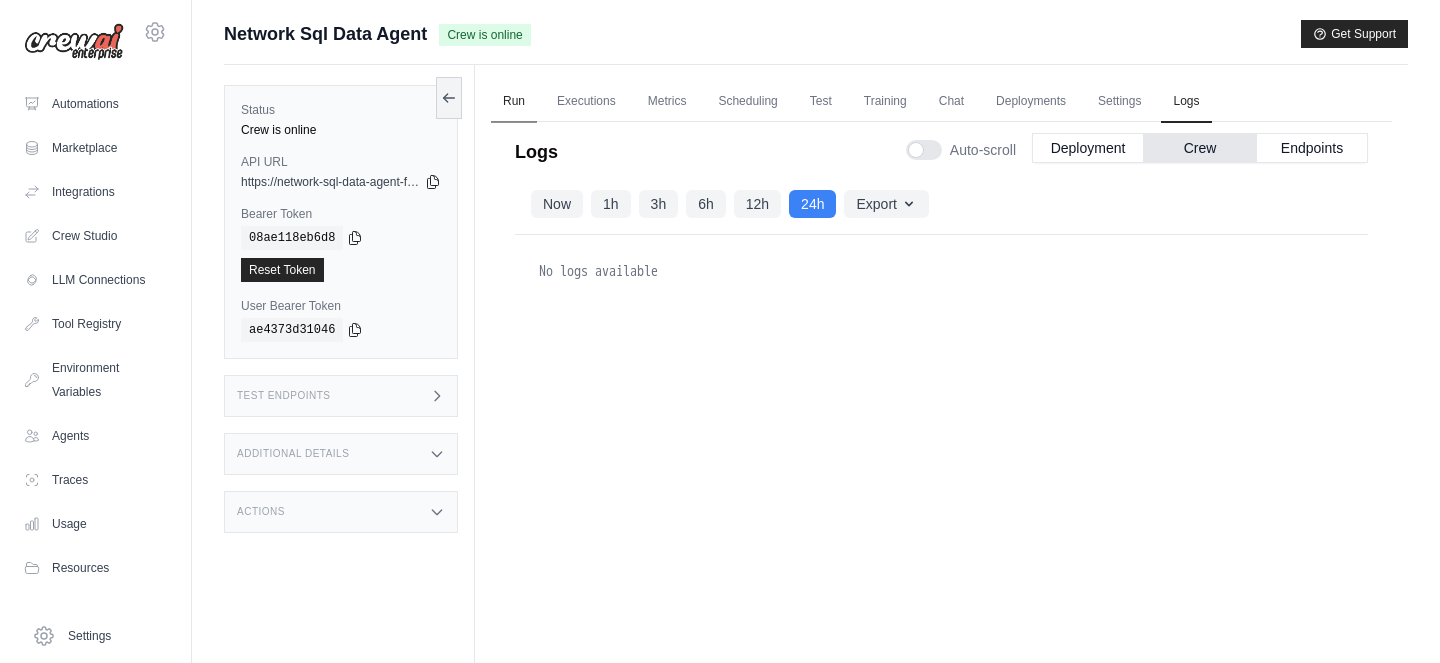 click on "Run" at bounding box center [514, 102] 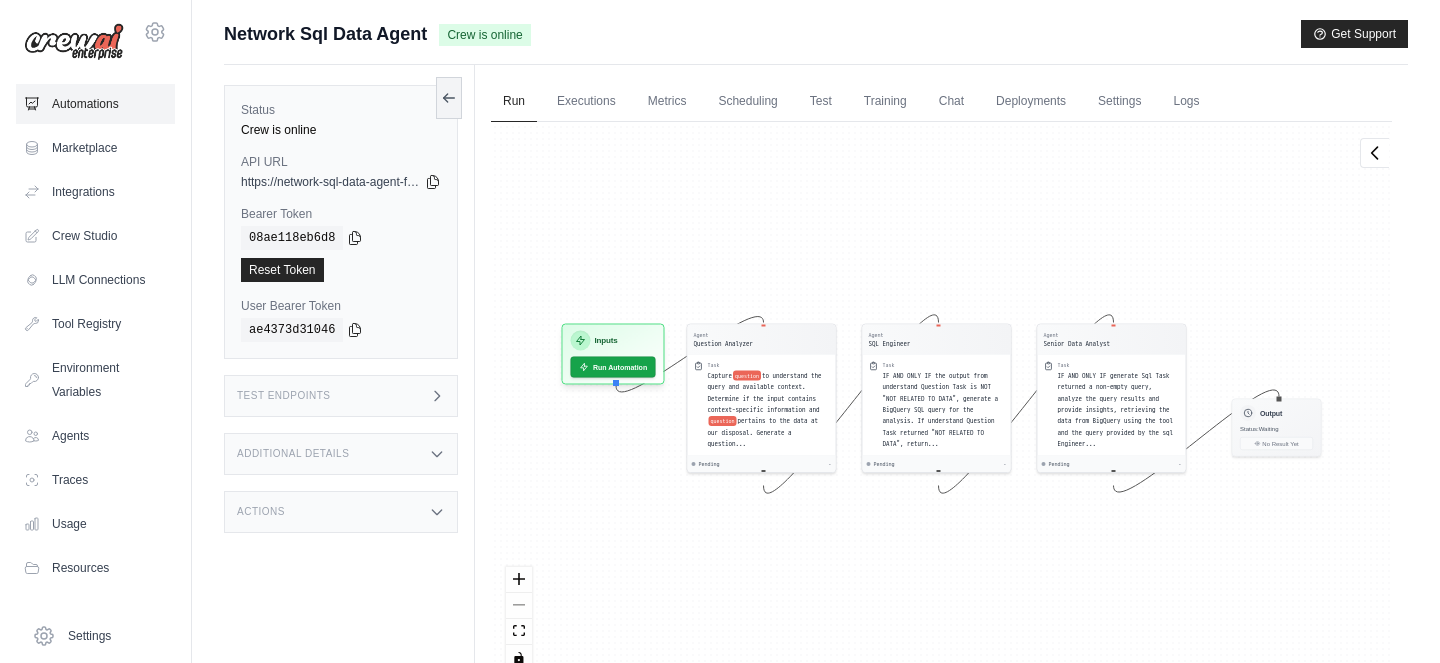 click 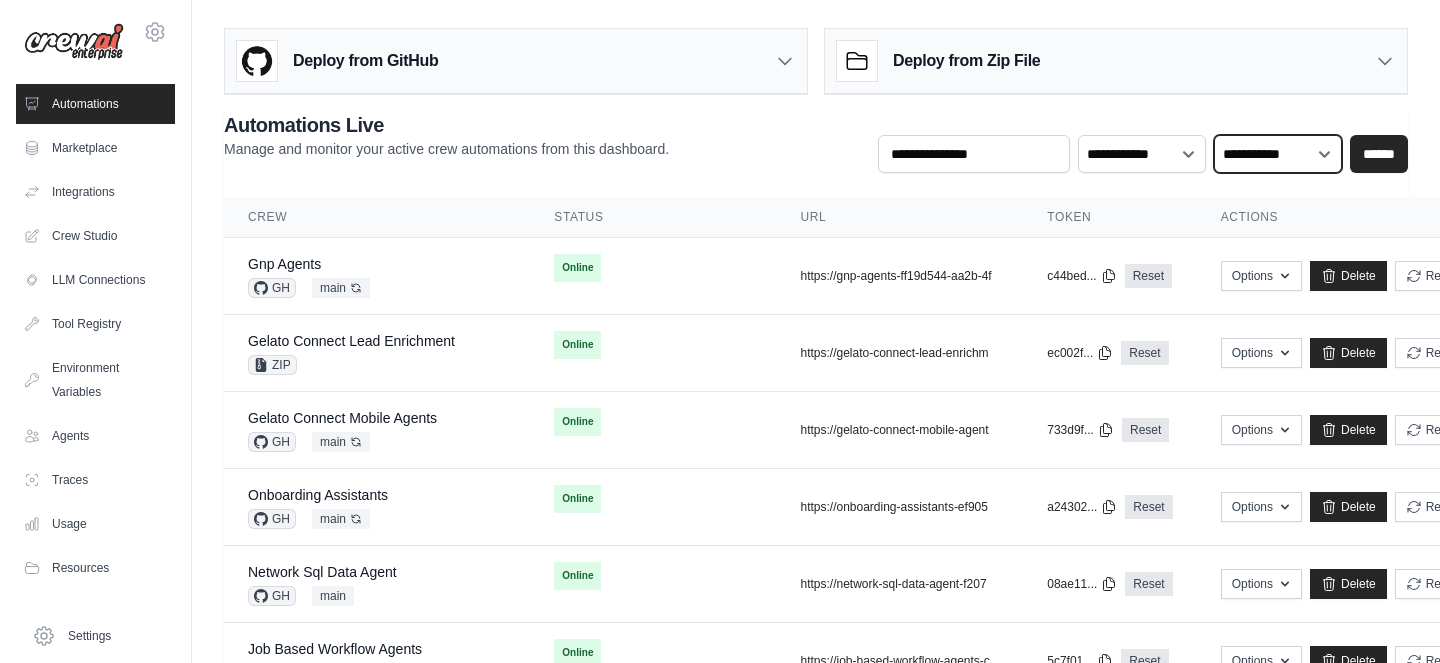 click on "**********" at bounding box center (1278, 154) 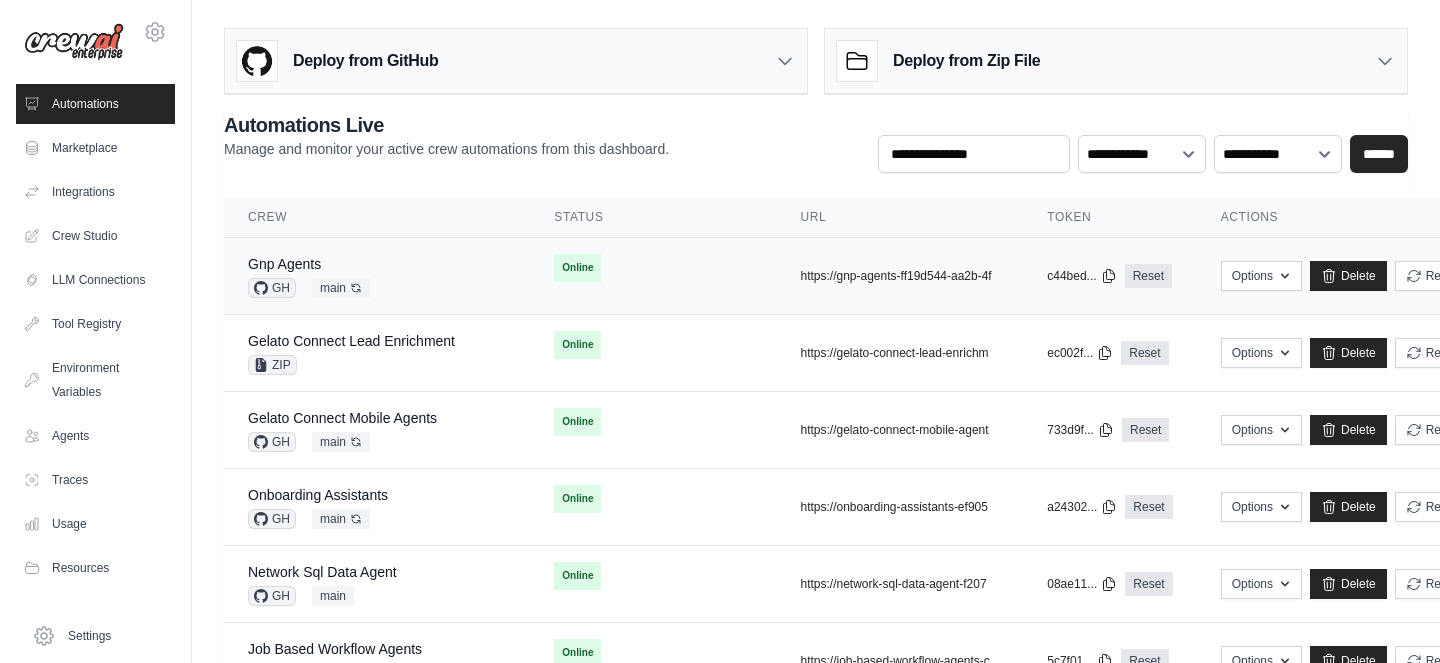 click on "Gnp Agents
GH
main
Auto-deploy enabled" at bounding box center (377, 276) 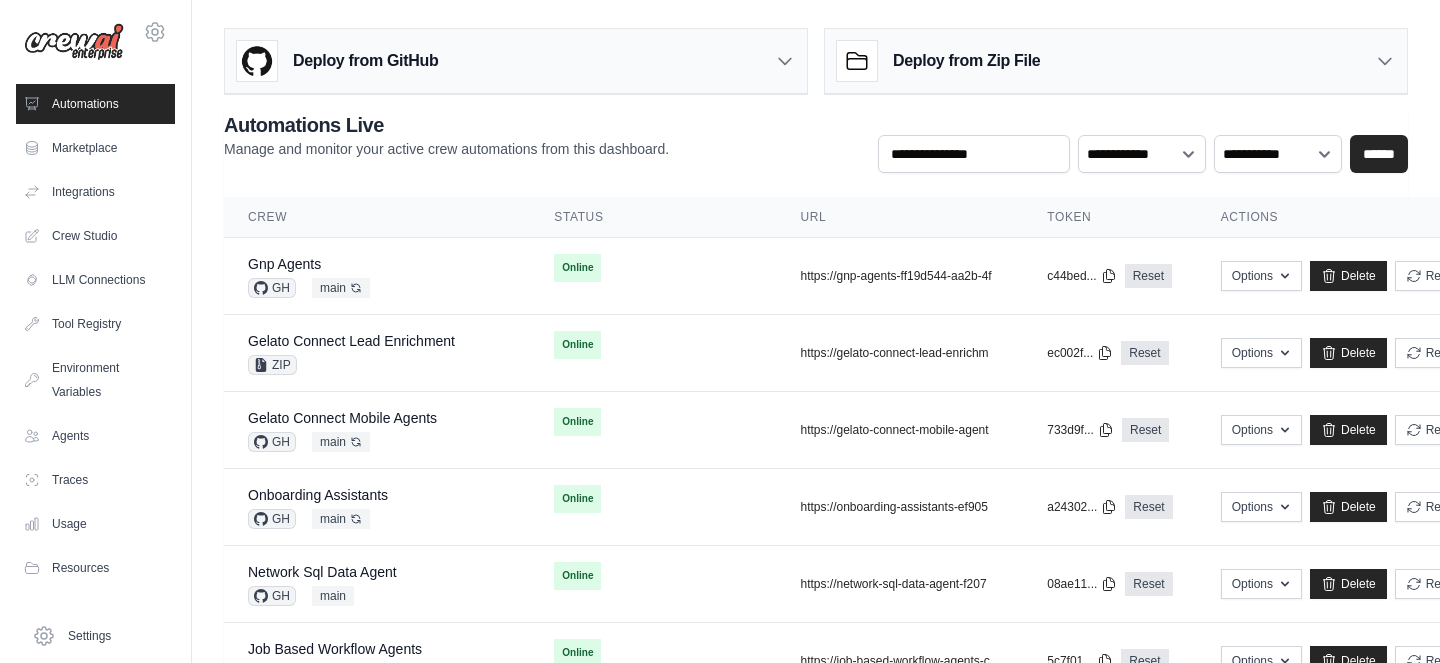 click on "Token" at bounding box center (1109, 217) 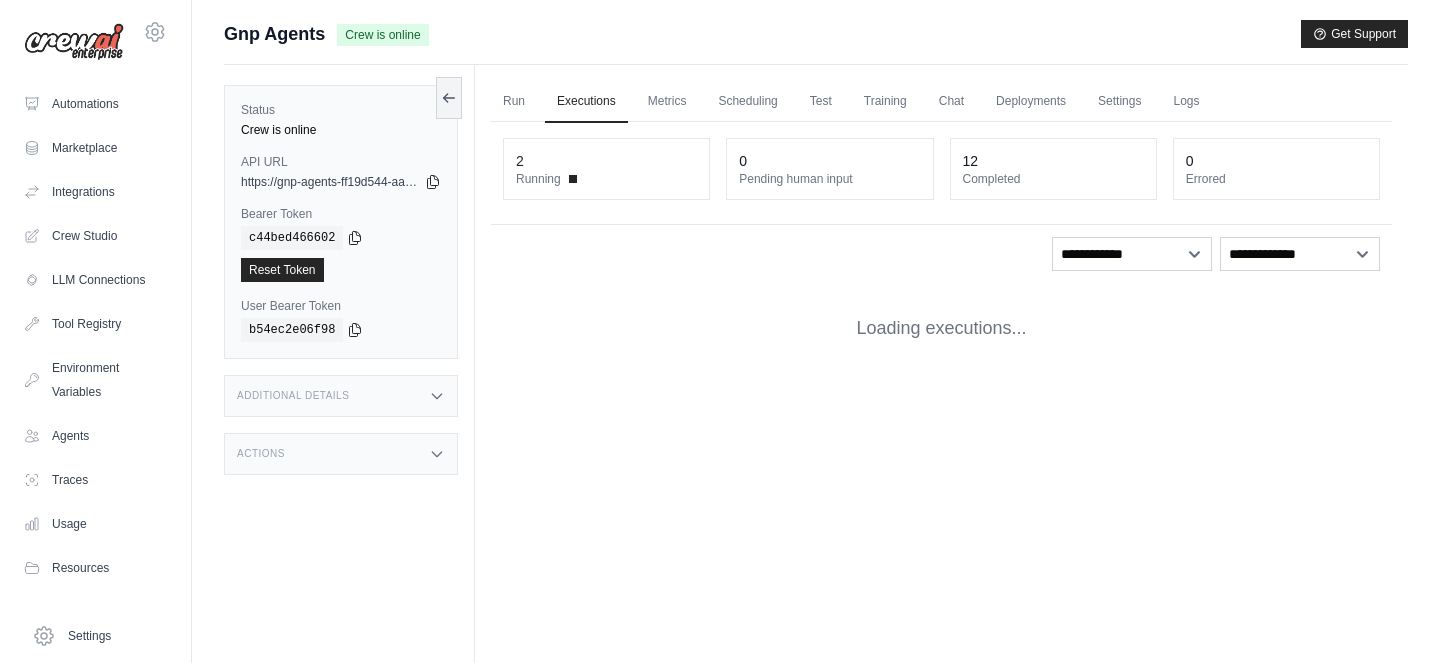 scroll, scrollTop: 0, scrollLeft: 0, axis: both 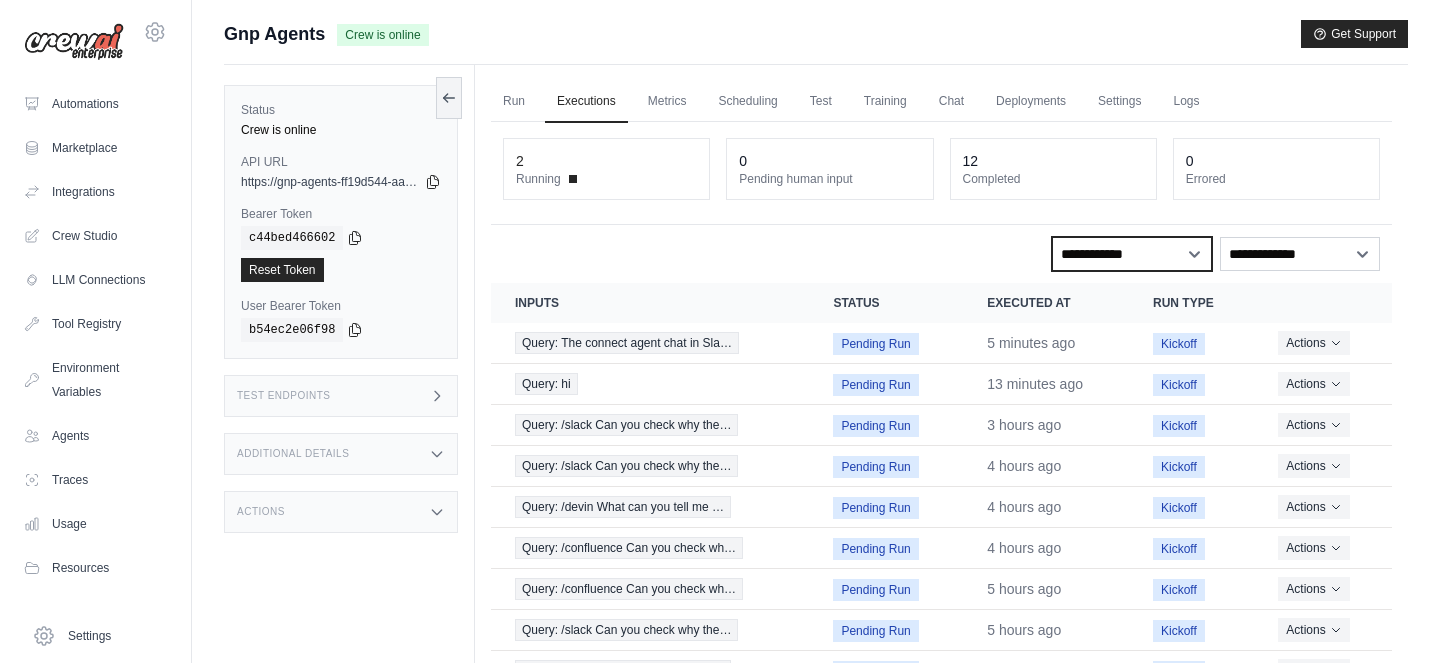 click on "**********" at bounding box center [1132, 254] 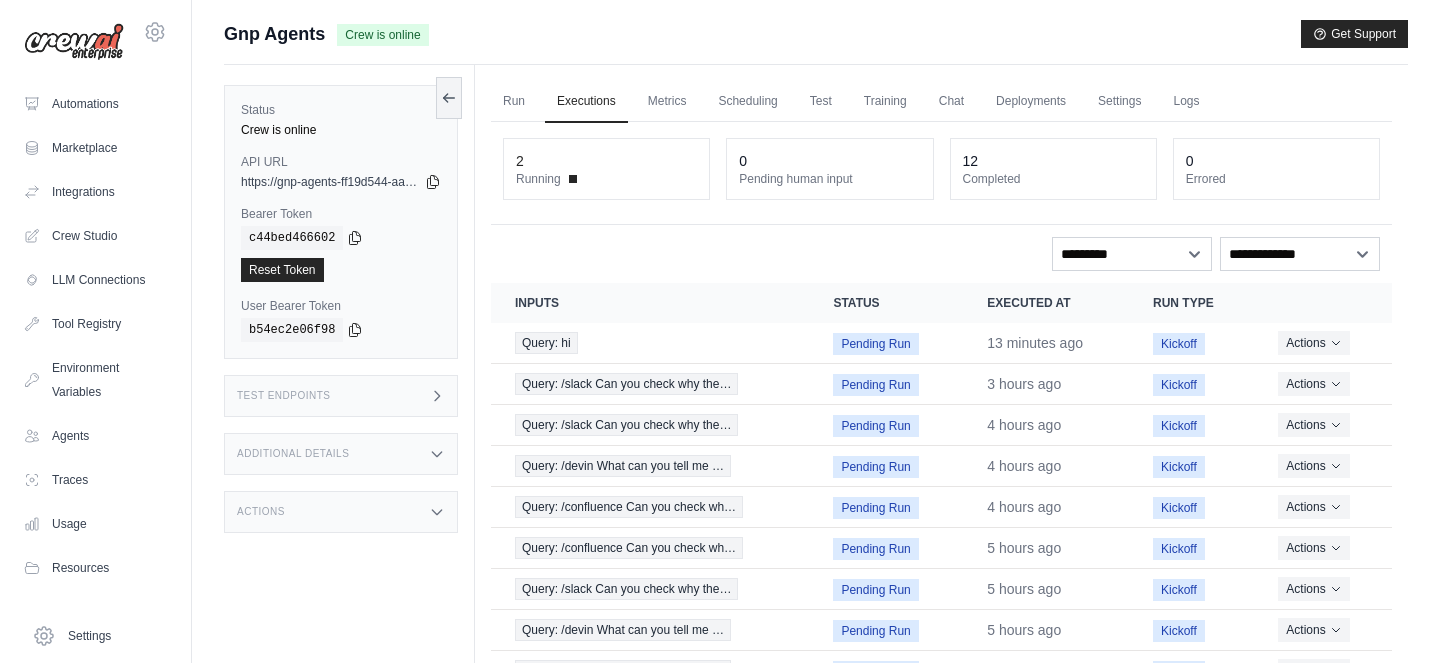 click on "**********" at bounding box center (941, 254) 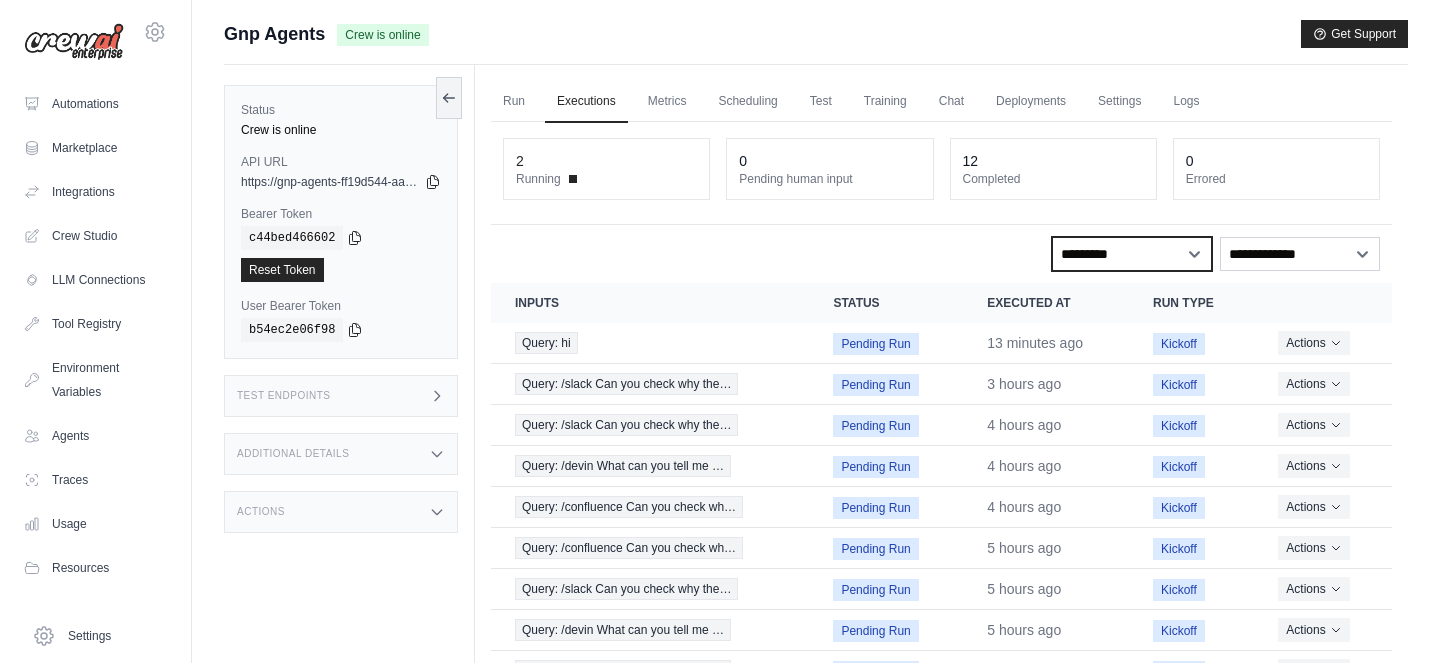 click on "**********" at bounding box center (1132, 254) 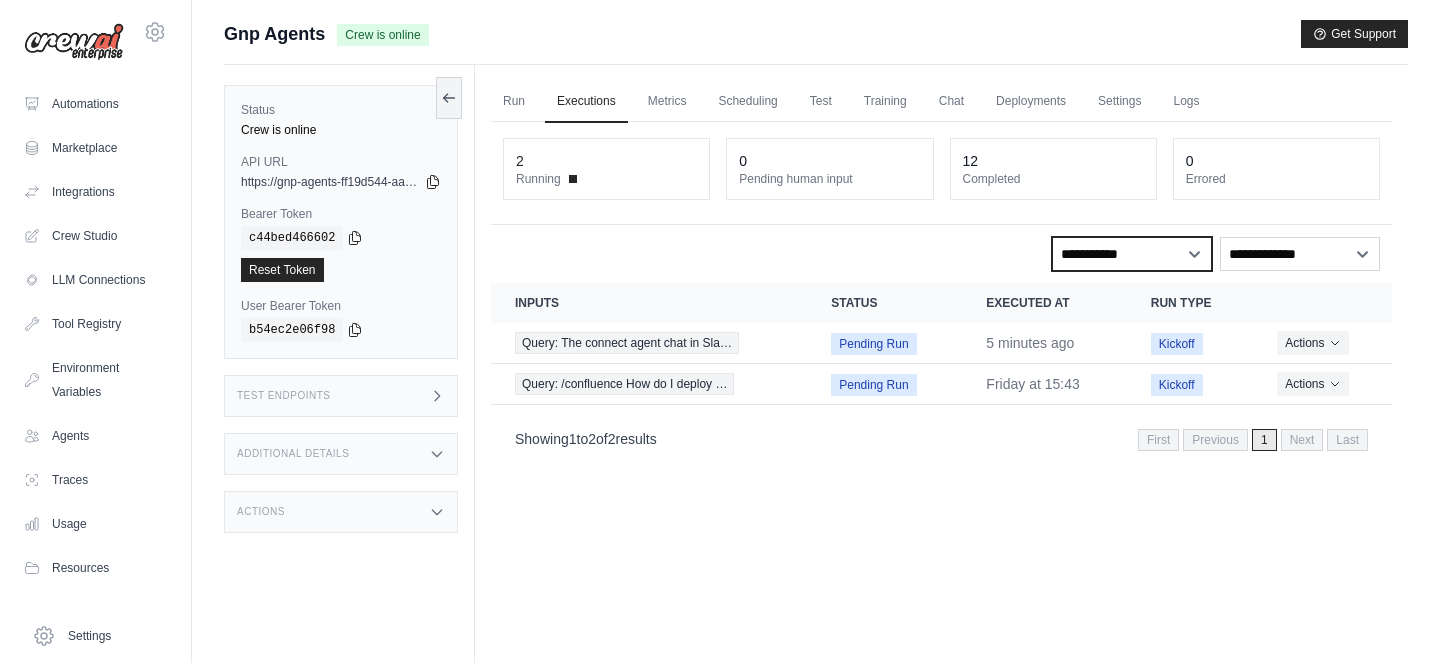 click on "**********" at bounding box center (1132, 254) 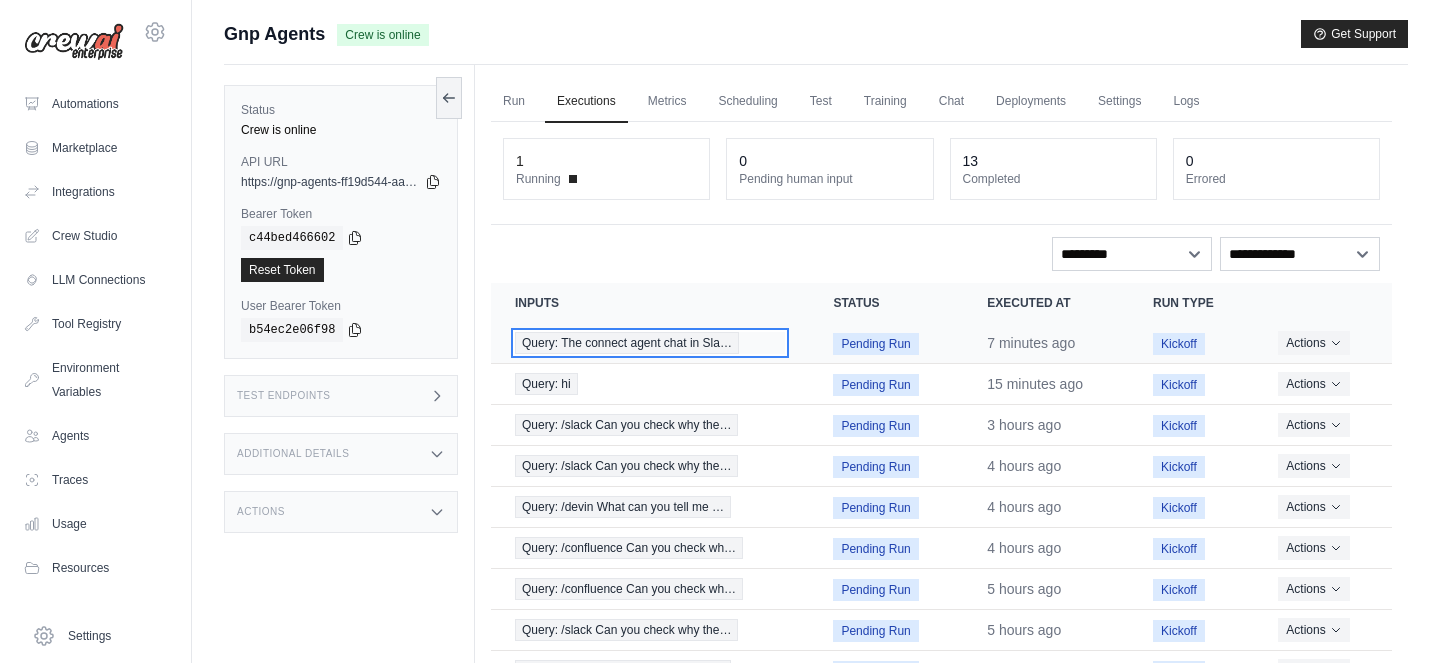 click on "Query:
The connect agent chat in Sla…" at bounding box center (627, 343) 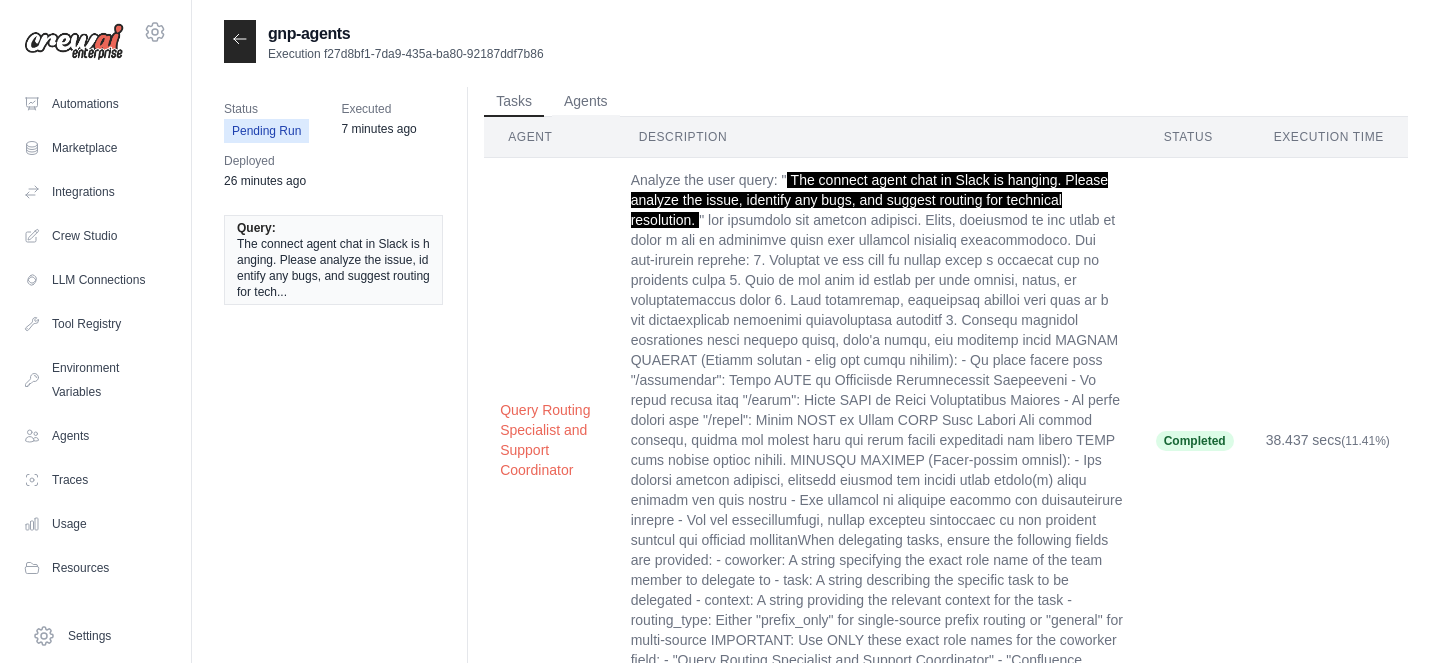 scroll, scrollTop: 0, scrollLeft: 0, axis: both 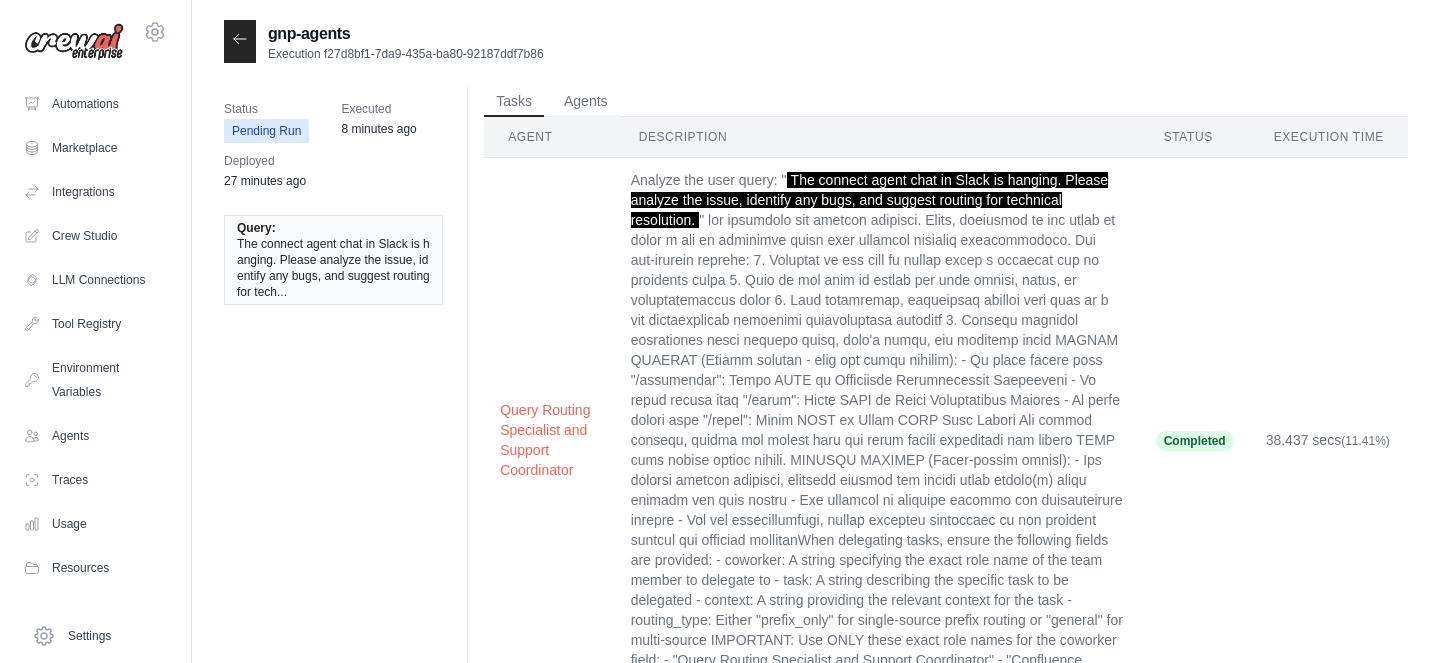 click 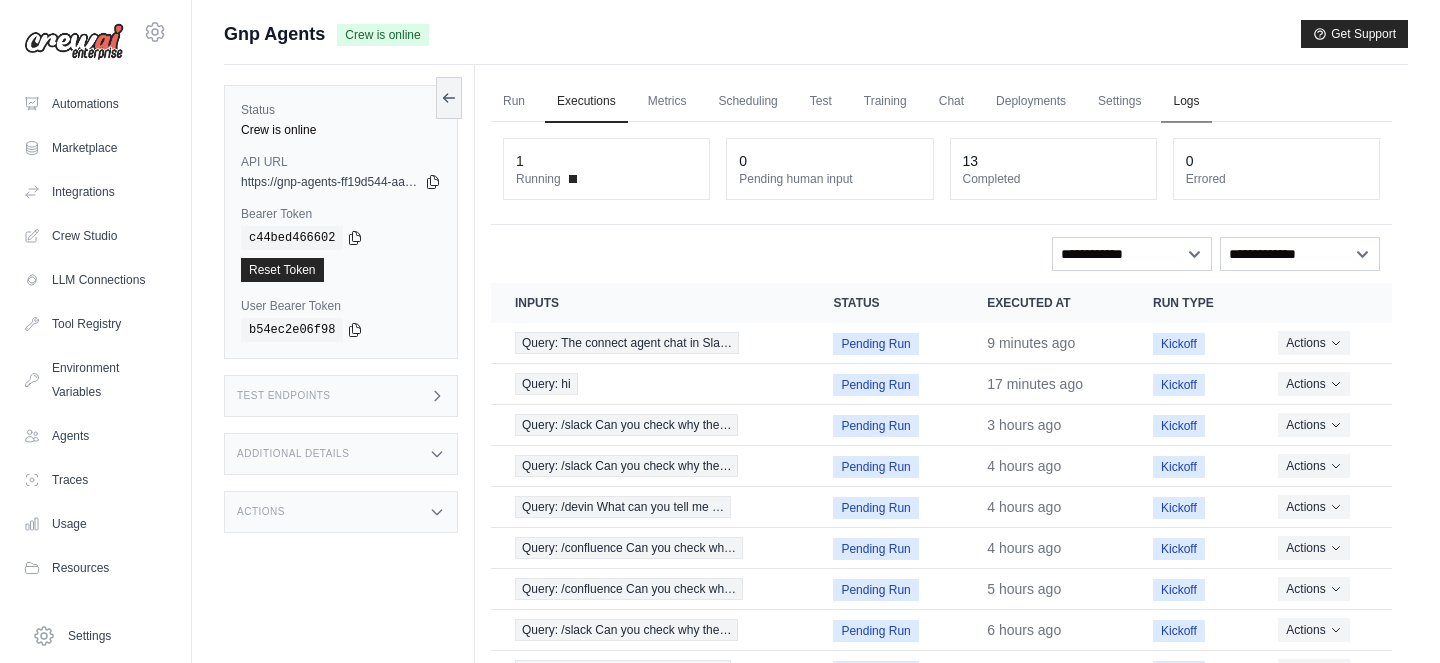 click on "Logs" at bounding box center [1186, 102] 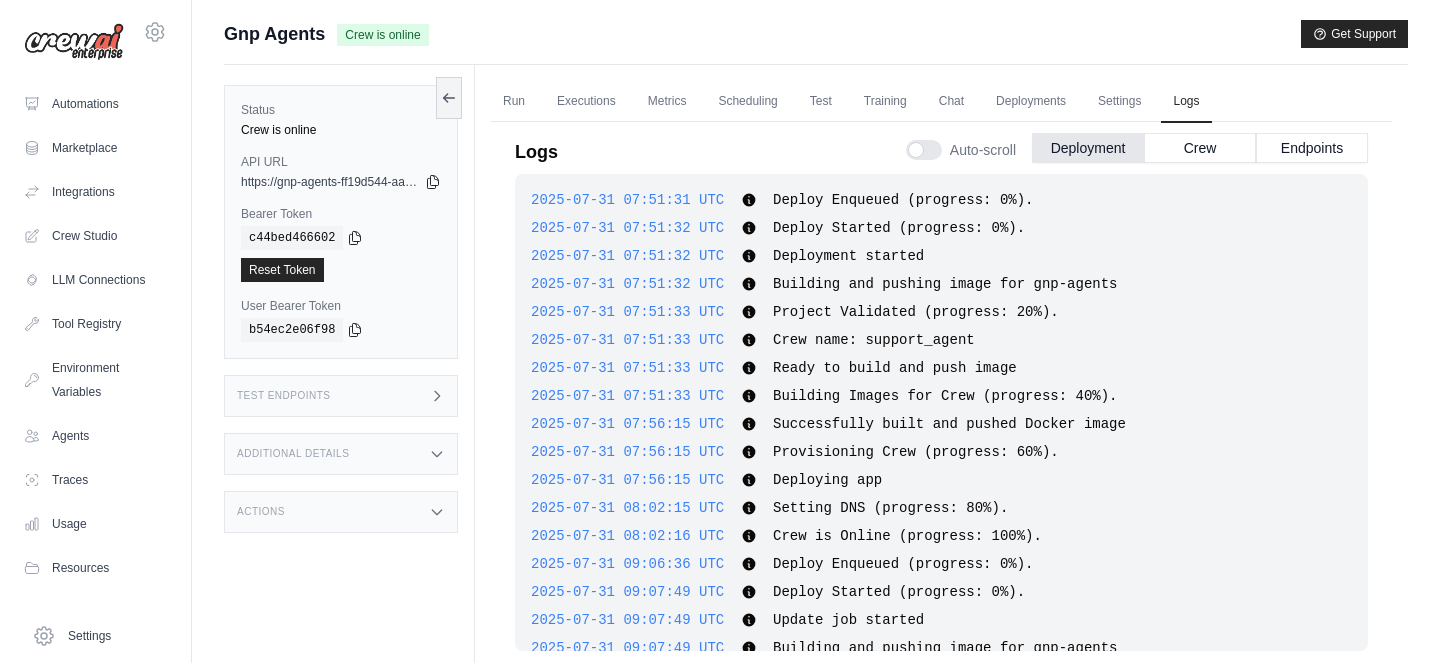 scroll, scrollTop: 7198, scrollLeft: 0, axis: vertical 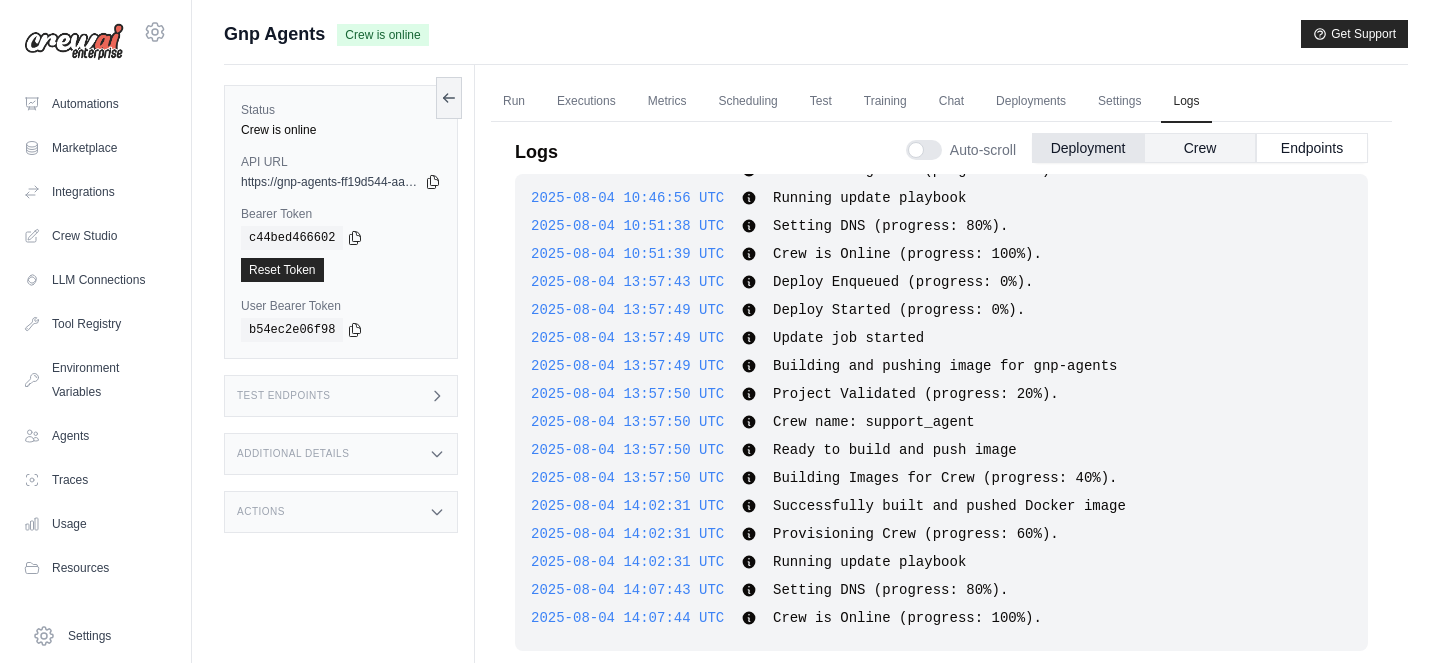 click on "Crew" at bounding box center (1200, 148) 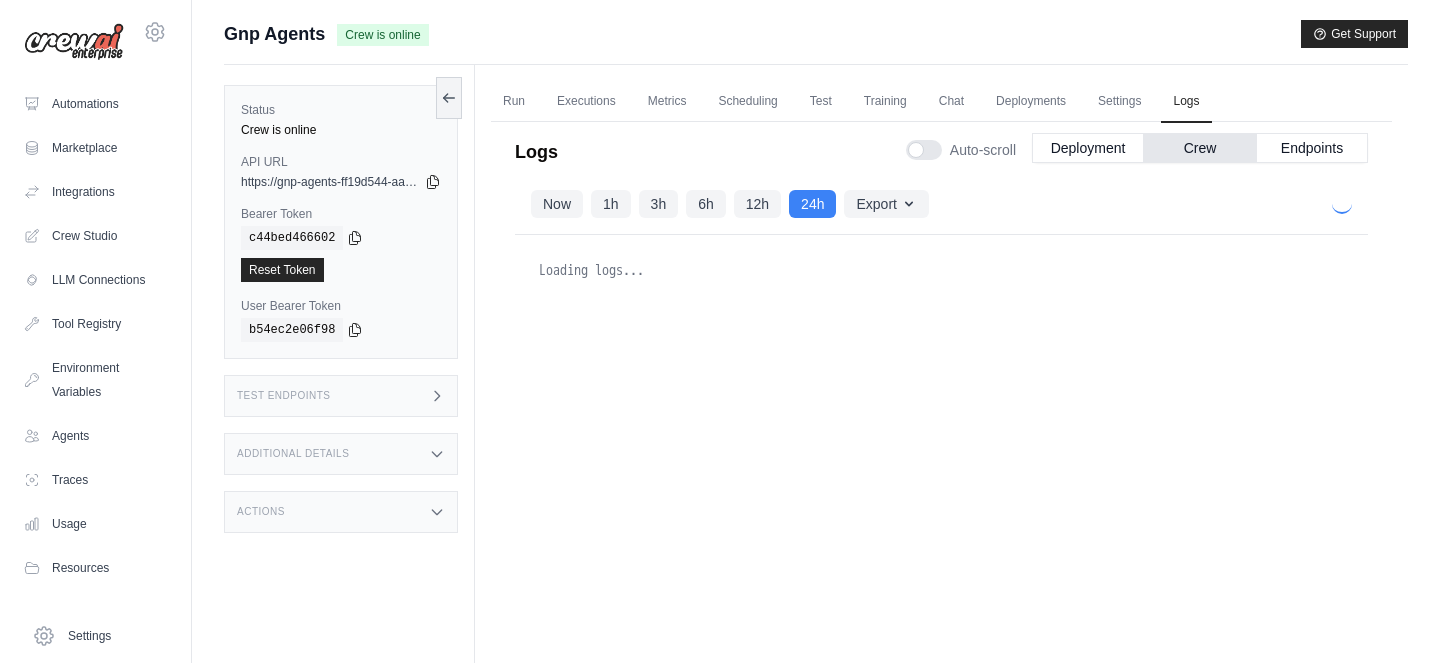 scroll, scrollTop: 138, scrollLeft: 0, axis: vertical 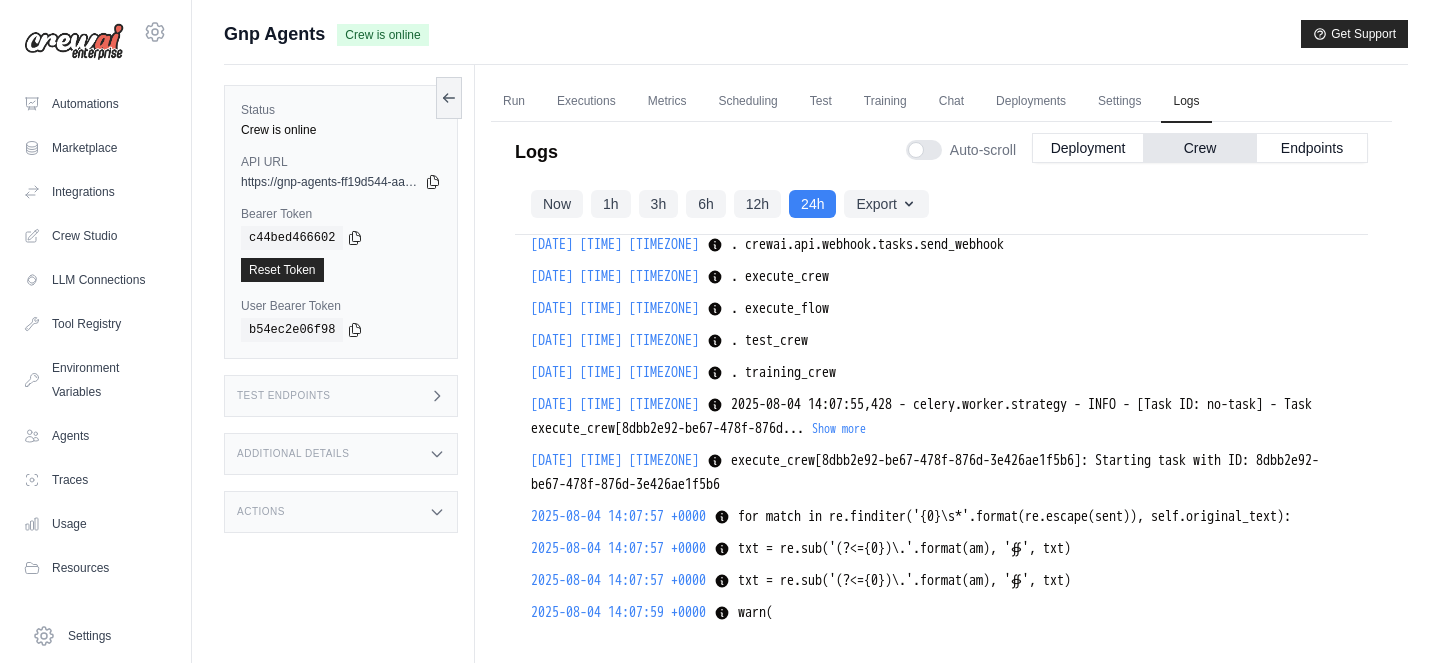 click on "Now" at bounding box center [557, 204] 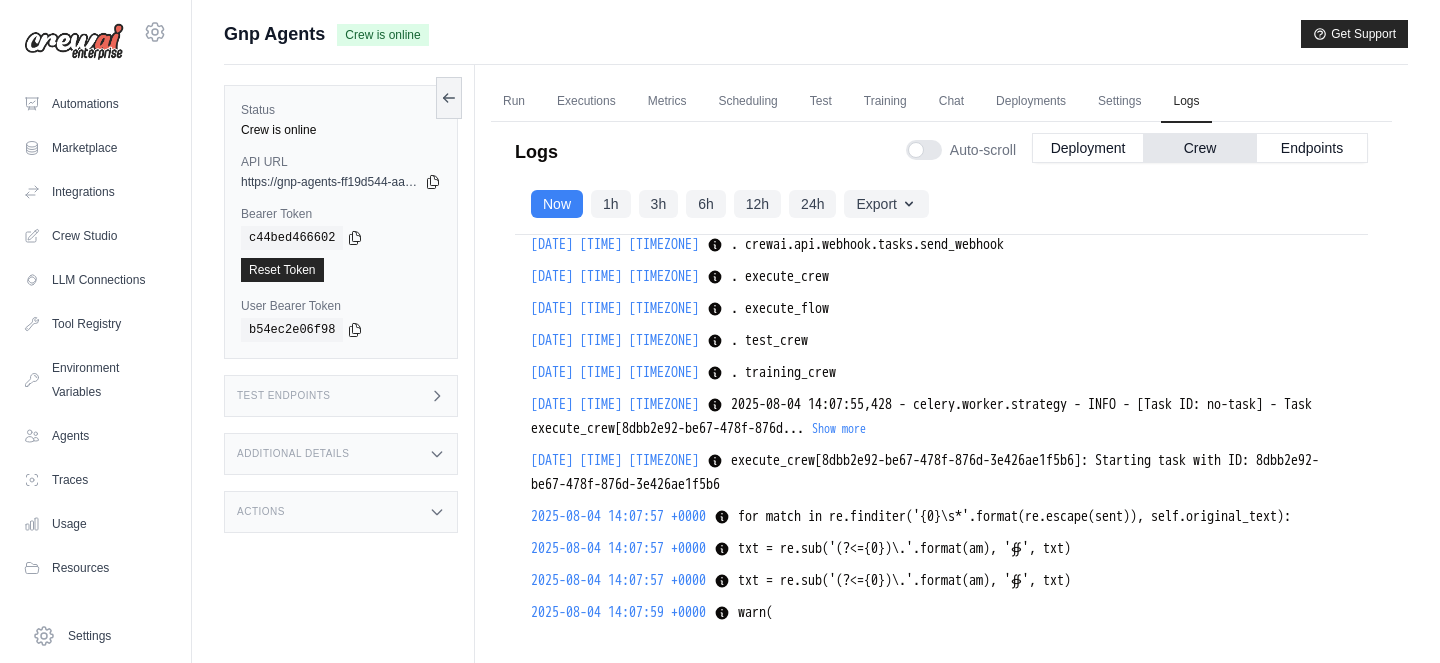 type 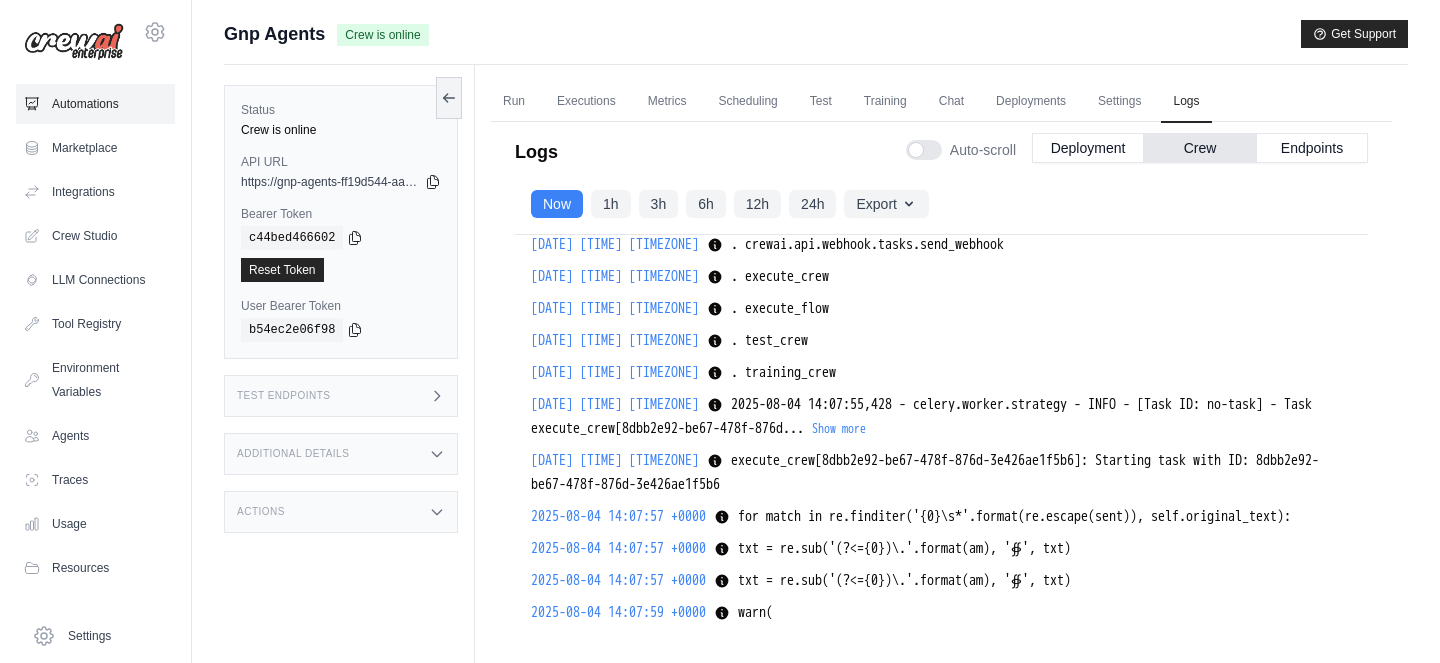 click on "Automations" at bounding box center (95, 104) 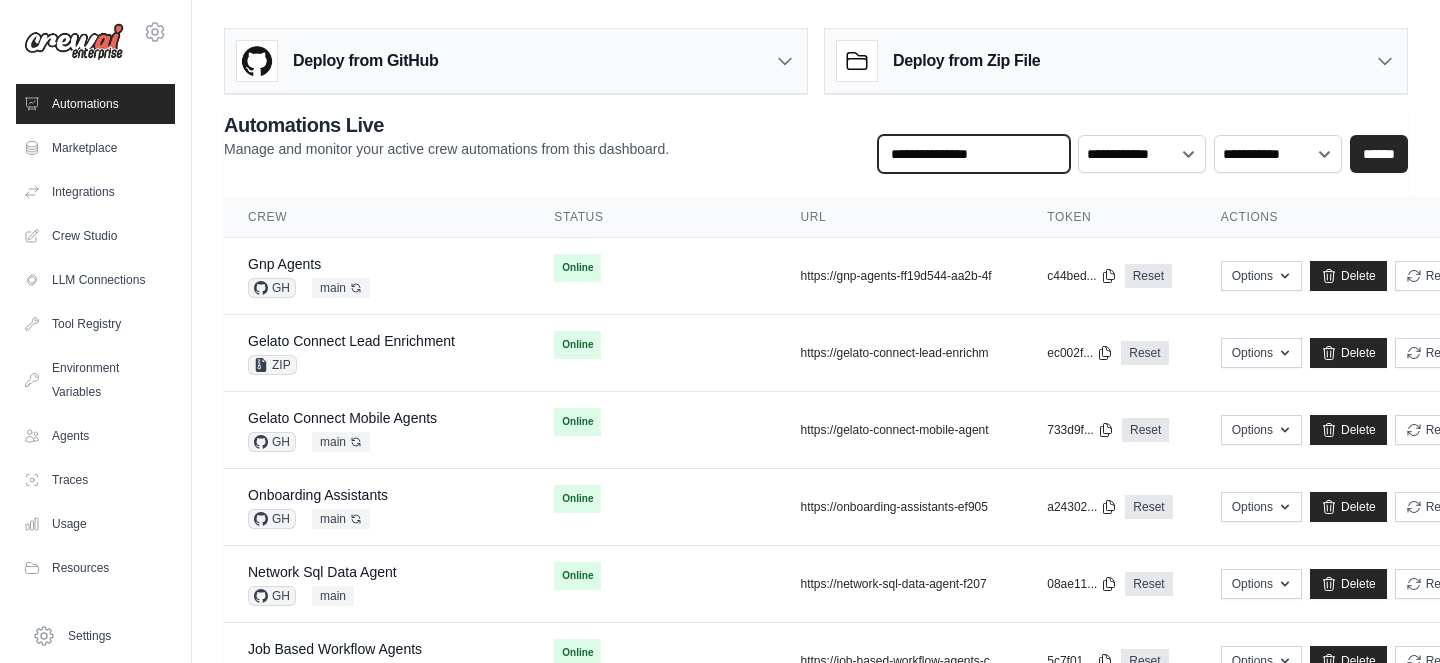 click at bounding box center (974, 154) 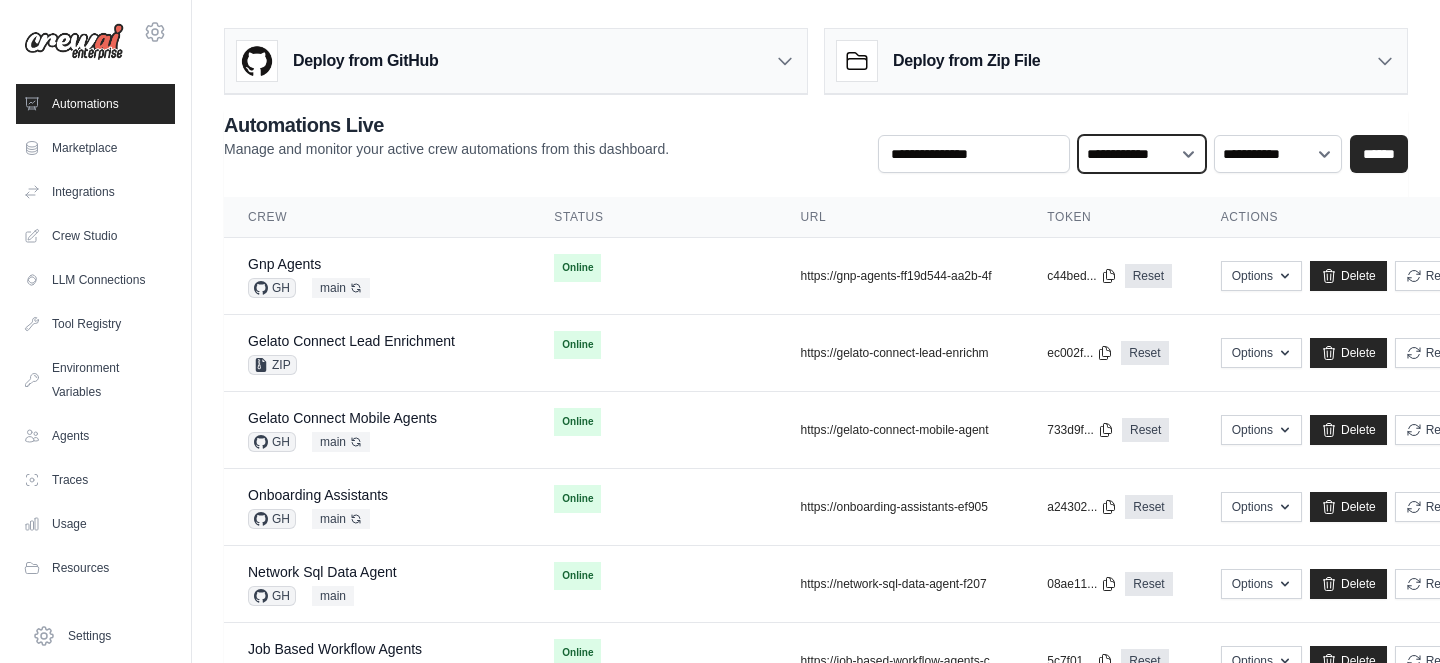 click on "**********" at bounding box center (1142, 154) 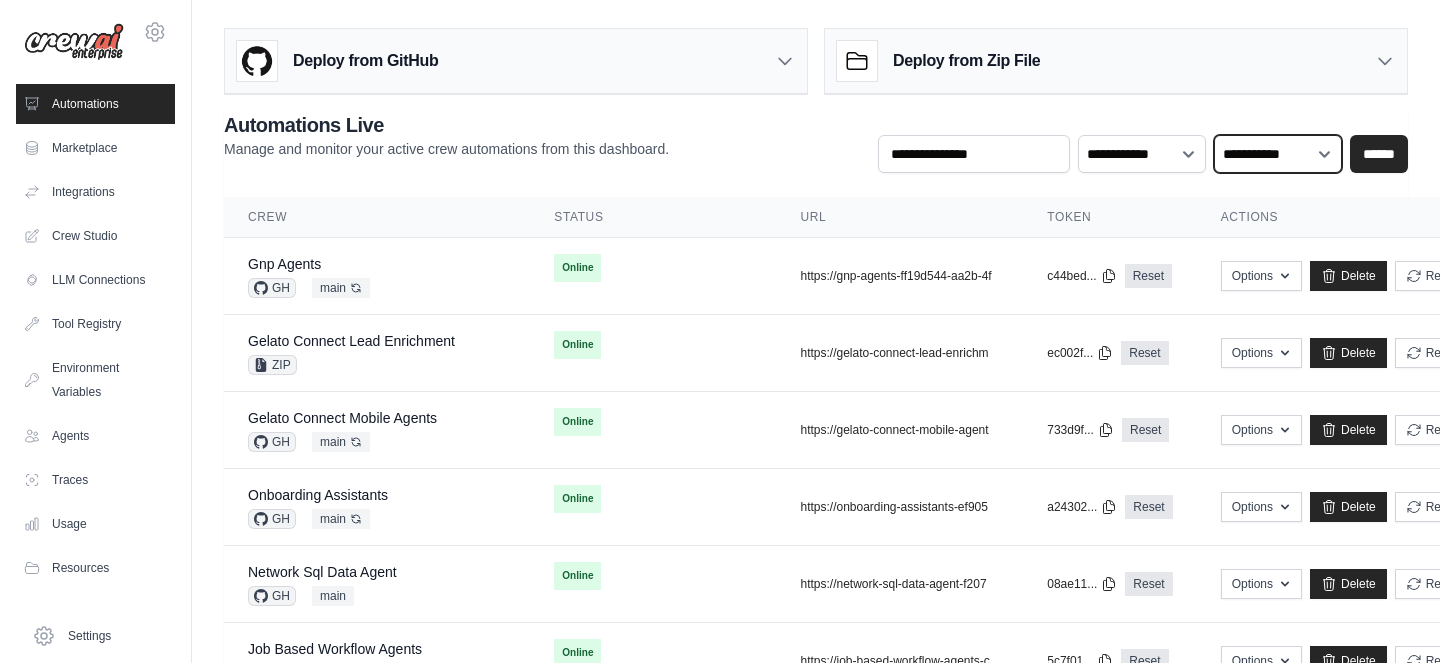 click on "**********" at bounding box center (1278, 154) 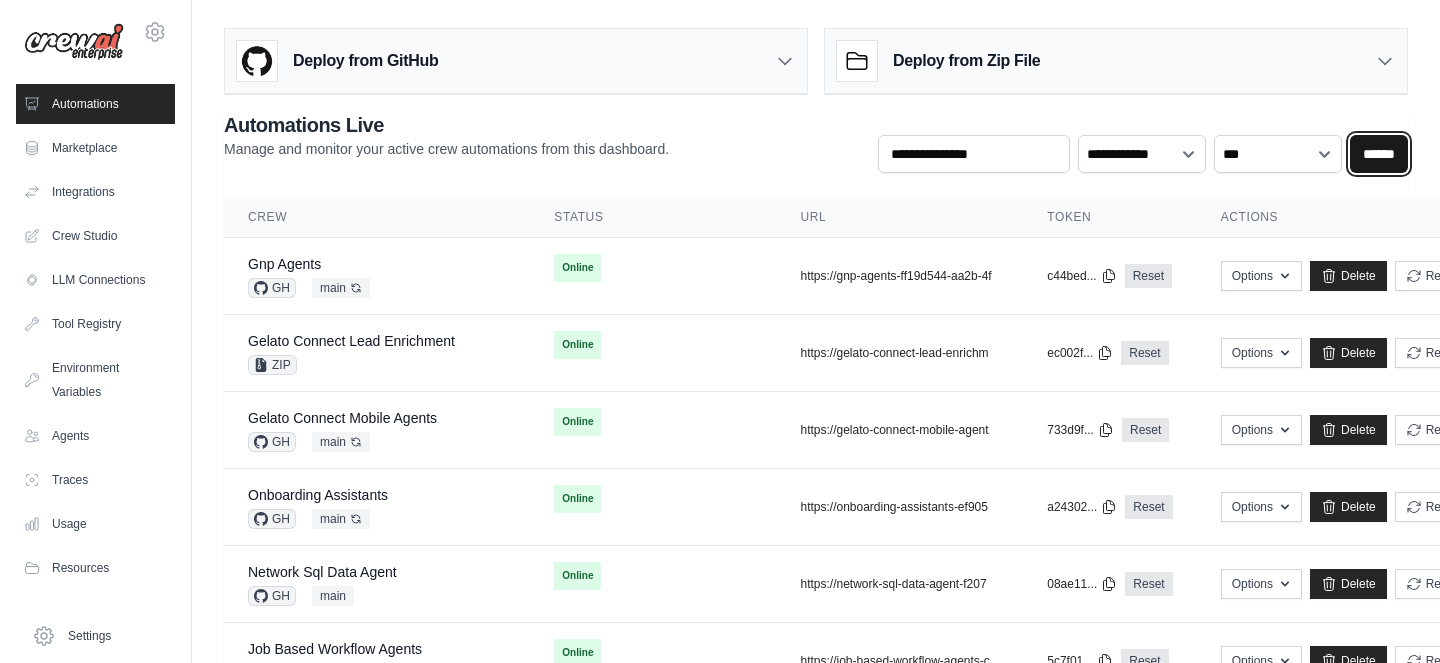 click on "******" at bounding box center (1379, 154) 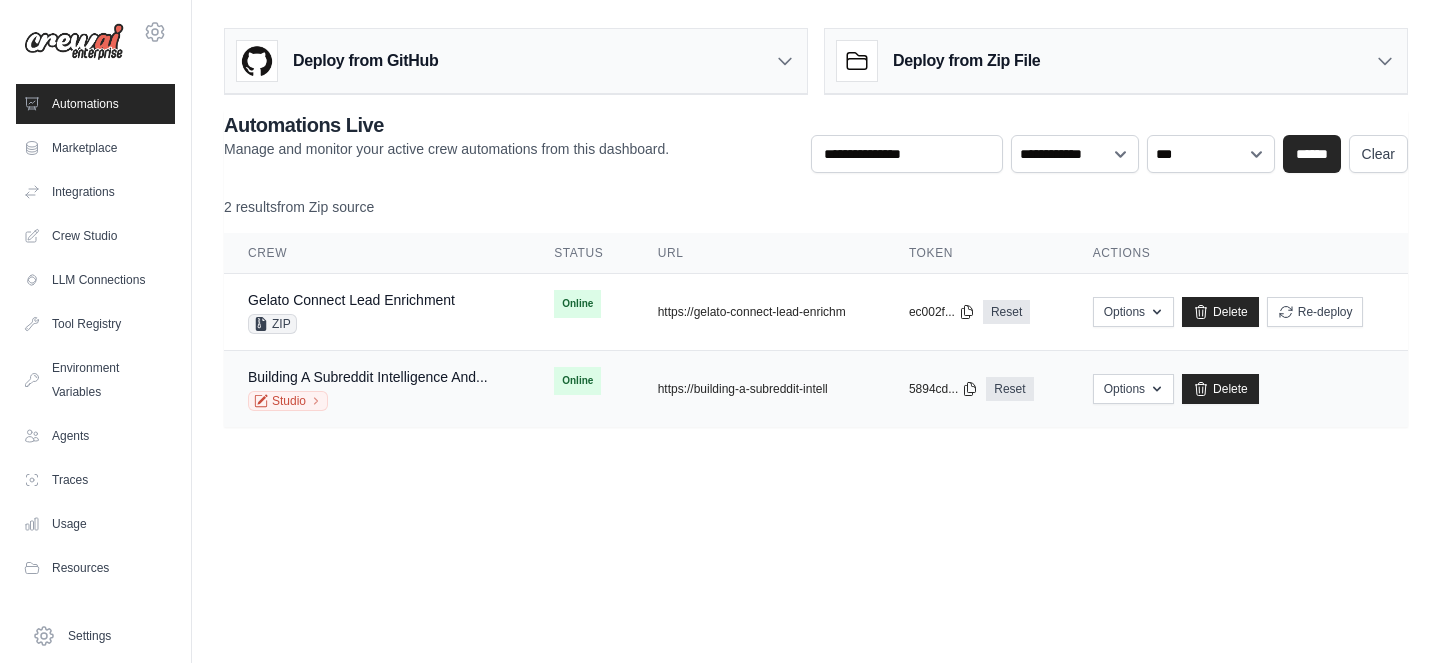 click on "Building A Subreddit Intelligence And...
Studio" at bounding box center (377, 389) 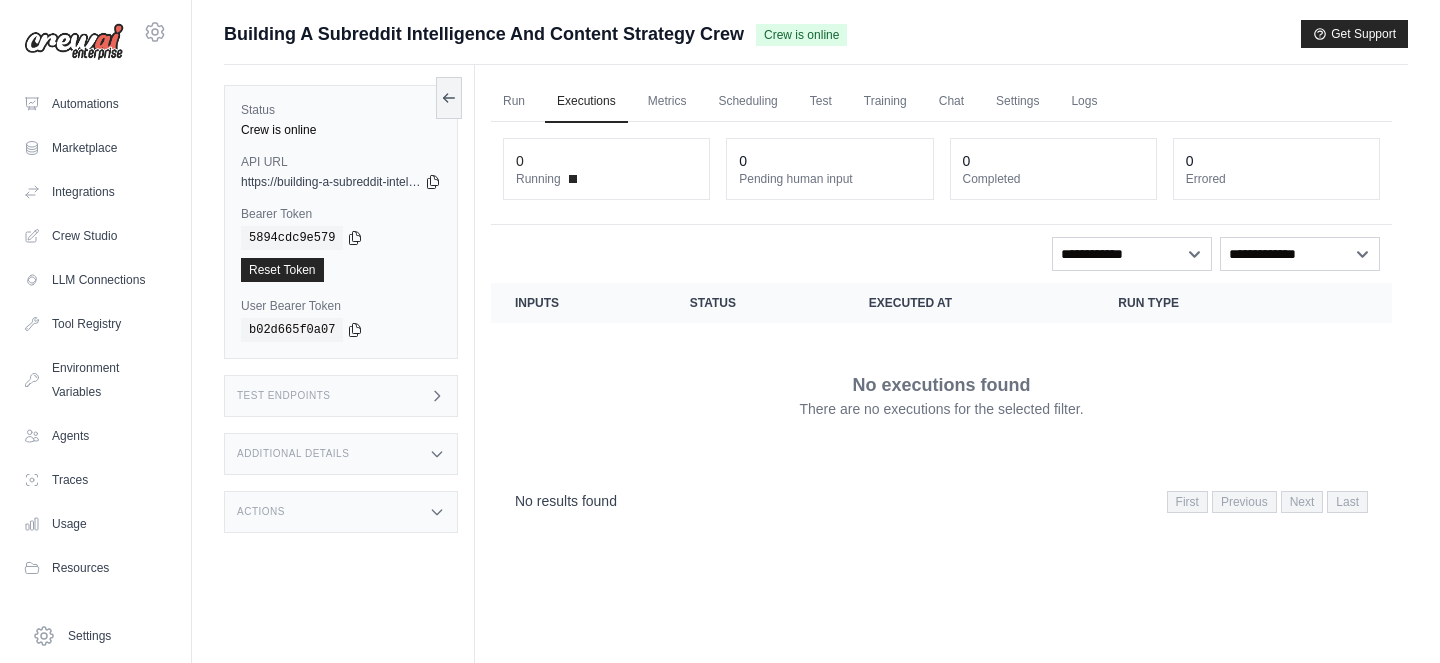 scroll, scrollTop: 0, scrollLeft: 0, axis: both 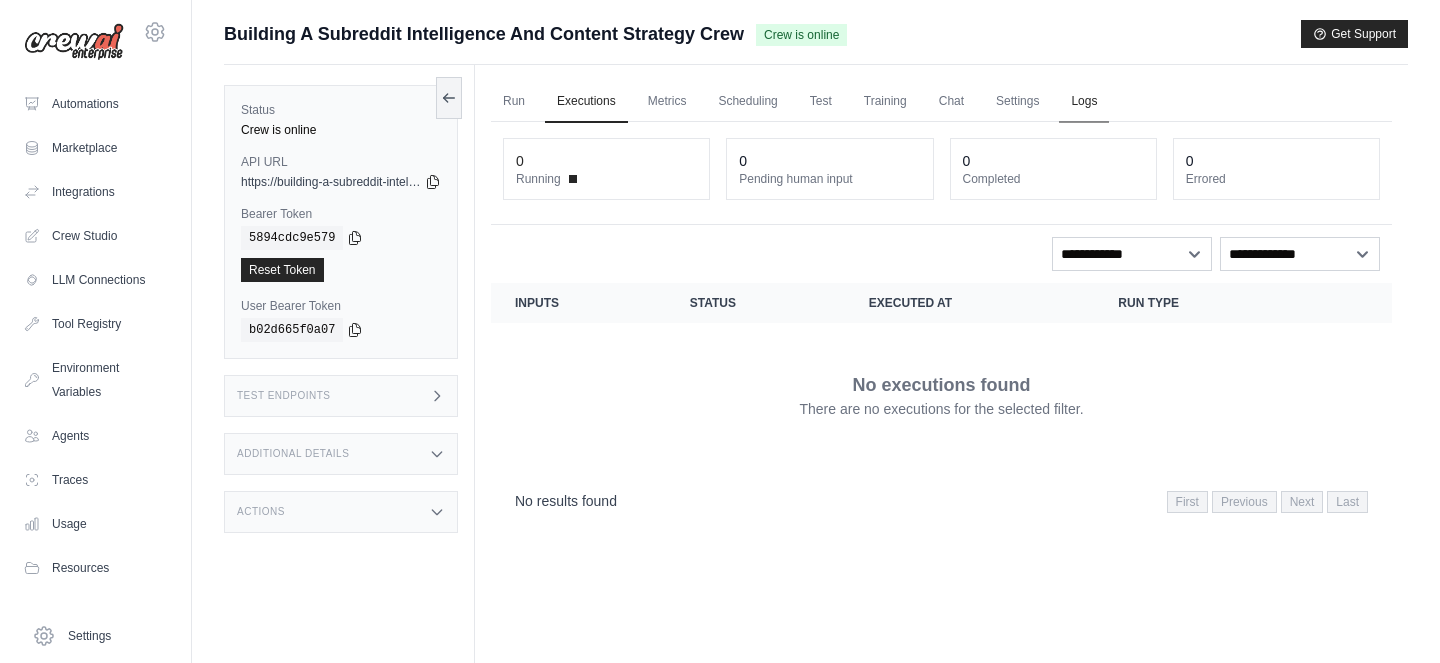 click on "Logs" at bounding box center [1084, 102] 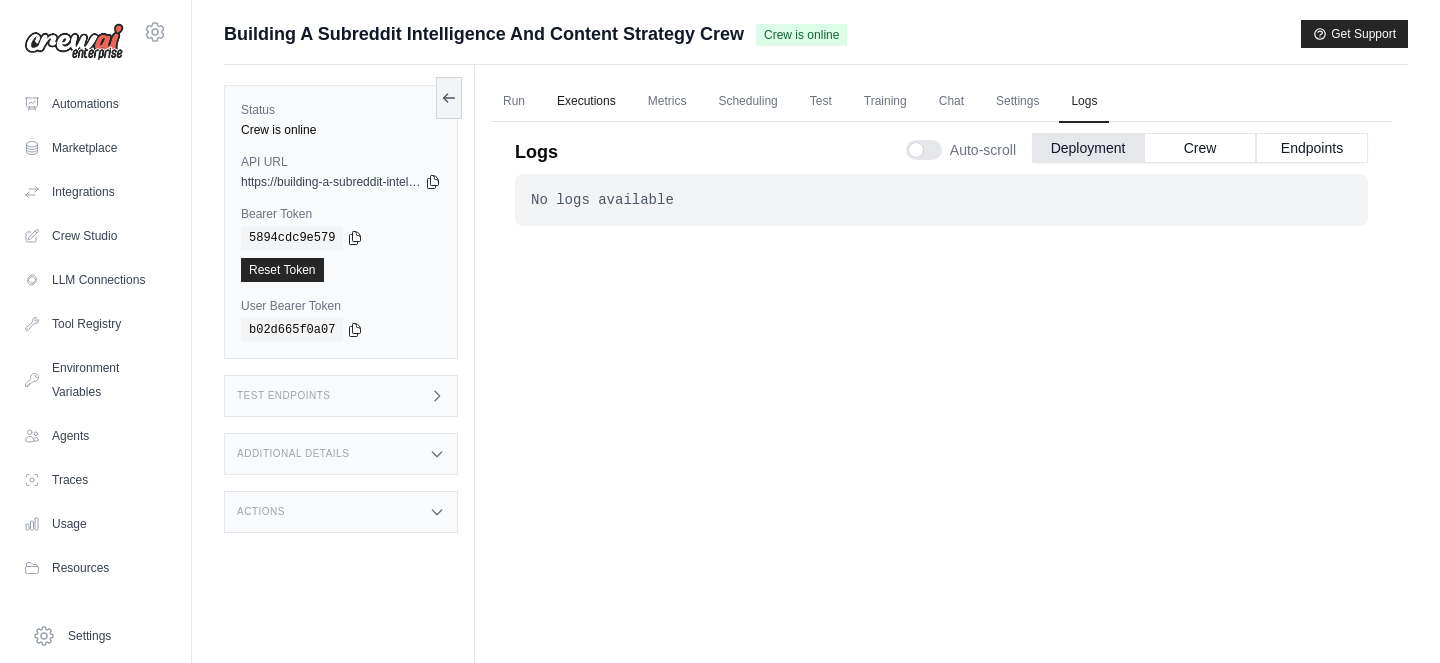 click on "Executions" at bounding box center (586, 102) 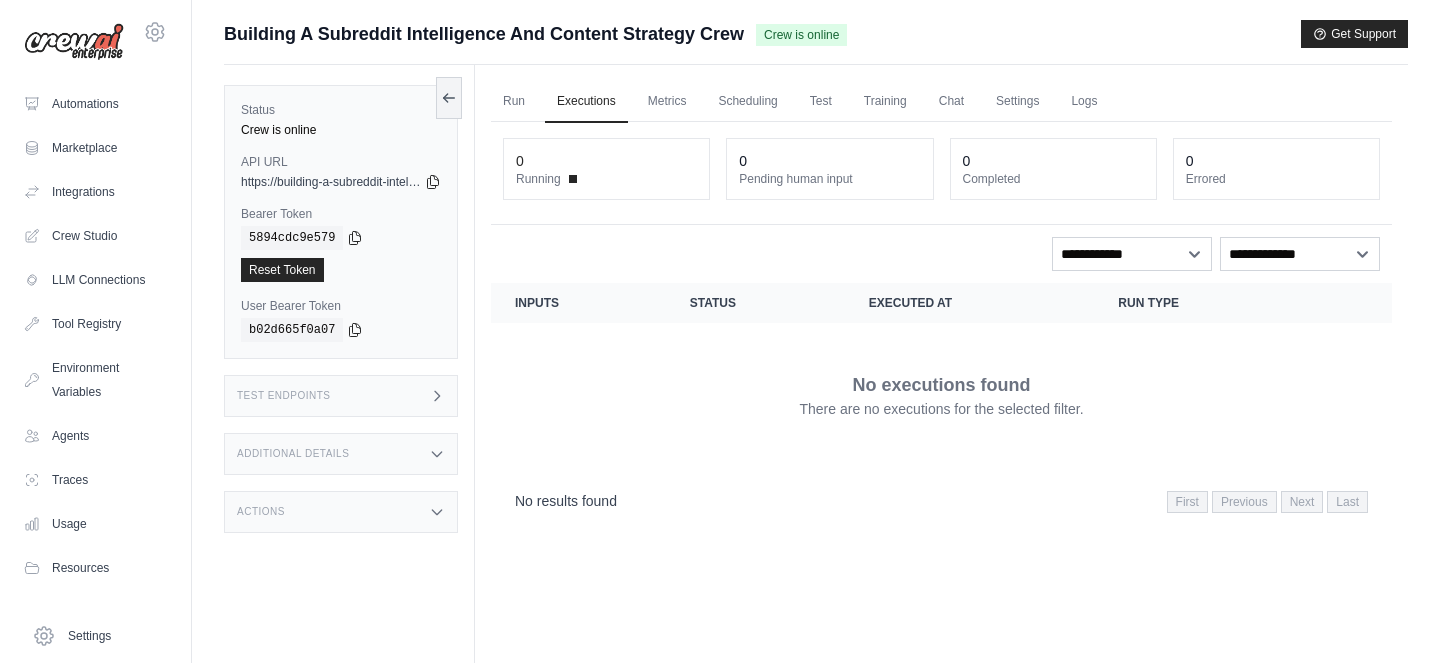 click on "Additional Details" at bounding box center [341, 454] 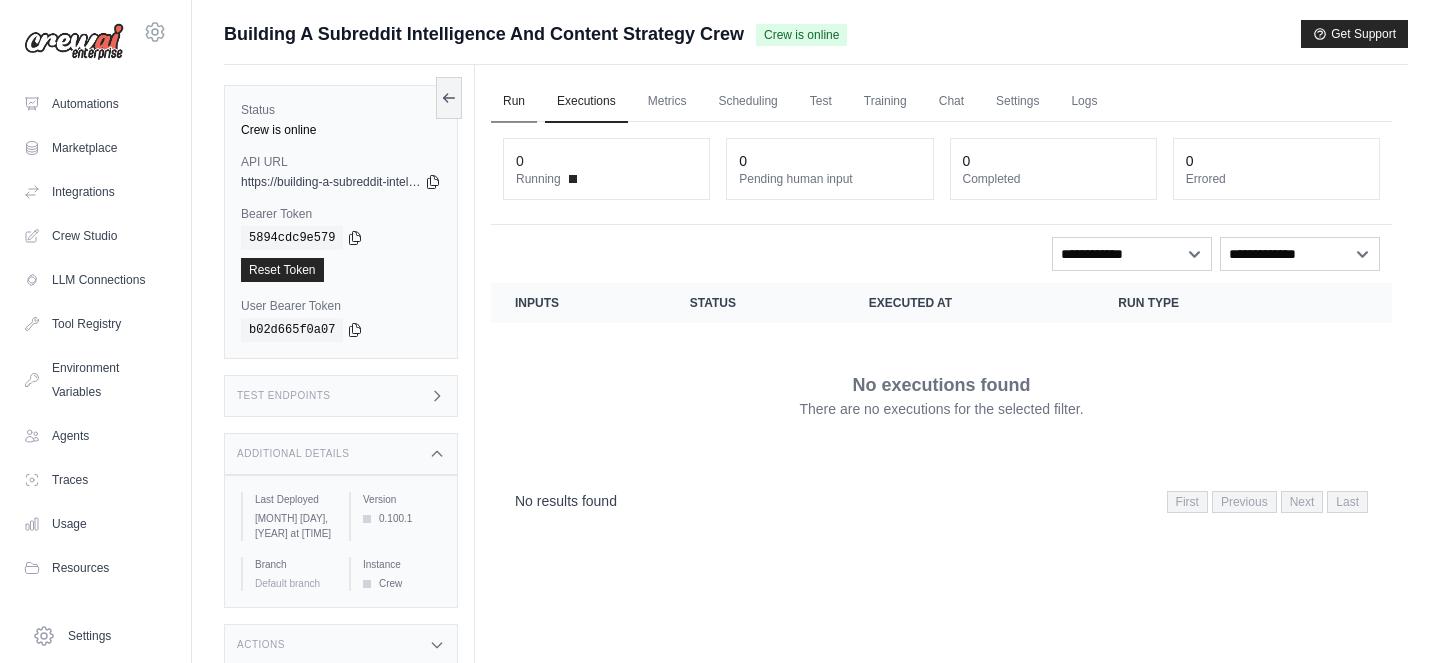 click on "Run" at bounding box center [514, 102] 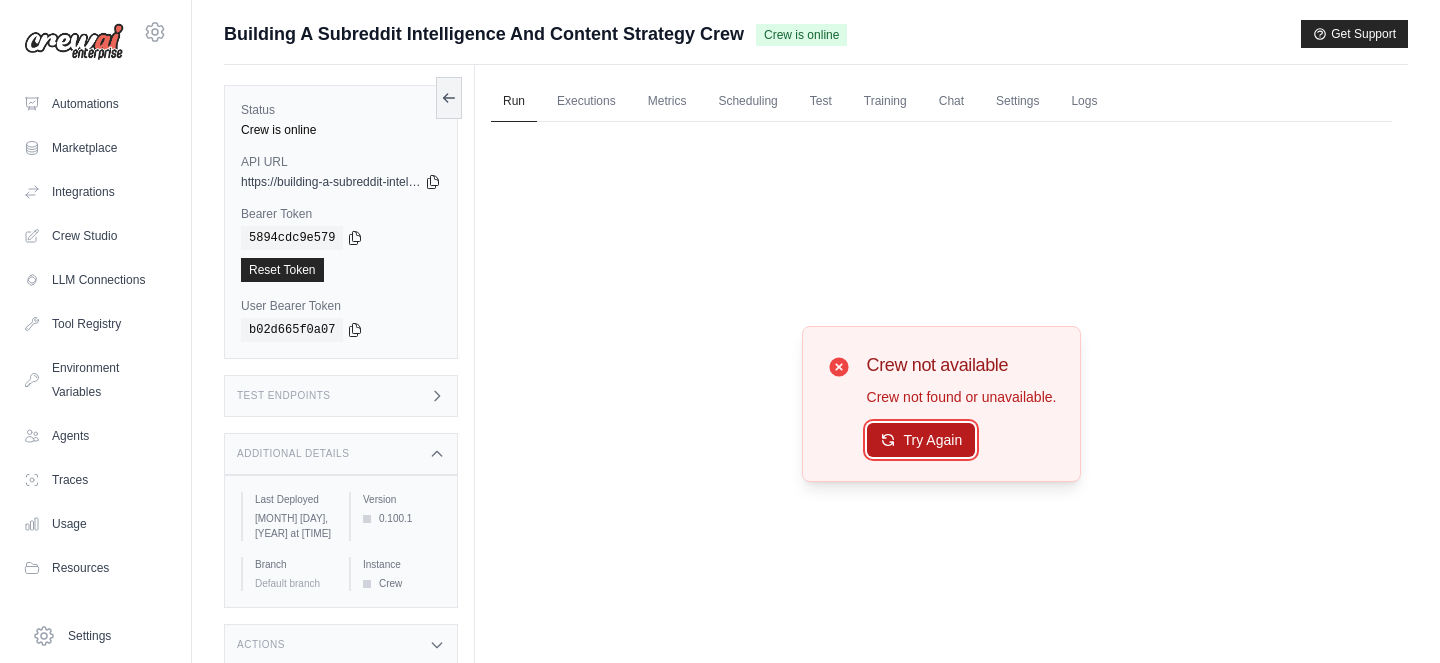 click 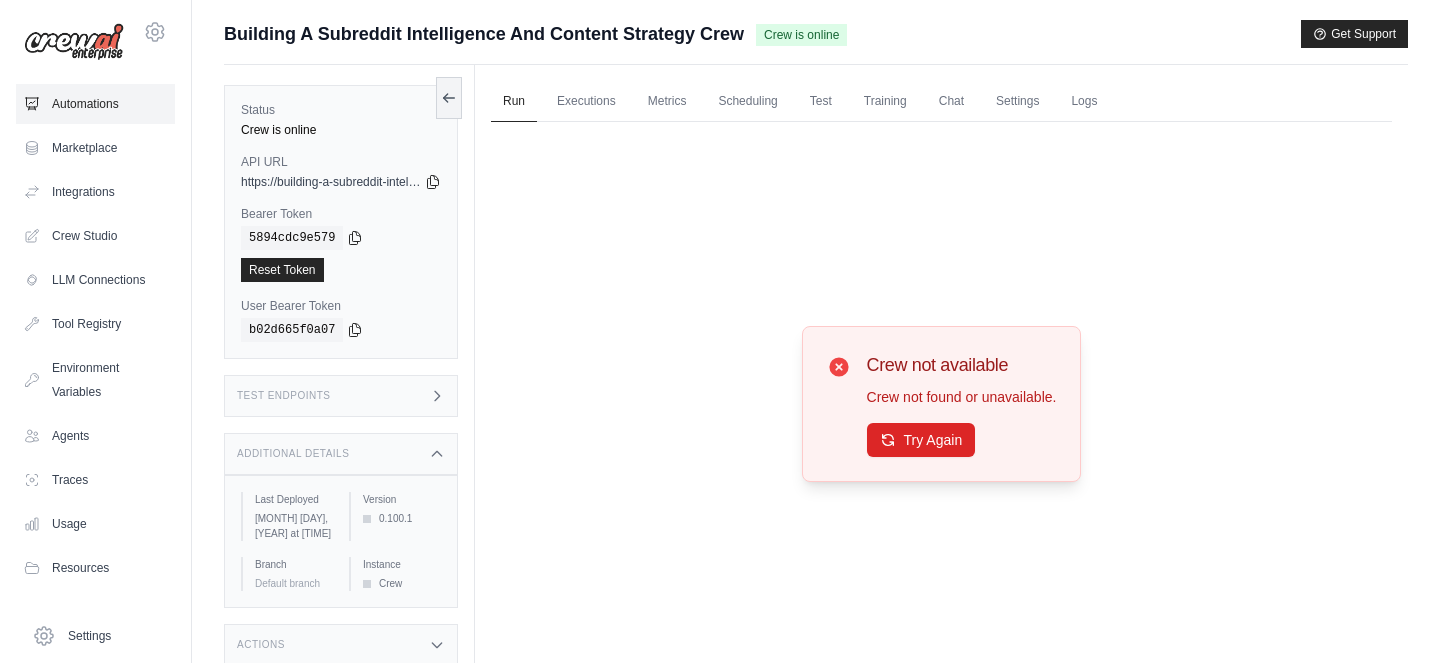 click on "Automations" at bounding box center (95, 104) 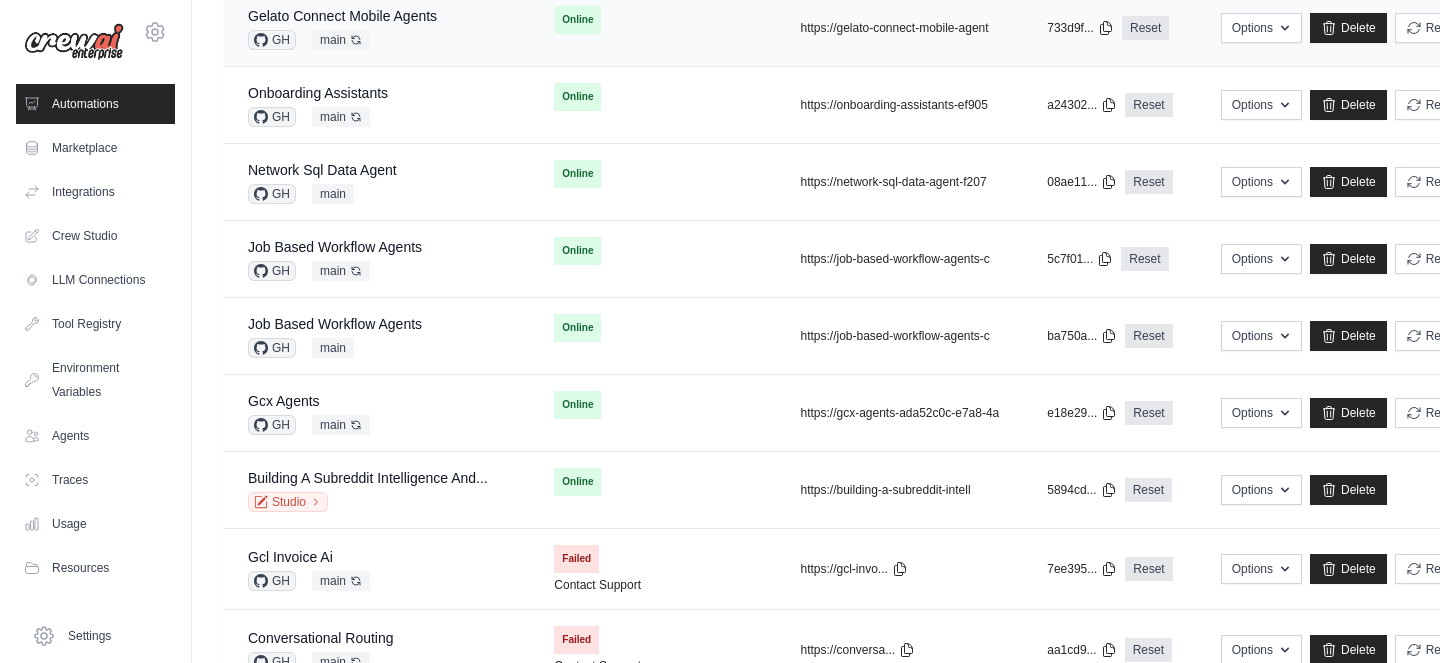 scroll, scrollTop: 415, scrollLeft: 0, axis: vertical 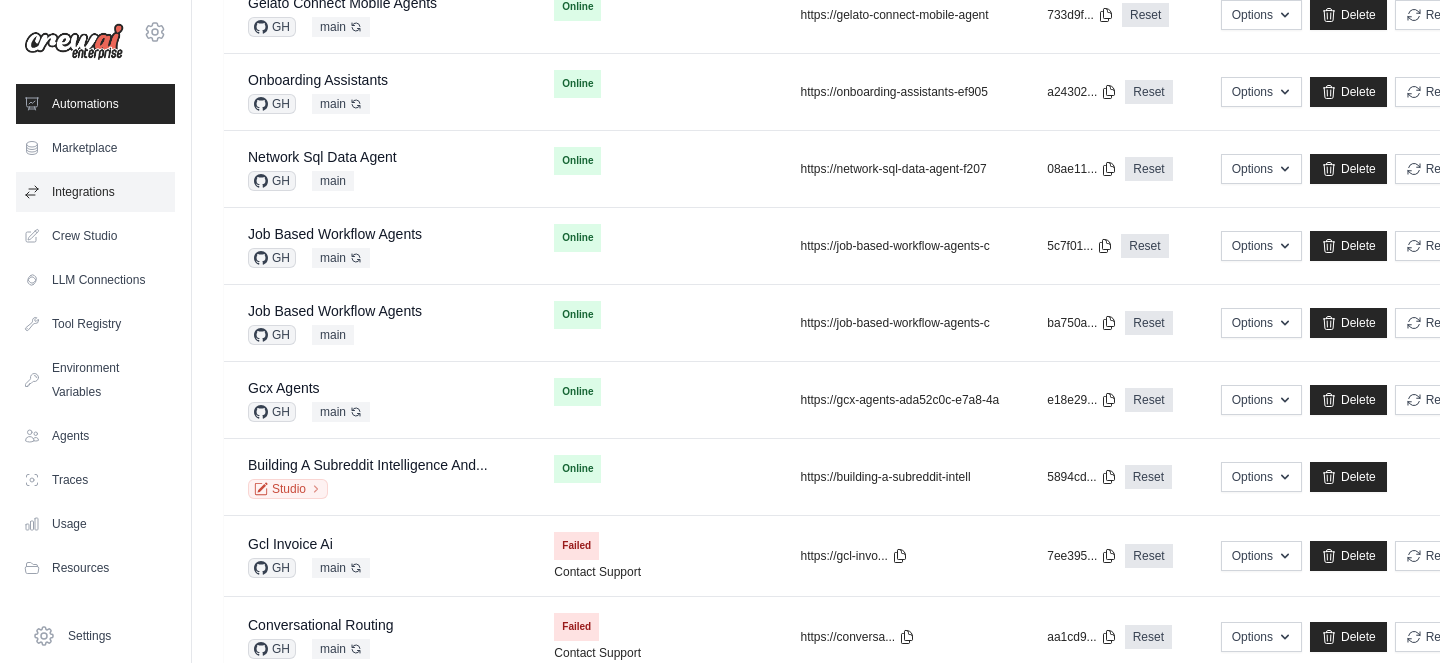 click on "Integrations" at bounding box center (95, 192) 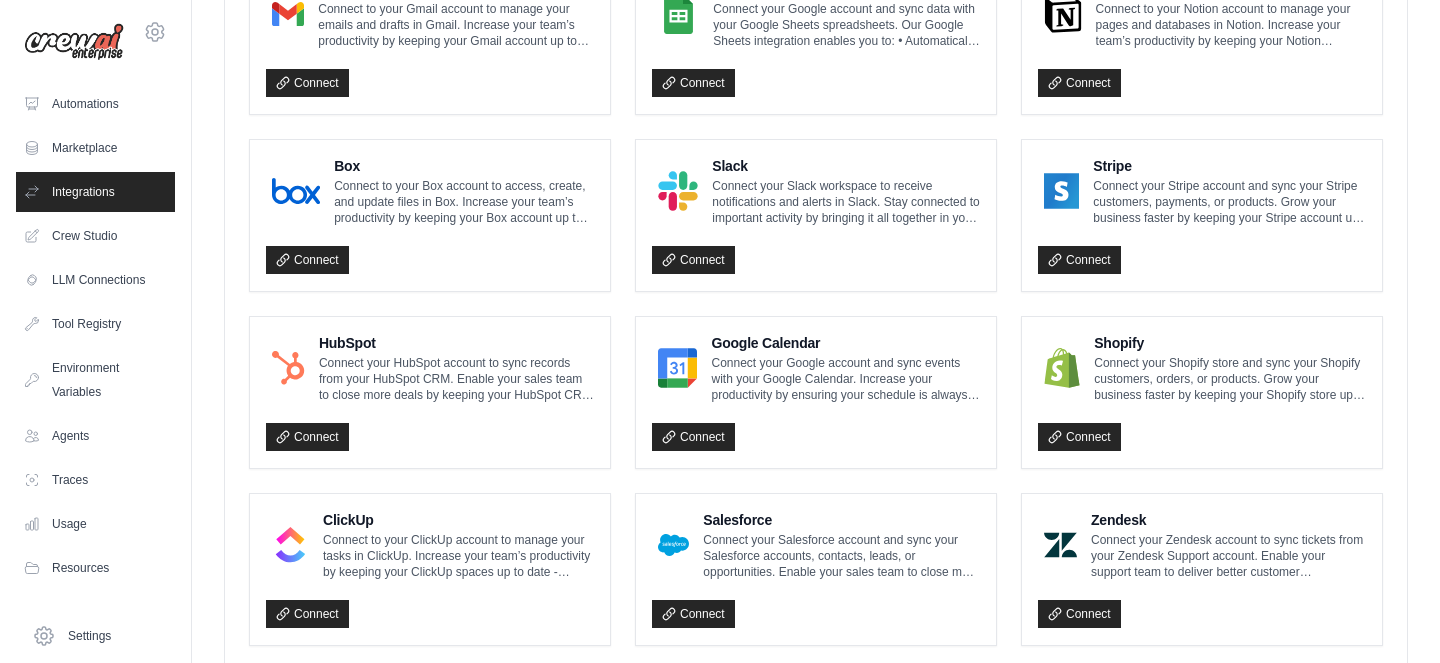 scroll, scrollTop: 0, scrollLeft: 0, axis: both 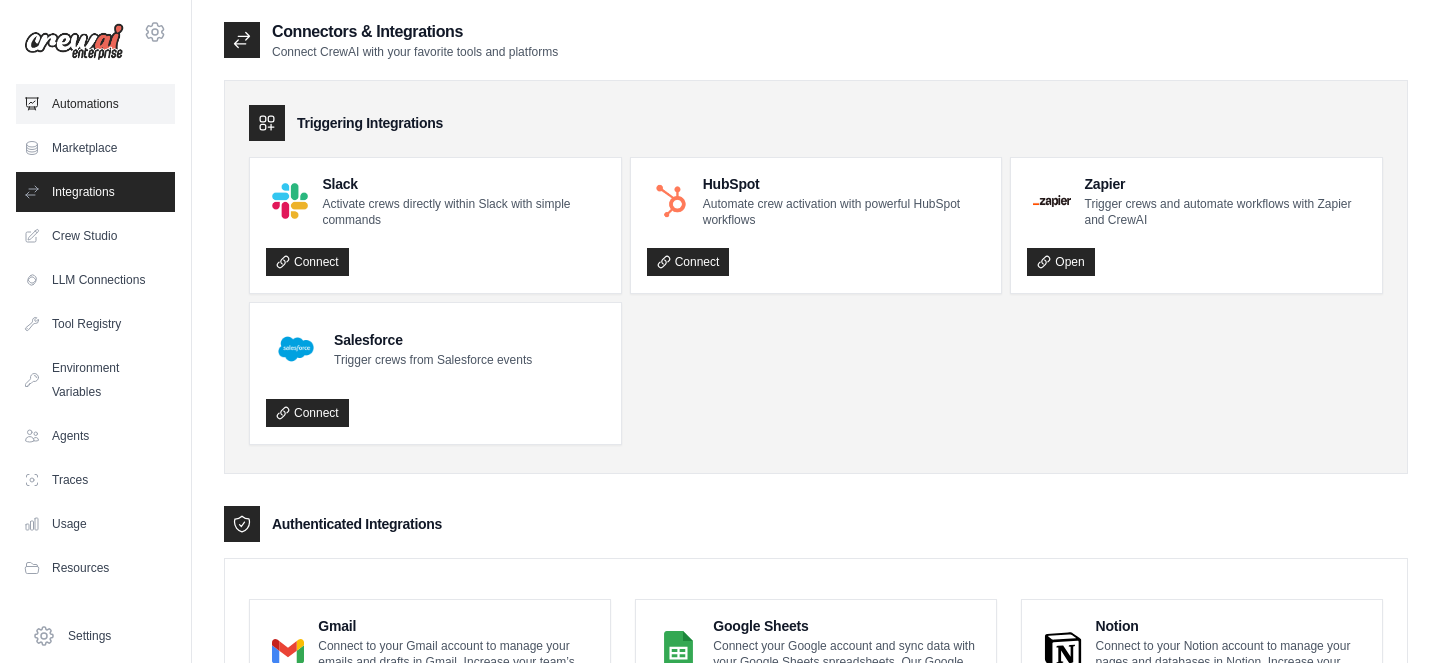 click on "Automations" at bounding box center (95, 104) 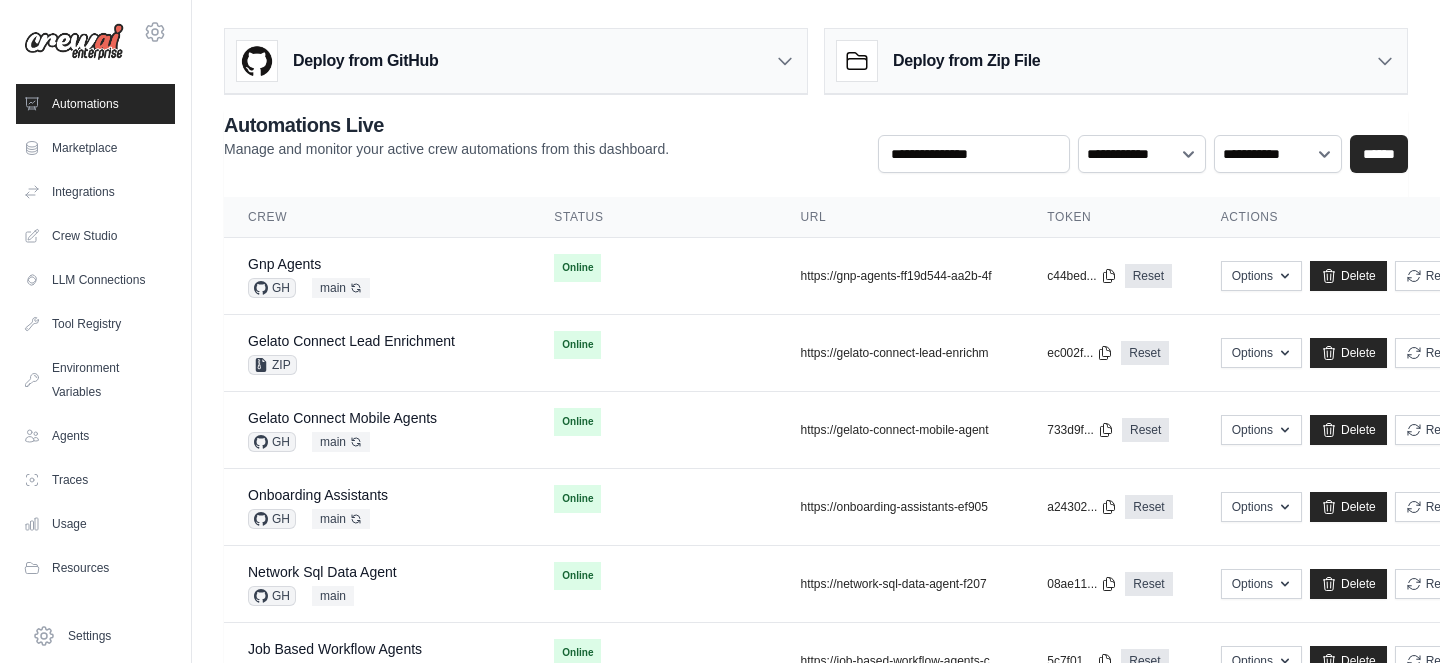 click on "Deploy from GitHub" at bounding box center [365, 61] 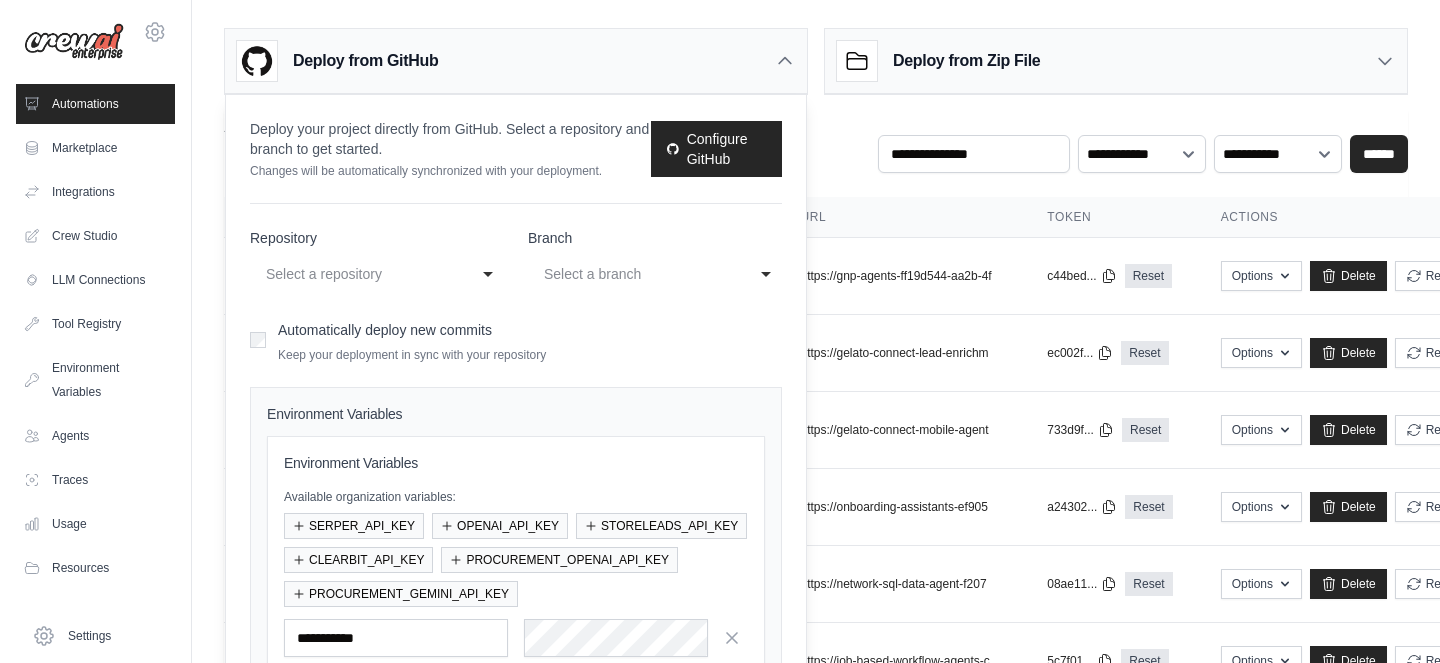 click on "Deploy from GitHub" at bounding box center (365, 61) 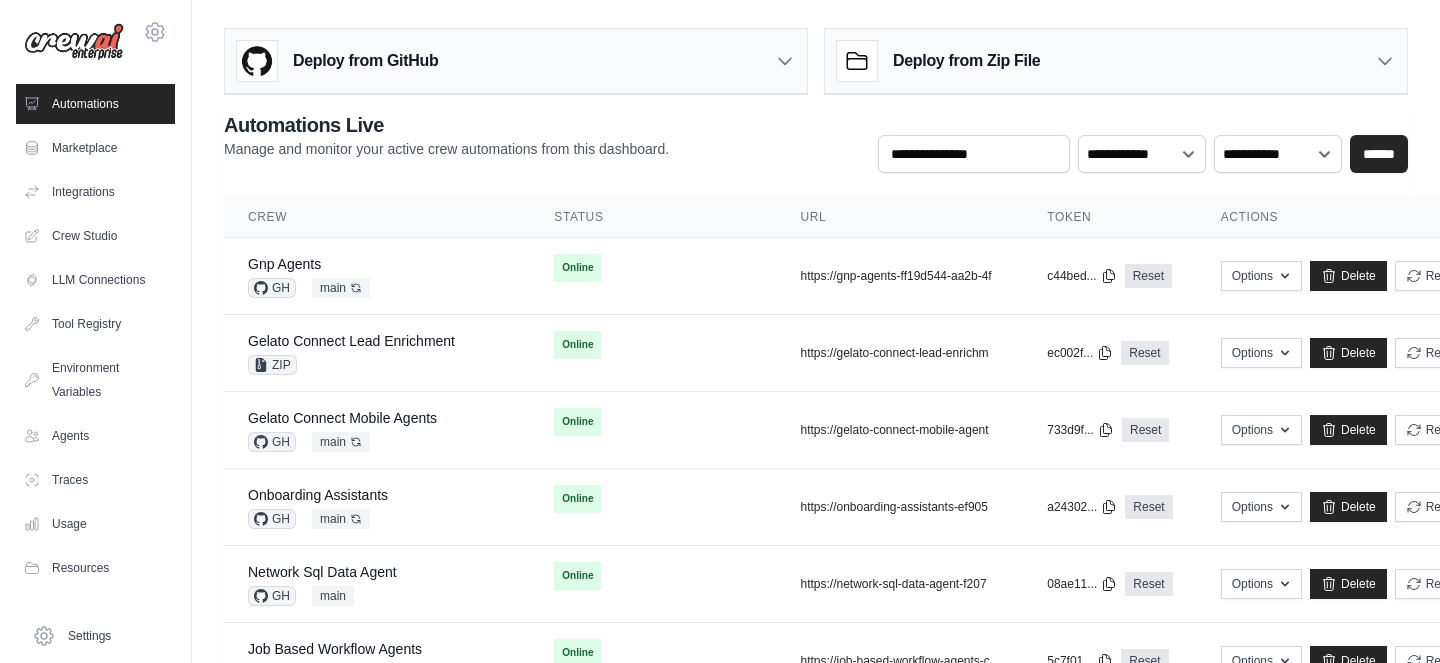click 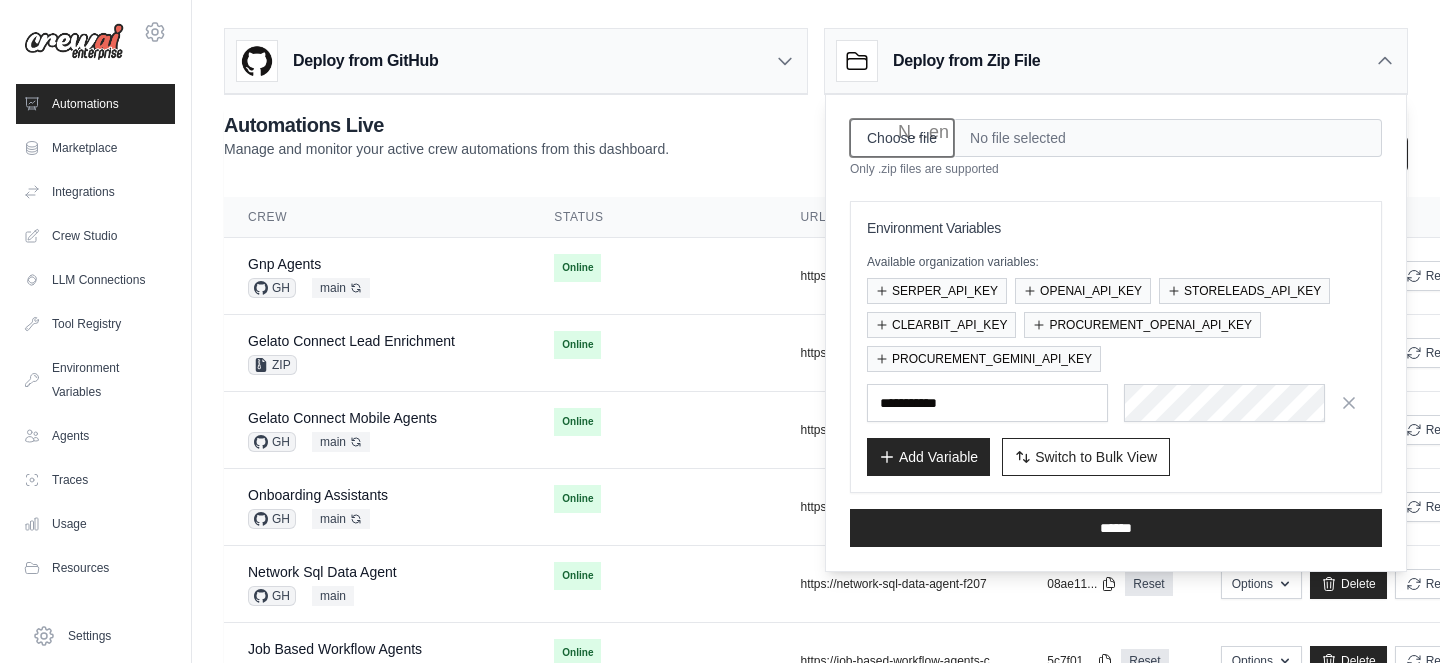 click on "Choose file" at bounding box center (902, 138) 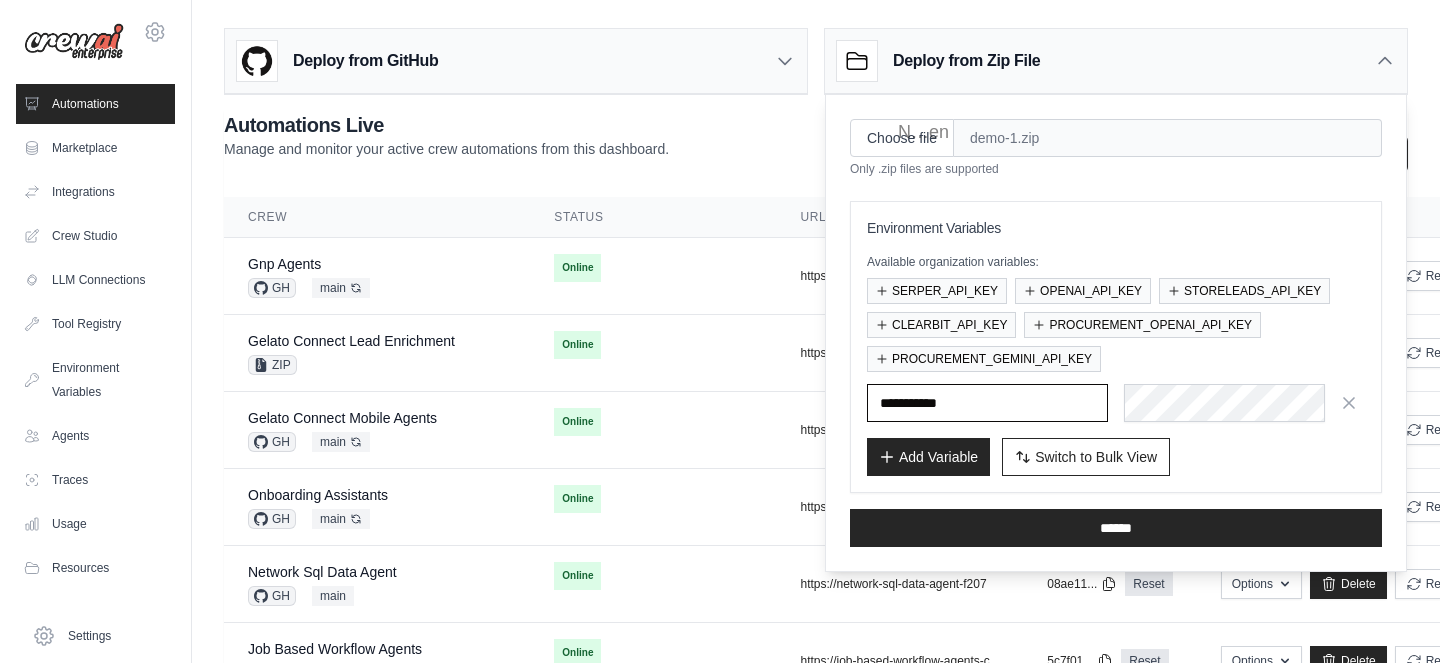 click at bounding box center [0, 0] 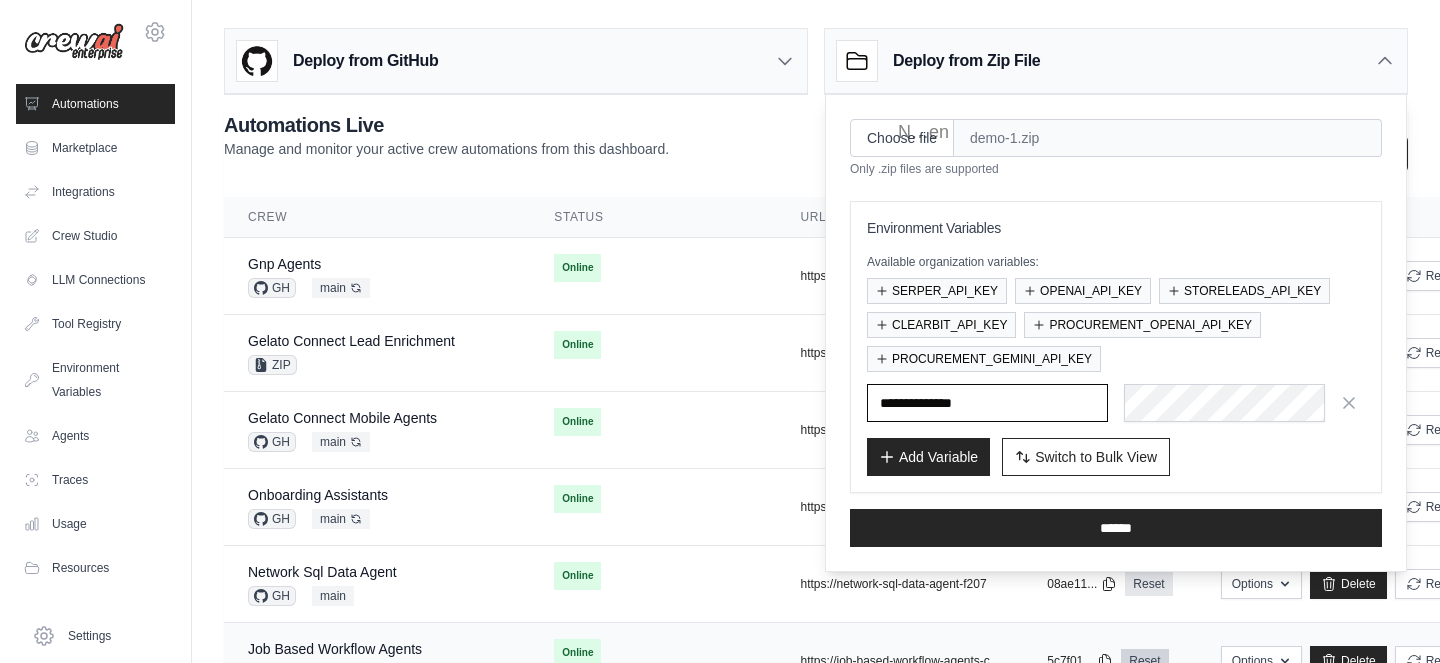 type on "**********" 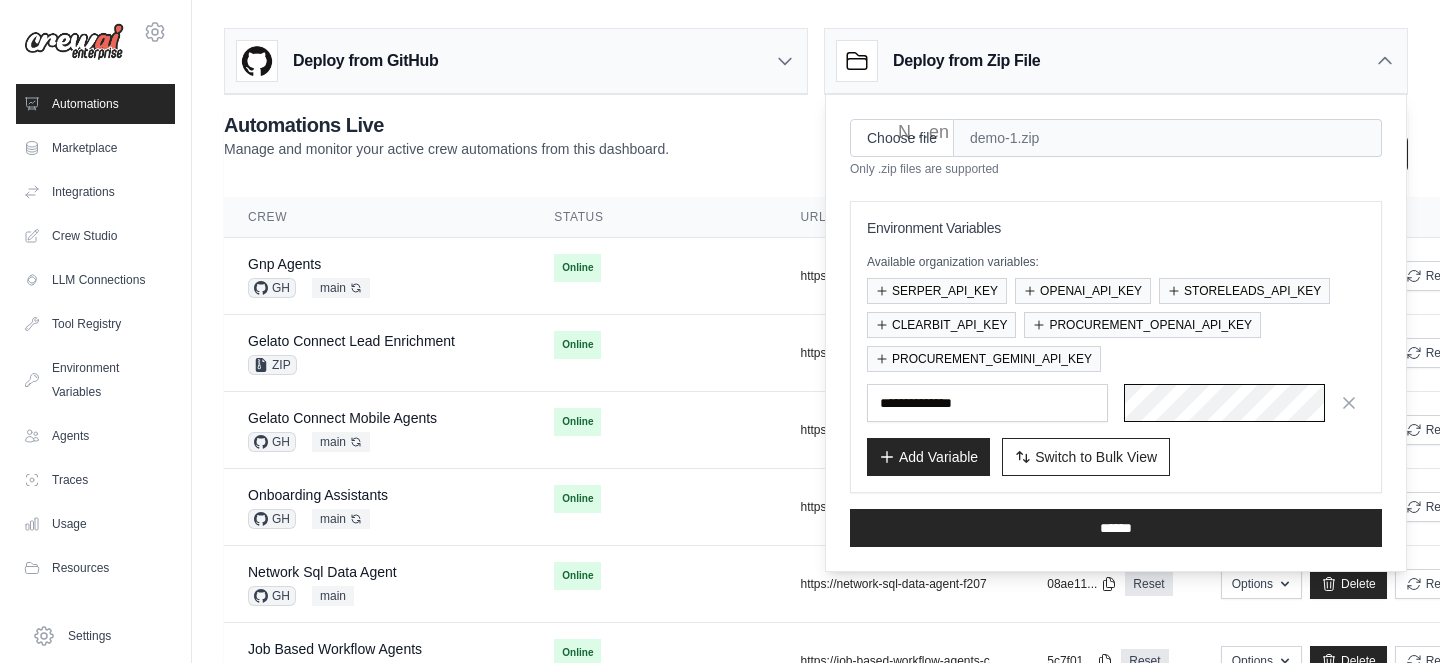 scroll, scrollTop: 0, scrollLeft: 1207, axis: horizontal 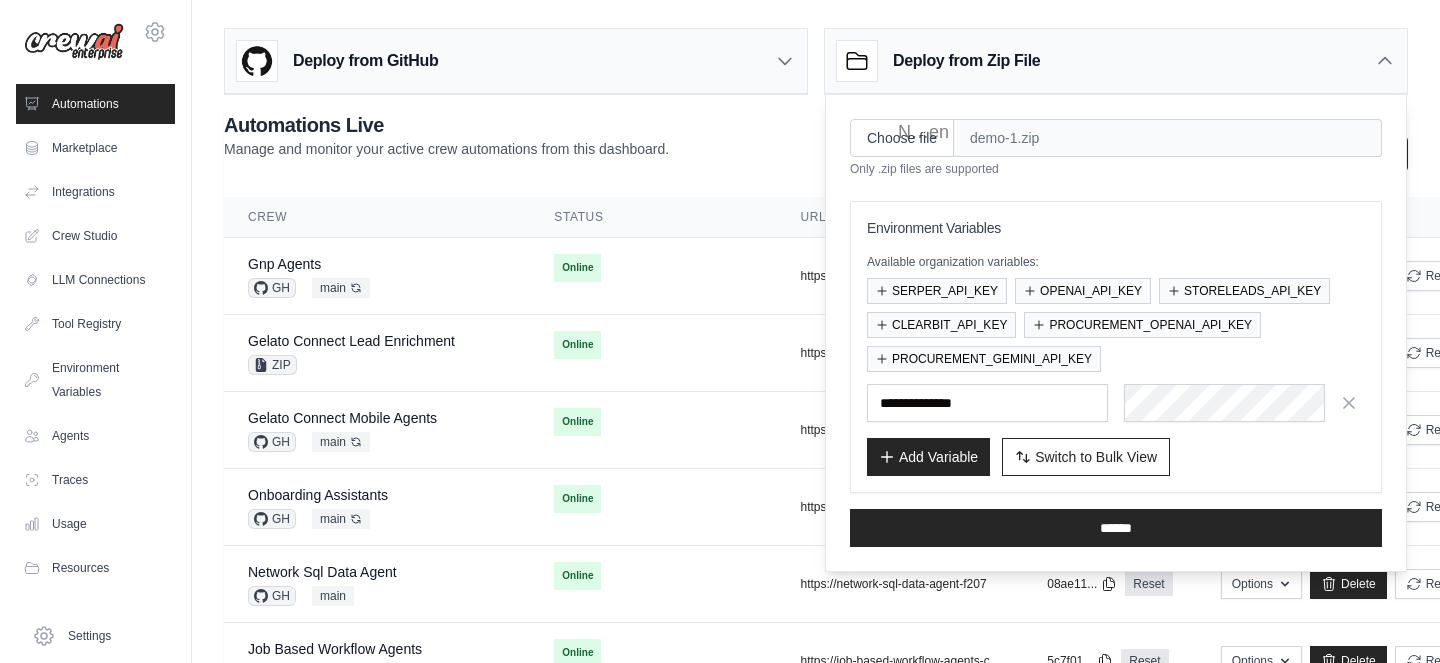 click on "Add Variable" at bounding box center (928, 457) 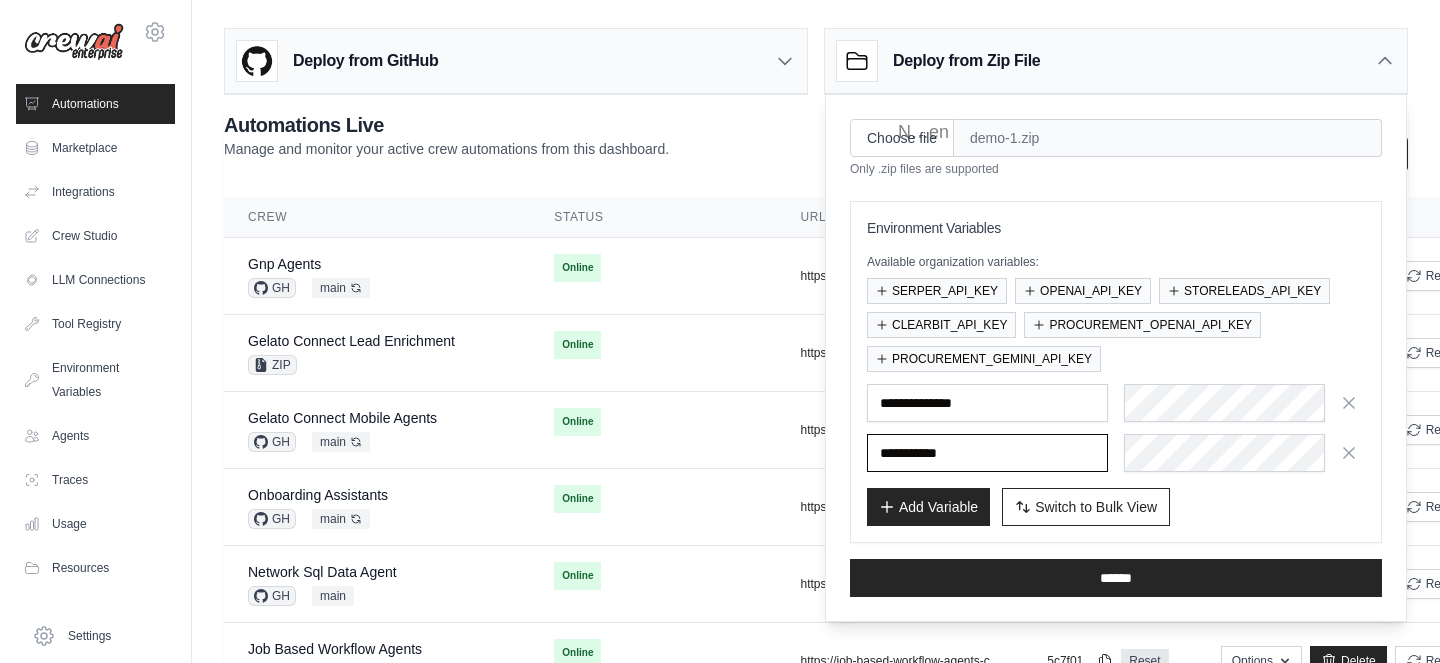 paste on "*****" 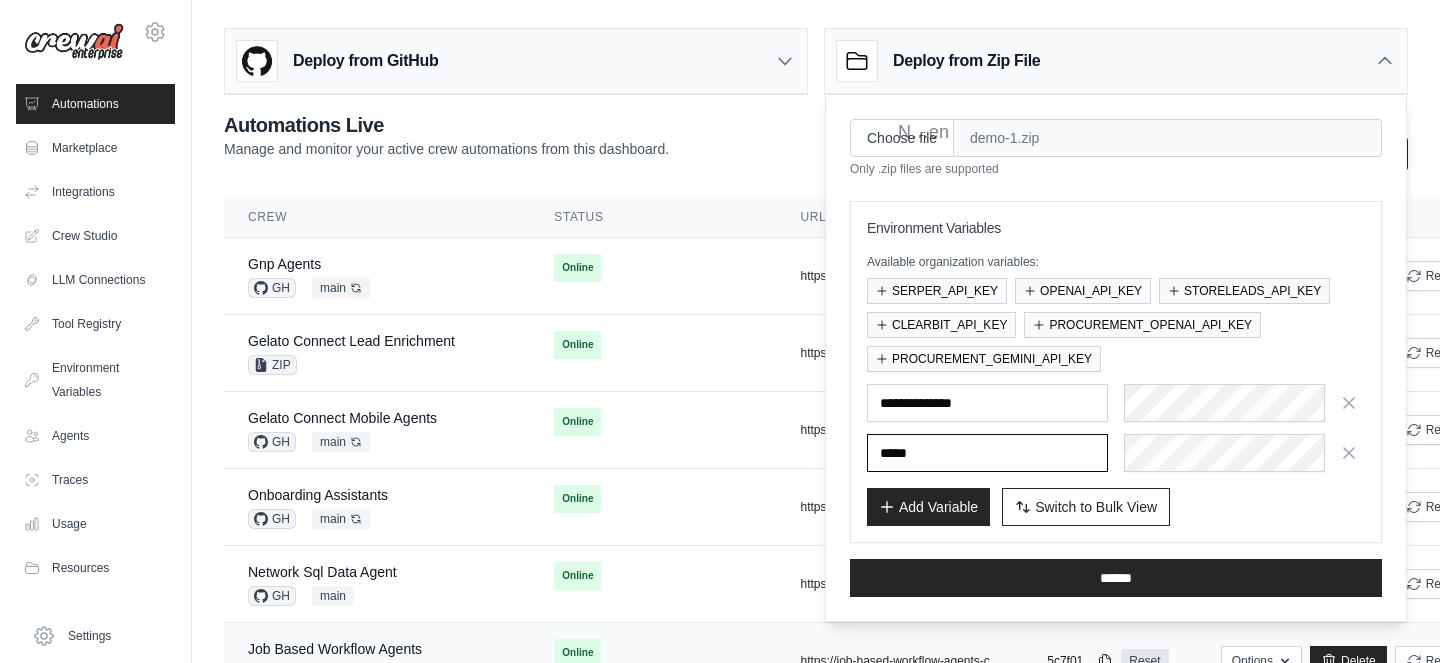 type on "*****" 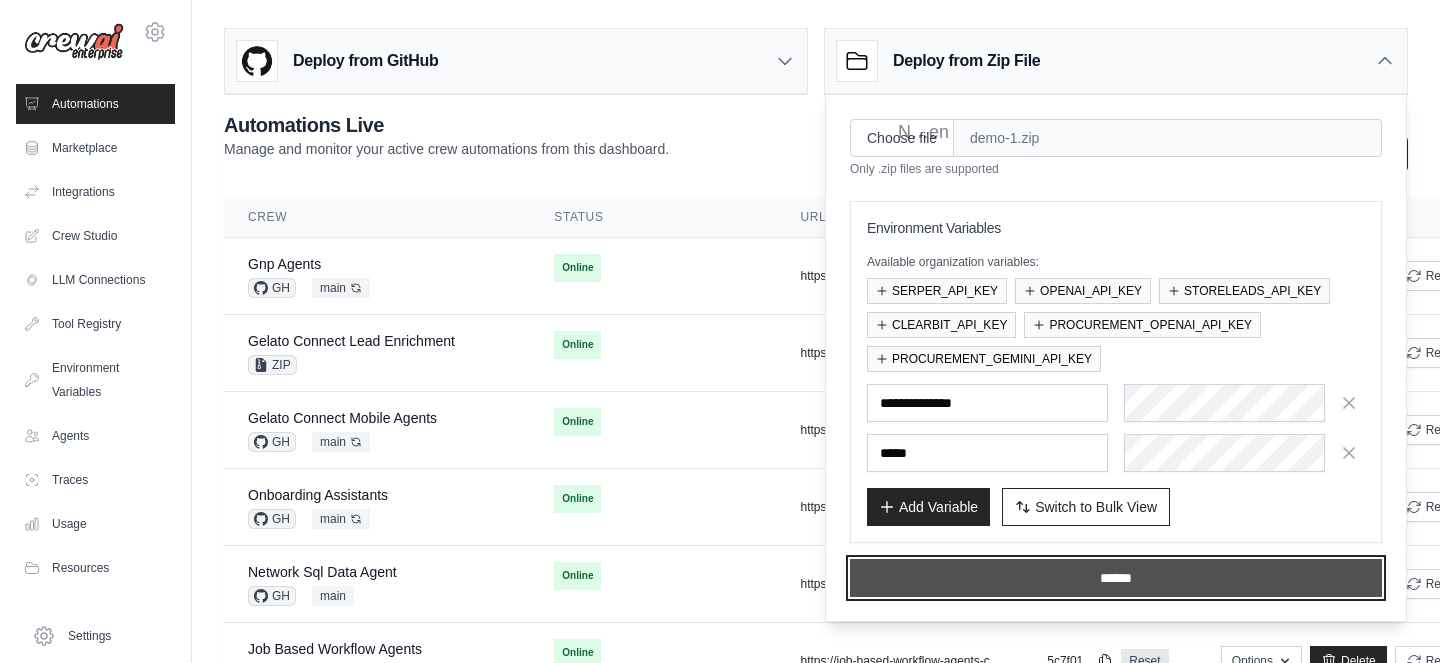 click on "******" at bounding box center (1116, 578) 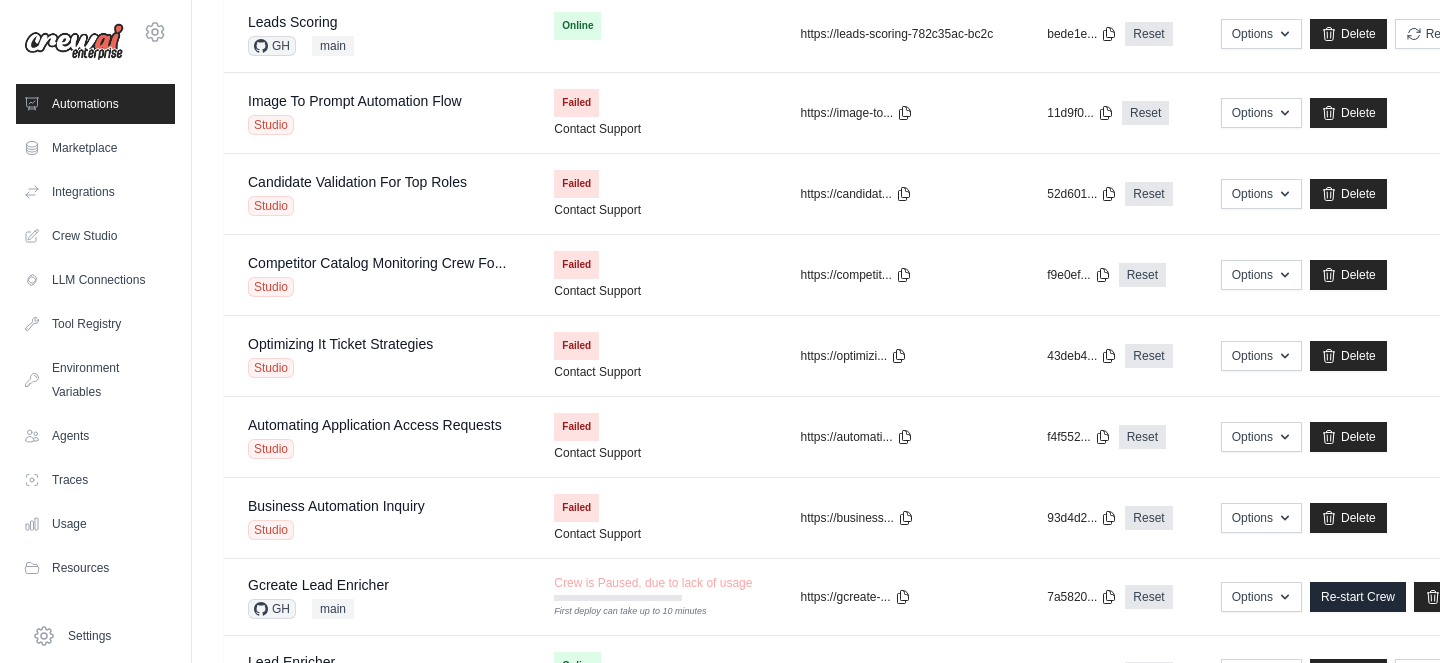 scroll, scrollTop: 1655, scrollLeft: 0, axis: vertical 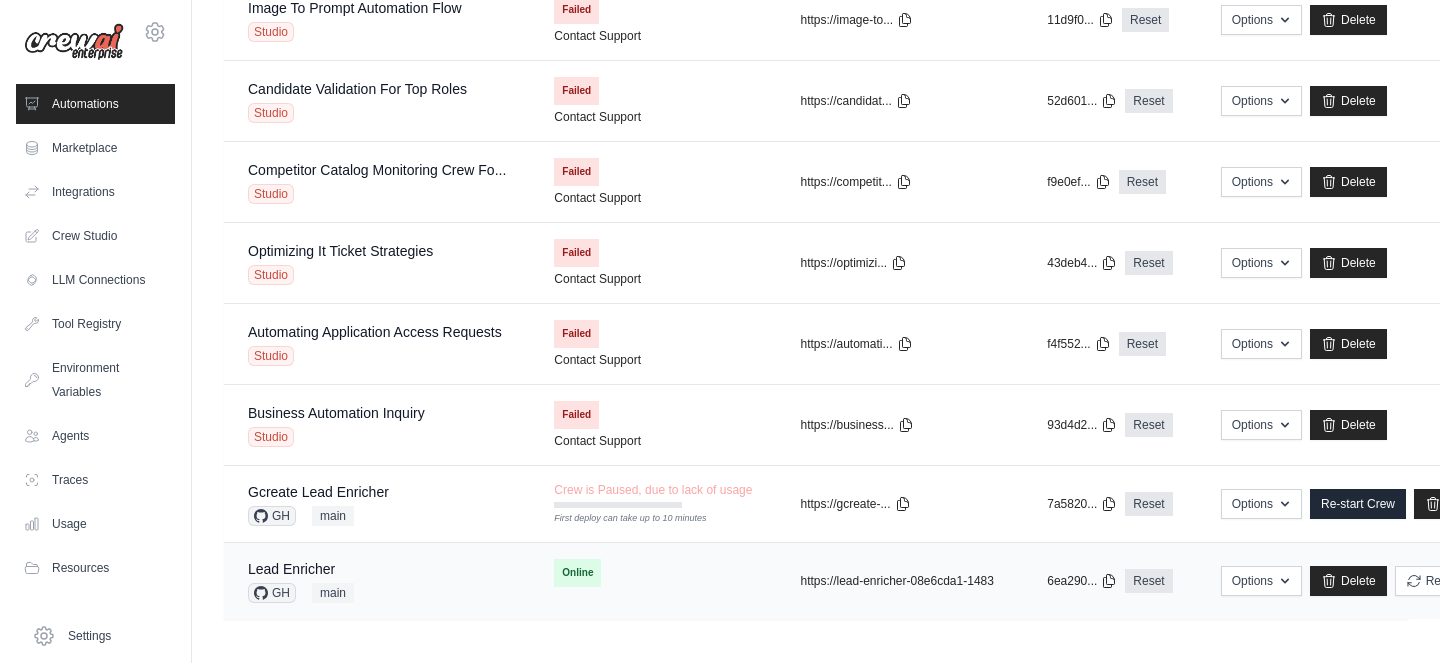 click on "Lead Enricher
GH
main" at bounding box center (377, 581) 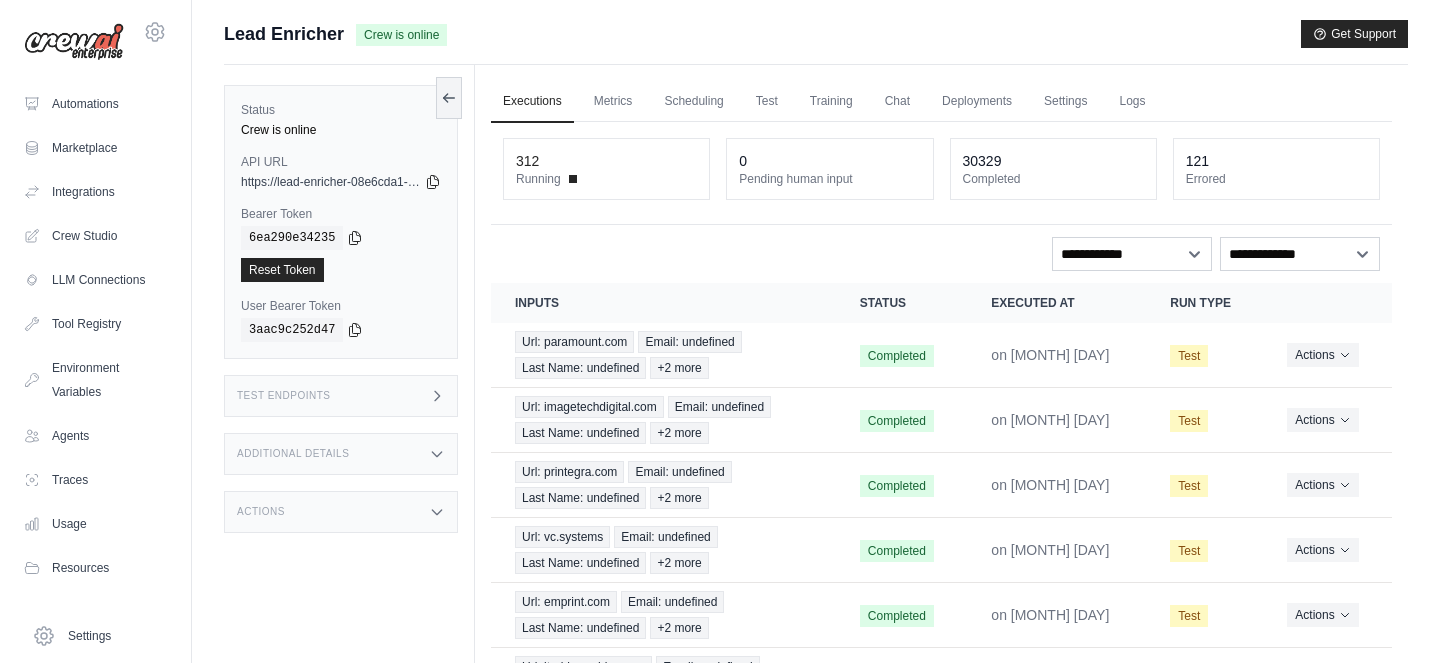 scroll, scrollTop: 0, scrollLeft: 0, axis: both 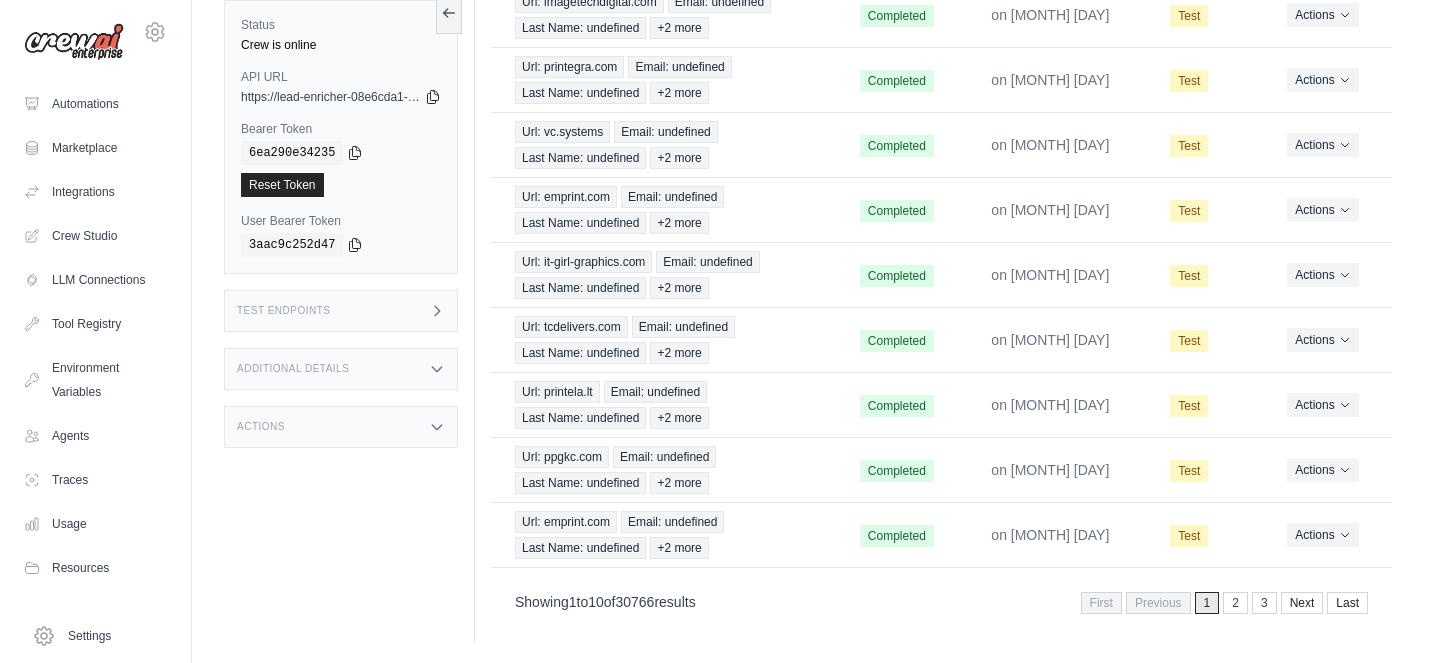 click on "Showing
1
to
10
of
30766
results
First
Previous
1 2 3
Next
Last" at bounding box center [941, 601] 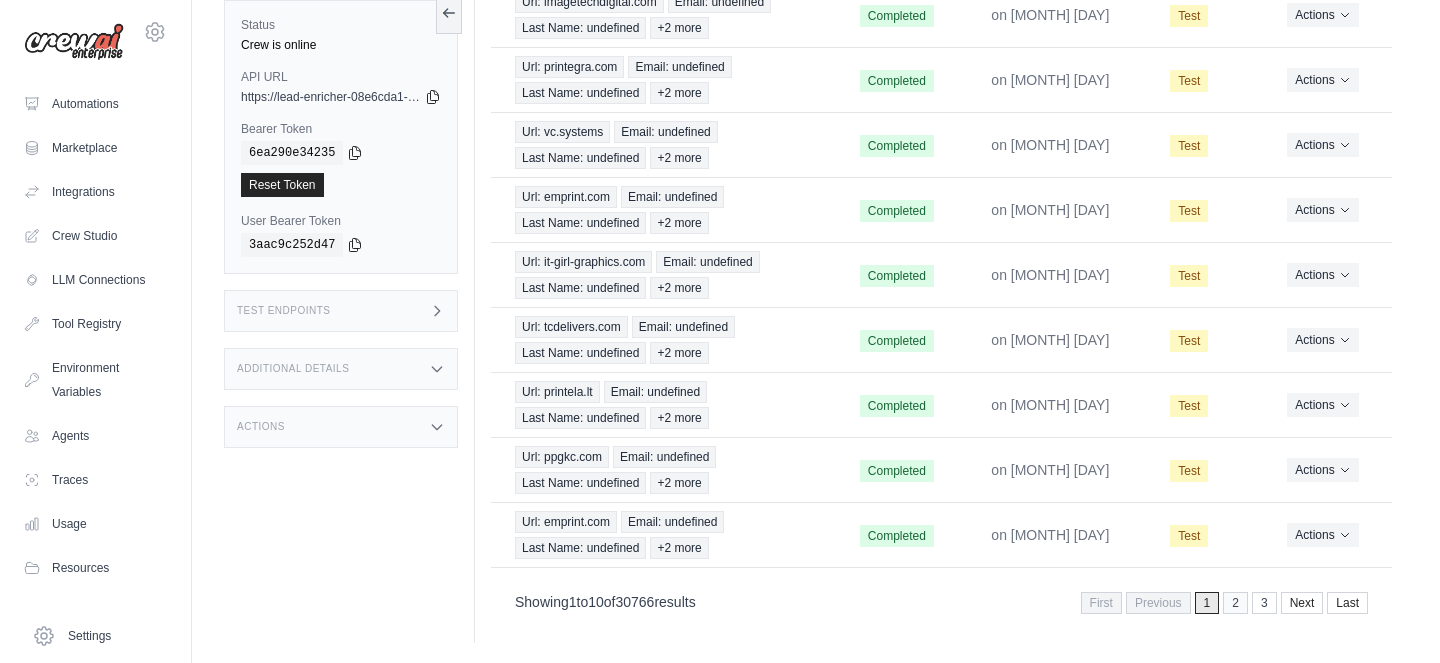 click on "2" at bounding box center (1235, 603) 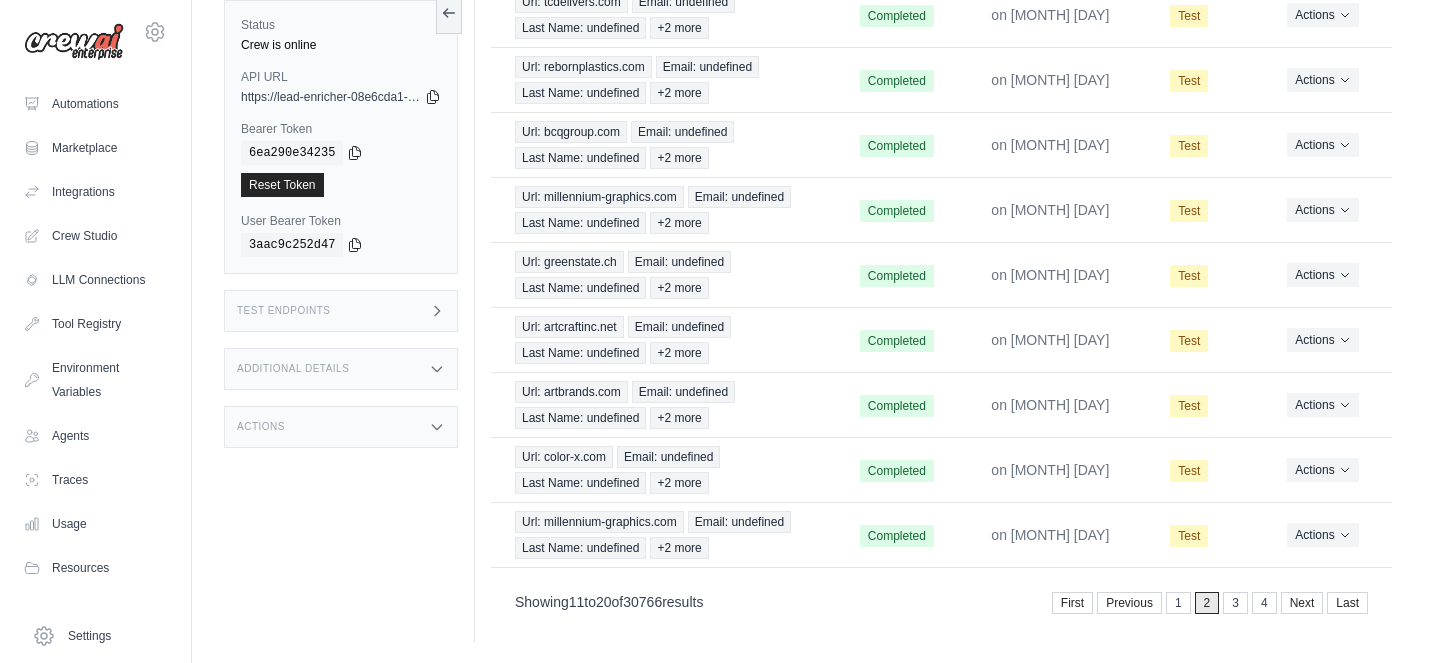 click on "4" at bounding box center [1264, 603] 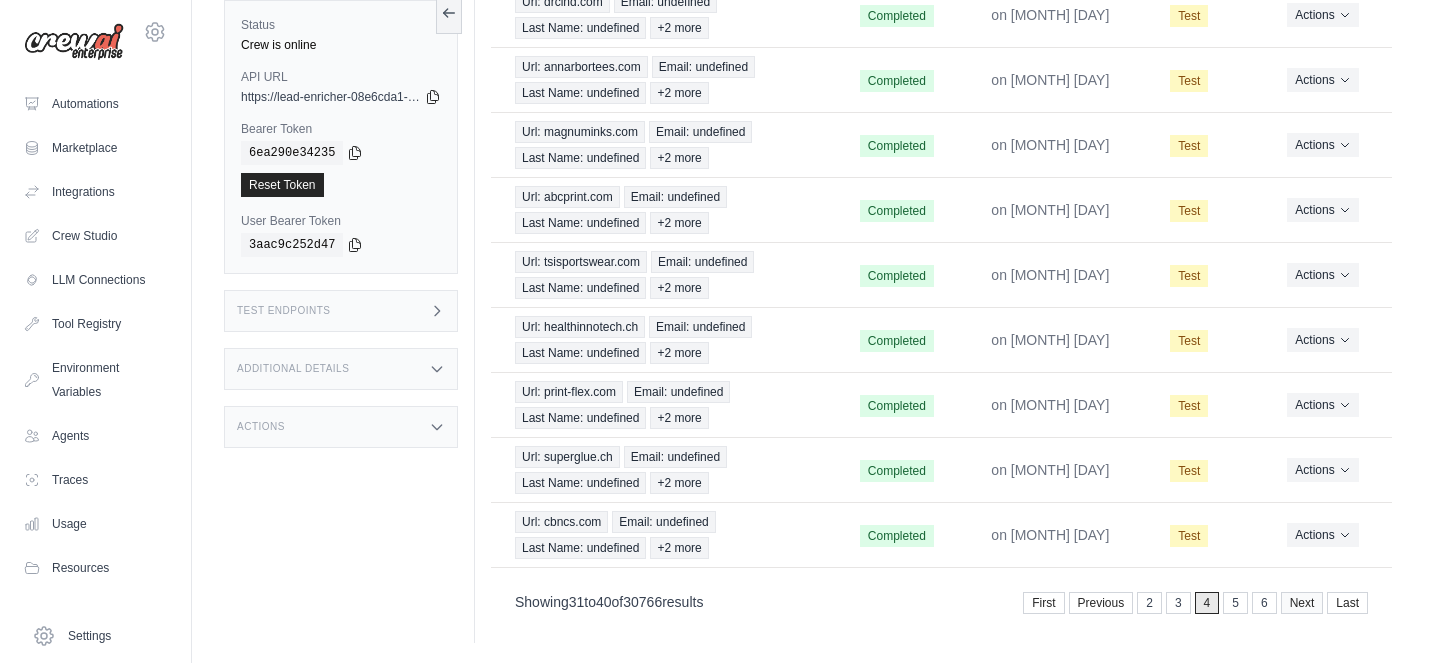click on "Next" at bounding box center (1302, 603) 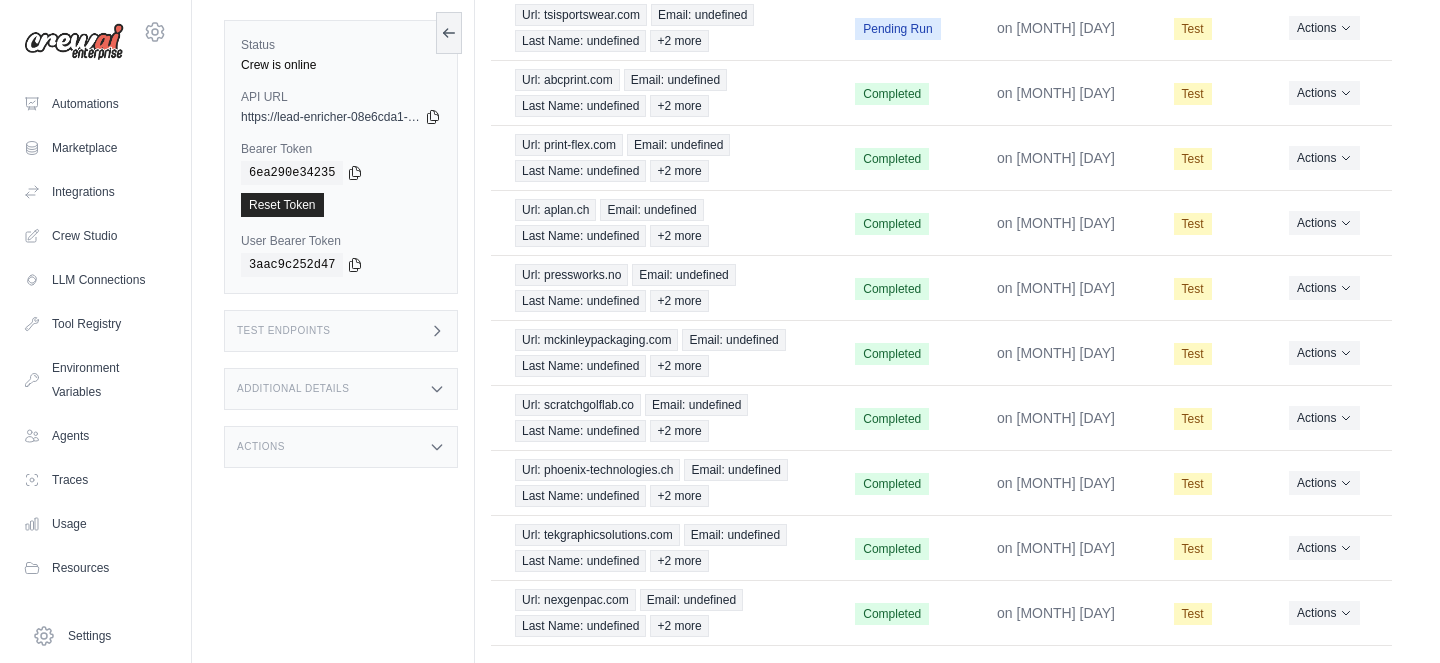 scroll, scrollTop: 299, scrollLeft: 0, axis: vertical 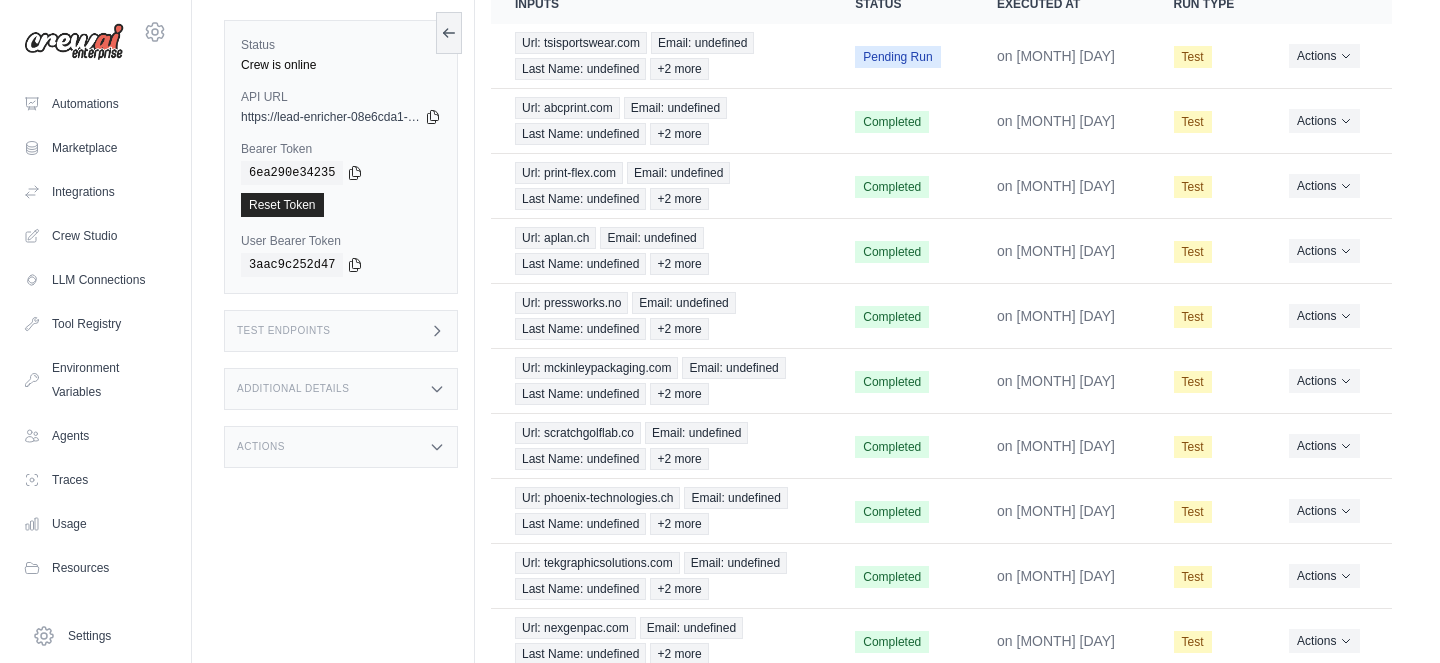 click 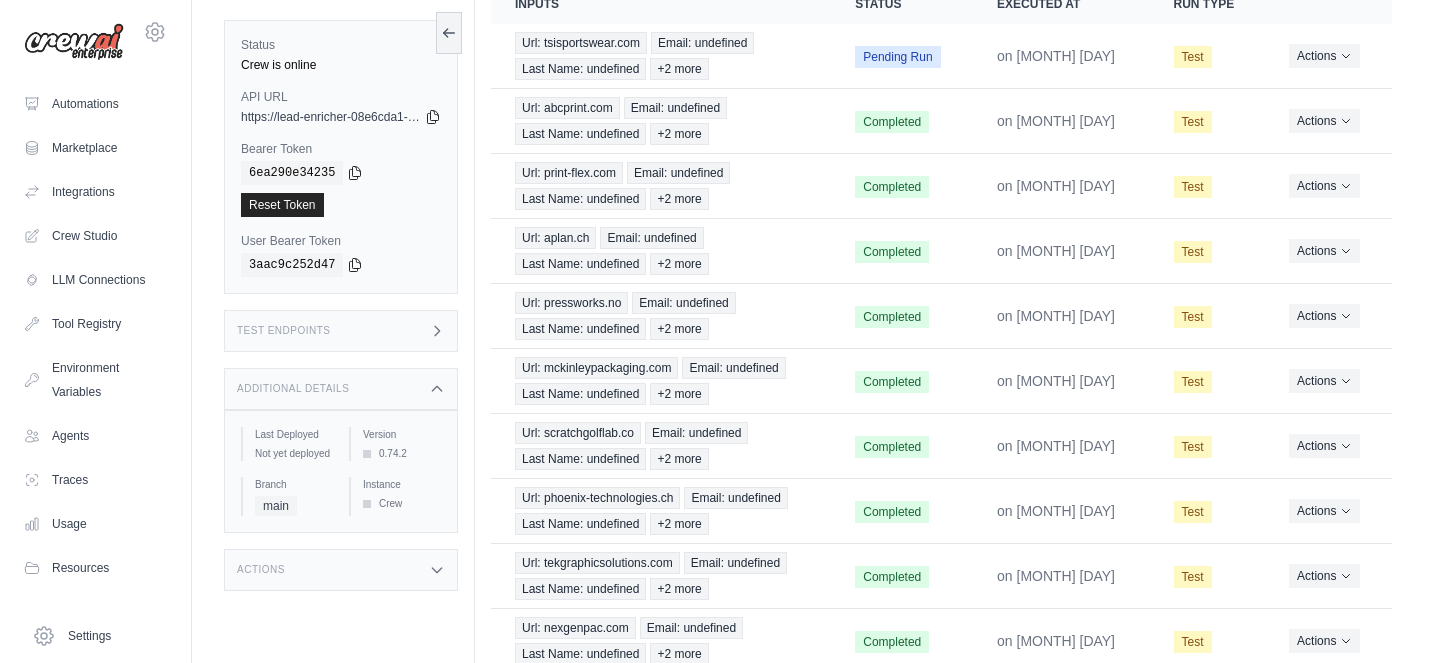 click 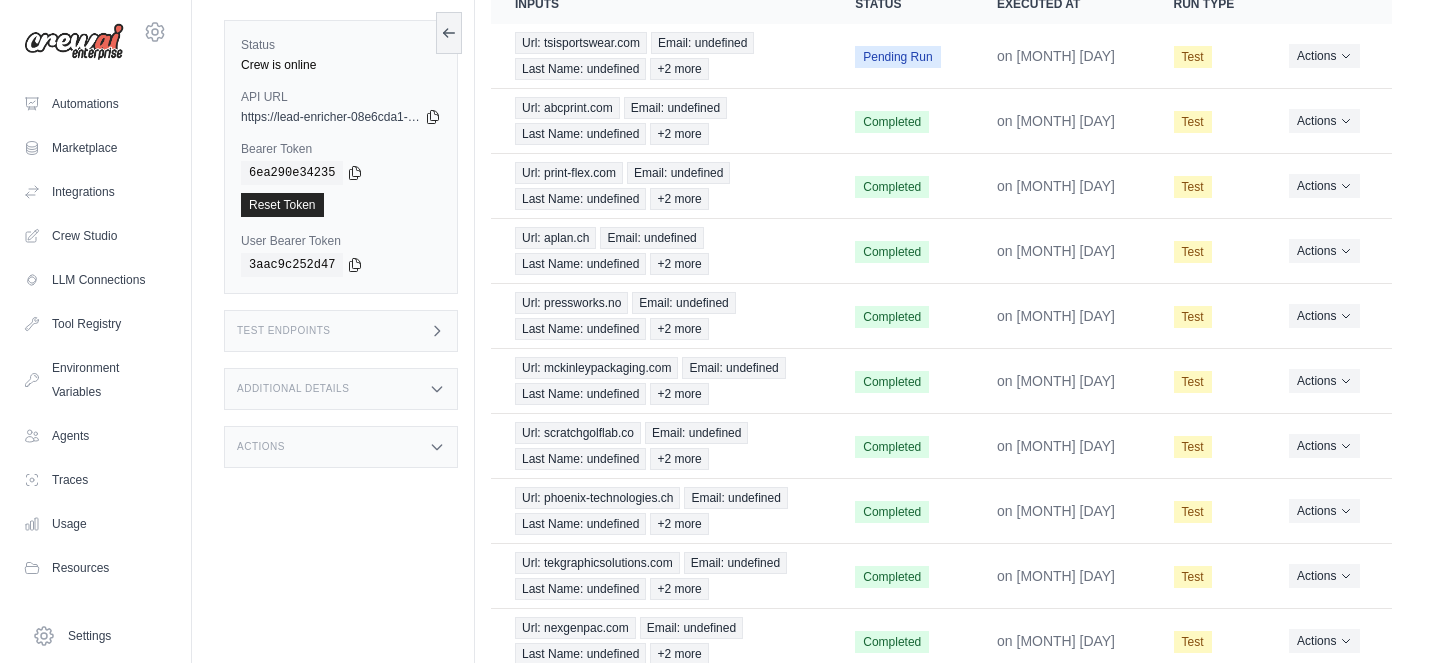 scroll, scrollTop: 0, scrollLeft: 0, axis: both 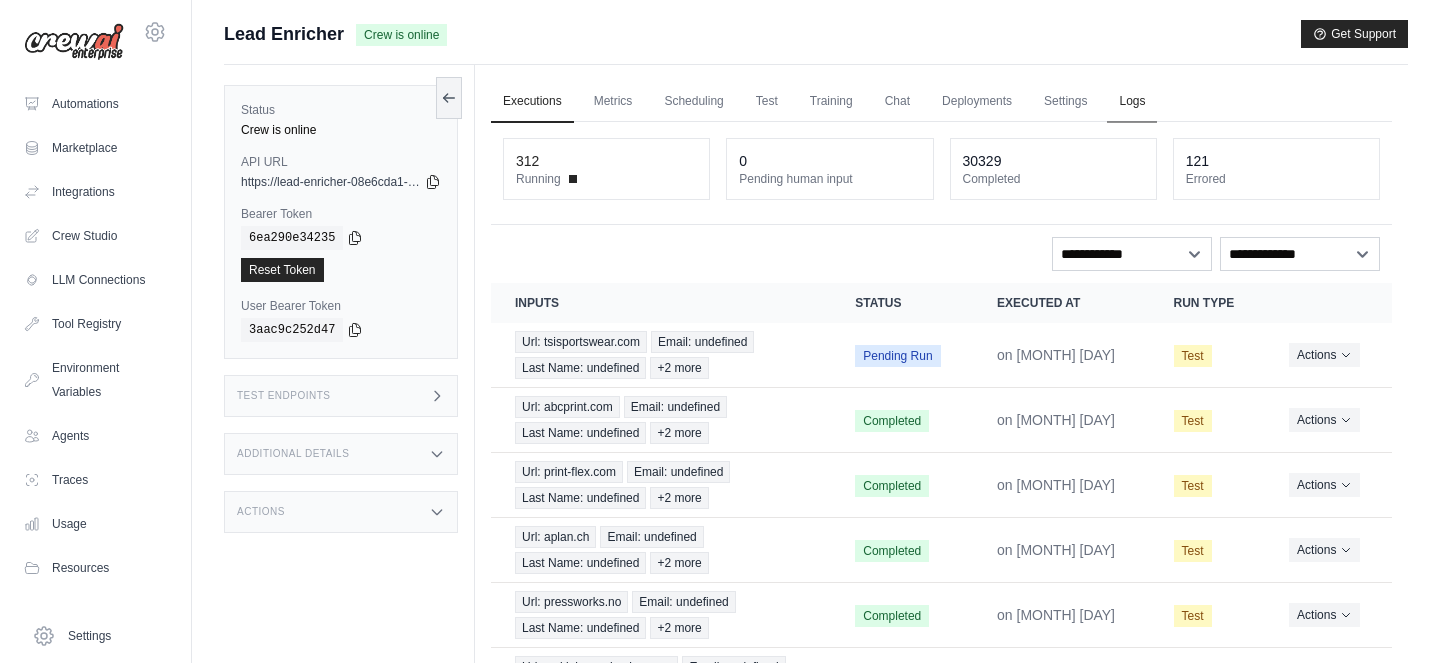 click on "Logs" at bounding box center (1132, 102) 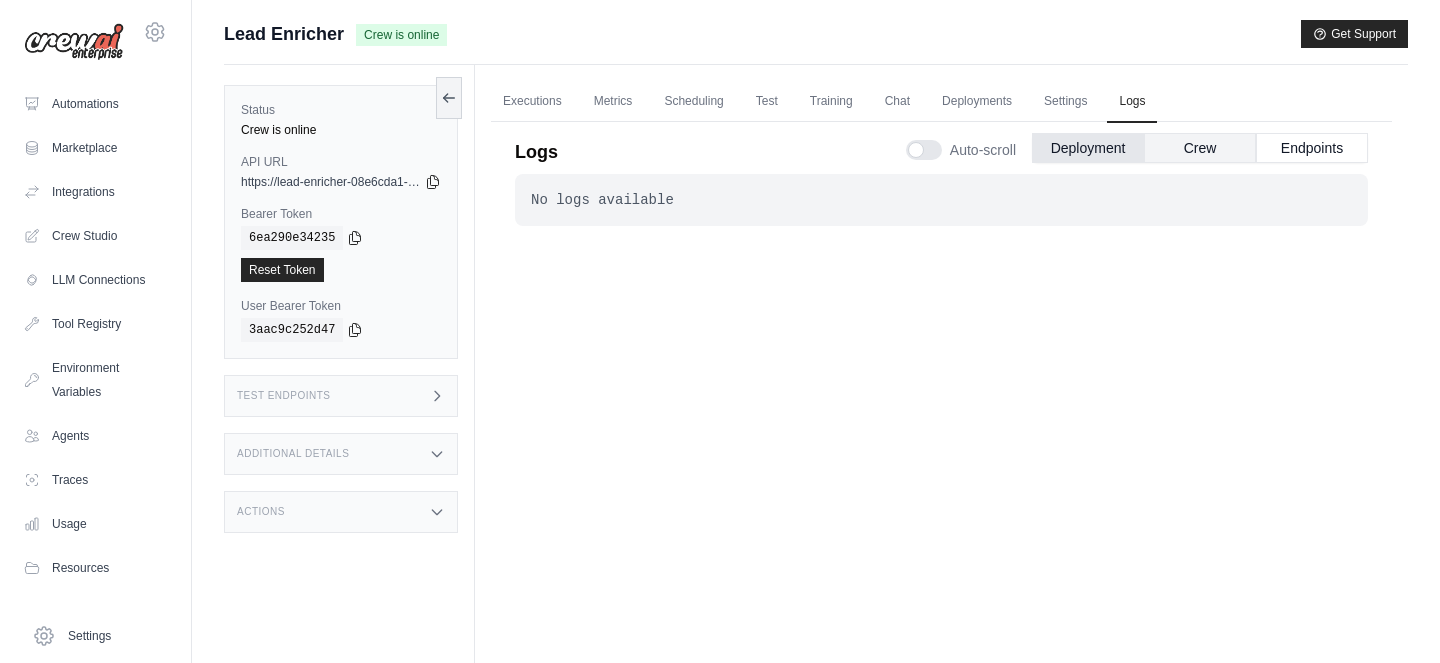 click on "Crew" at bounding box center (1200, 148) 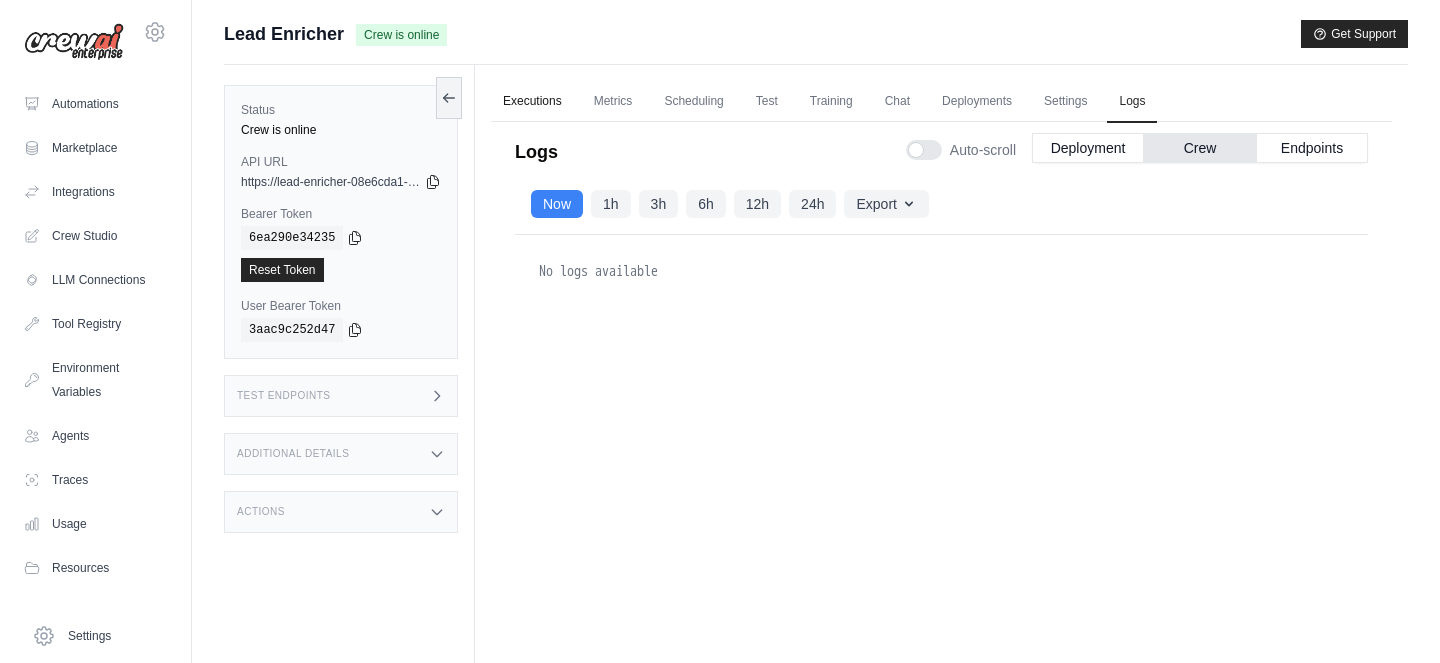 click on "Executions" at bounding box center (532, 102) 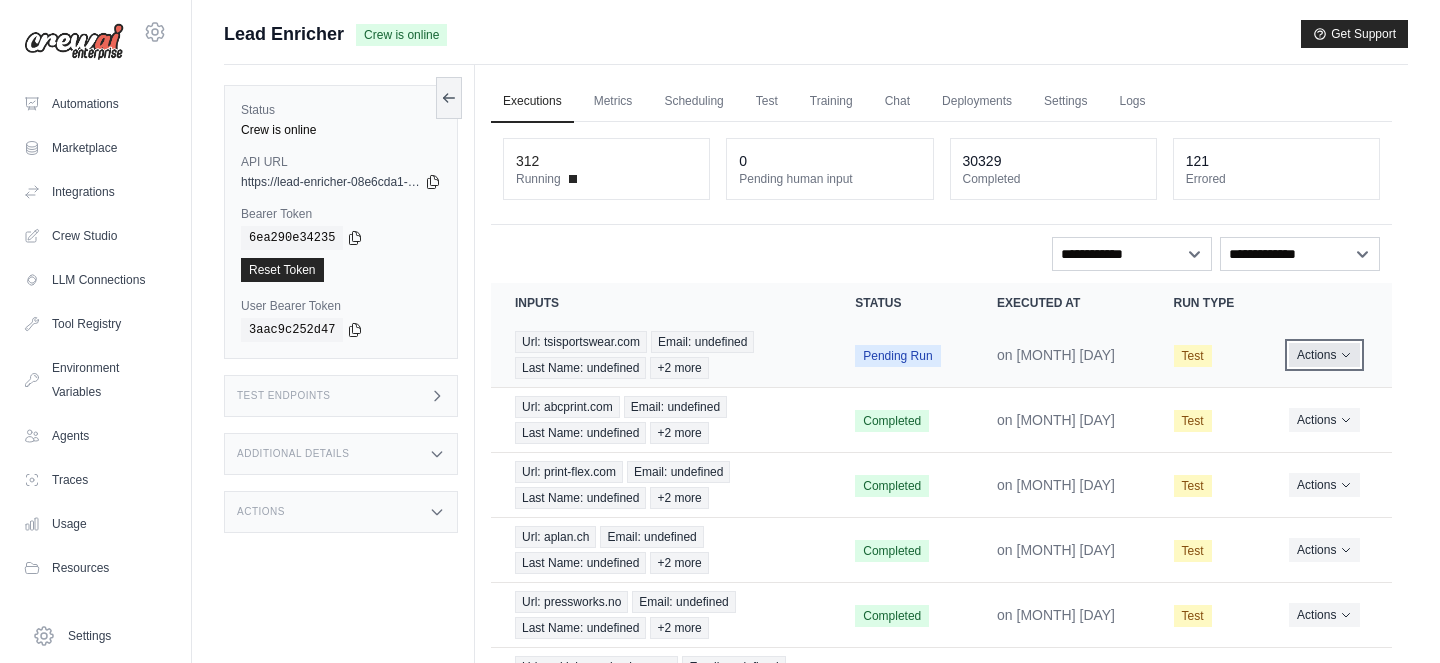 click on "Actions" at bounding box center [1324, 355] 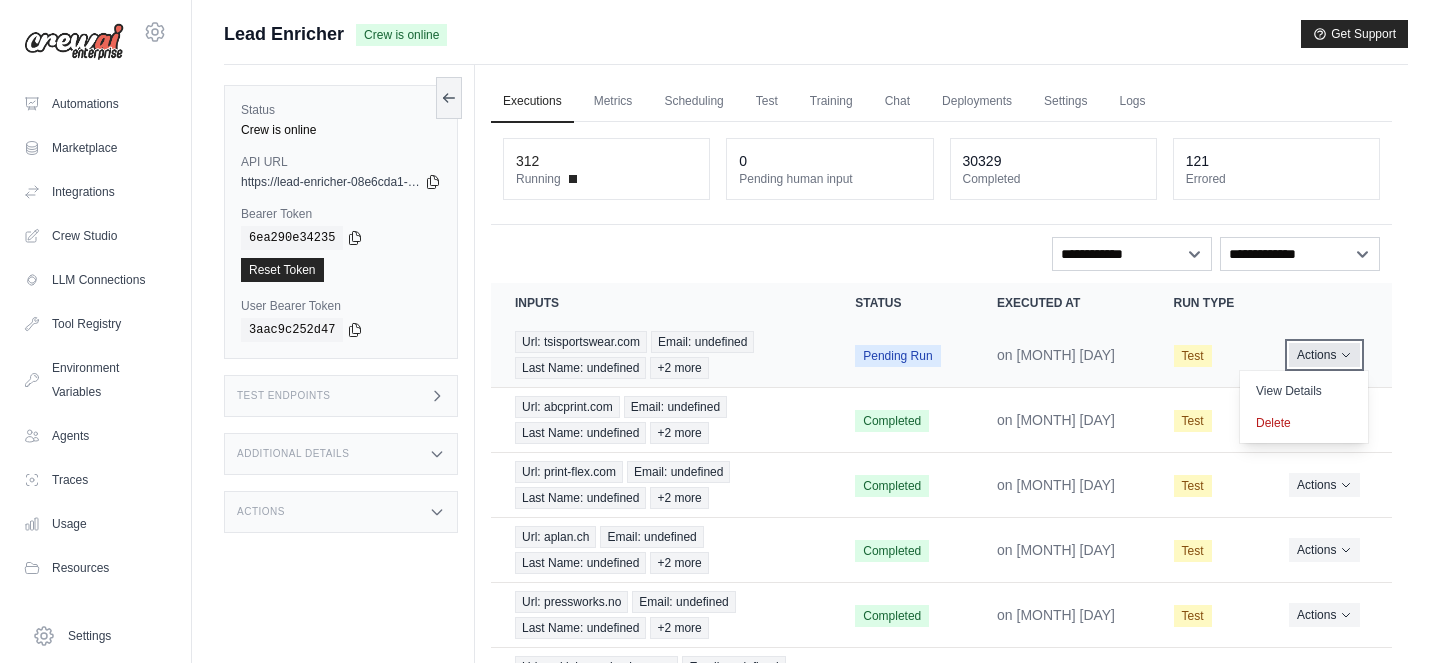 click on "Actions" at bounding box center (1324, 355) 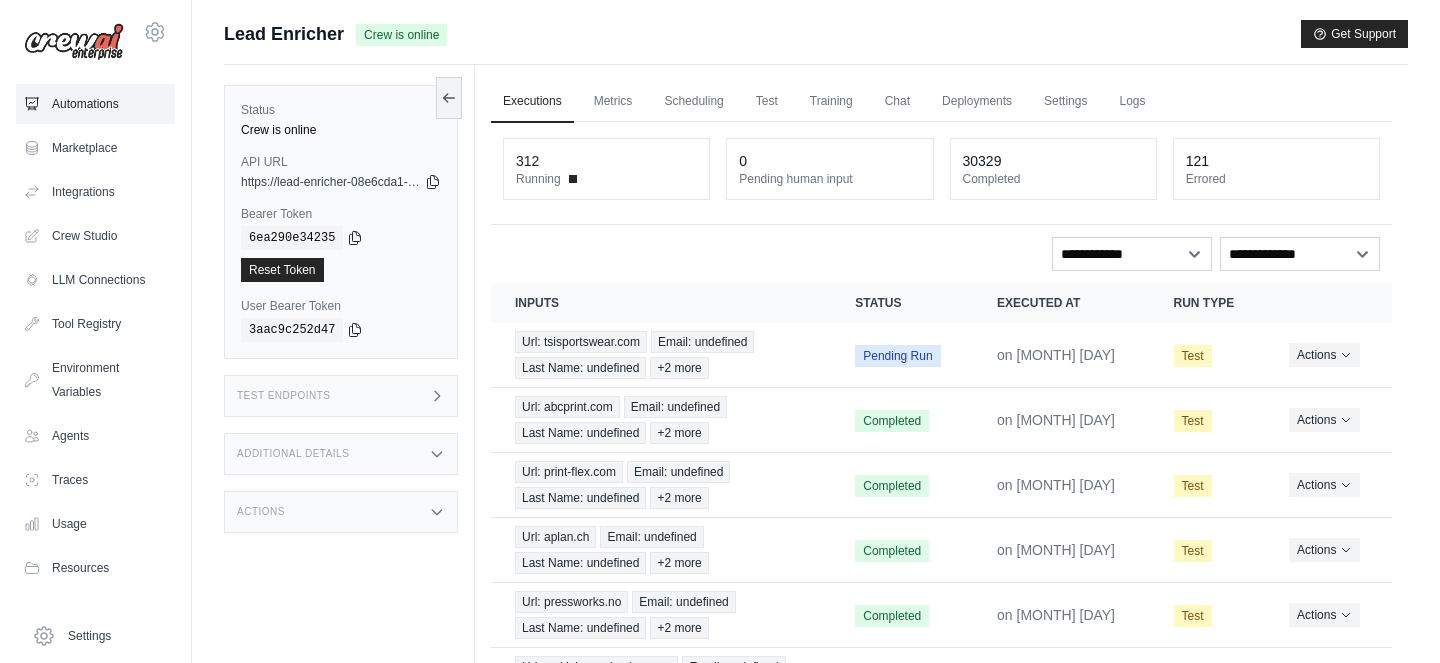 click on "Automations" at bounding box center (95, 104) 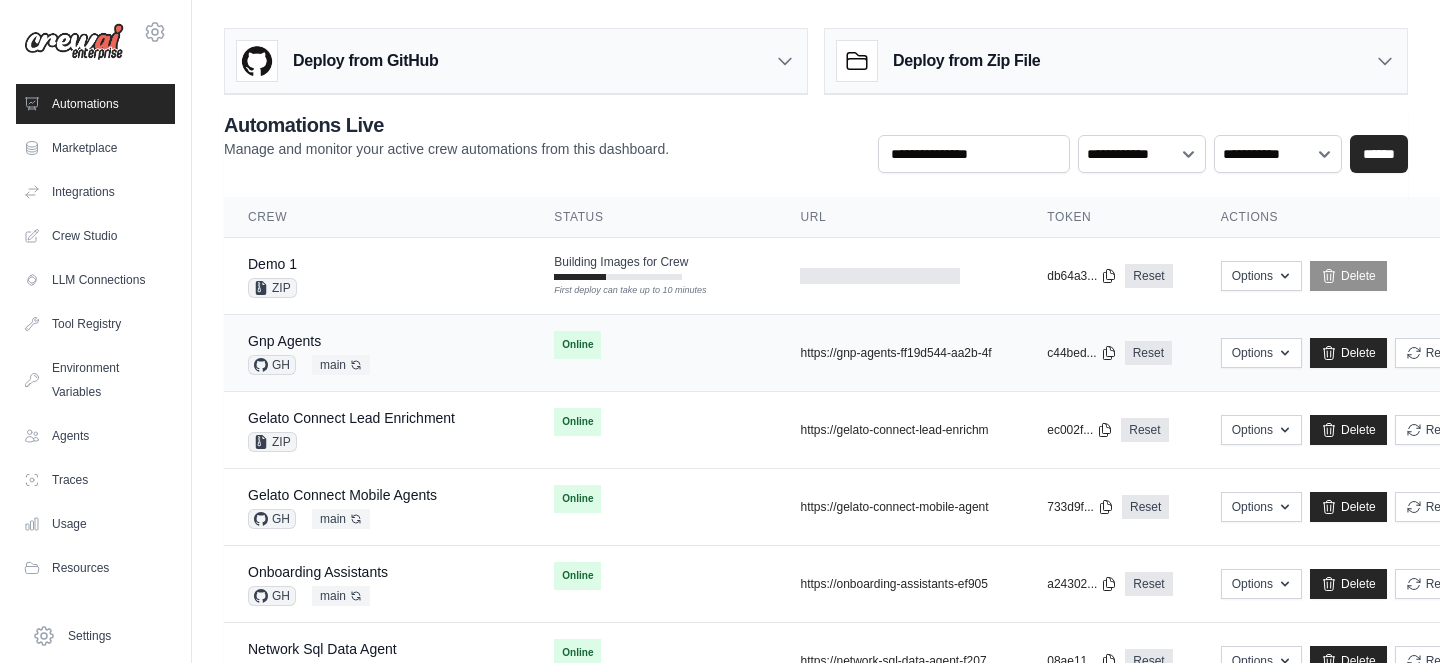 click on "Gnp Agents
GH
main
Auto-deploy enabled" at bounding box center (377, 353) 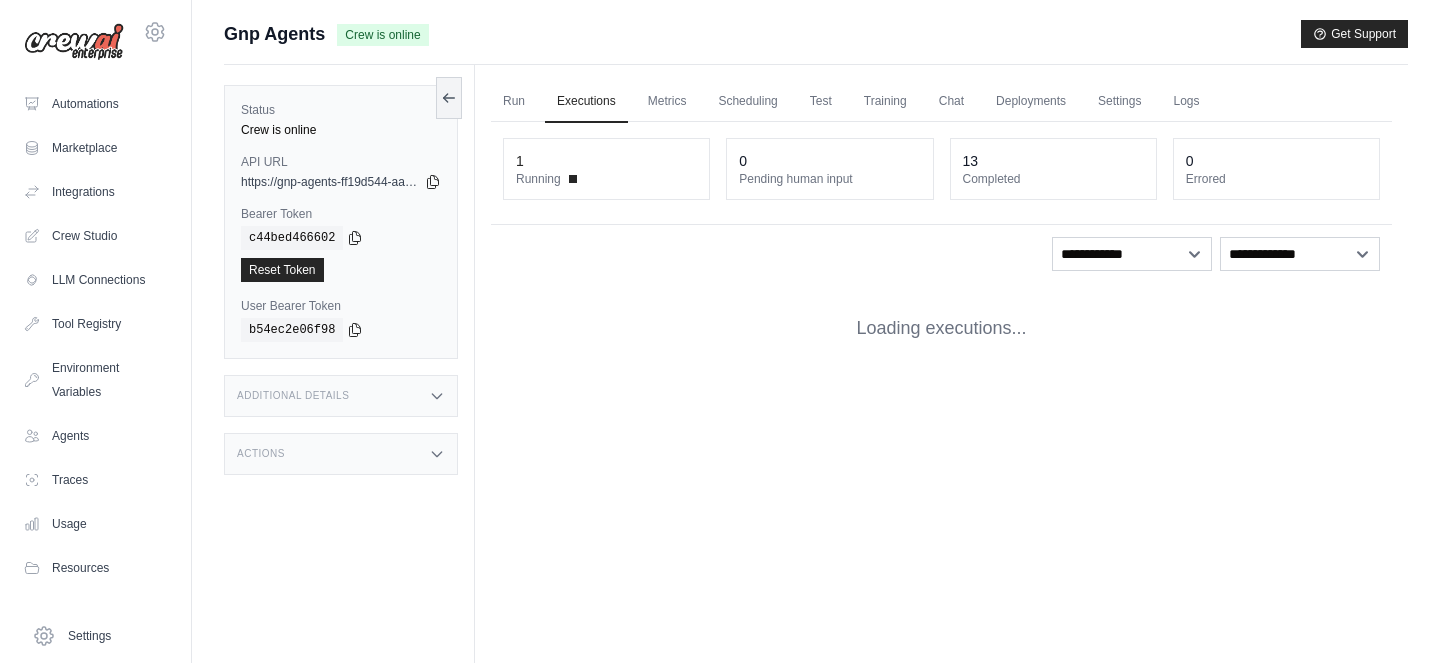scroll, scrollTop: 0, scrollLeft: 0, axis: both 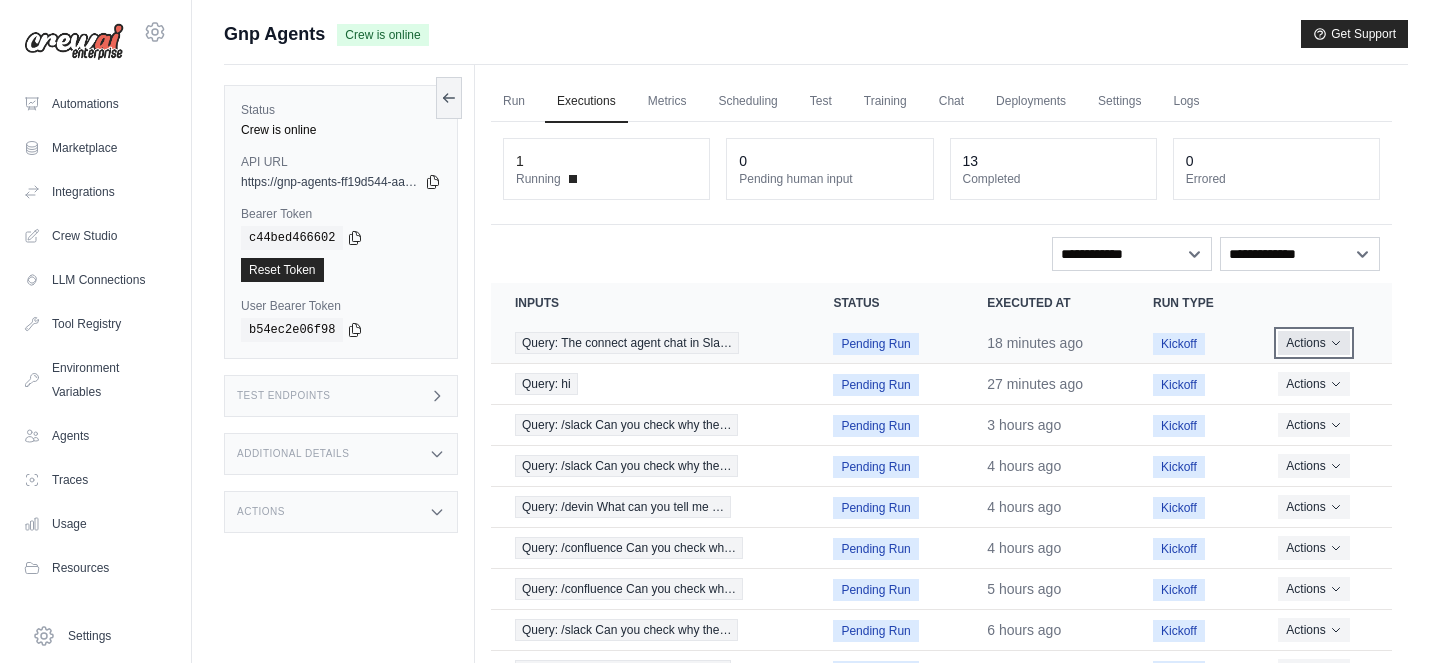 click on "Actions" at bounding box center (1313, 343) 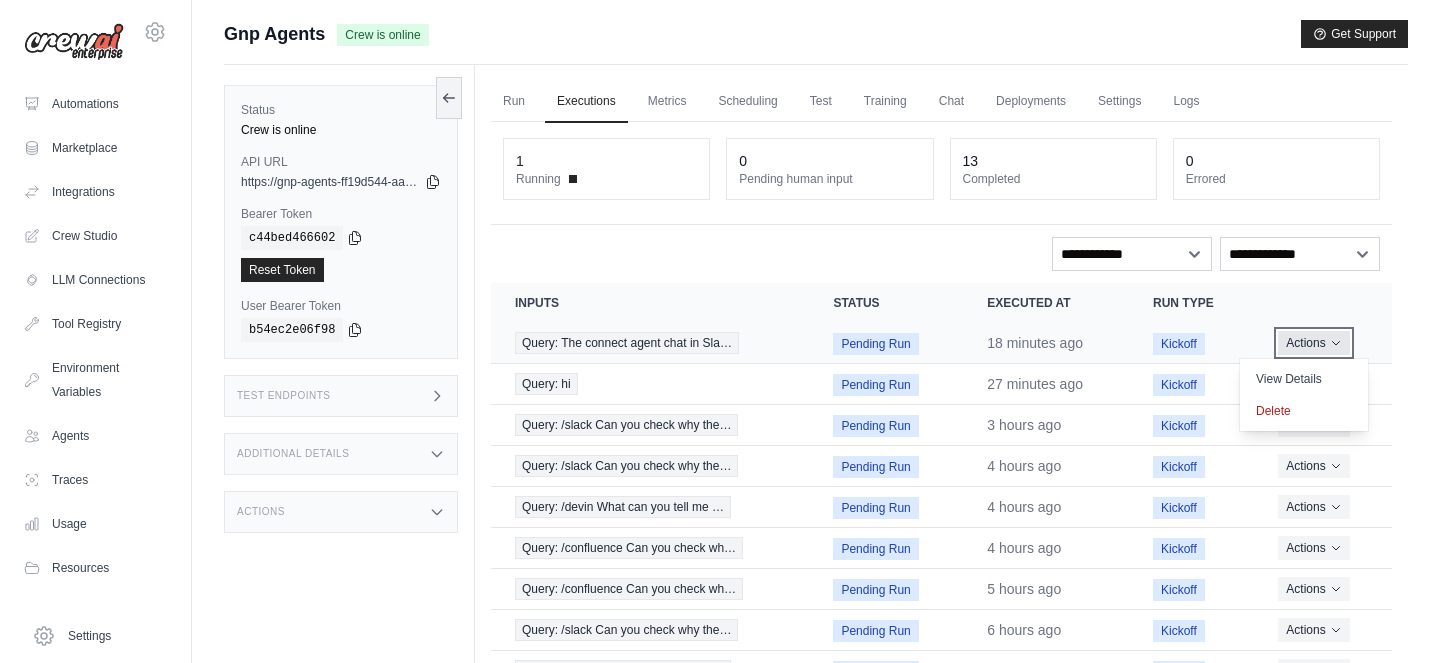 scroll, scrollTop: 0, scrollLeft: 0, axis: both 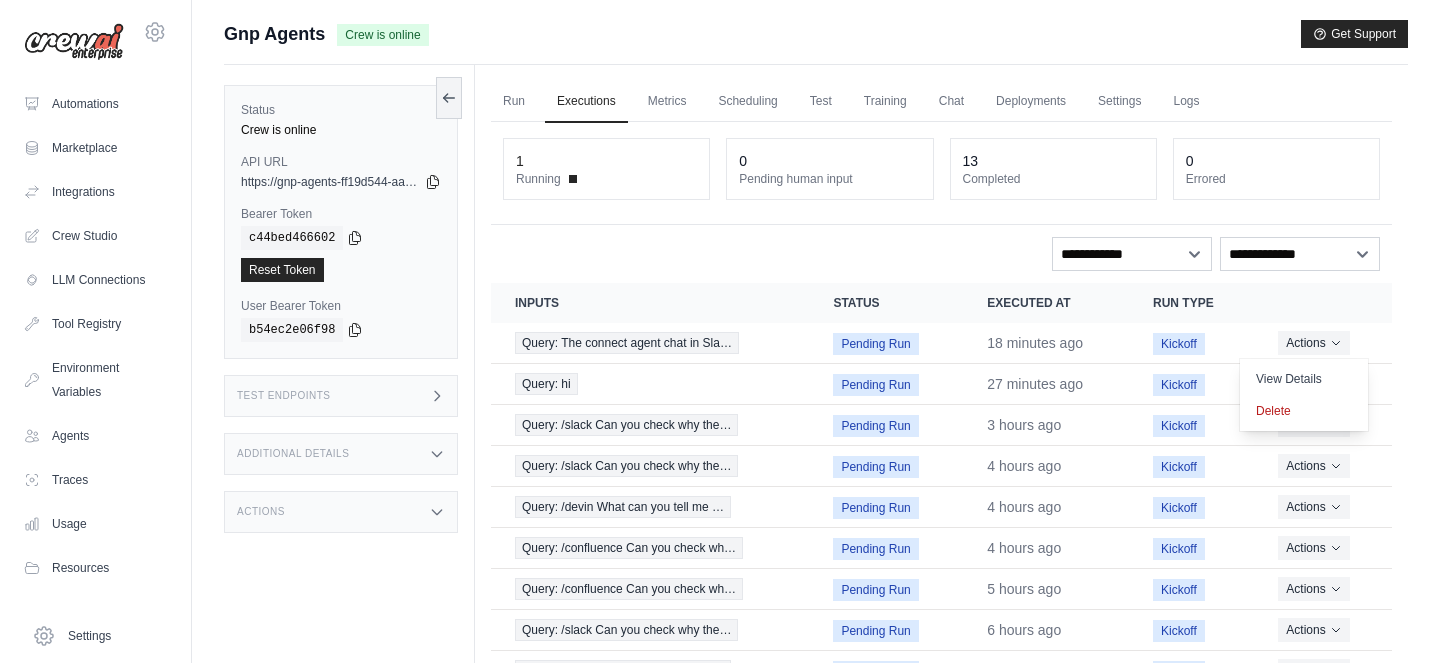 click on "Run Type" at bounding box center (1191, 303) 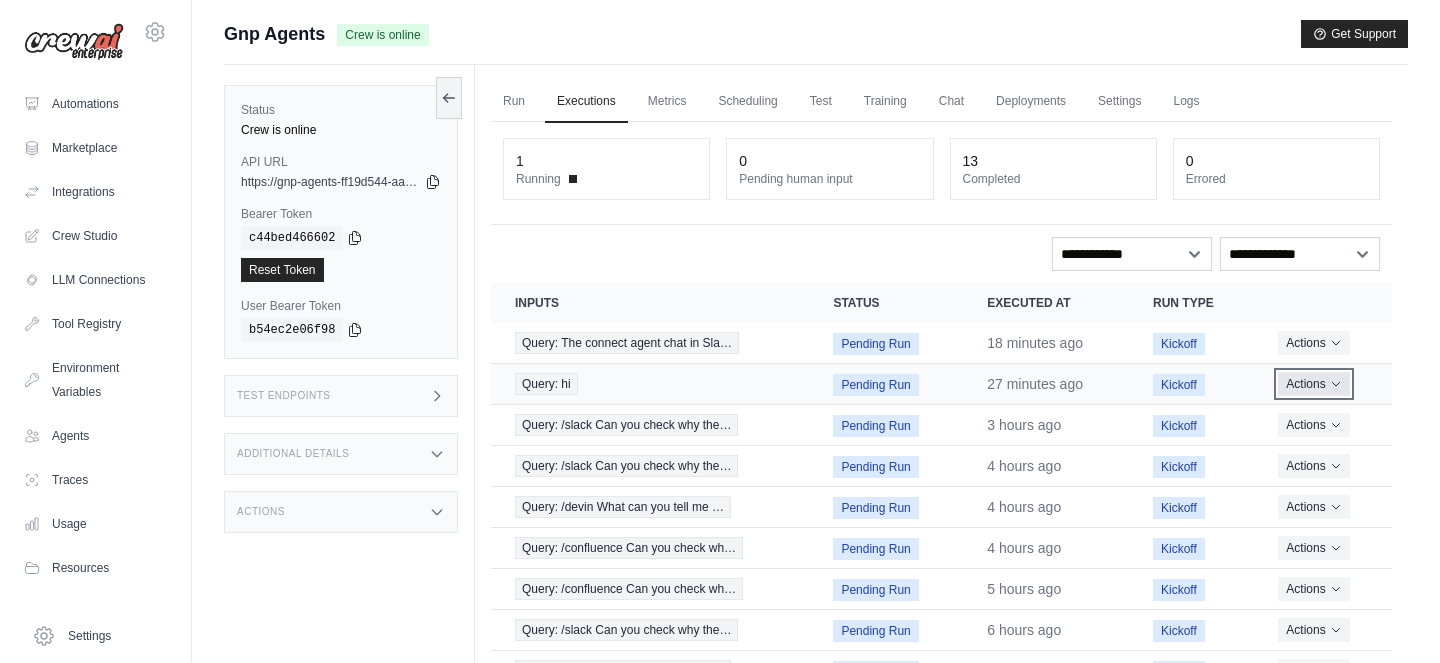 click on "Actions" at bounding box center [1313, 384] 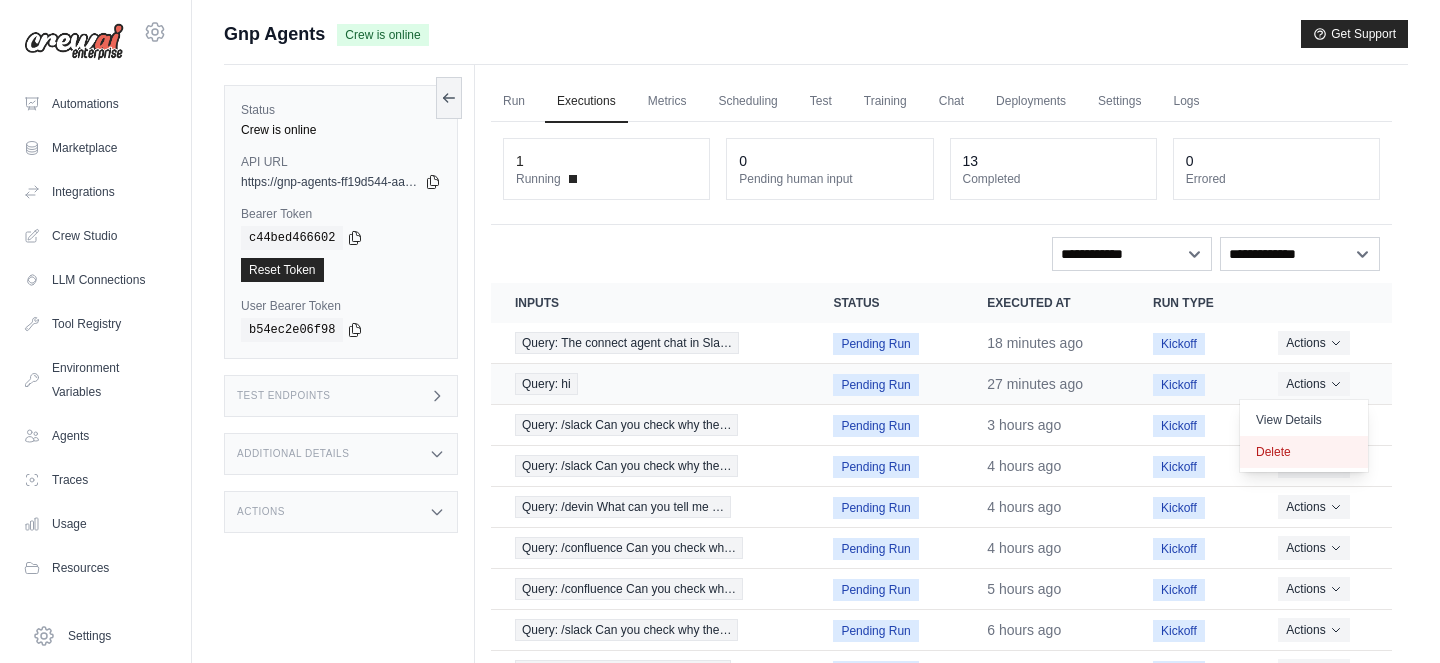 click on "Delete" at bounding box center (1304, 452) 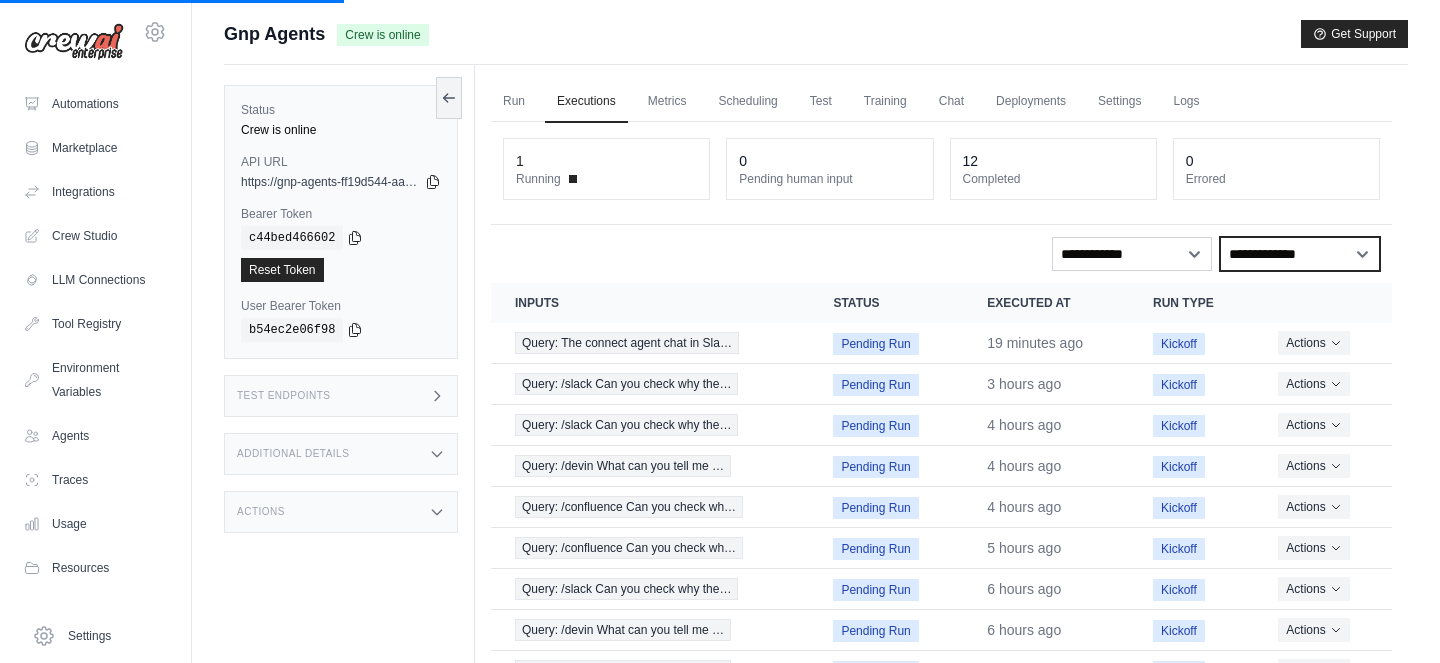 click on "**********" at bounding box center (1300, 254) 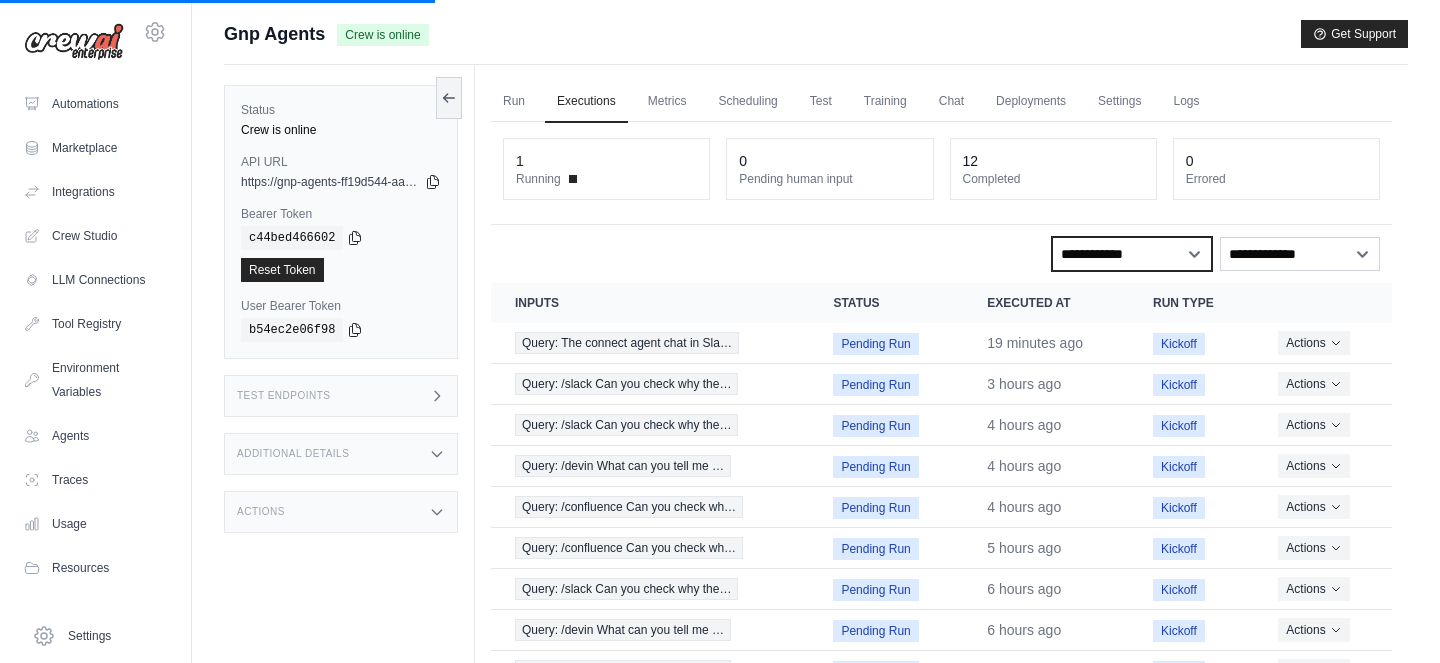 click on "**********" at bounding box center [1132, 254] 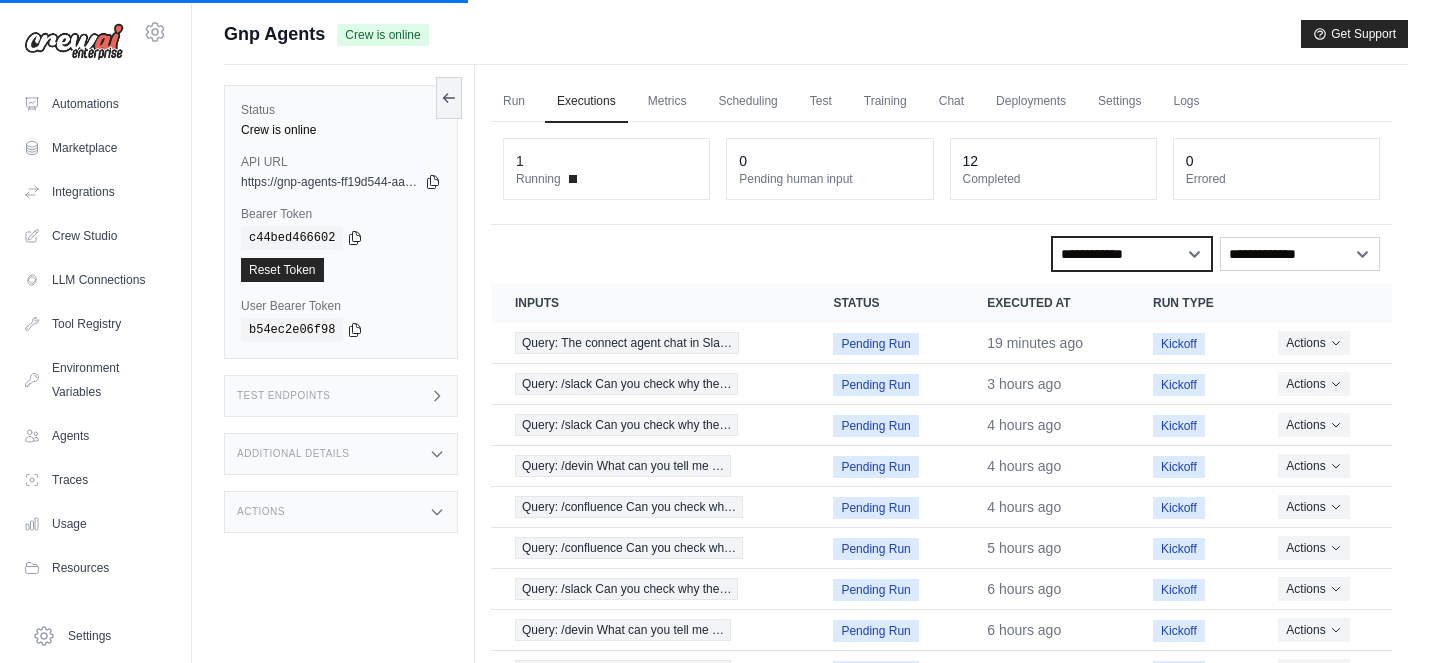 select on "**********" 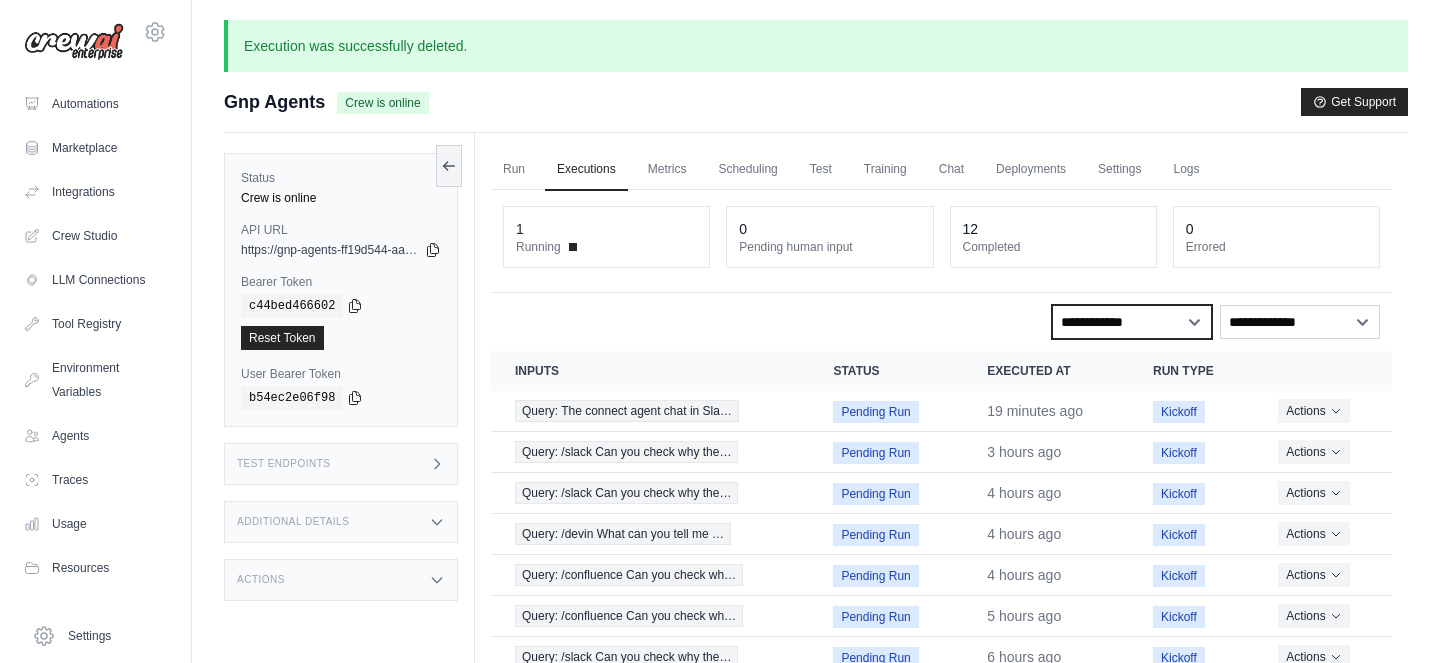 click on "**********" at bounding box center (1132, 322) 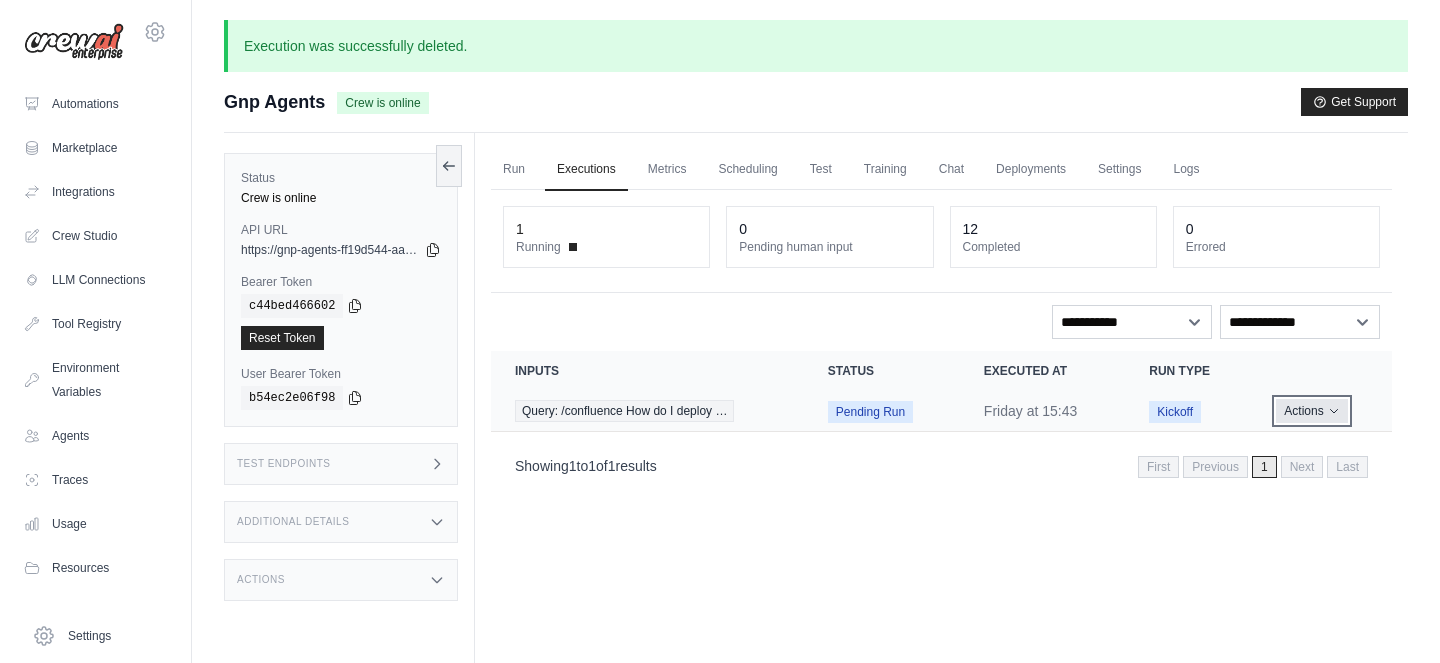 click on "Actions" at bounding box center (1311, 411) 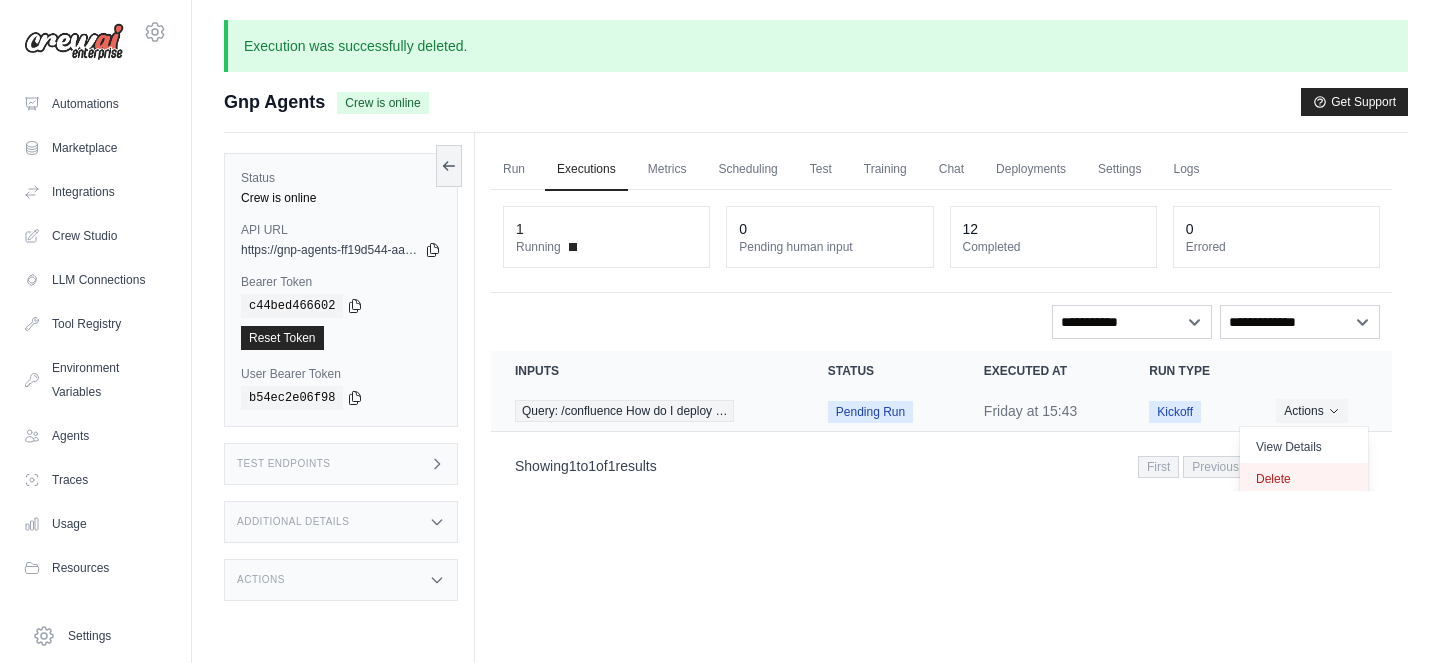 click on "Delete" at bounding box center [1304, 479] 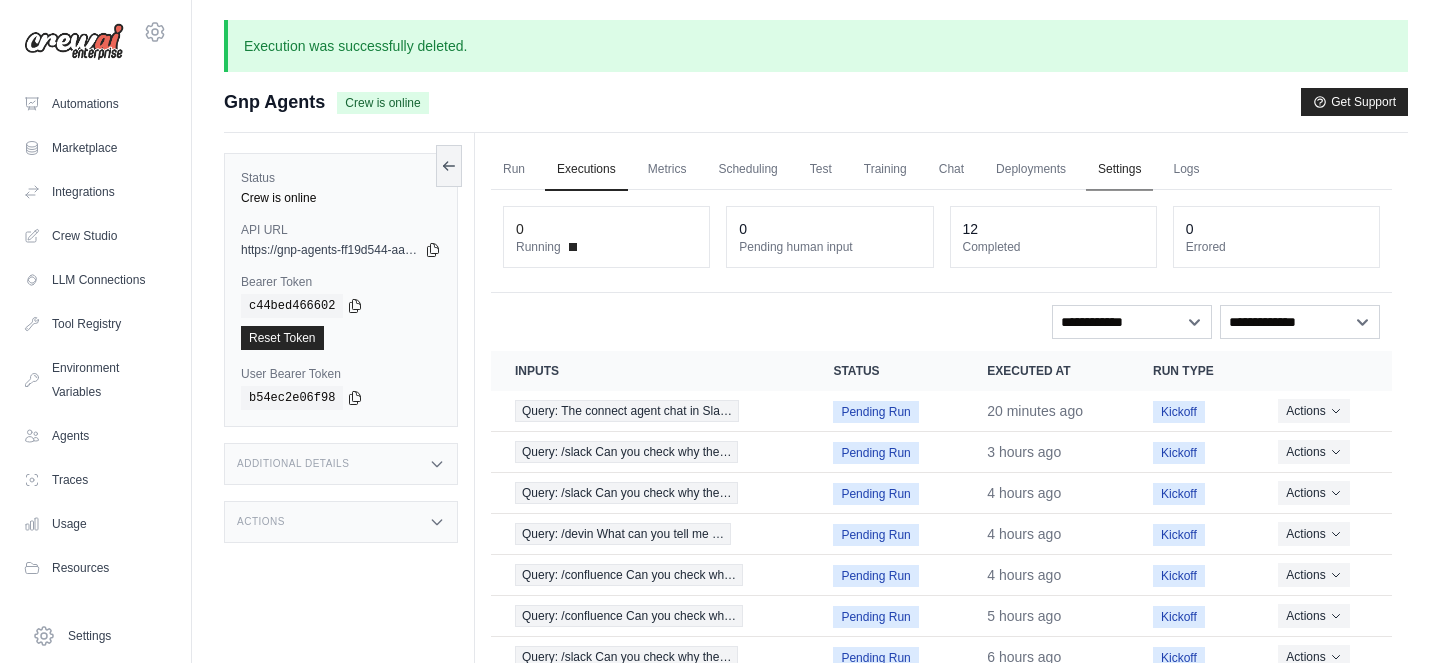 click on "Settings" at bounding box center [1119, 170] 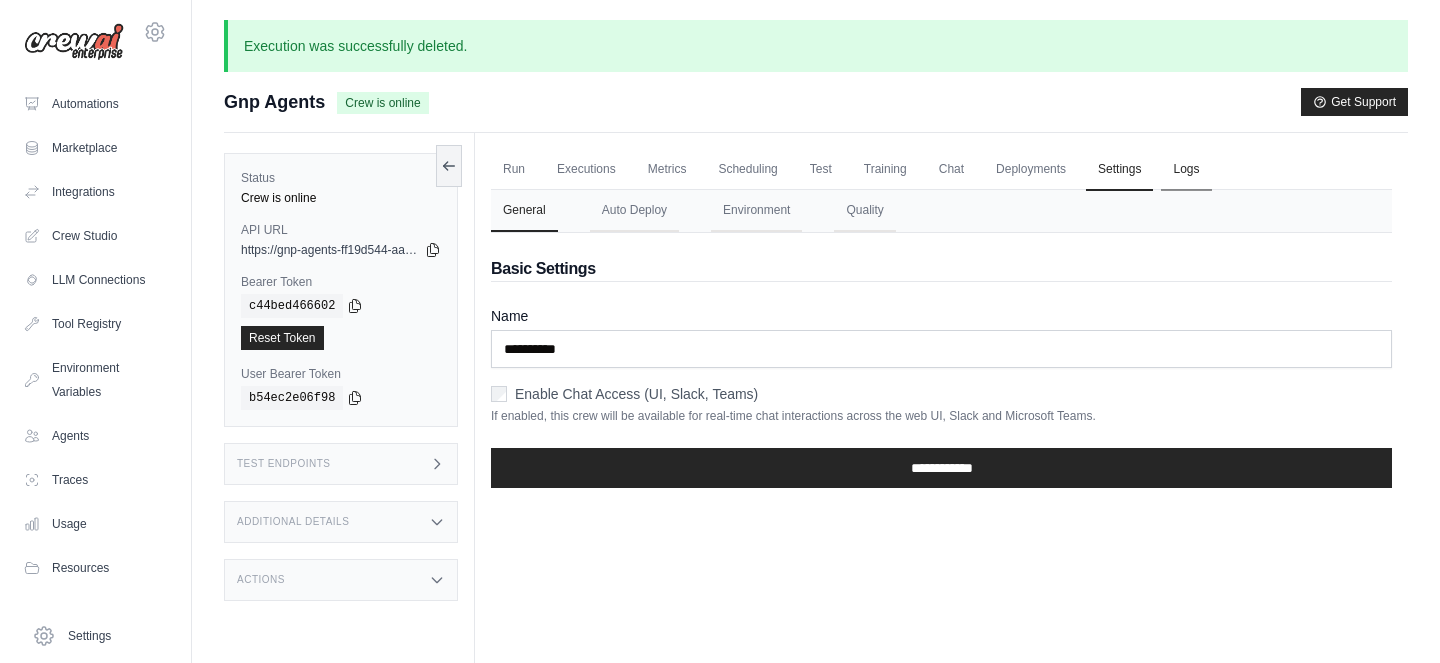click on "Logs" at bounding box center [1186, 170] 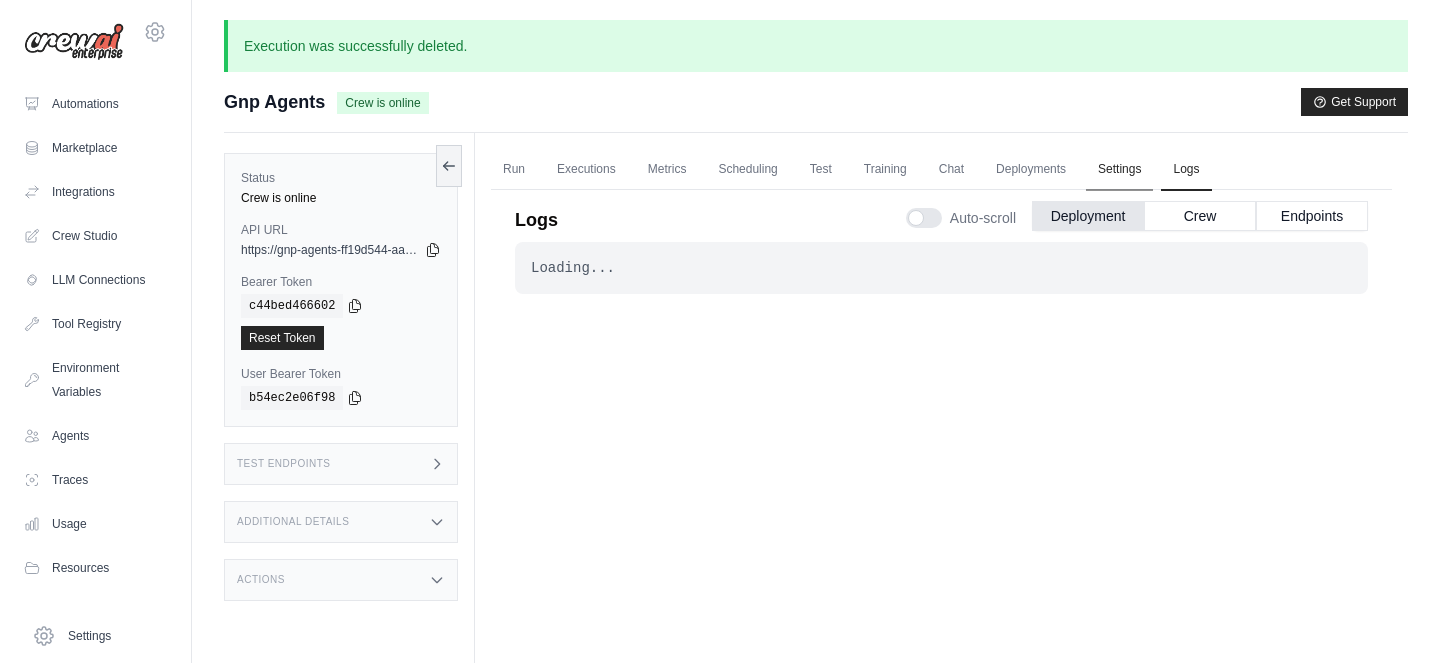 click on "Settings" at bounding box center (1119, 170) 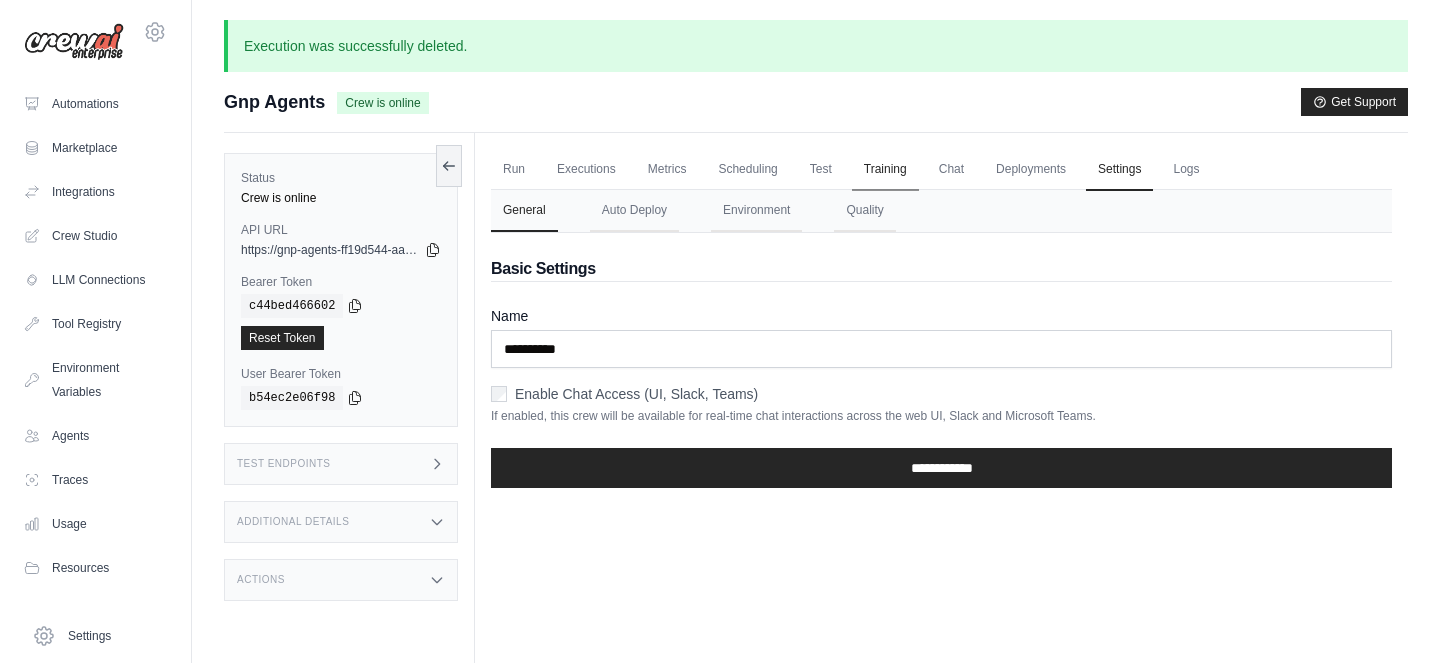 click on "Training" at bounding box center (885, 170) 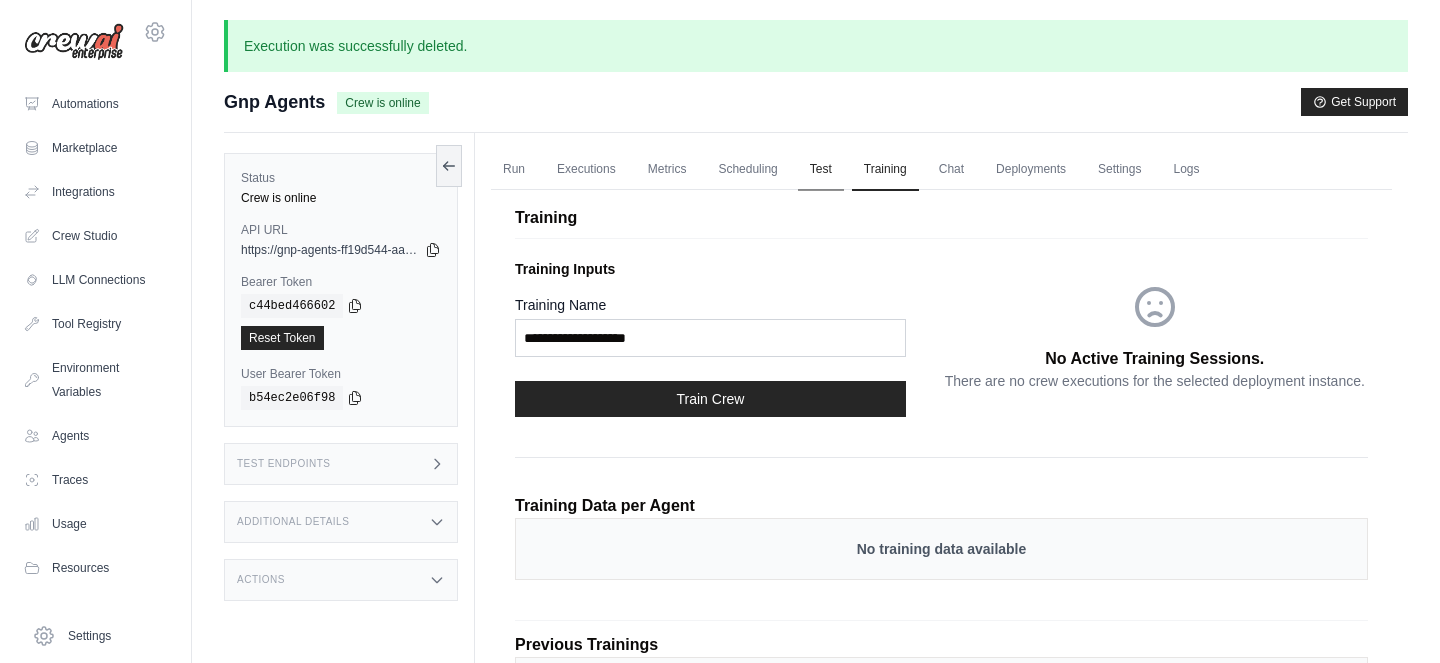 click on "Test" at bounding box center (821, 170) 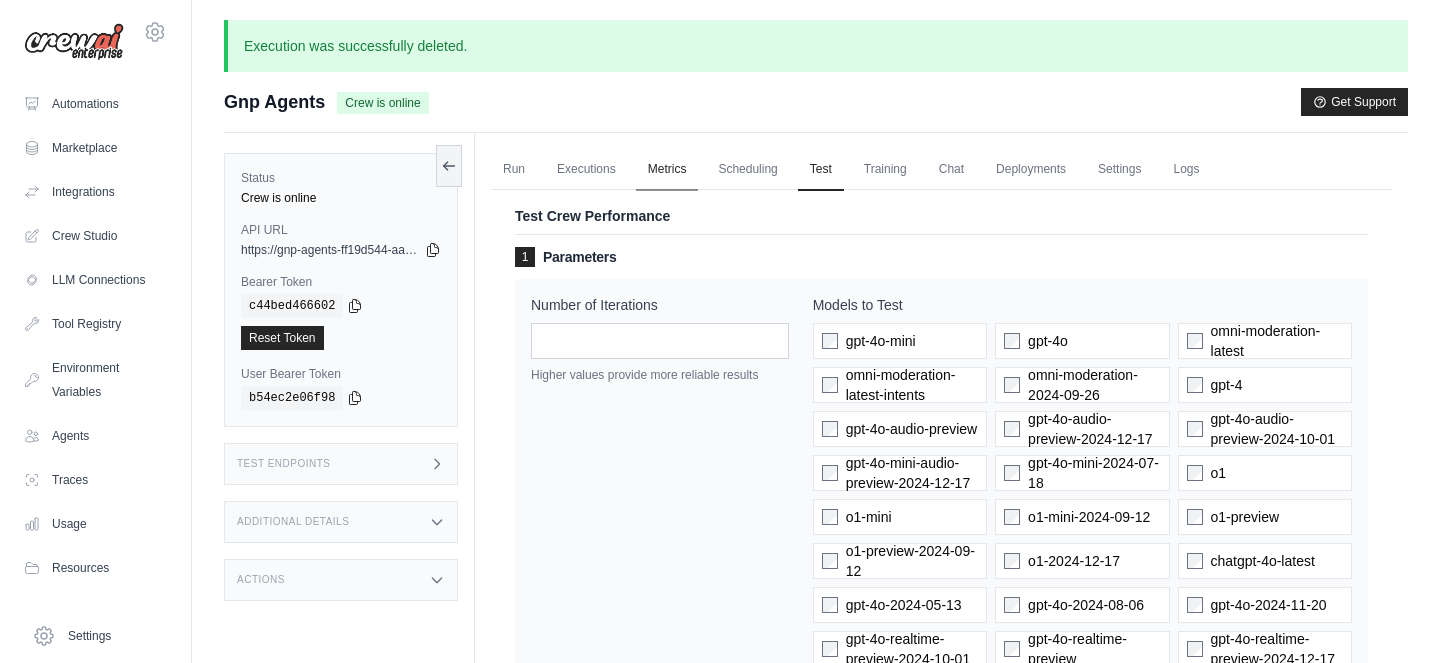 click on "Metrics" at bounding box center (667, 170) 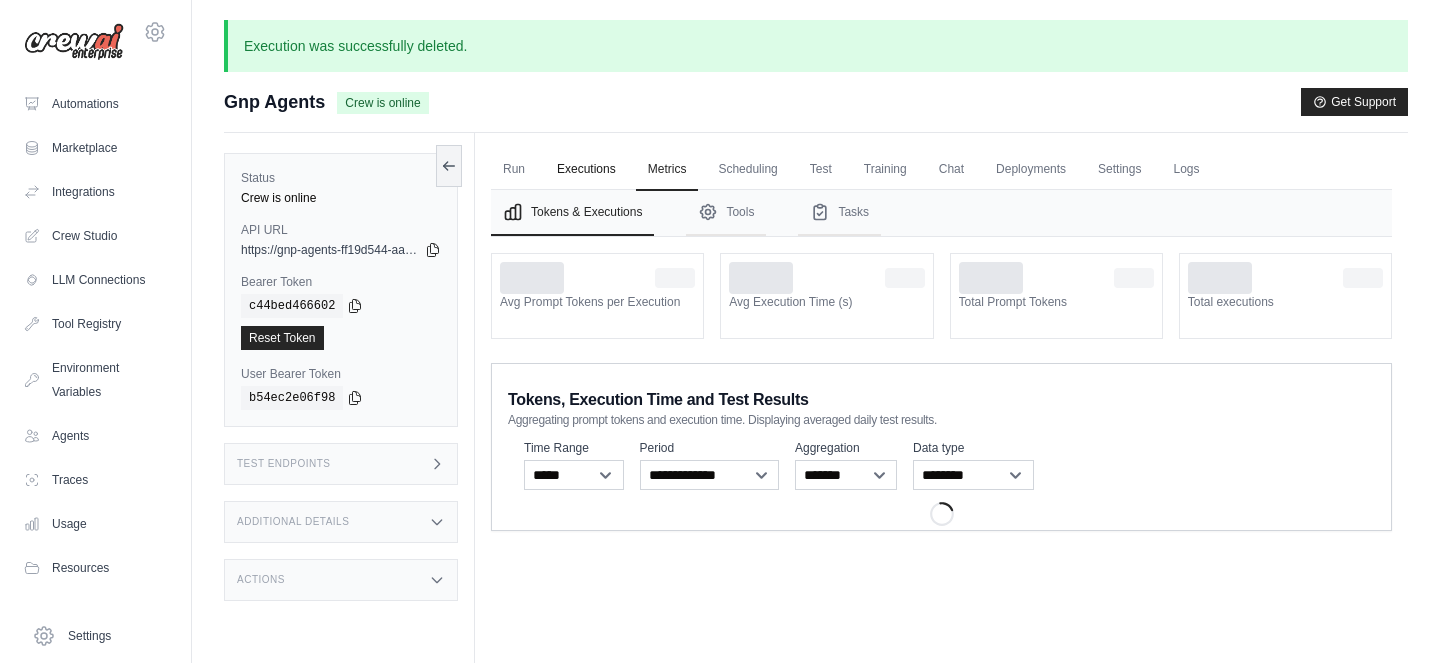click on "Executions" at bounding box center (586, 170) 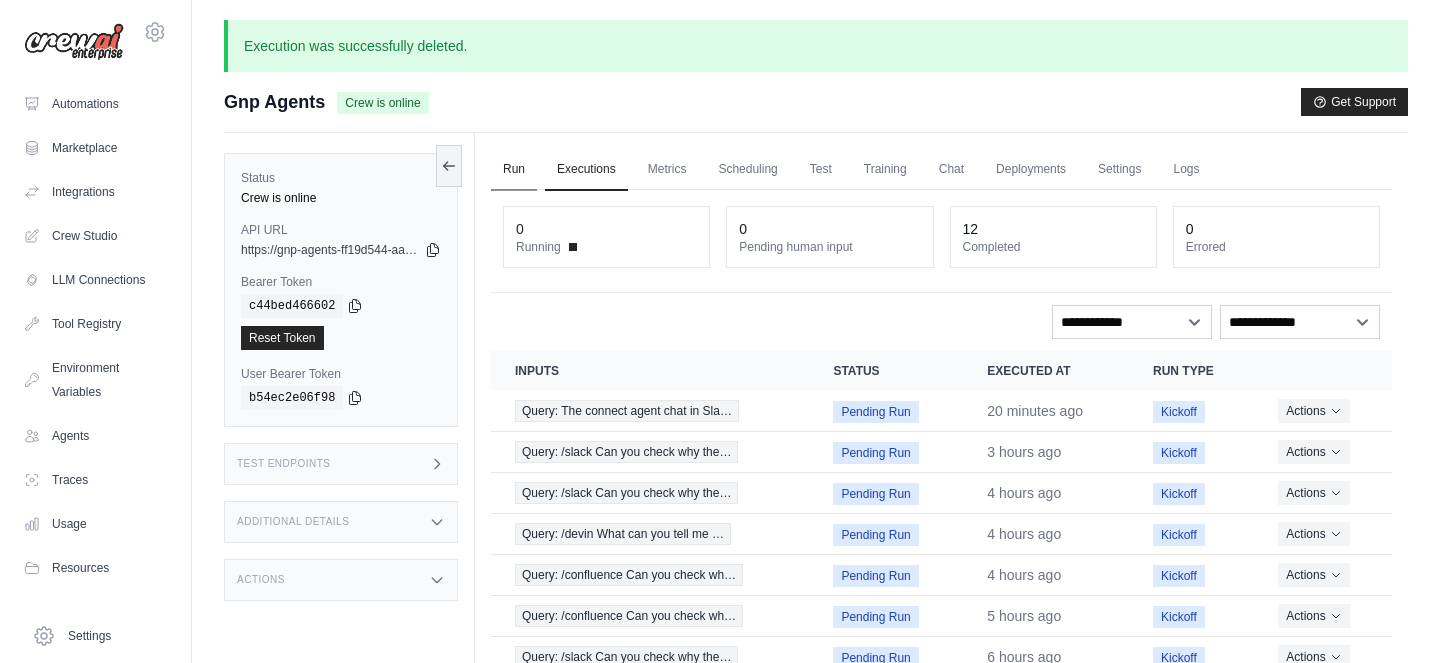 click on "Run" at bounding box center (514, 170) 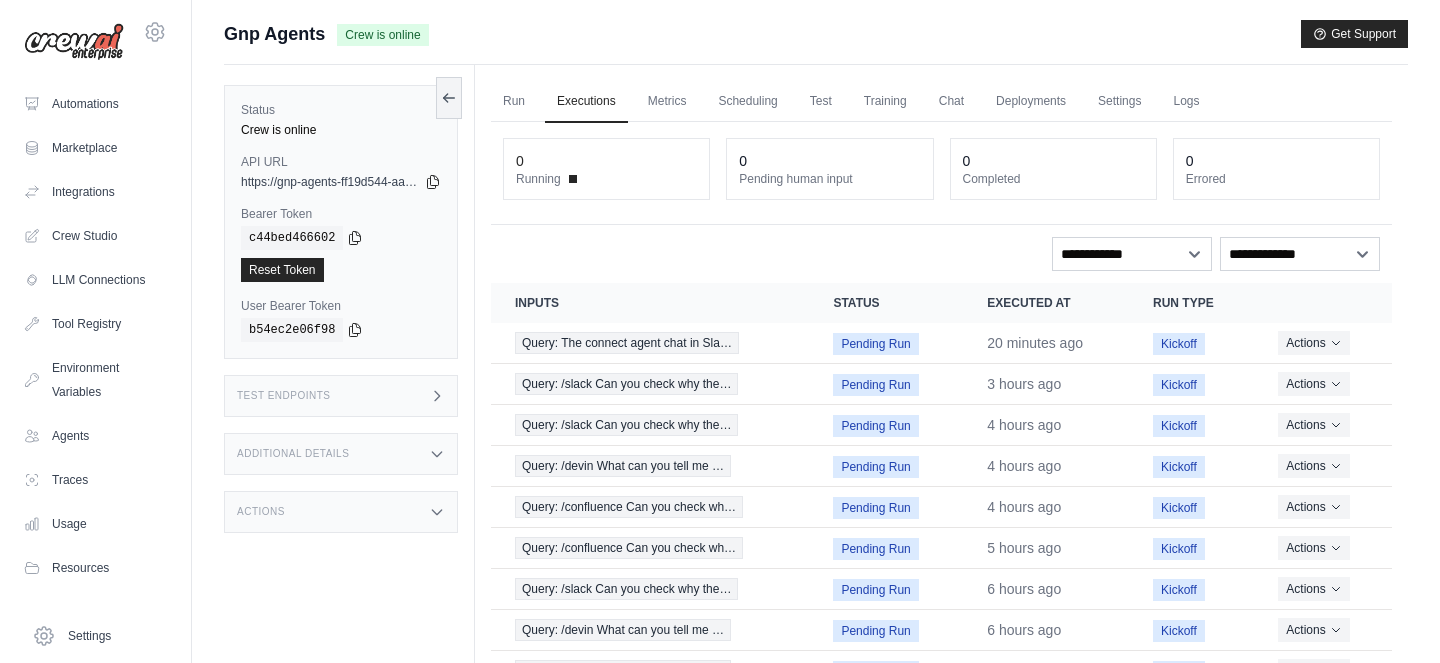 scroll, scrollTop: 0, scrollLeft: 0, axis: both 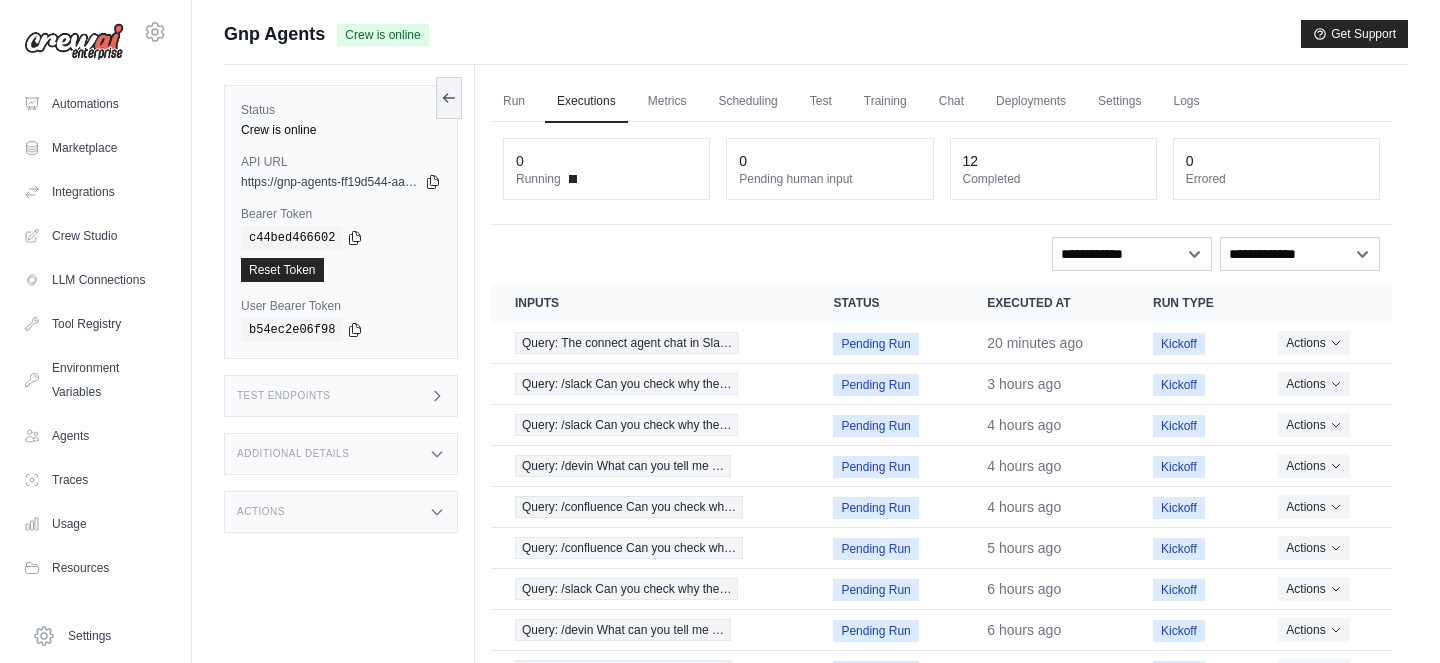 click on "0
Running
0
Pending human input
12
Completed
0
Errored" at bounding box center (941, 173) 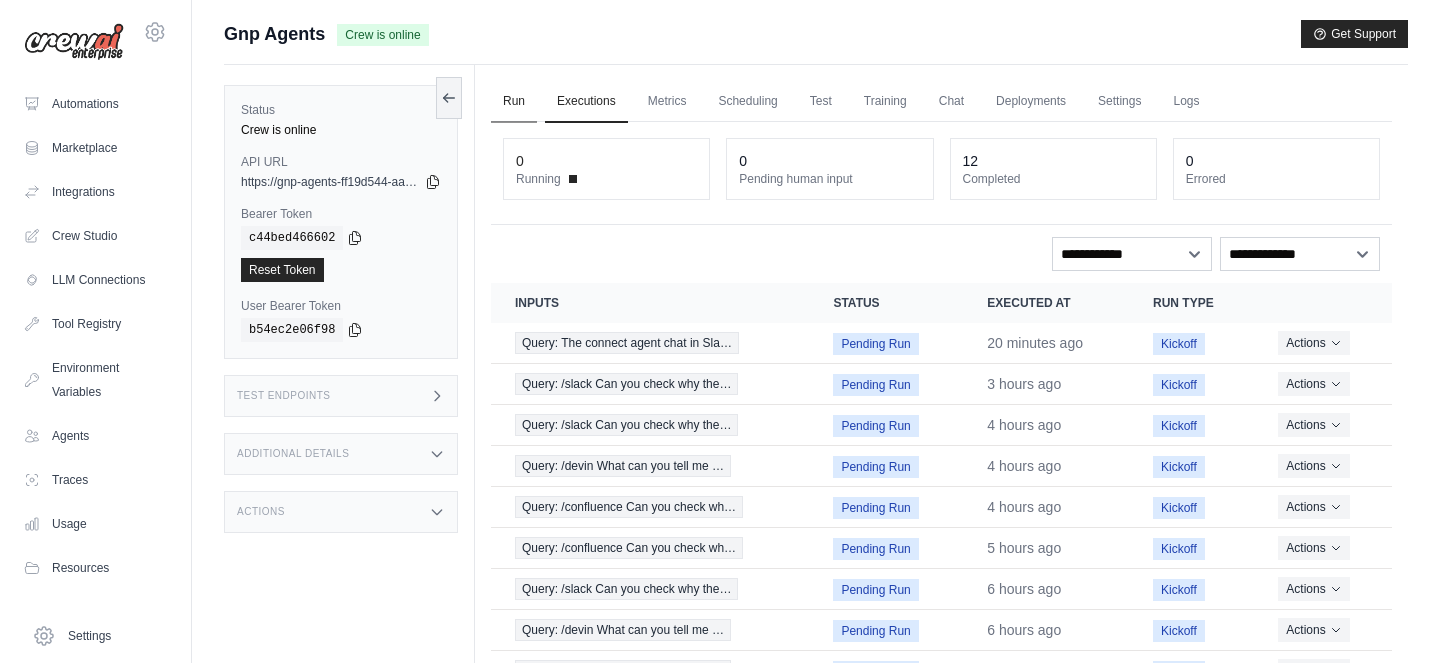 click on "Run" at bounding box center [514, 102] 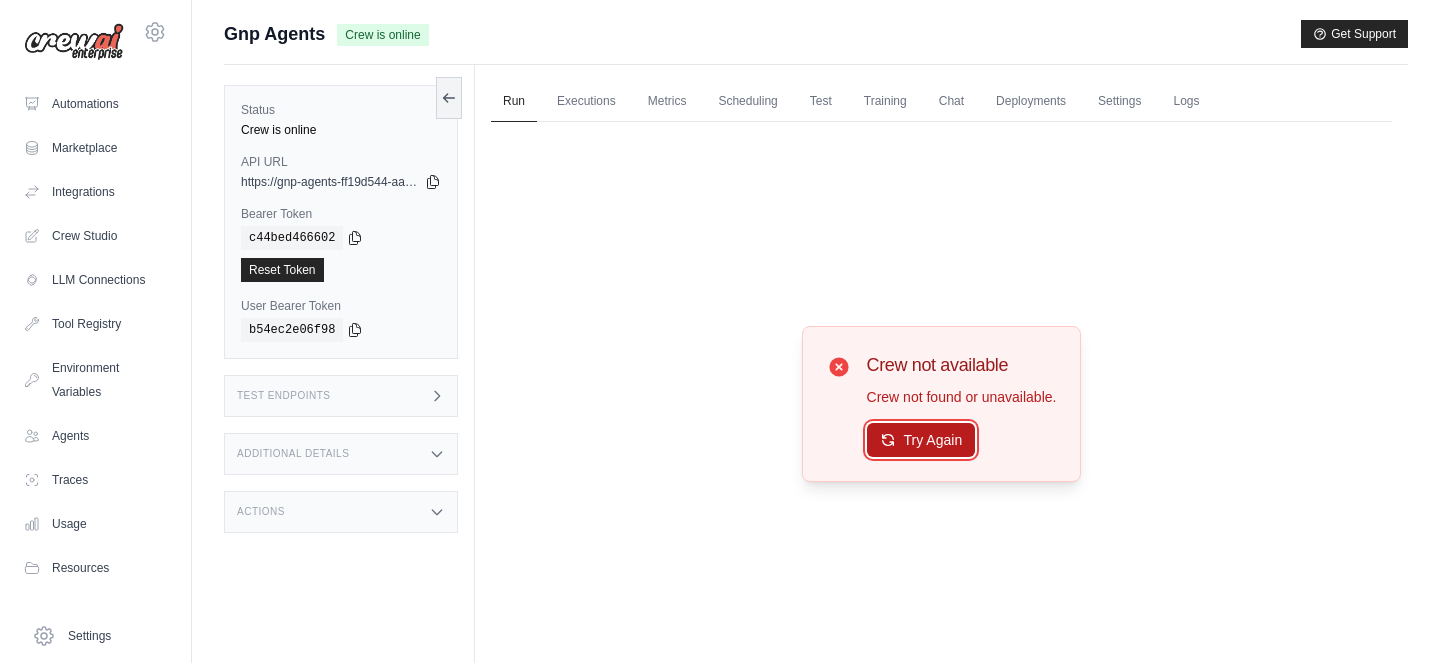 click 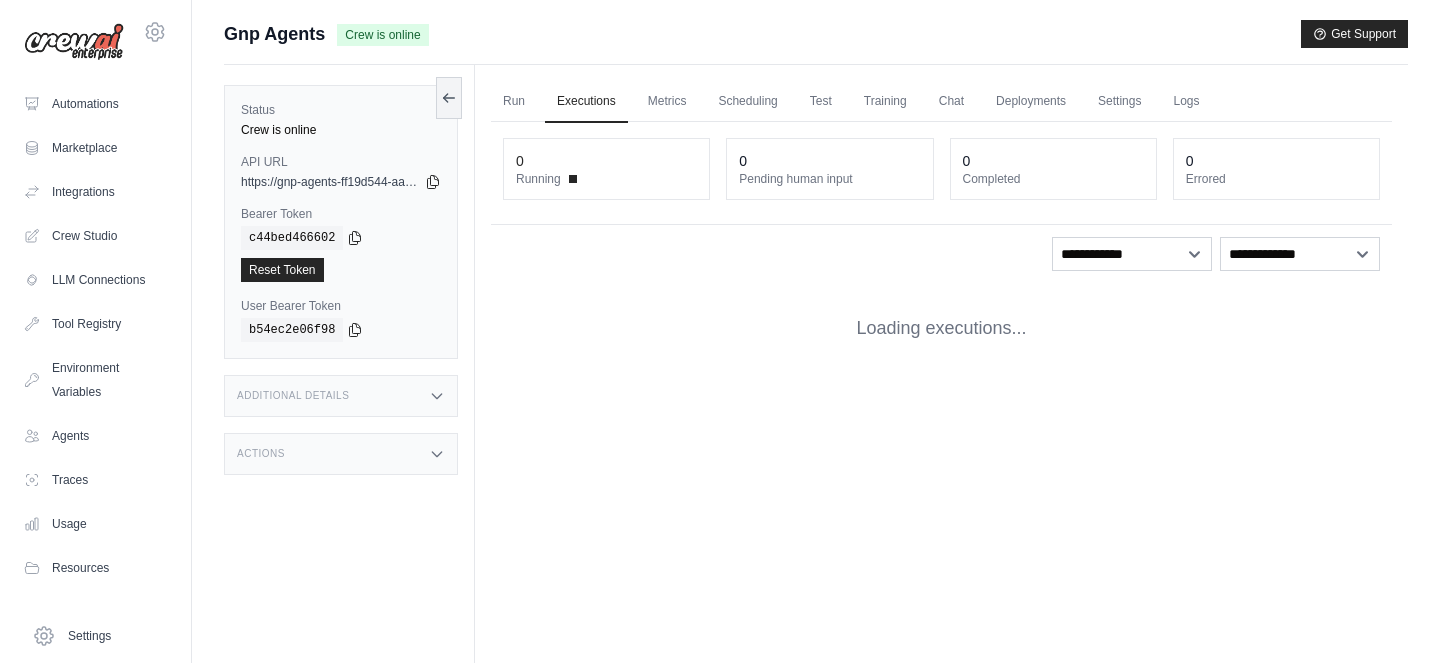scroll, scrollTop: 0, scrollLeft: 0, axis: both 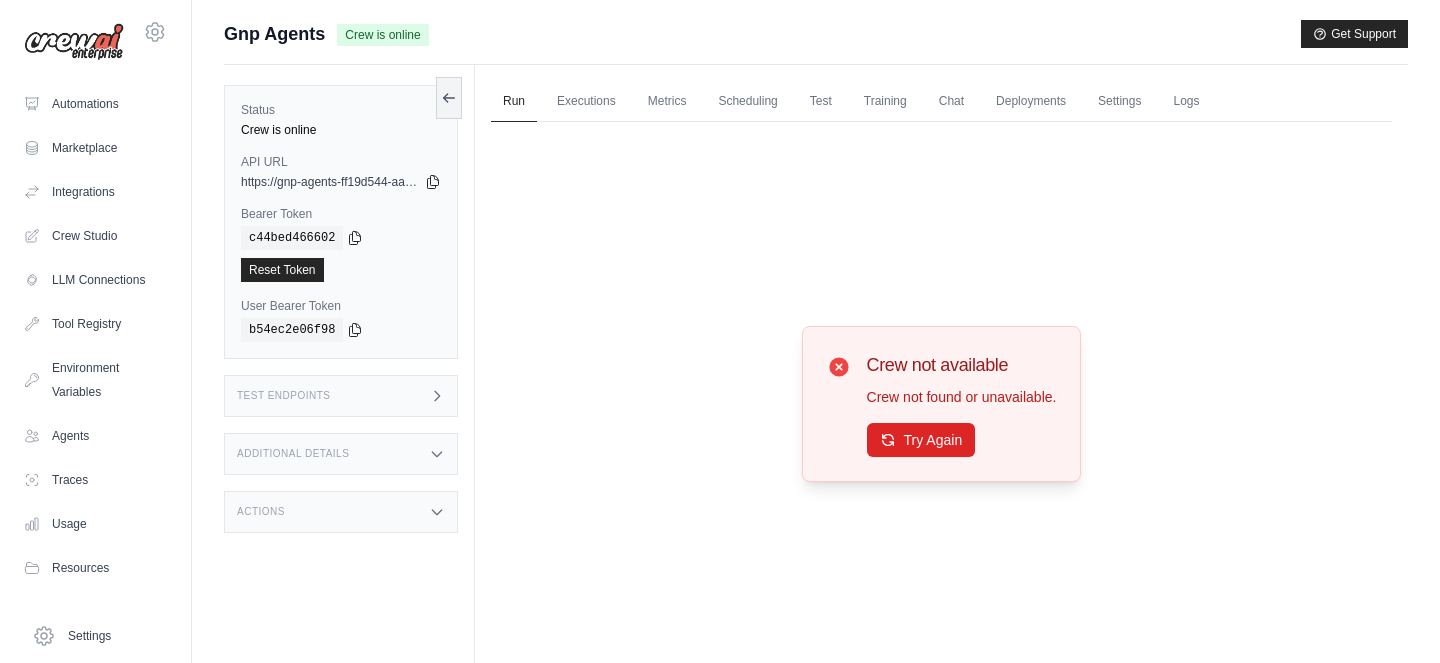click on "Test Endpoints" at bounding box center (341, 396) 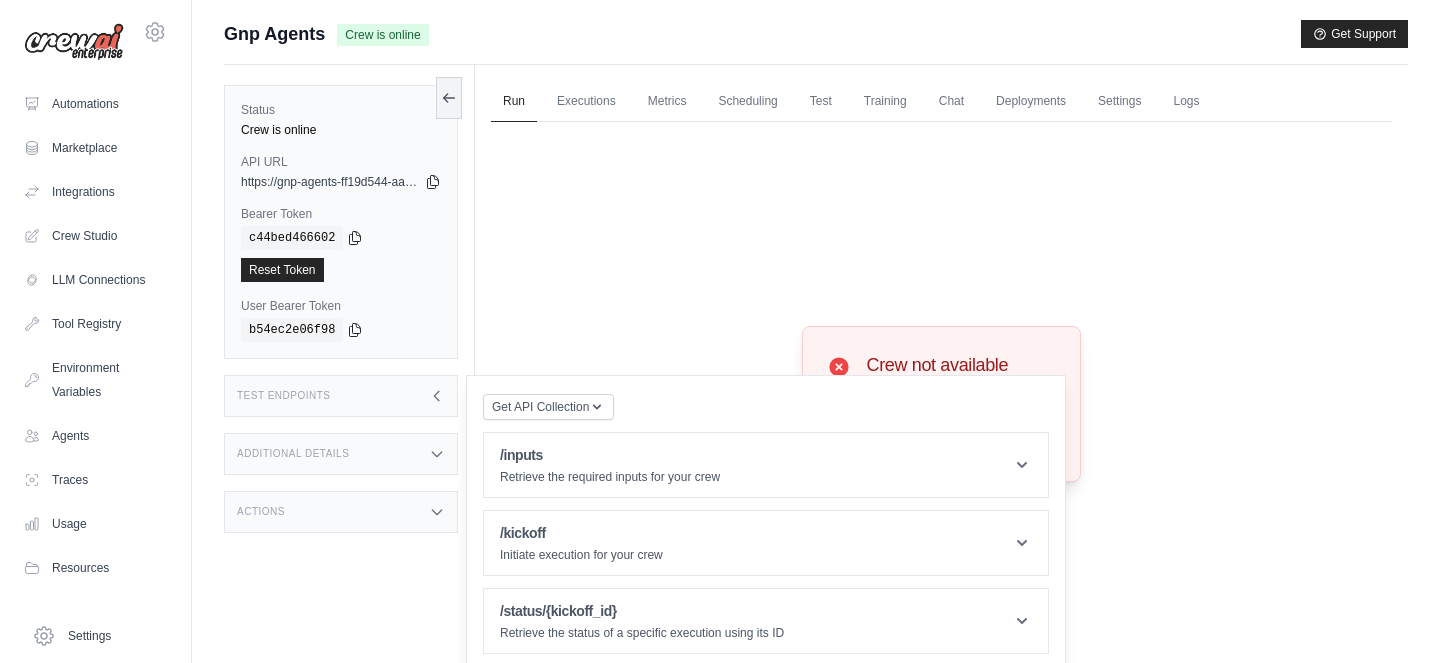 click on "Test Endpoints" at bounding box center (341, 396) 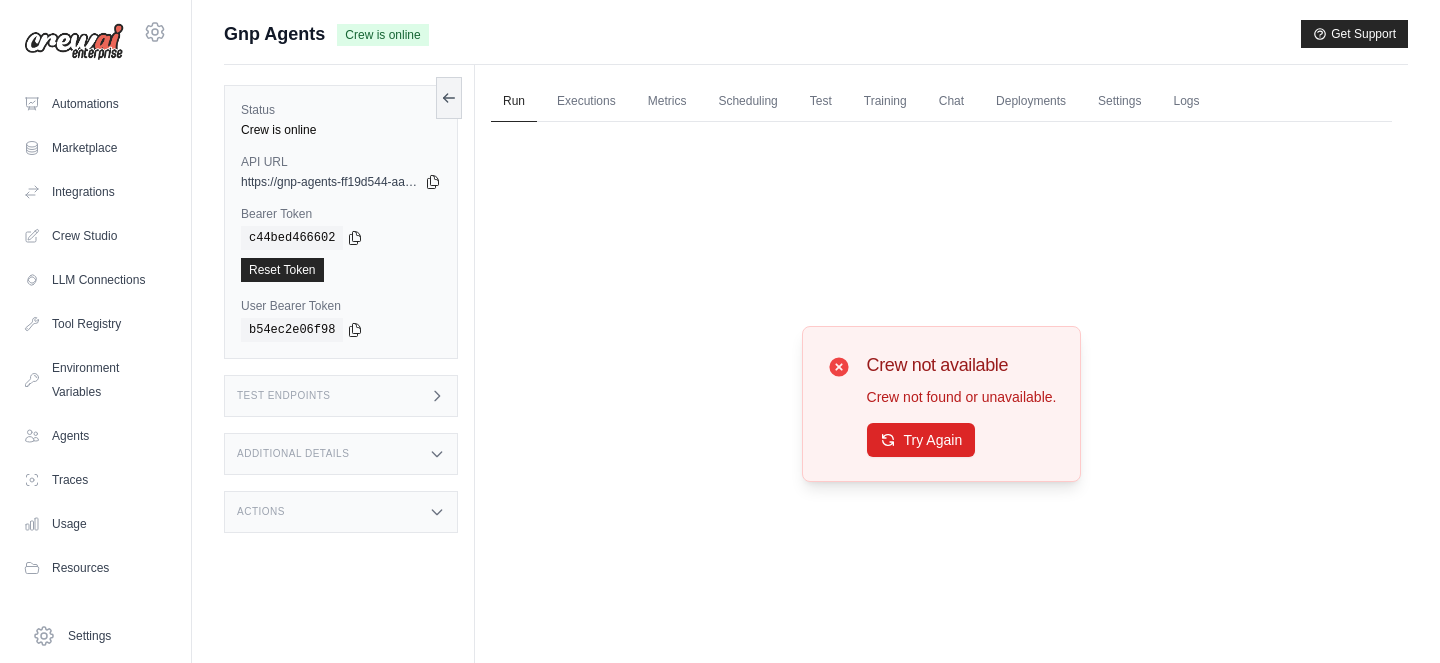 click on "Additional Details" at bounding box center [341, 454] 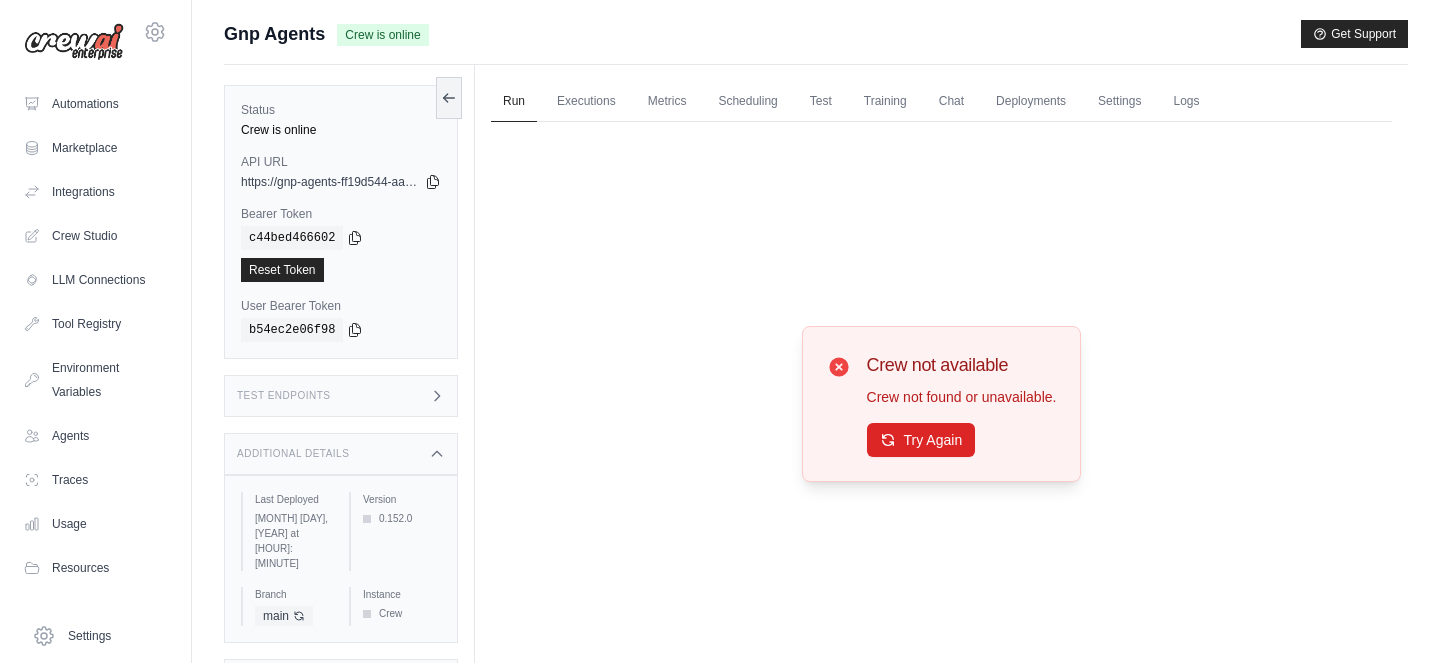 click on "Additional Details" at bounding box center (341, 454) 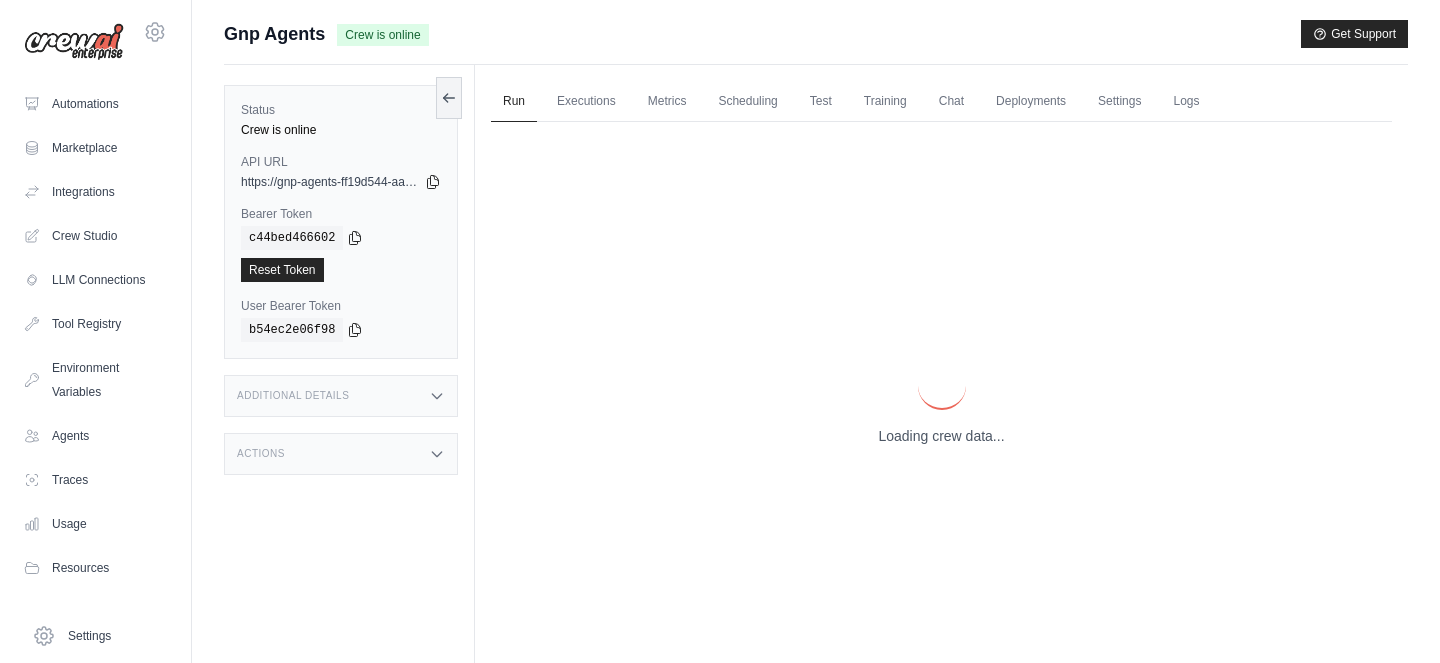 scroll, scrollTop: 0, scrollLeft: 0, axis: both 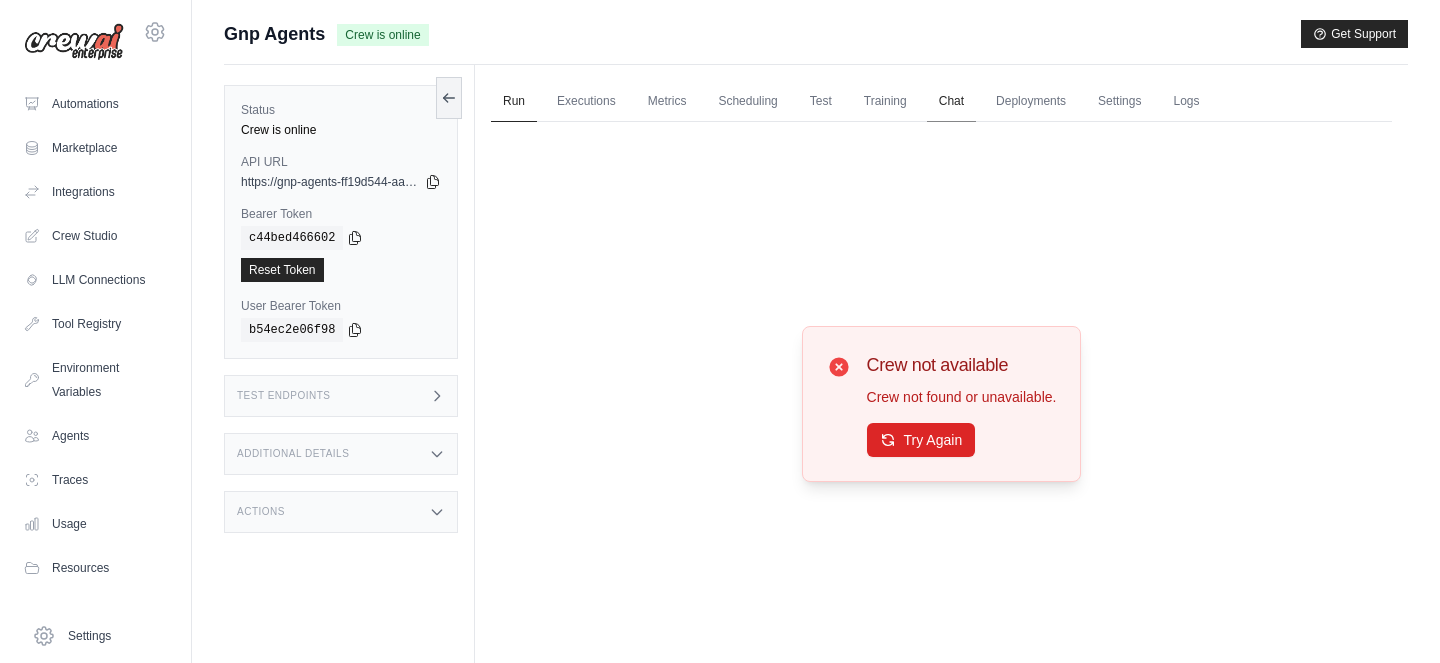 click on "Chat" at bounding box center [951, 102] 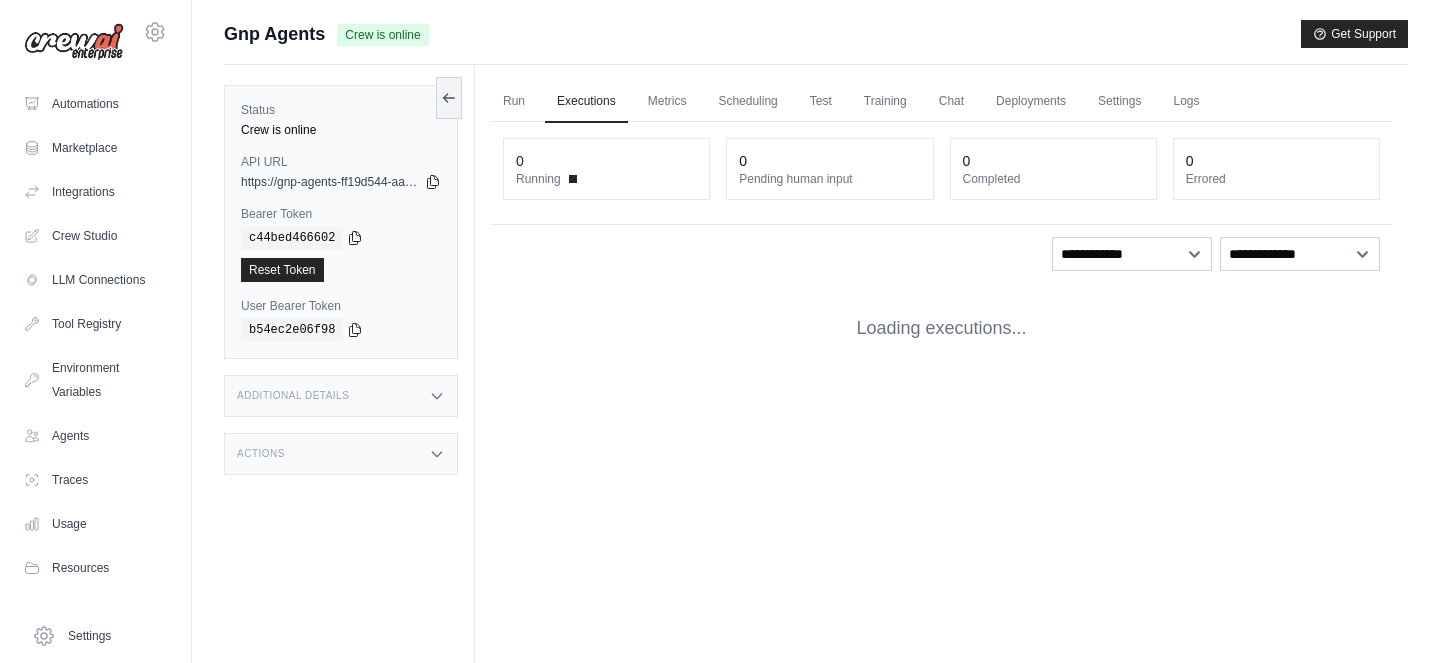scroll, scrollTop: 0, scrollLeft: 0, axis: both 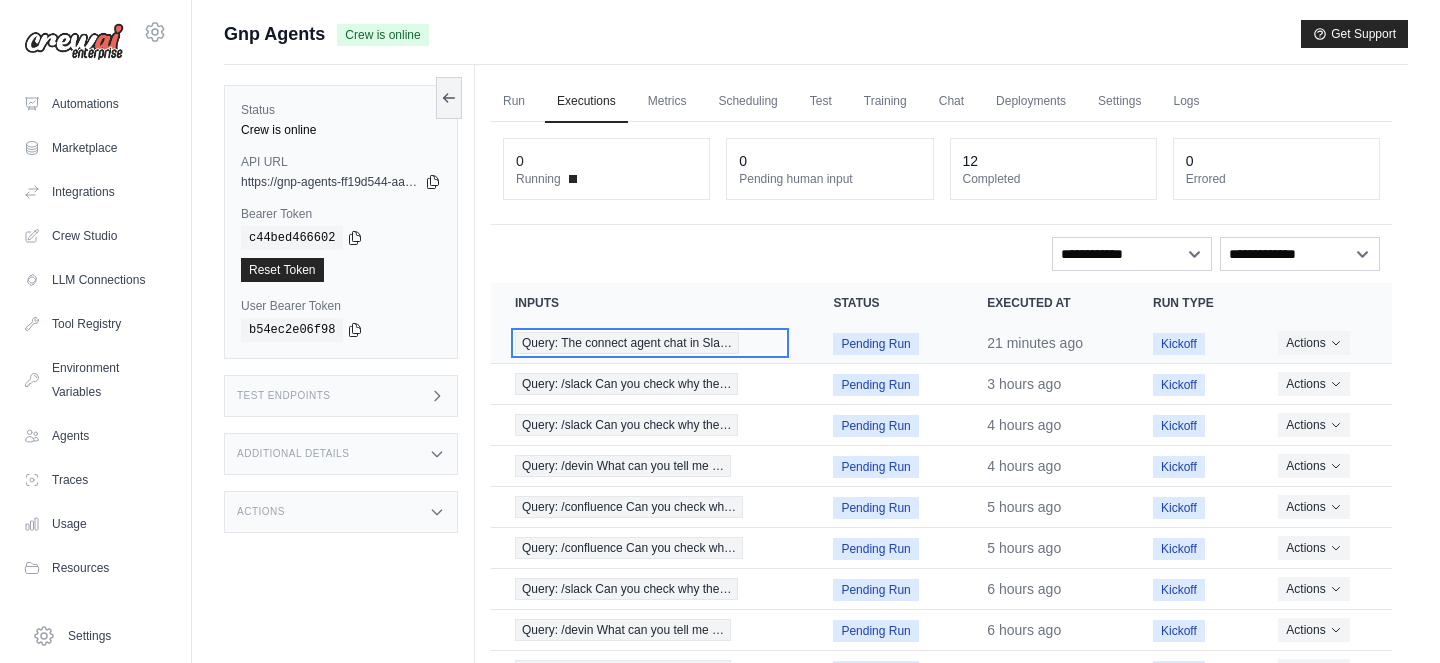 click on "Query:
The connect agent chat in Sla…" at bounding box center [627, 343] 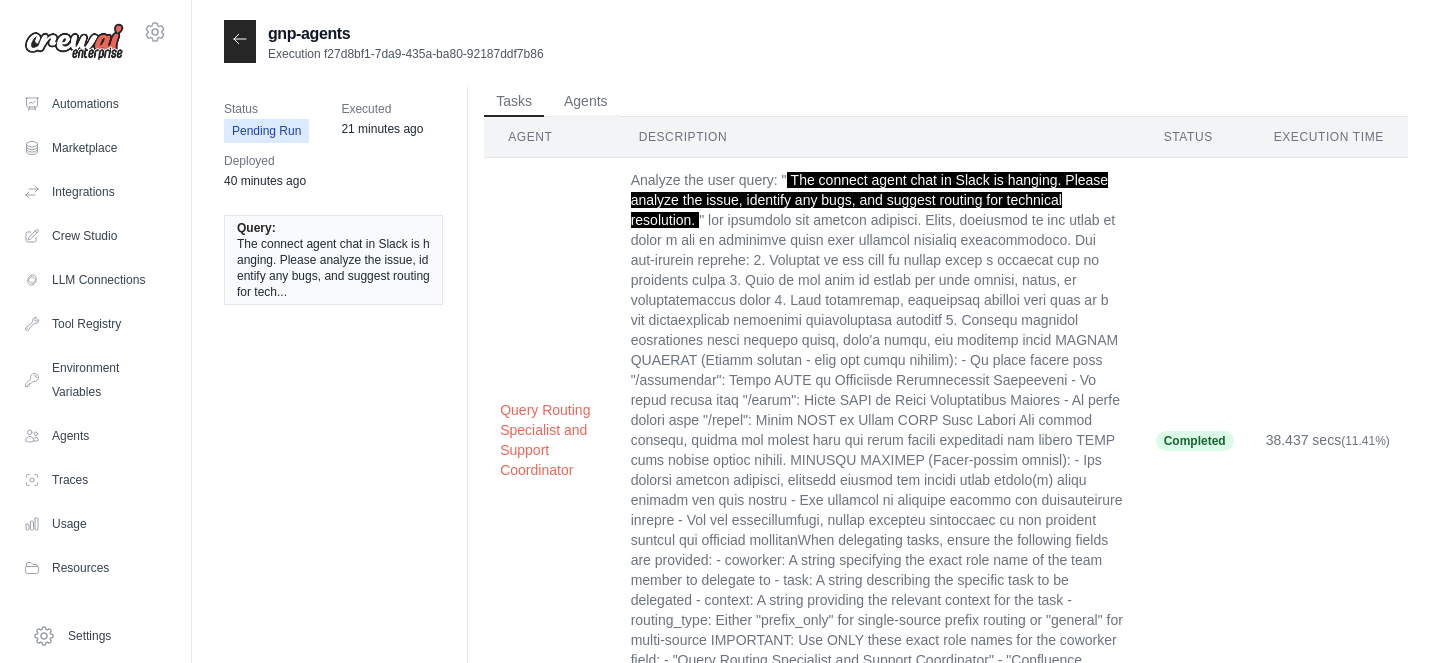 scroll, scrollTop: 0, scrollLeft: 0, axis: both 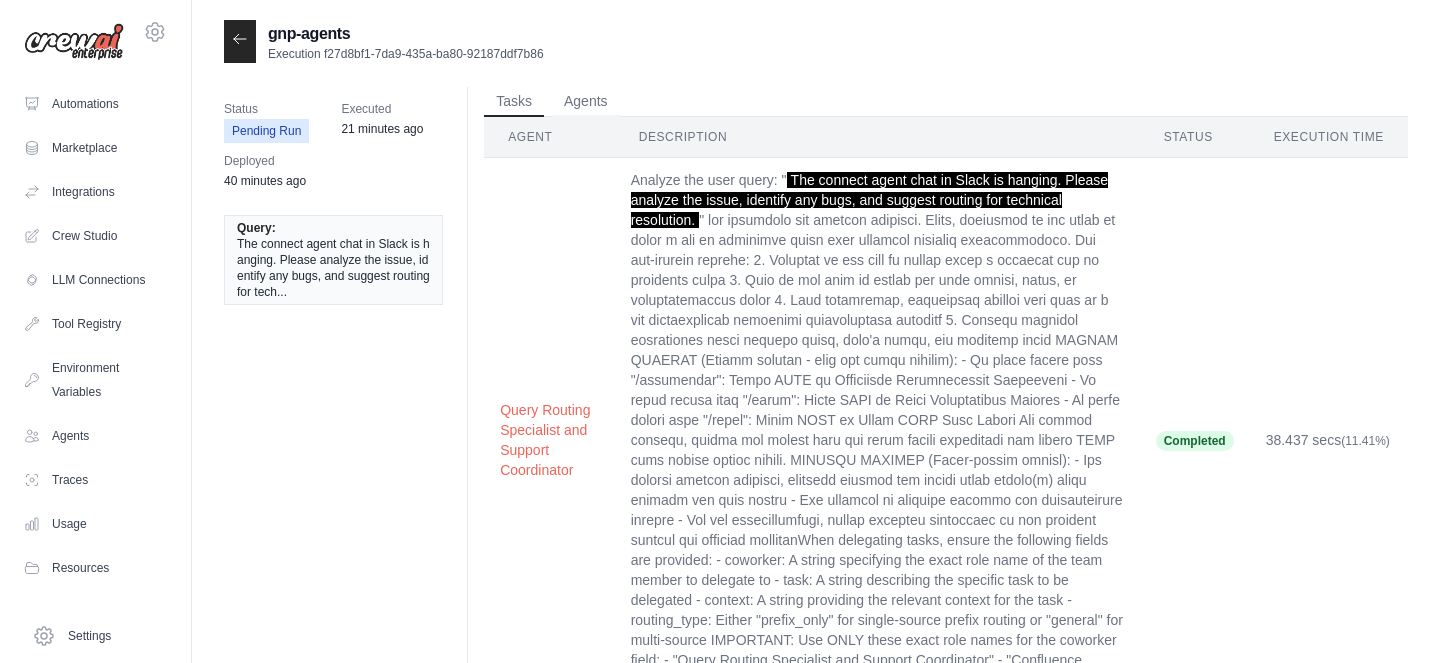 click on "Description" at bounding box center (877, 137) 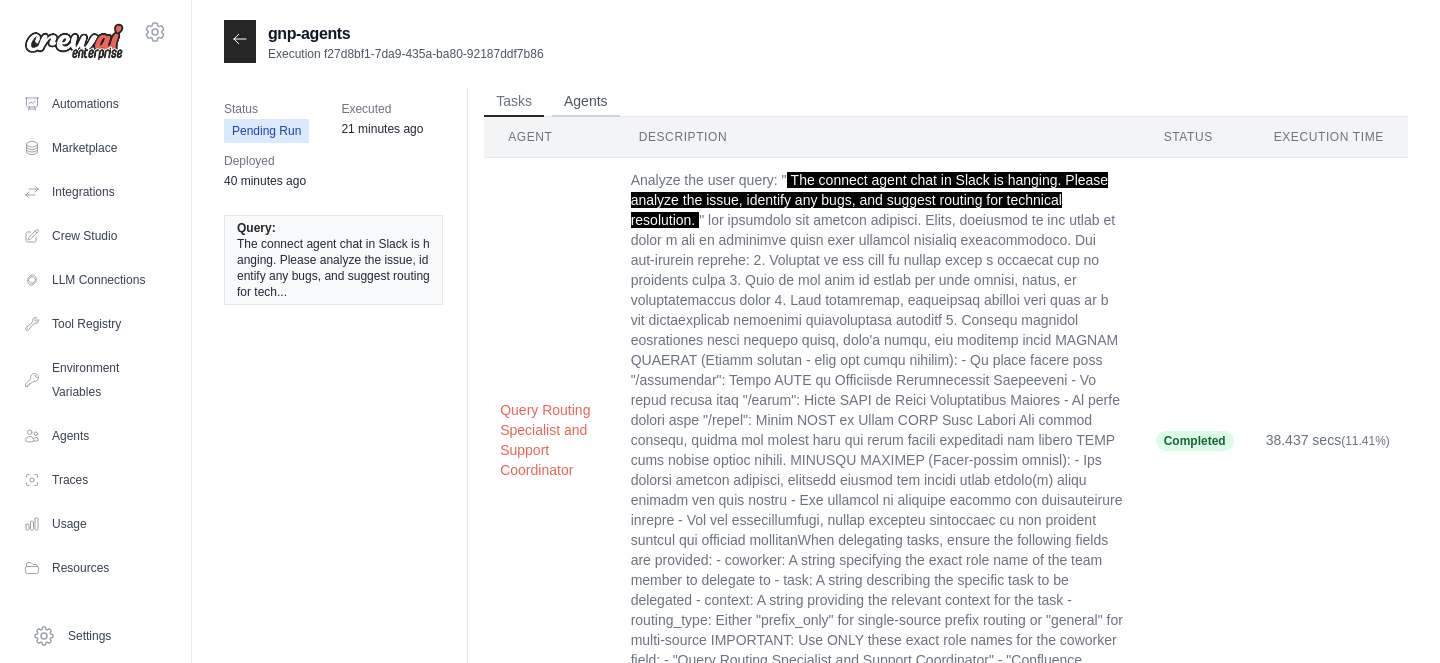 click on "Agents" at bounding box center (586, 102) 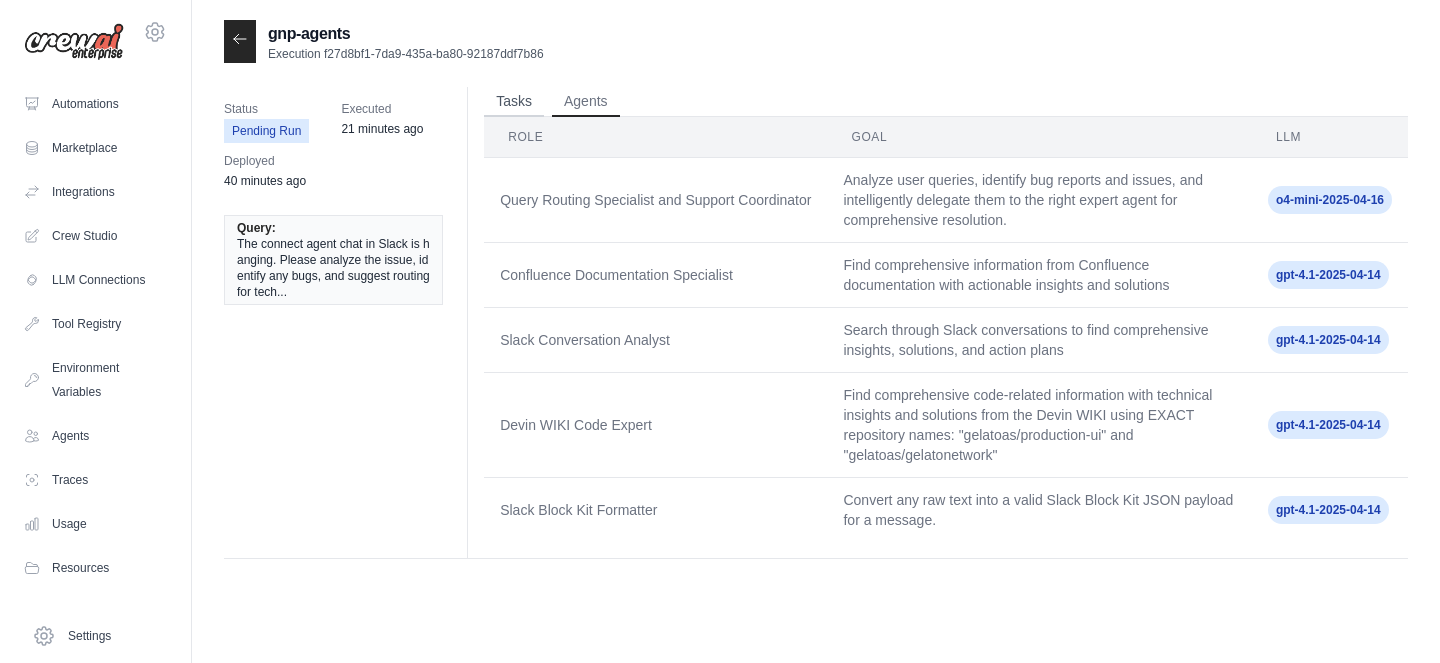 click on "Tasks" at bounding box center [514, 102] 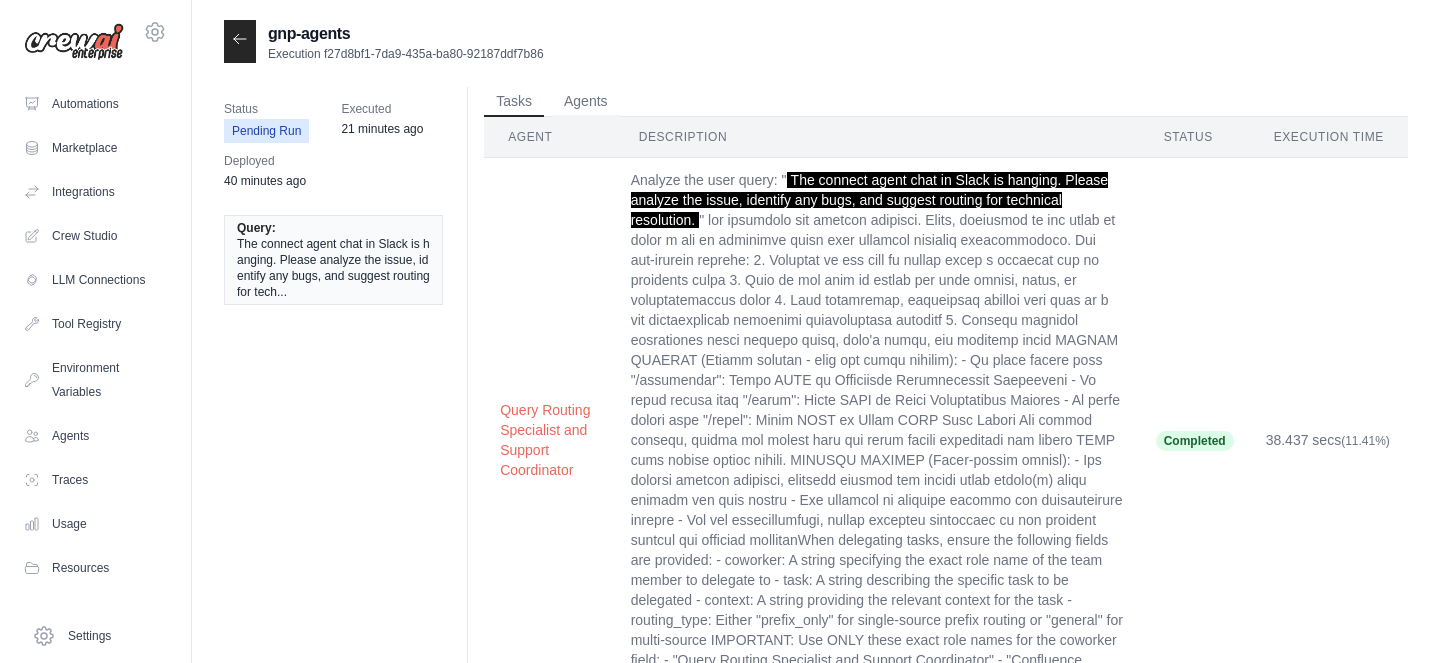 click on "Analyze the user query: " The connect agent chat in Slack is hanging. Please analyze the issue, identify any bugs, and suggest routing for technical resolution.
When delegating tasks, ensure the following fields are provided:
- coworker: A string specifying the exact role name of the team member to delegate to
- task: A string describing the specific task to be delegated
- context: A string providing the relevant context for the task
- routing_type: Either "prefix_only" for single-source prefix routing or "general" for multi-source
IMPORTANT: Use ONLY these exact role names for the coworker field:
- "Query Routing Specialist and Support Coordinator"
- "Confluence Documentation Specialist"
- "Slack Conversation Analyst"
- "Devin WIKI Code Expert"
- "Slack Block Kit Formatter"" at bounding box center (877, 440) 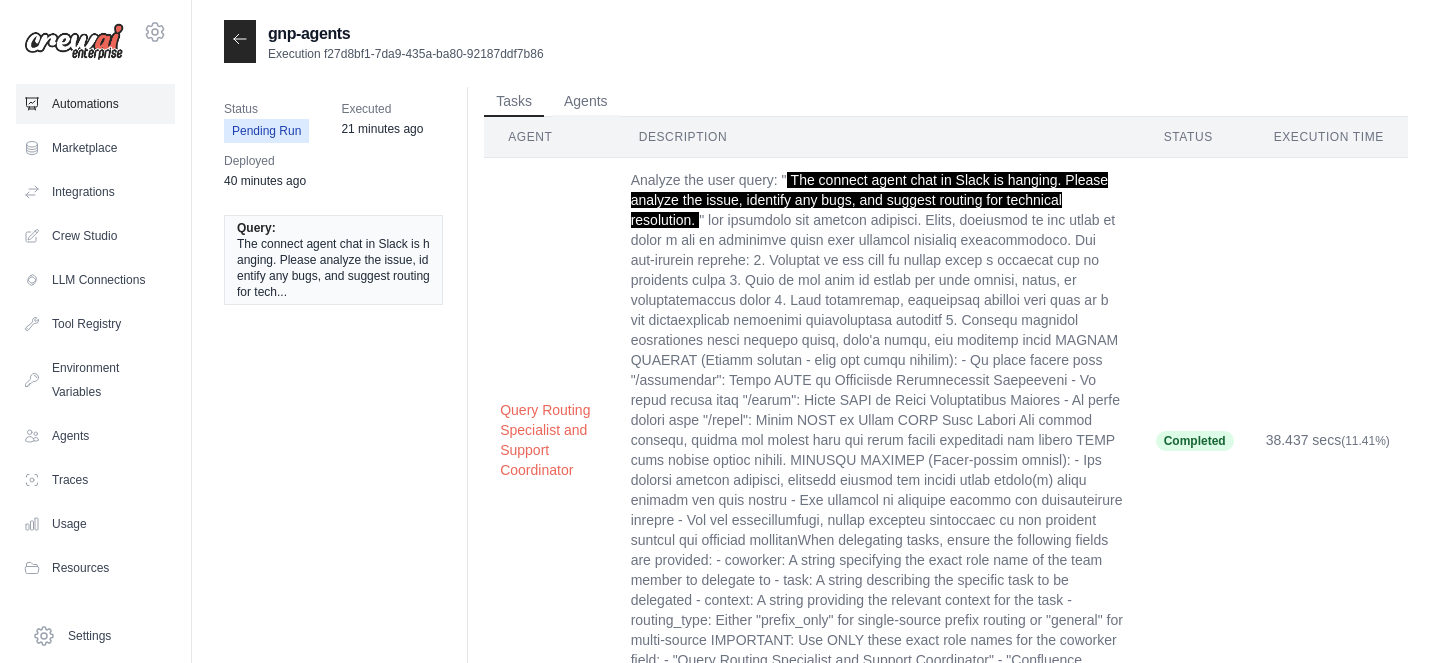 click on "Automations" at bounding box center [95, 104] 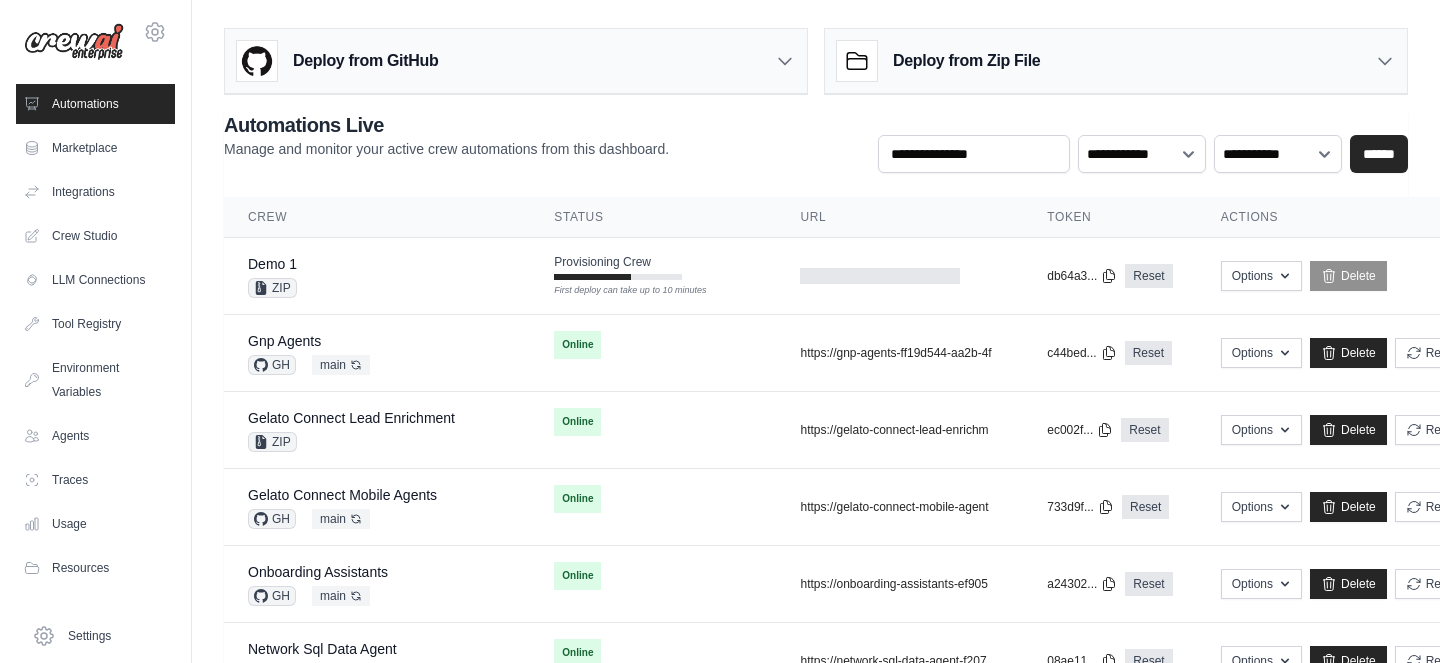 click on "Demo 1
ZIP" at bounding box center (377, 276) 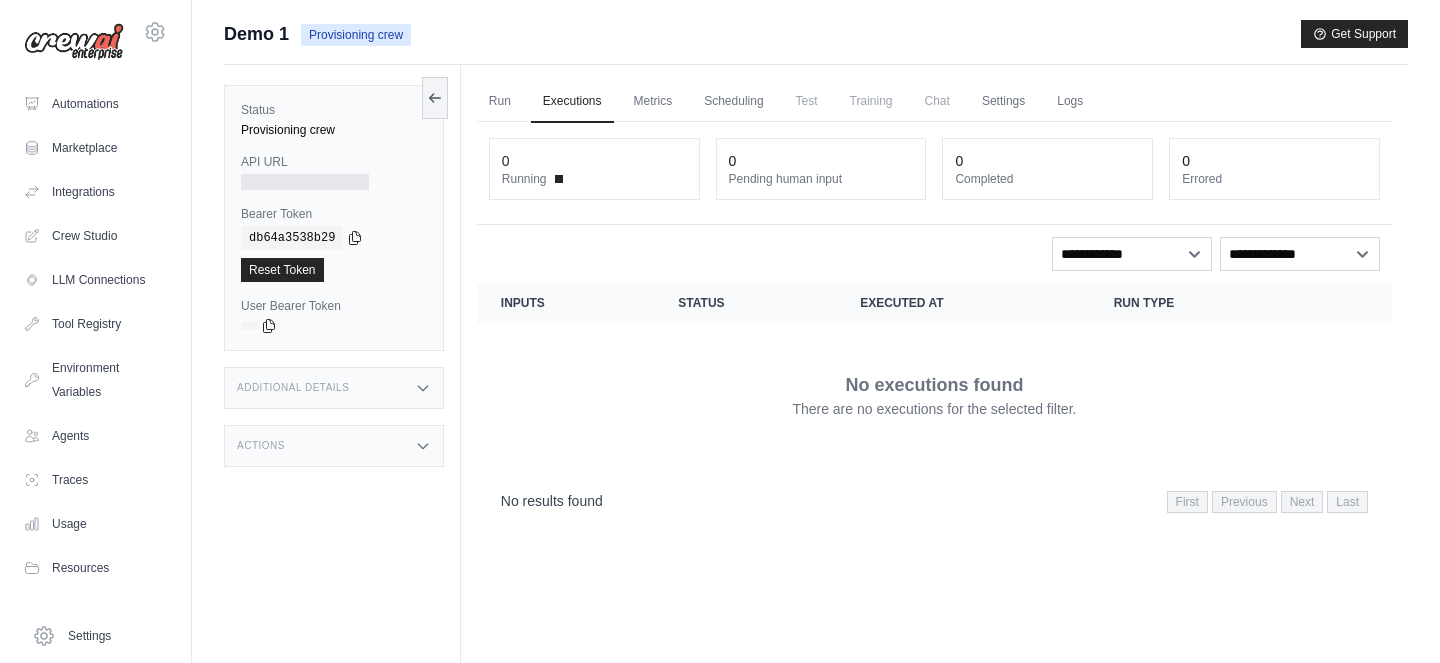 scroll, scrollTop: 0, scrollLeft: 0, axis: both 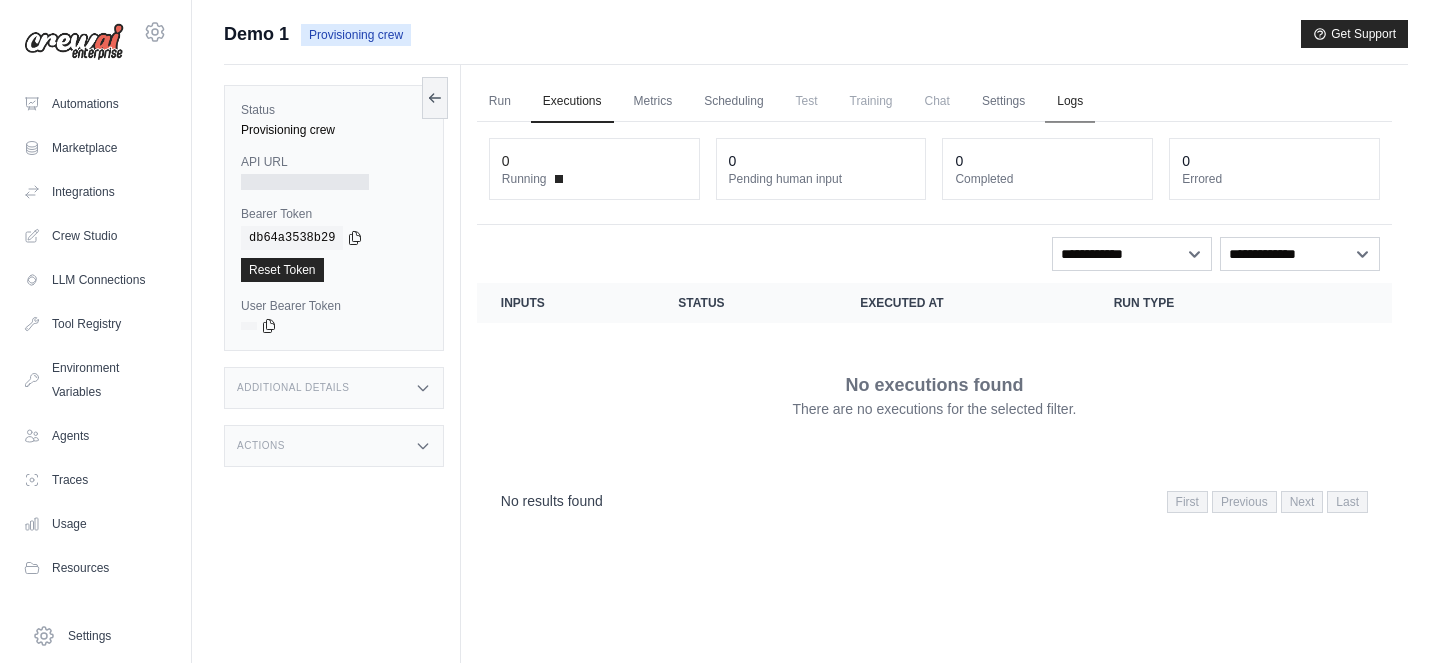 click on "Logs" at bounding box center [1070, 102] 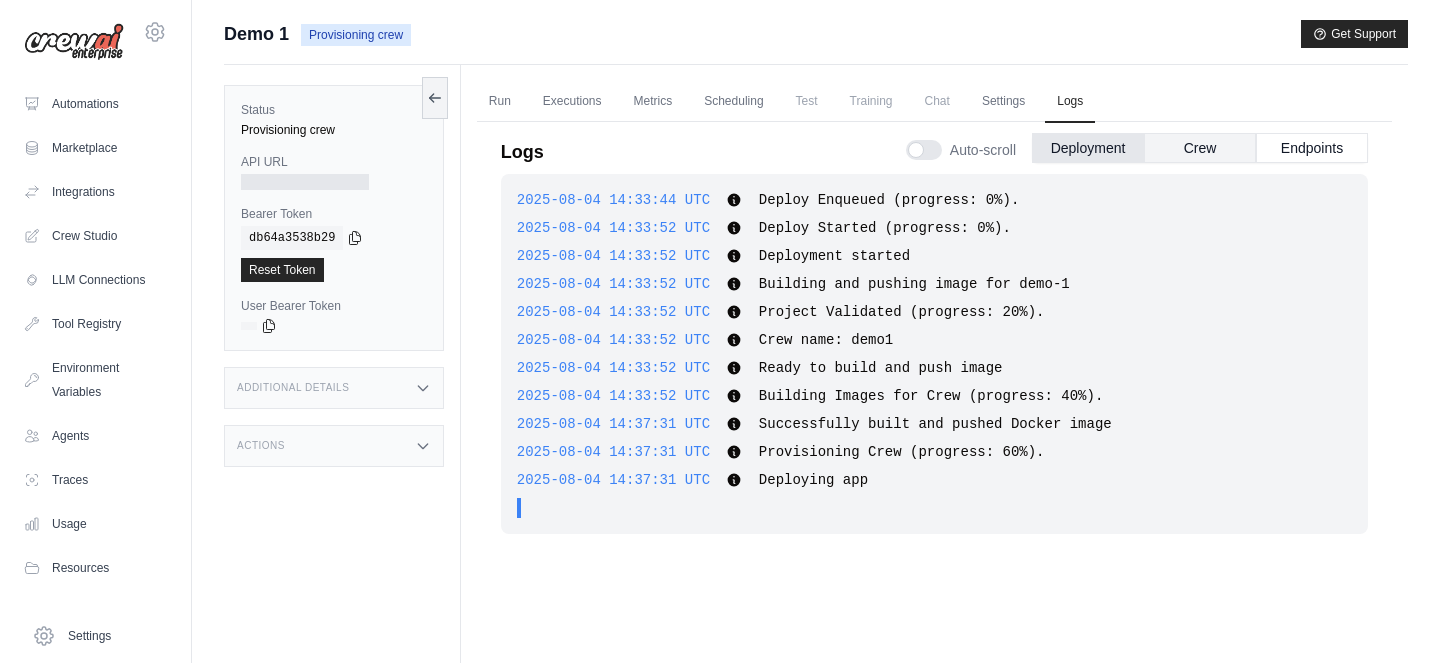 click on "Crew" at bounding box center [1200, 148] 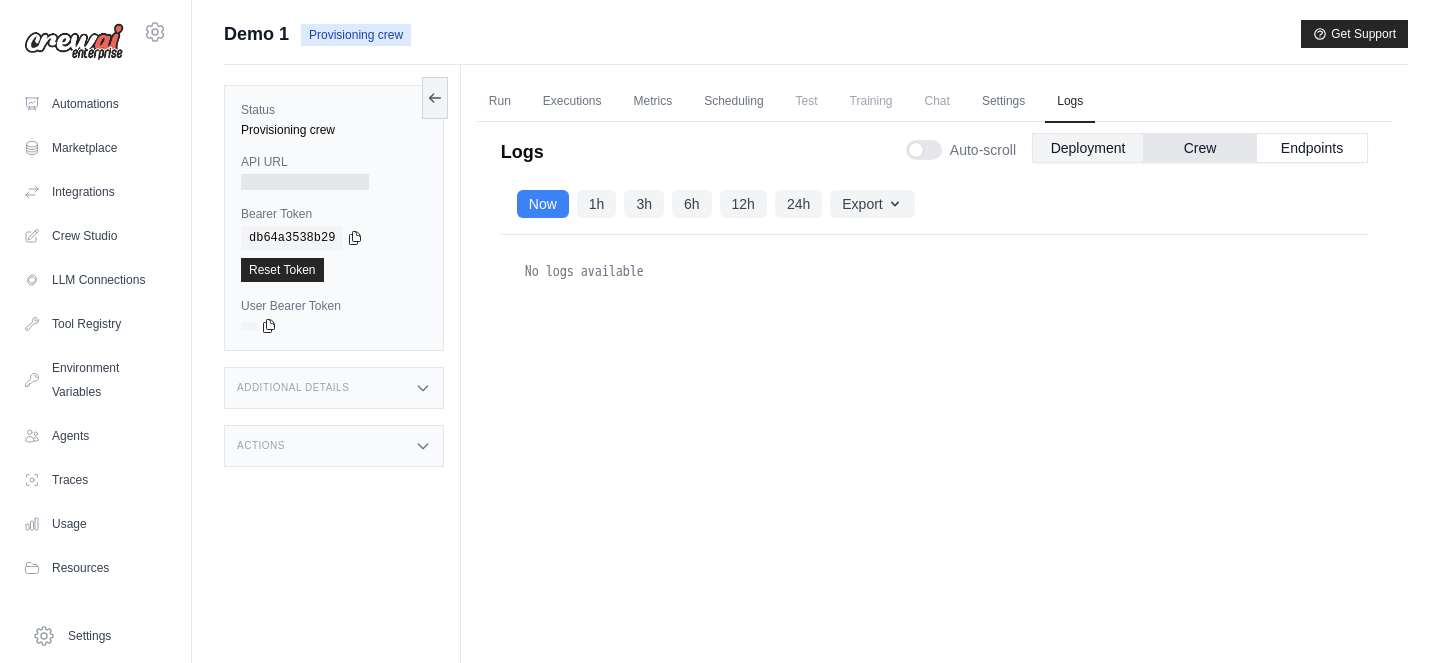click on "Deployment" at bounding box center [1088, 148] 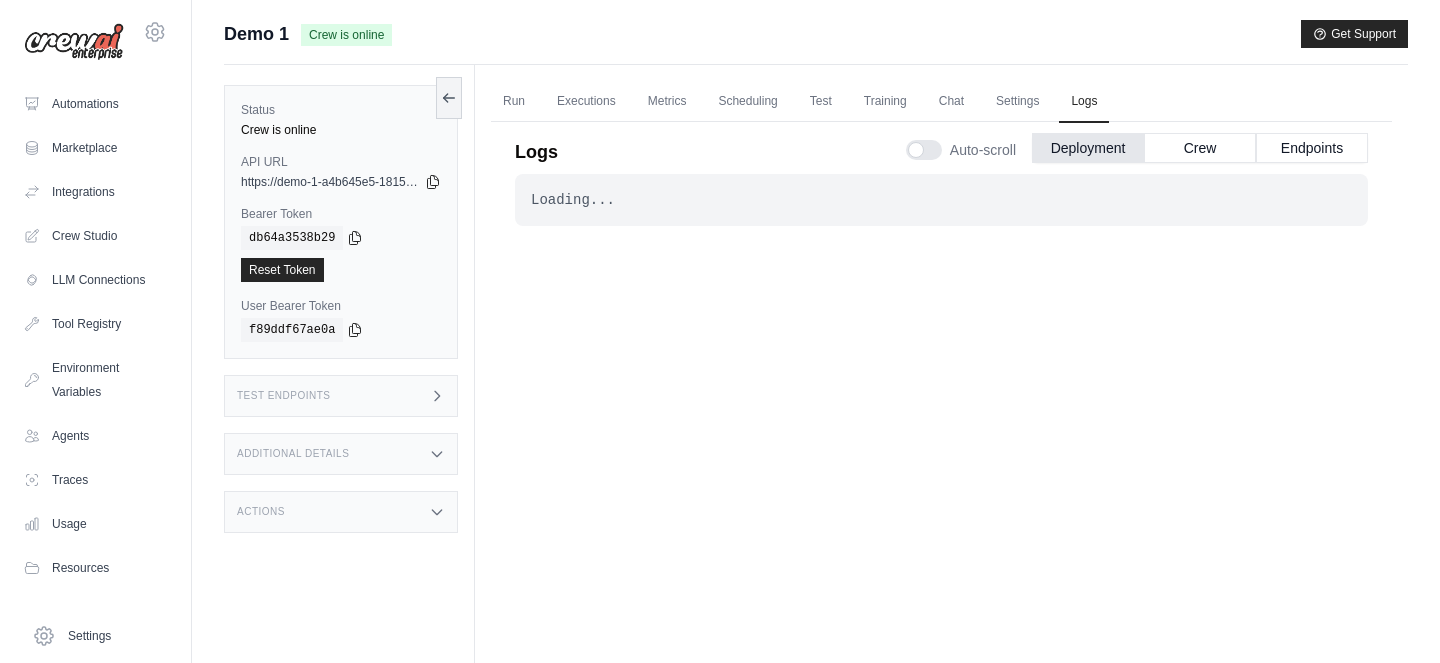 scroll, scrollTop: 0, scrollLeft: 0, axis: both 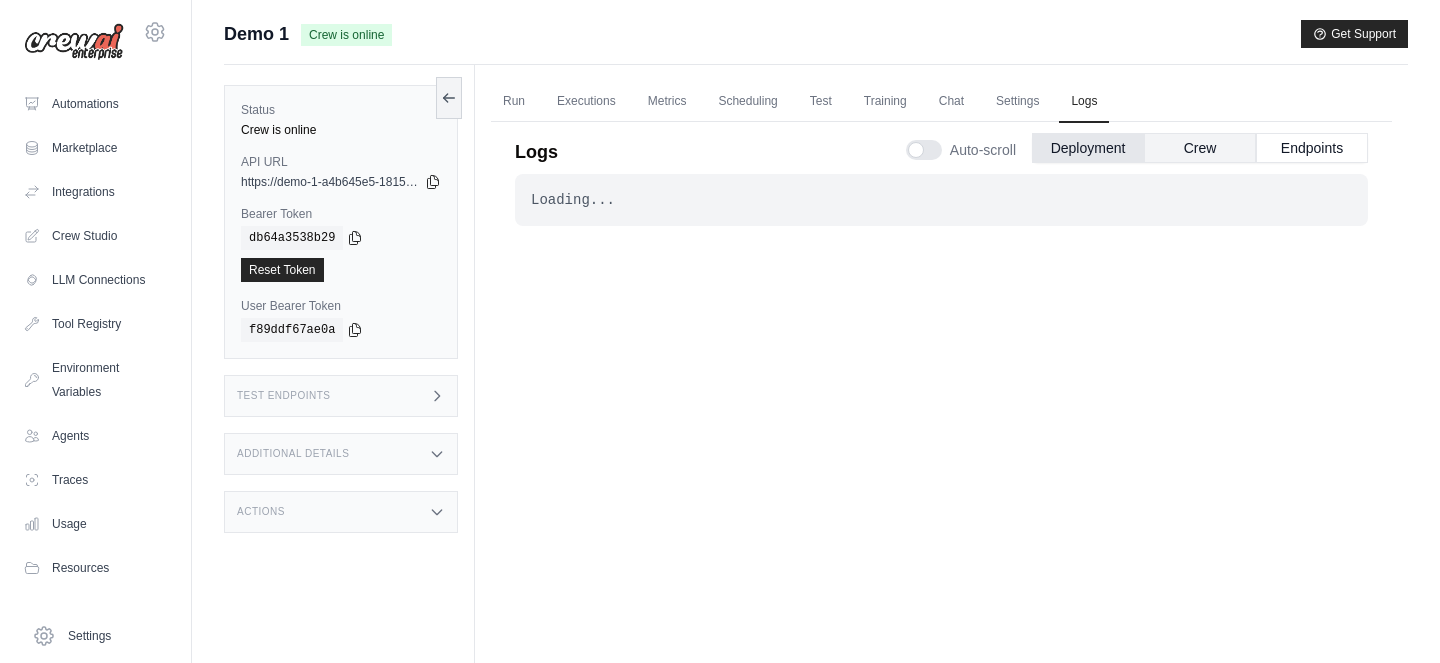 click on "Crew" at bounding box center (1200, 148) 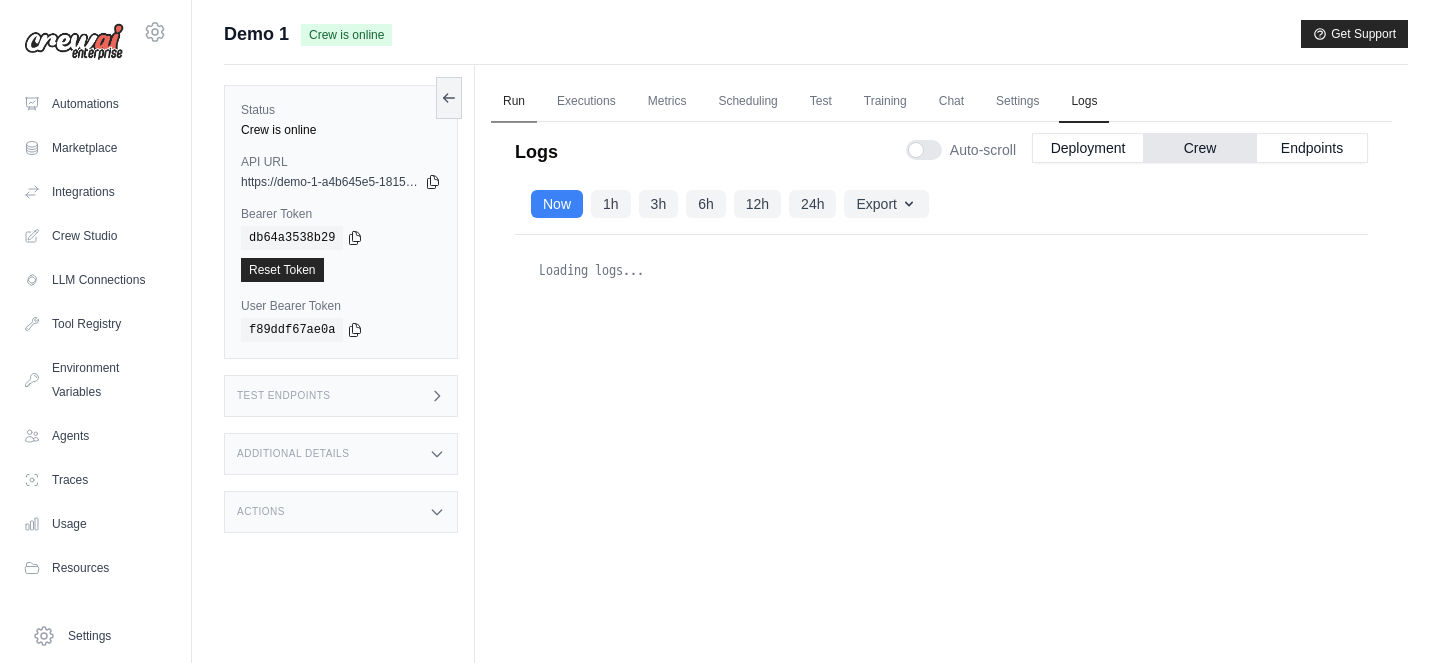 click on "Run" at bounding box center [514, 102] 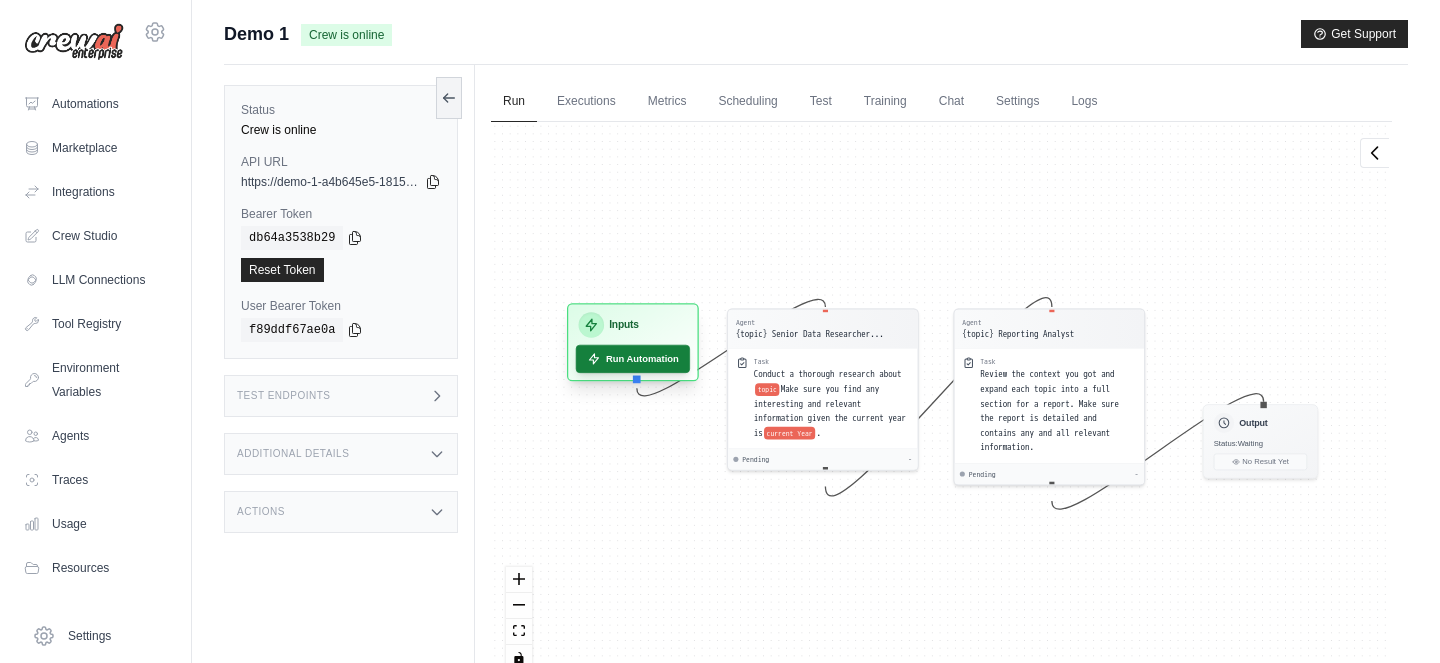 click on "Run Automation" at bounding box center (633, 359) 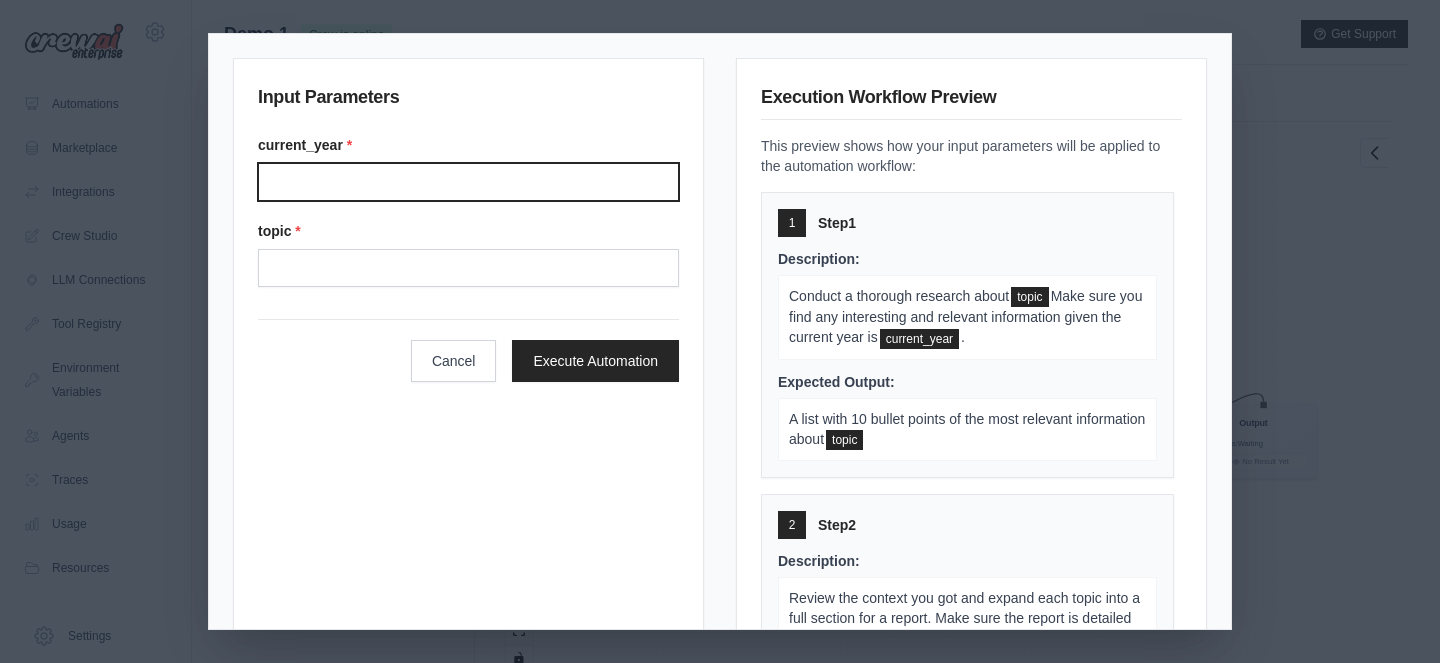 click on "Current year" at bounding box center [468, 182] 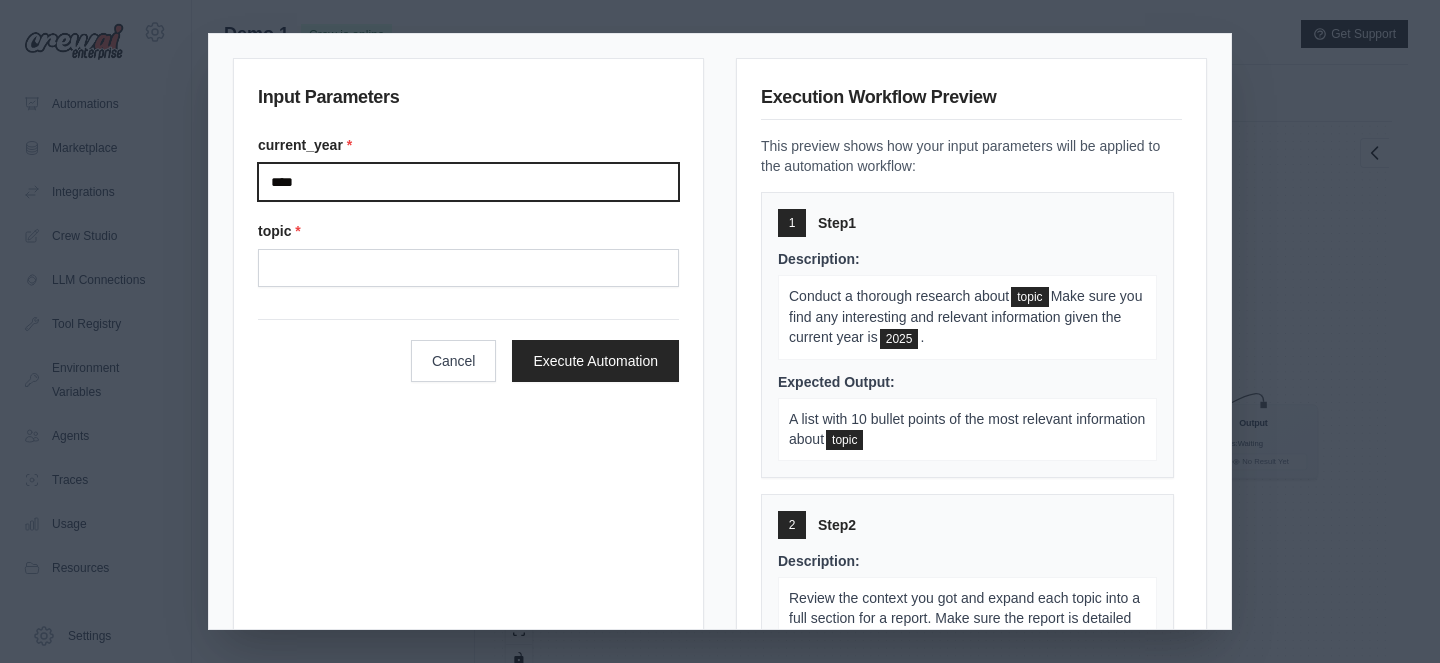 type on "****" 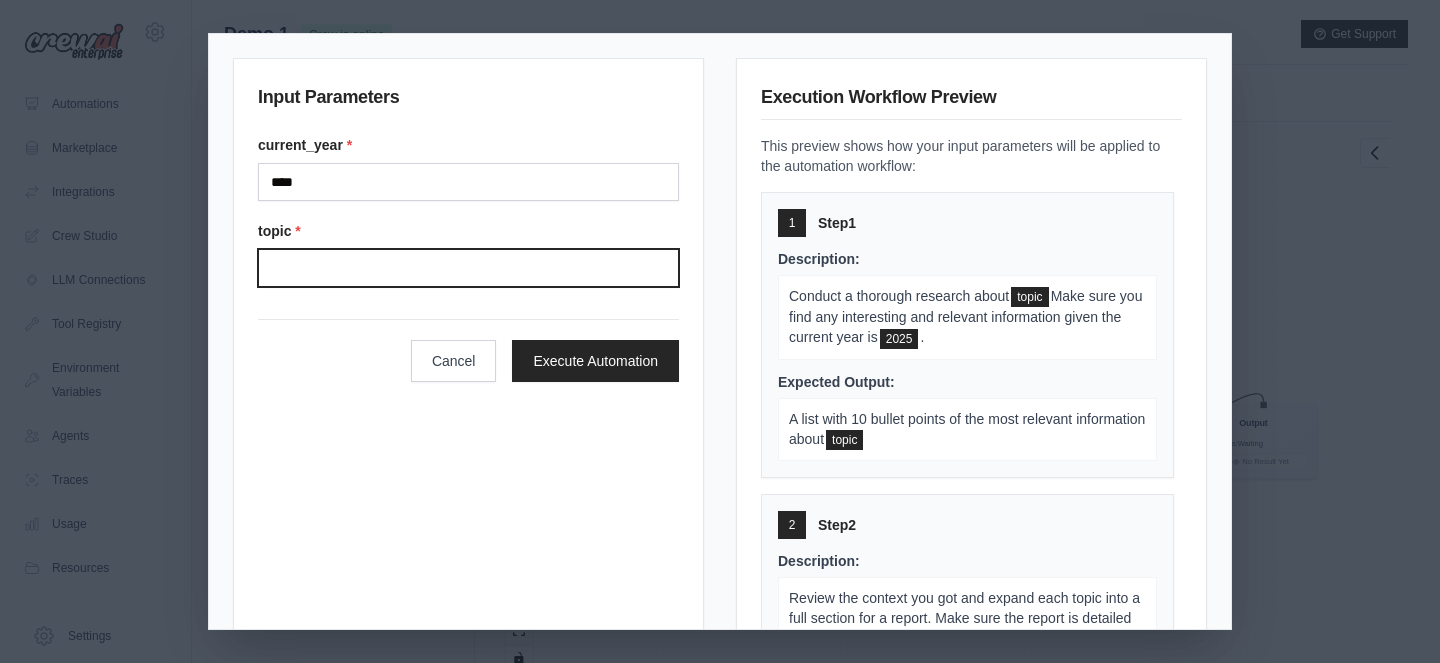 click on "Topic" at bounding box center [468, 268] 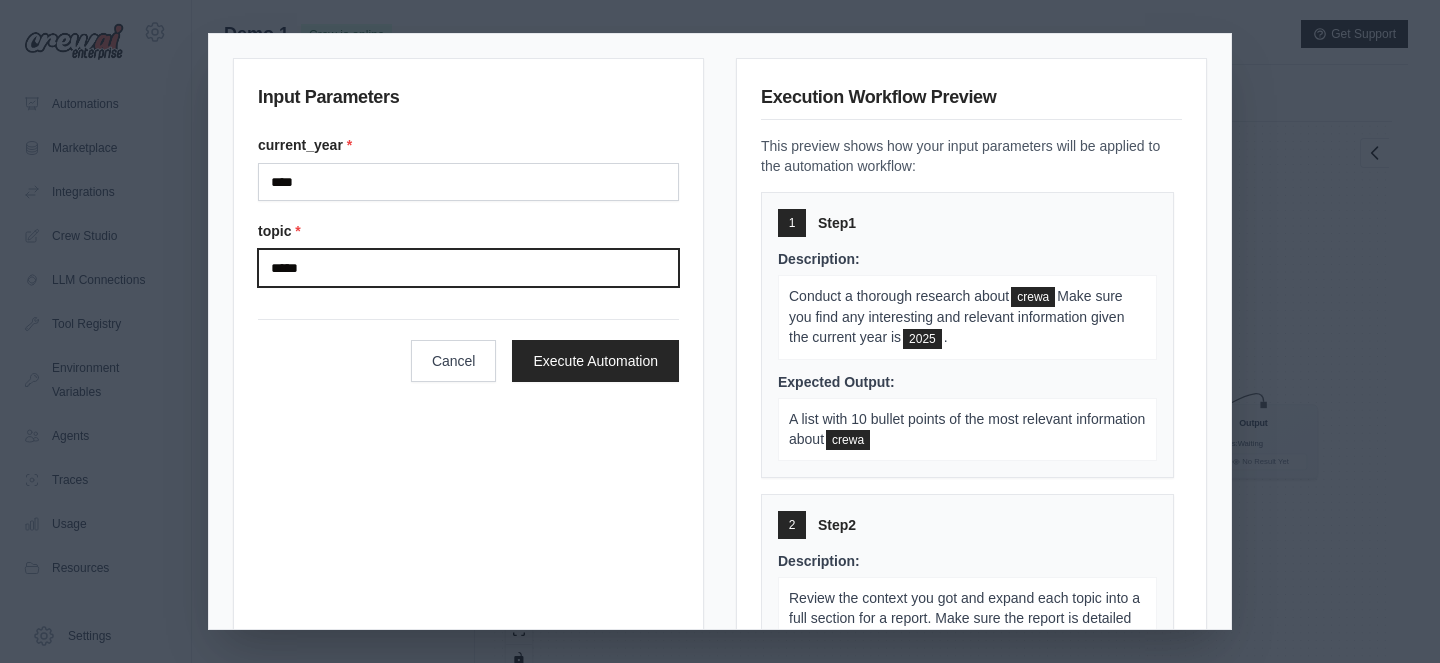type on "******" 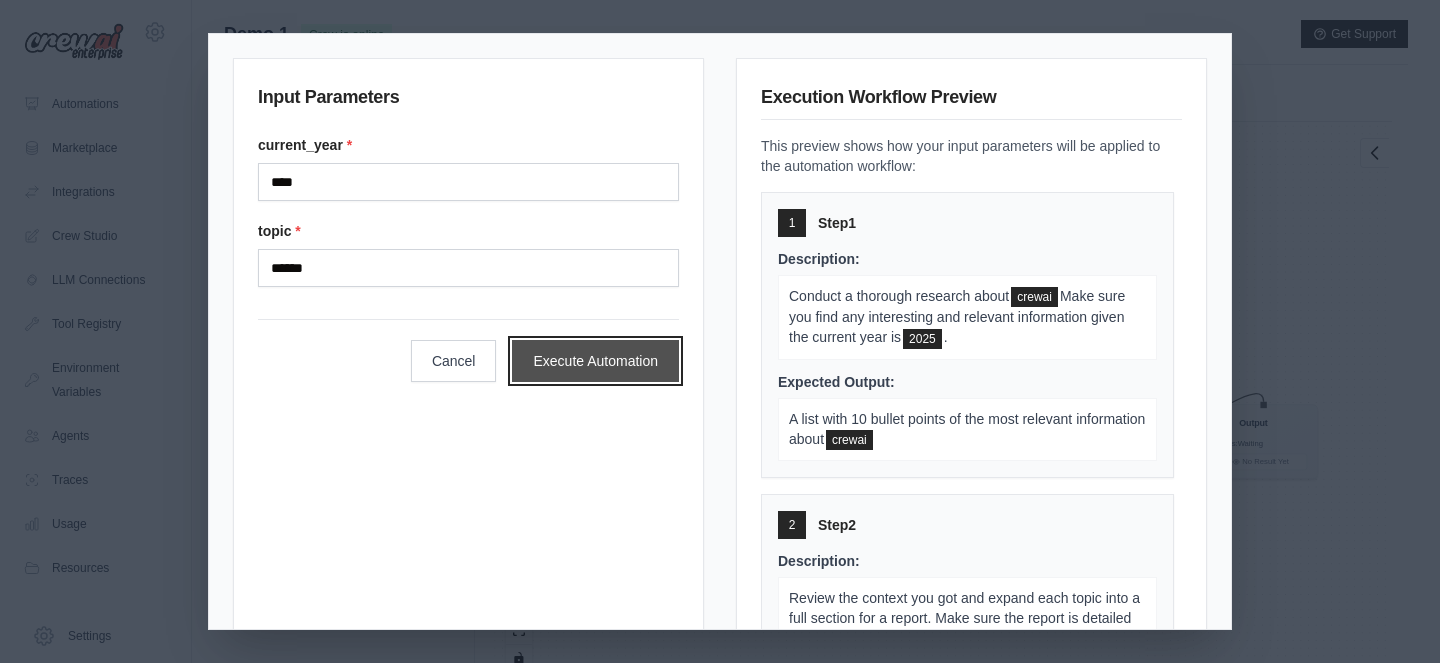 click on "Execute Automation" at bounding box center [595, 361] 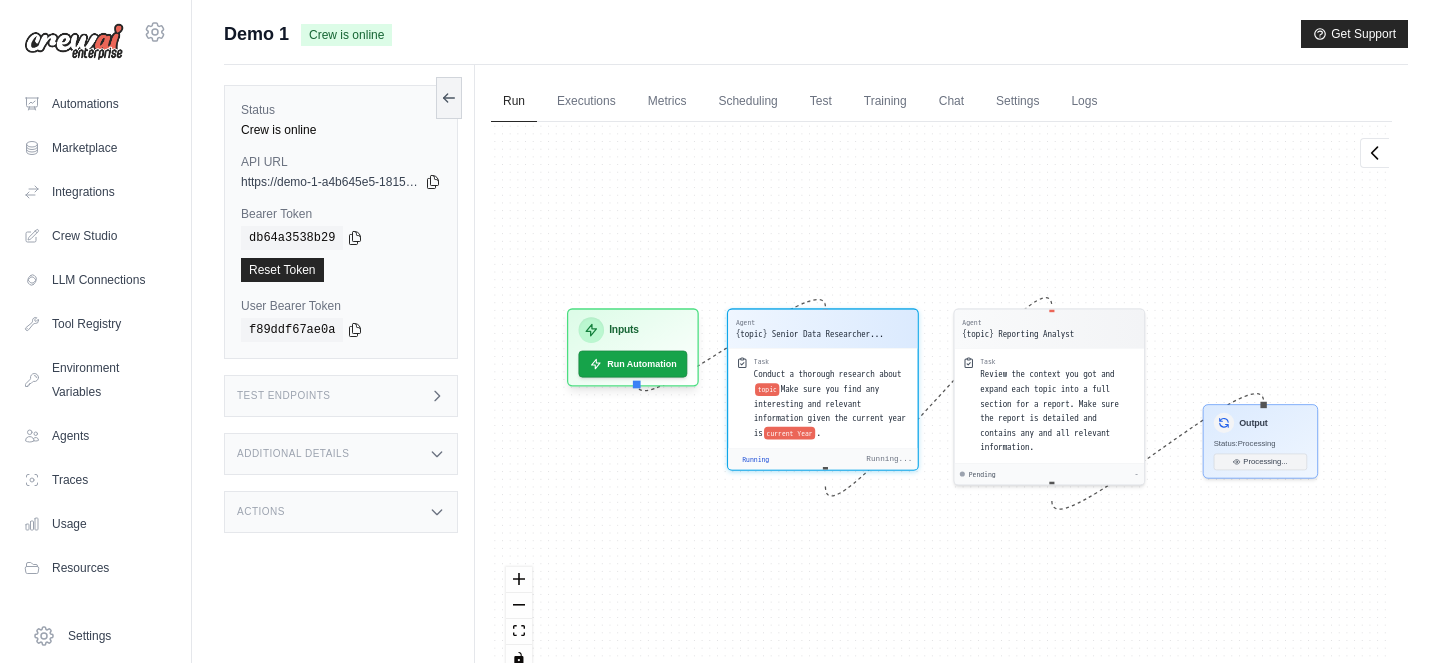 scroll, scrollTop: 417, scrollLeft: 0, axis: vertical 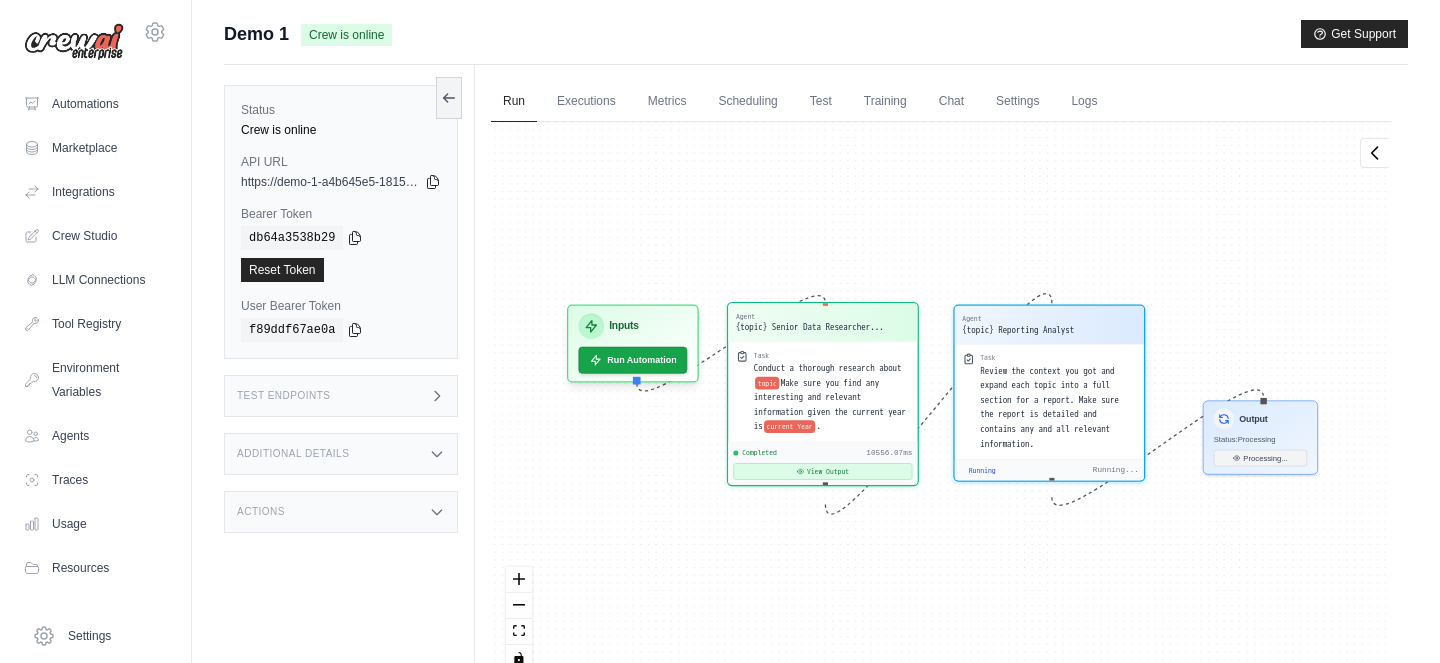 click on "View Output" at bounding box center (822, 471) 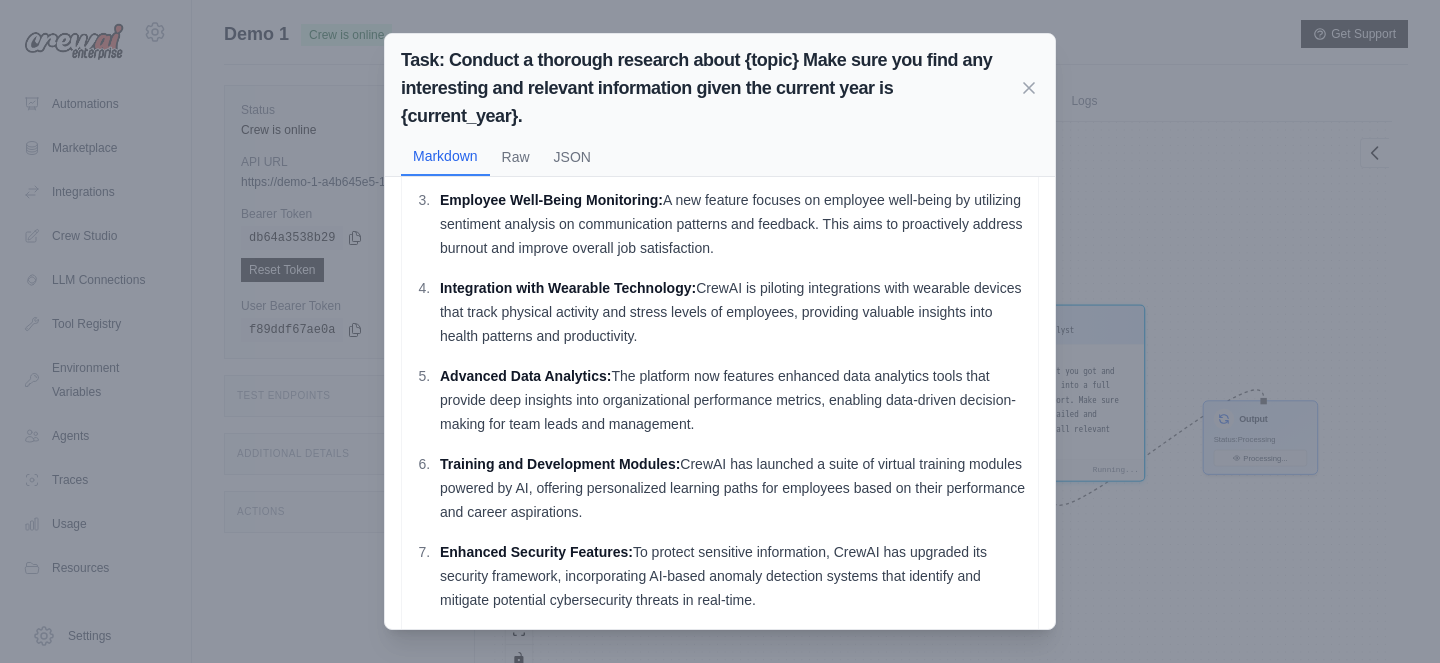 scroll, scrollTop: 510, scrollLeft: 0, axis: vertical 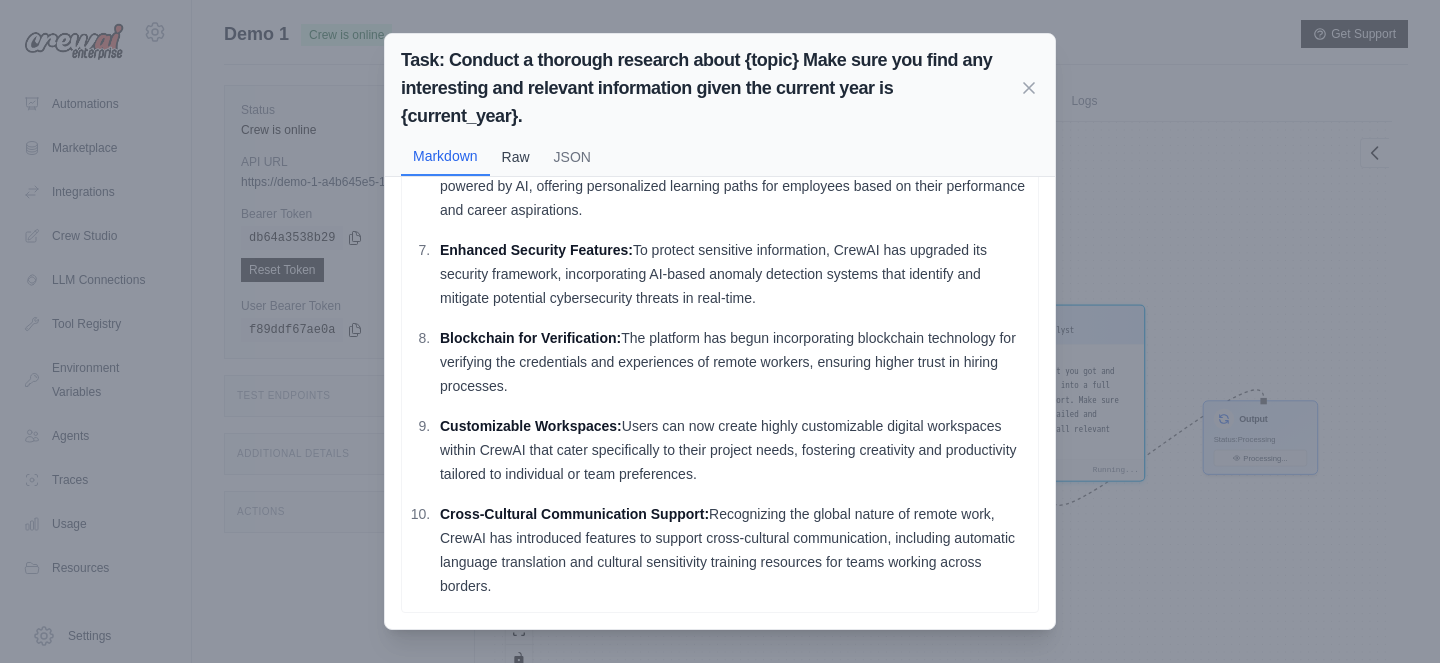 click on "Raw" at bounding box center [516, 157] 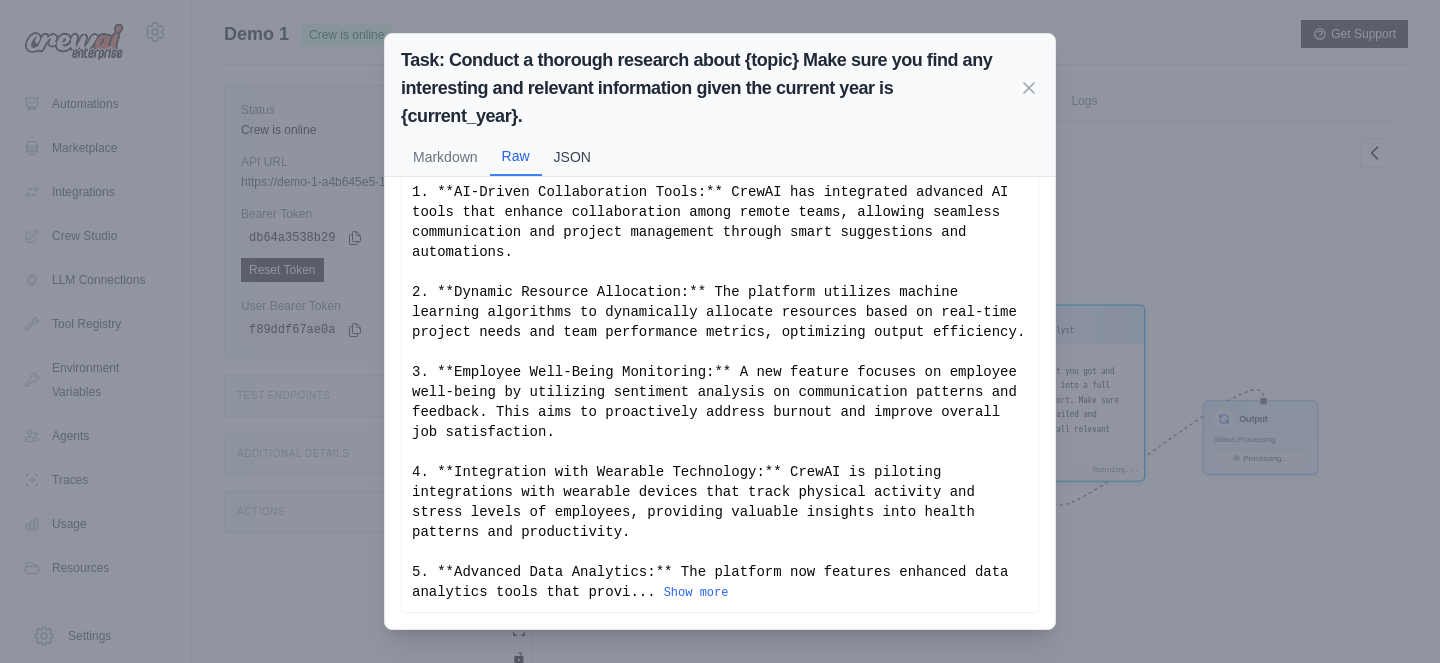 click on "JSON" at bounding box center [572, 157] 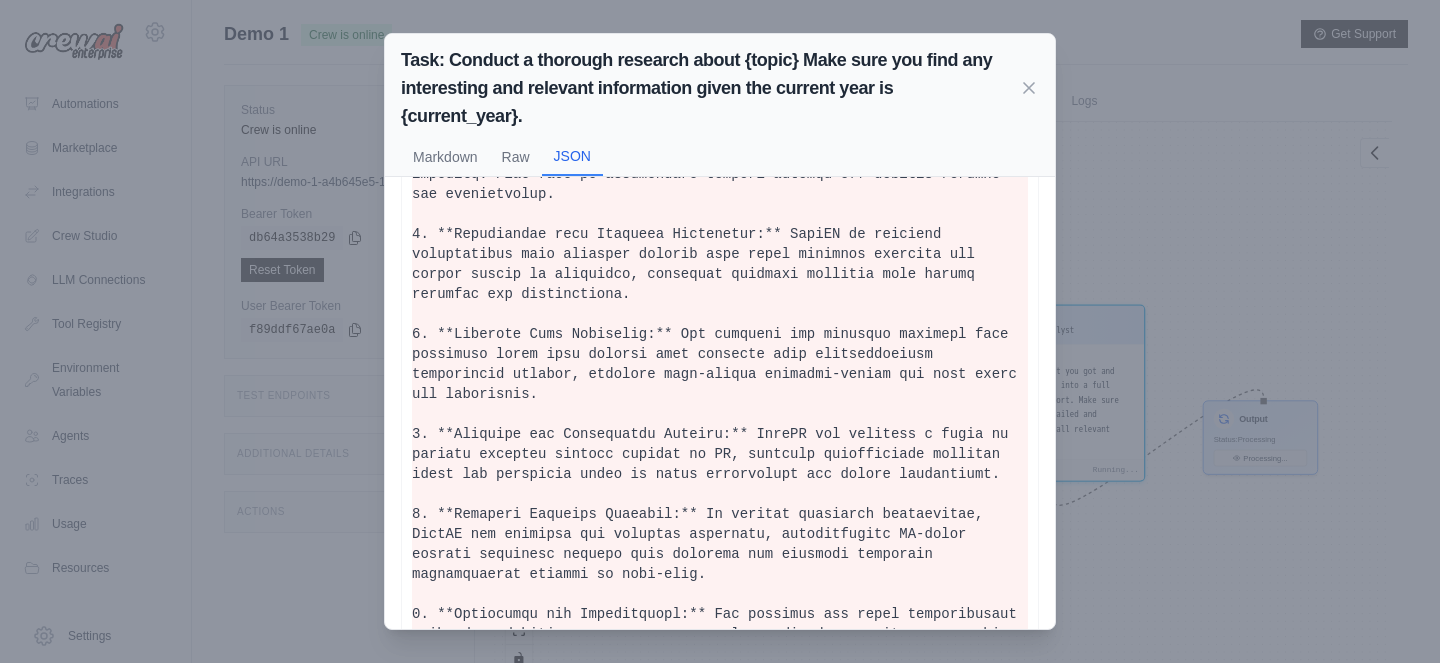 scroll, scrollTop: 550, scrollLeft: 0, axis: vertical 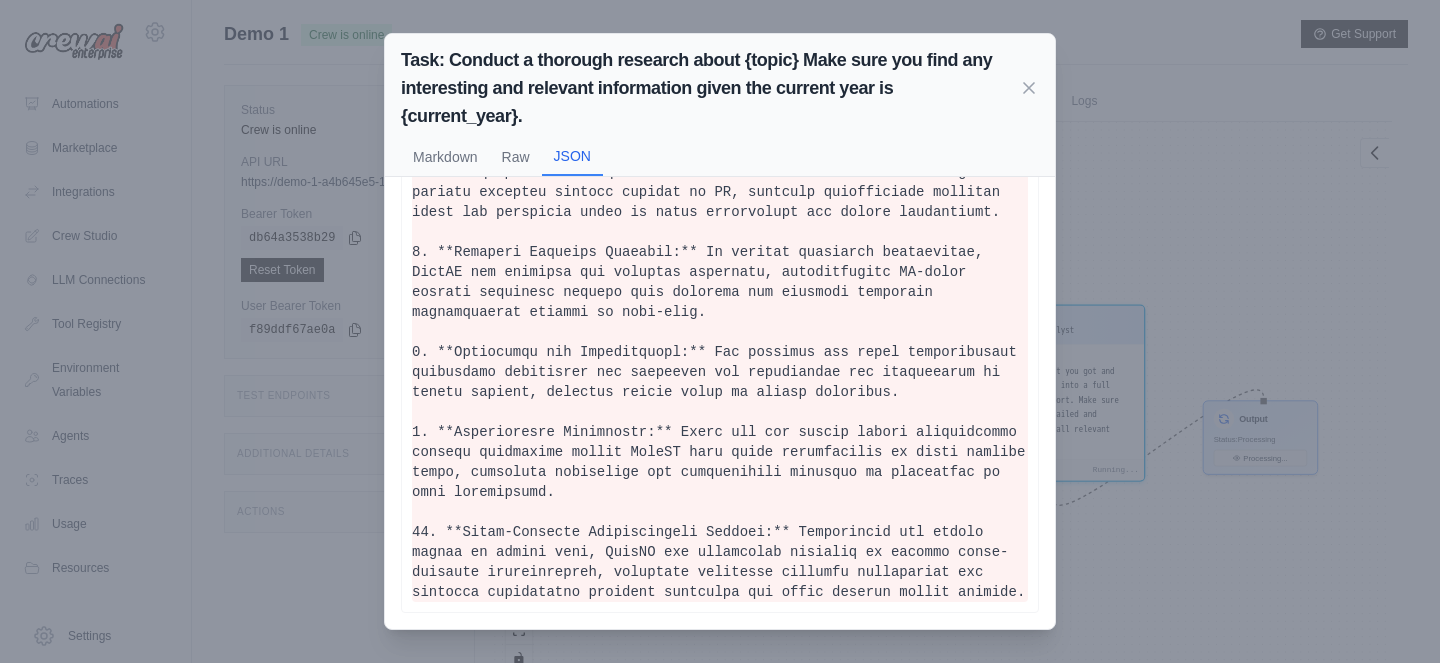 click on "Task: Conduct a thorough research about {topic} Make sure you find any interesting and relevant information given the current year is {current_year}." at bounding box center [710, 88] 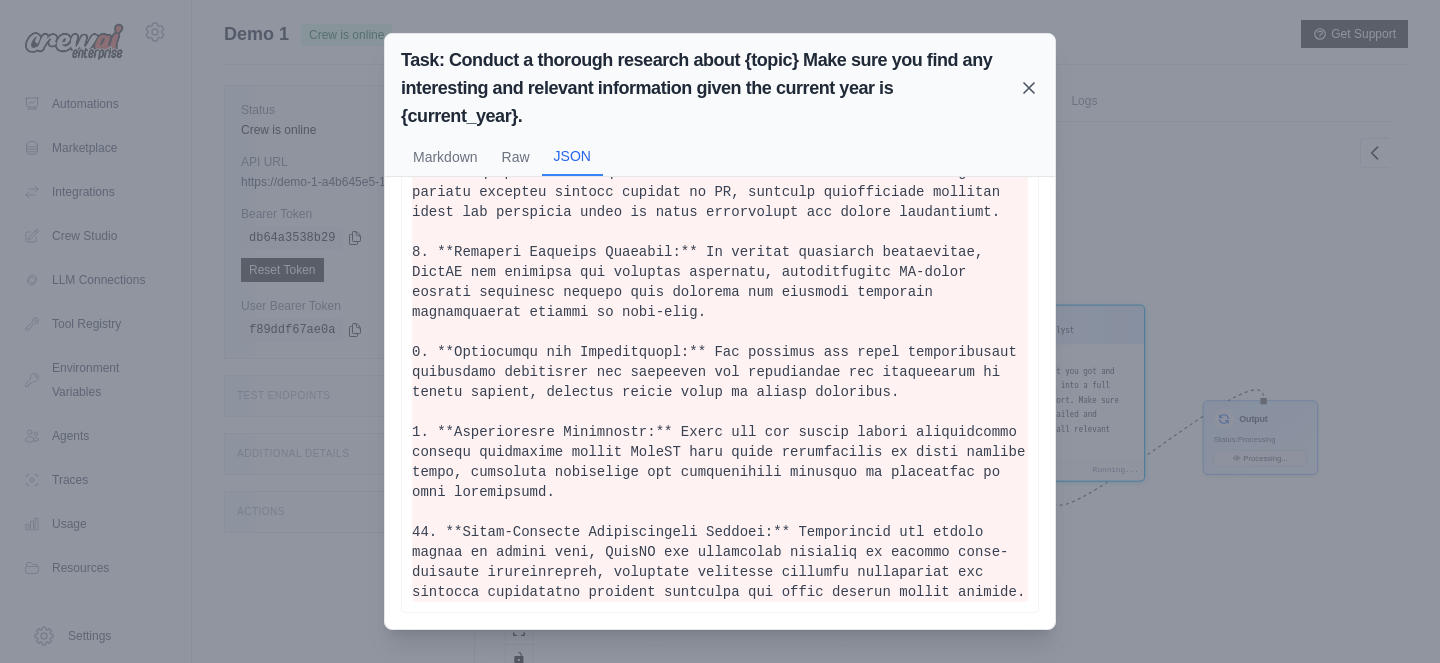 click 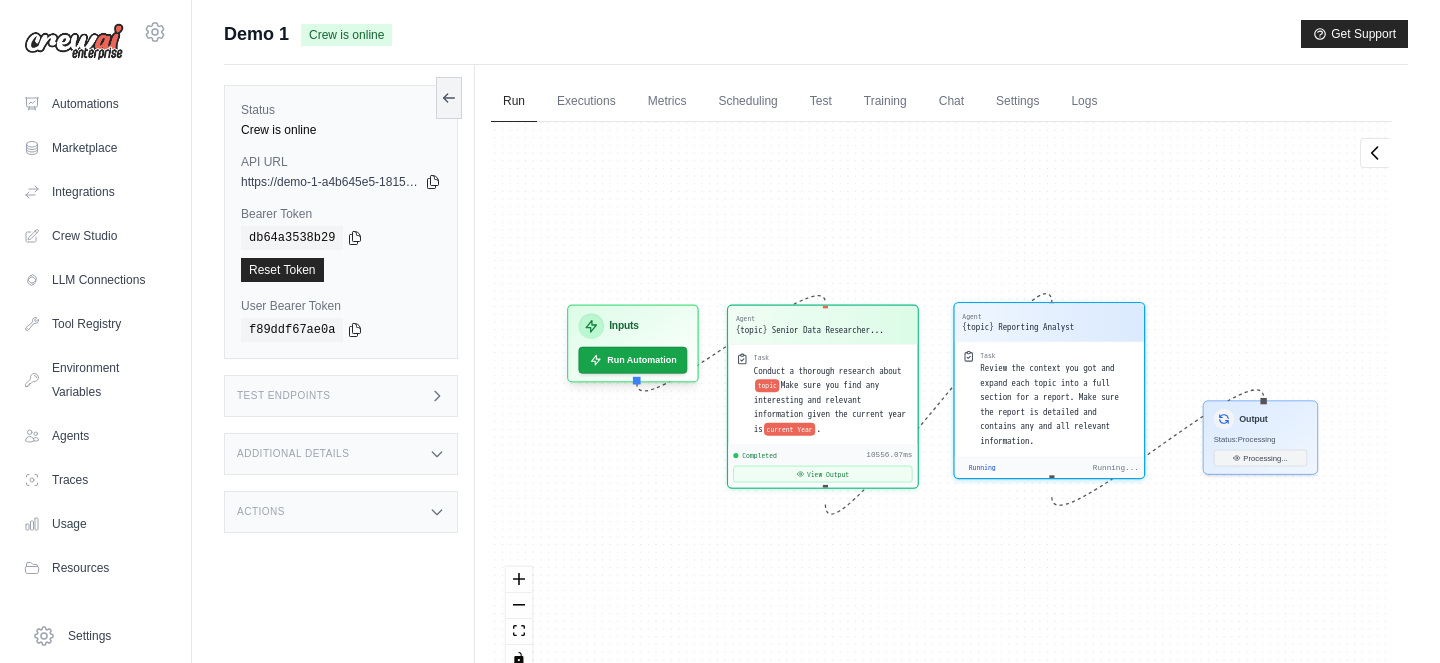 click on "Agent {topic} Reporting Analyst" at bounding box center (1049, 322) 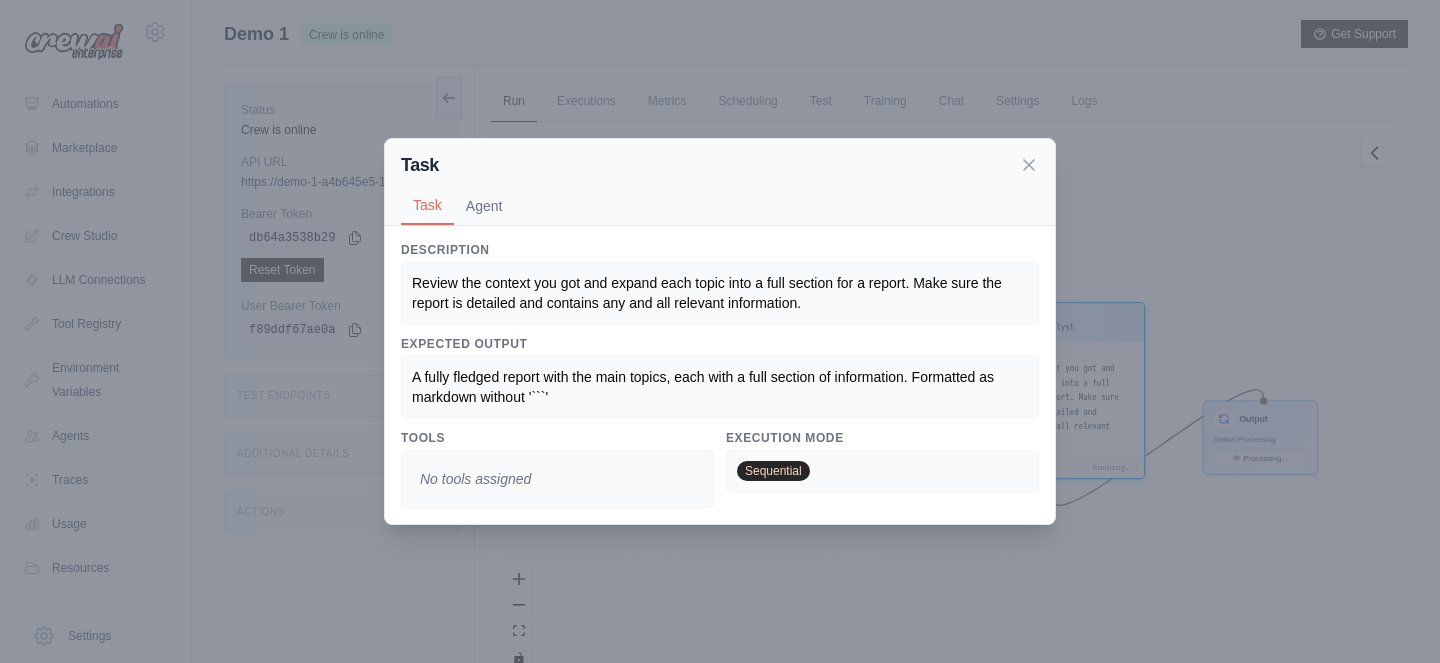 scroll, scrollTop: 17958, scrollLeft: 0, axis: vertical 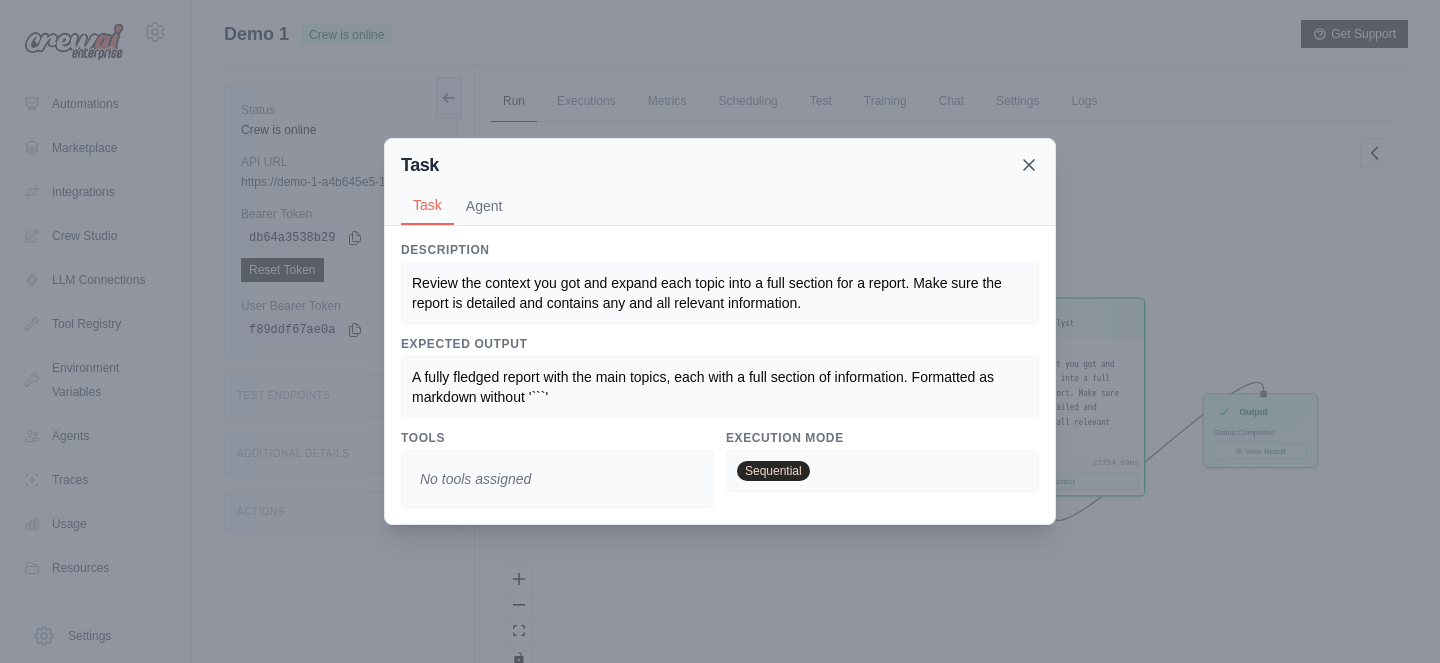 click 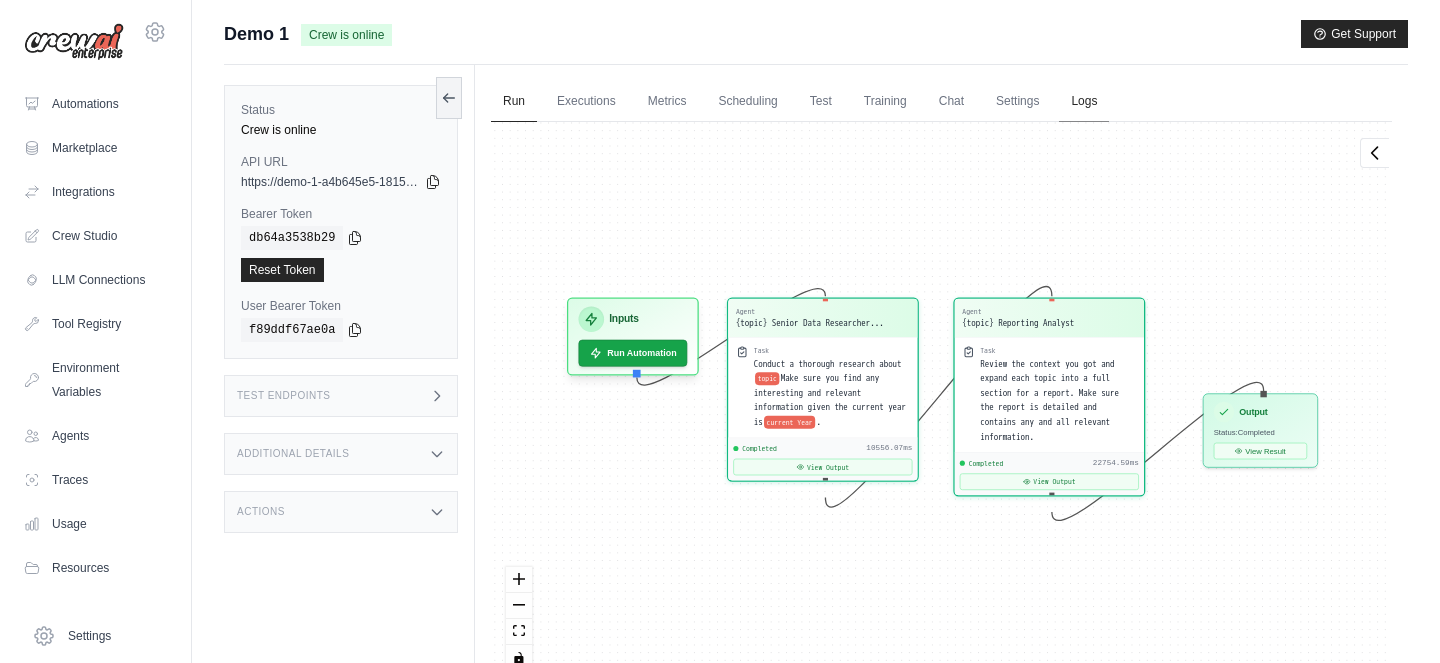click on "Logs" at bounding box center [1084, 102] 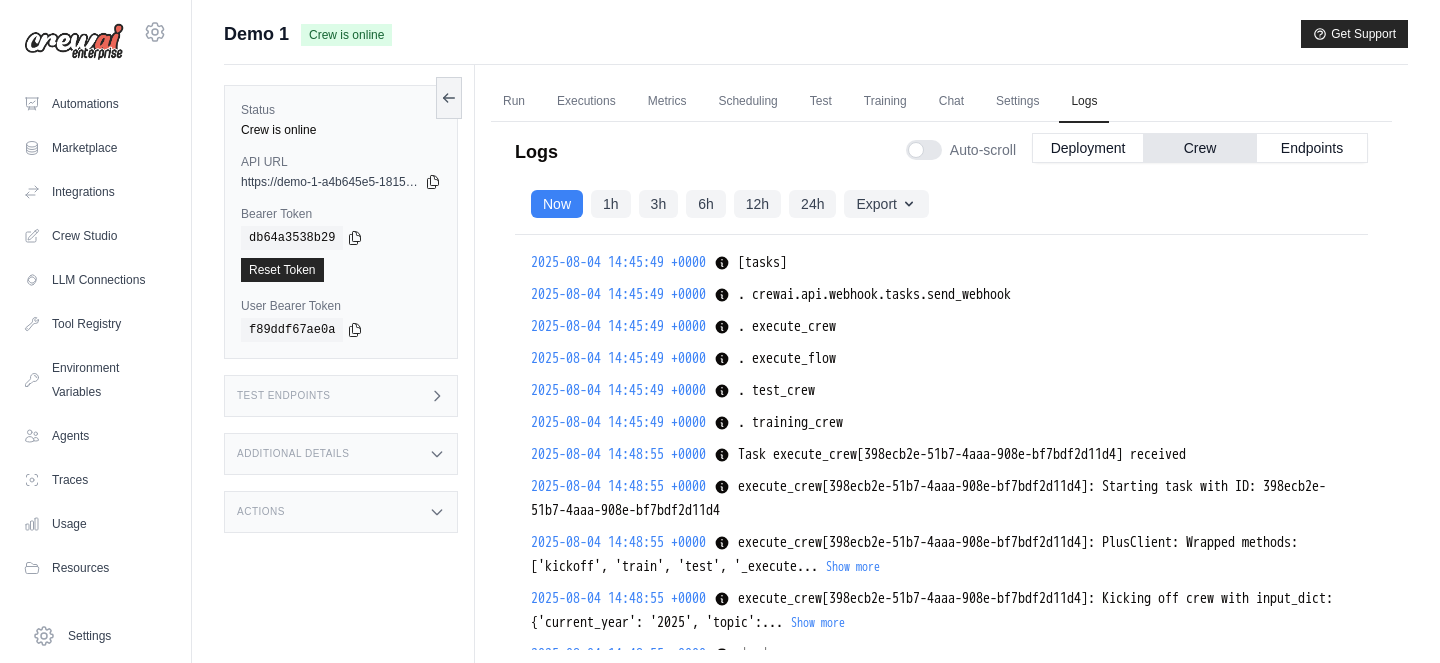 scroll, scrollTop: 7834, scrollLeft: 0, axis: vertical 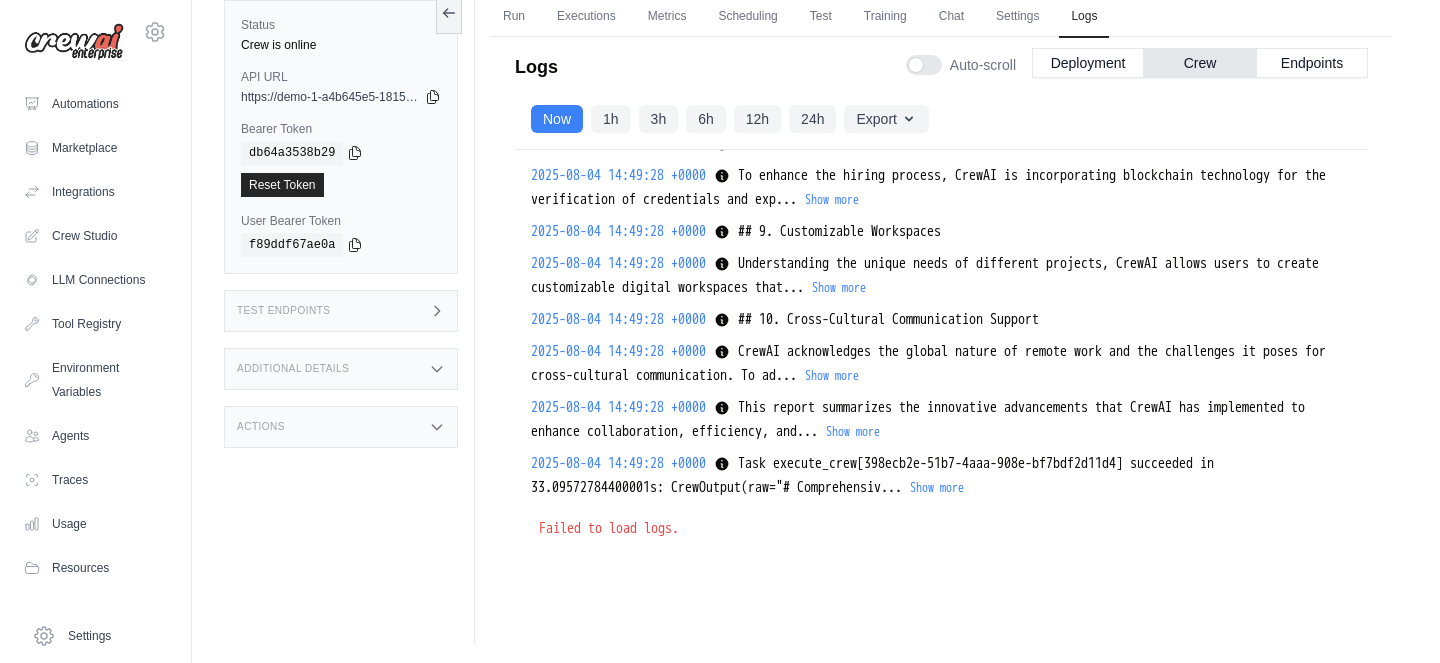 click on "Now" at bounding box center (557, 119) 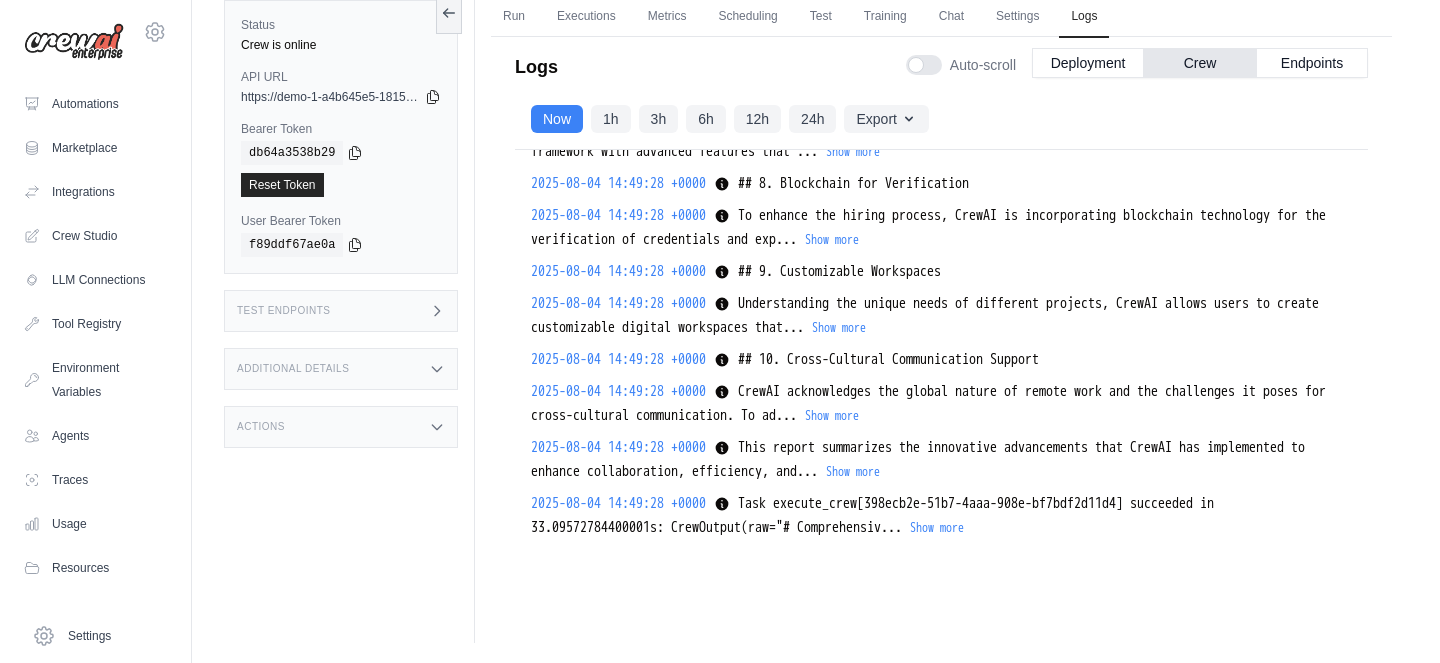 scroll, scrollTop: 7834, scrollLeft: 0, axis: vertical 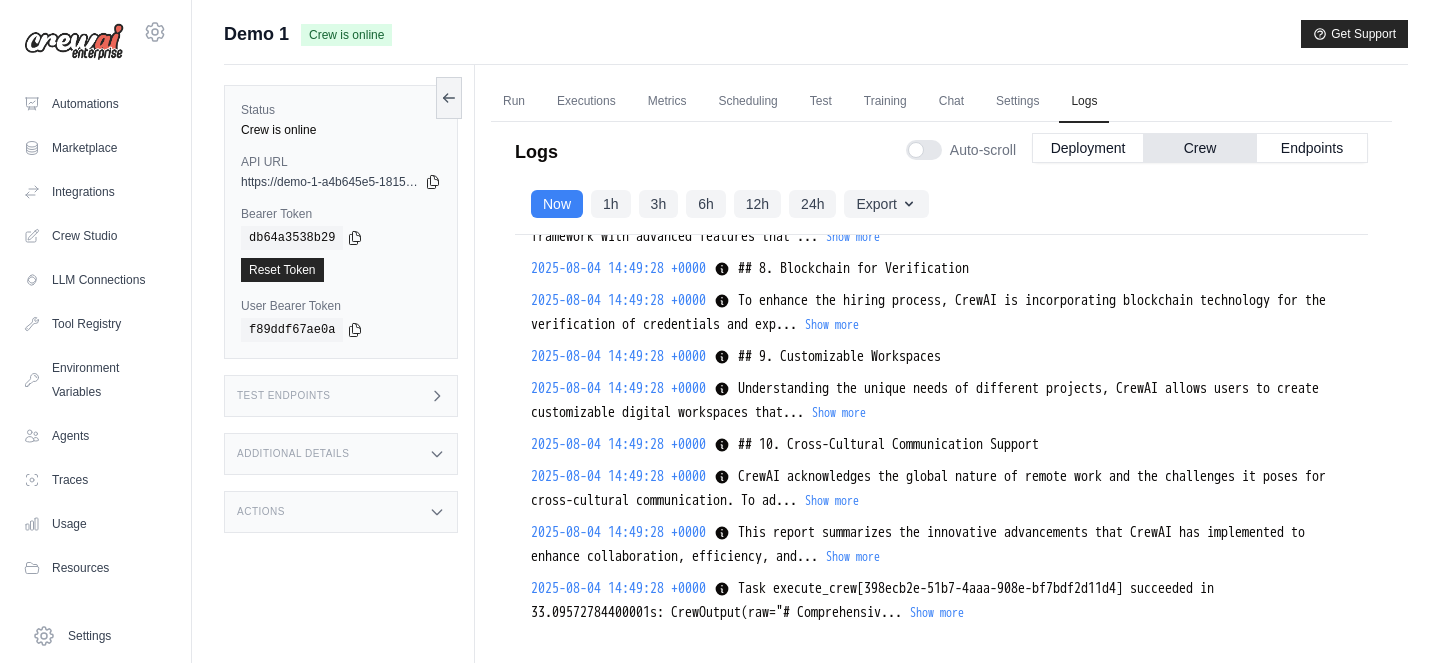 click on "Logs
Auto-scroll
Deployment
Crew
Endpoints" at bounding box center (941, 146) 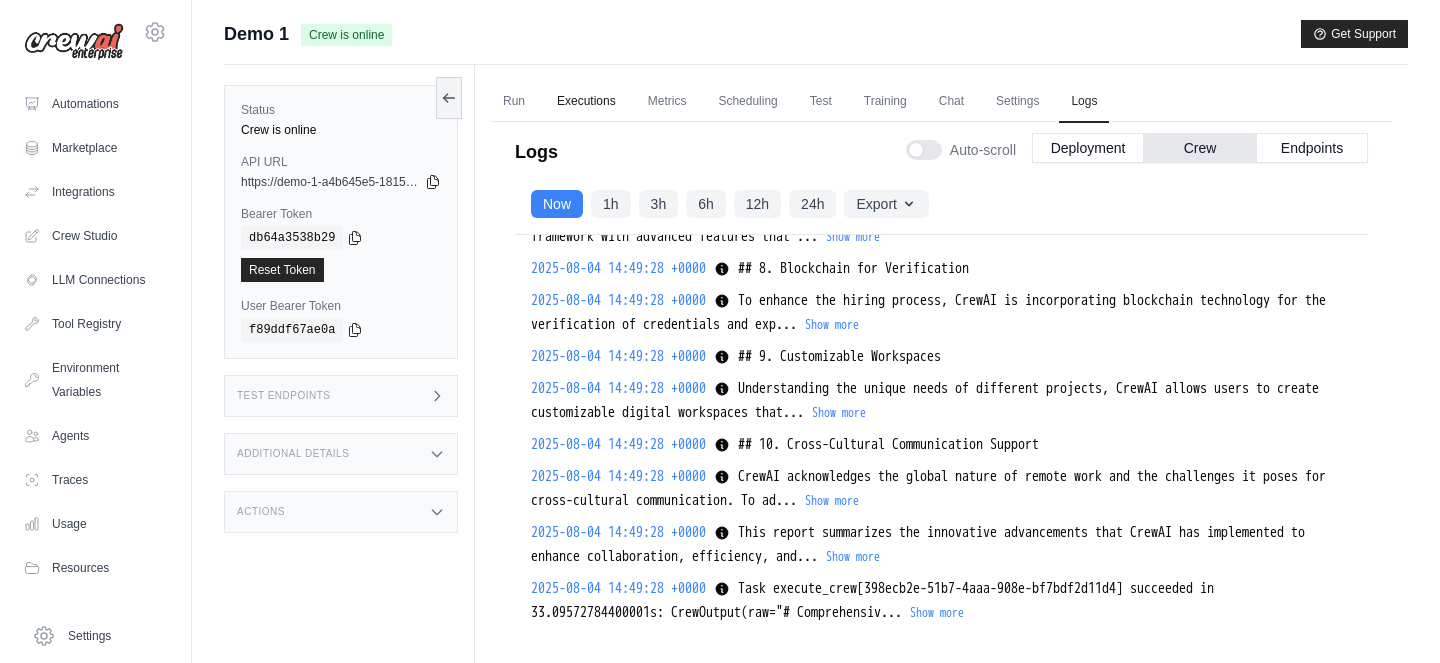 click on "Executions" at bounding box center (586, 102) 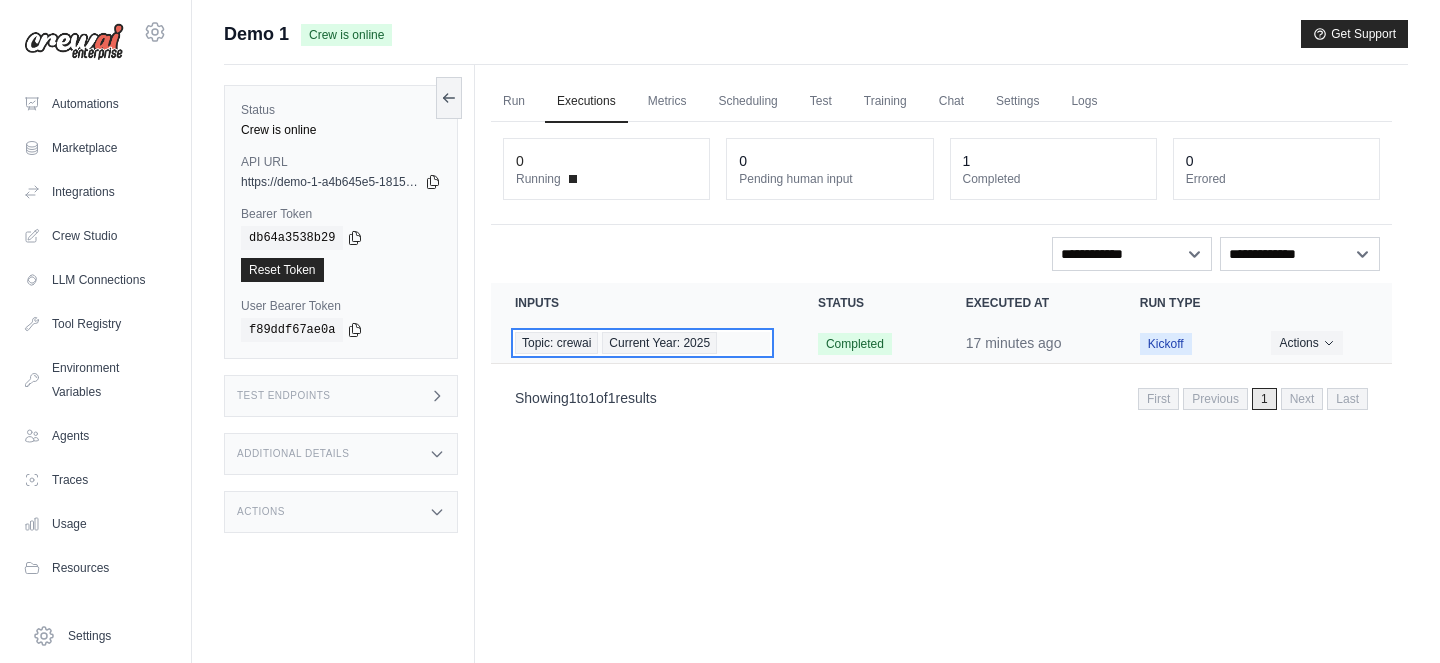 click on "Topic:
crewai
Current Year:
2025" at bounding box center [642, 343] 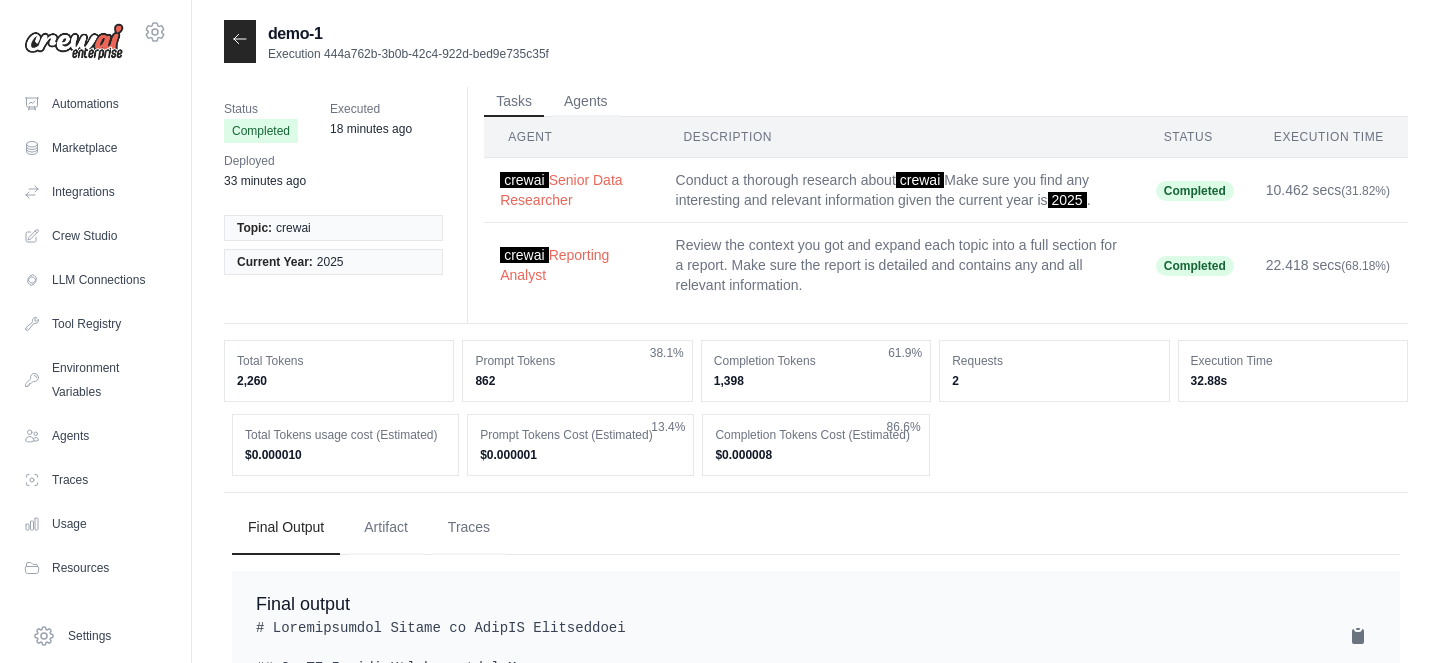 scroll, scrollTop: 0, scrollLeft: 0, axis: both 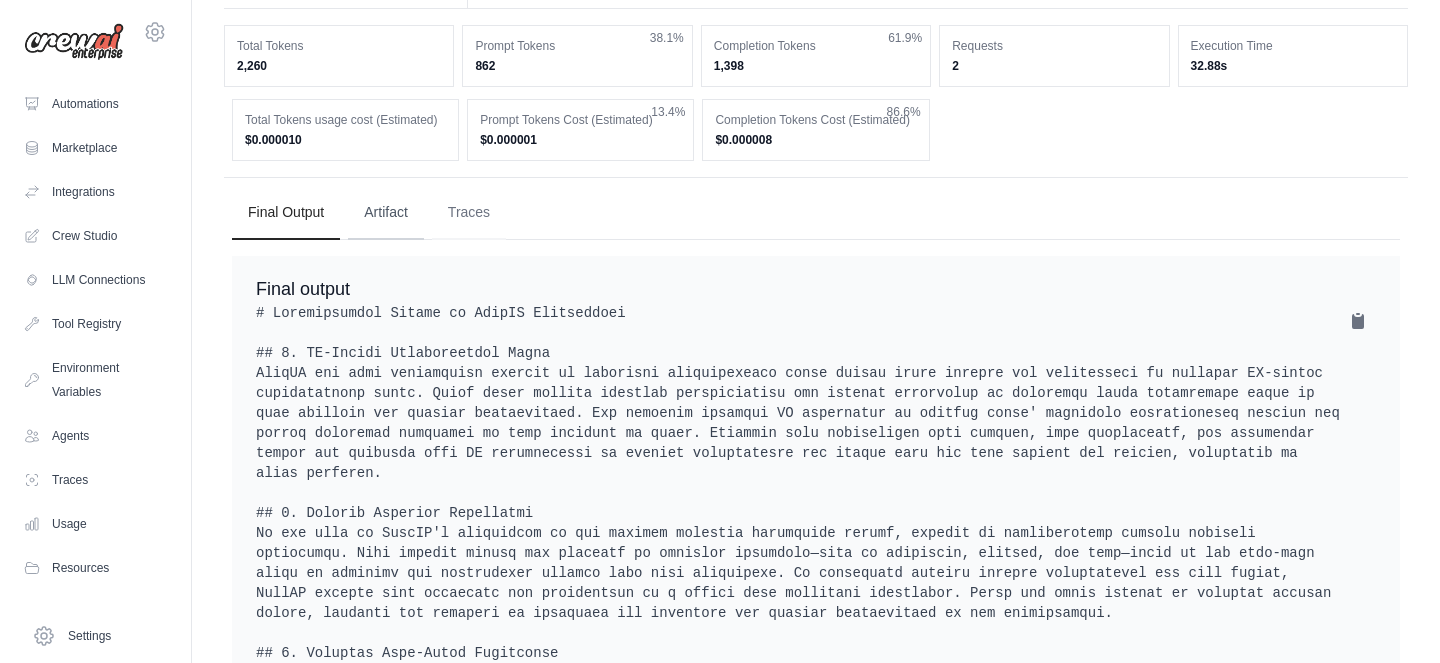 click on "Artifact" at bounding box center [386, 213] 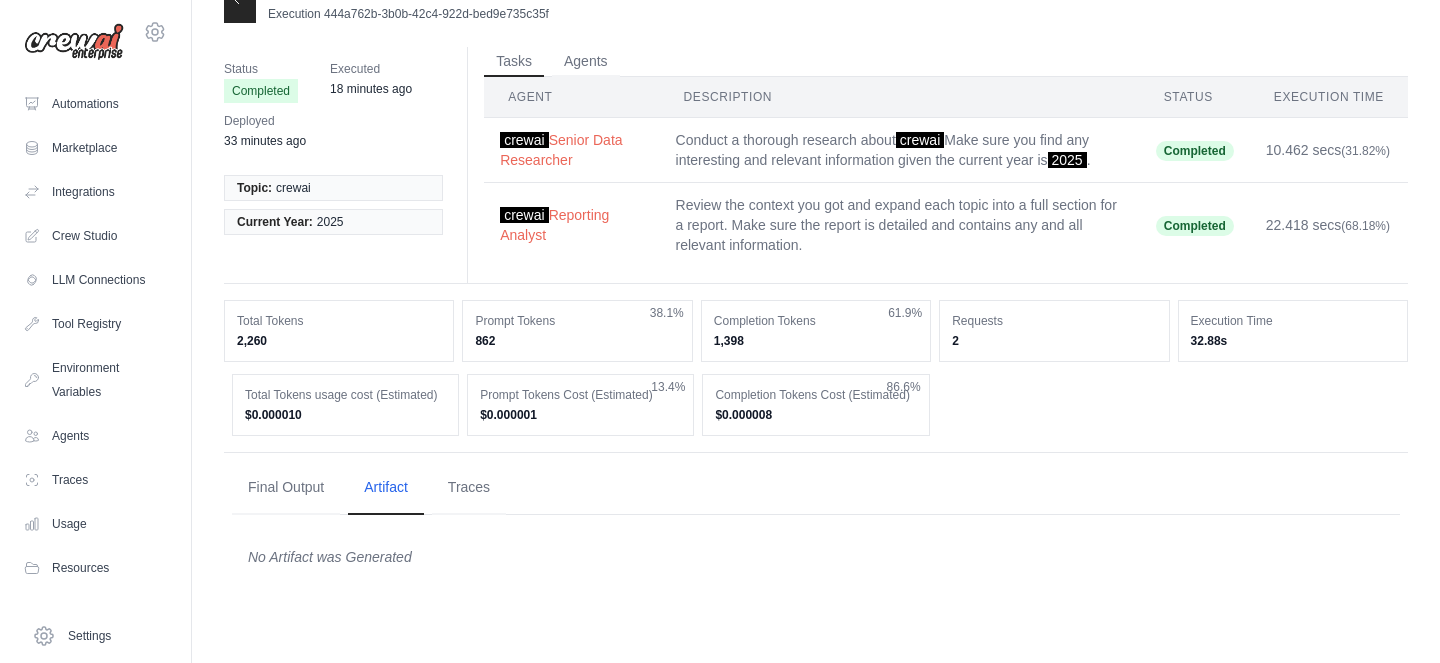 scroll, scrollTop: 40, scrollLeft: 0, axis: vertical 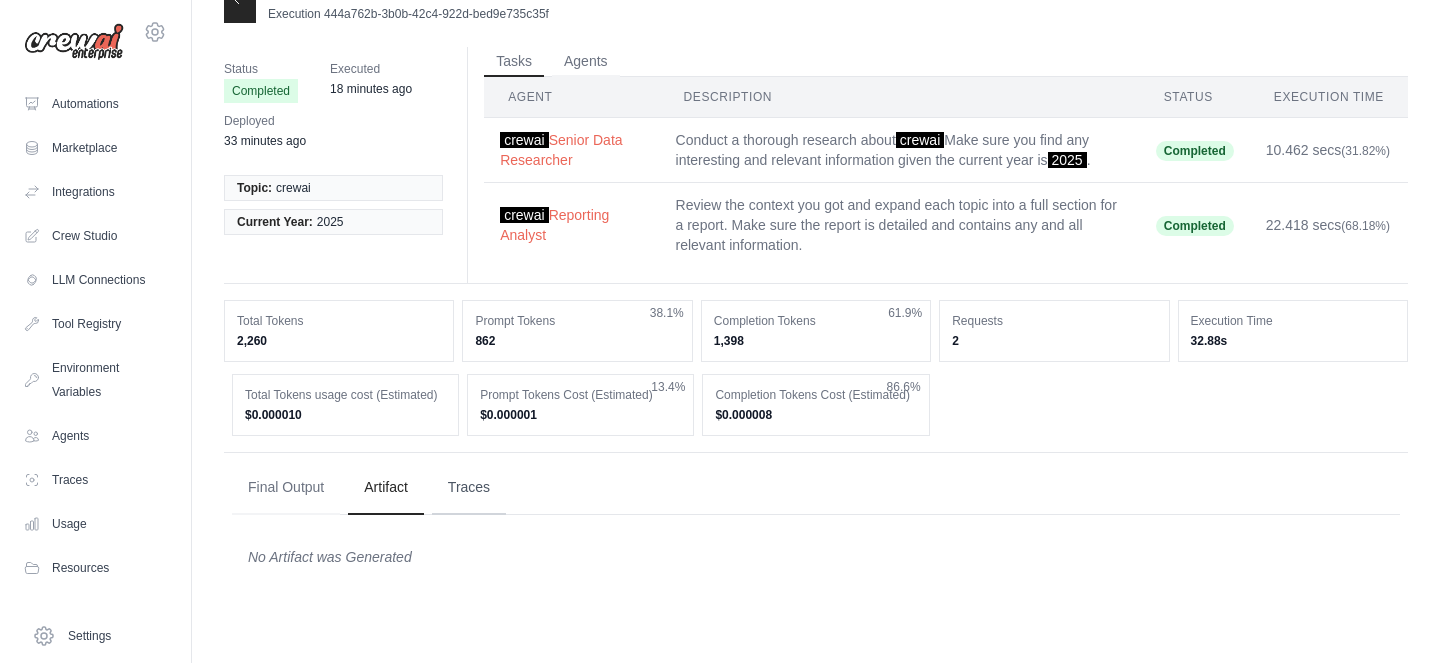 click on "Traces" at bounding box center (469, 488) 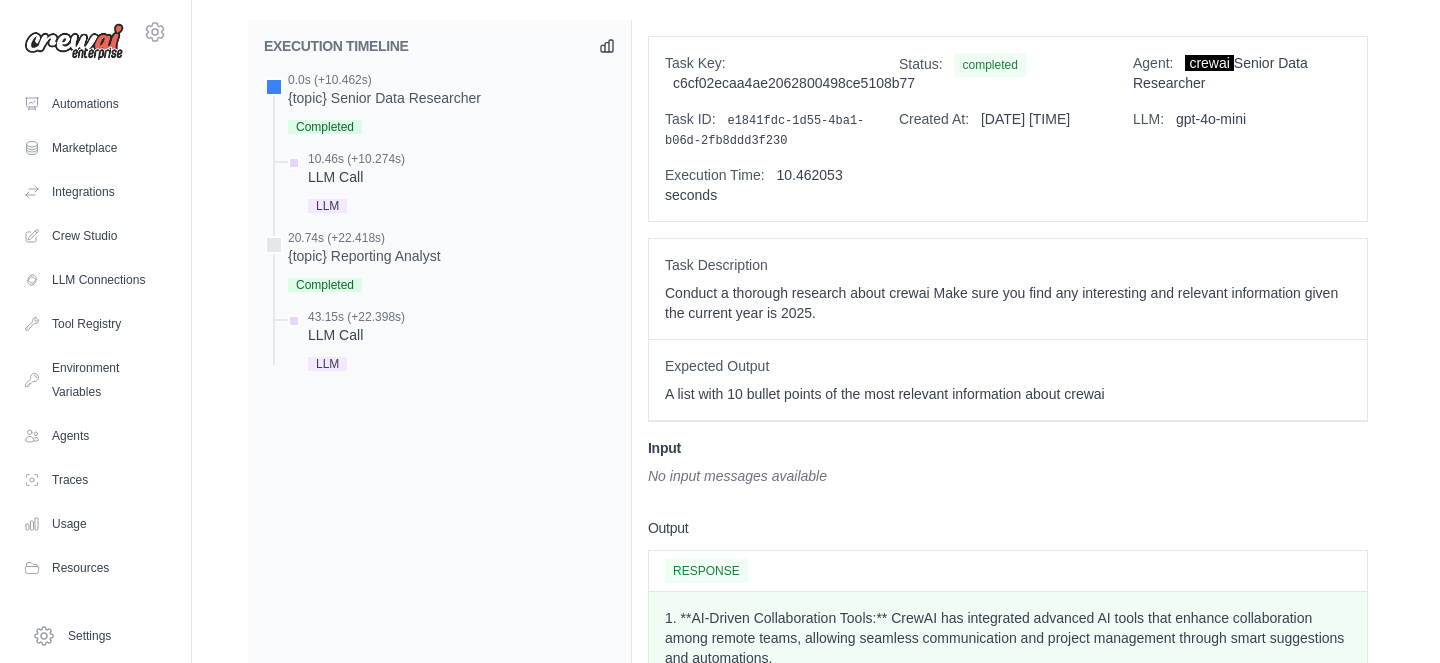 scroll, scrollTop: 0, scrollLeft: 0, axis: both 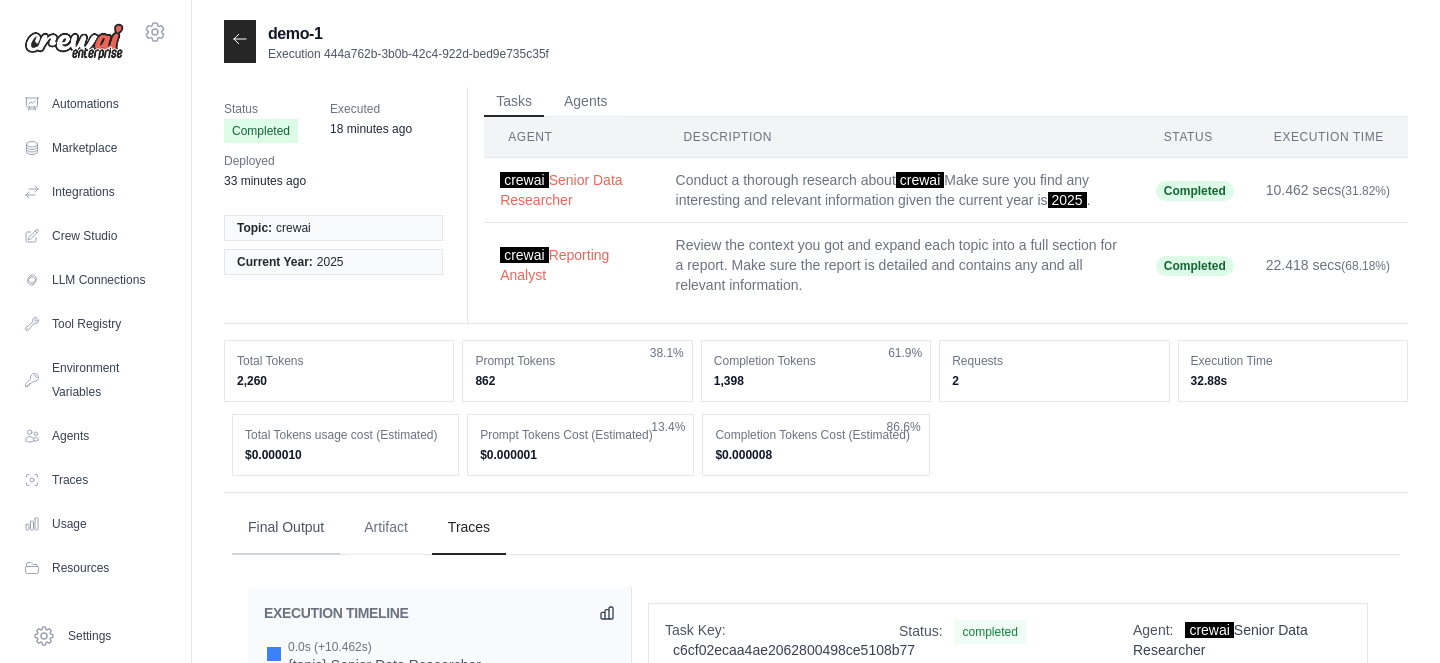 click on "Final Output" at bounding box center [286, 528] 